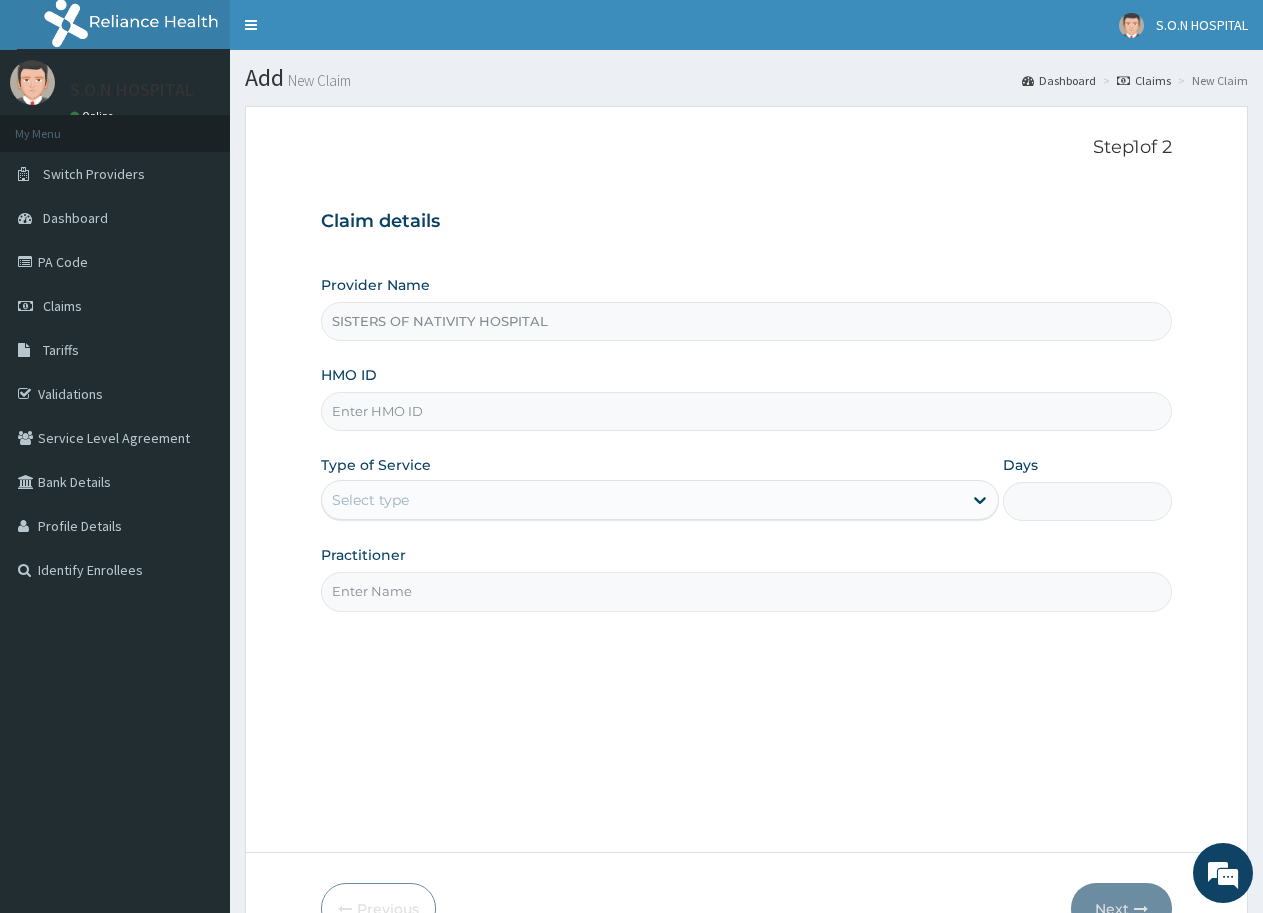 scroll, scrollTop: 0, scrollLeft: 0, axis: both 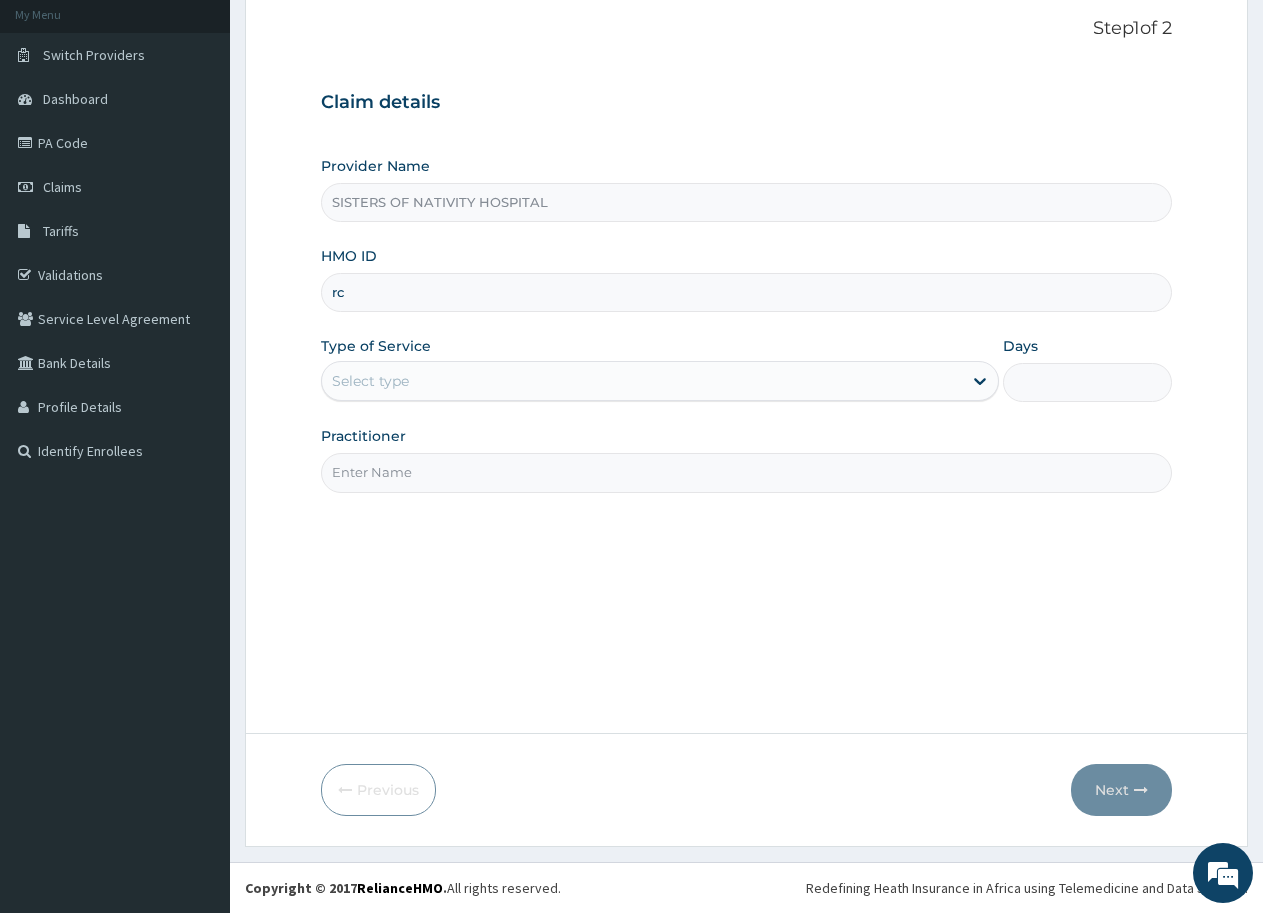 type on "r" 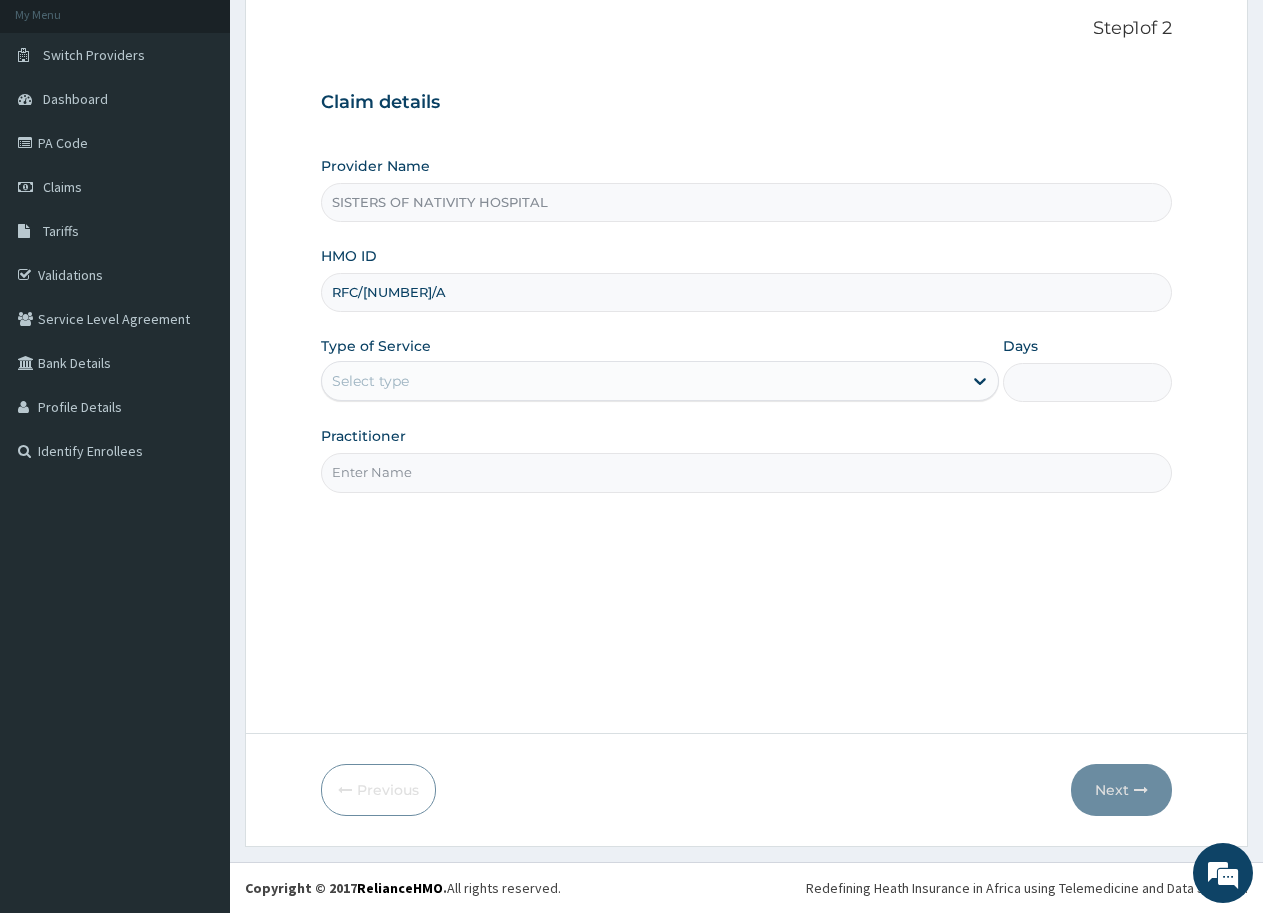 scroll, scrollTop: 0, scrollLeft: 0, axis: both 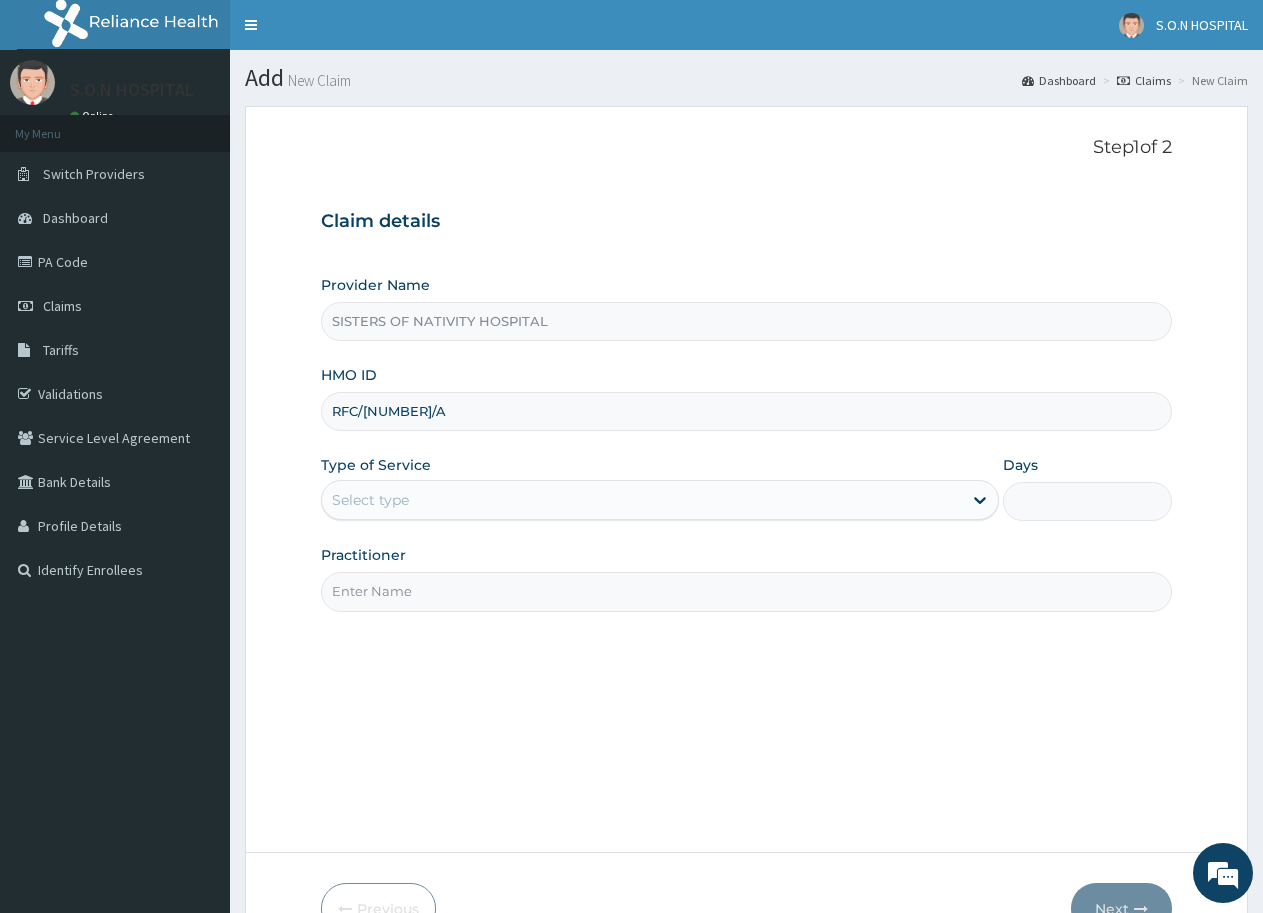 type on "RFC/10087/A" 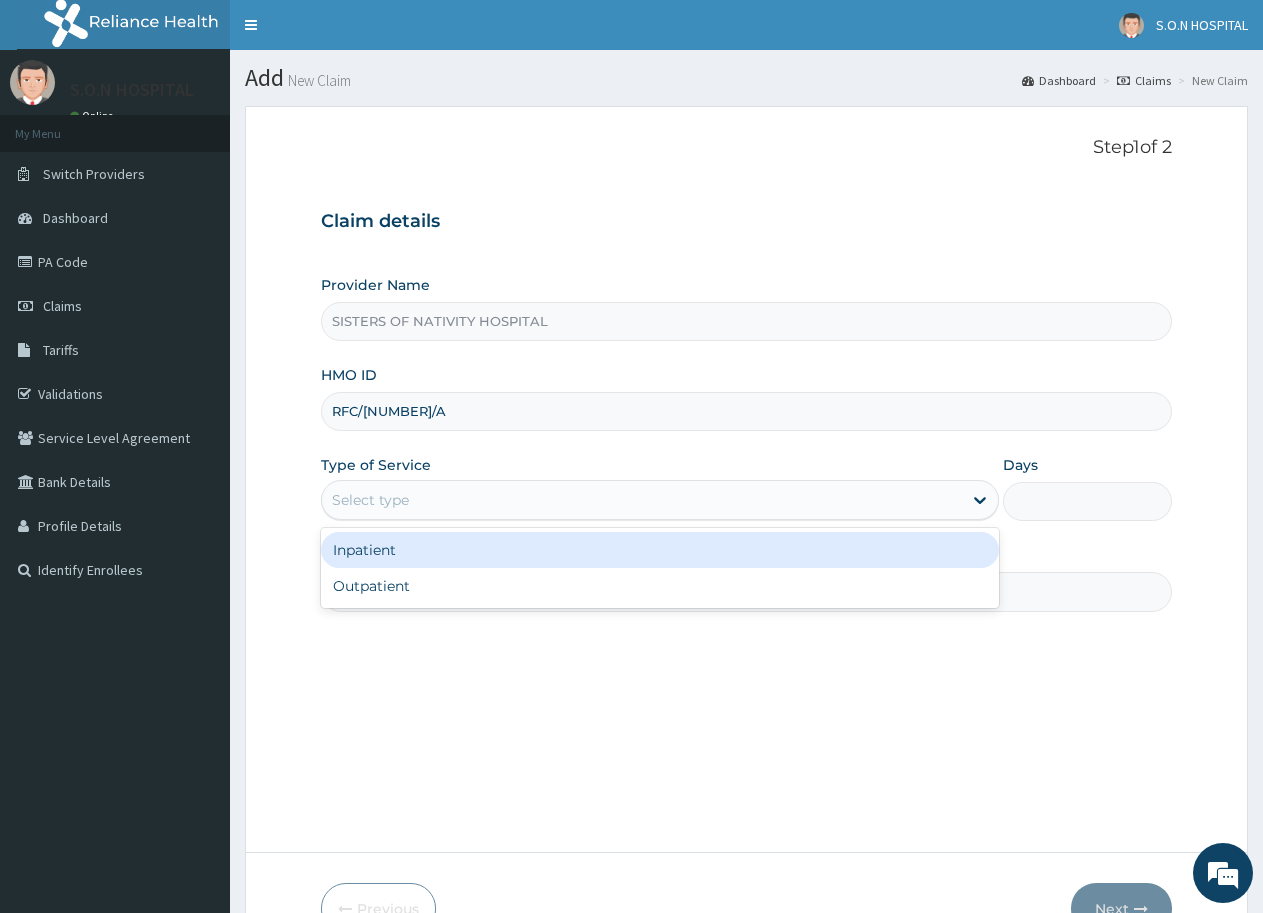 click on "Select type" at bounding box center (641, 500) 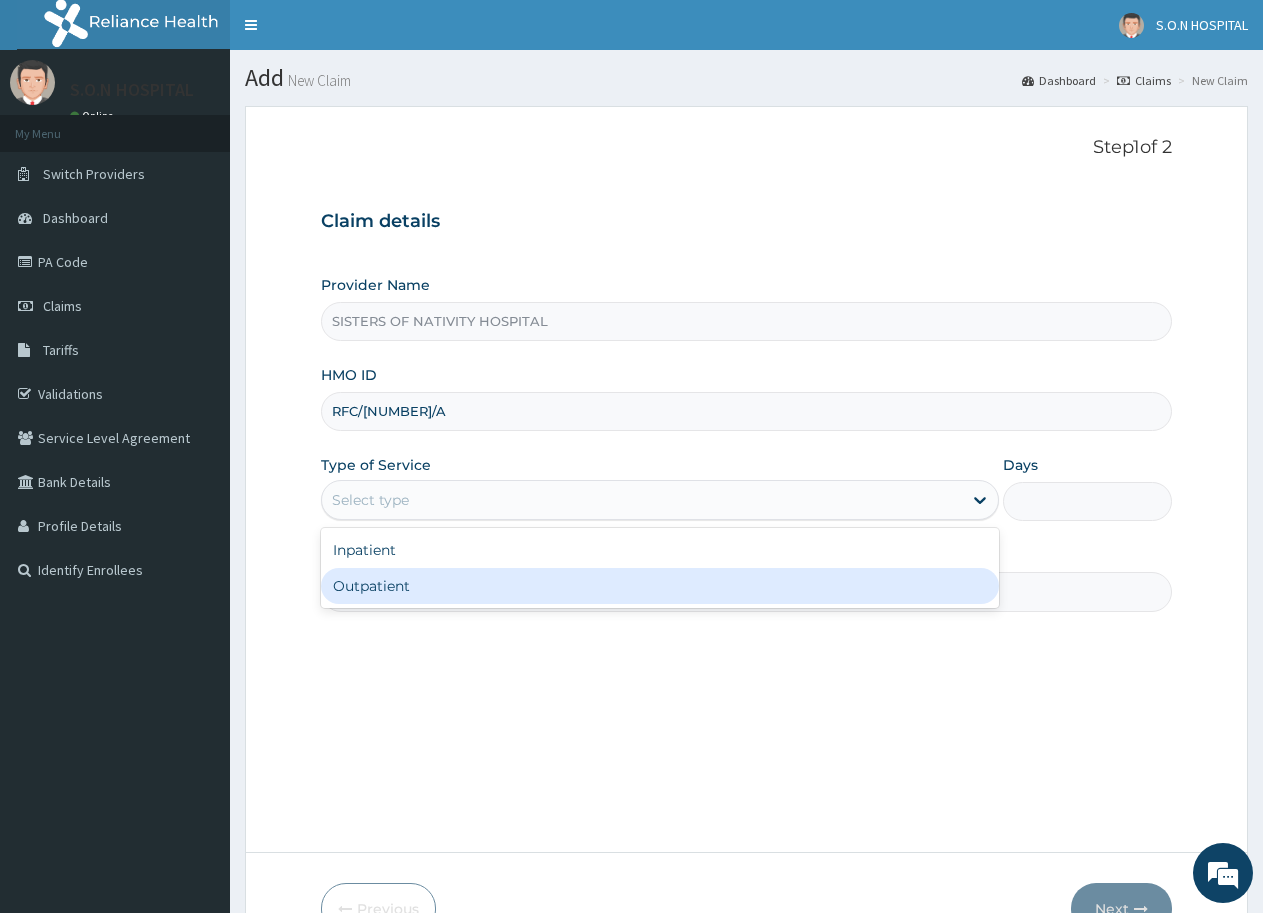 click on "Outpatient" at bounding box center [659, 586] 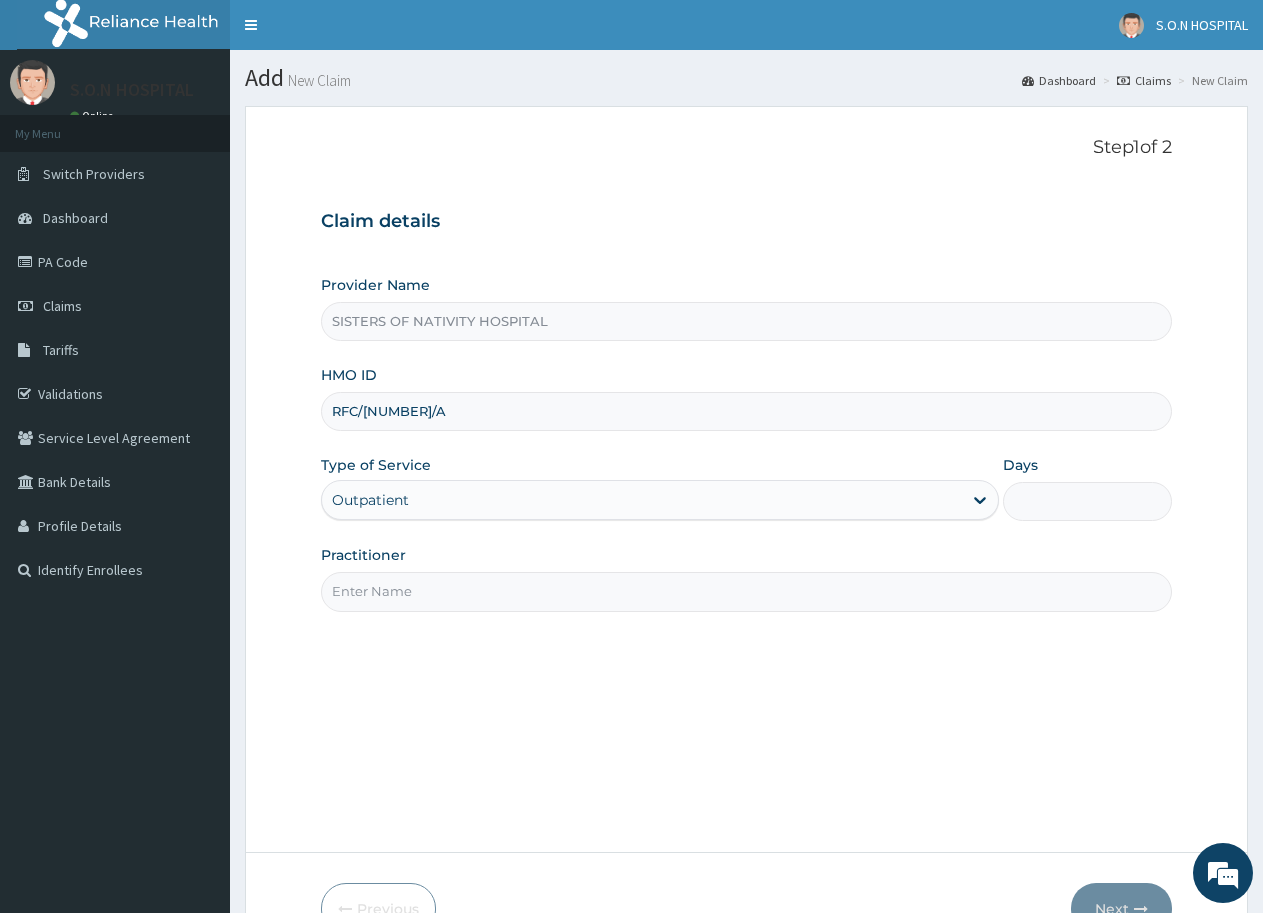type on "1" 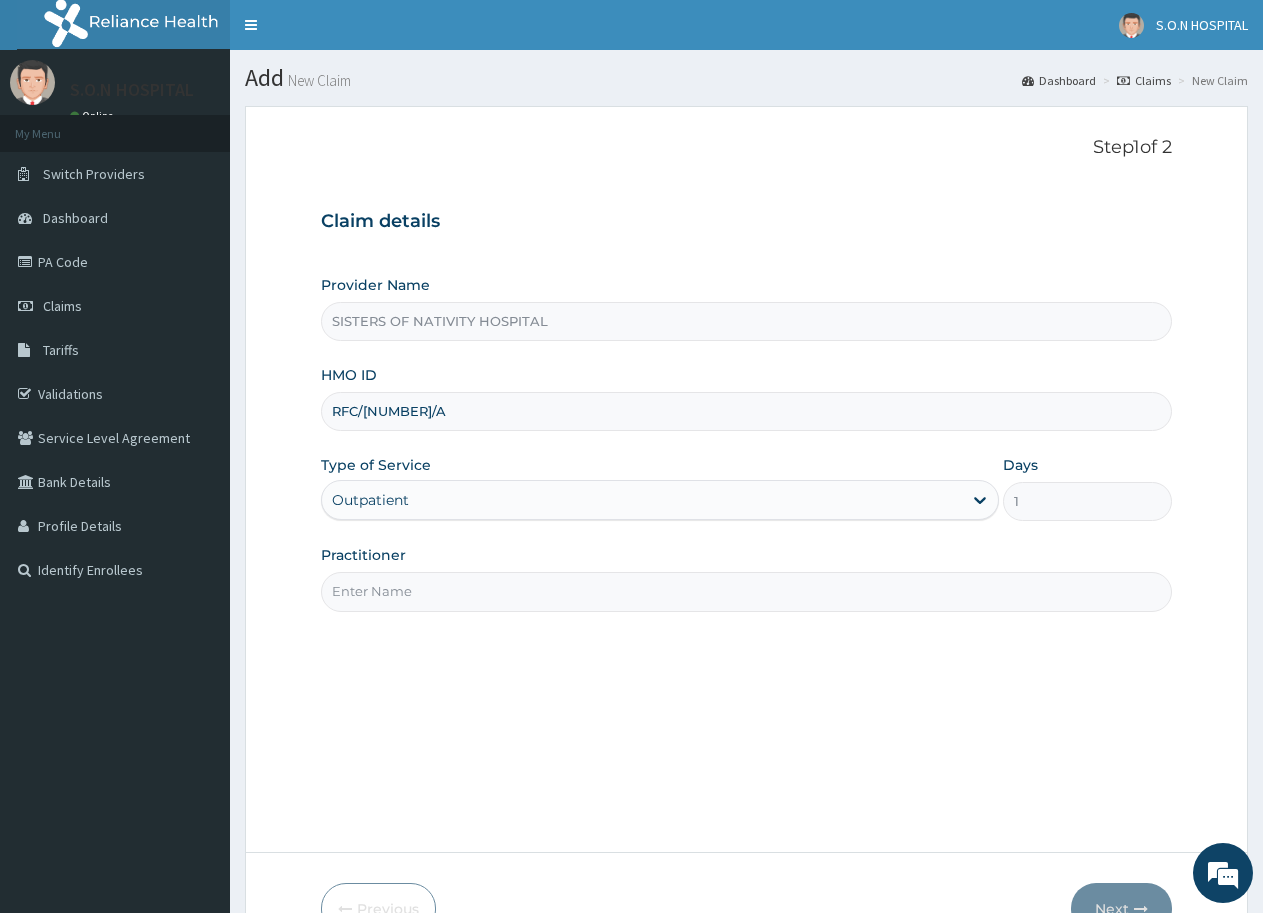 click on "Practitioner" at bounding box center [746, 591] 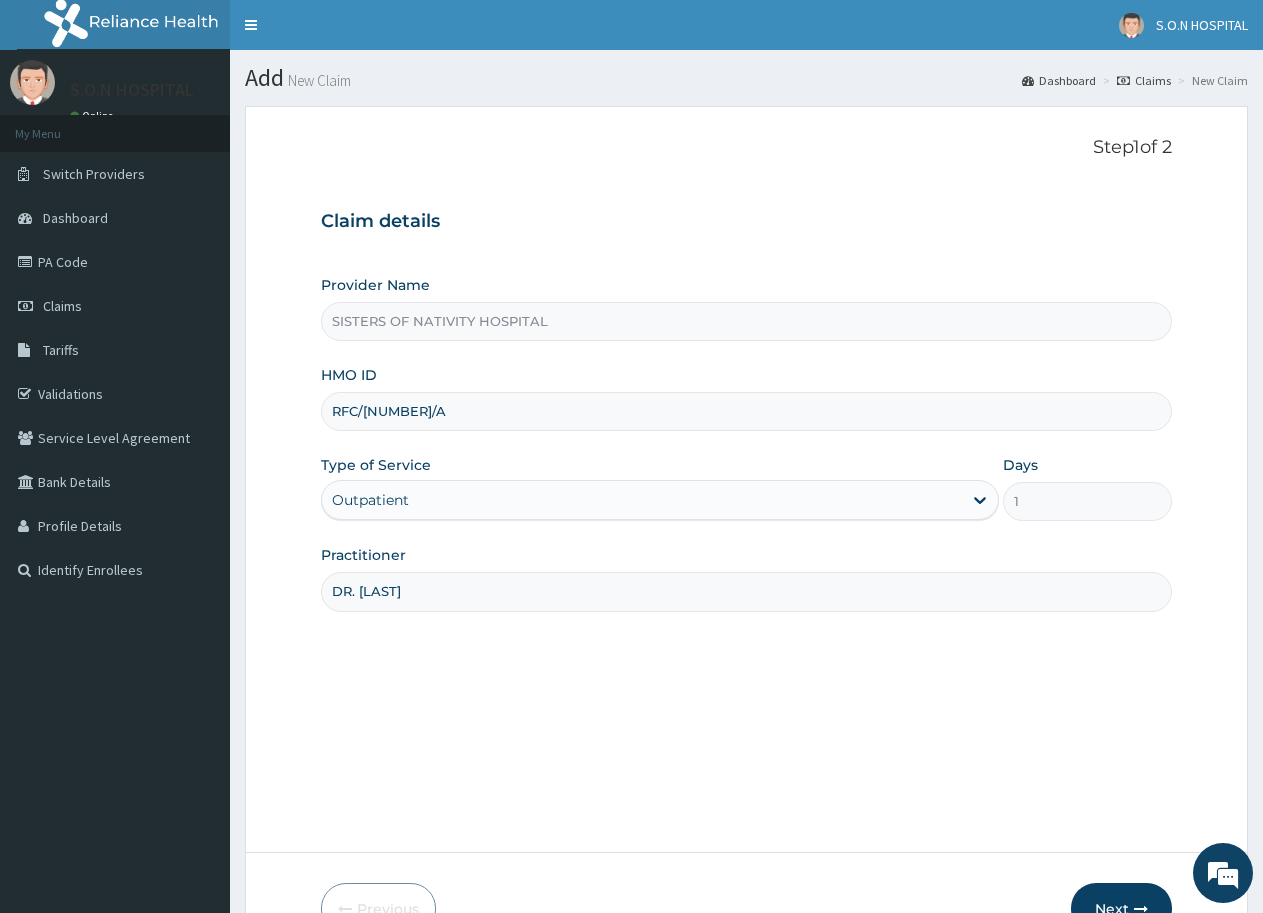 click on "Next" at bounding box center [1121, 909] 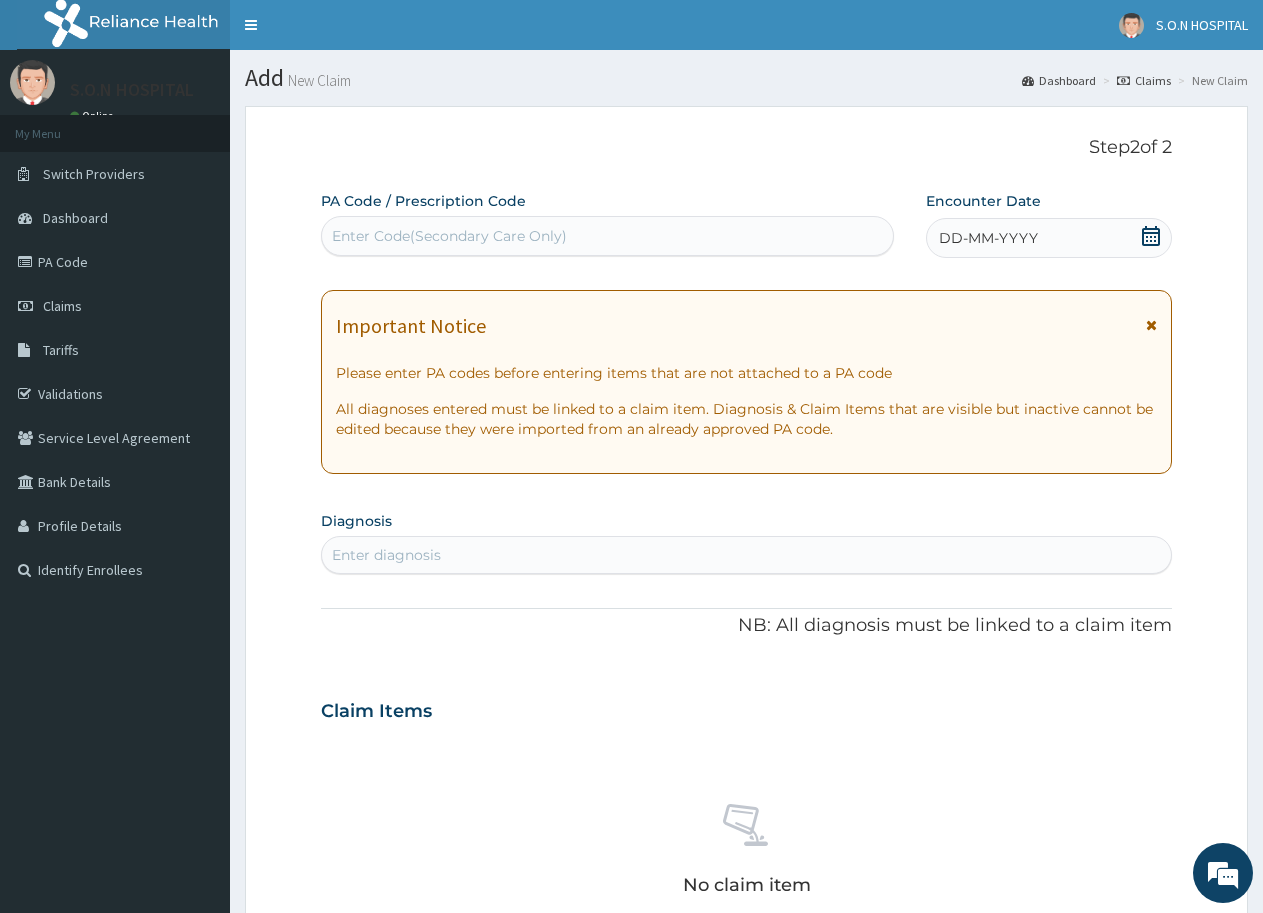 click on "Enter Code(Secondary Care Only)" at bounding box center (607, 236) 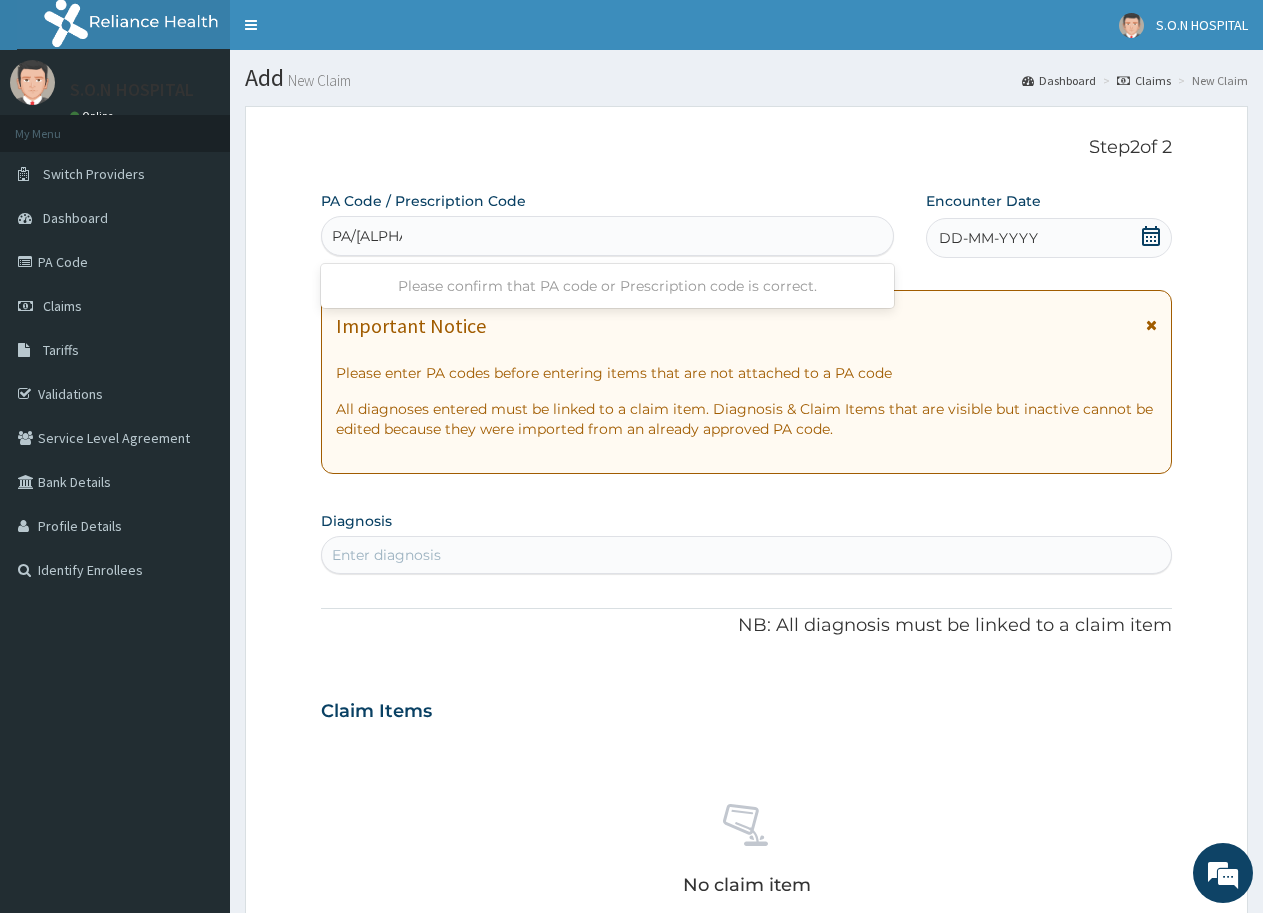 type on "PA/59E59B" 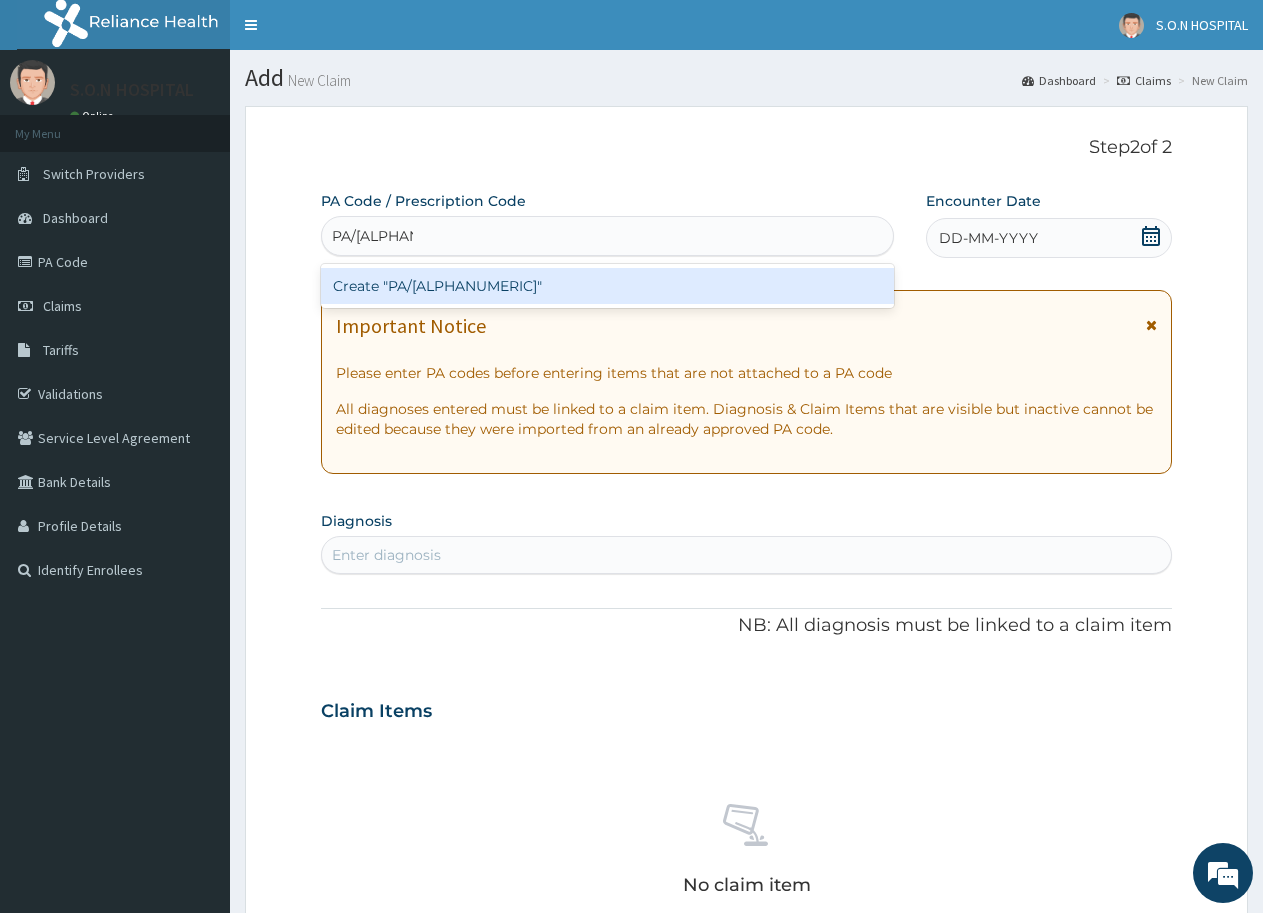 click on "Create "PA/59E59B"" at bounding box center (607, 286) 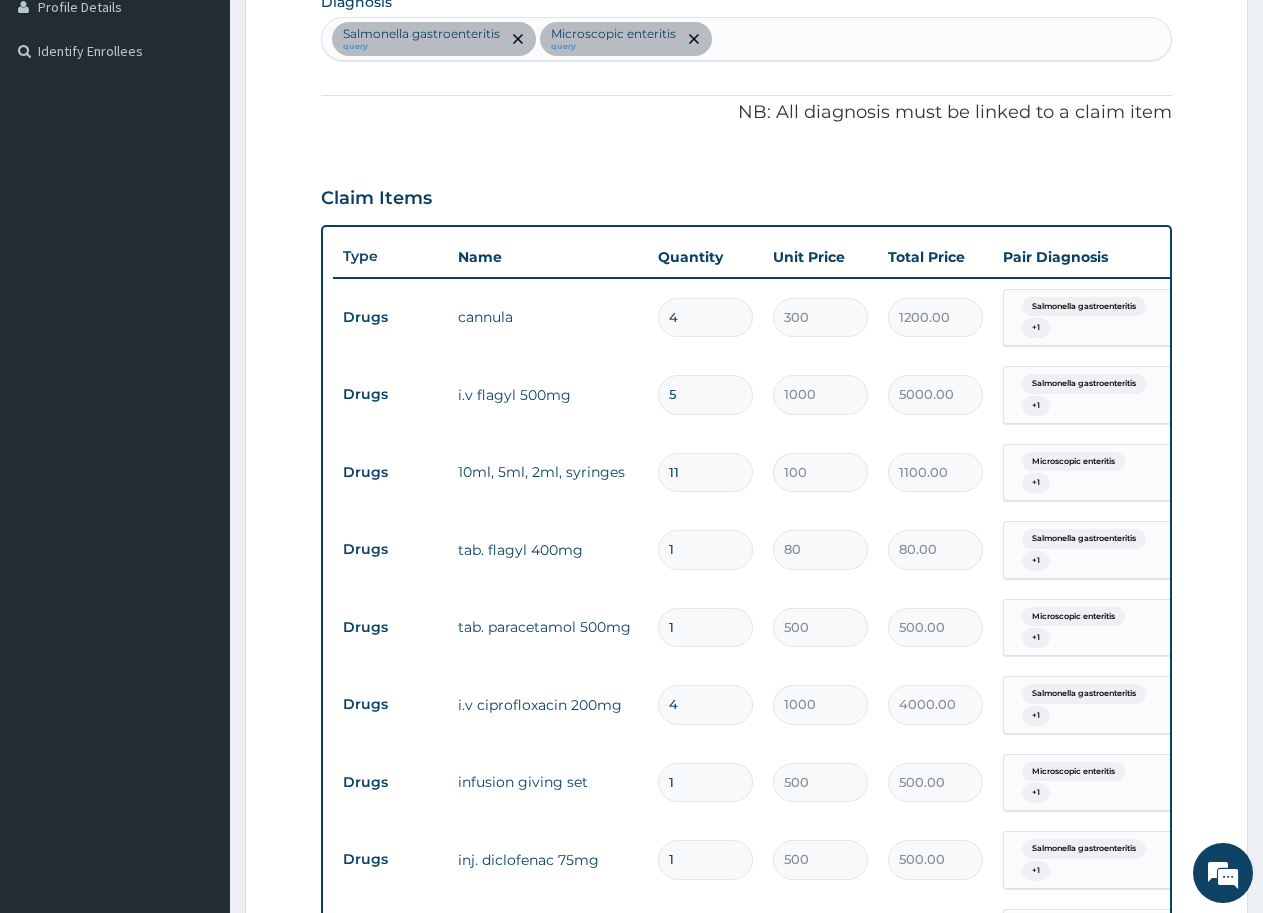 scroll, scrollTop: 619, scrollLeft: 0, axis: vertical 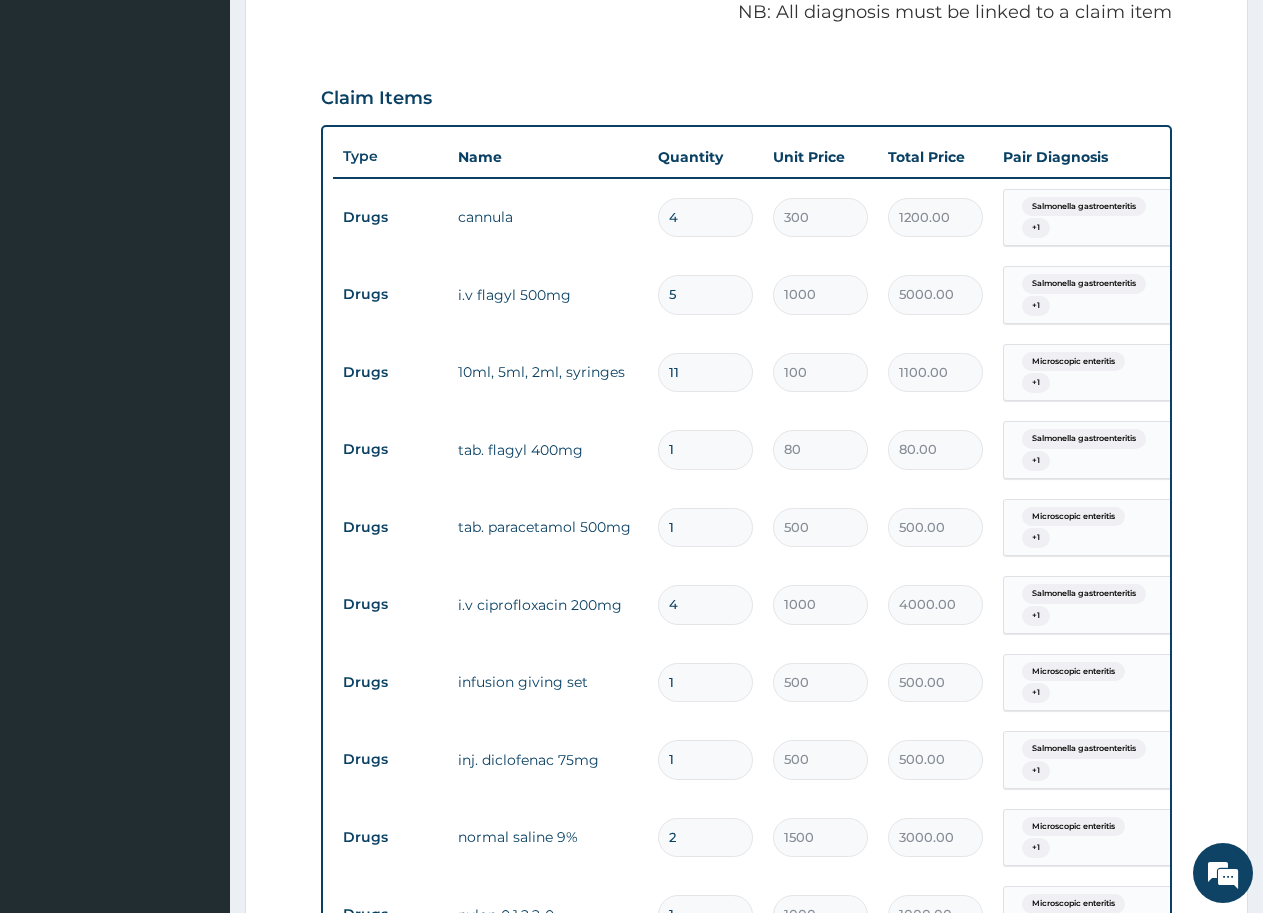 click on "5" at bounding box center (705, 294) 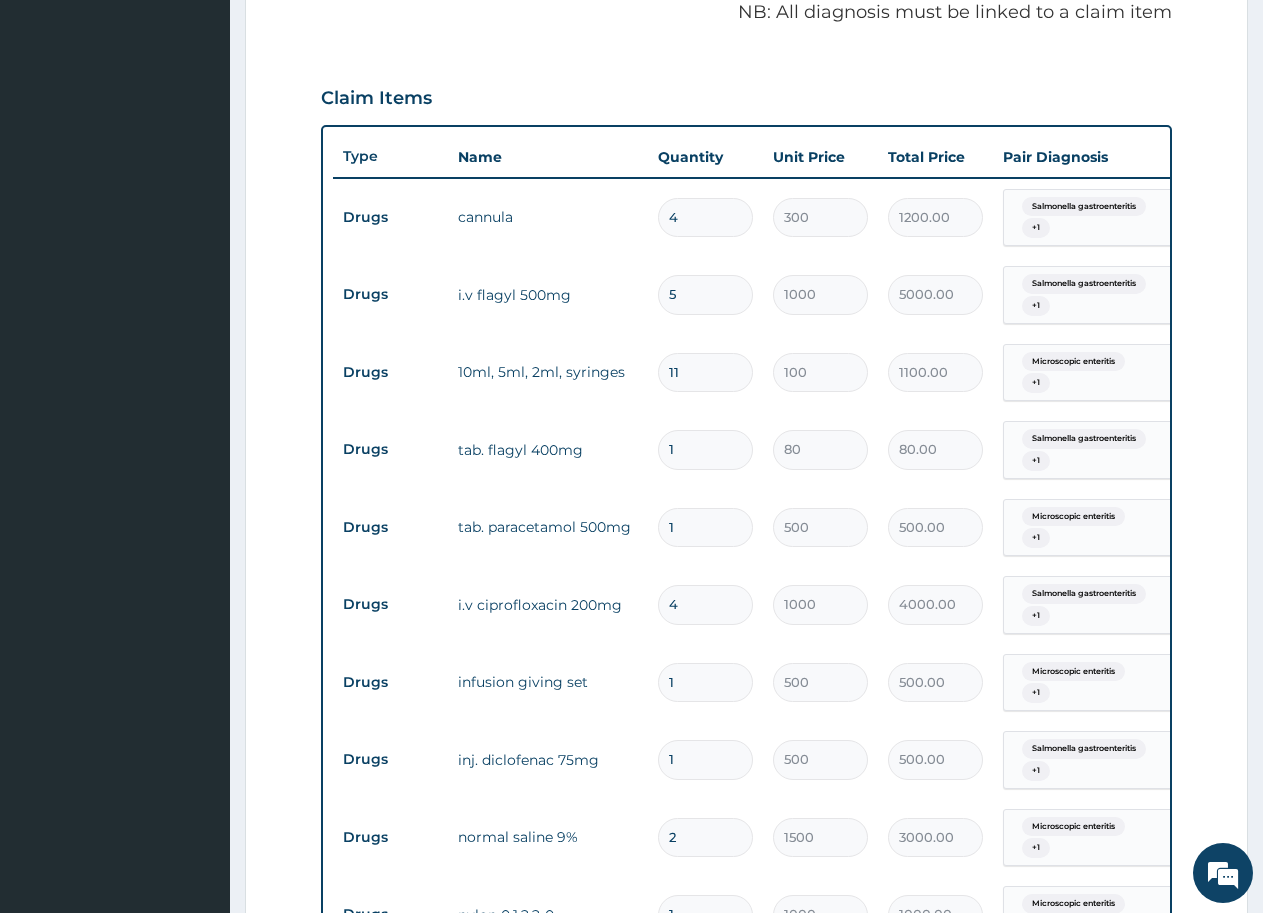 type 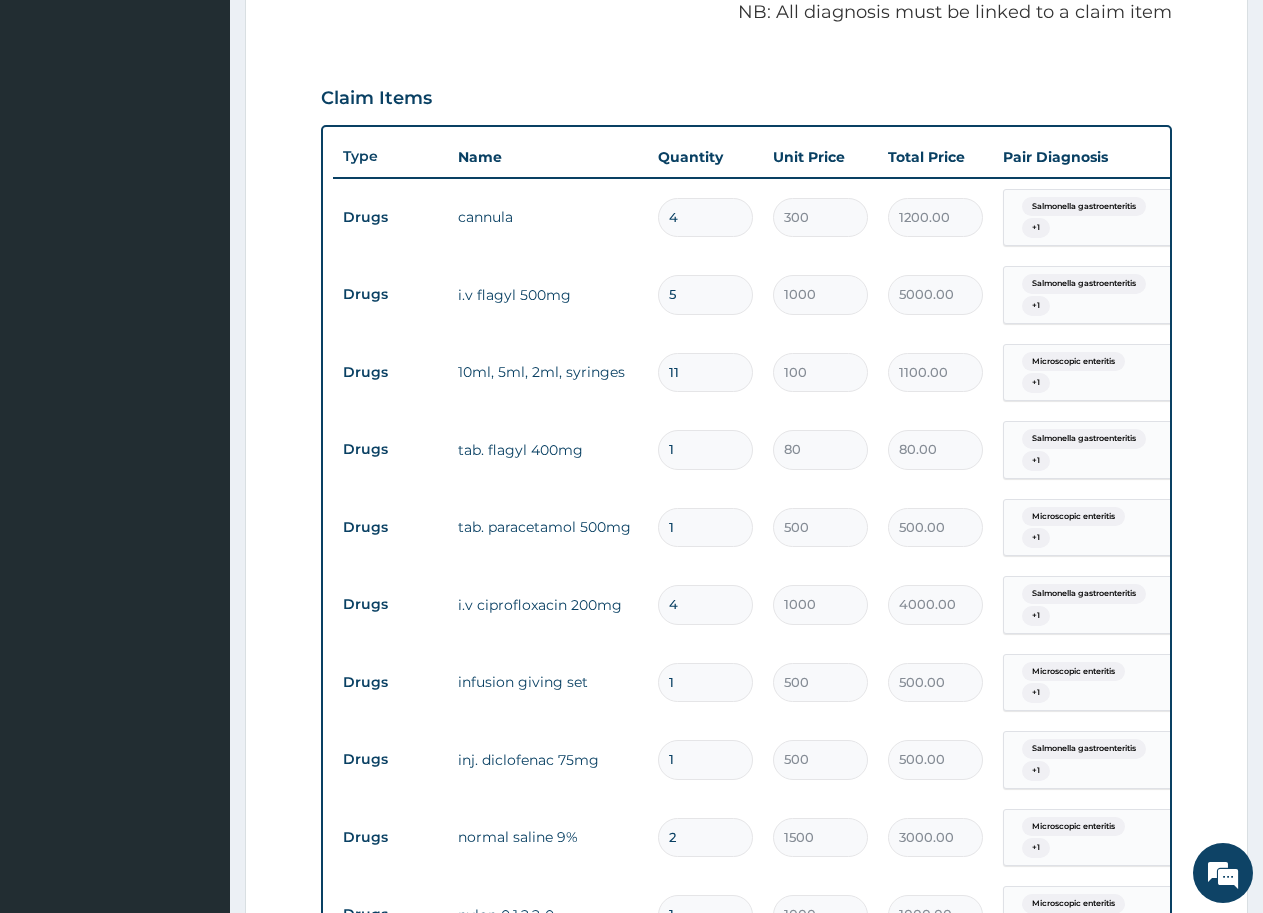 type on "0.00" 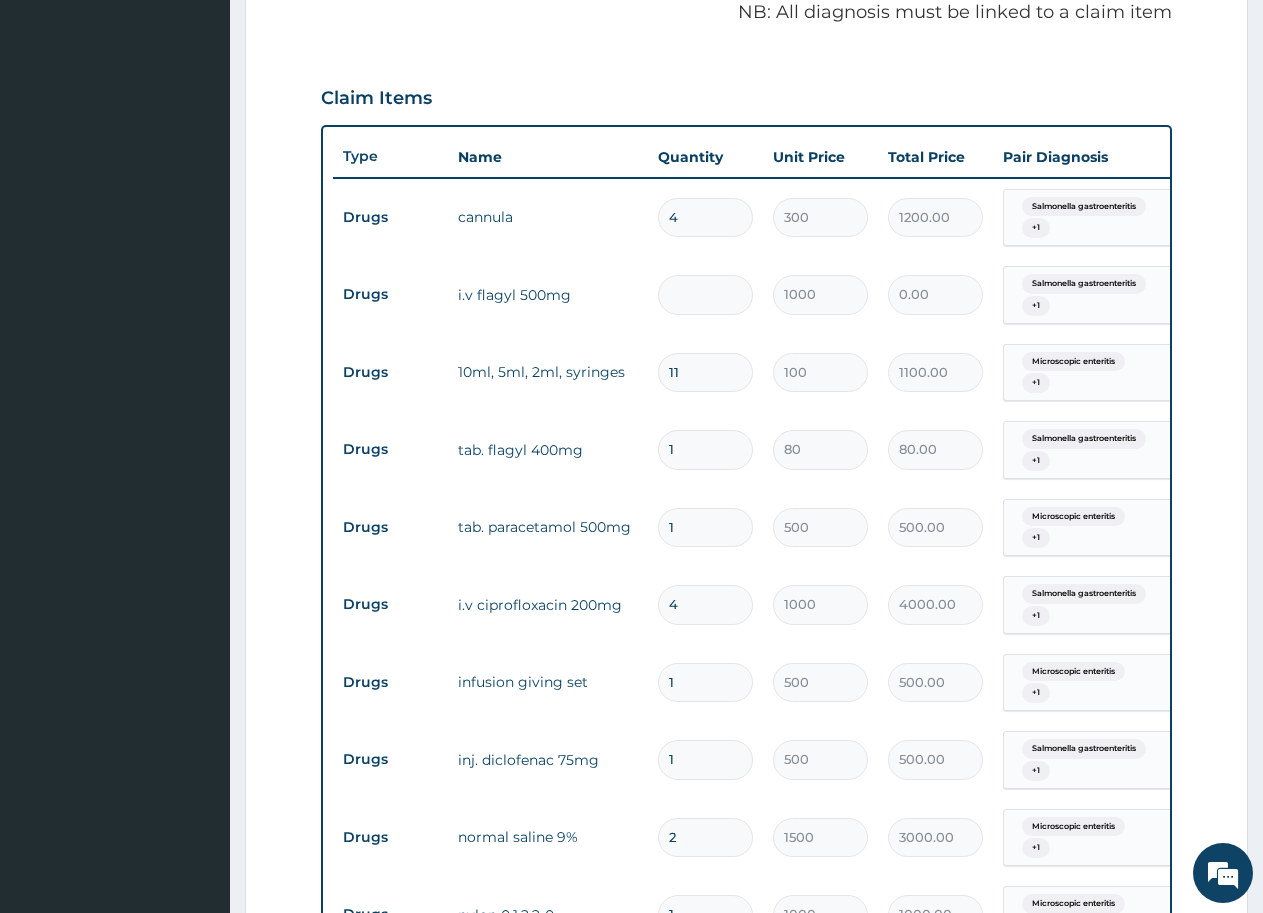 type on "6" 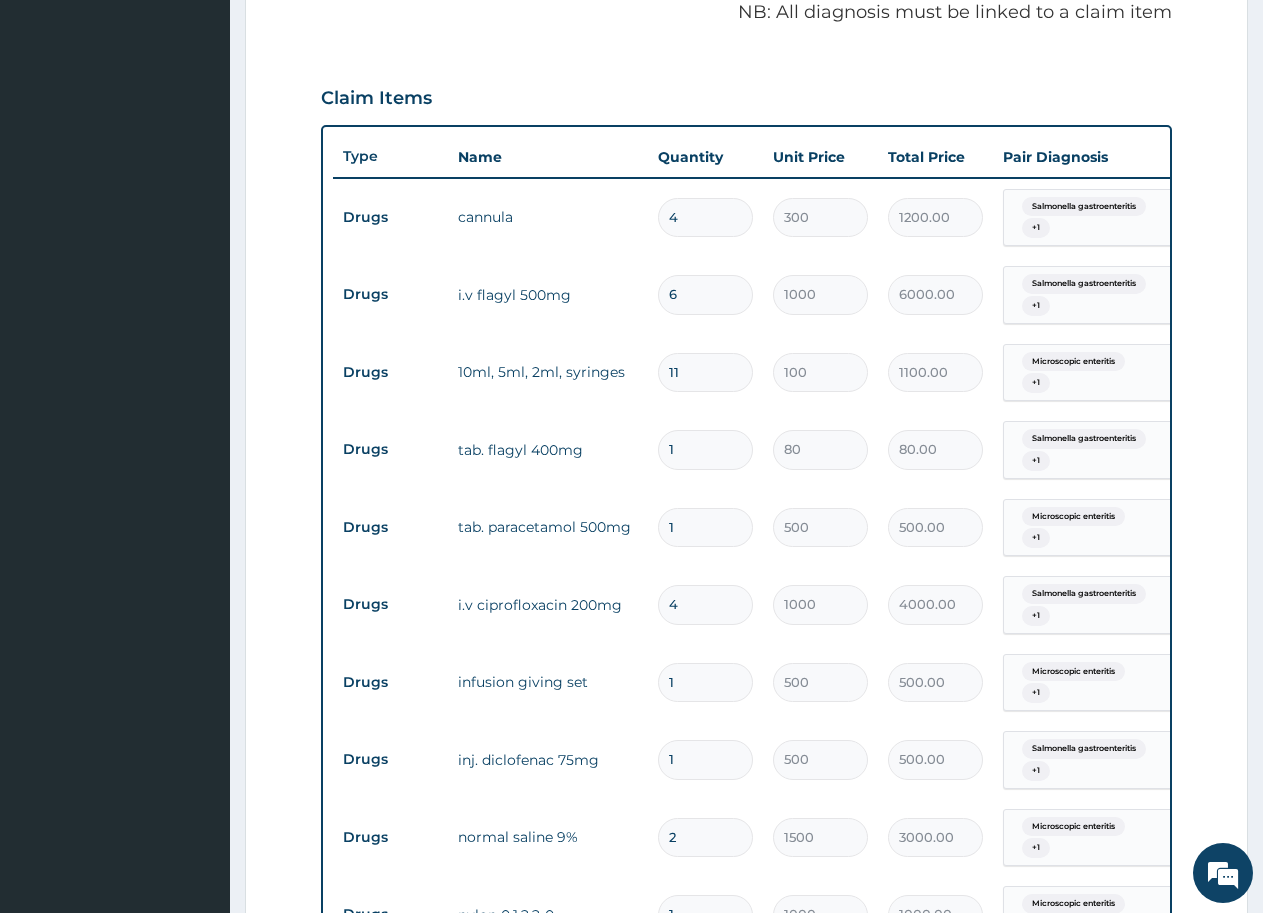 type on "6" 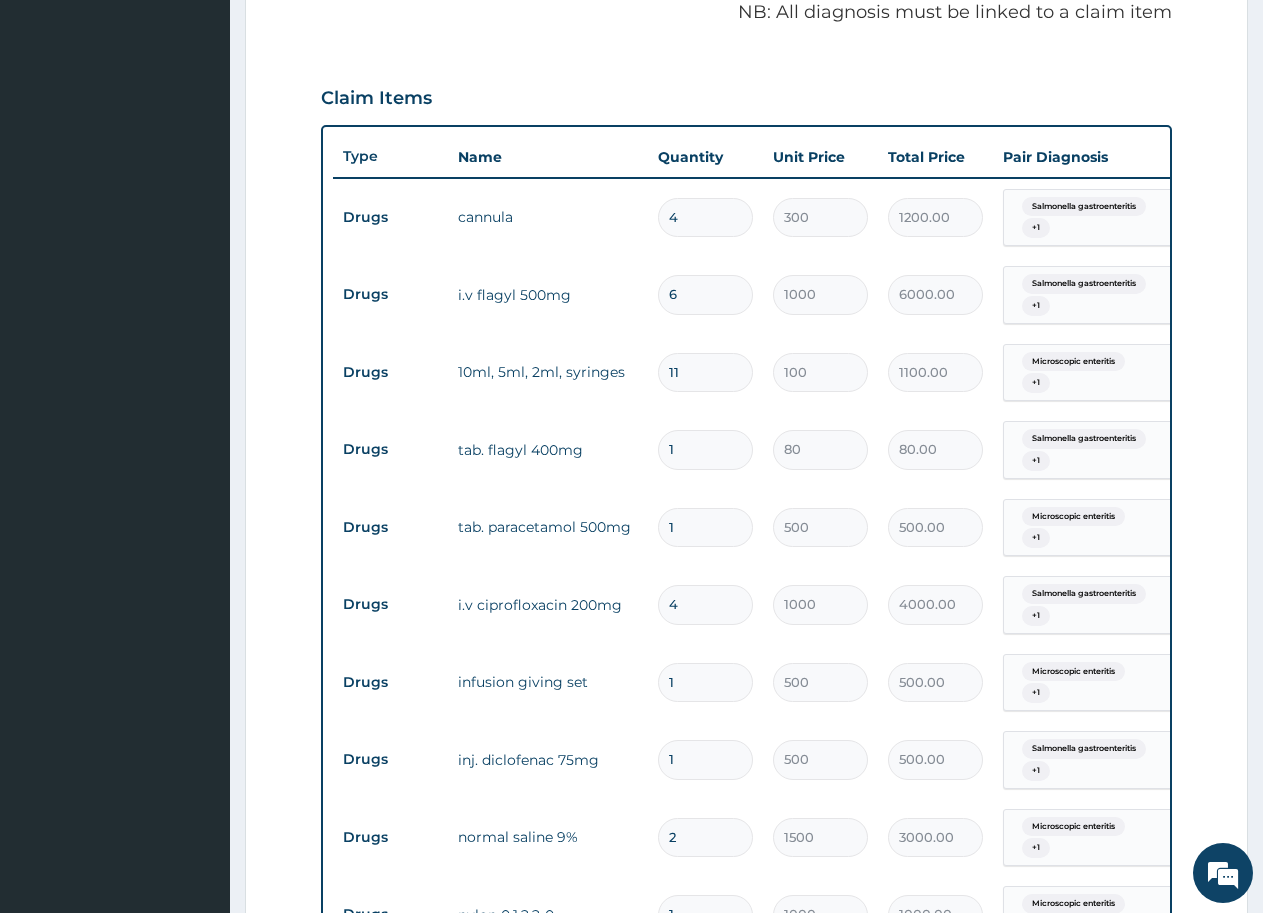 type on "12" 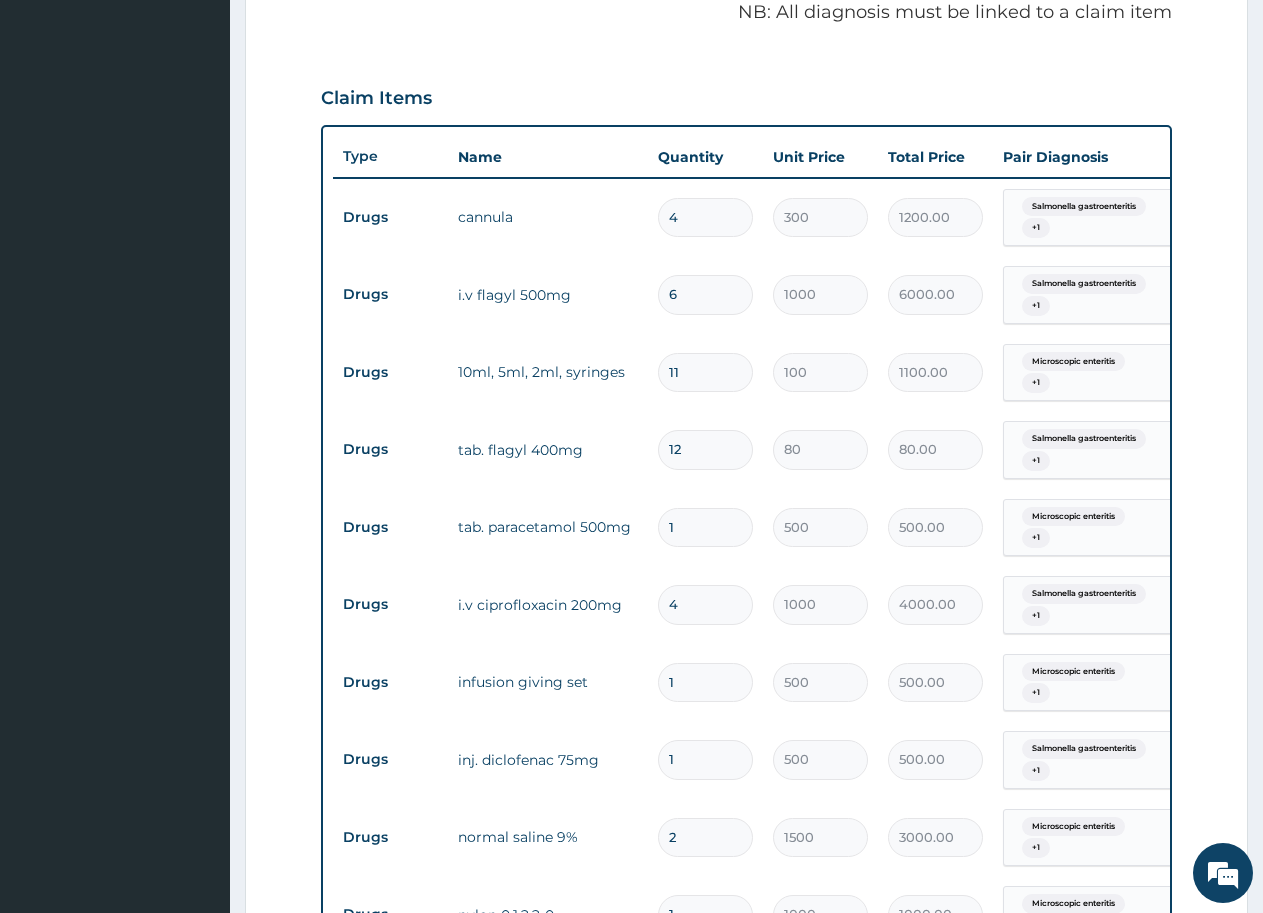 type on "960.00" 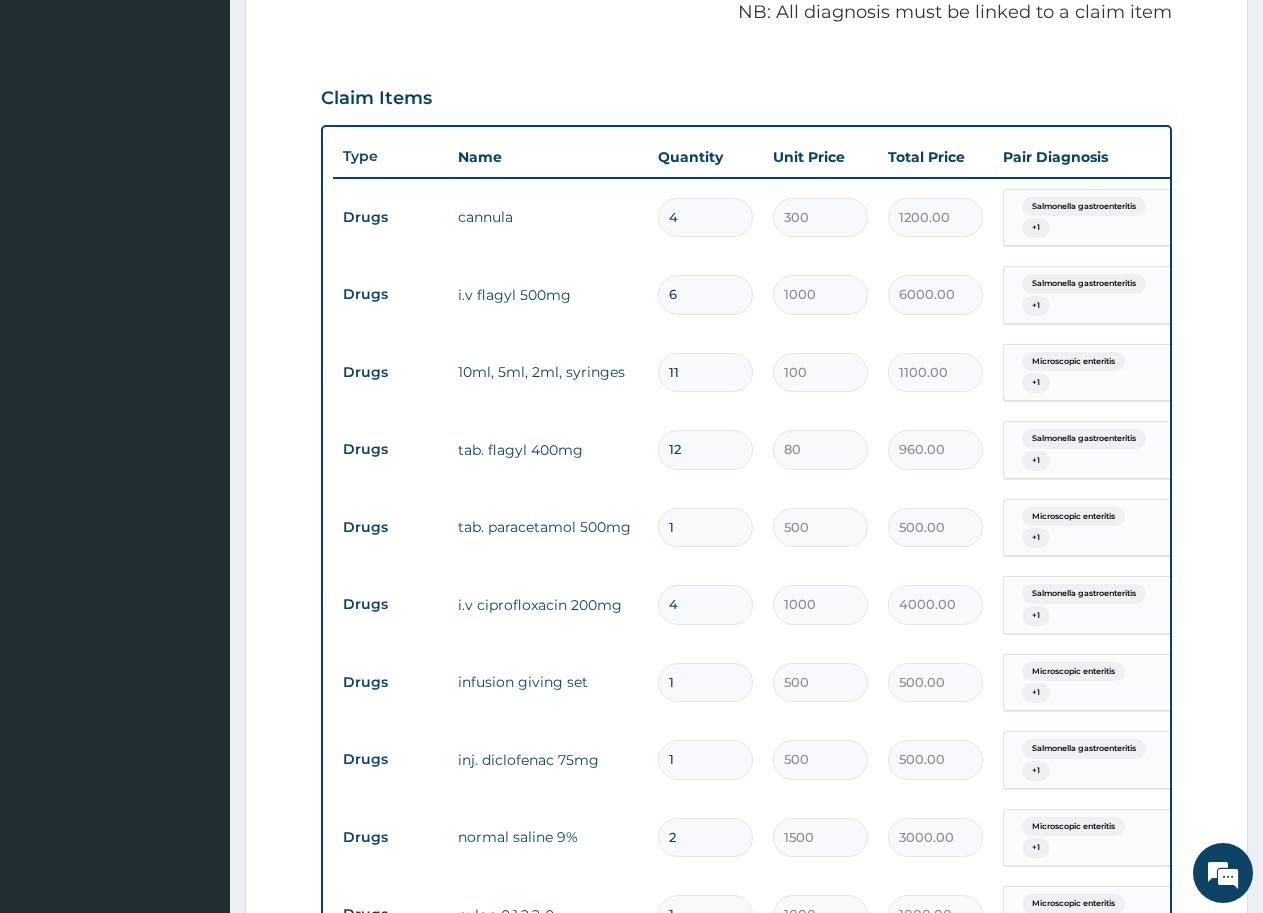 type on "1" 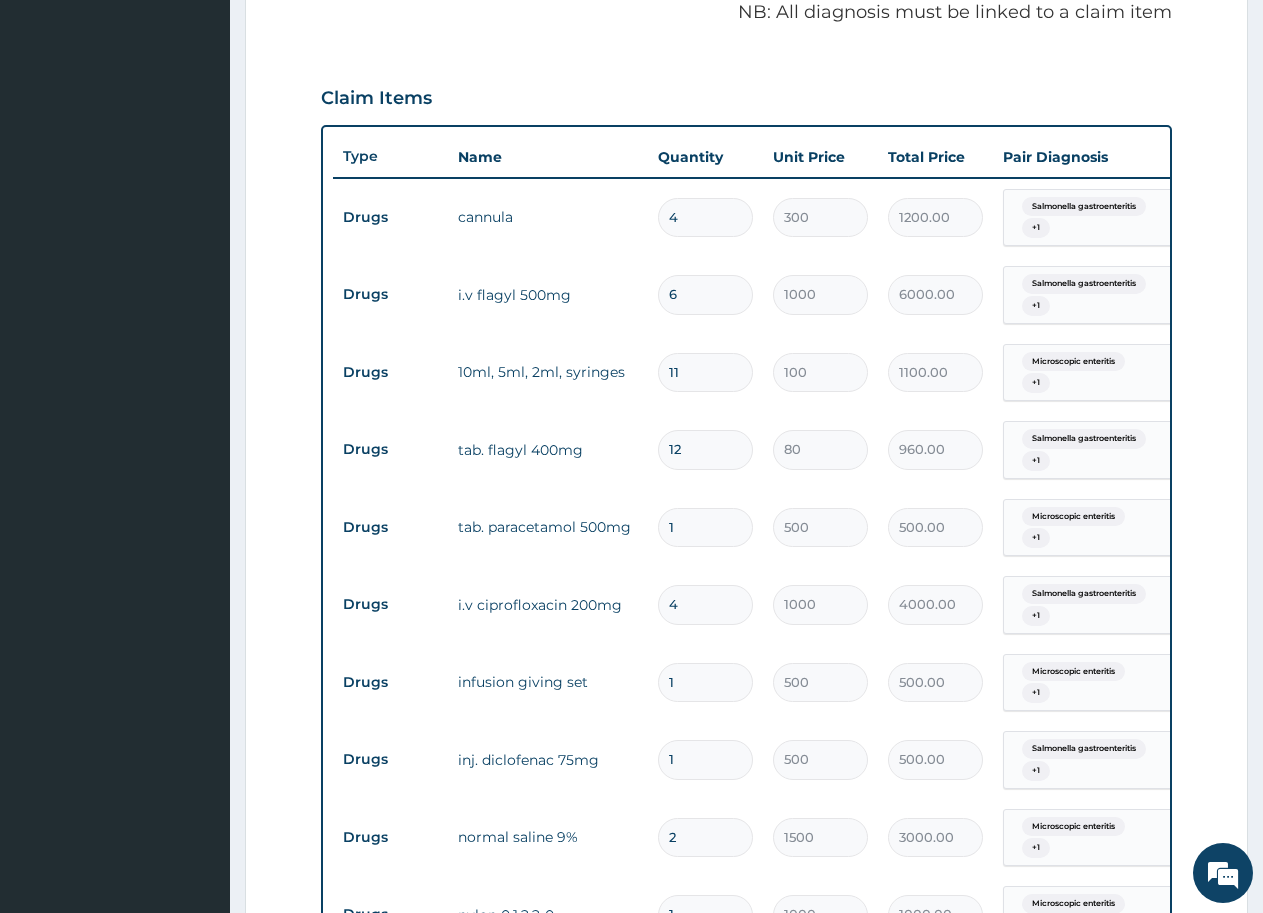 type on "80.00" 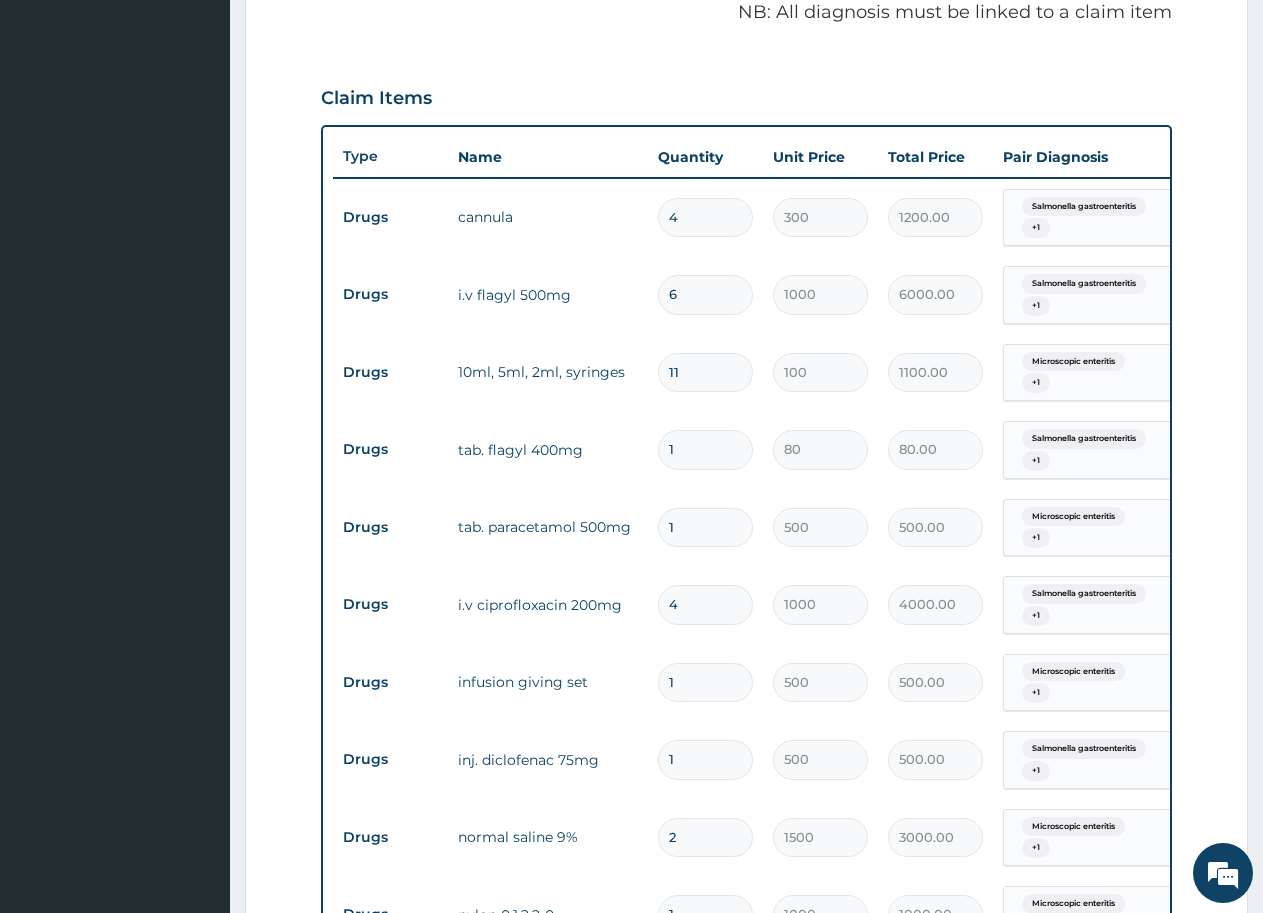 type on "15" 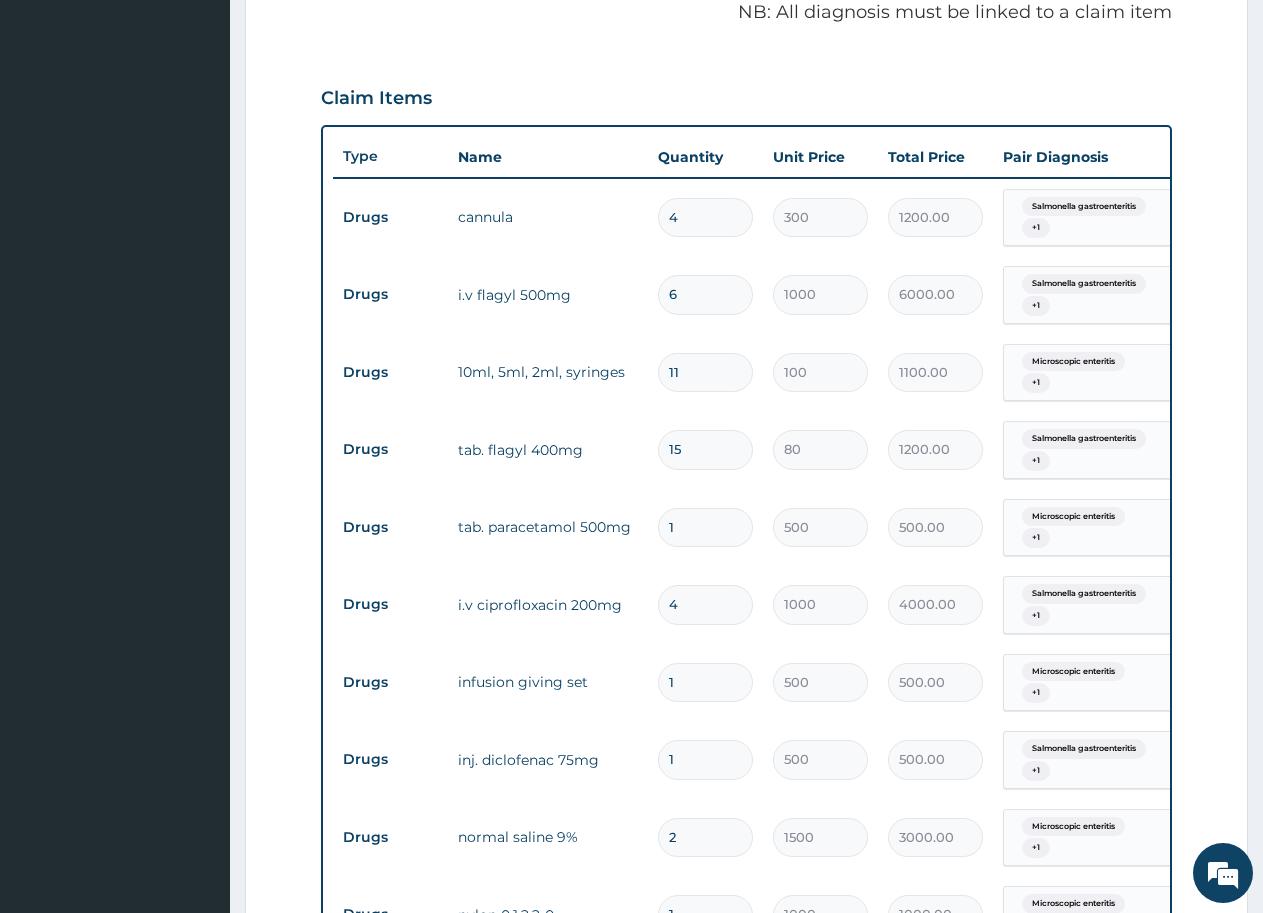 type on "1" 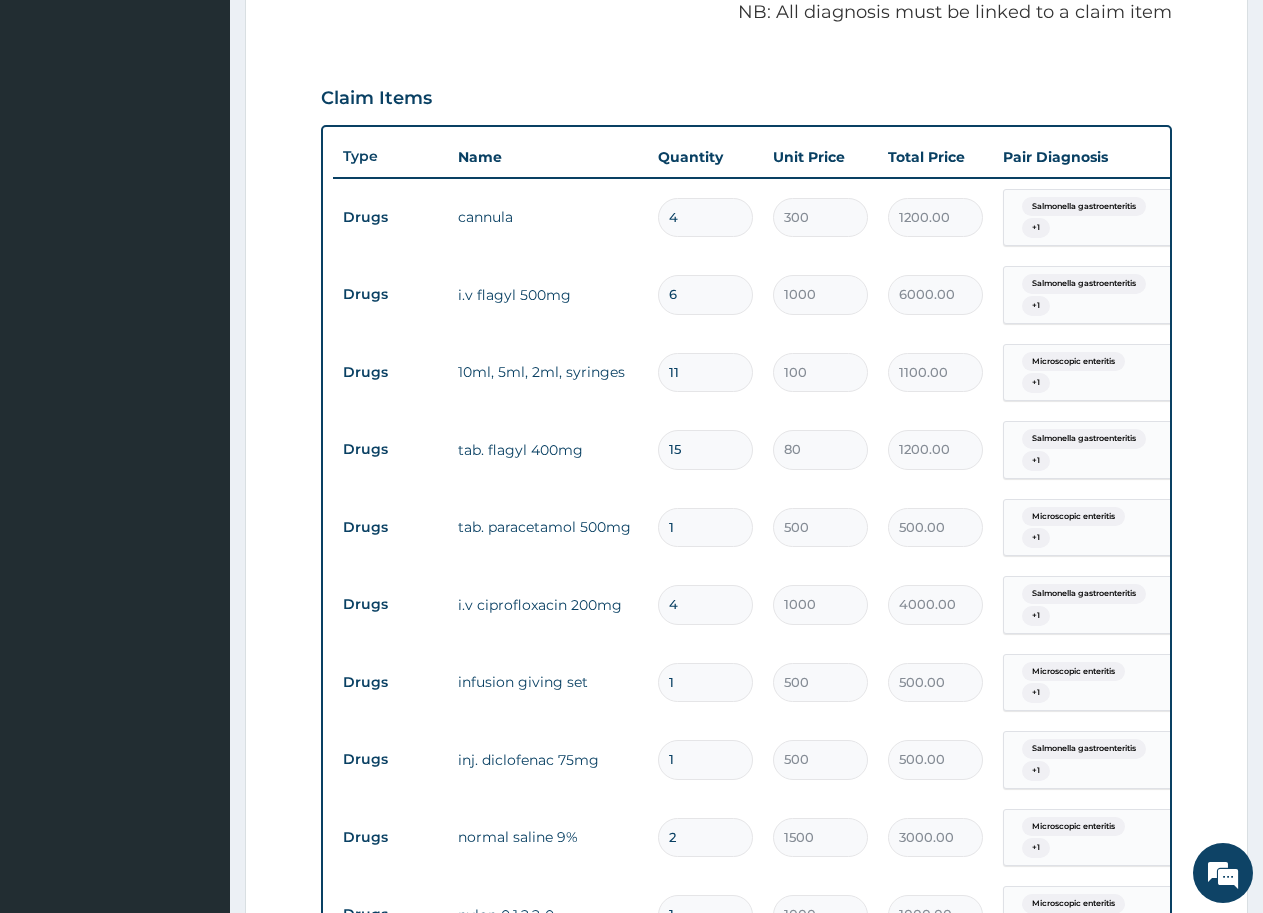 type on "80.00" 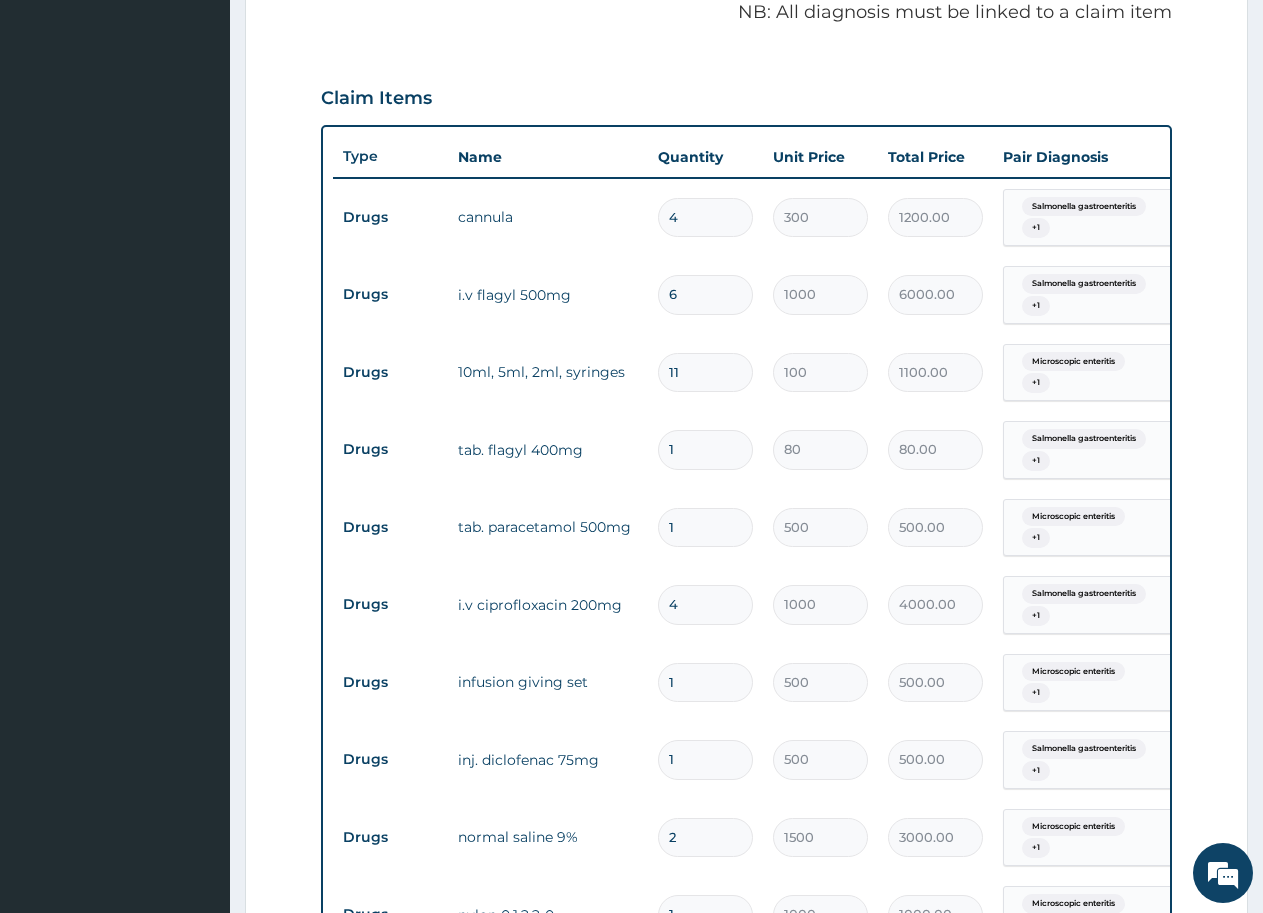 type 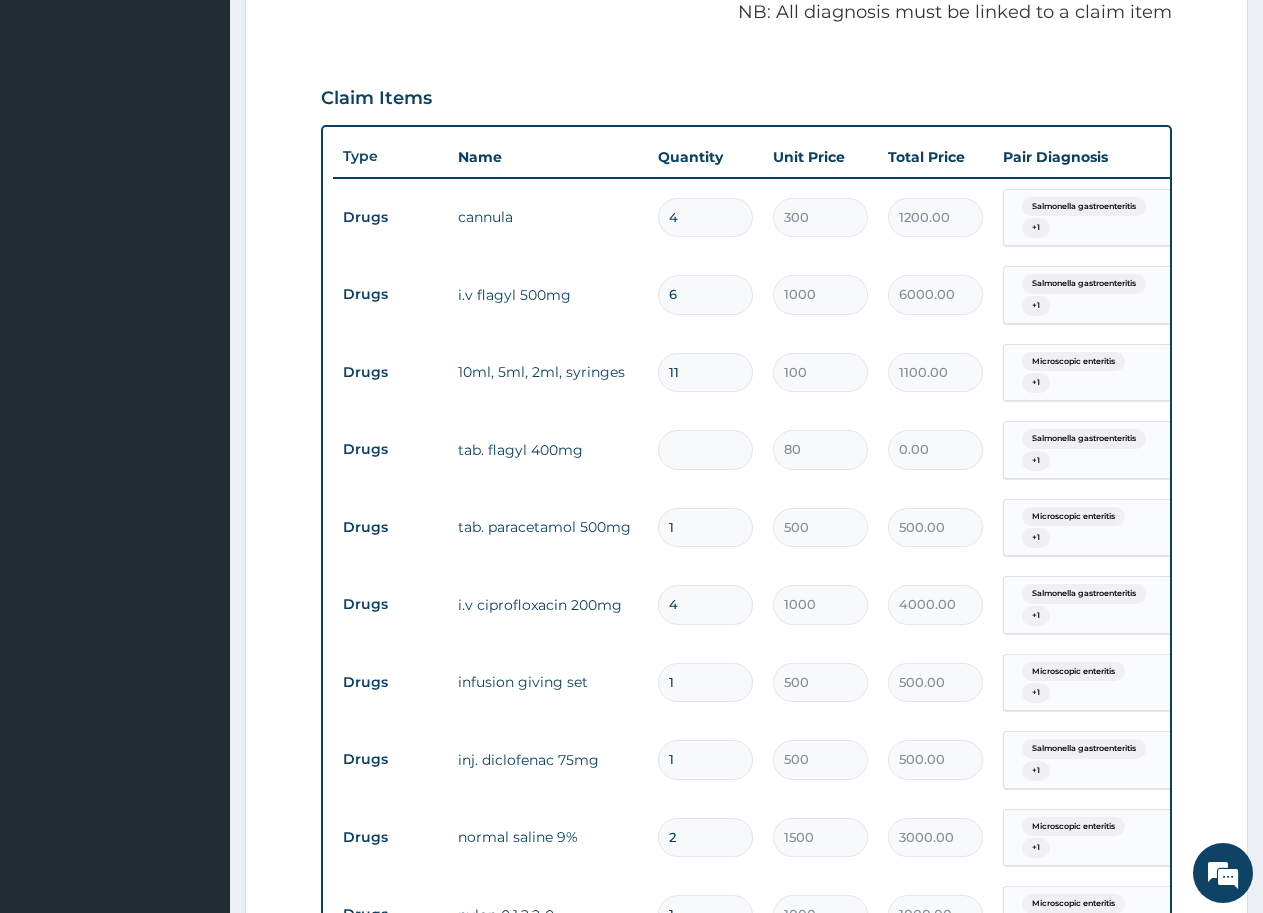 type on "2" 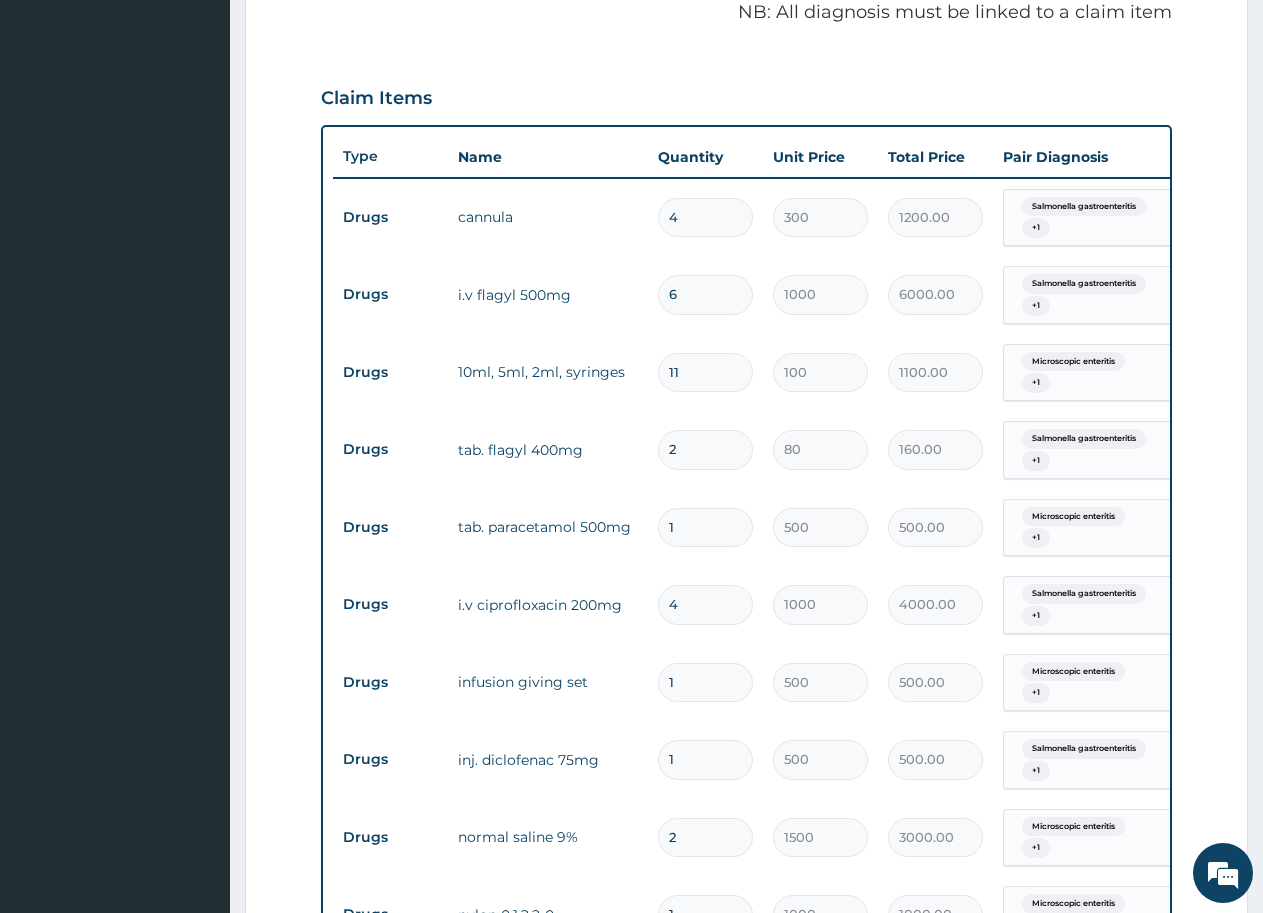 type on "20" 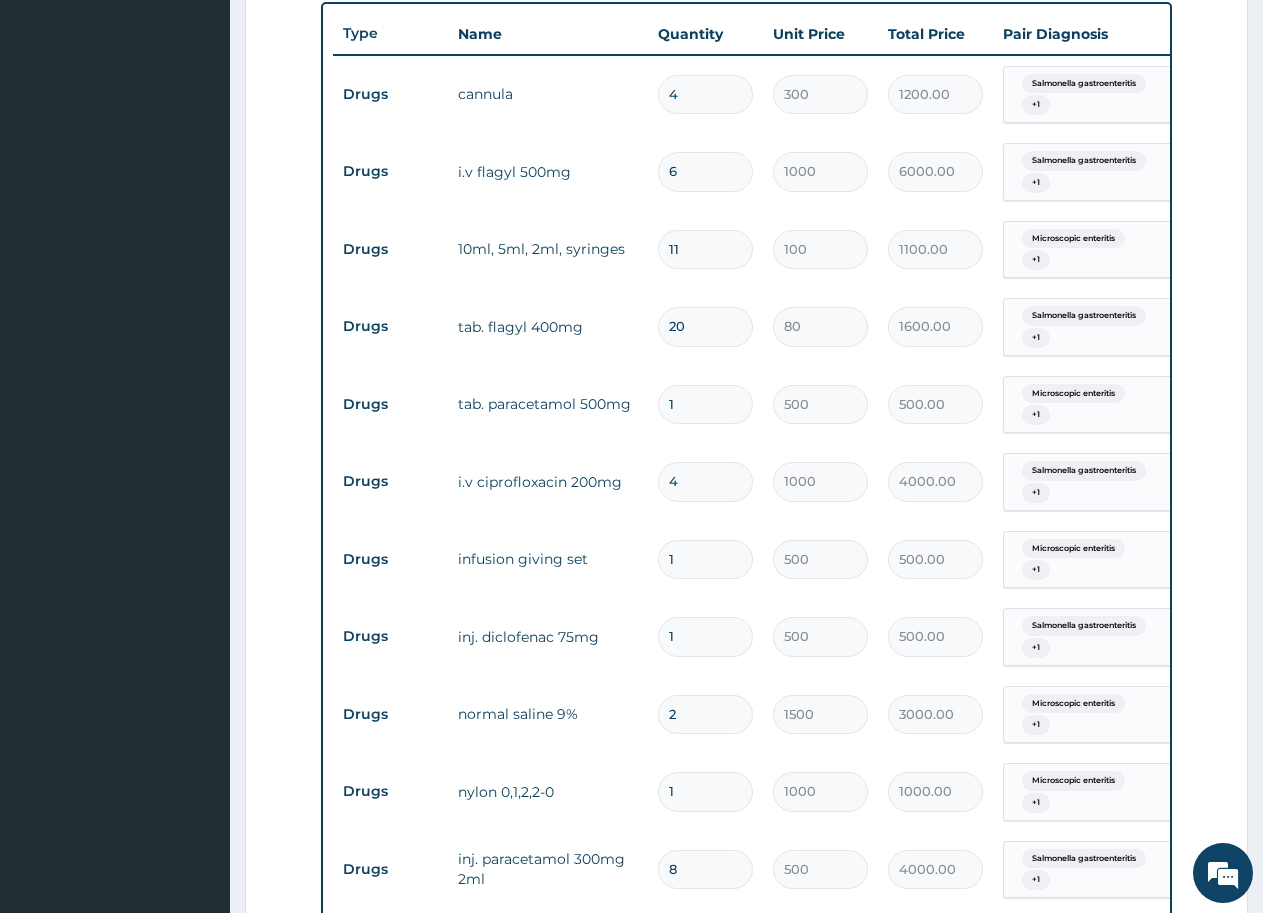 scroll, scrollTop: 819, scrollLeft: 0, axis: vertical 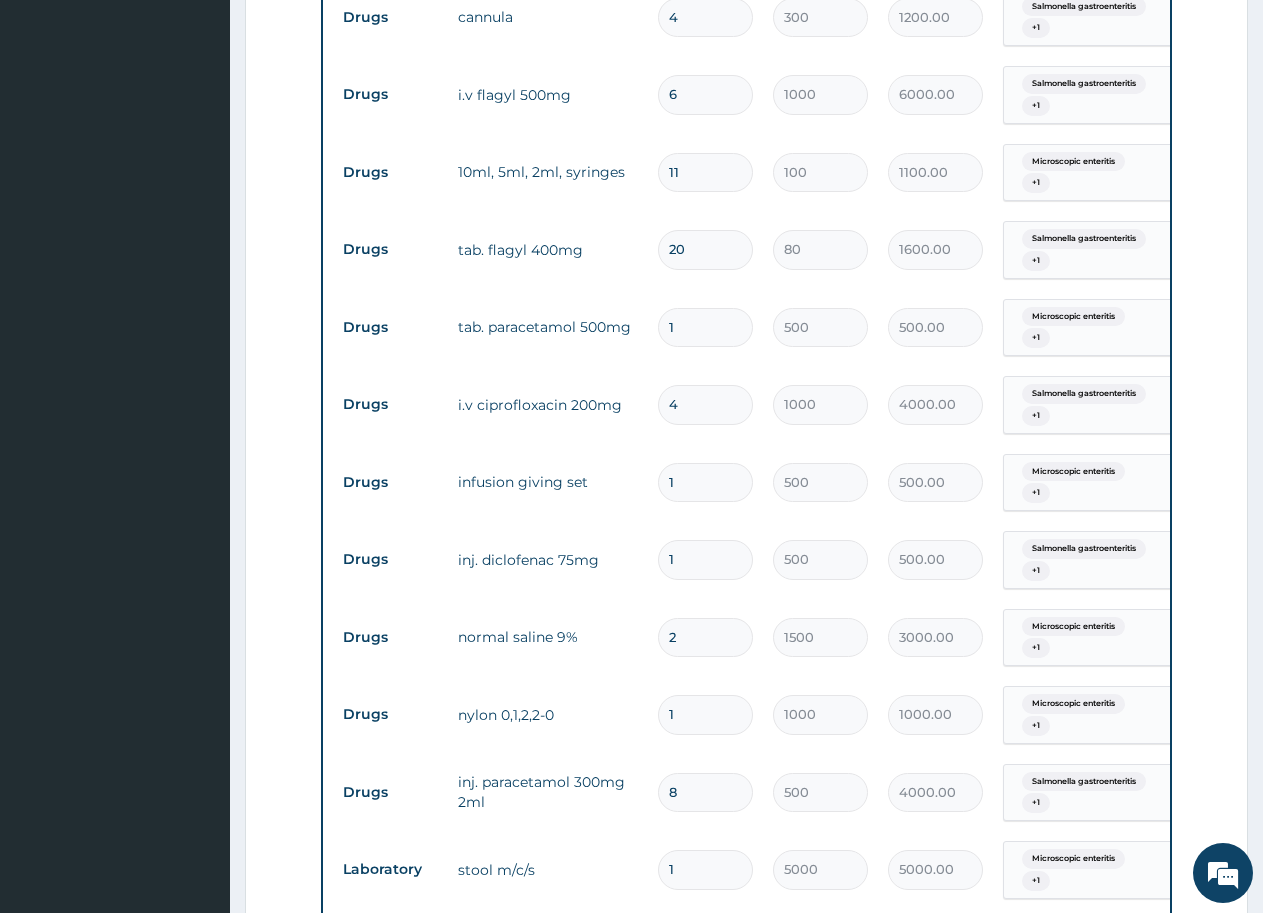 type on "20" 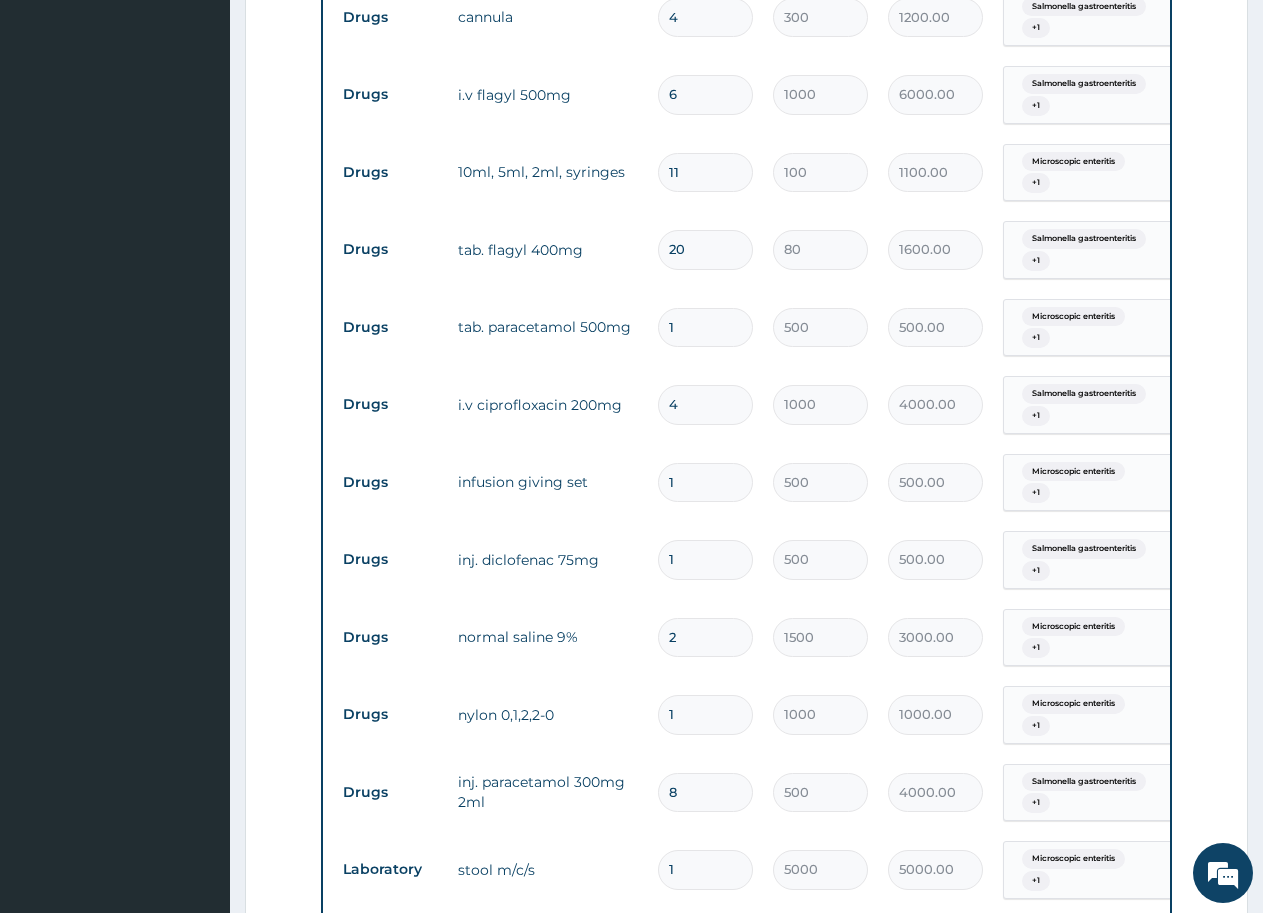 type 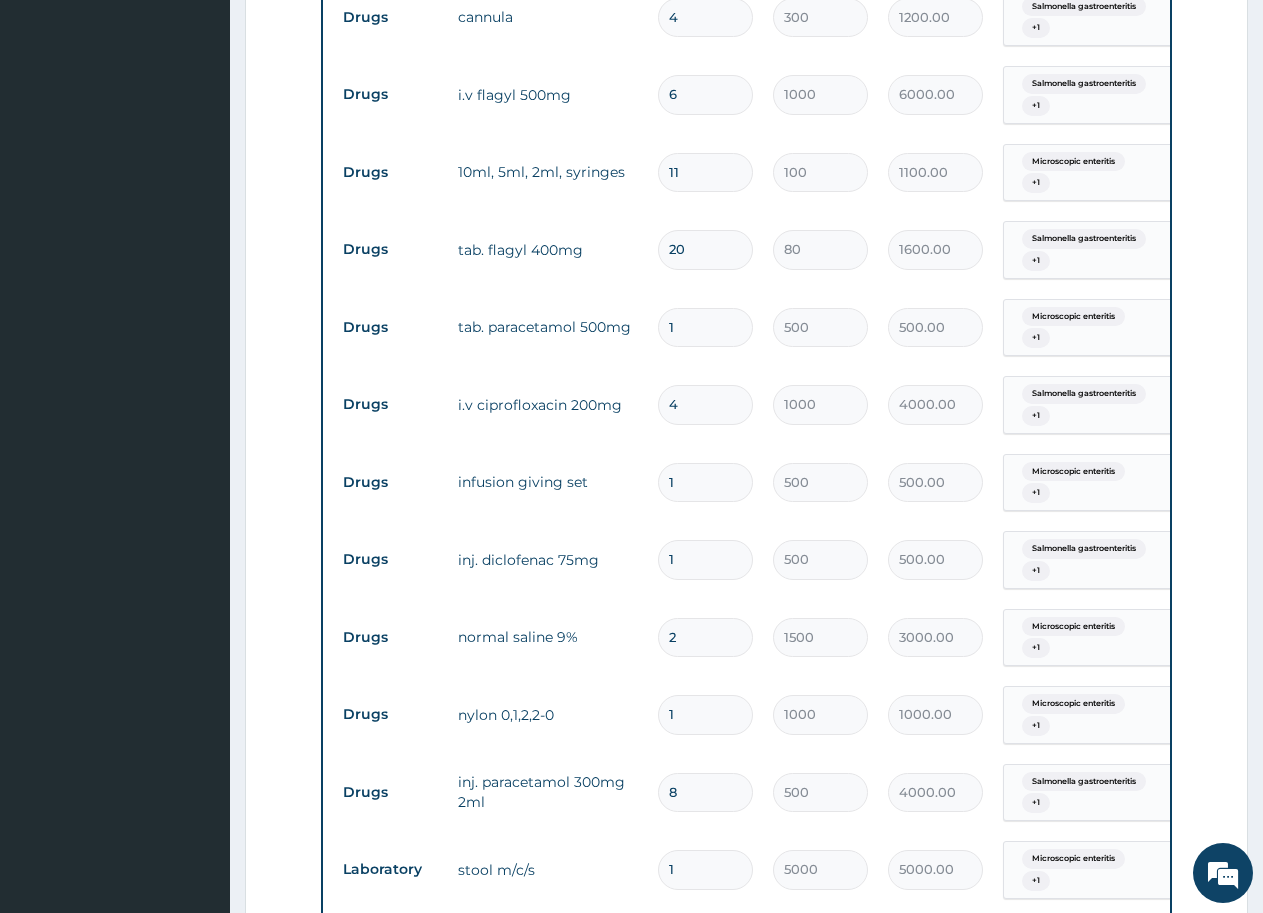 type on "0.00" 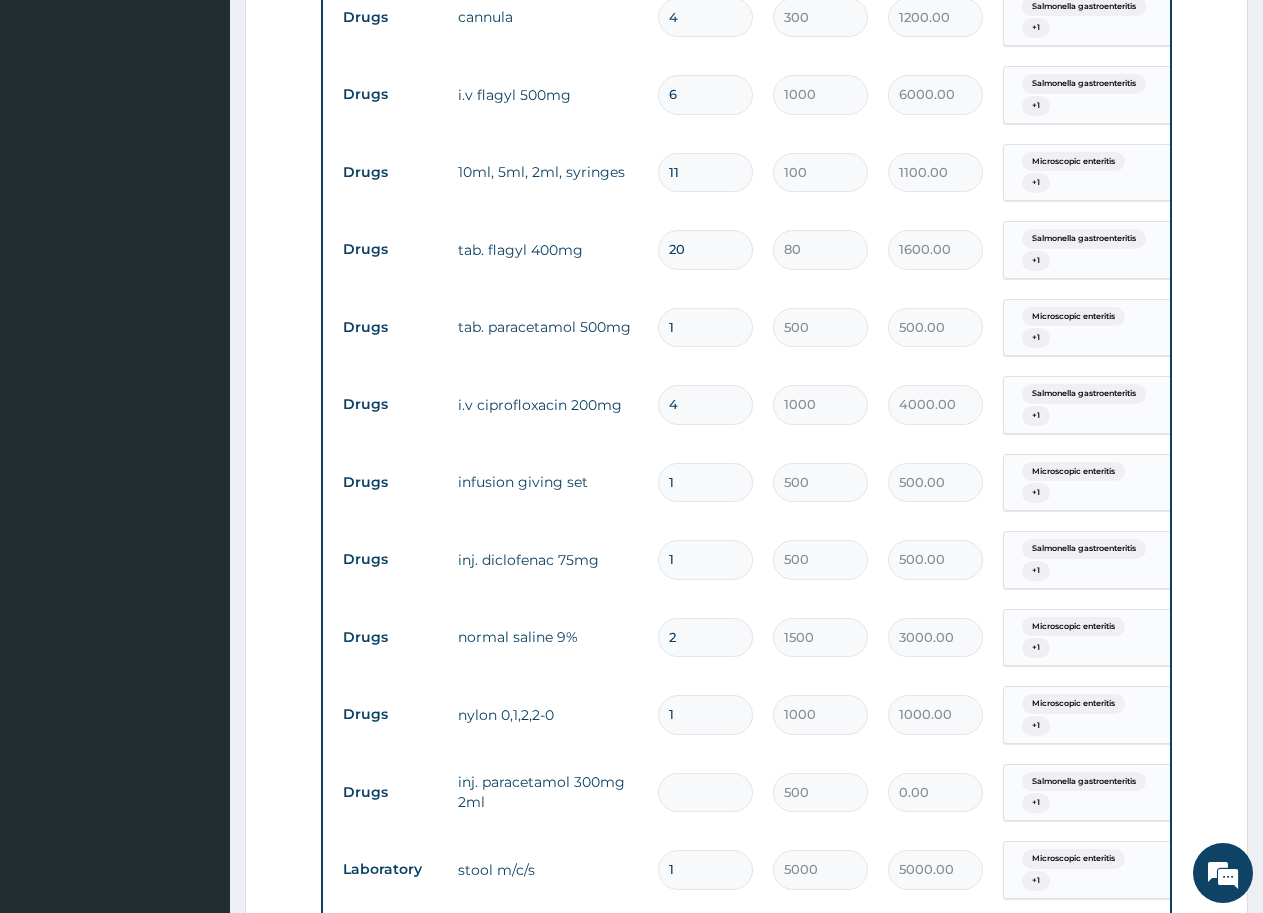 type on "1" 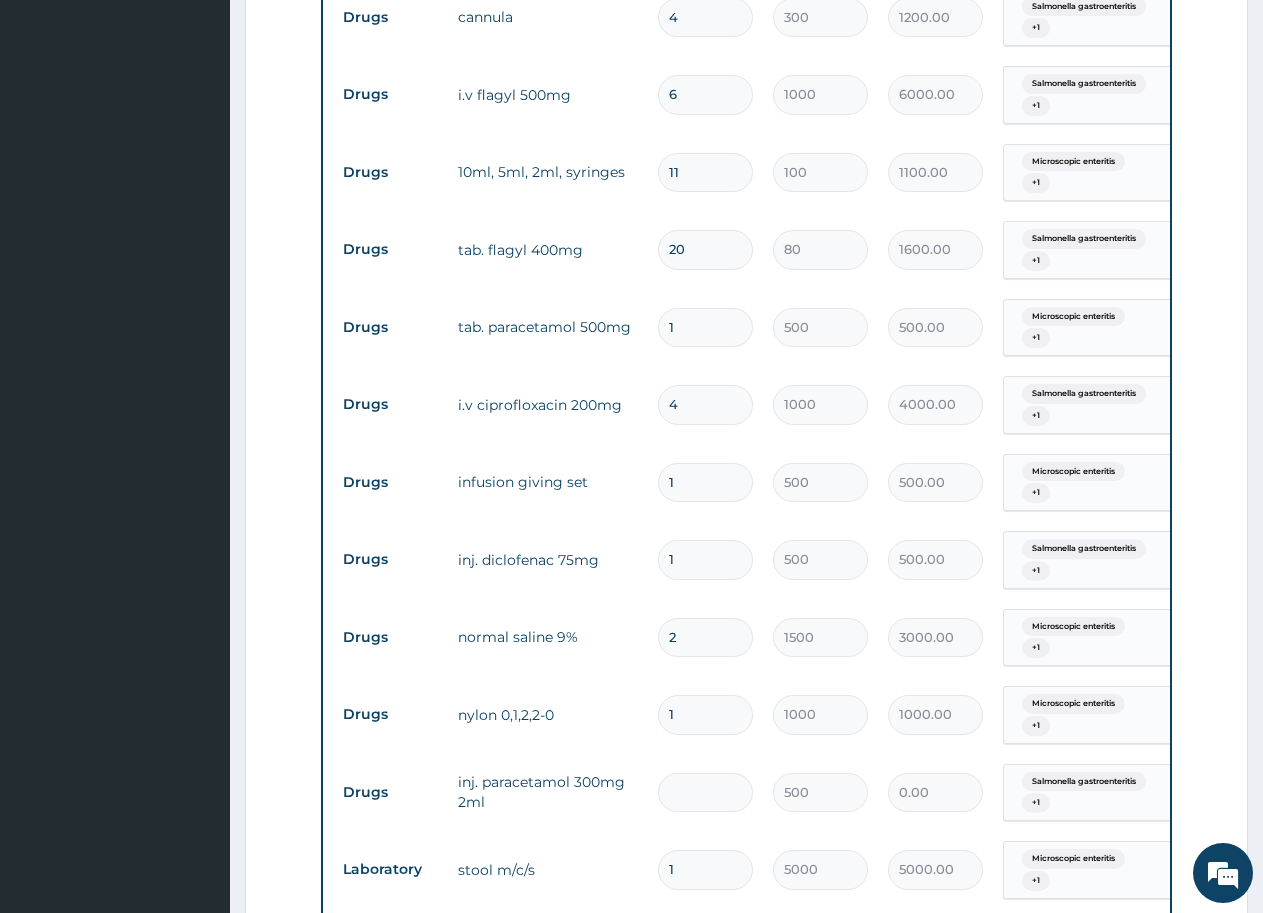 type on "500.00" 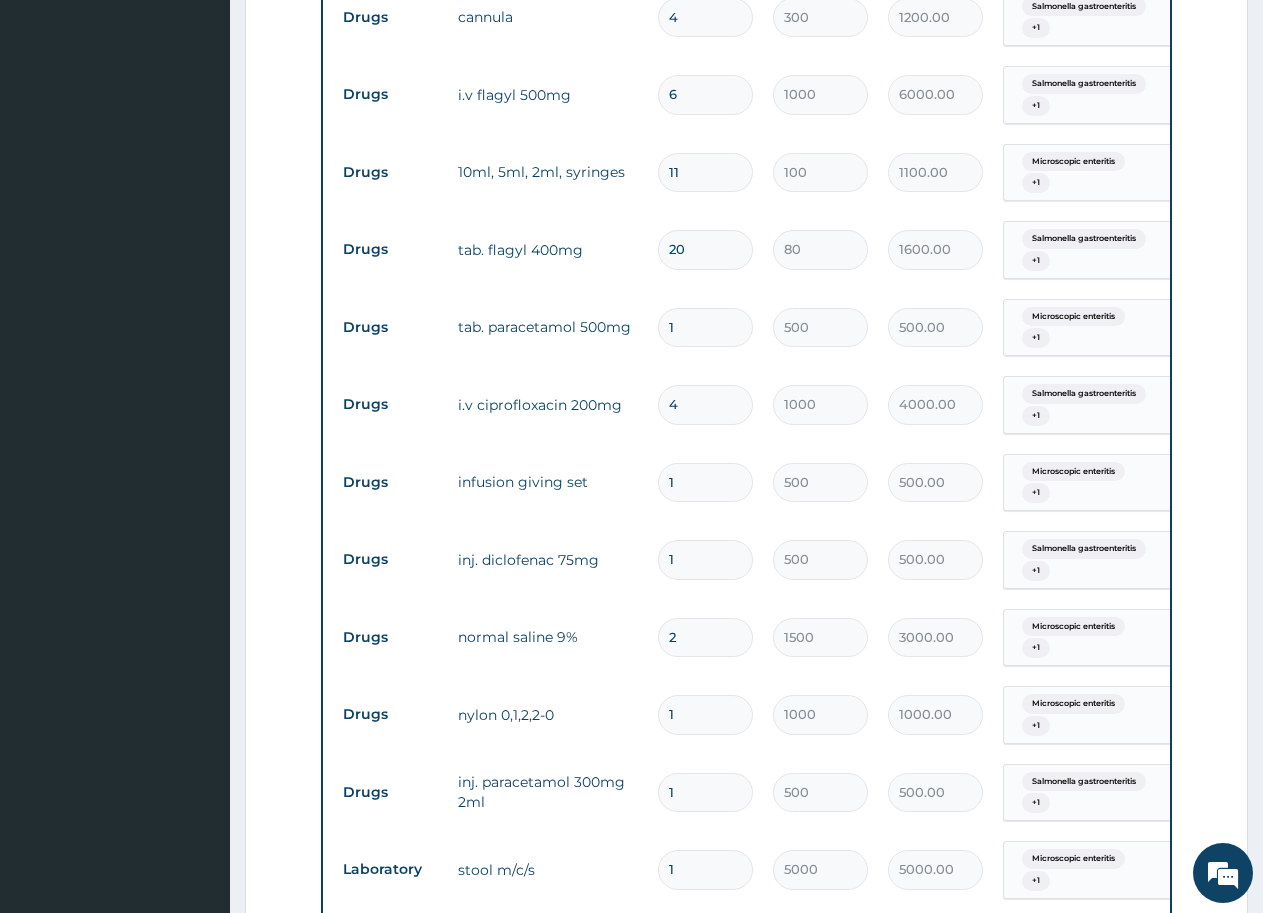type on "12" 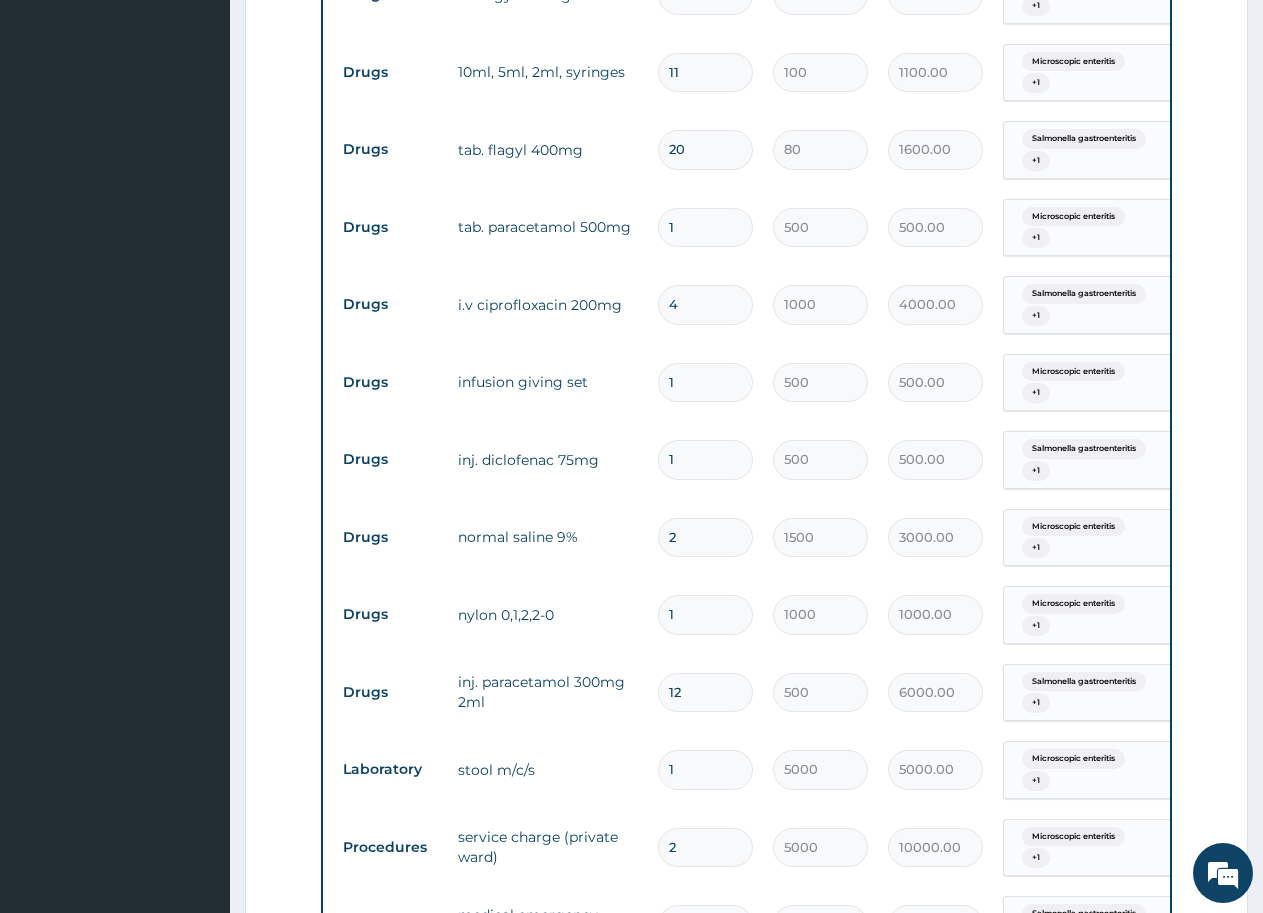 scroll, scrollTop: 819, scrollLeft: 0, axis: vertical 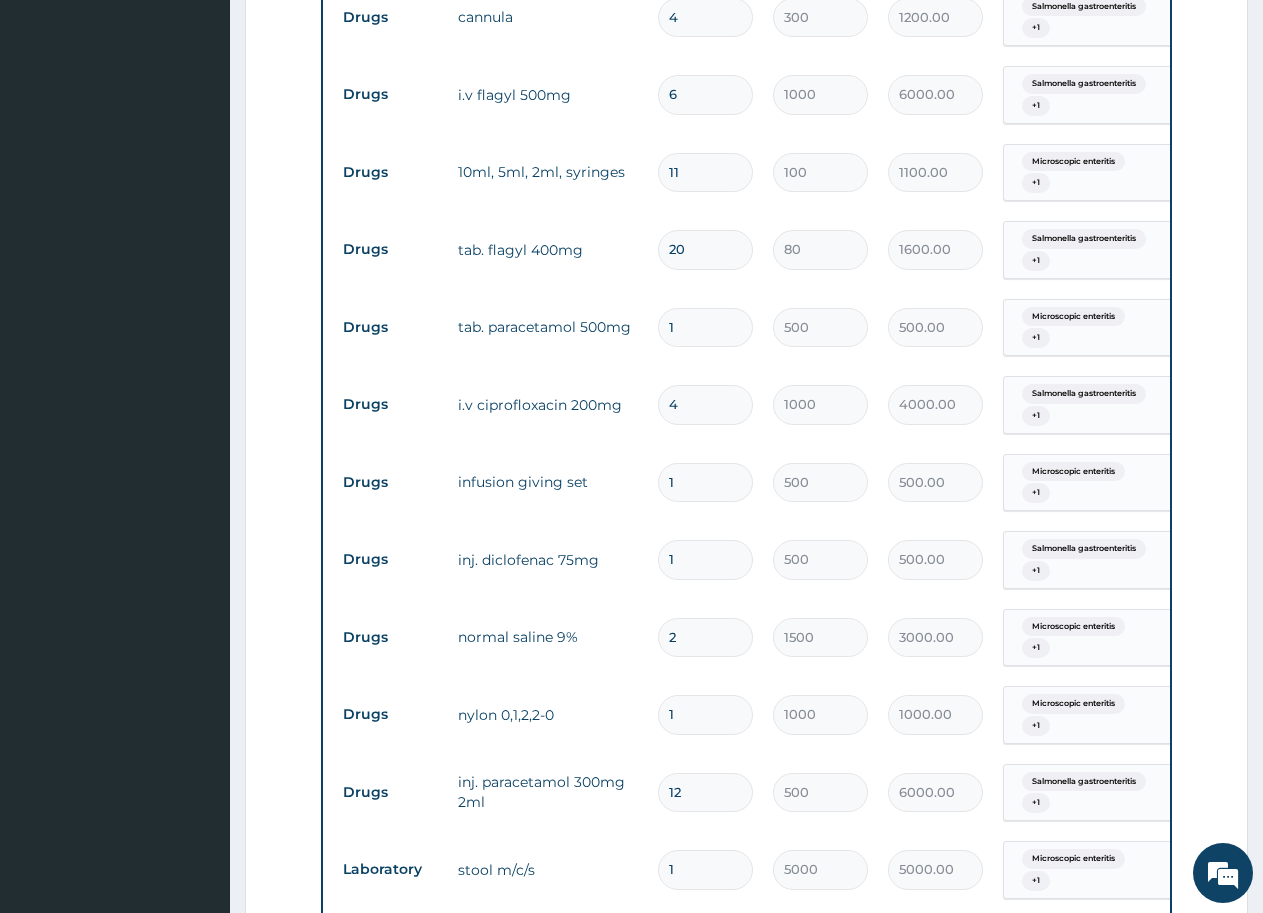 type on "12" 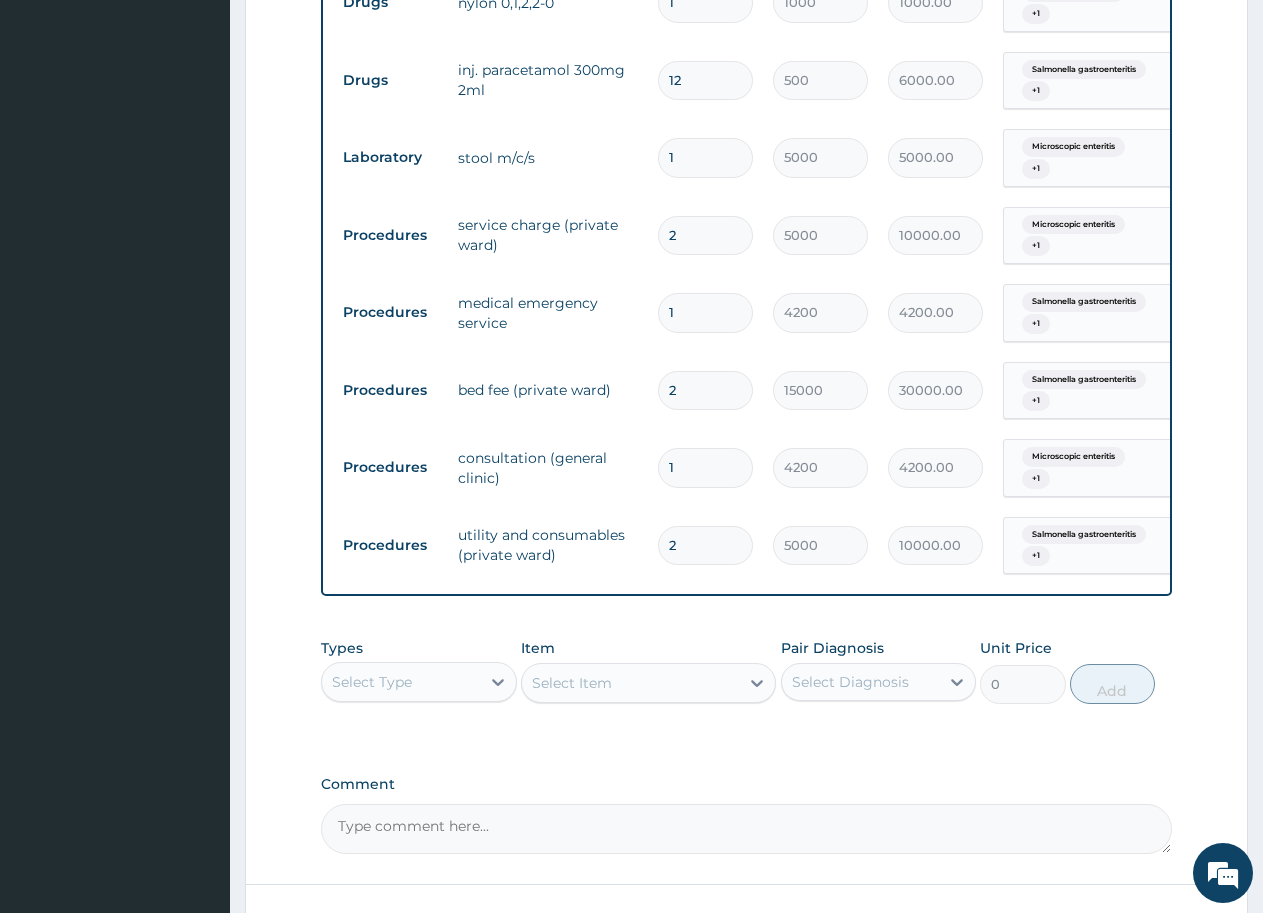 scroll, scrollTop: 1699, scrollLeft: 0, axis: vertical 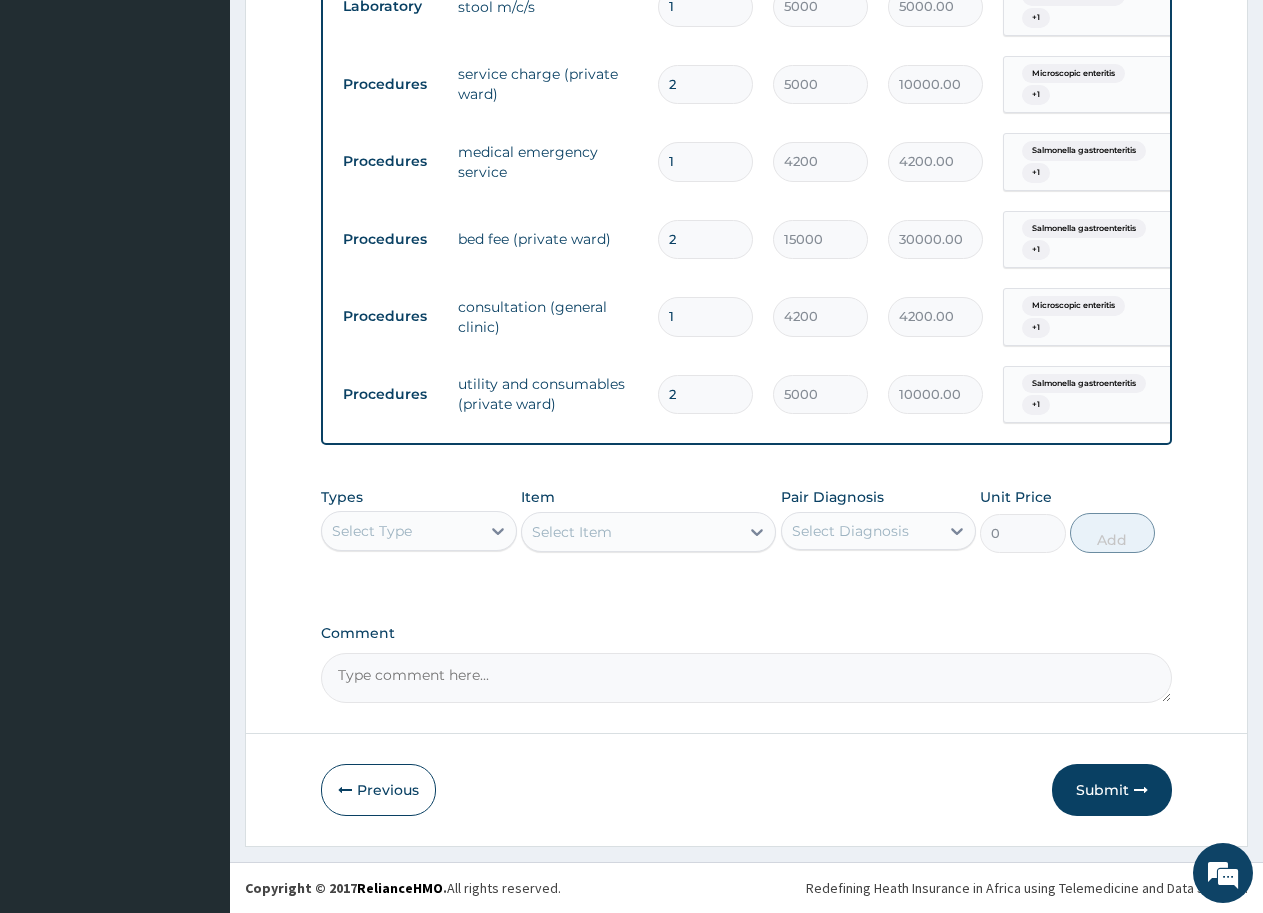 click on "Submit" at bounding box center (1112, 790) 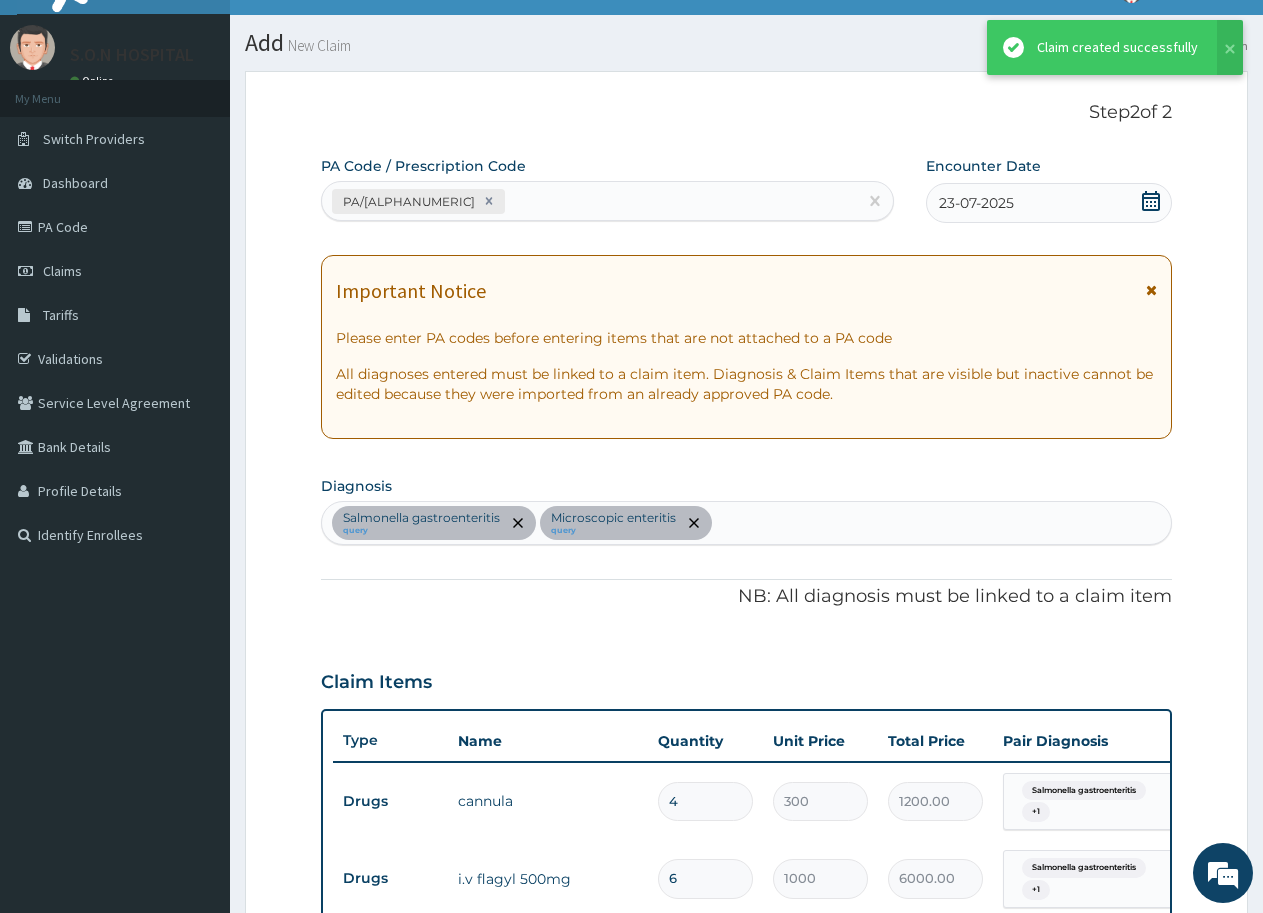 scroll, scrollTop: 1699, scrollLeft: 0, axis: vertical 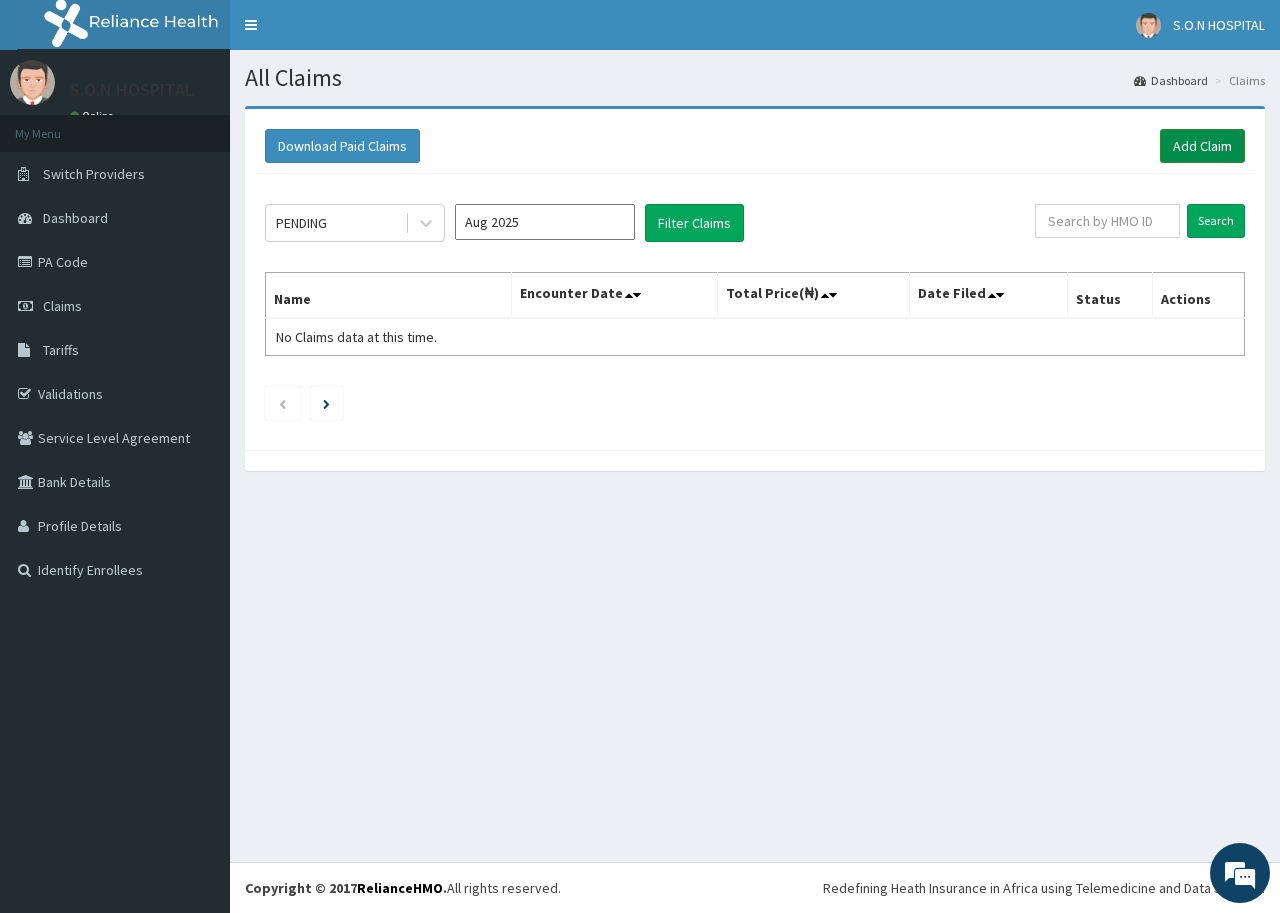 click on "Add Claim" at bounding box center (1202, 146) 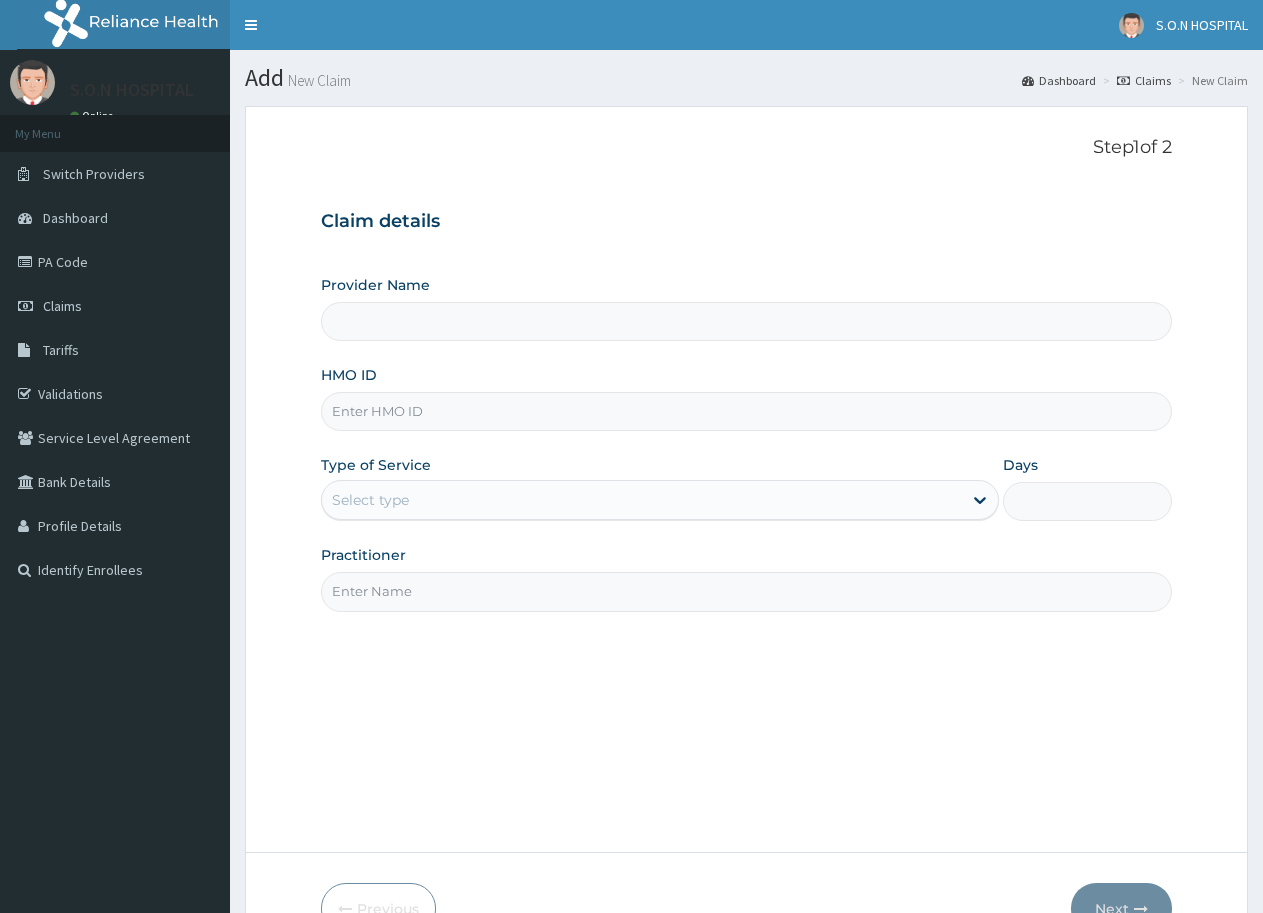 scroll, scrollTop: 0, scrollLeft: 0, axis: both 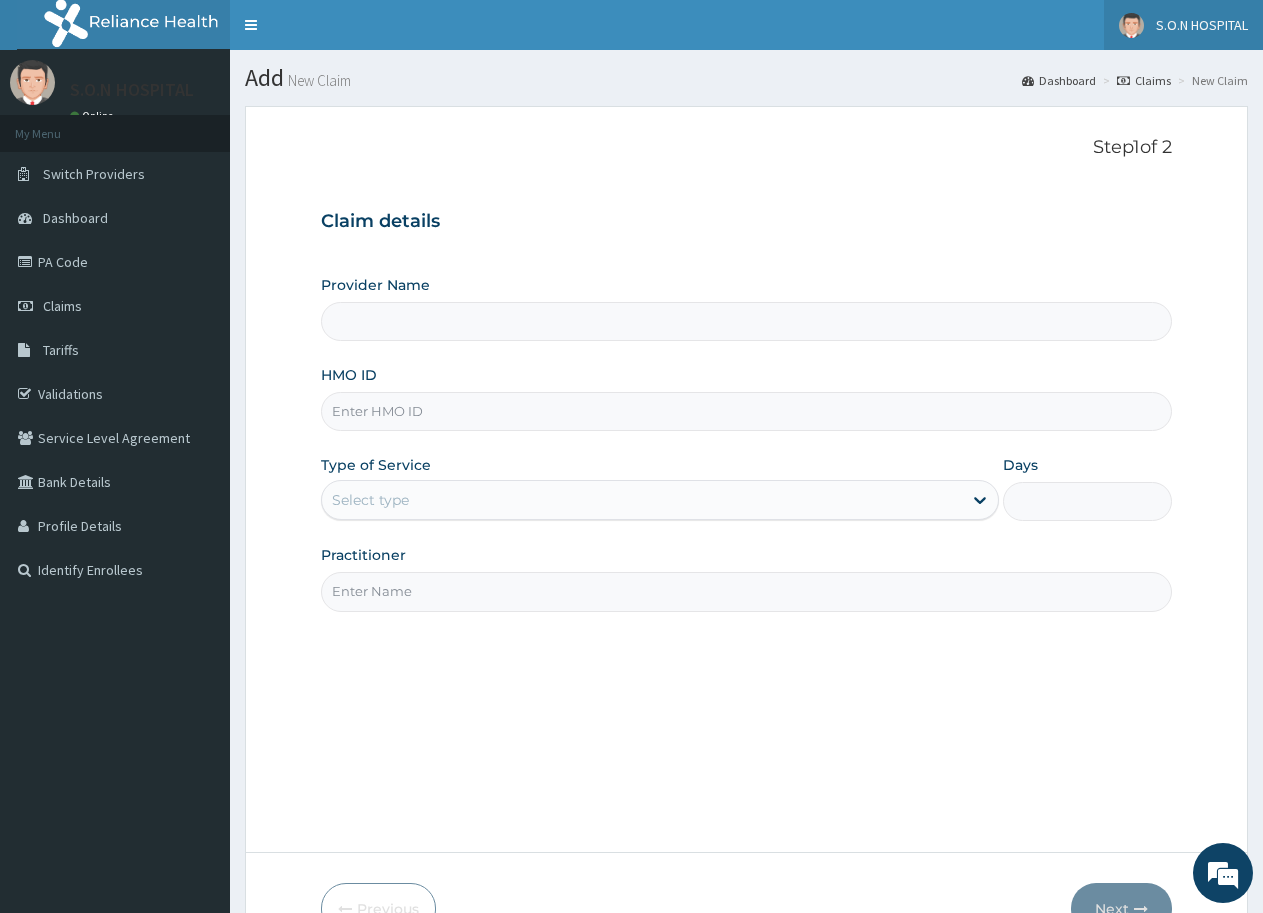 type on "SISTERS OF NATIVITY HOSPITAL" 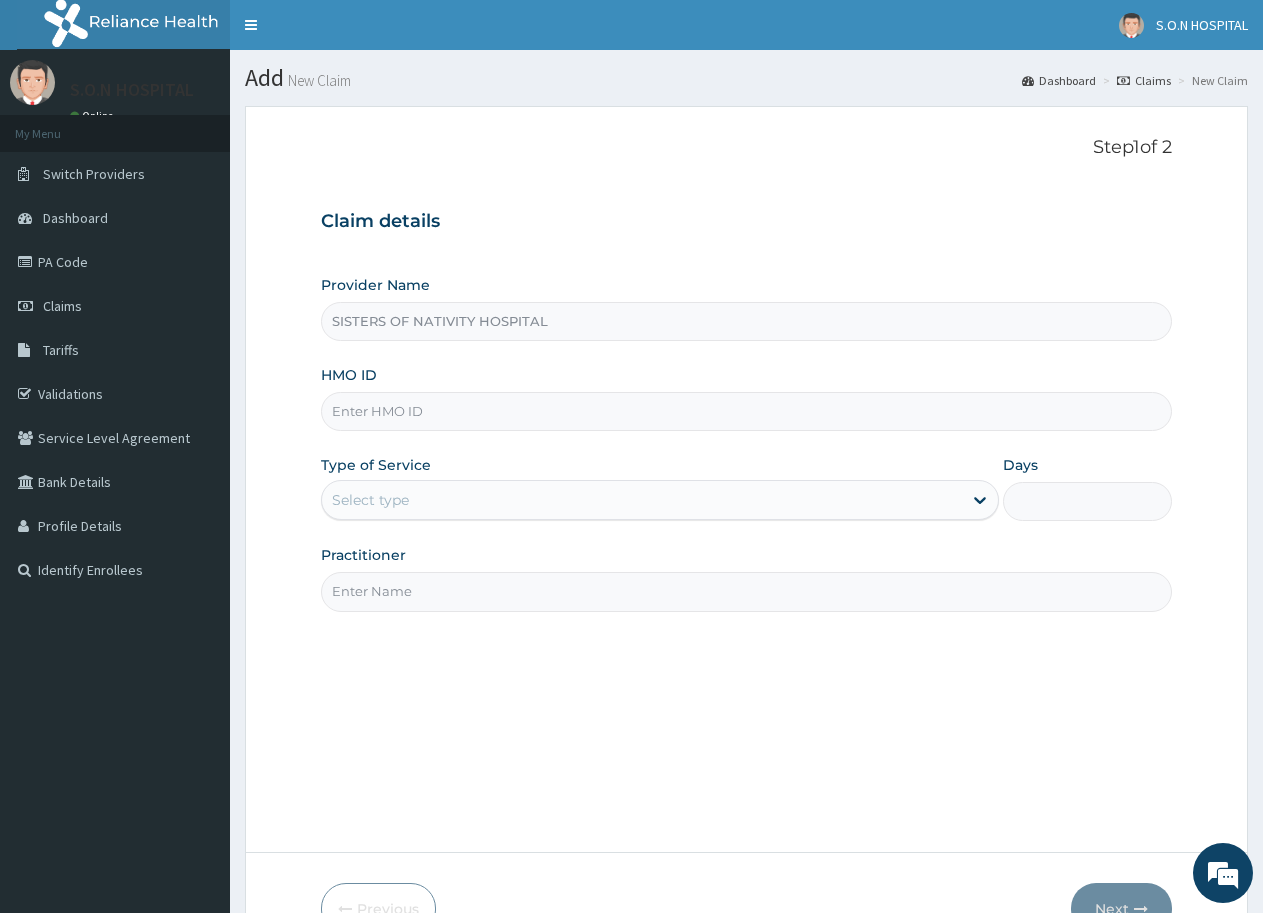 click on "HMO ID" at bounding box center (746, 411) 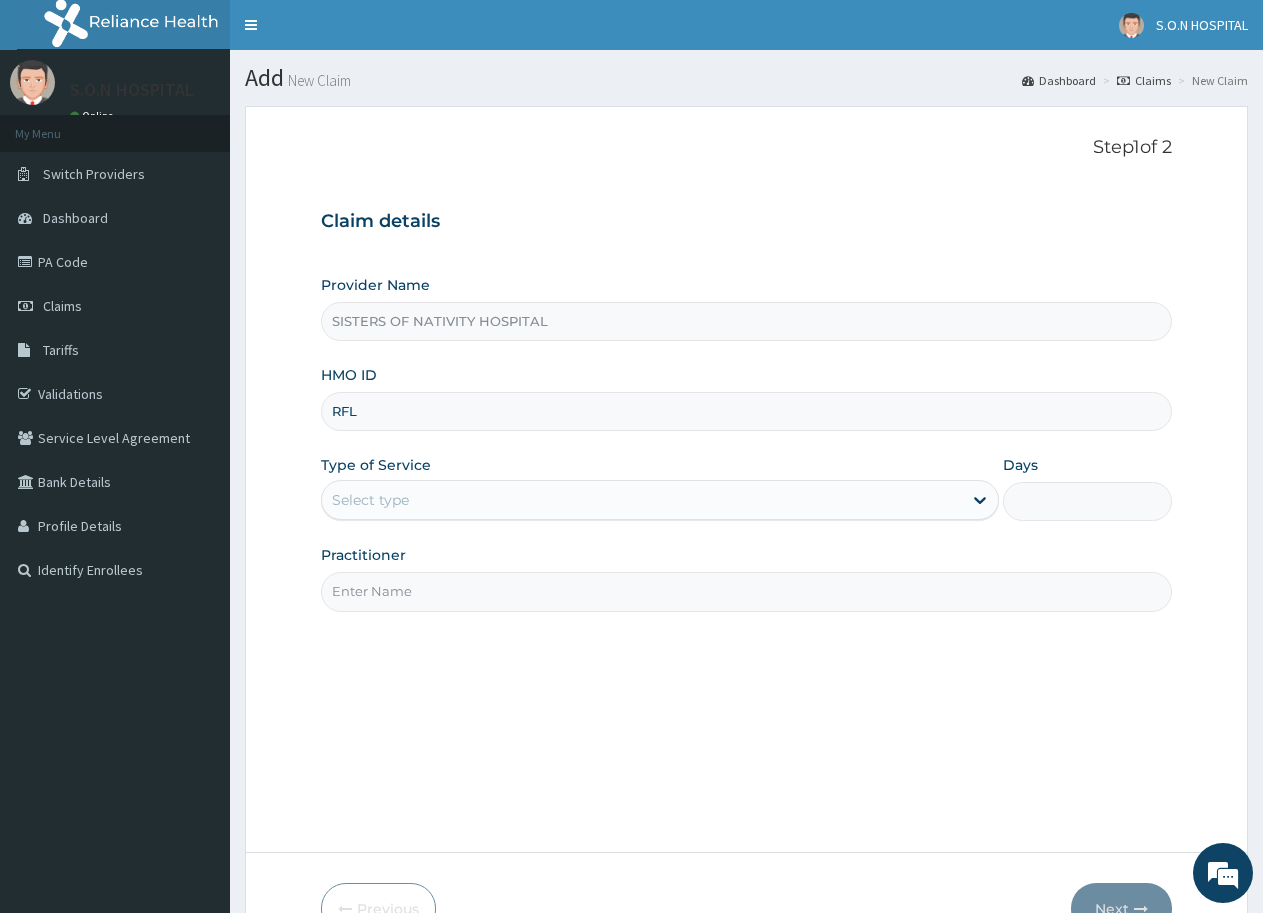 scroll, scrollTop: 0, scrollLeft: 0, axis: both 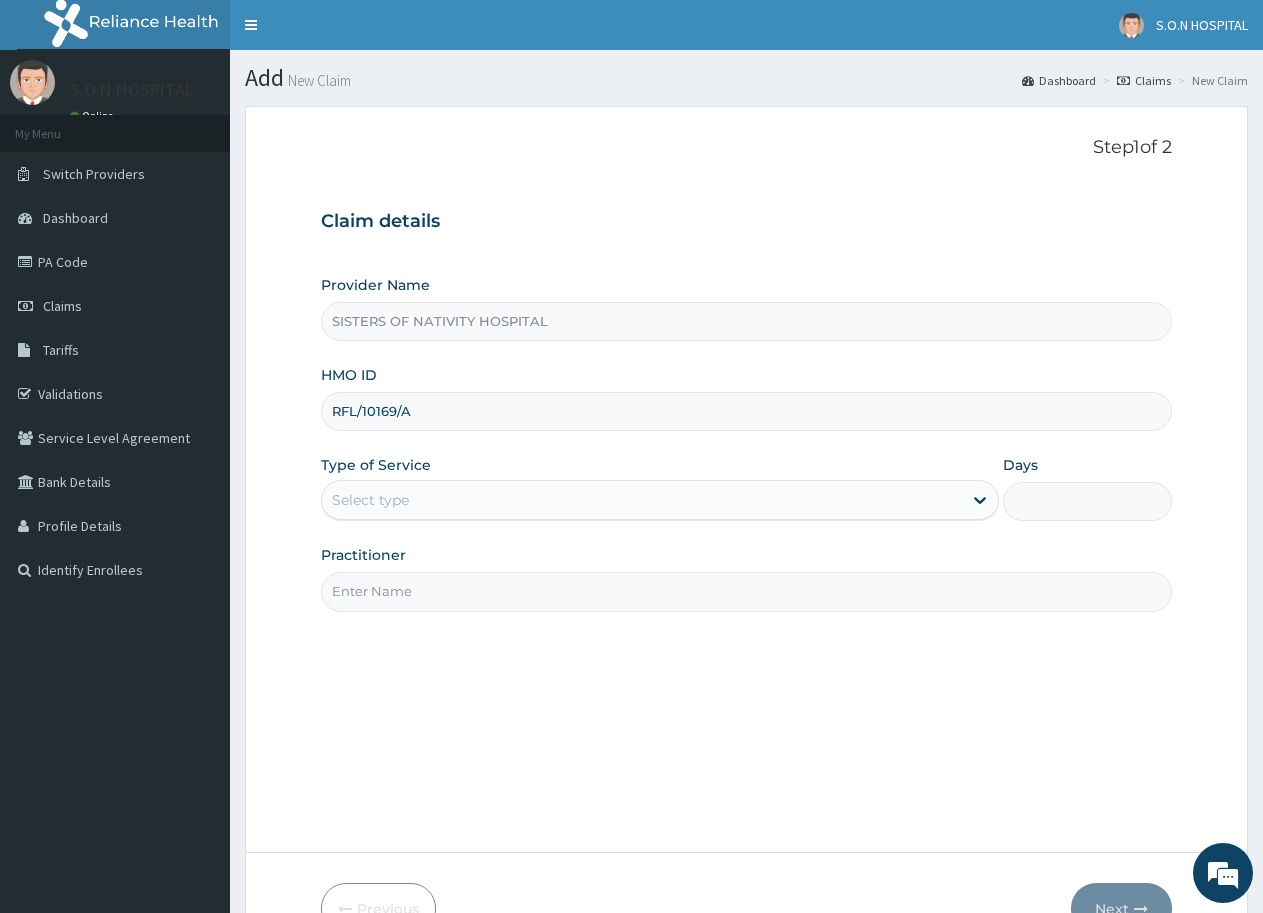 type on "RFL/10169/A" 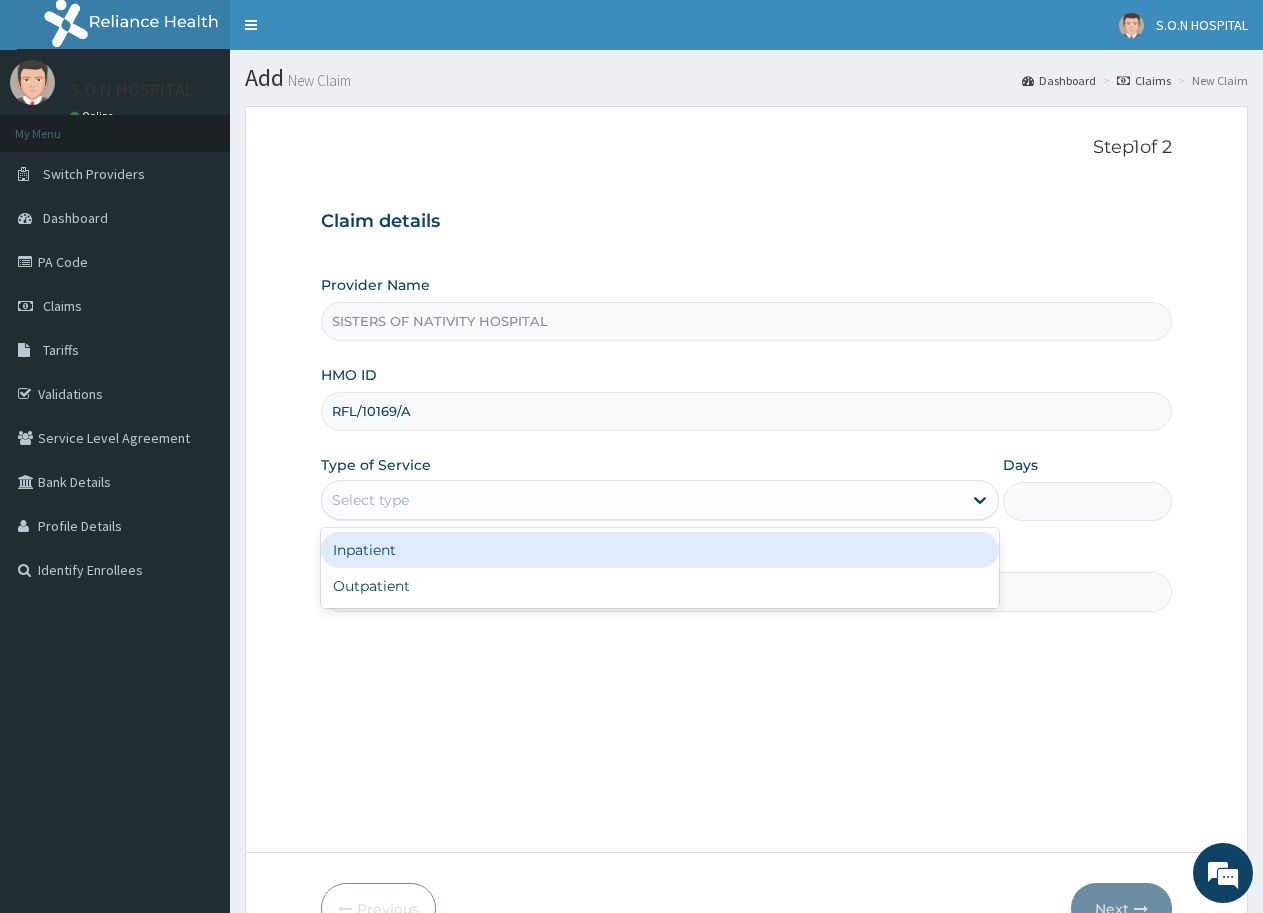 click on "Select type" at bounding box center [641, 500] 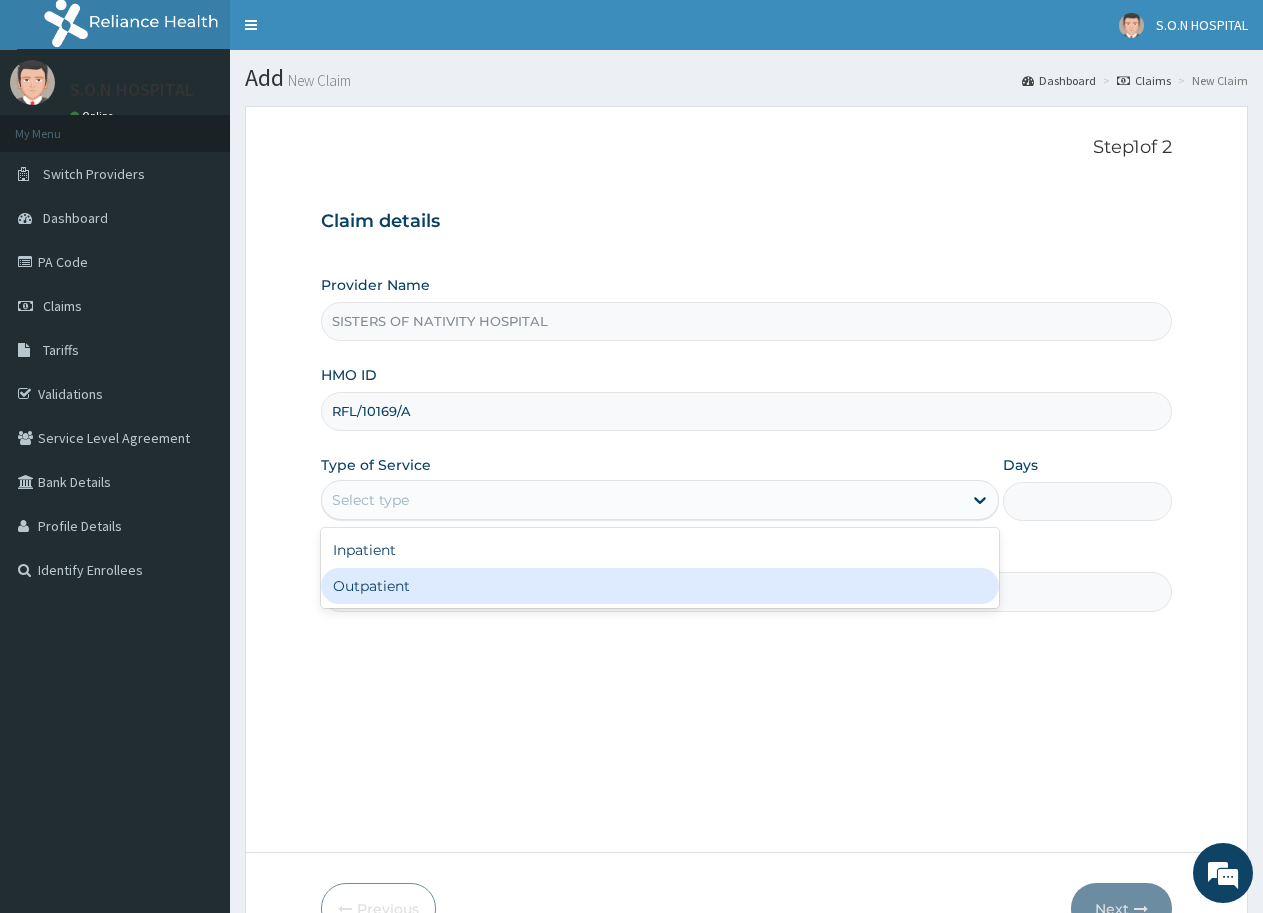 click on "Outpatient" at bounding box center (659, 586) 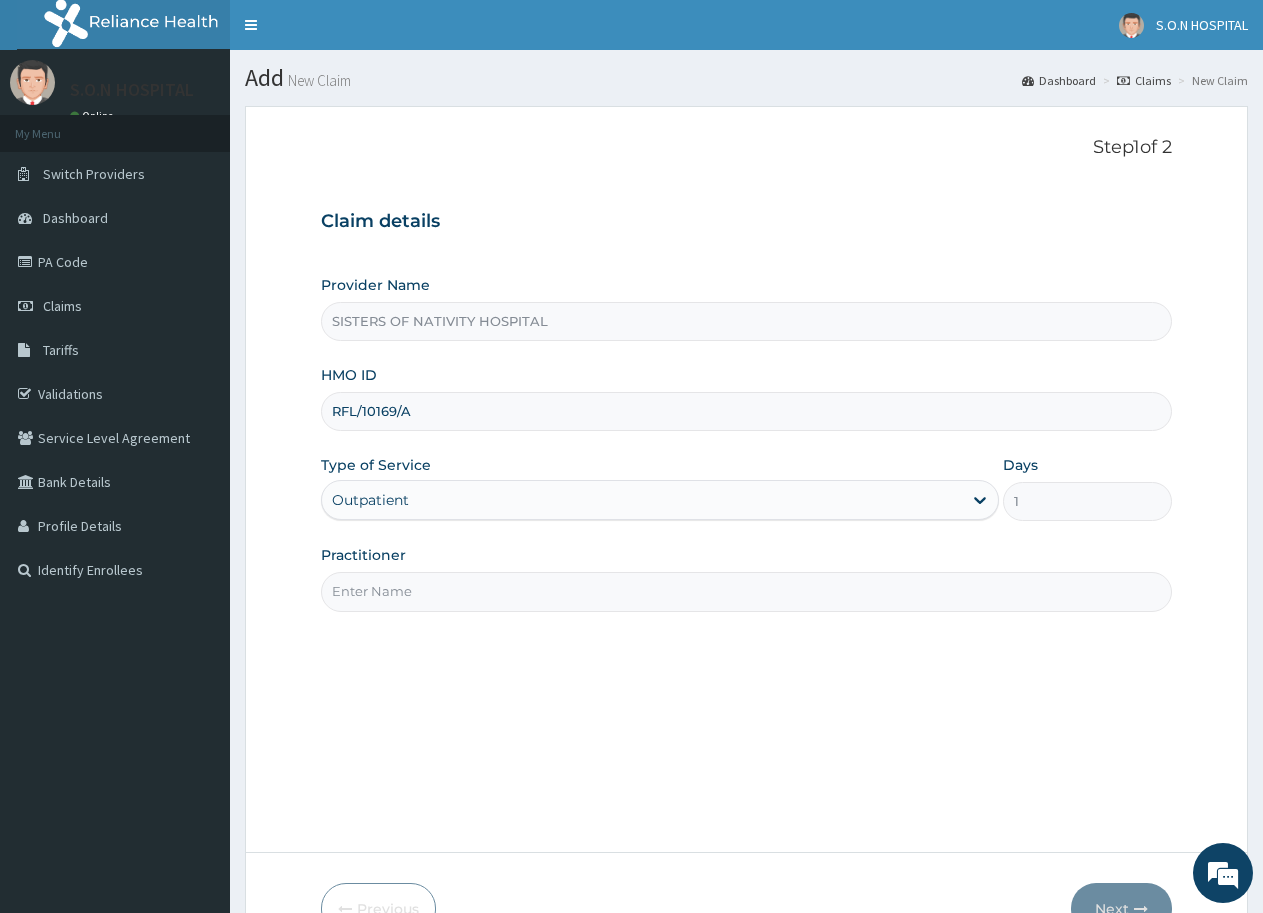 click on "Practitioner" at bounding box center [746, 591] 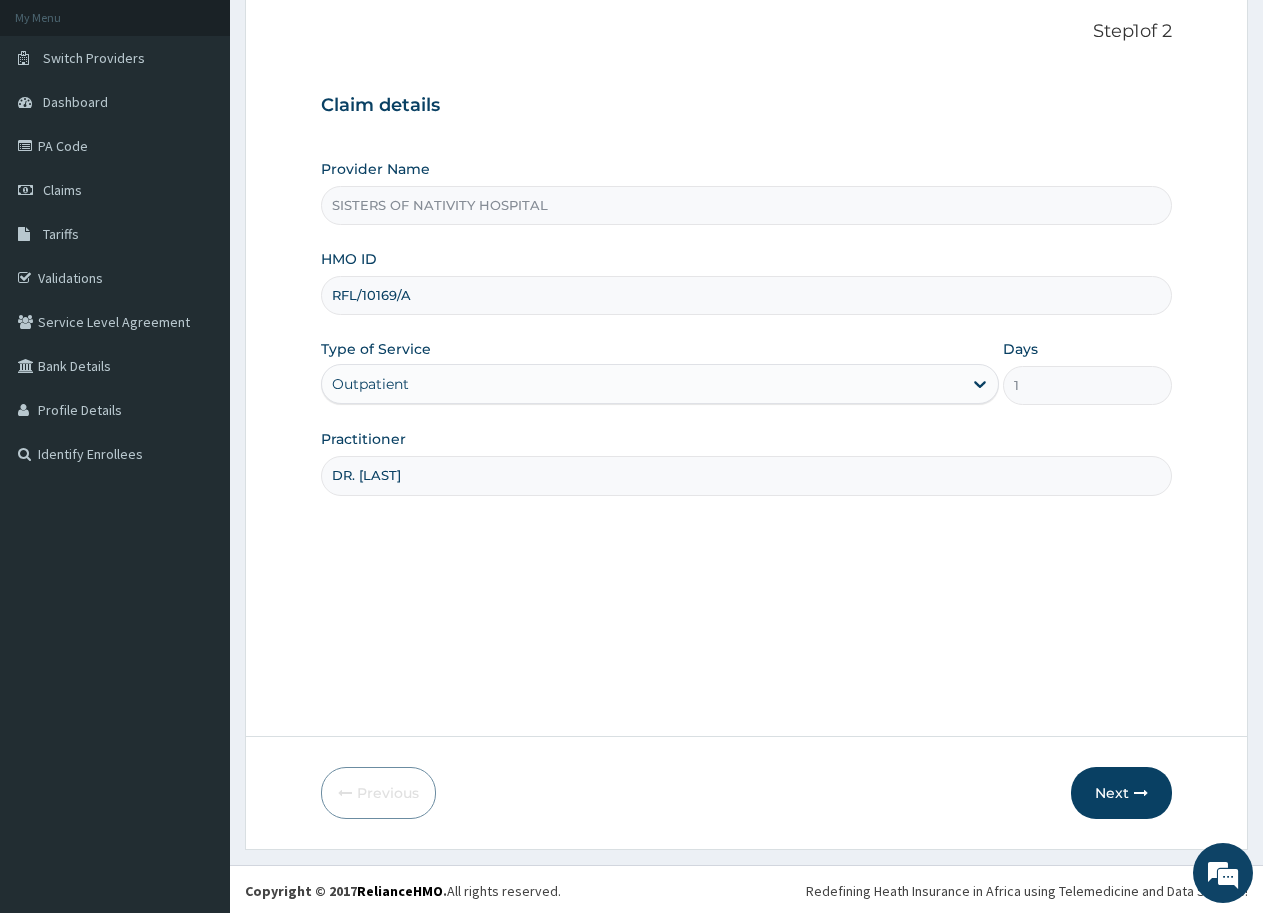 scroll, scrollTop: 119, scrollLeft: 0, axis: vertical 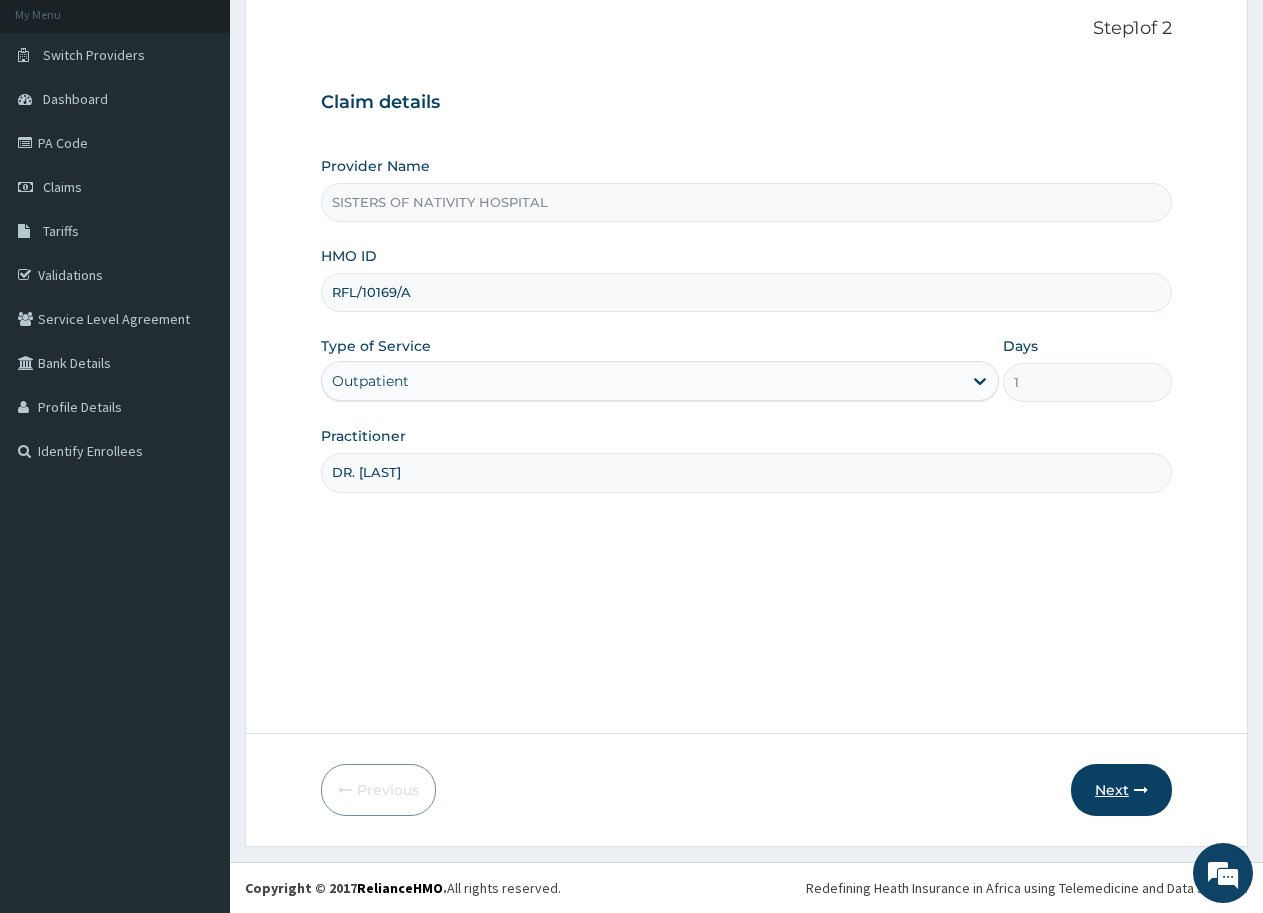 type on "DR. UZO" 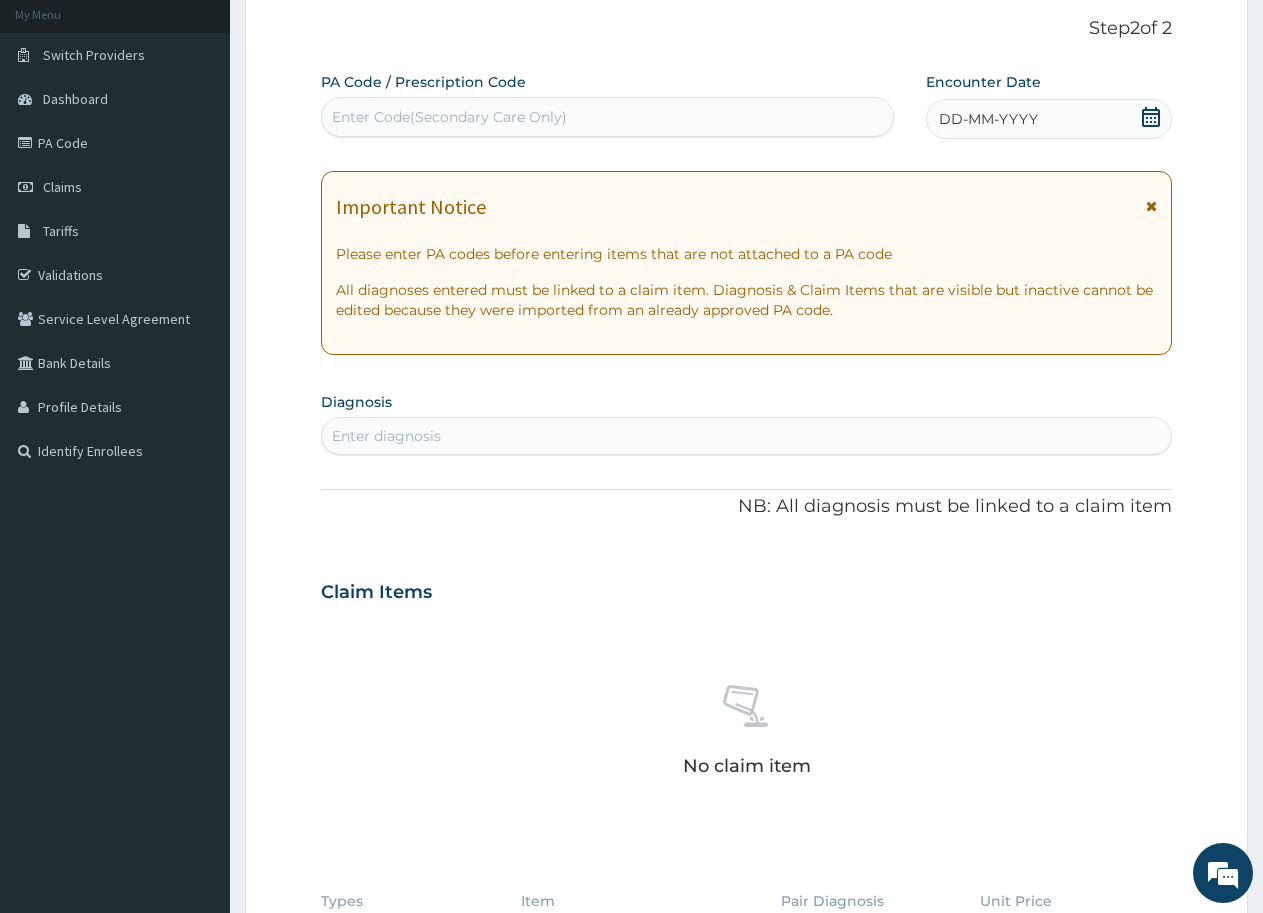 click on "Enter Code(Secondary Care Only)" at bounding box center (607, 117) 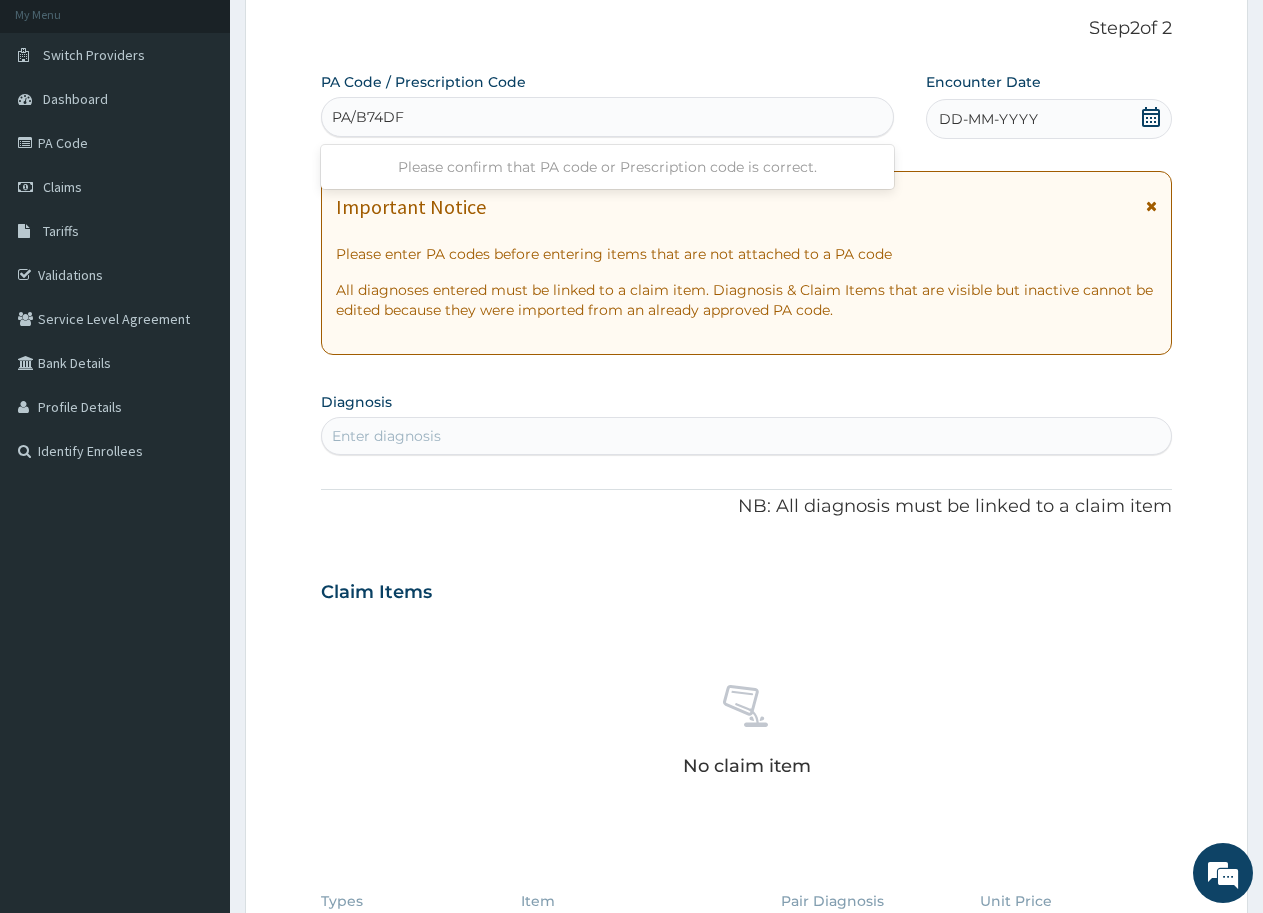 type on "PA/B74DF3" 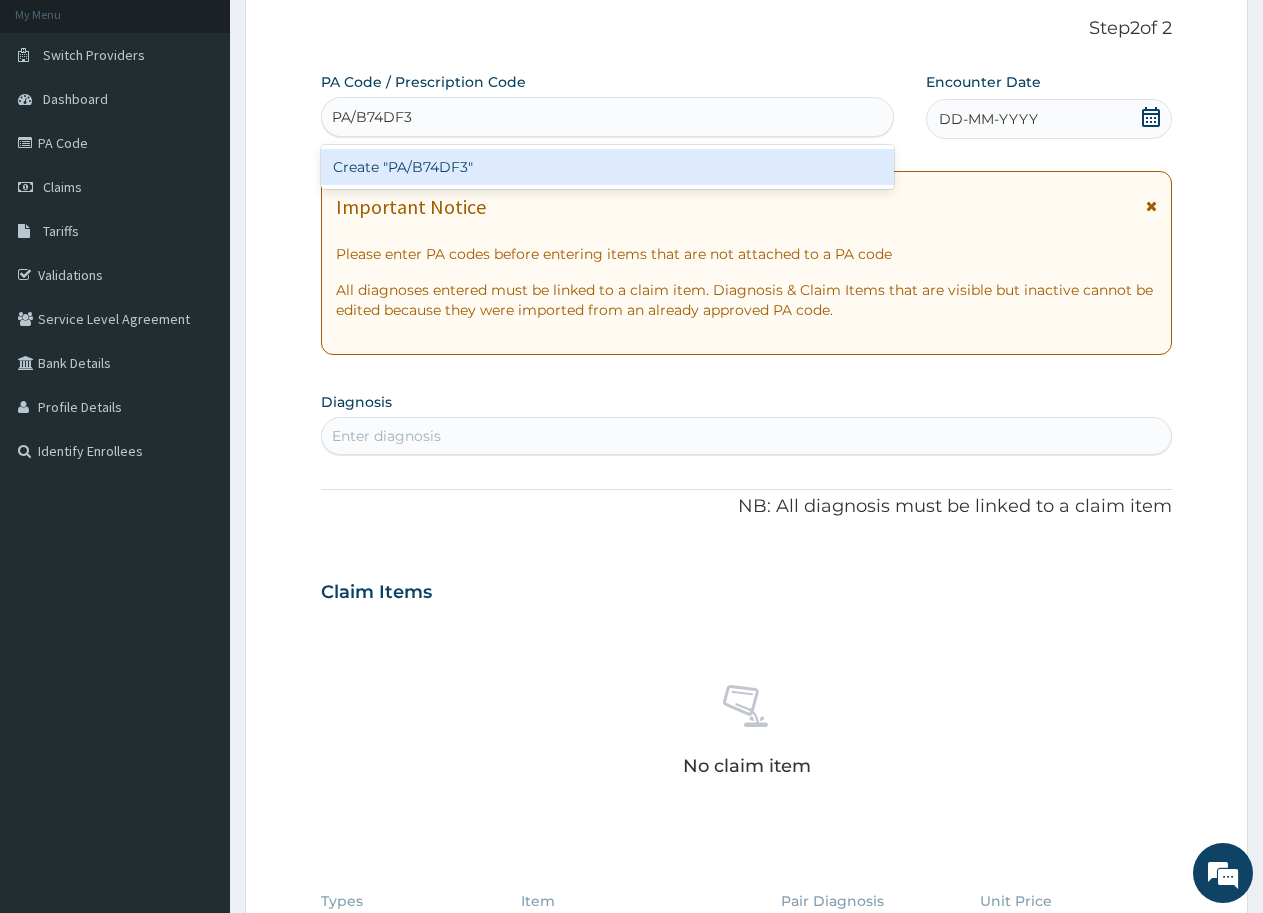 click on "Create "PA/B74DF3"" at bounding box center [607, 167] 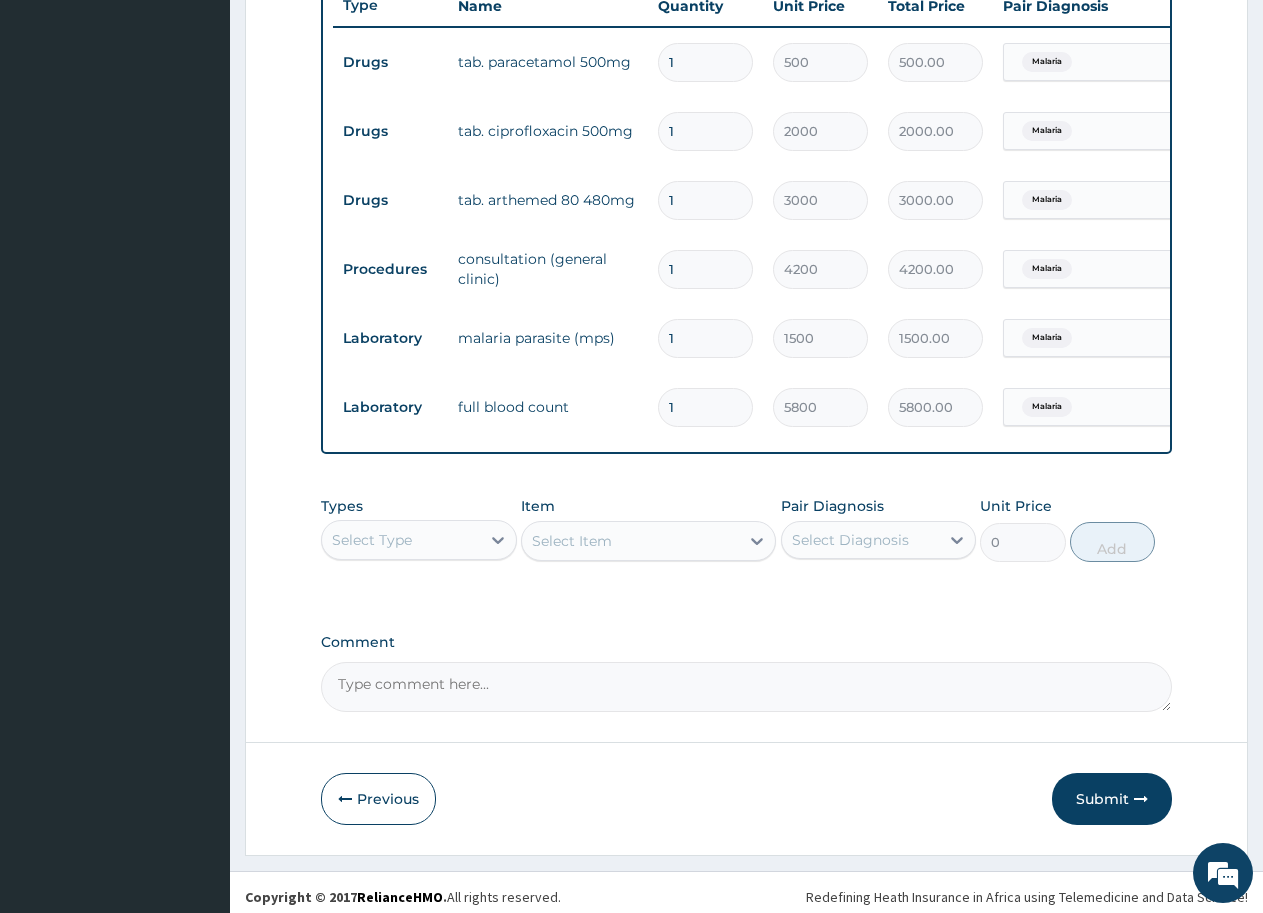 scroll, scrollTop: 796, scrollLeft: 0, axis: vertical 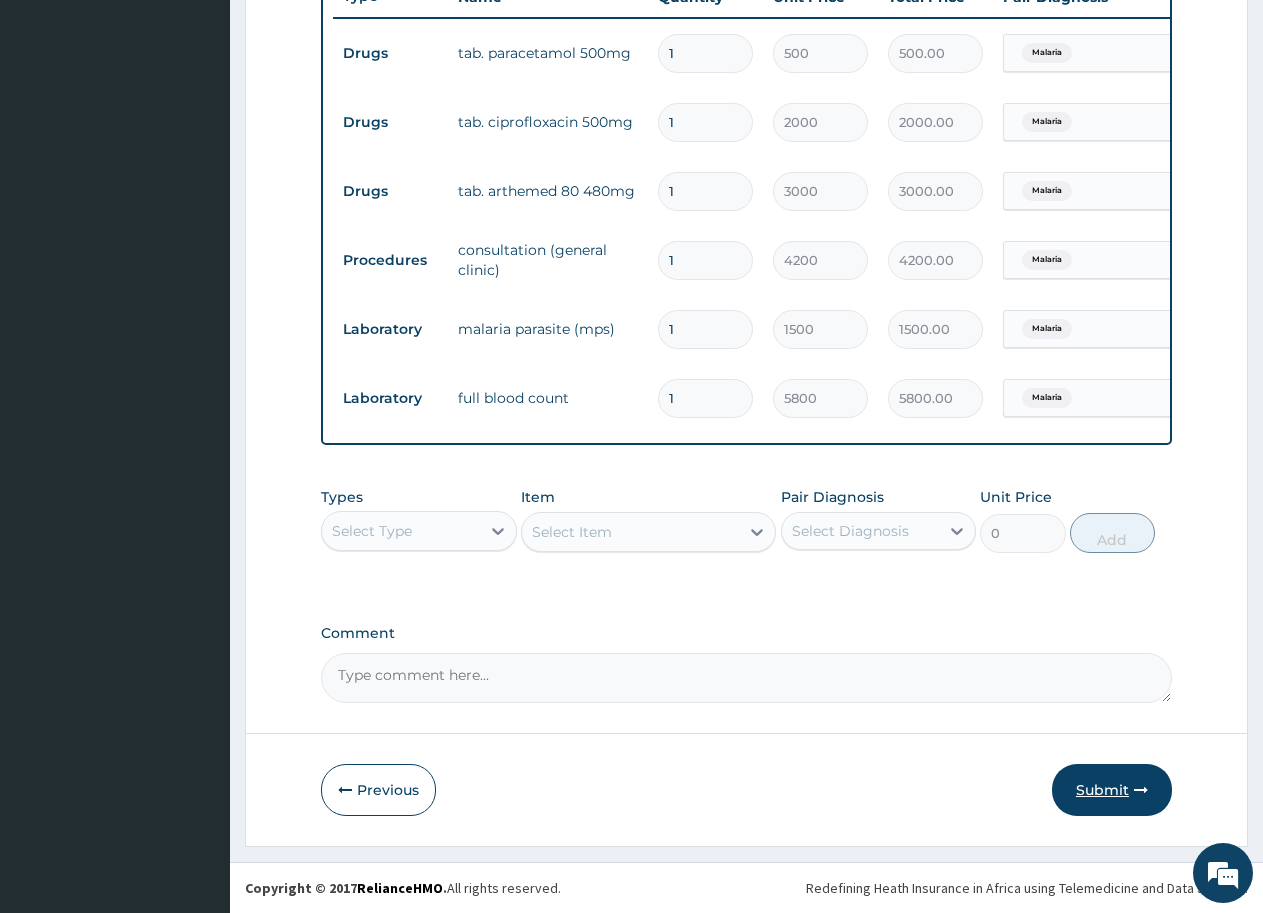 click on "Submit" at bounding box center [1112, 790] 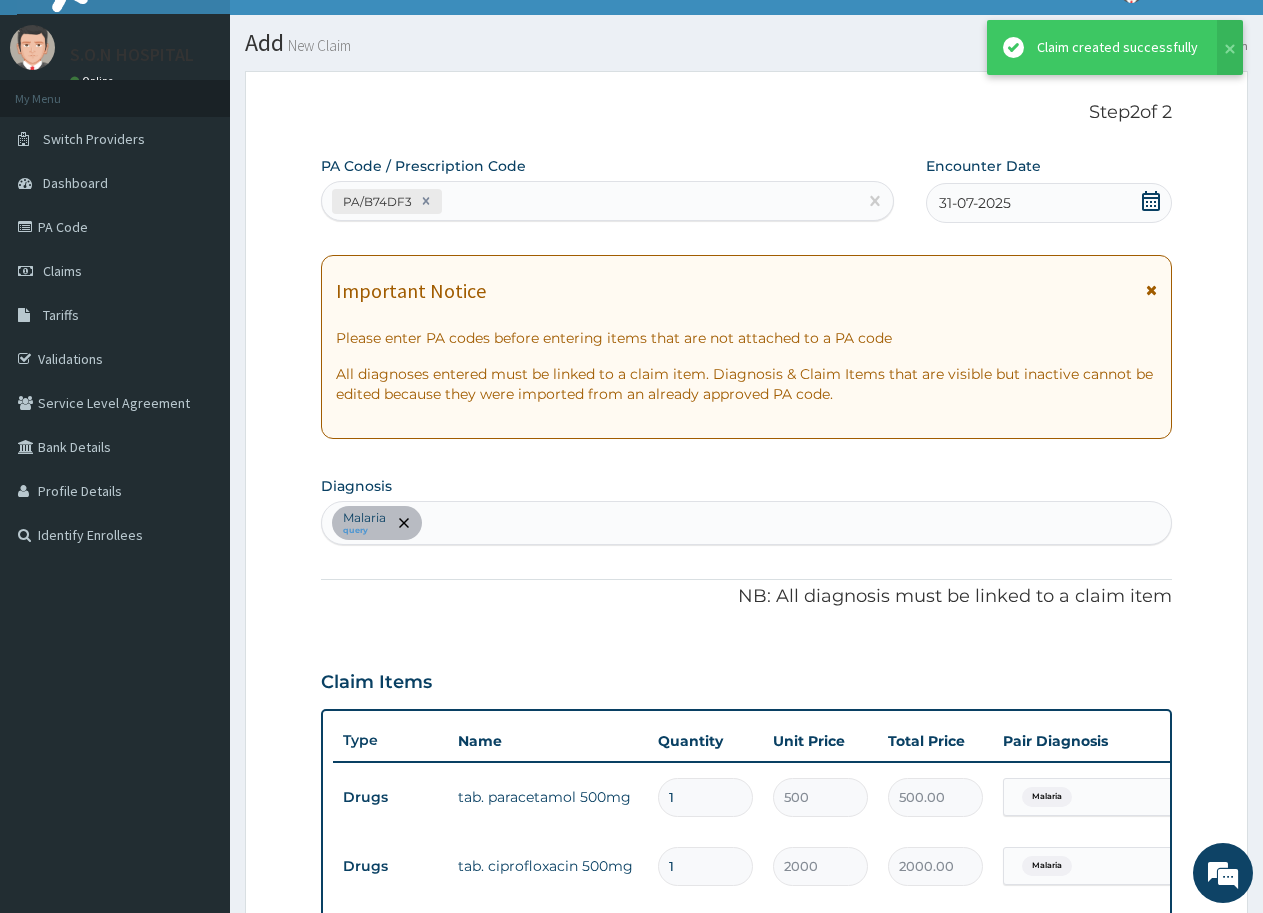 scroll, scrollTop: 796, scrollLeft: 0, axis: vertical 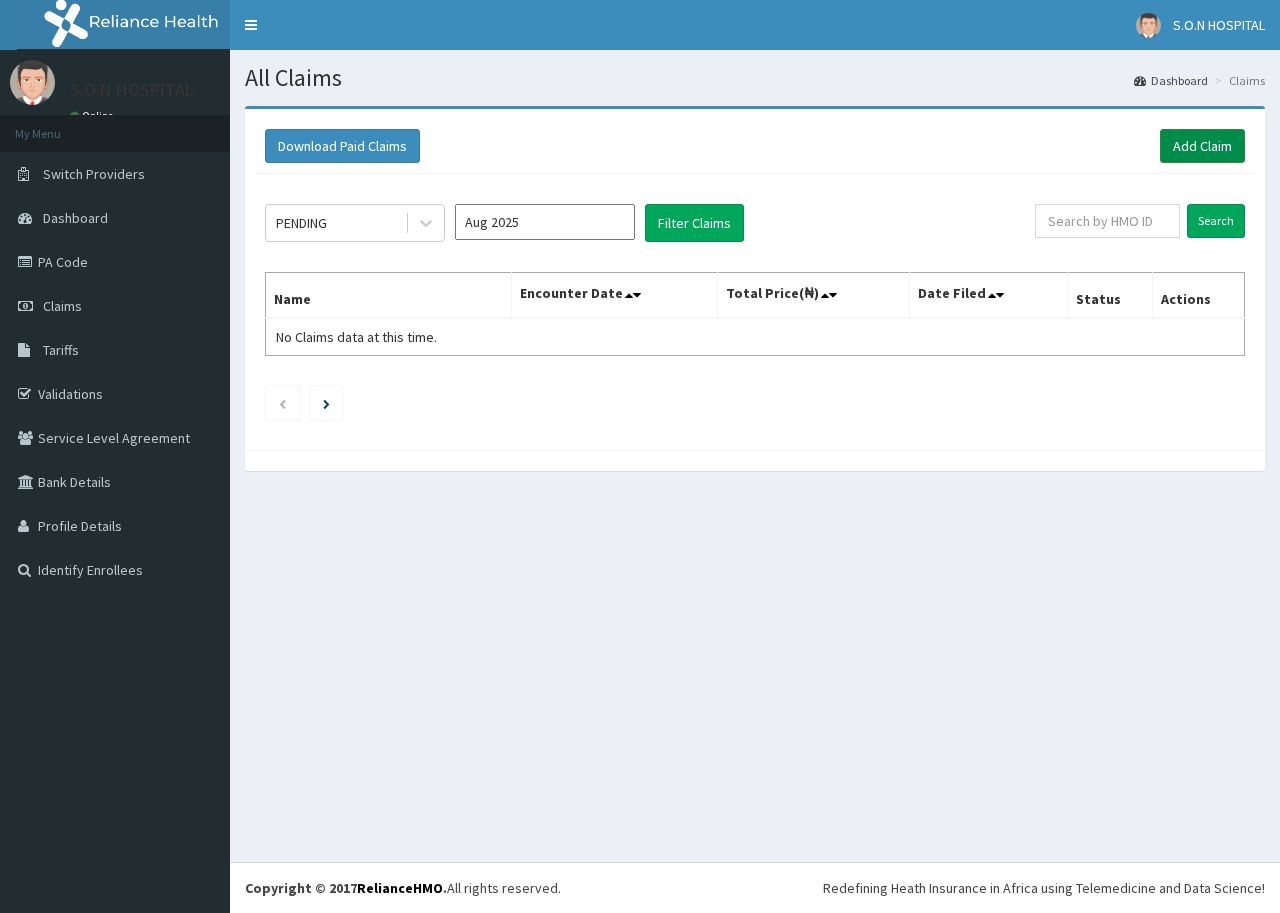 click on "Add Claim" at bounding box center (1202, 146) 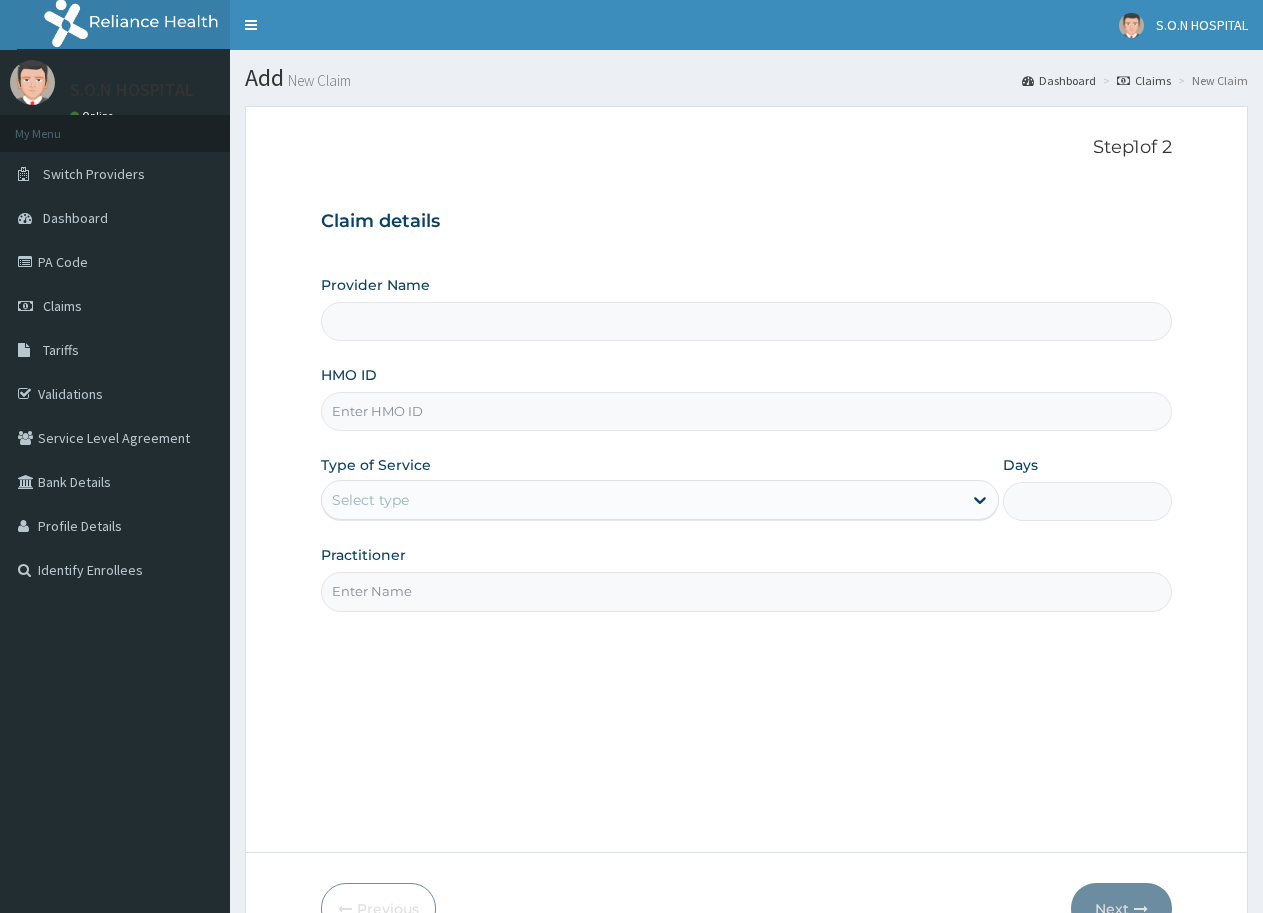 scroll, scrollTop: 0, scrollLeft: 0, axis: both 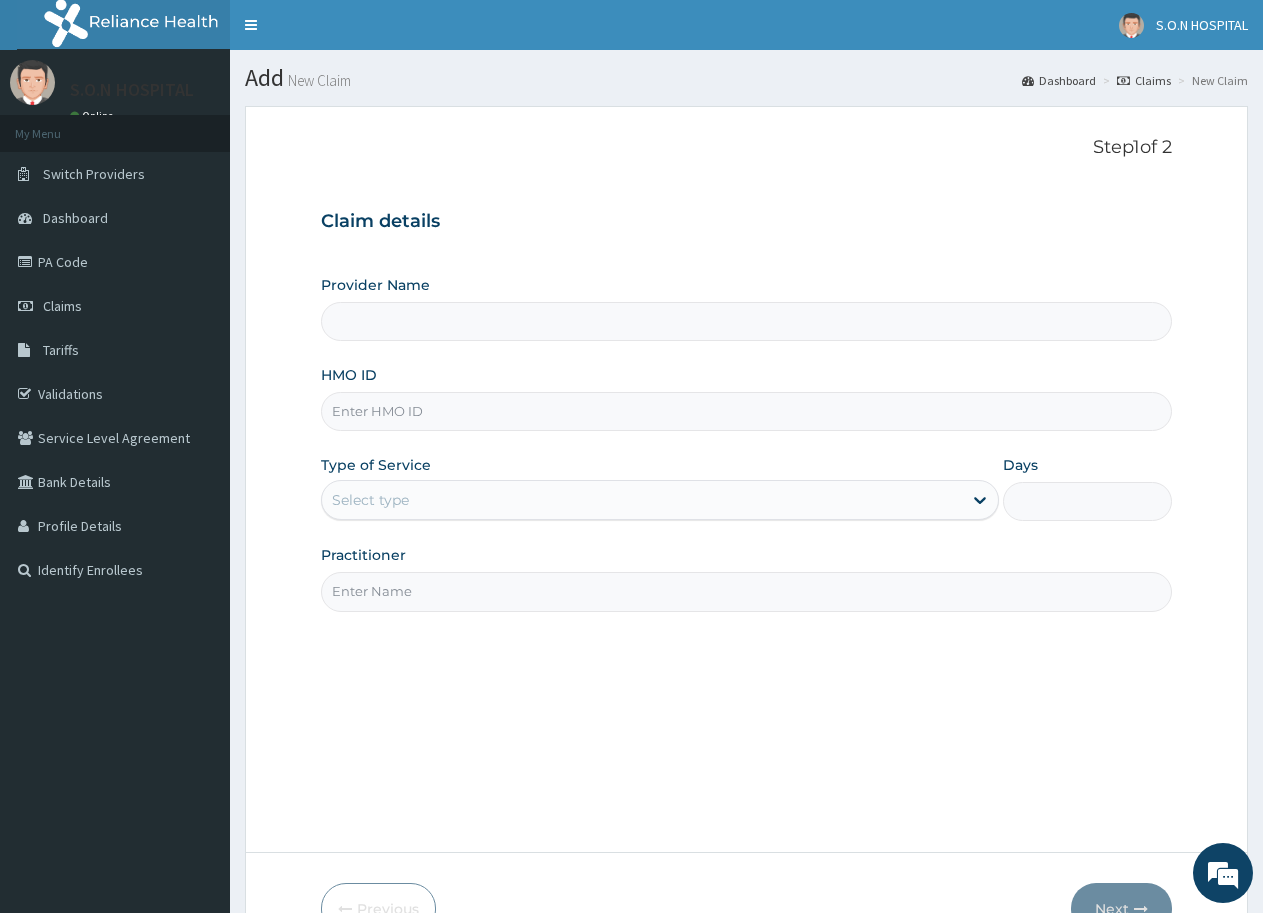 type on "SISTERS OF NATIVITY HOSPITAL" 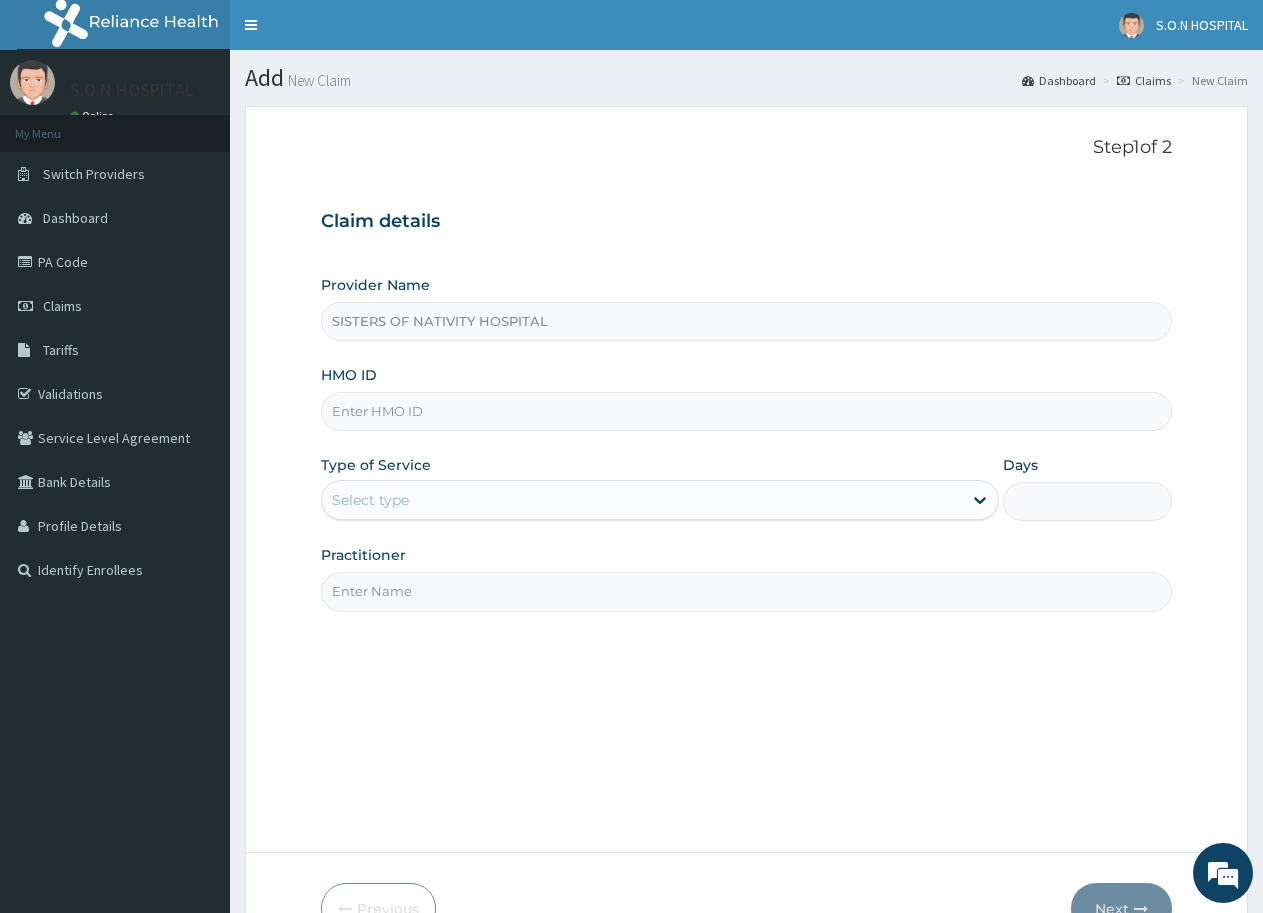 scroll, scrollTop: 0, scrollLeft: 0, axis: both 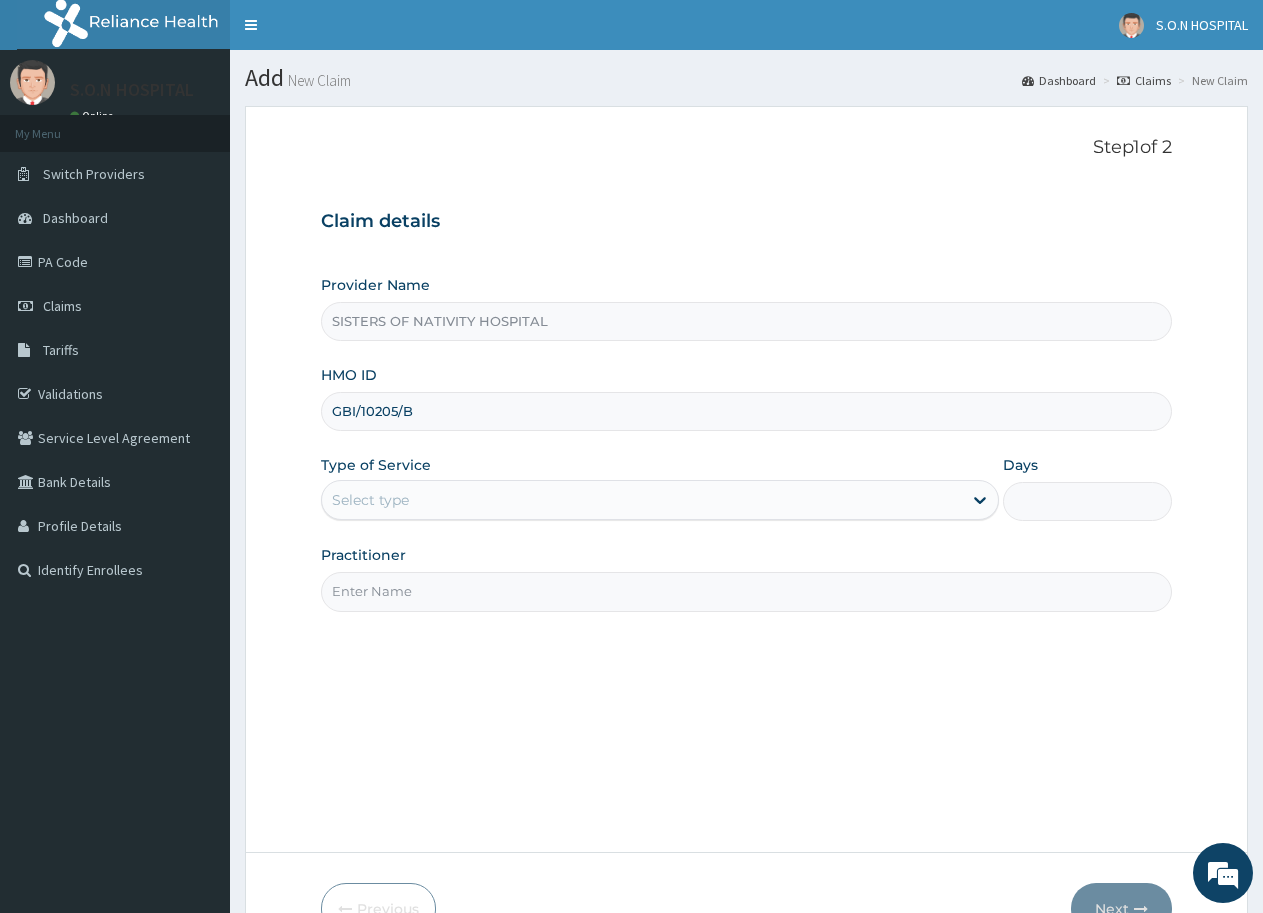 type on "GBI/10205/B" 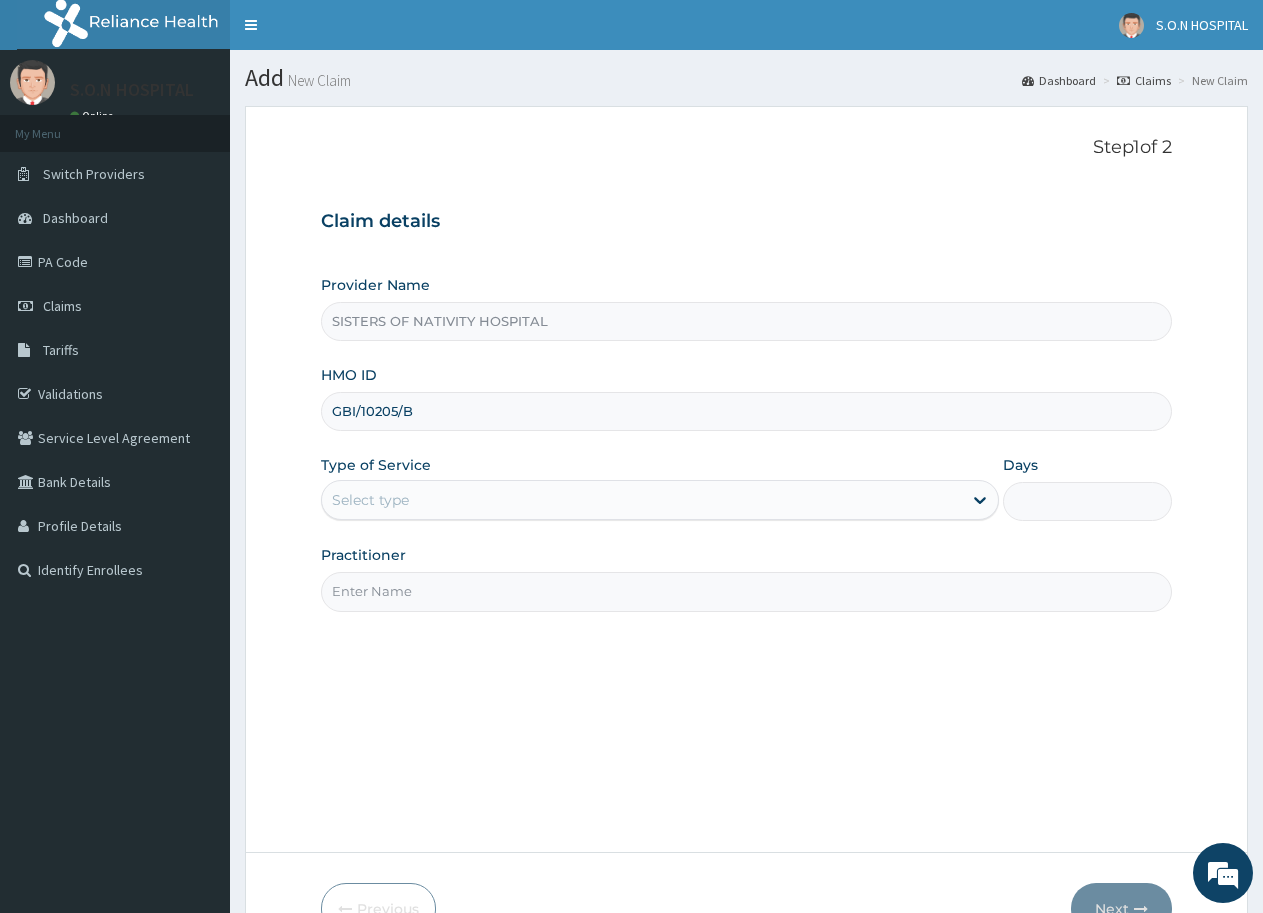 click on "Select type" at bounding box center (641, 500) 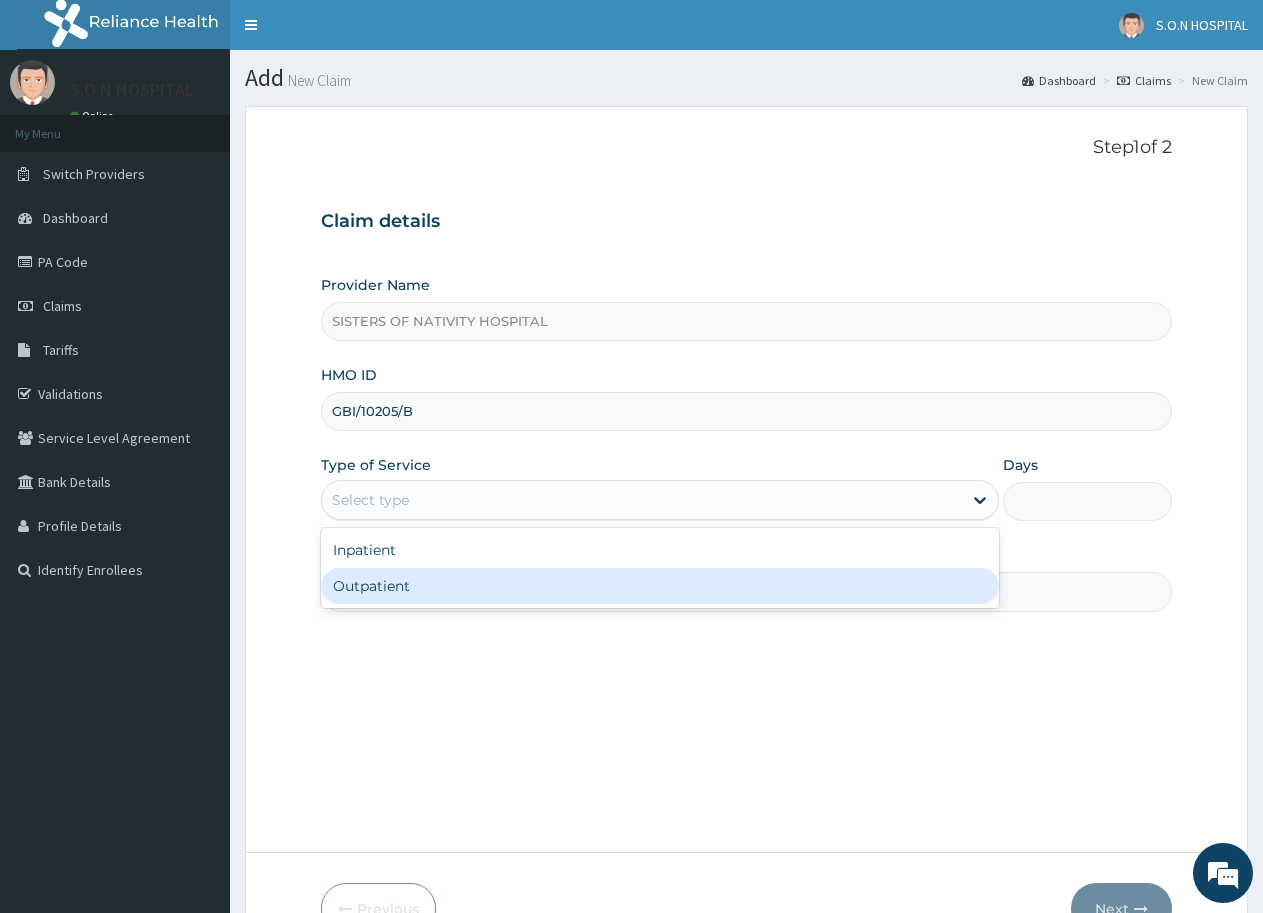 drag, startPoint x: 403, startPoint y: 562, endPoint x: 382, endPoint y: 589, distance: 34.20526 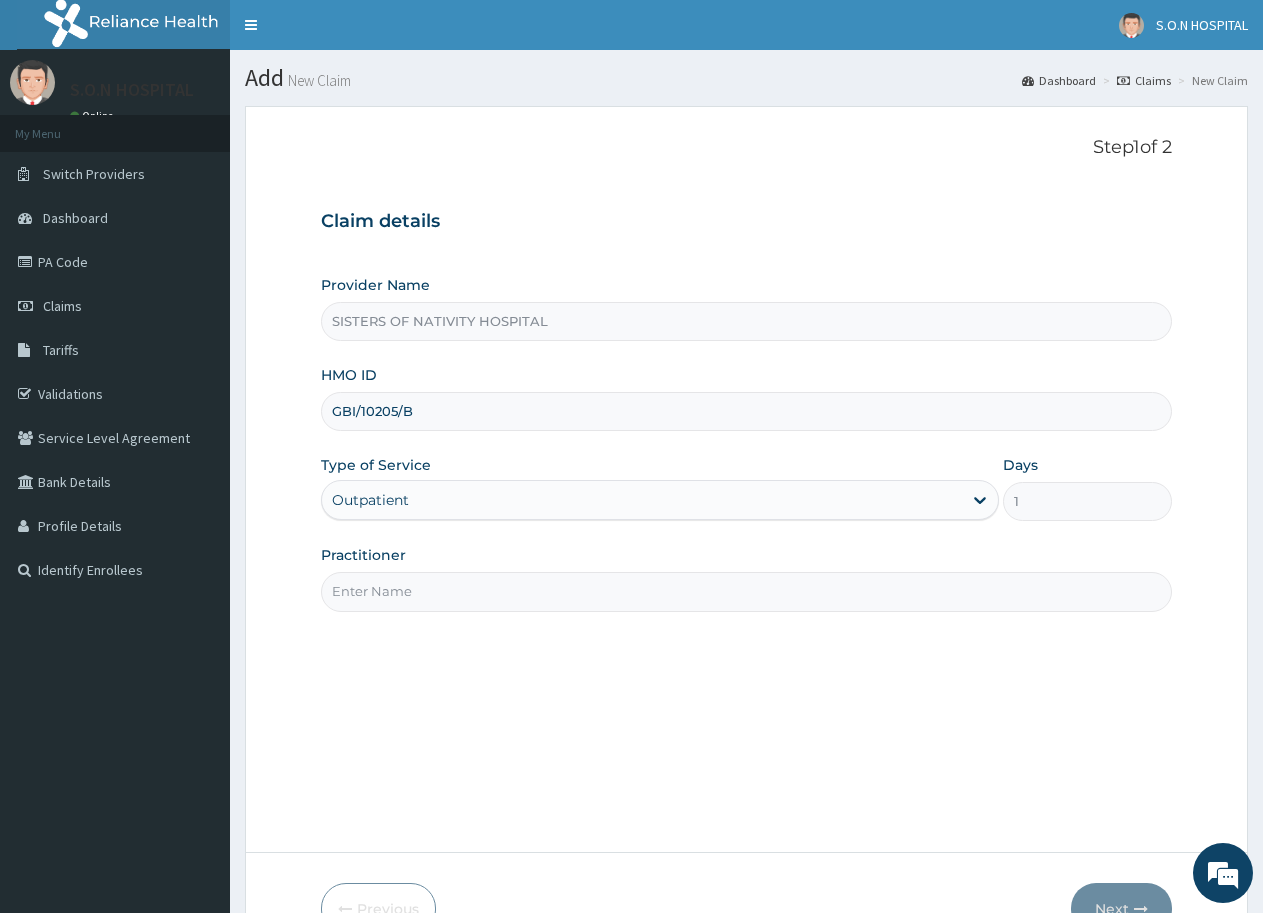 click on "Practitioner" at bounding box center [746, 591] 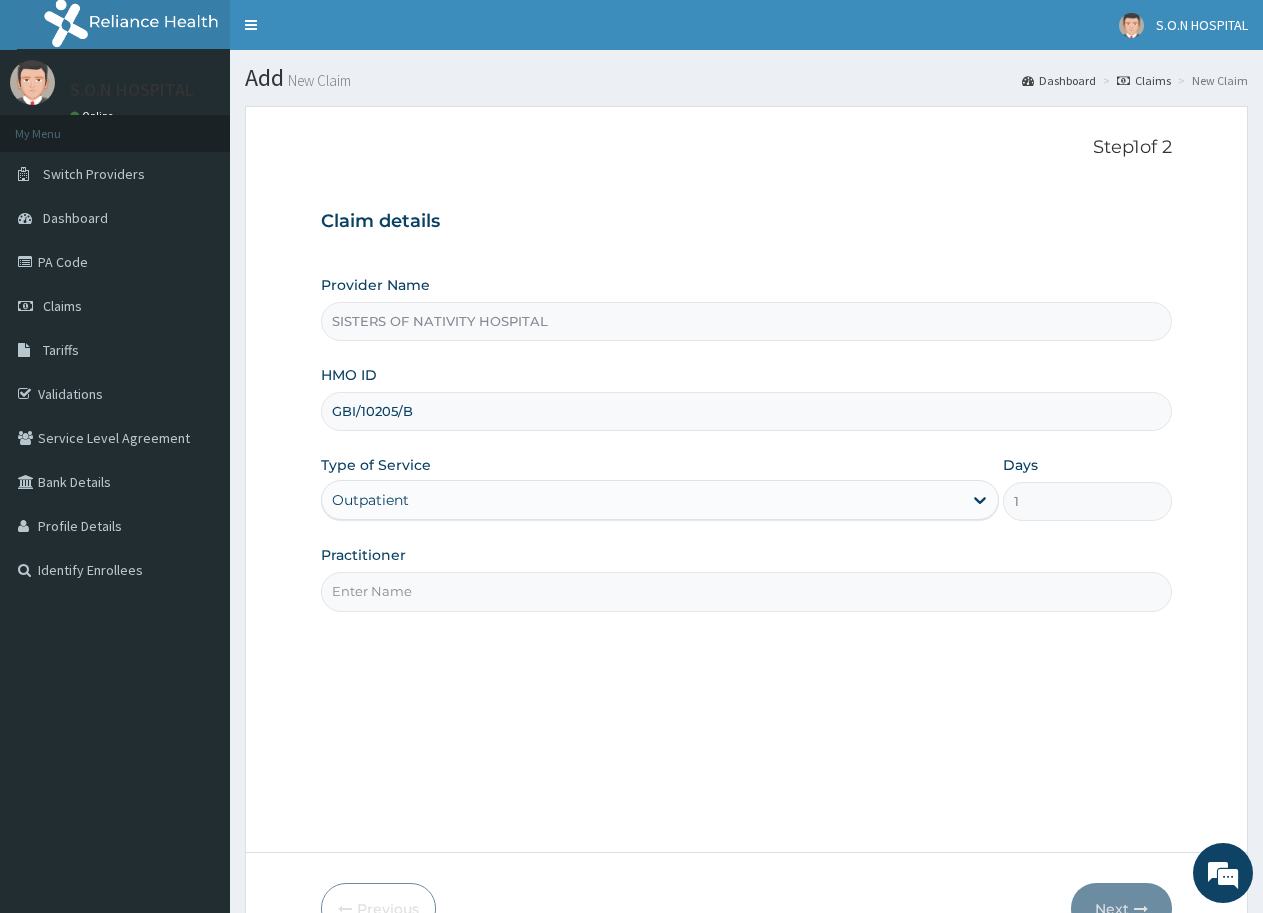 drag, startPoint x: 473, startPoint y: 590, endPoint x: 473, endPoint y: 613, distance: 23 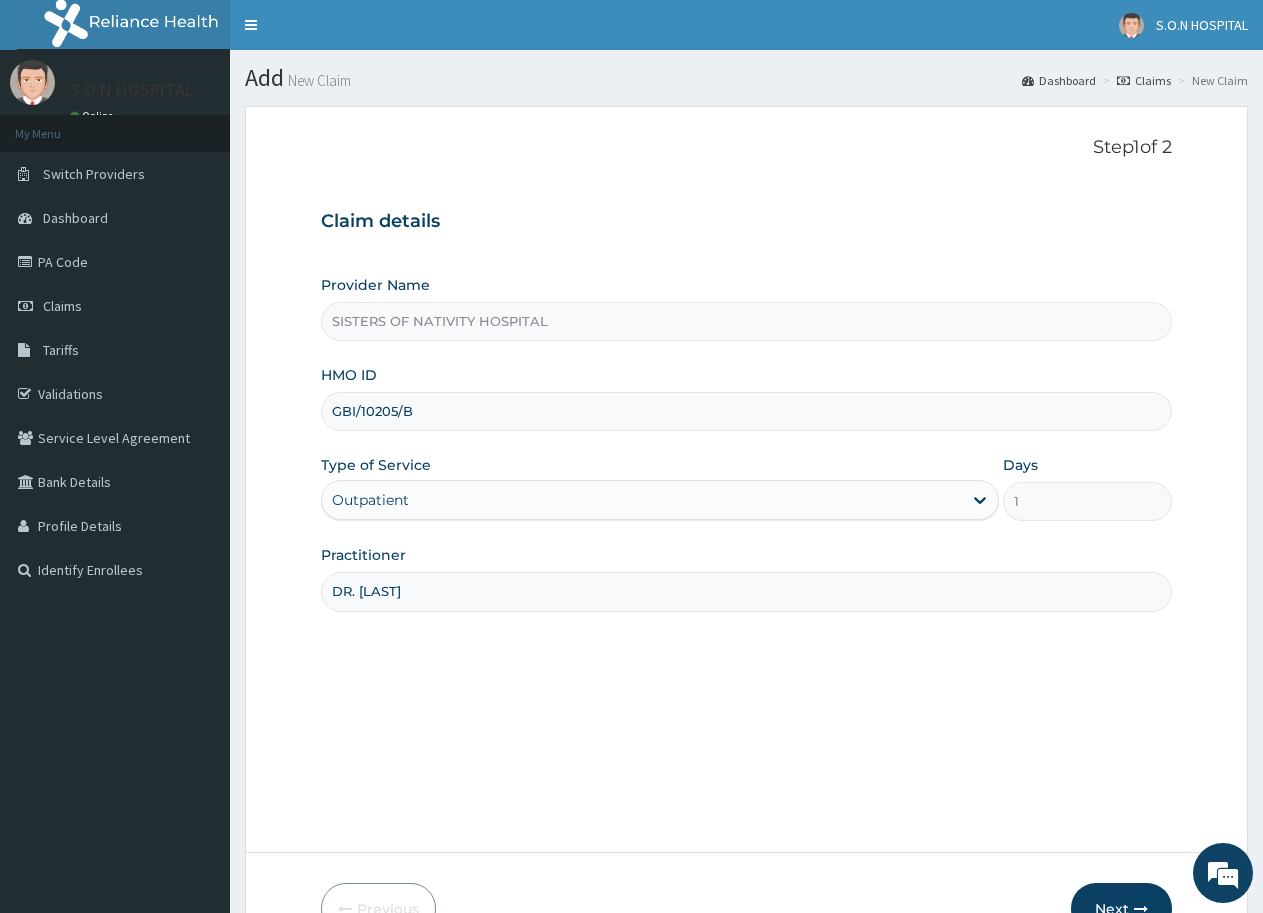 scroll, scrollTop: 119, scrollLeft: 0, axis: vertical 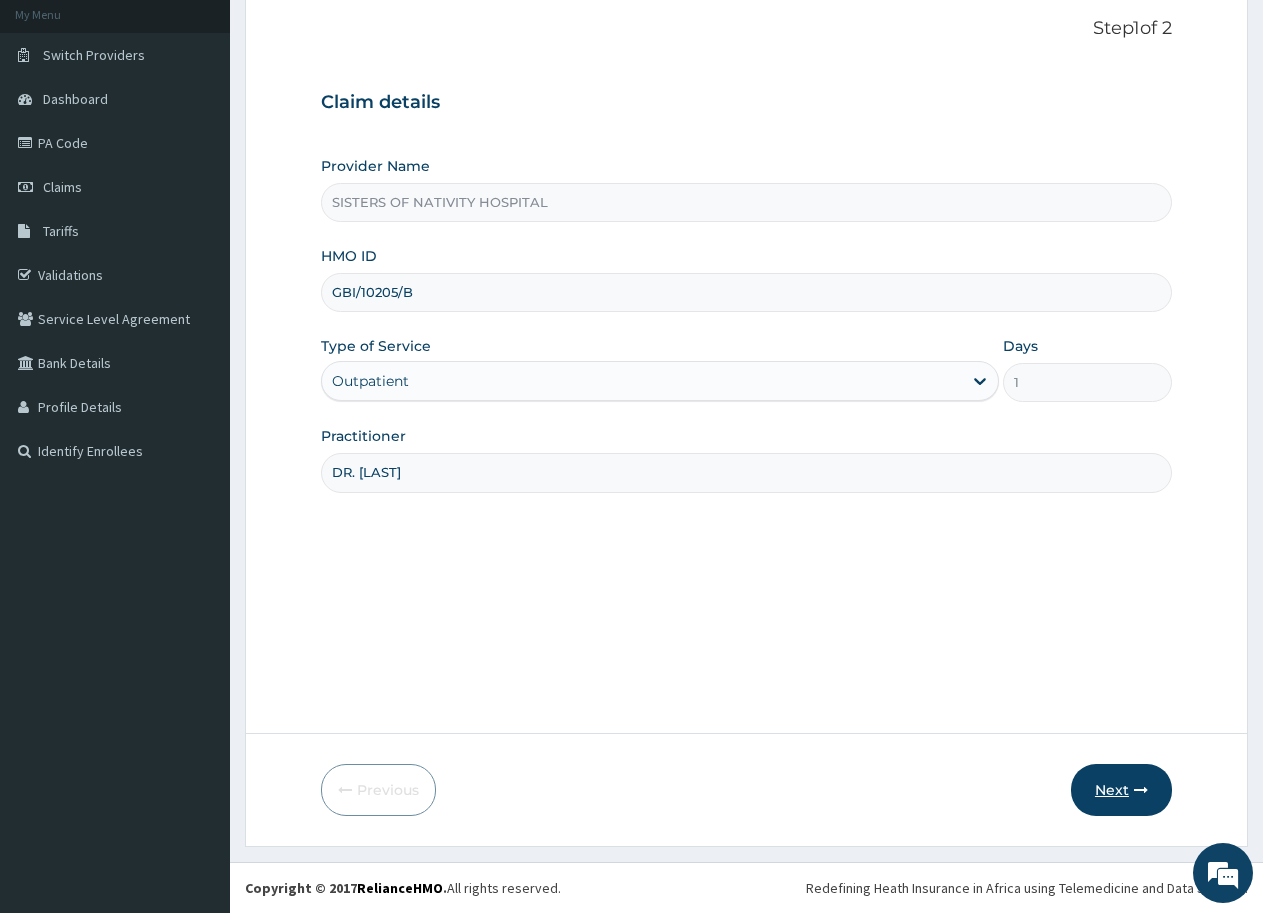click on "Next" at bounding box center (1121, 790) 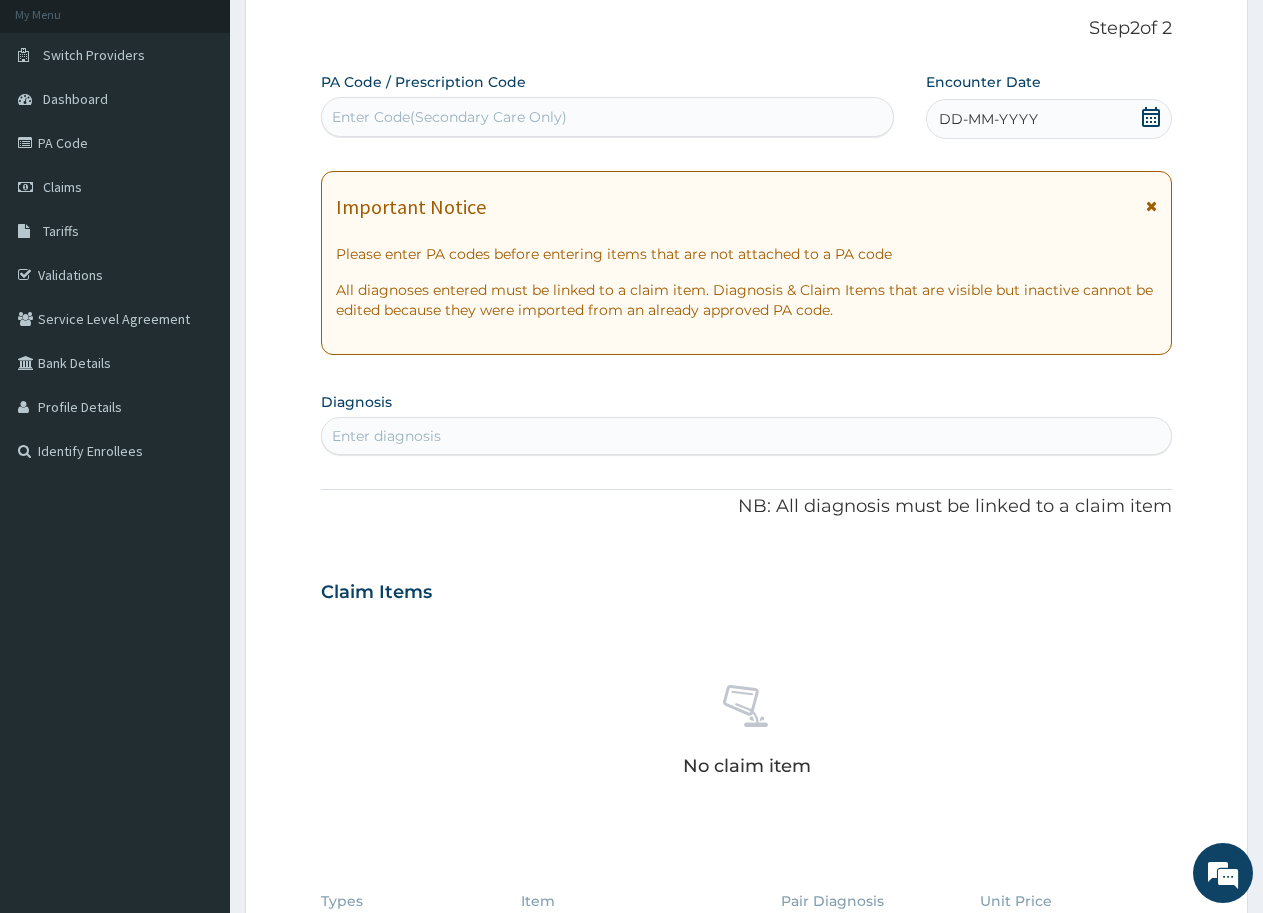 click on "Enter Code(Secondary Care Only)" at bounding box center [607, 117] 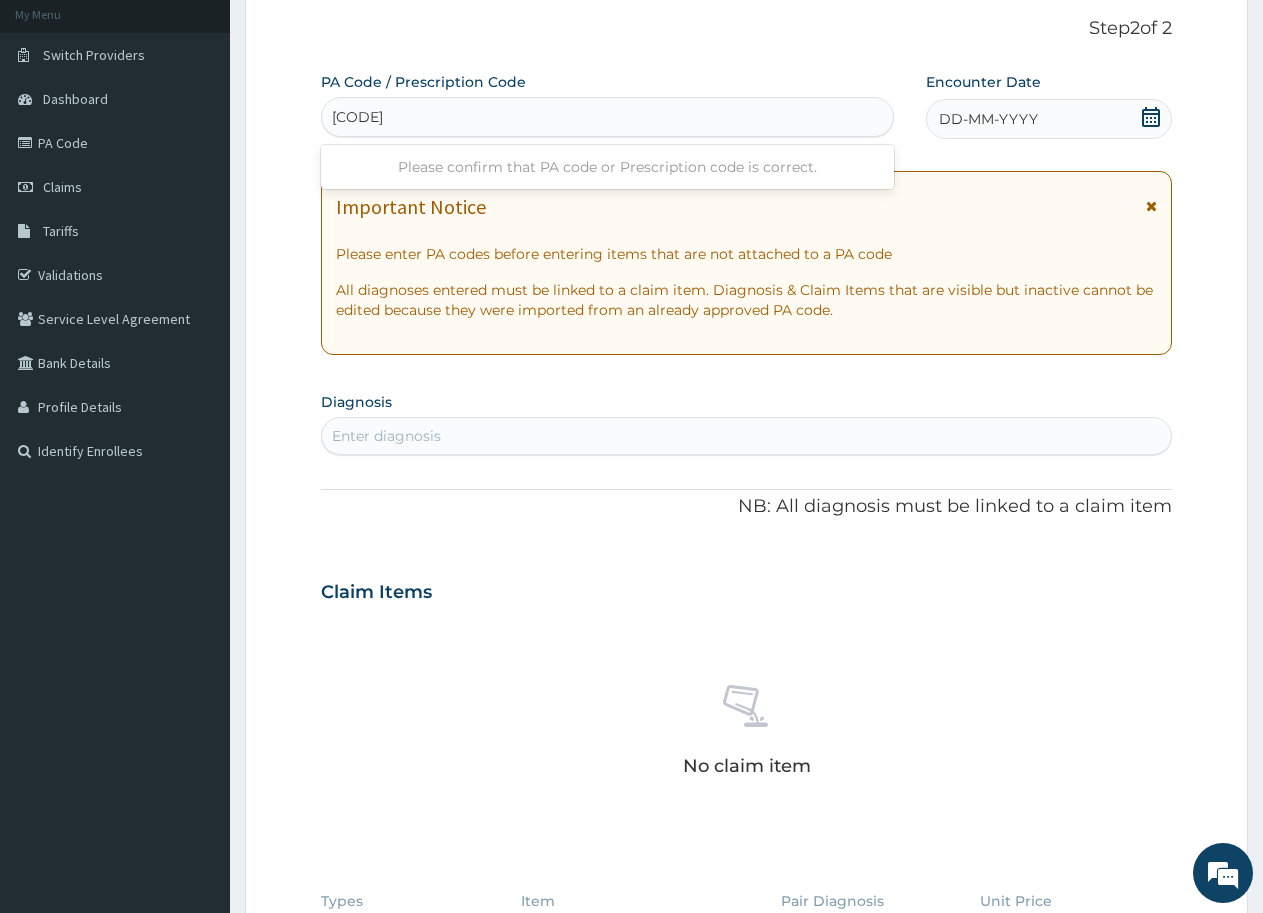 type on "PA/39CB2A" 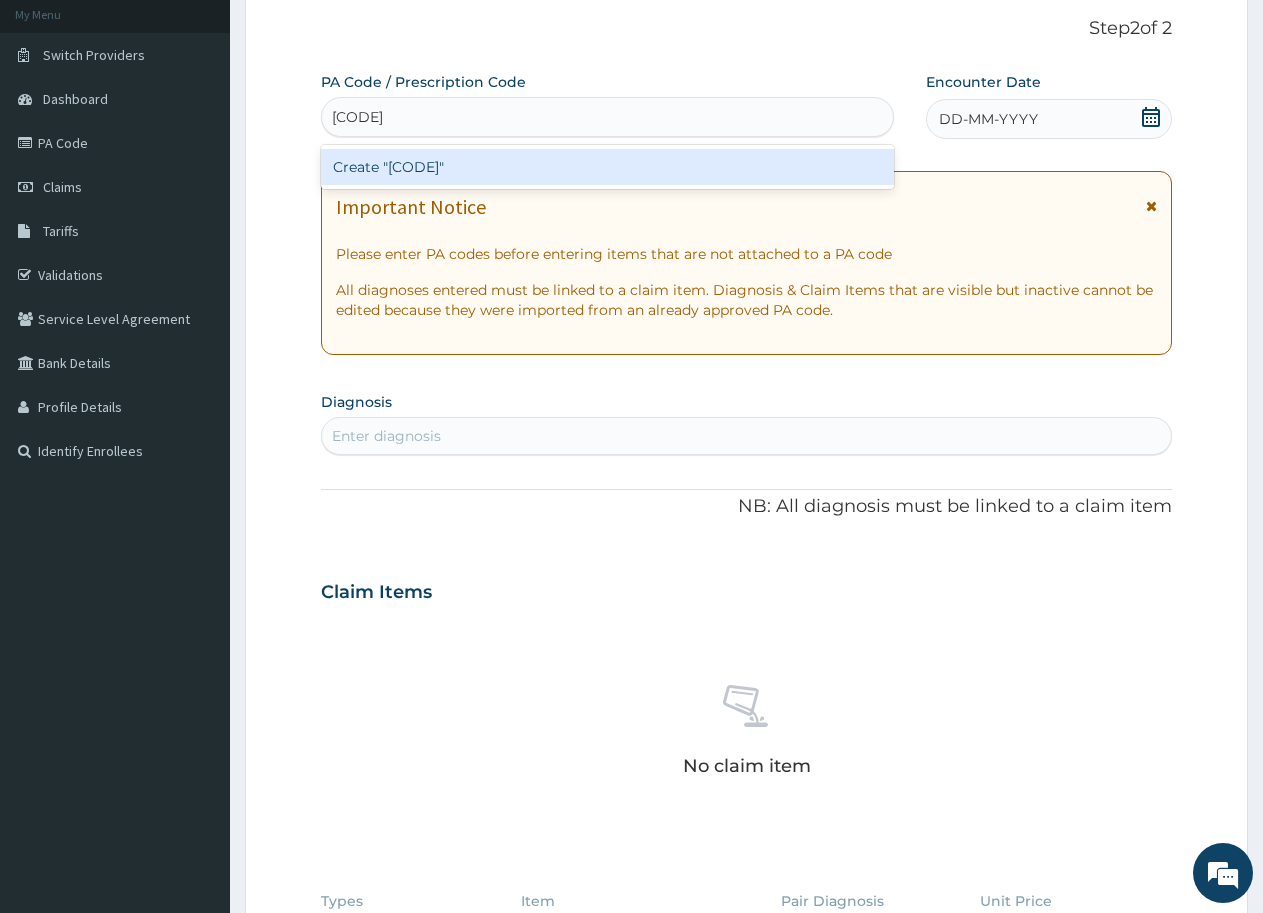 click on "Create "PA/39CB2A"" at bounding box center (607, 167) 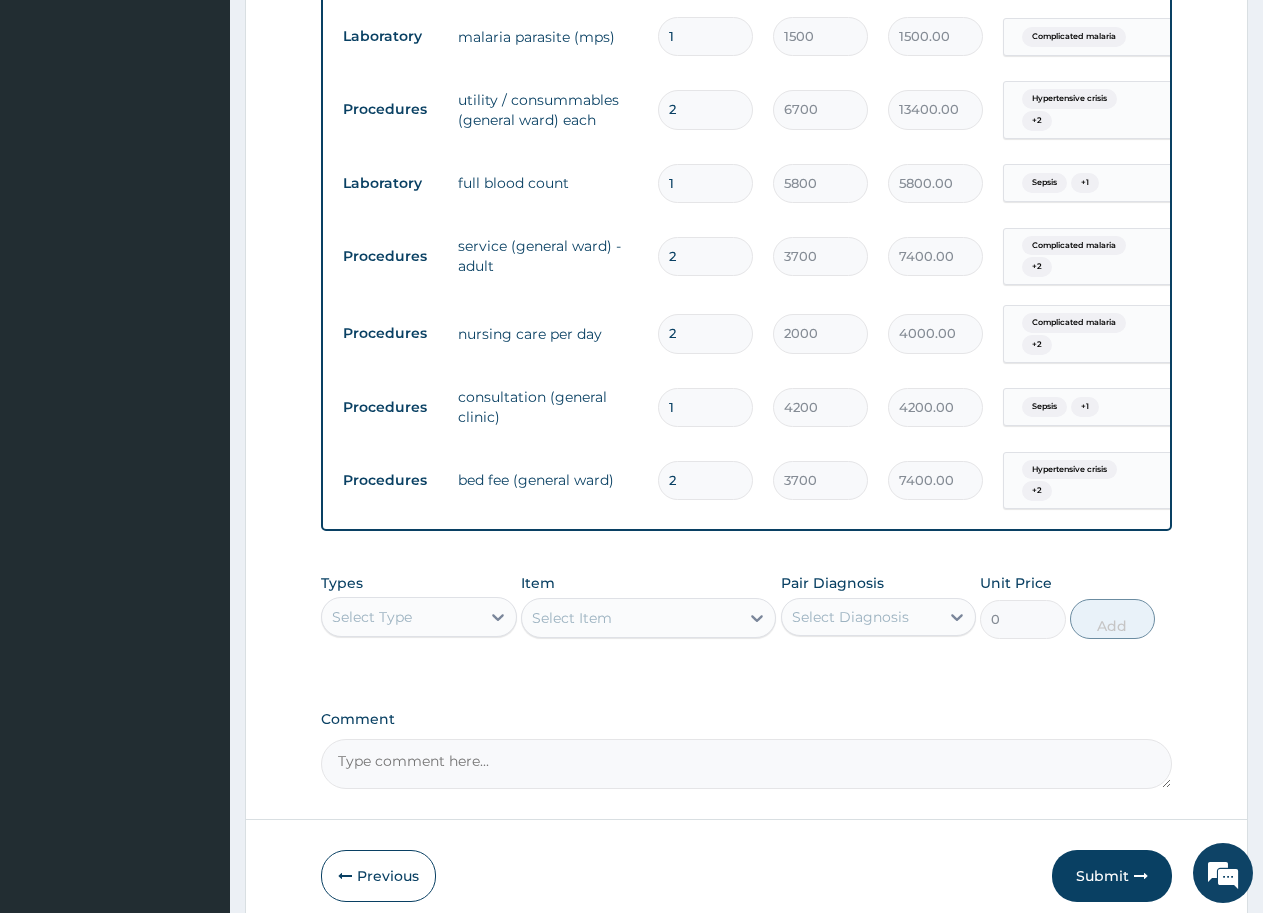 scroll, scrollTop: 2079, scrollLeft: 0, axis: vertical 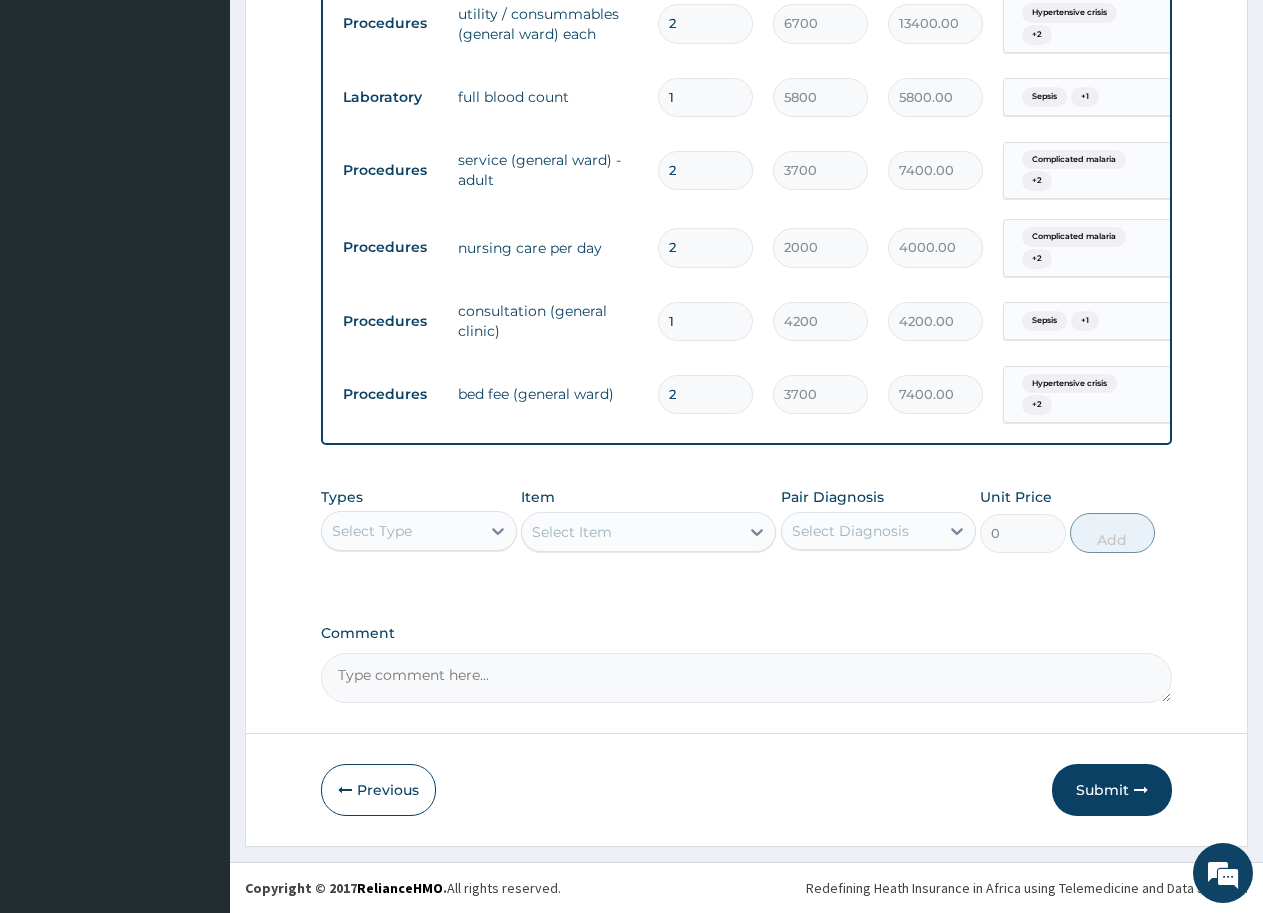 click on "Select Type" at bounding box center (401, 531) 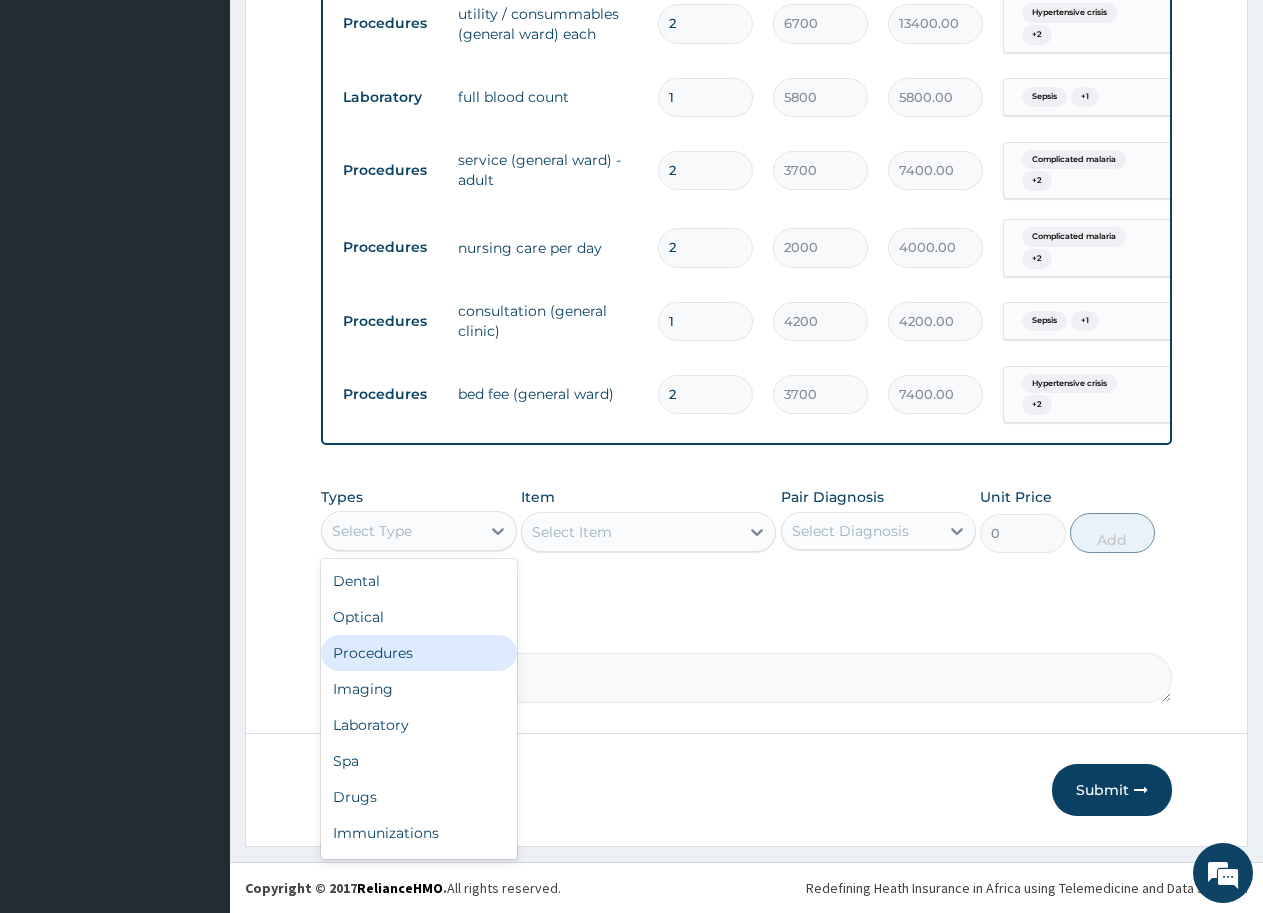 click on "Procedures" at bounding box center [419, 653] 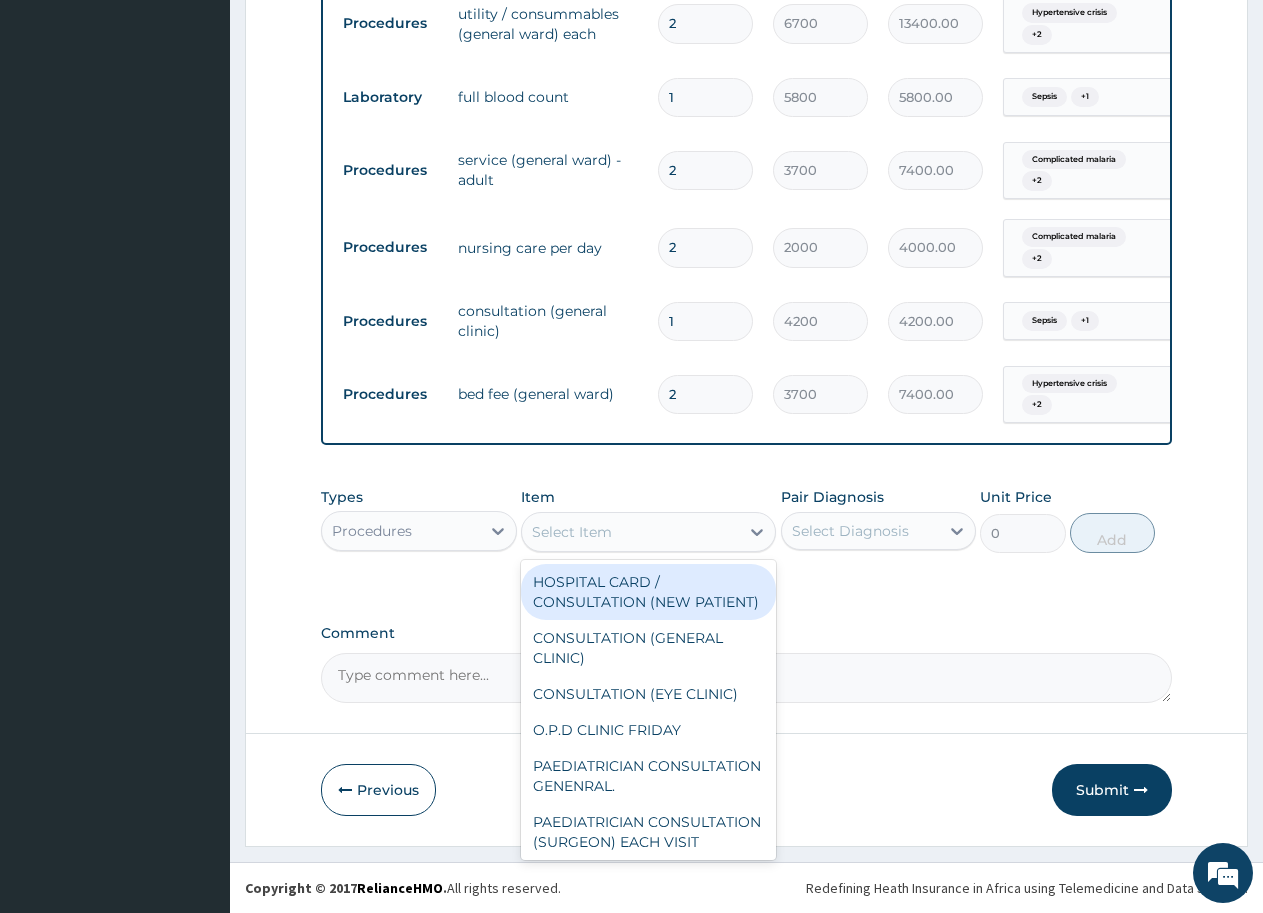 click on "Select Item" at bounding box center [648, 532] 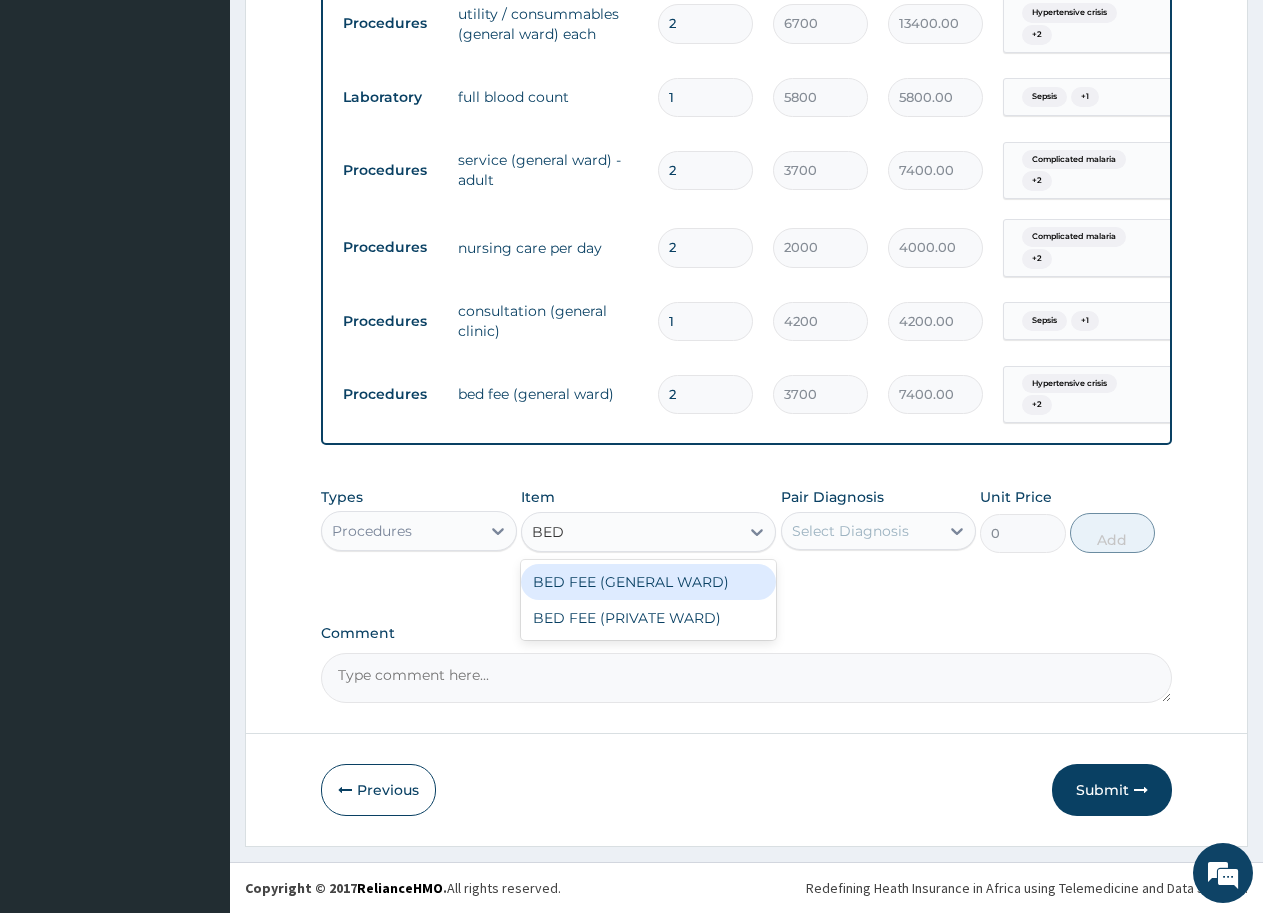 type on "BED" 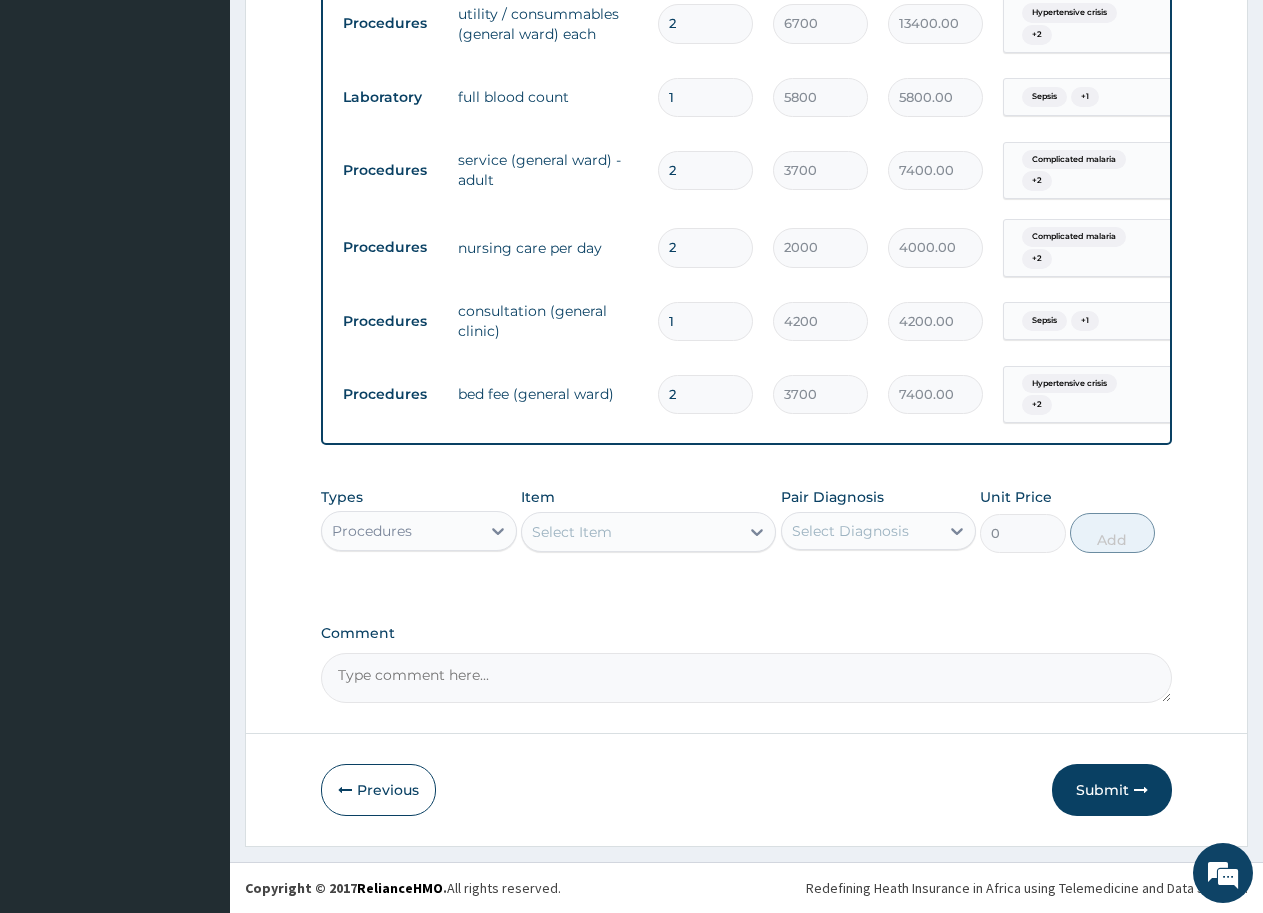 drag, startPoint x: 780, startPoint y: 387, endPoint x: 653, endPoint y: 476, distance: 155.08063 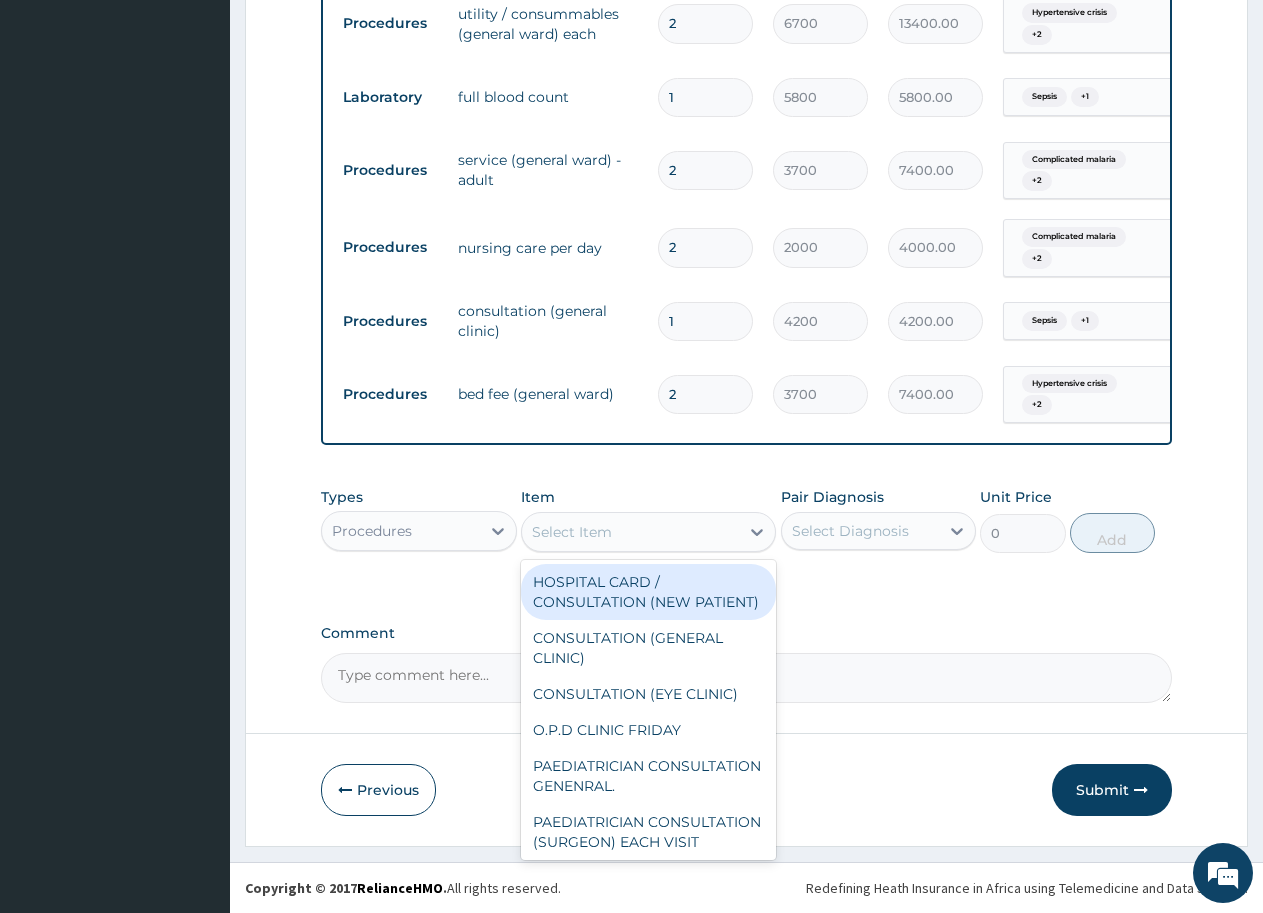 click on "Select Item" at bounding box center [648, 532] 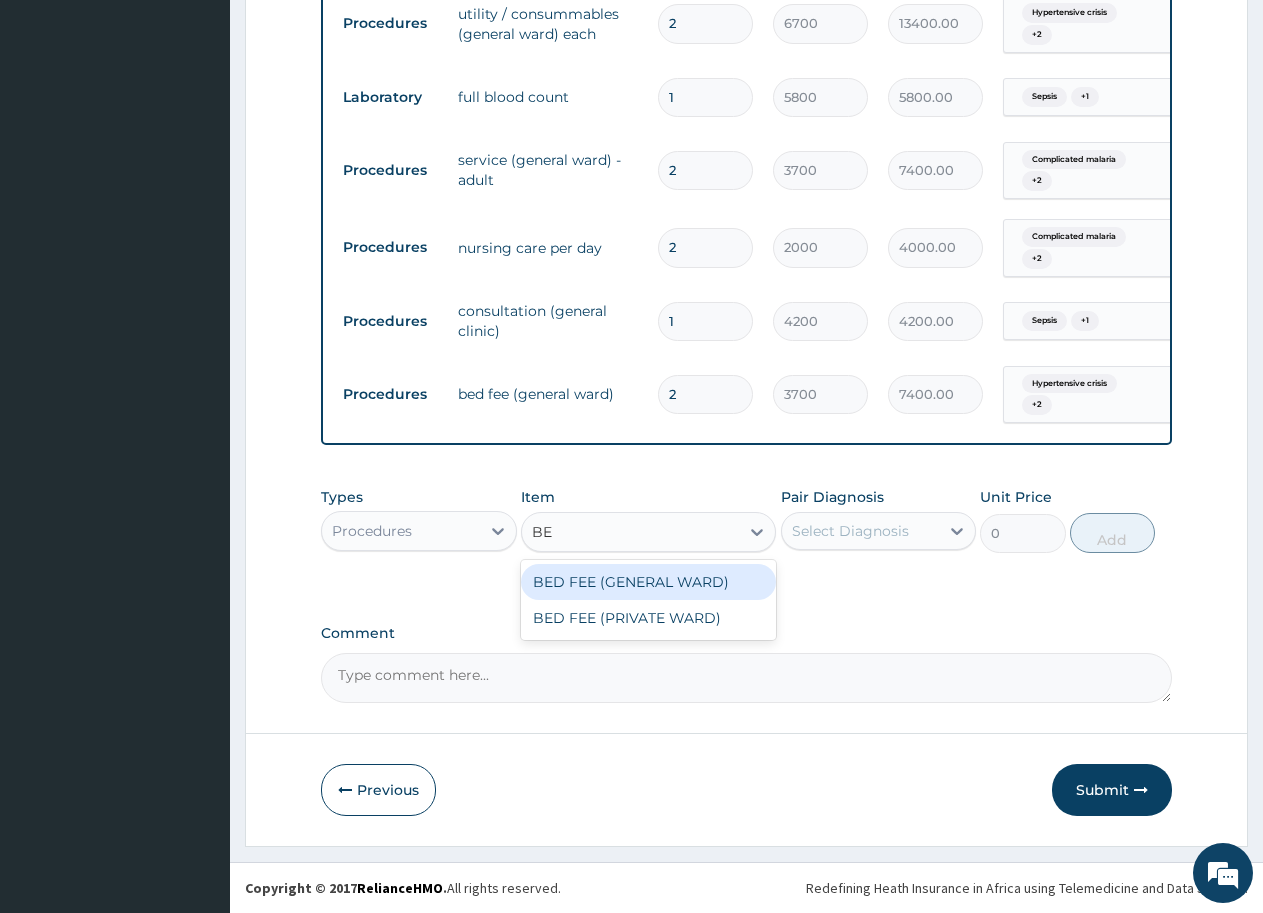 type on "BED" 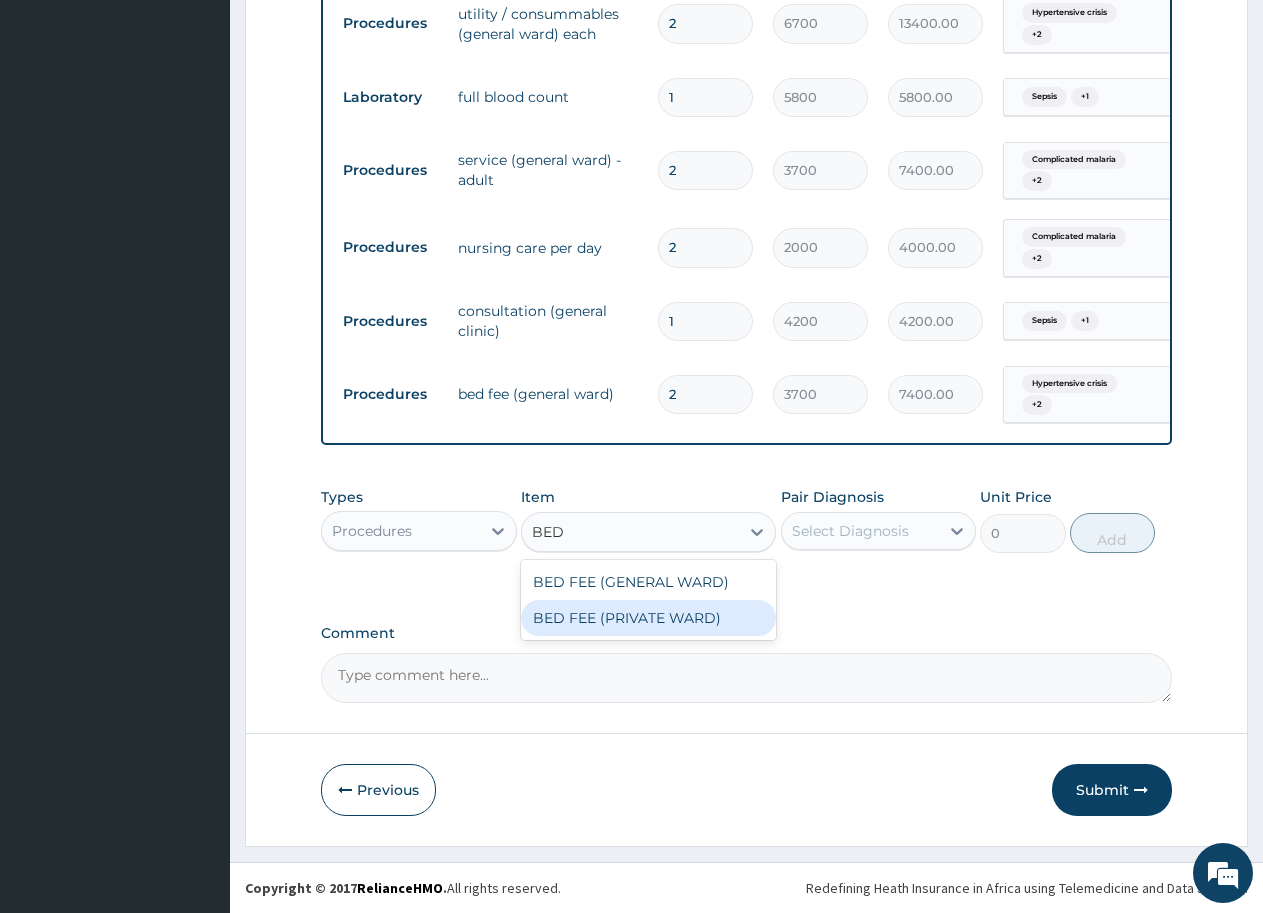 click on "BED FEE (PRIVATE WARD)" at bounding box center [648, 618] 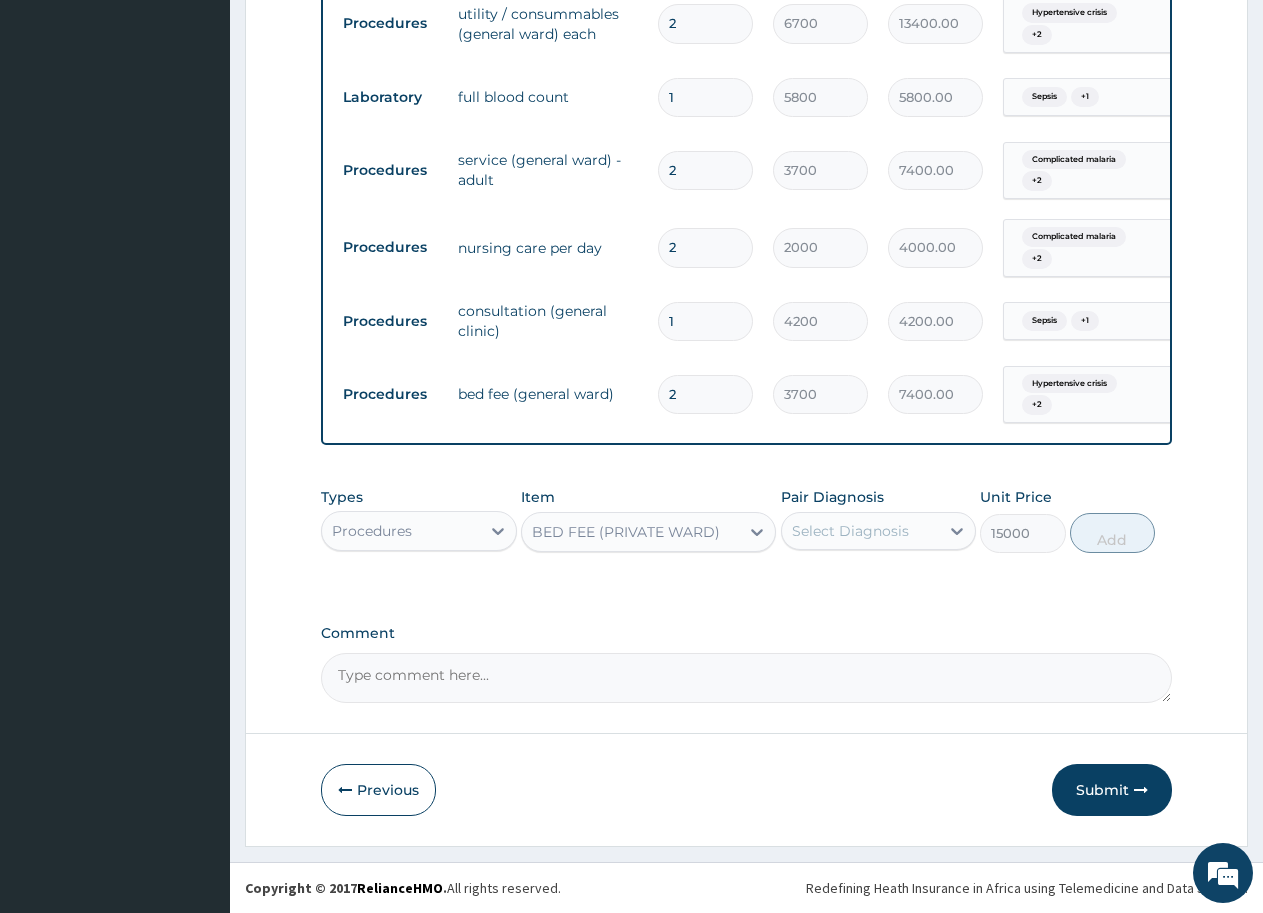 click on "Select Diagnosis" at bounding box center (850, 531) 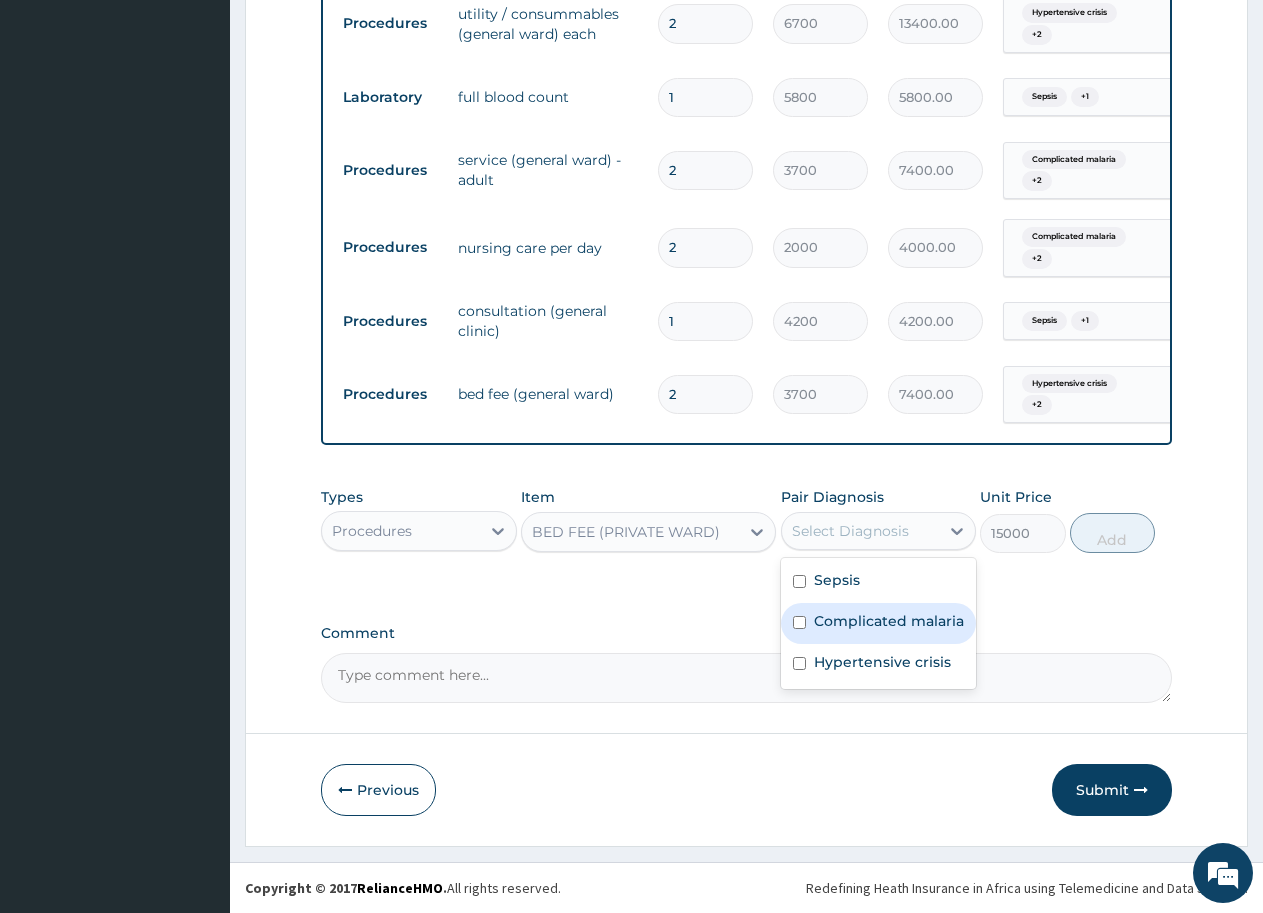 drag, startPoint x: 898, startPoint y: 637, endPoint x: 922, endPoint y: 623, distance: 27.784887 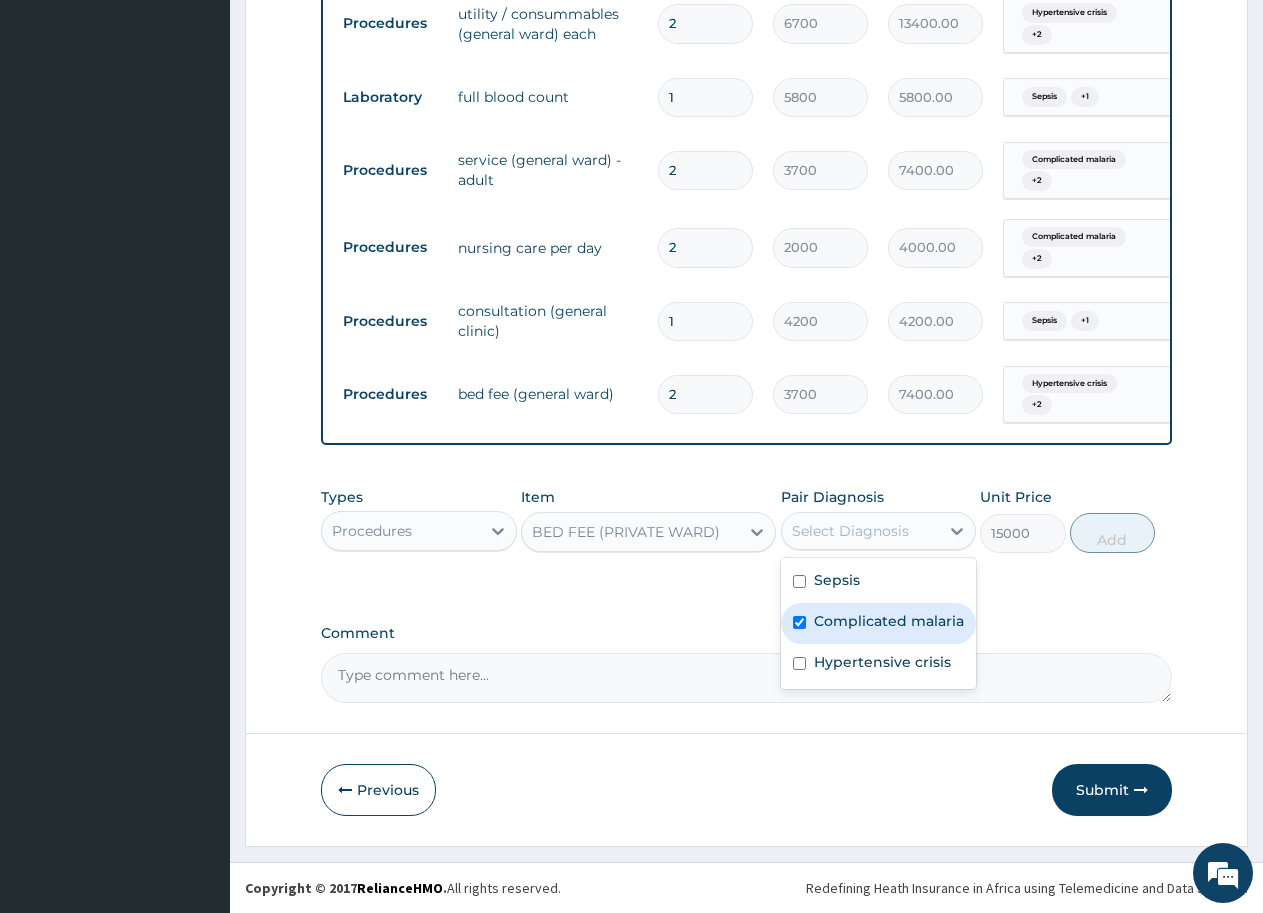 checkbox on "true" 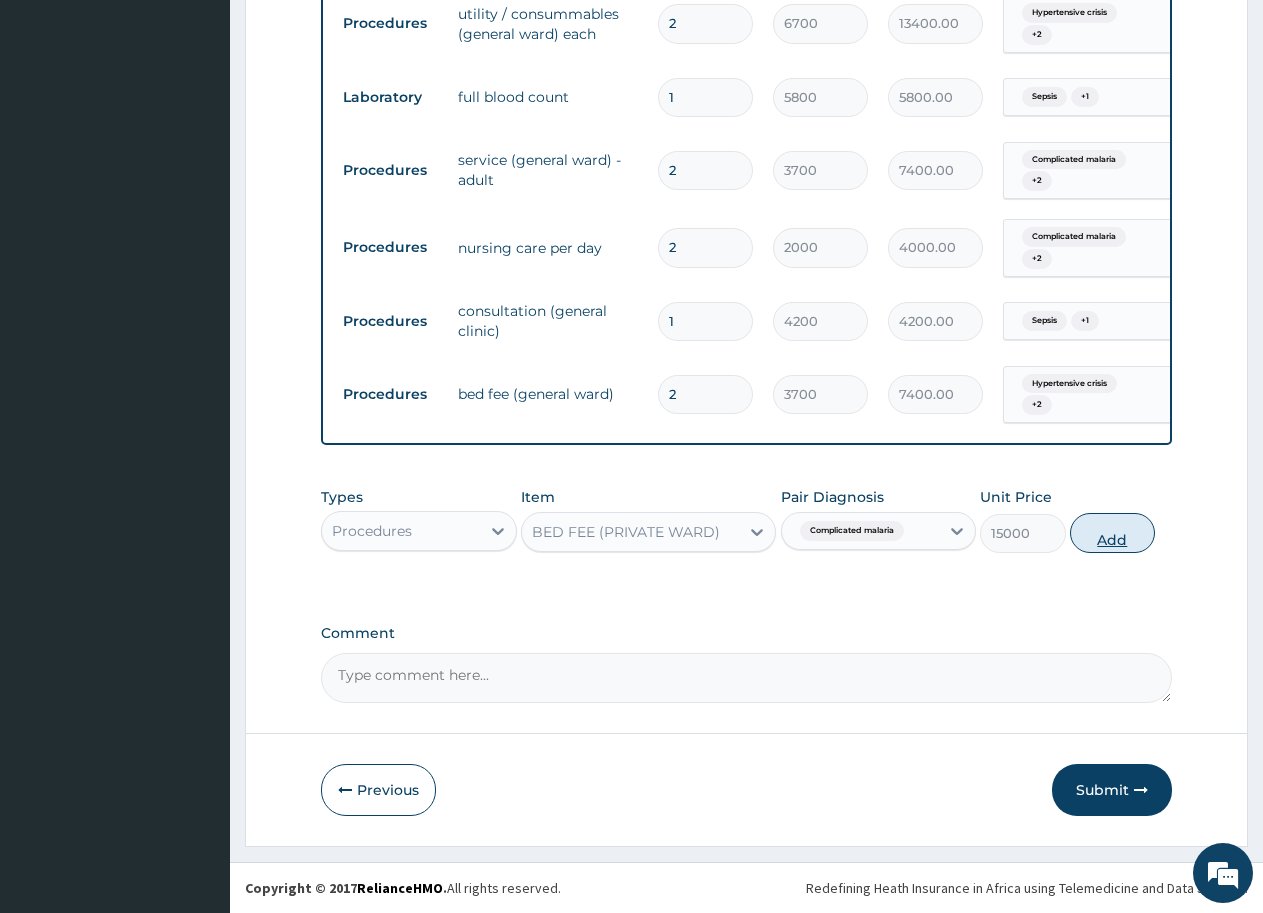 click on "Add" at bounding box center [1112, 533] 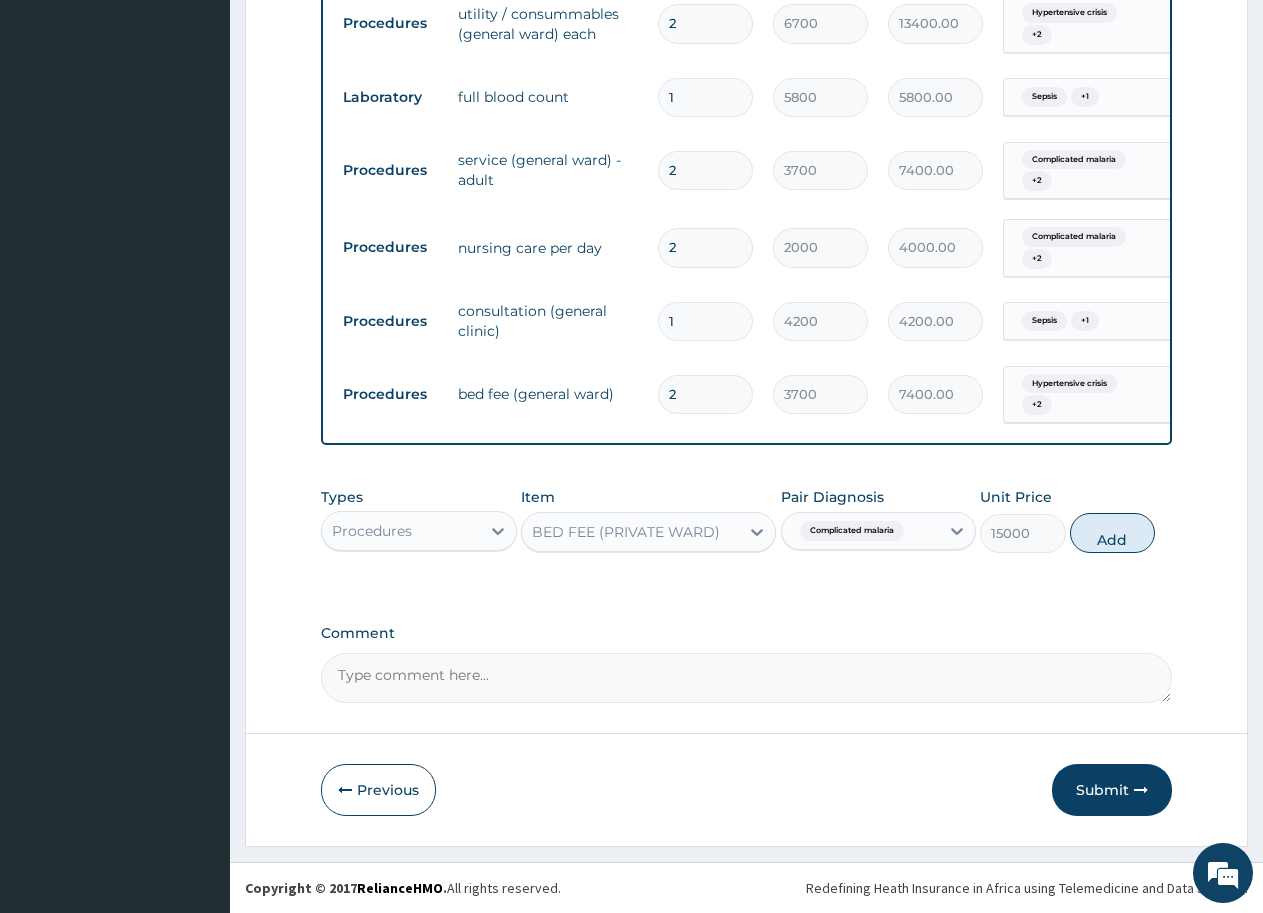 type on "0" 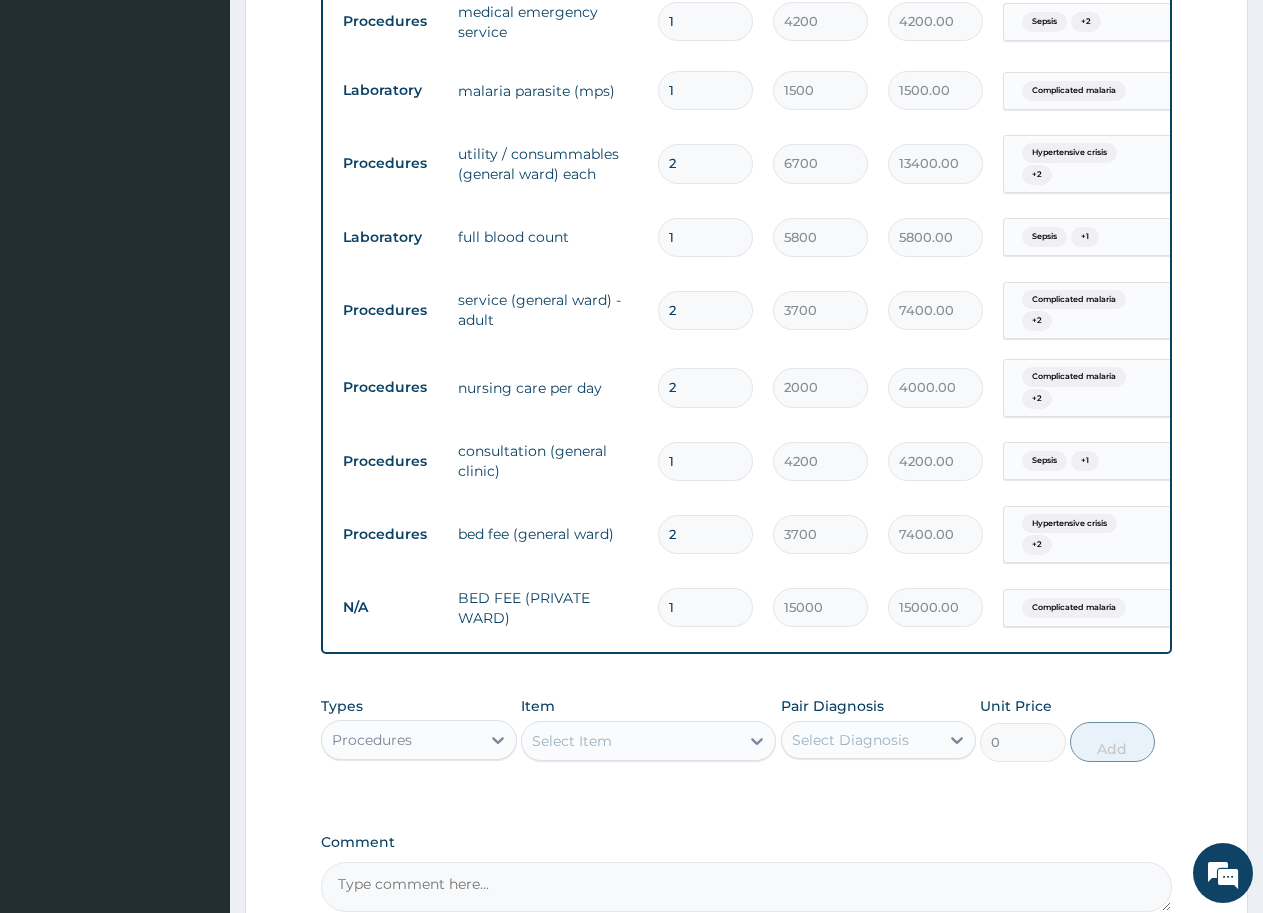 scroll, scrollTop: 2148, scrollLeft: 0, axis: vertical 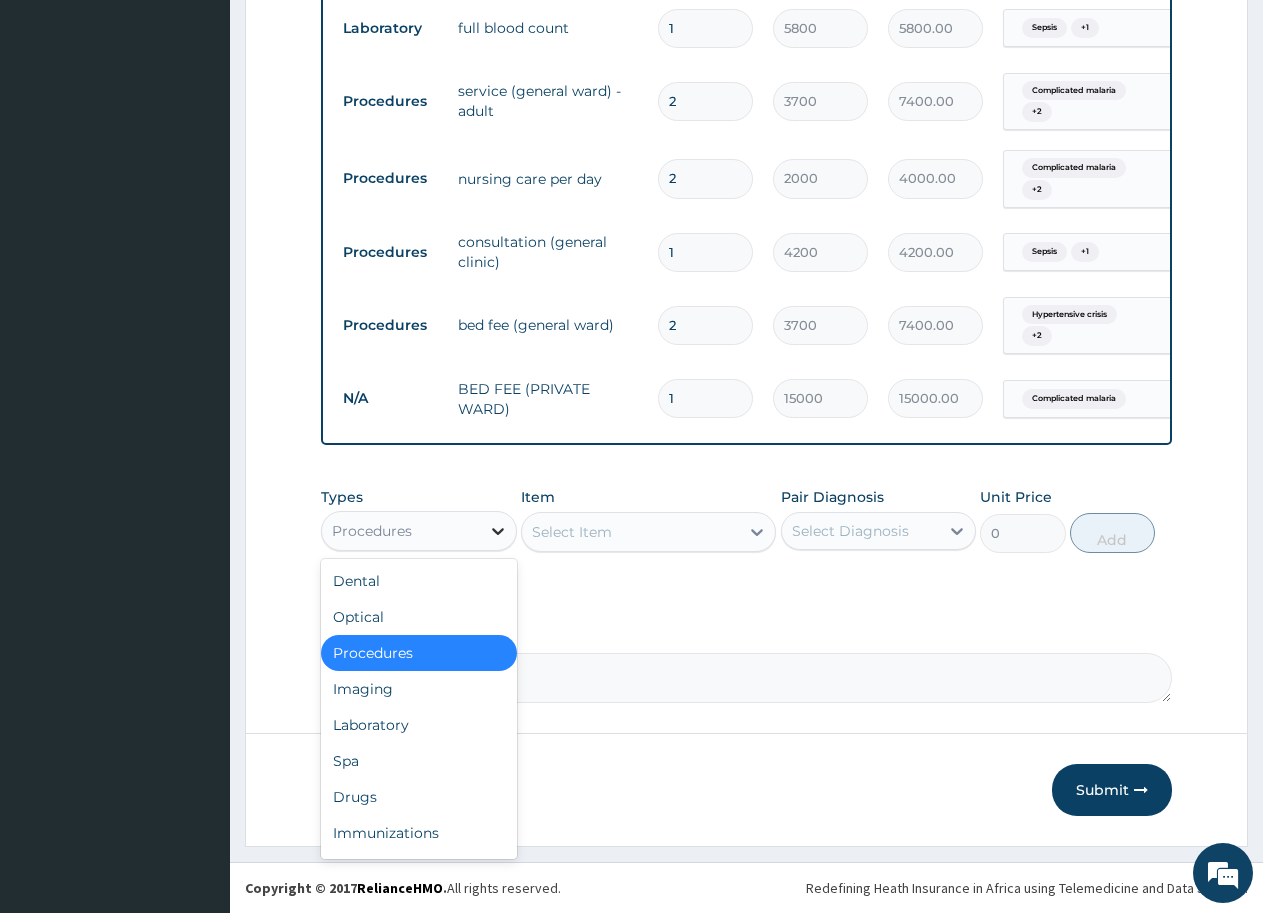 click 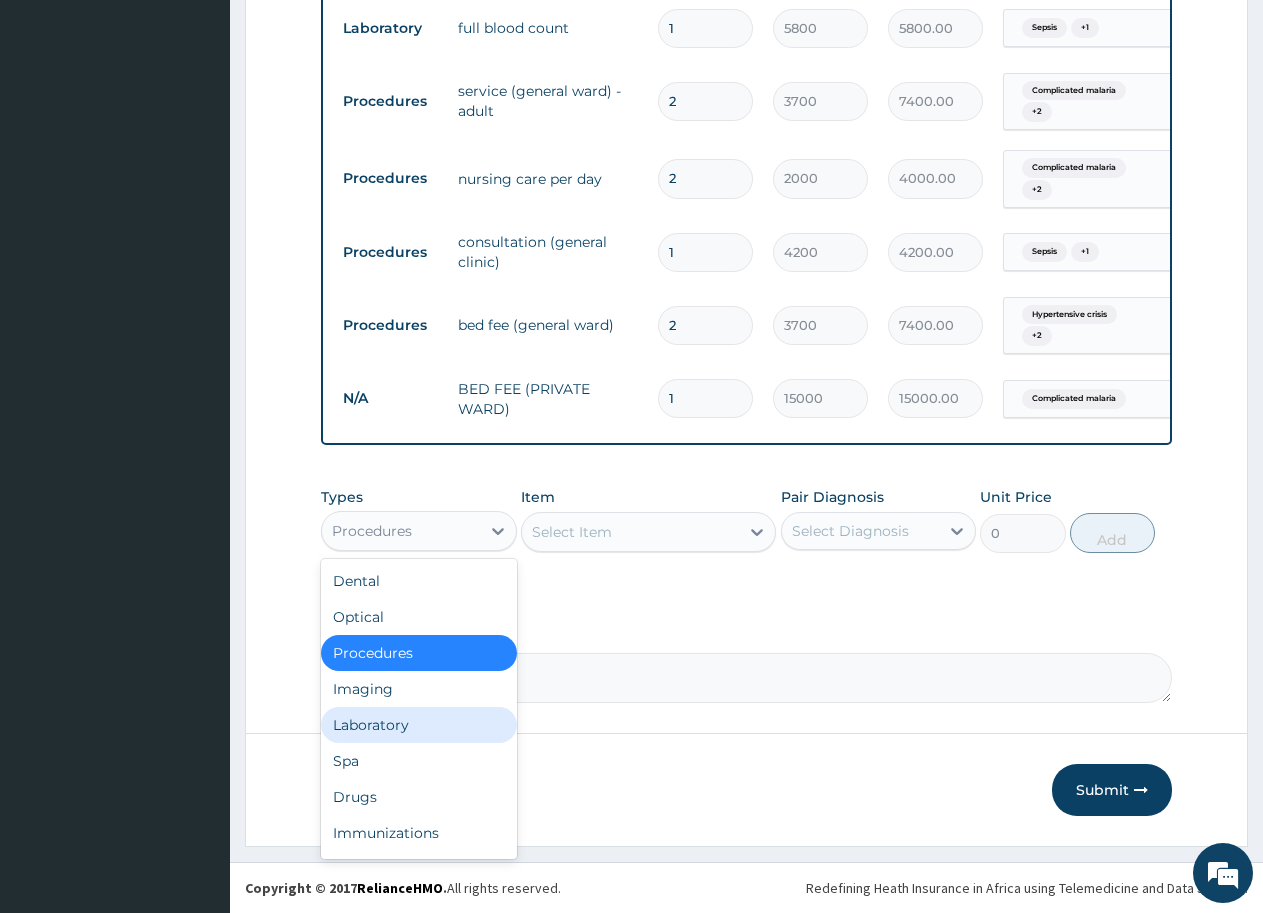 click on "Laboratory" at bounding box center (419, 725) 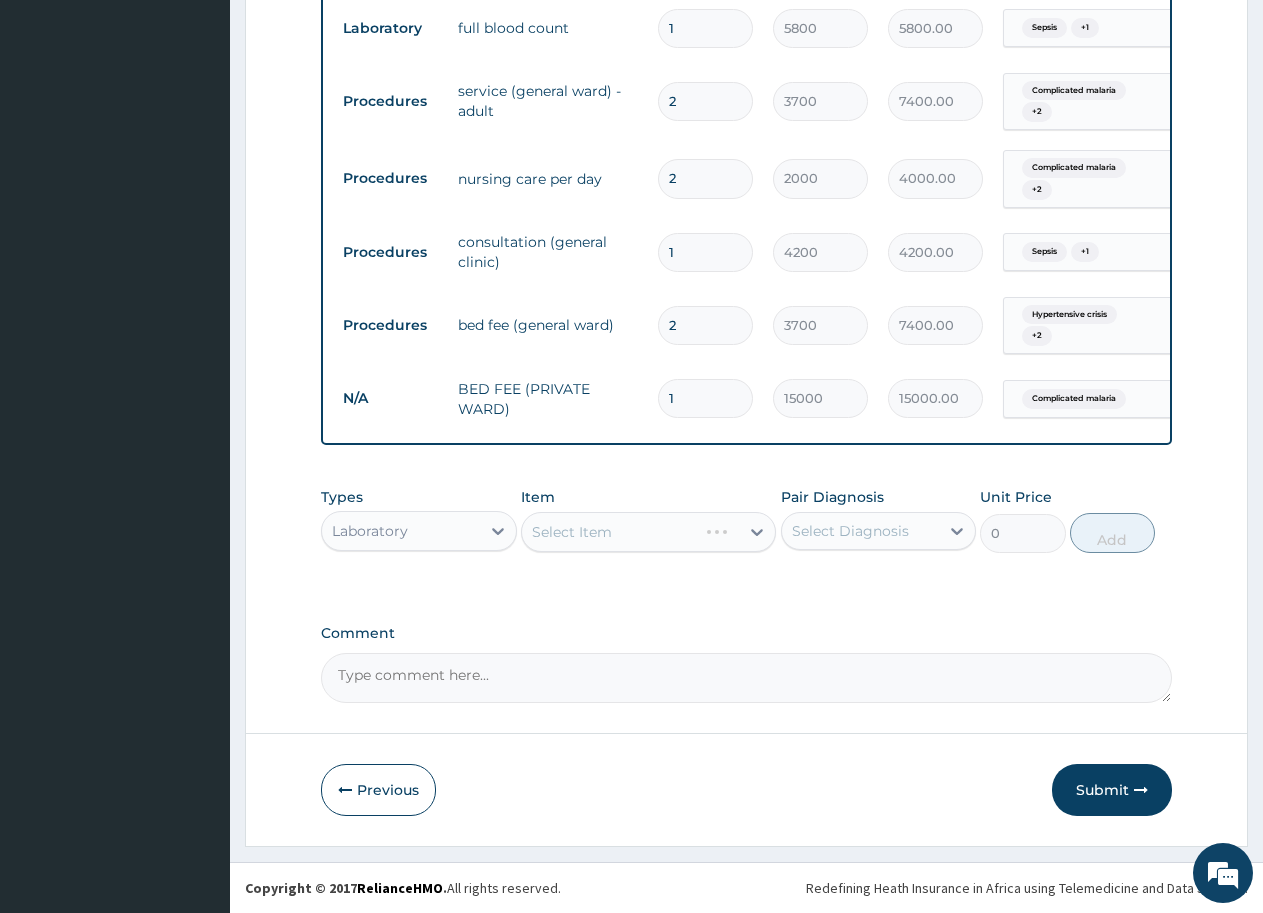 click on "Select Item" at bounding box center [648, 532] 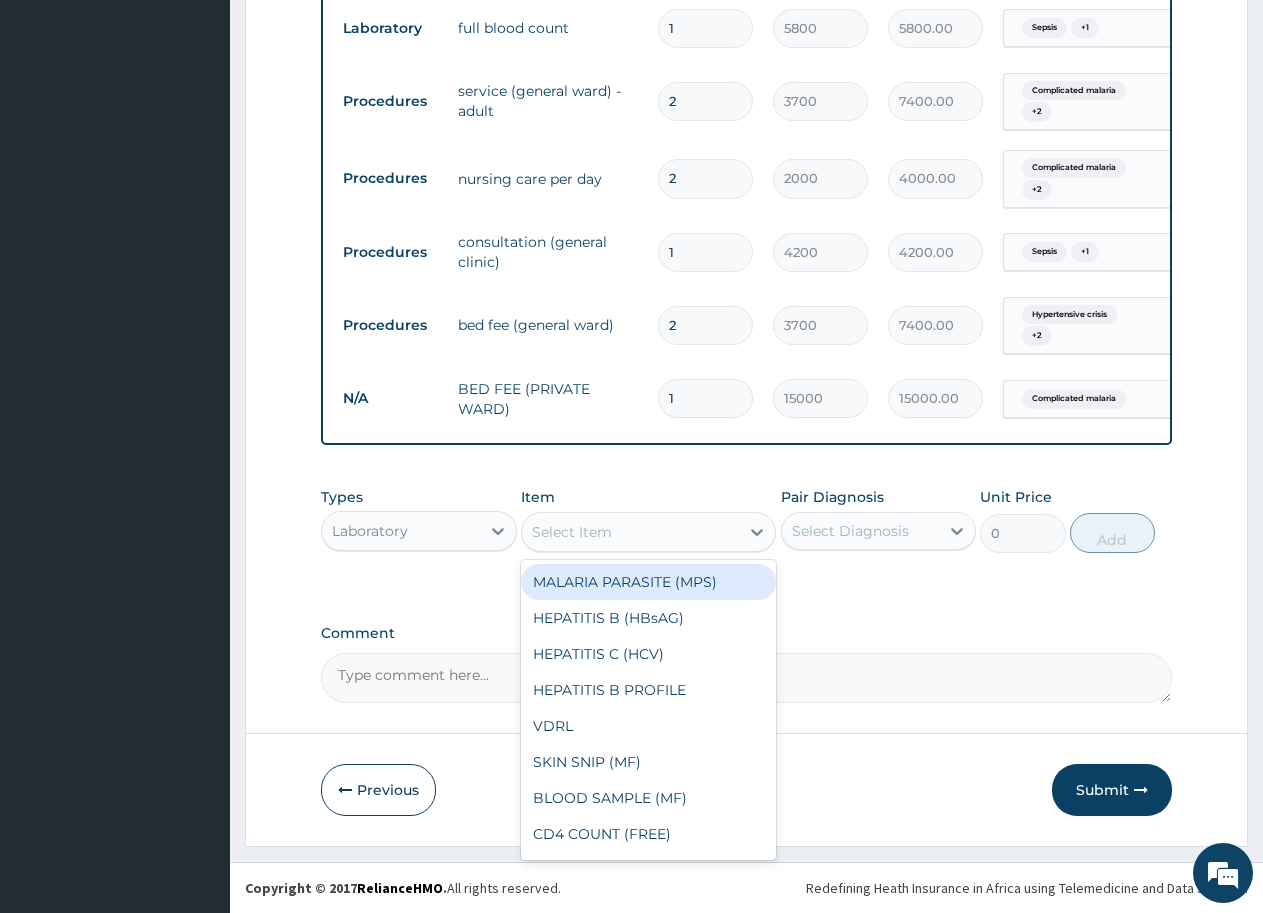 click on "Select Item" at bounding box center [630, 532] 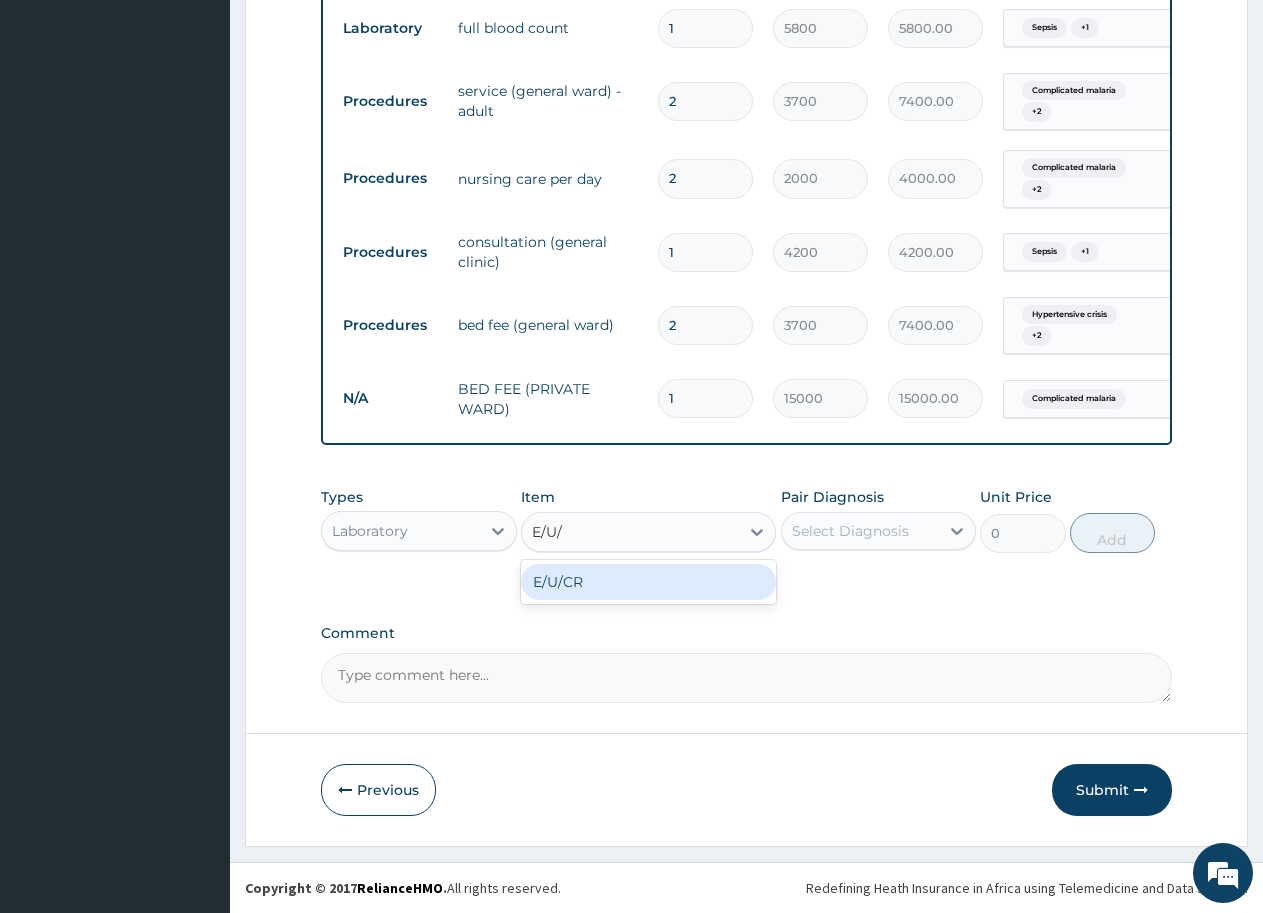 type on "E/U/" 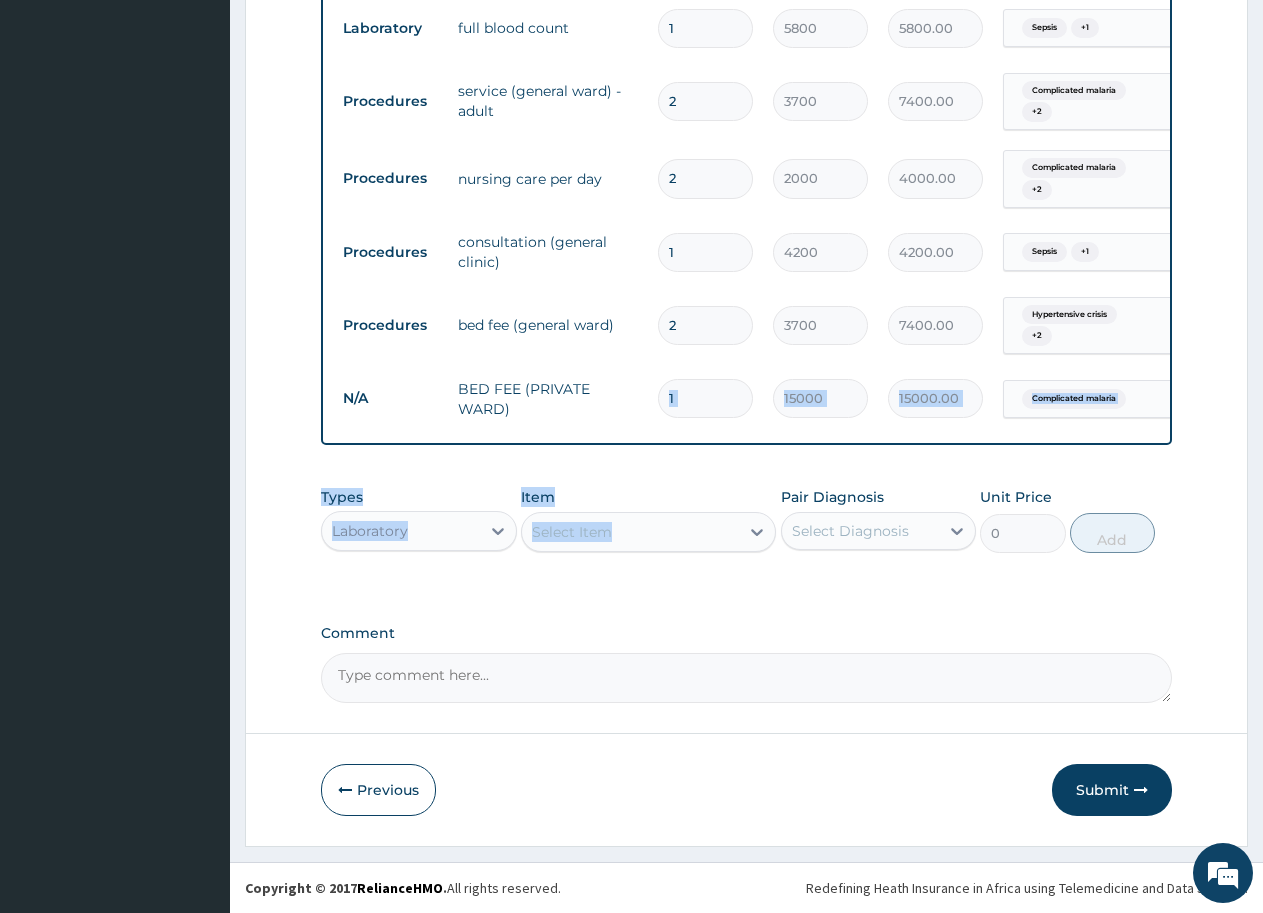 drag, startPoint x: 641, startPoint y: 385, endPoint x: 708, endPoint y: 607, distance: 231.89006 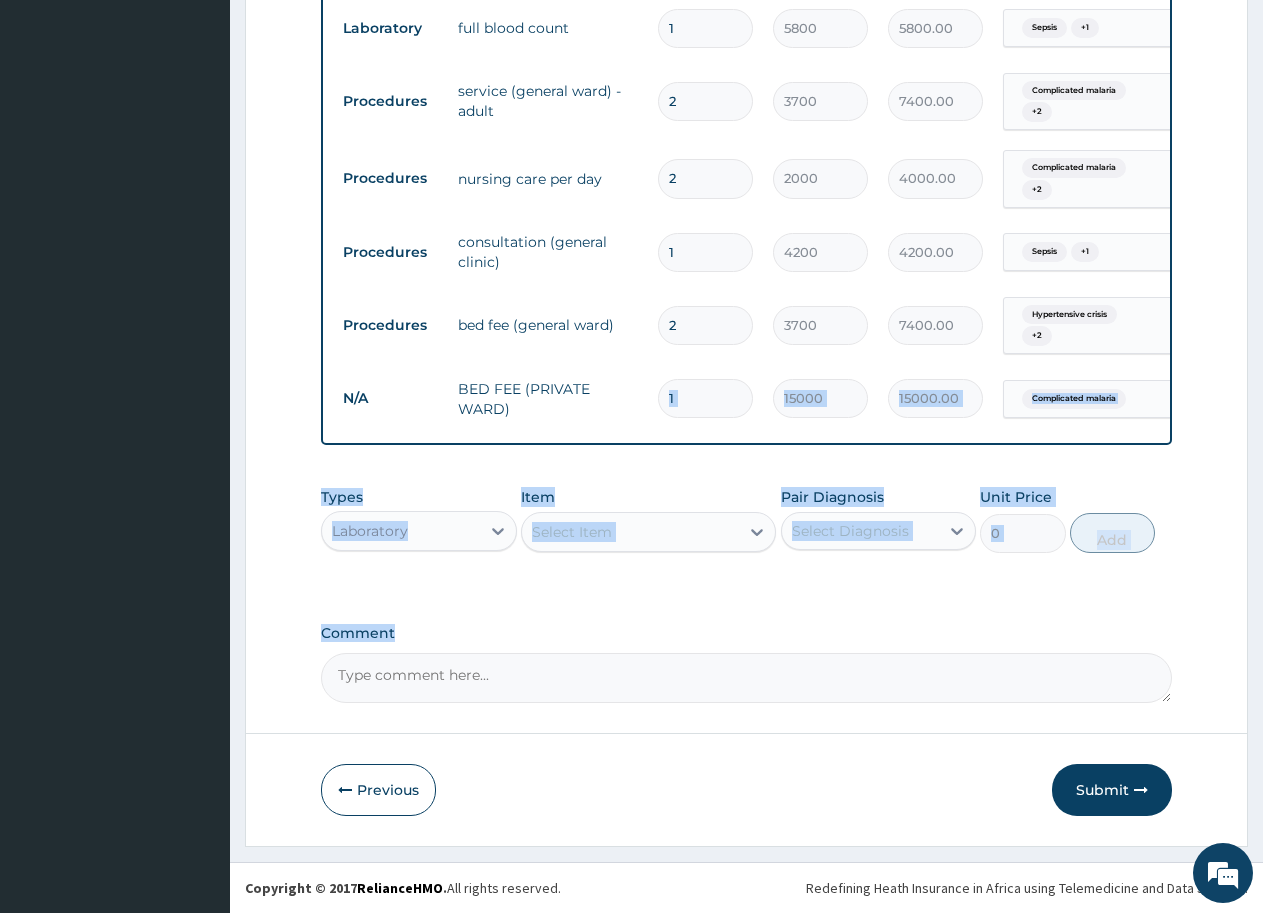 click on "Comment" at bounding box center [746, 633] 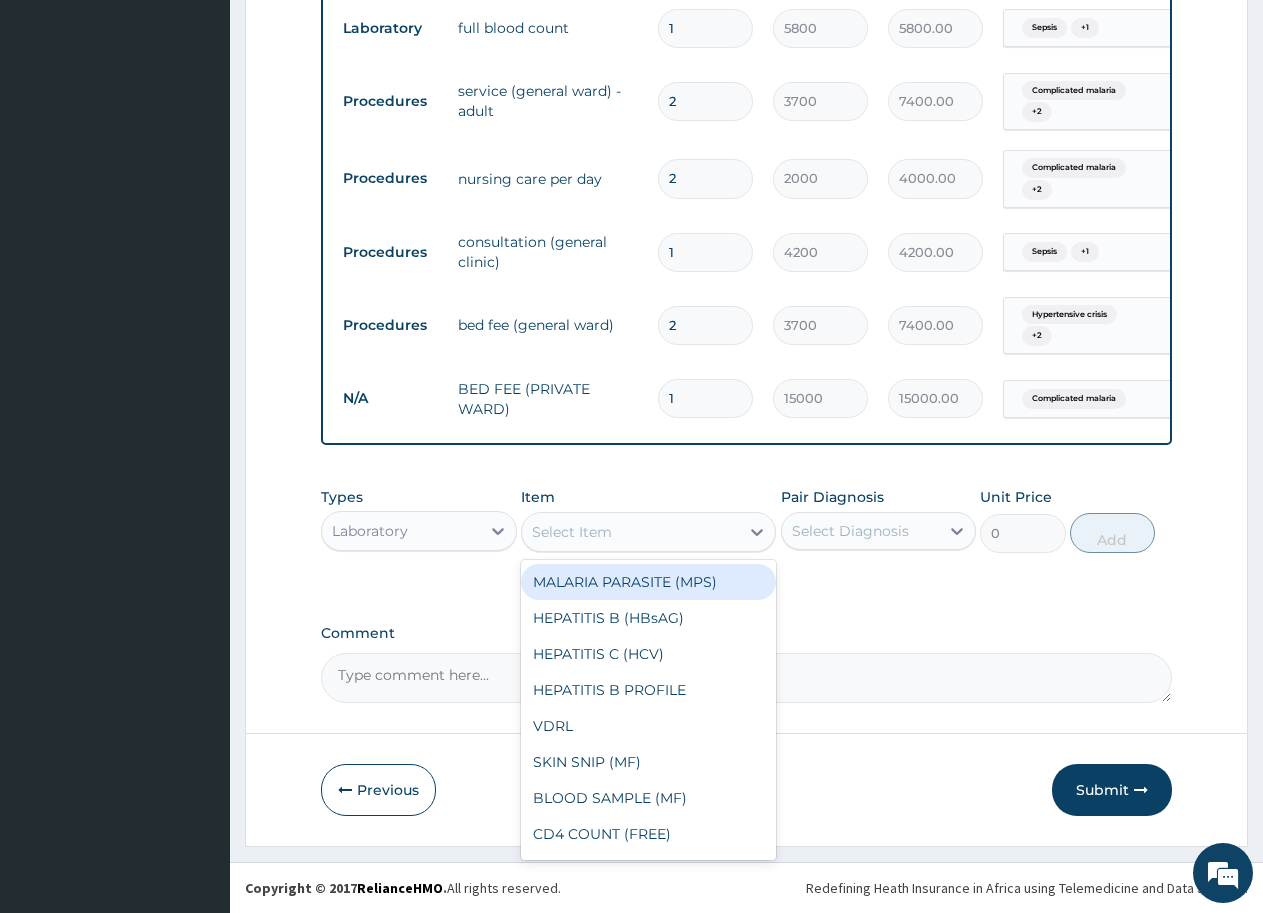 click on "Select Item" at bounding box center [630, 532] 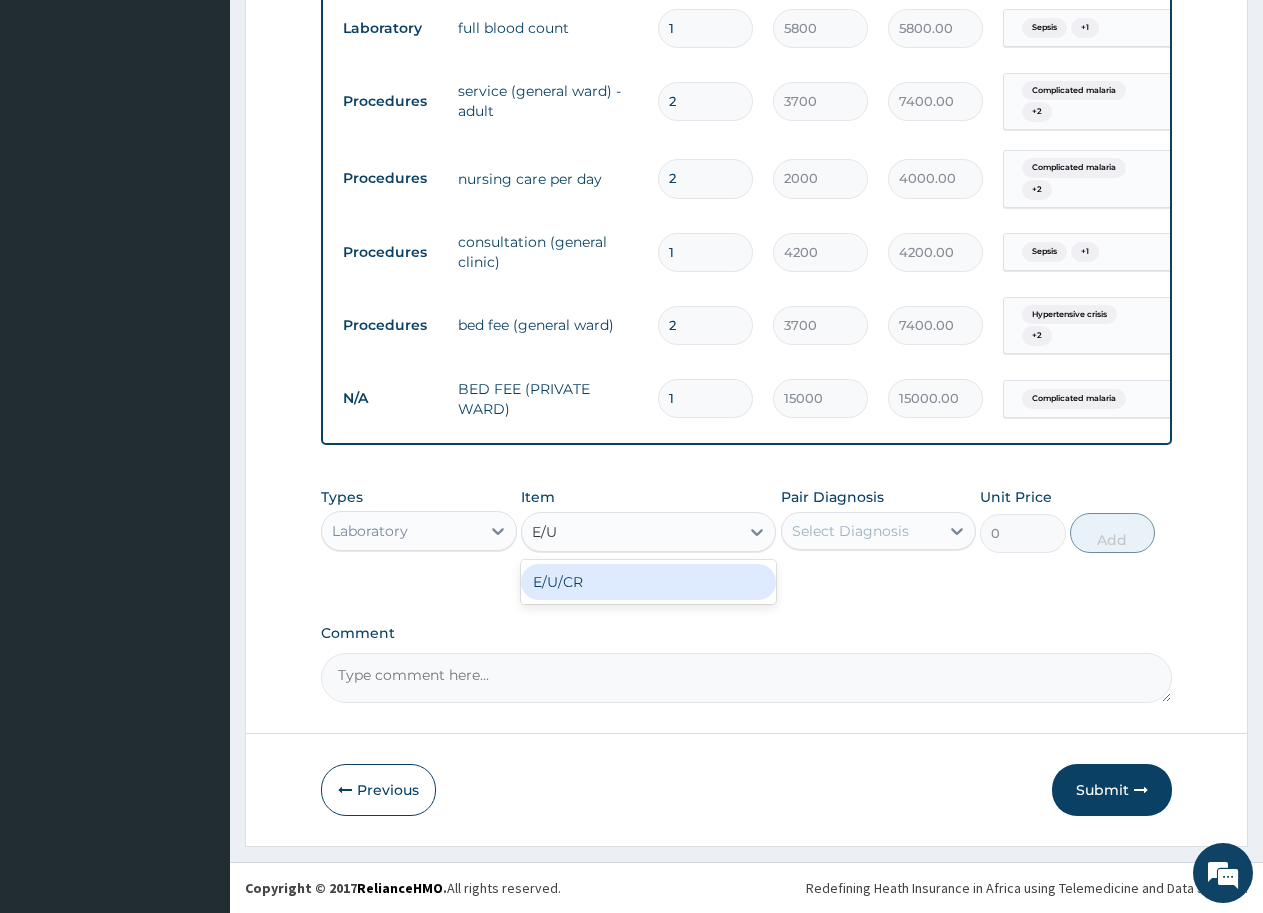 type on "E/U/" 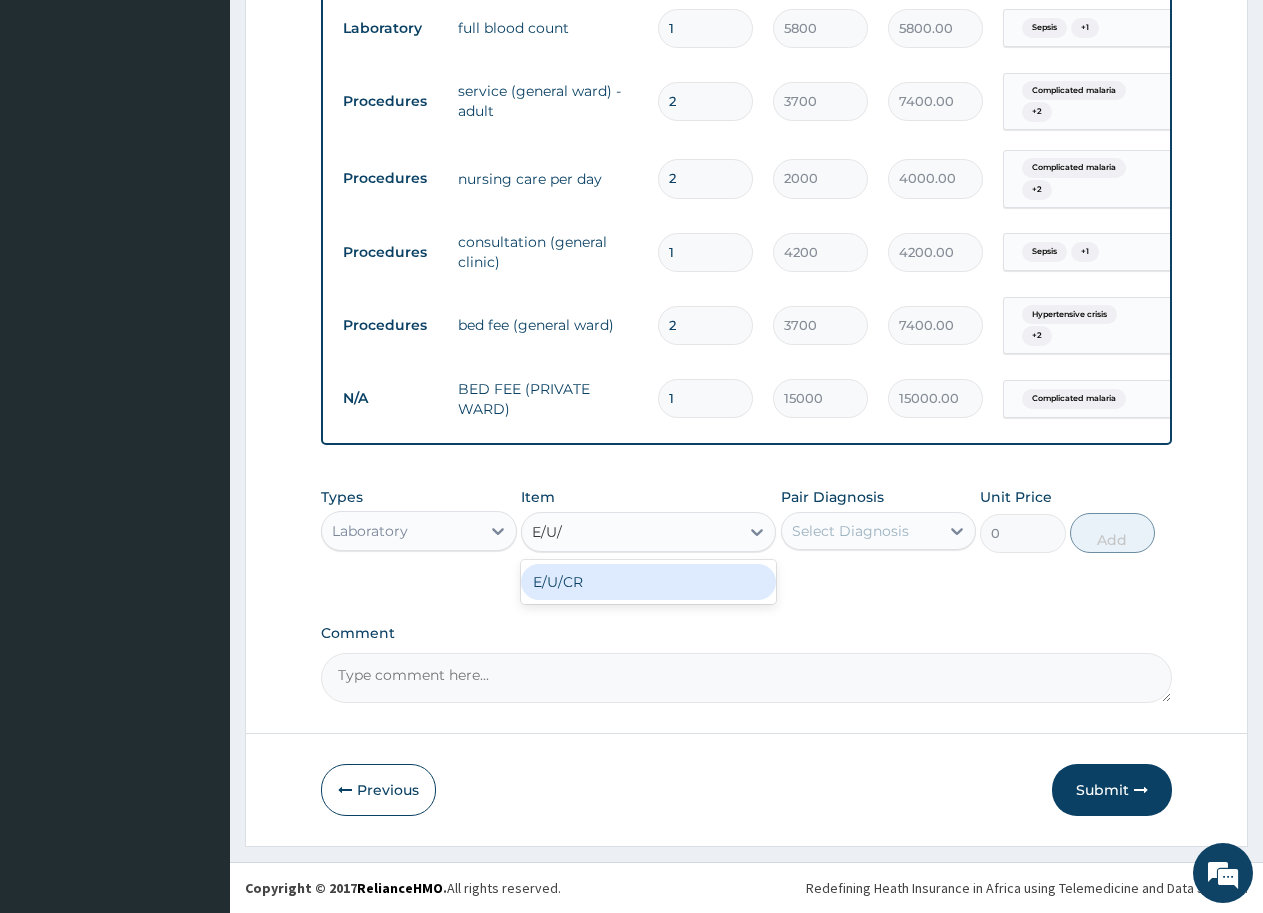 click on "E/U/CR" at bounding box center (648, 582) 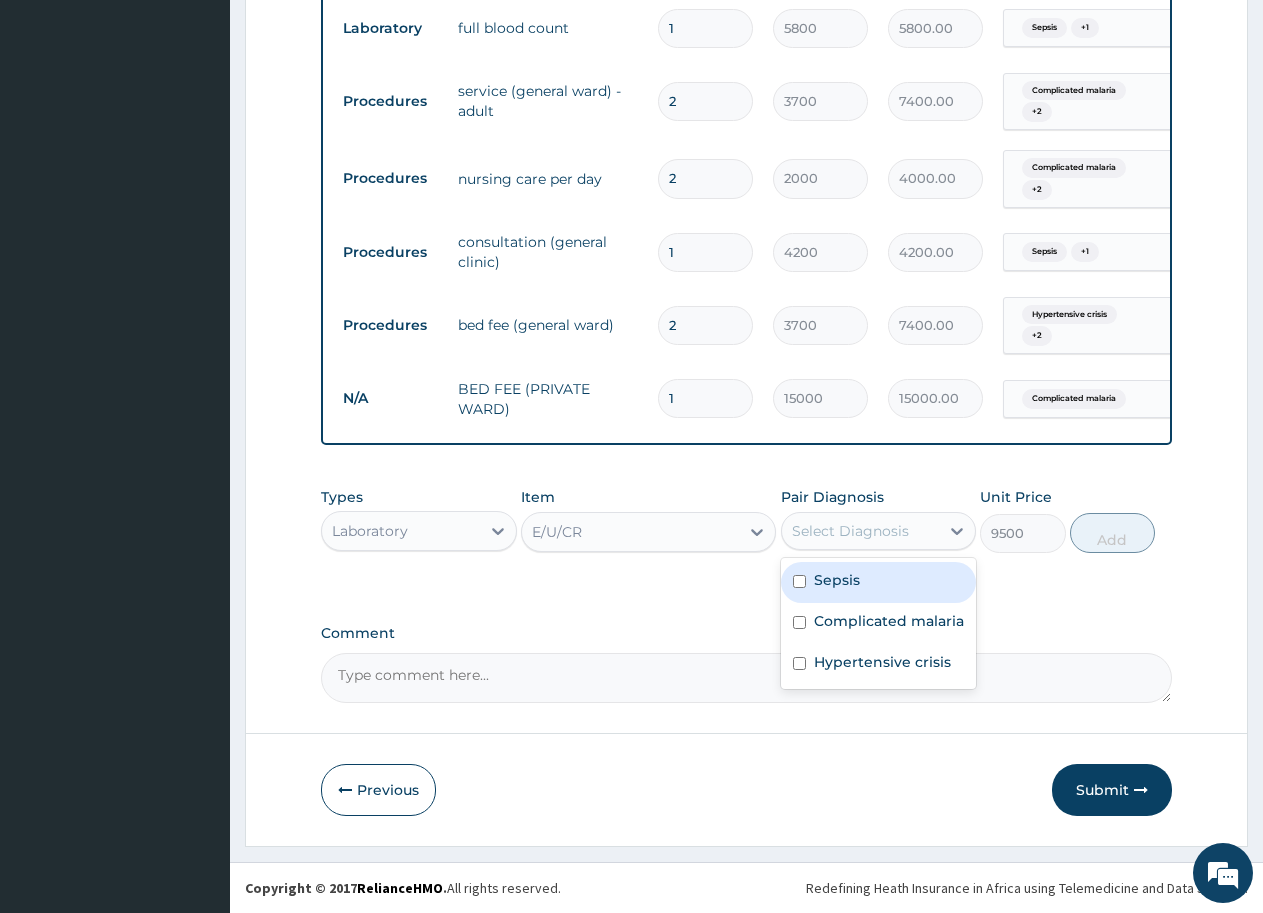 click on "Select Diagnosis" at bounding box center (850, 531) 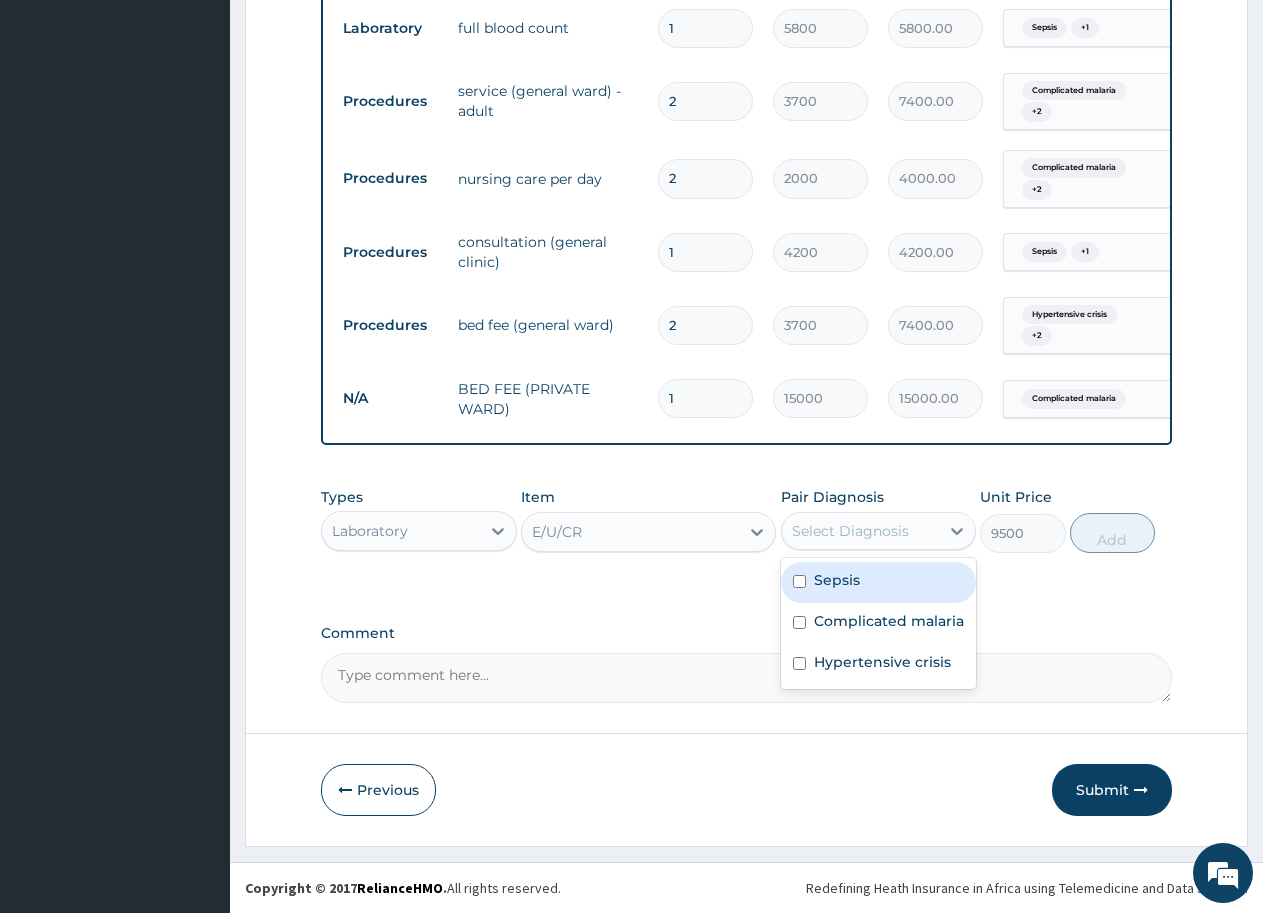 click on "Sepsis" at bounding box center (879, 582) 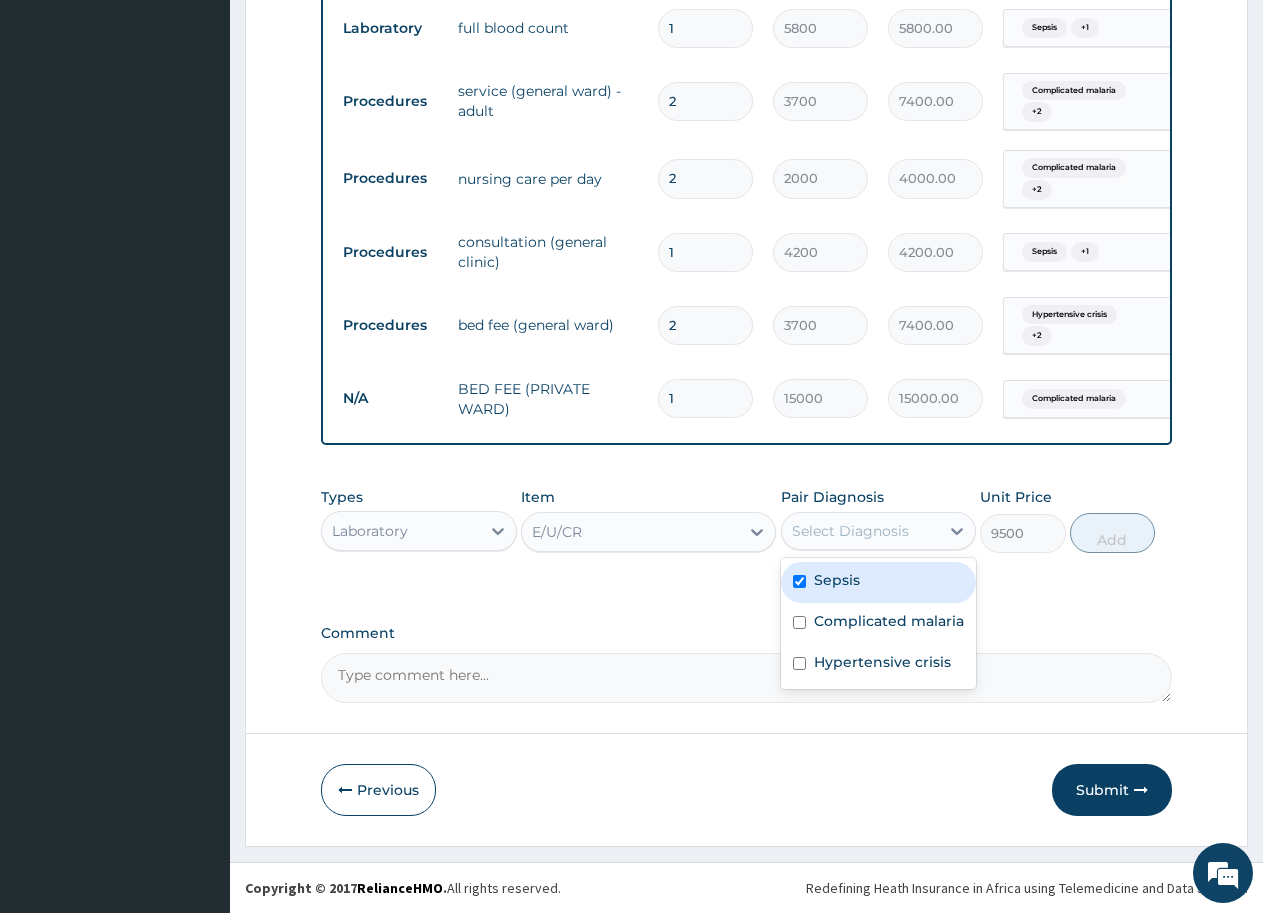 checkbox on "true" 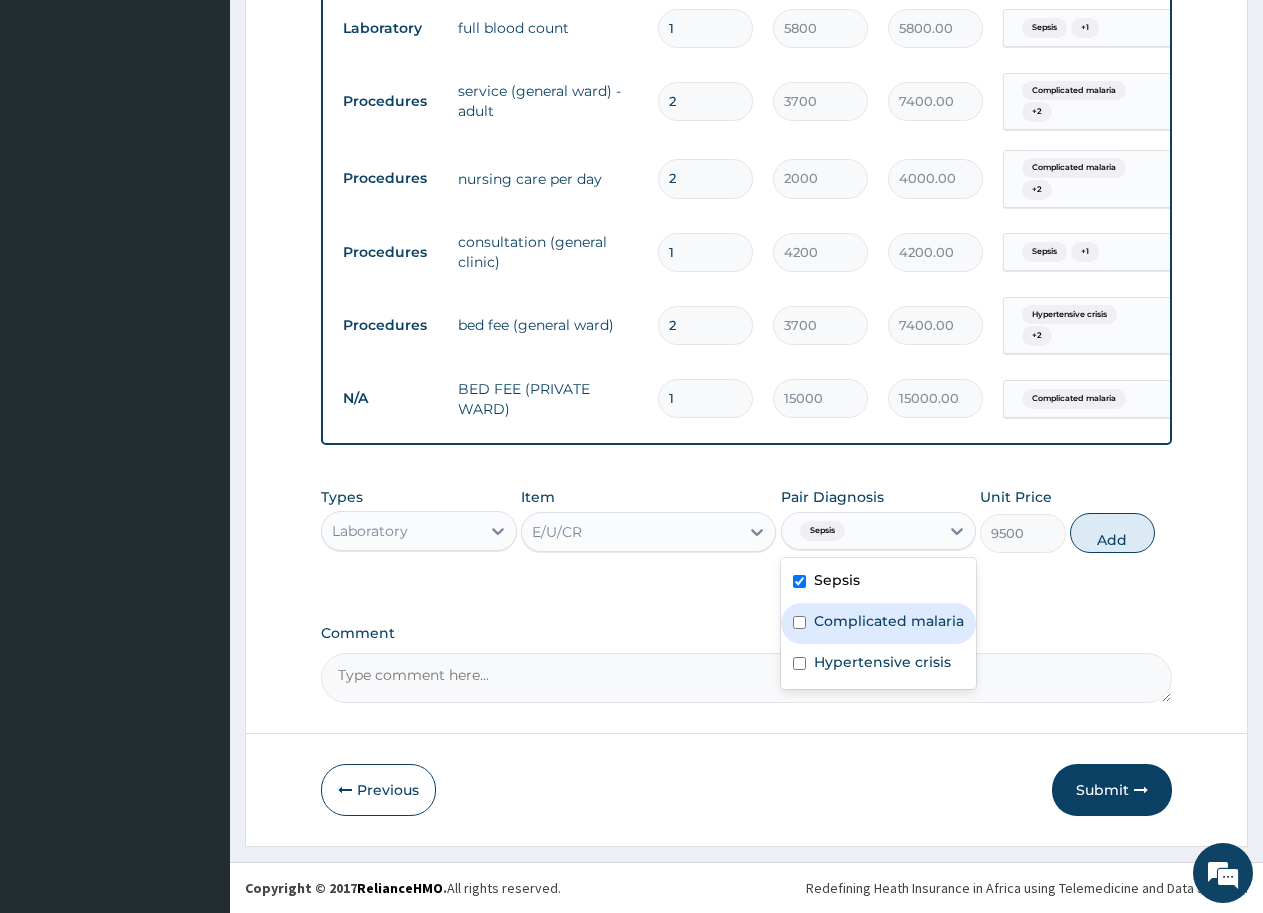 click on "Complicated malaria" at bounding box center (889, 621) 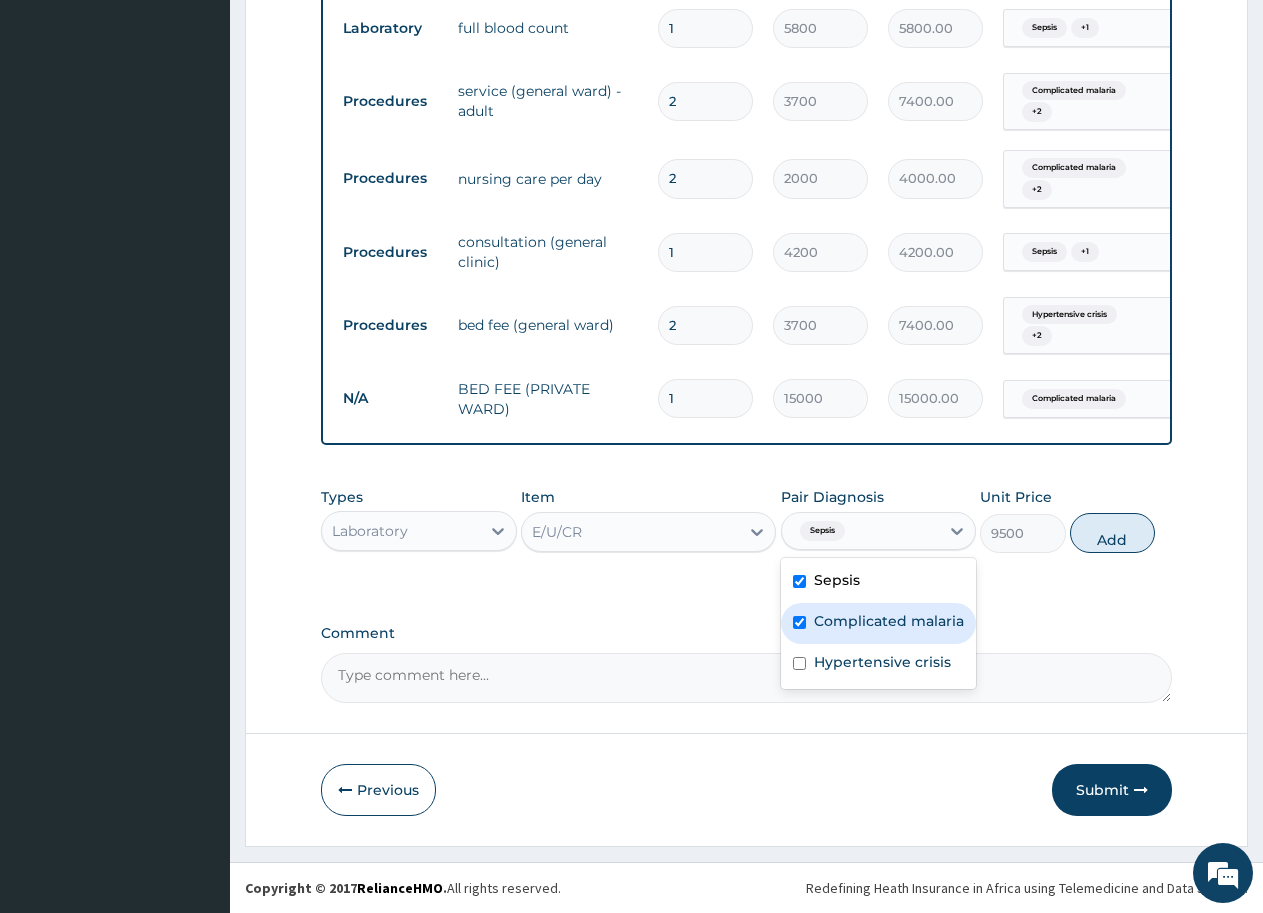 checkbox on "true" 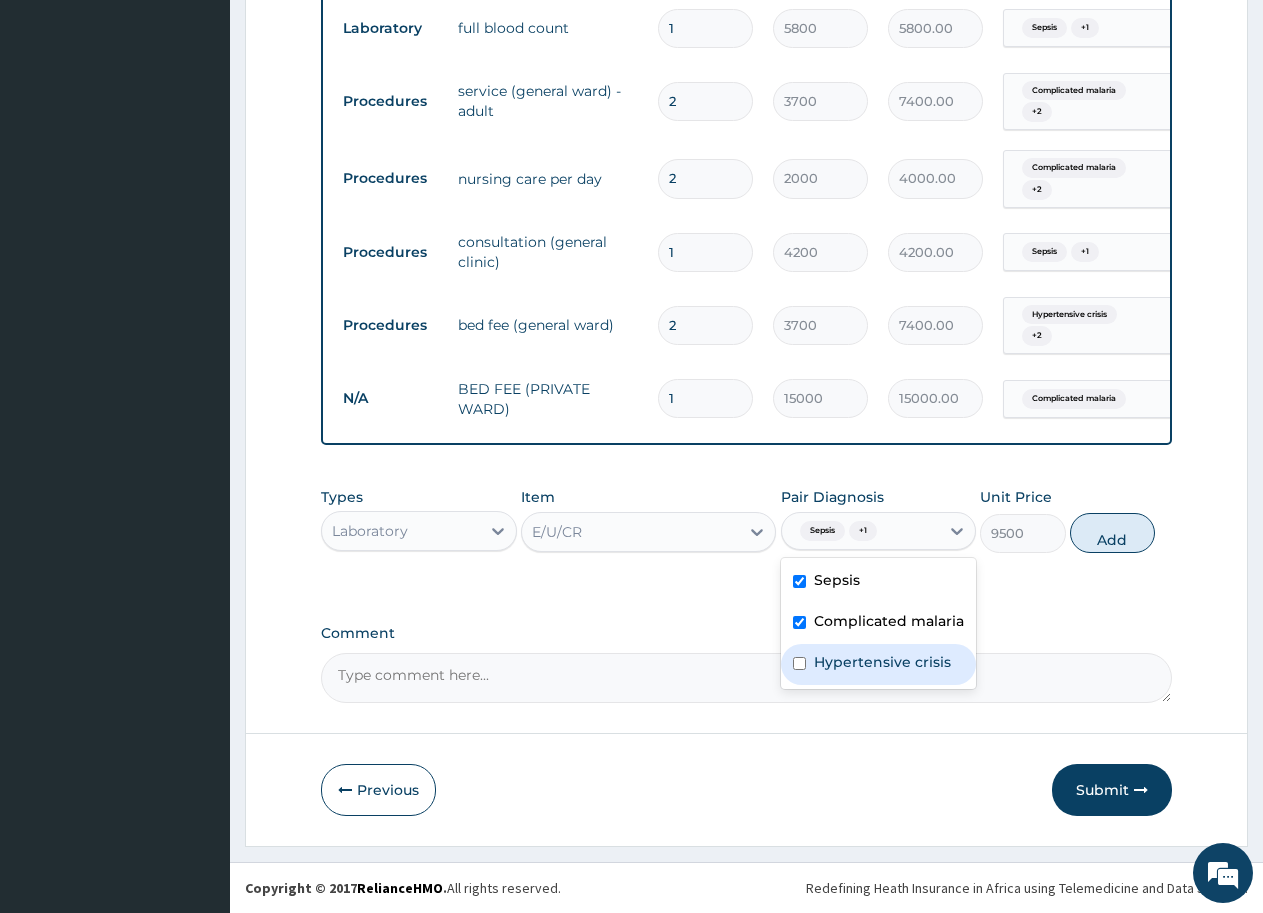 click on "Hypertensive crisis" at bounding box center (879, 664) 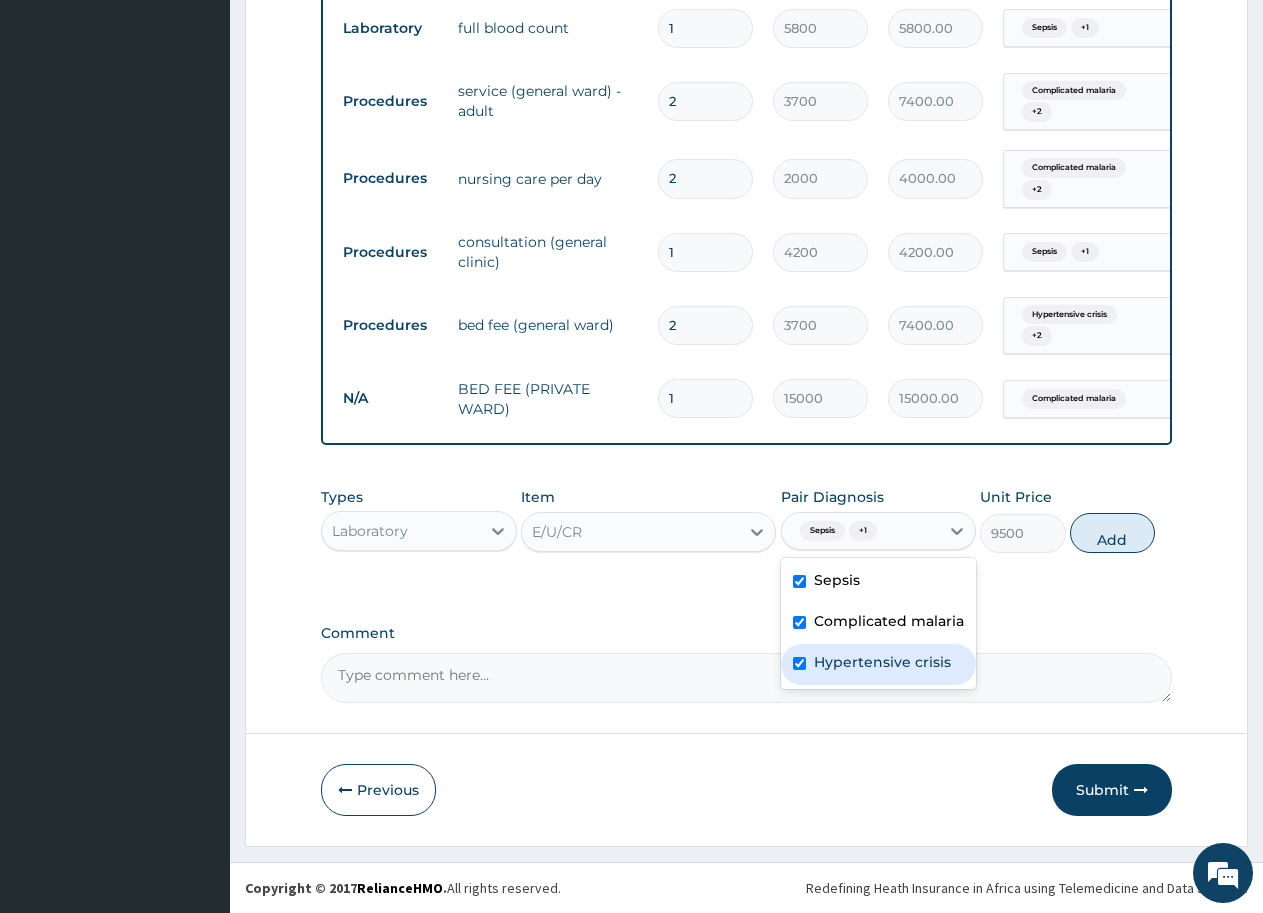 checkbox on "true" 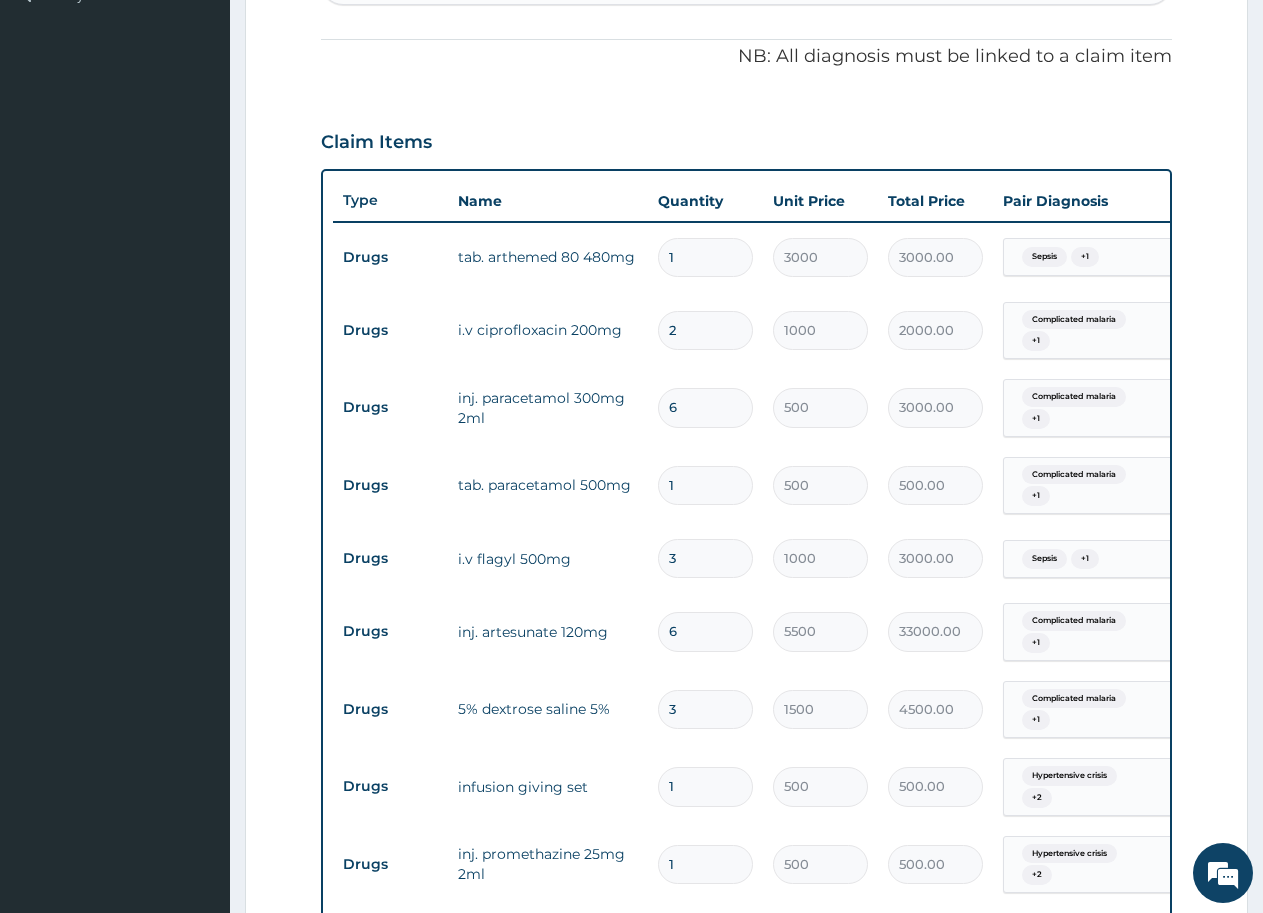 scroll, scrollTop: 348, scrollLeft: 0, axis: vertical 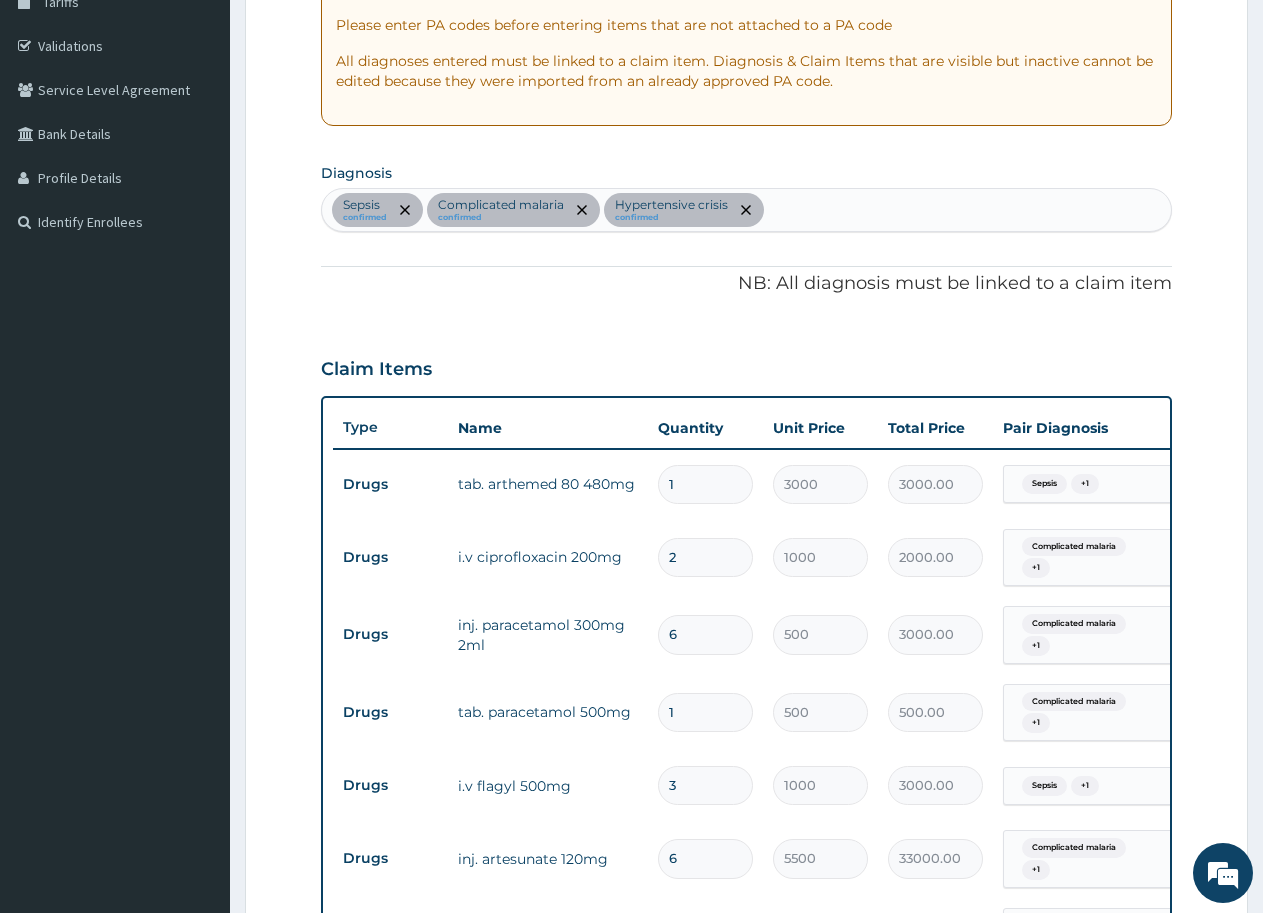 click on "Sepsis confirmed Complicated malaria confirmed Hypertensive crisis confirmed" at bounding box center [746, 210] 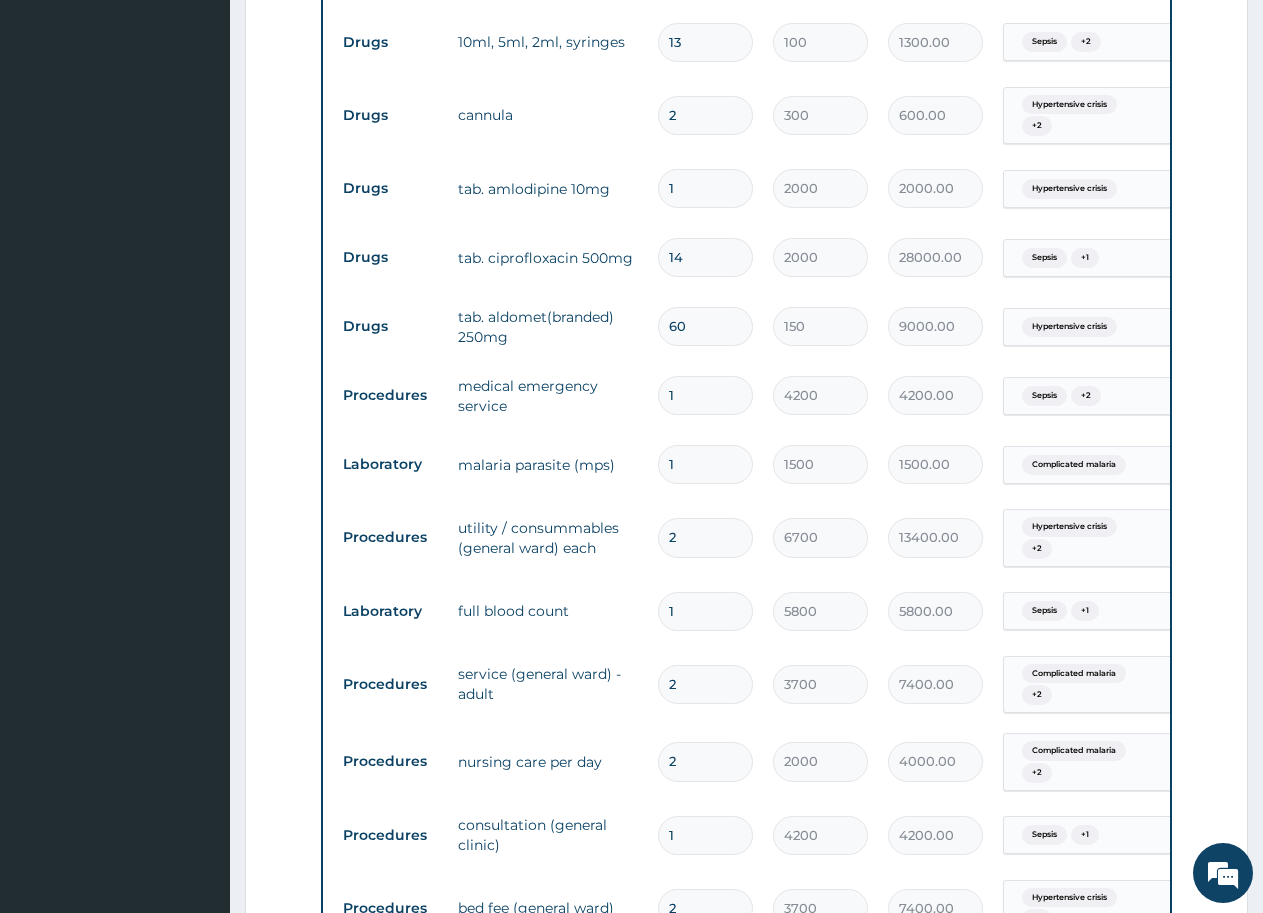scroll, scrollTop: 2148, scrollLeft: 0, axis: vertical 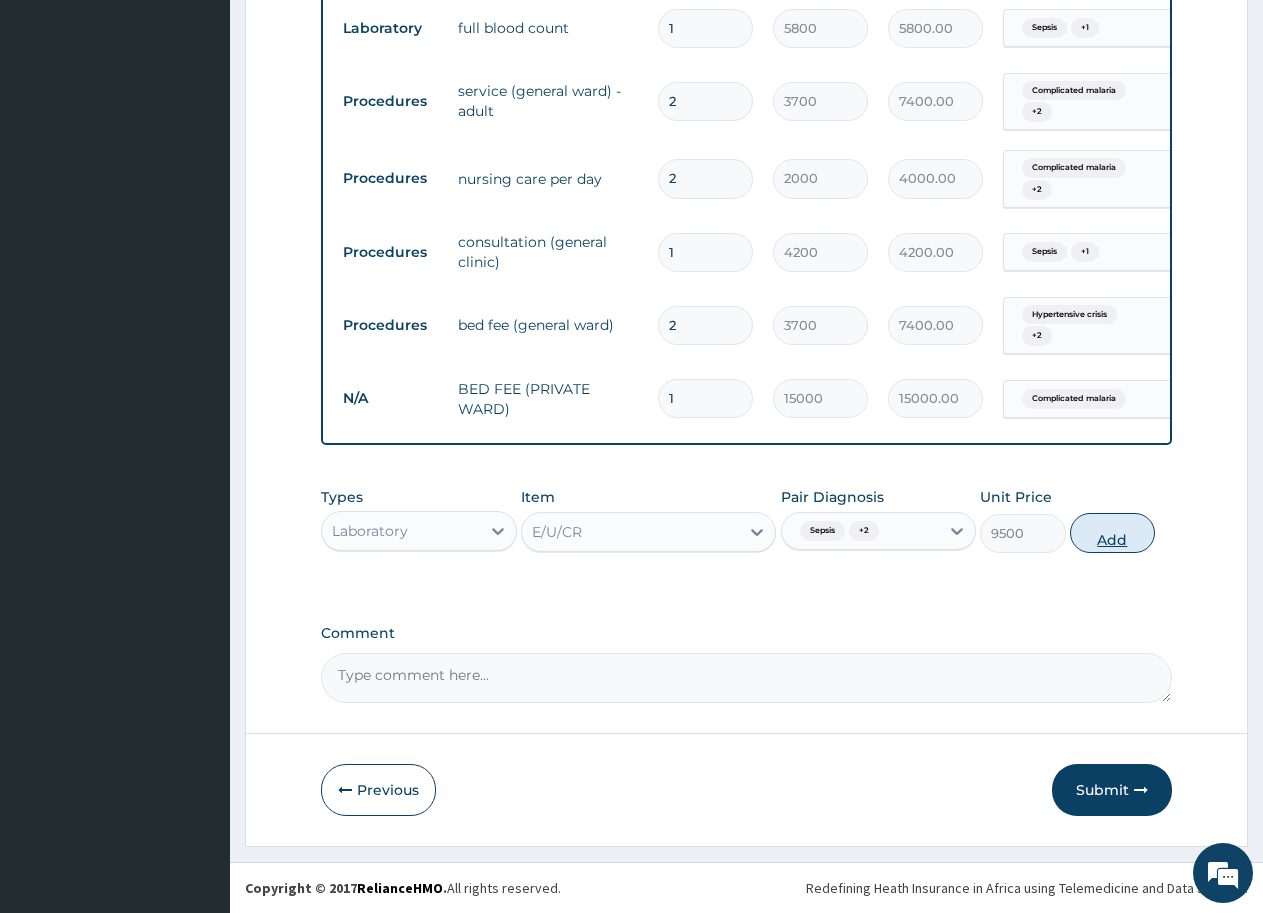 click on "Add" at bounding box center (1112, 533) 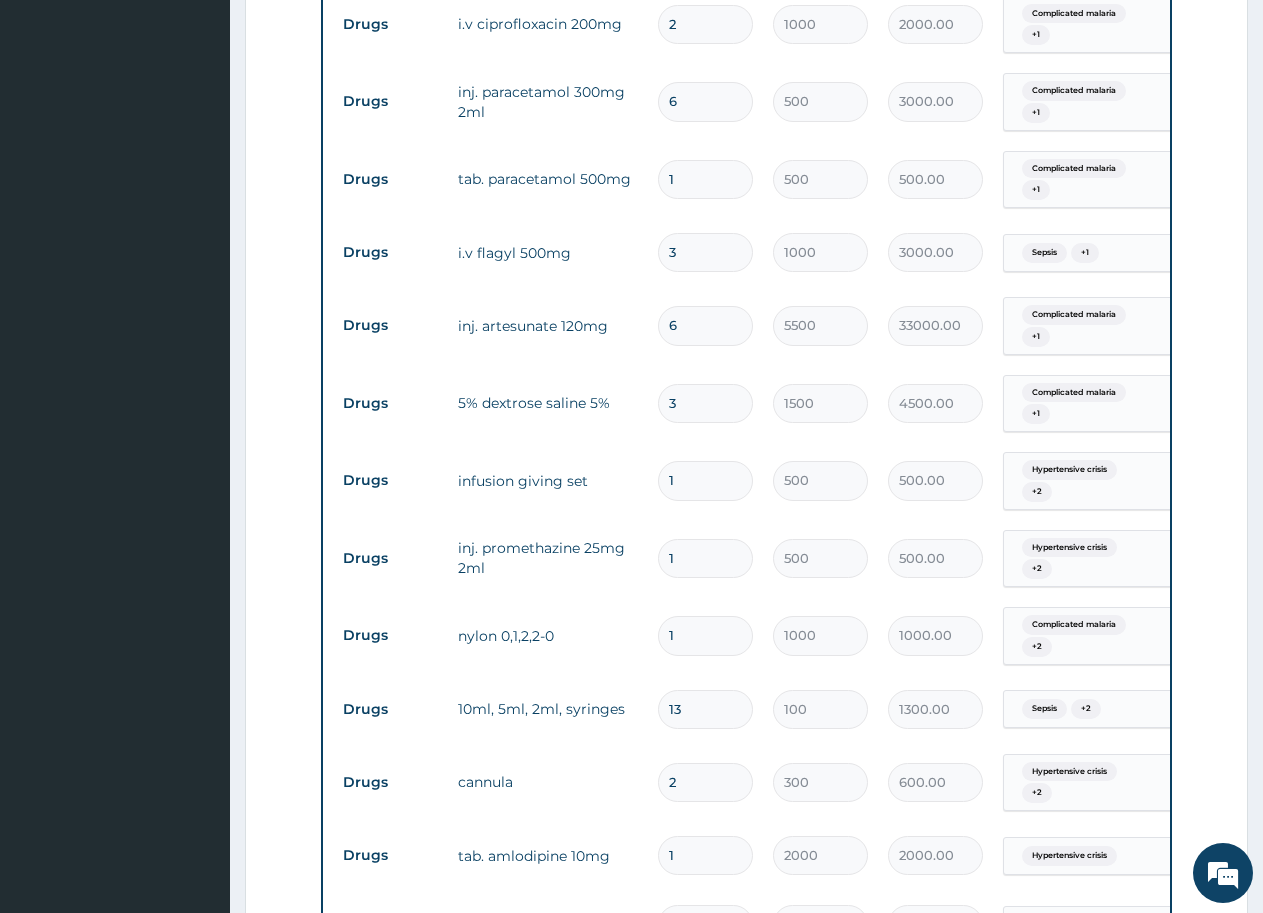 scroll, scrollTop: 648, scrollLeft: 0, axis: vertical 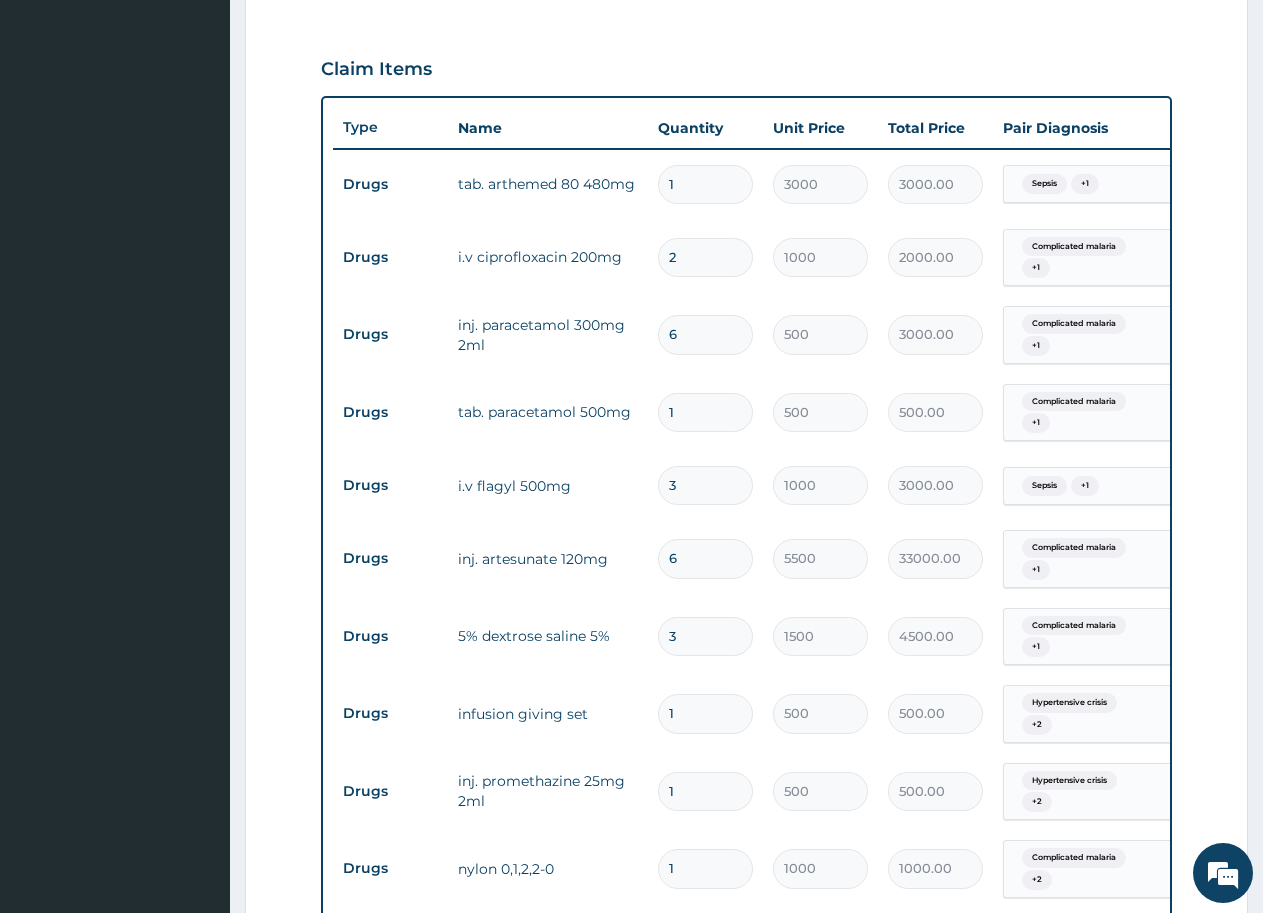 click on "6" at bounding box center [705, 334] 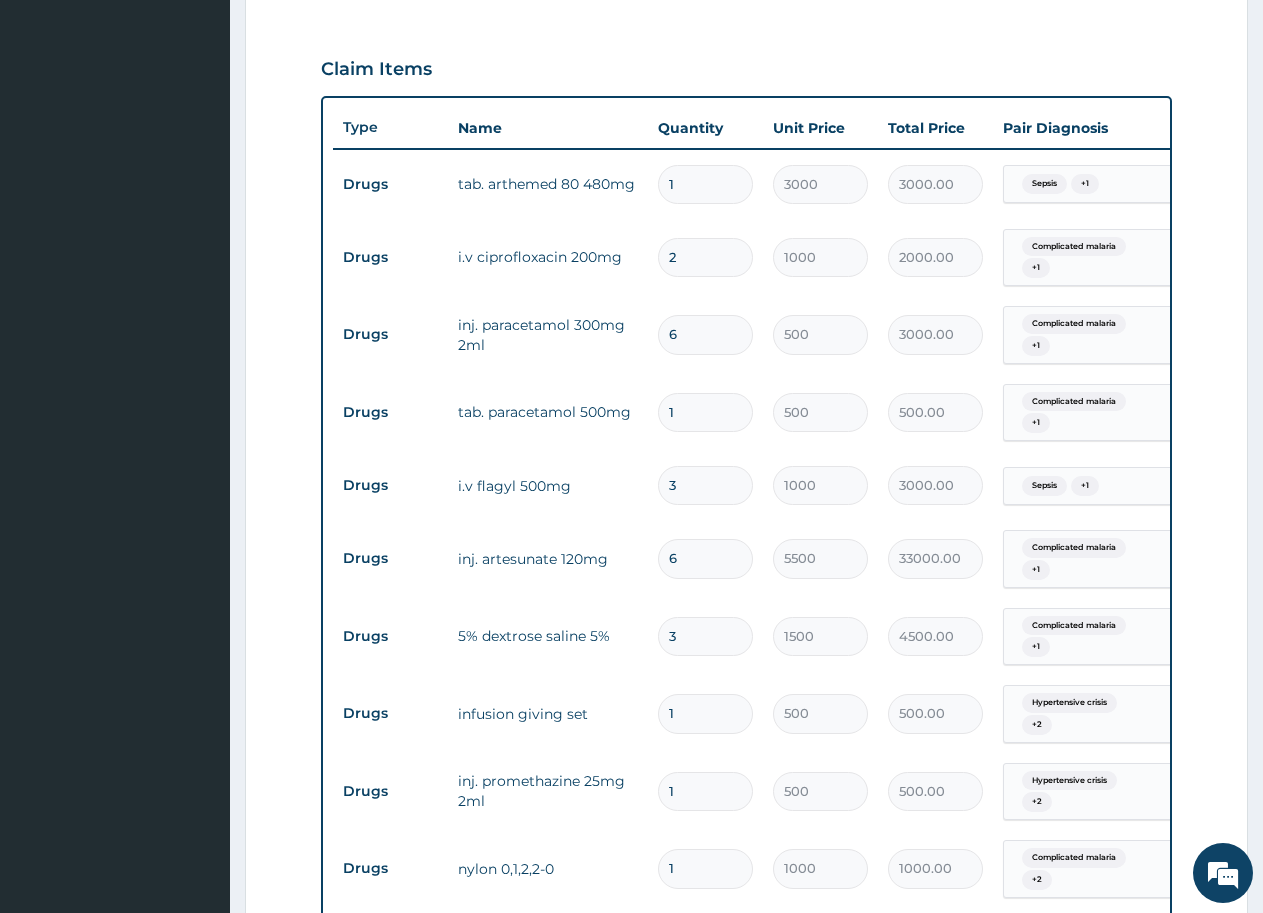 type 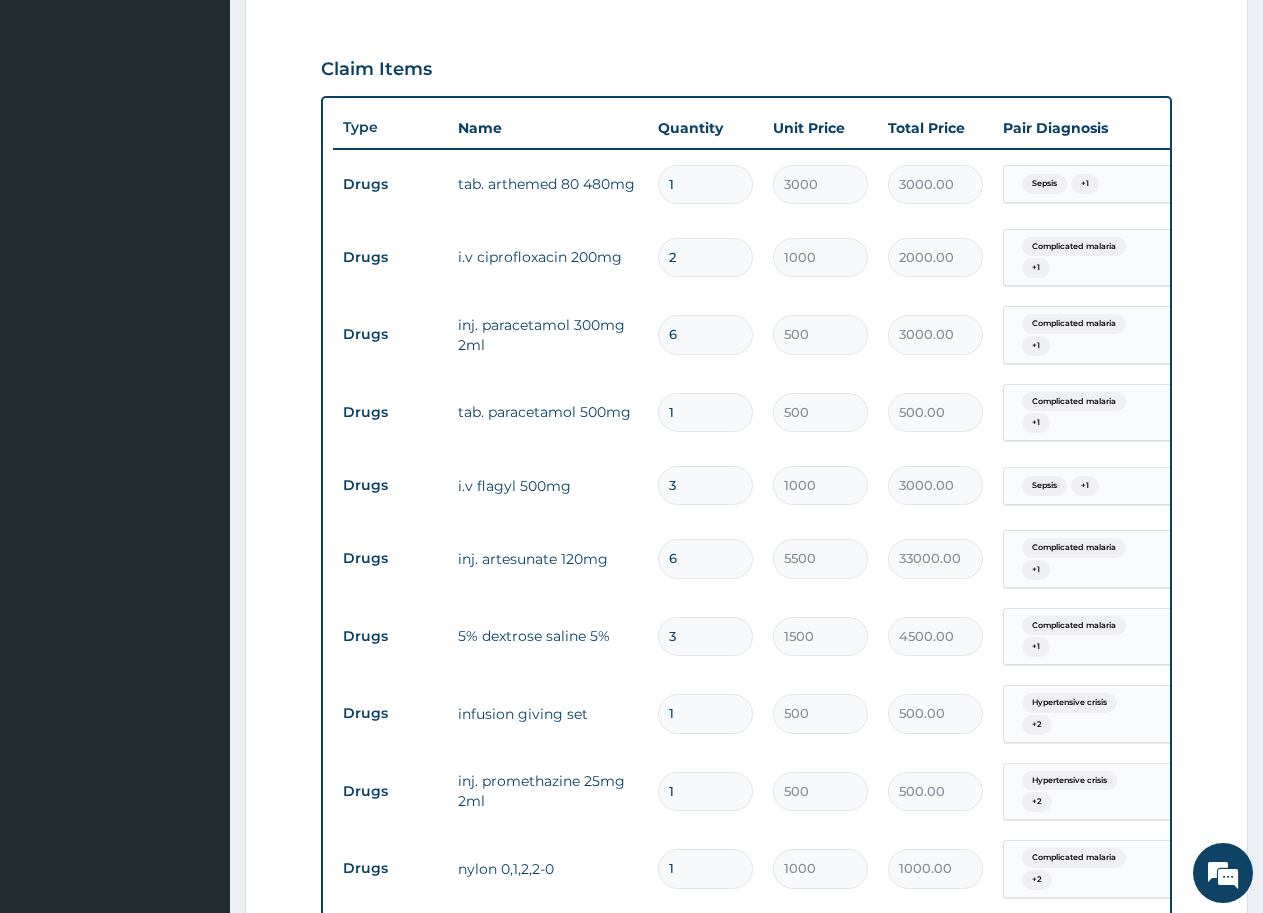 type on "0.00" 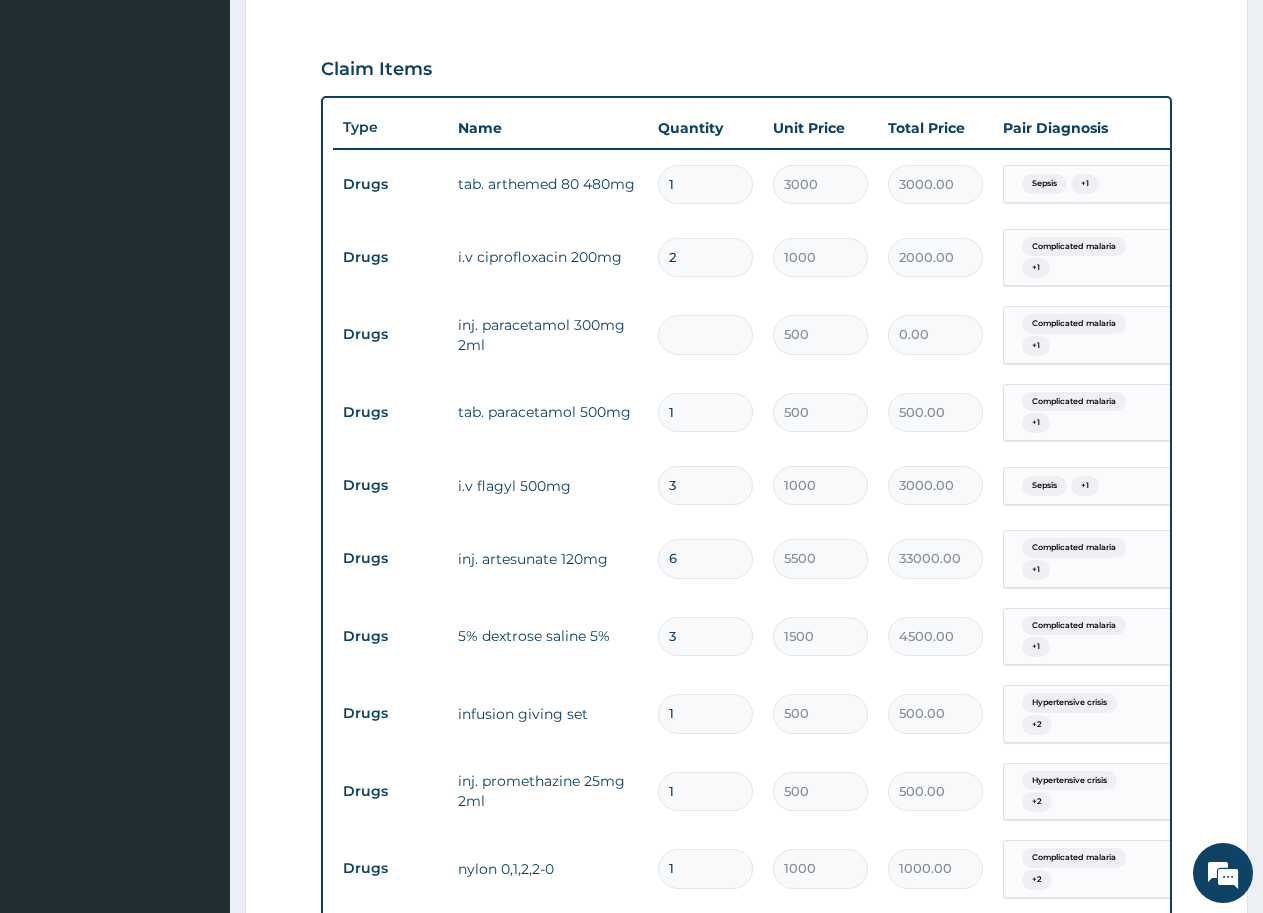 type on "1" 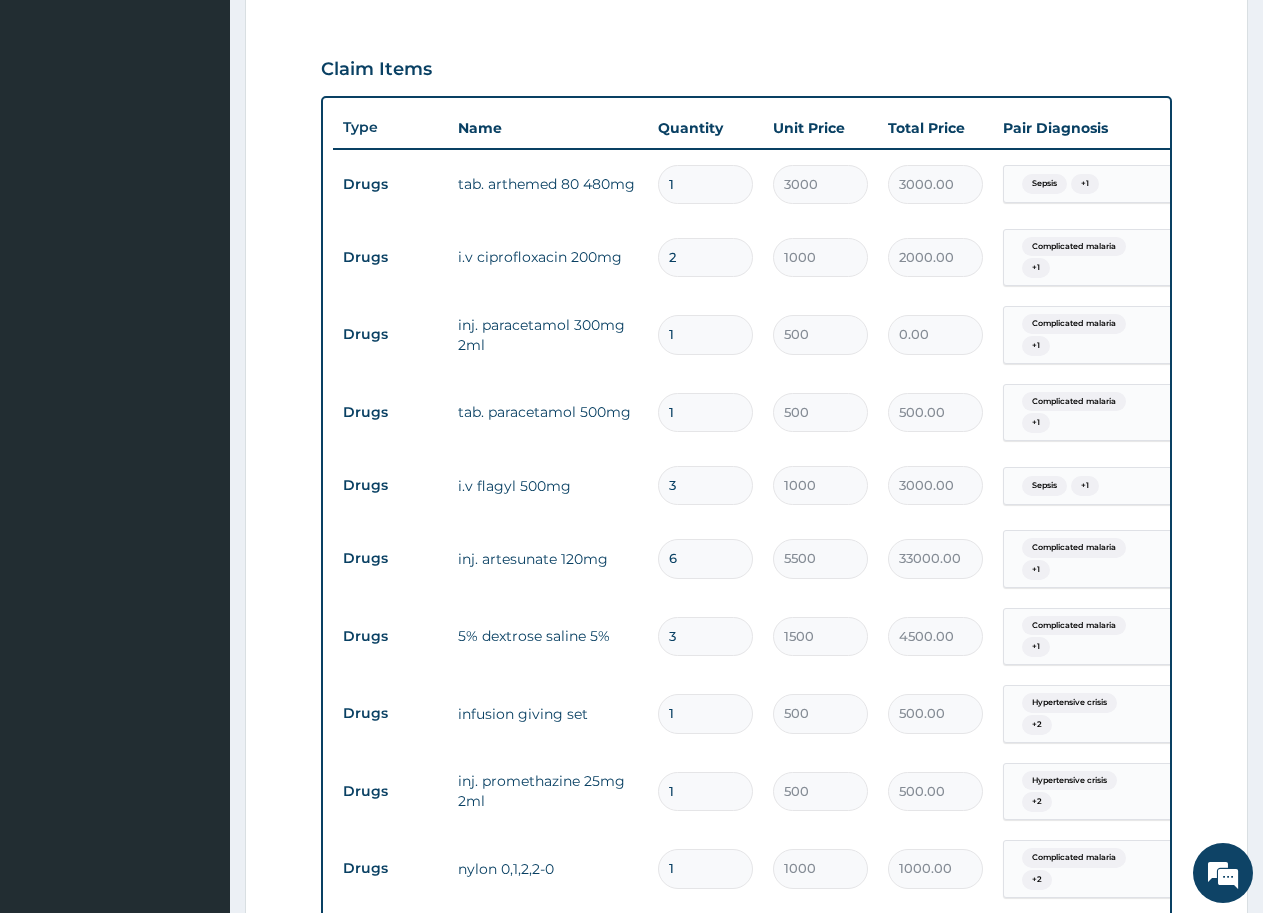 type on "500.00" 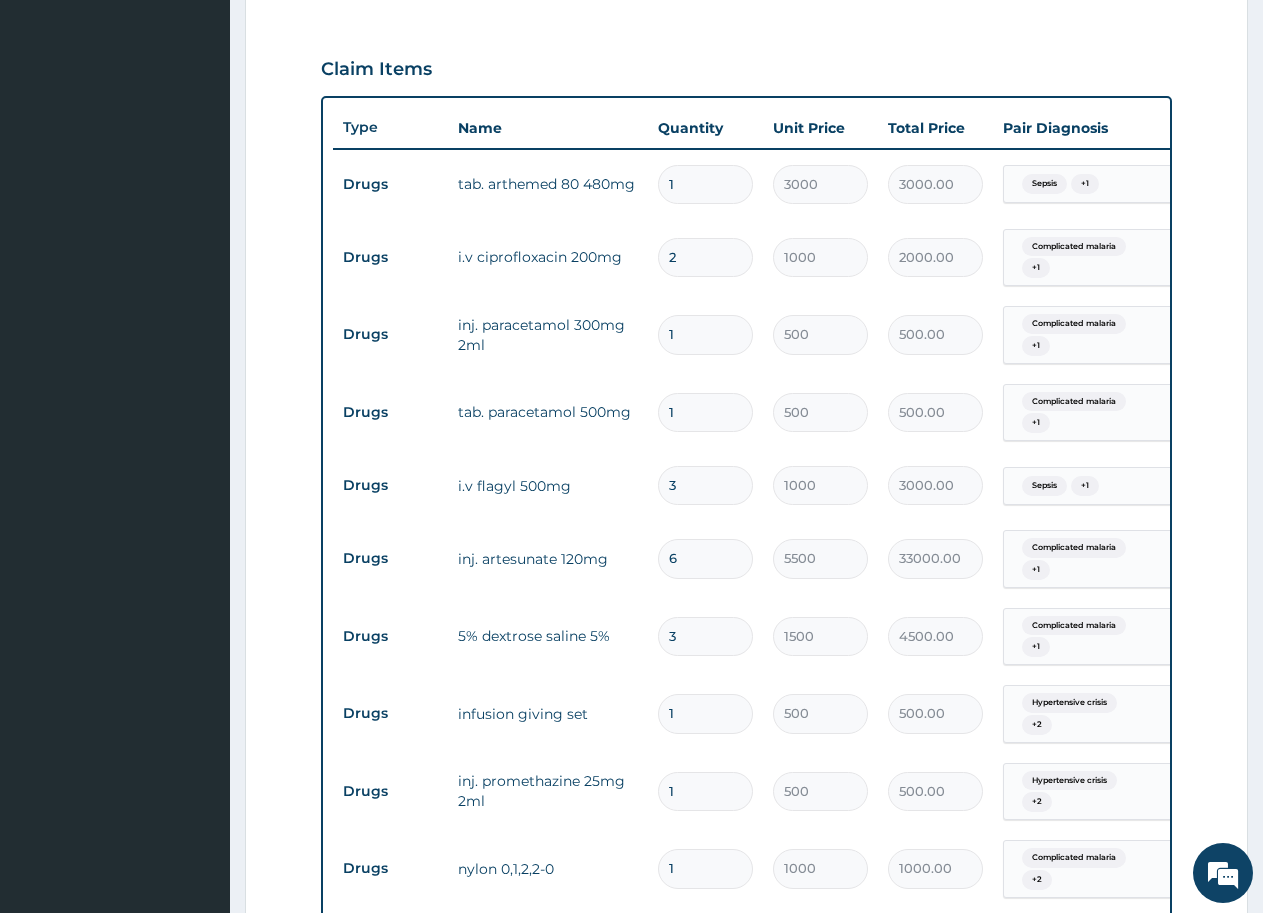 type on "10" 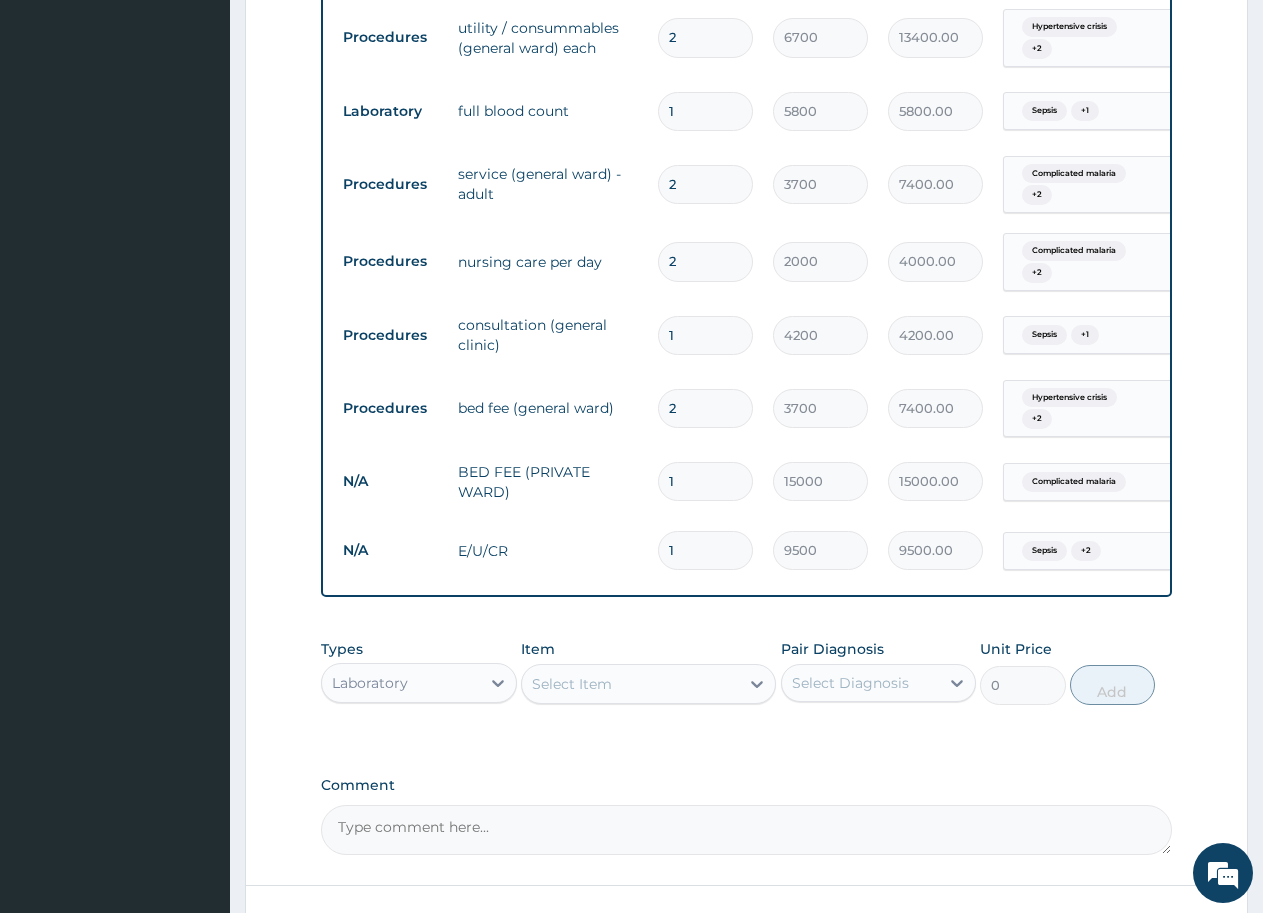 scroll, scrollTop: 2217, scrollLeft: 0, axis: vertical 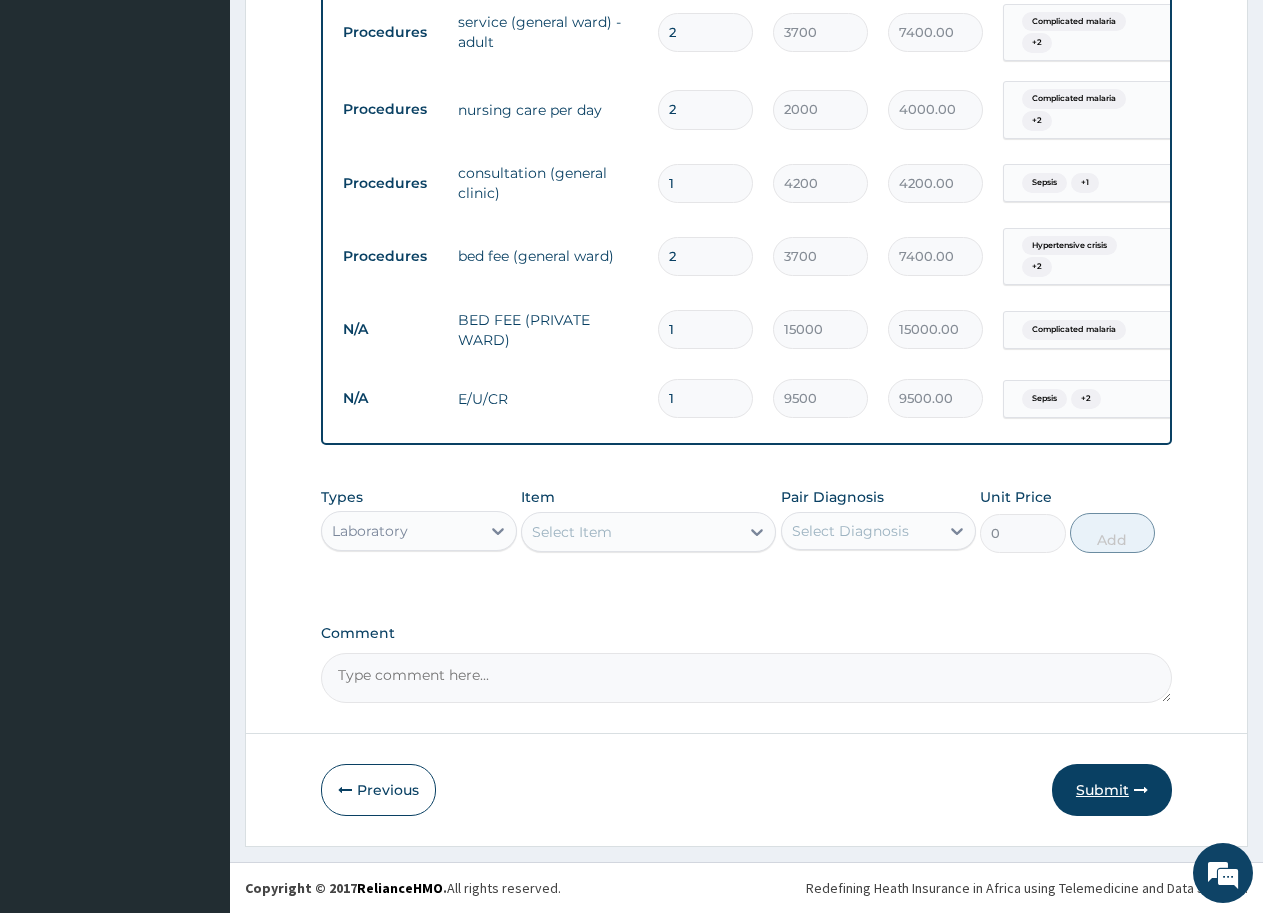 type on "10" 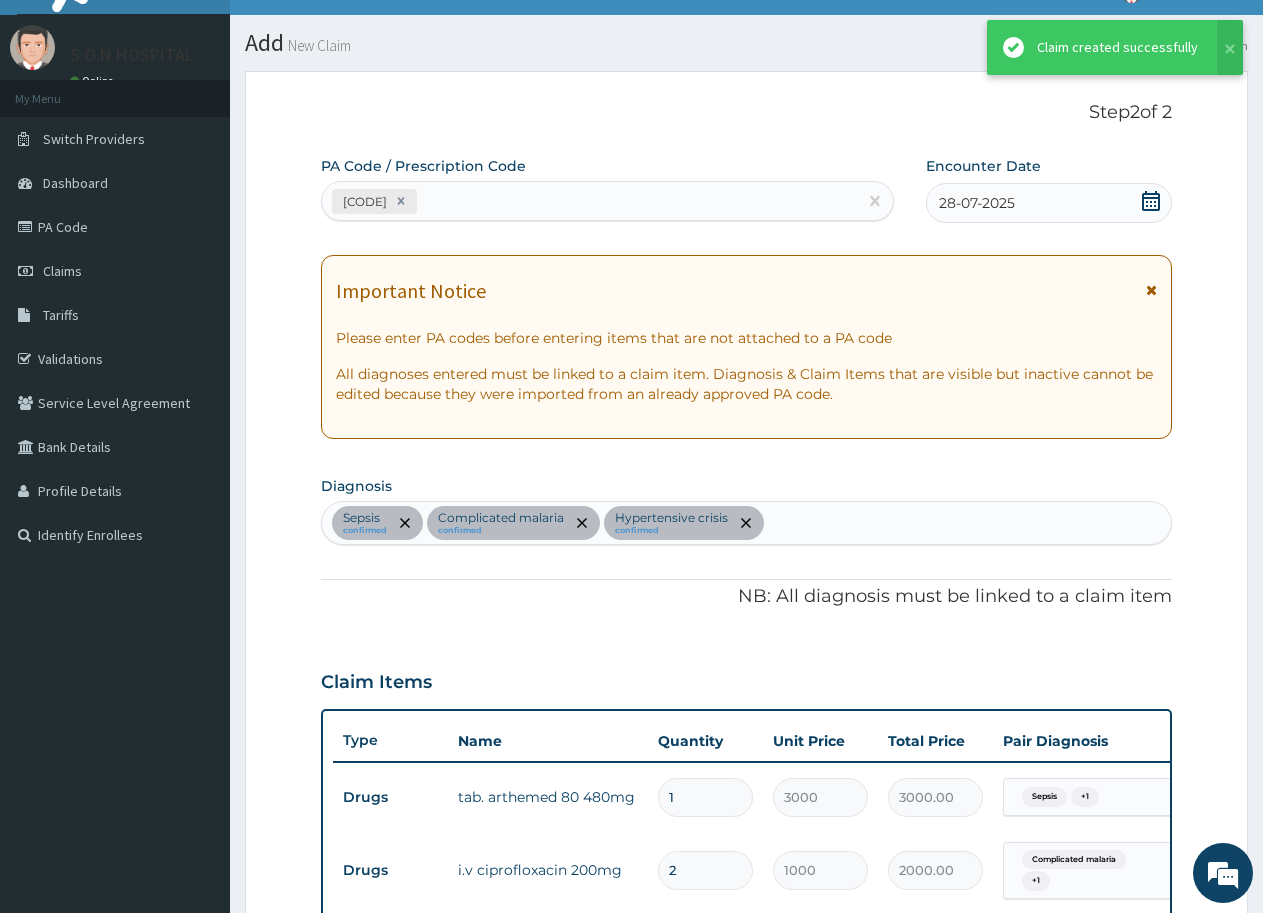scroll, scrollTop: 2217, scrollLeft: 0, axis: vertical 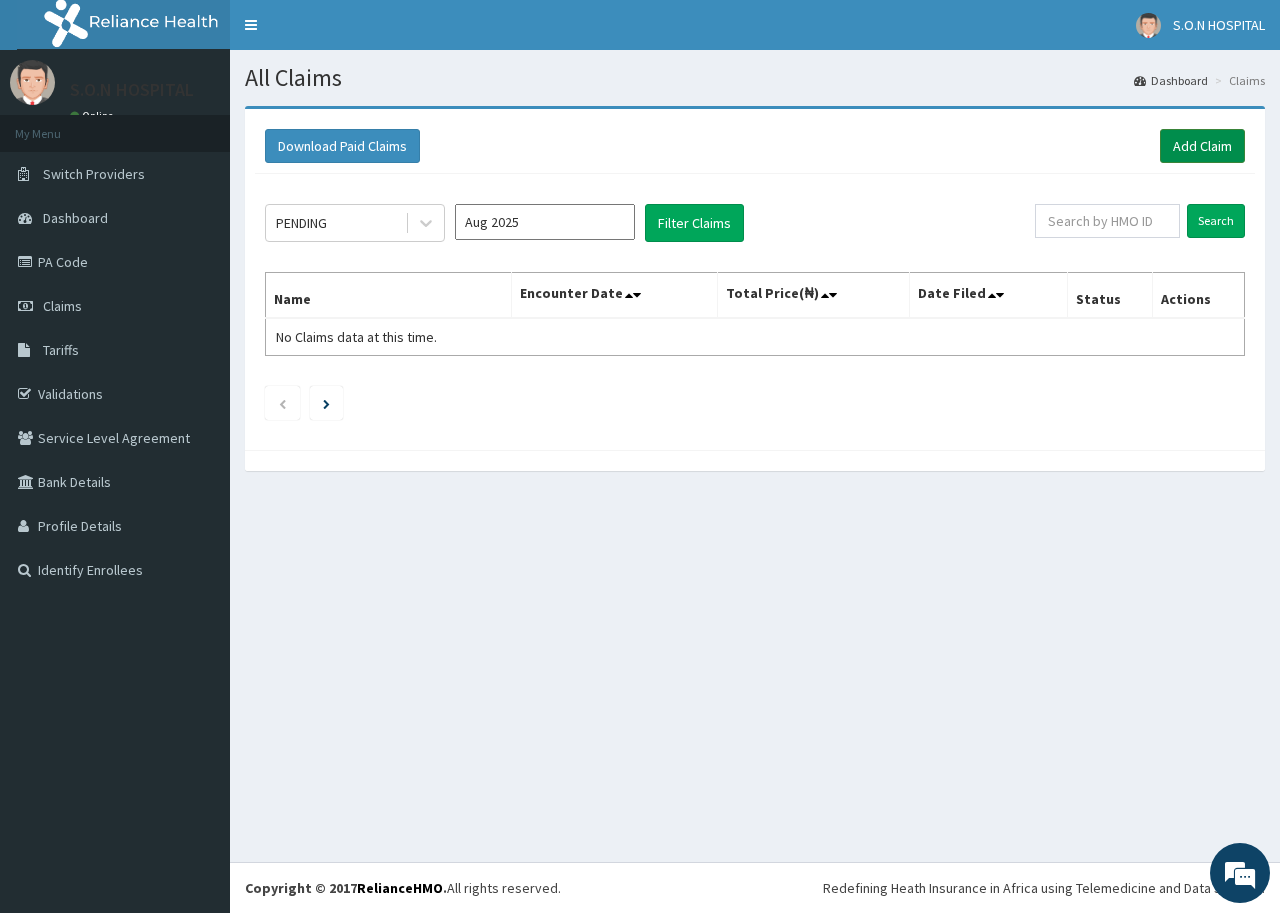 click on "Add Claim" at bounding box center [1202, 146] 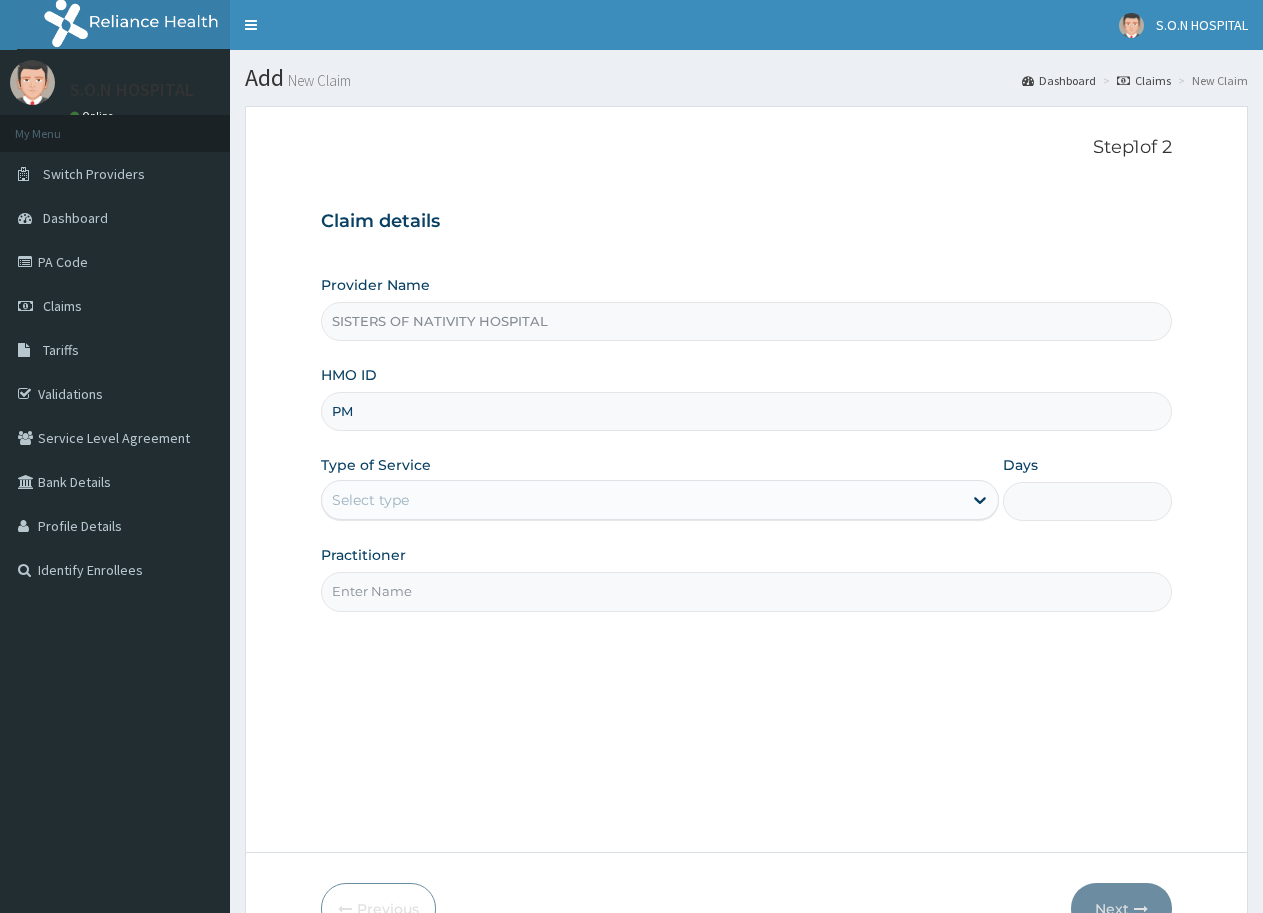 scroll, scrollTop: 0, scrollLeft: 0, axis: both 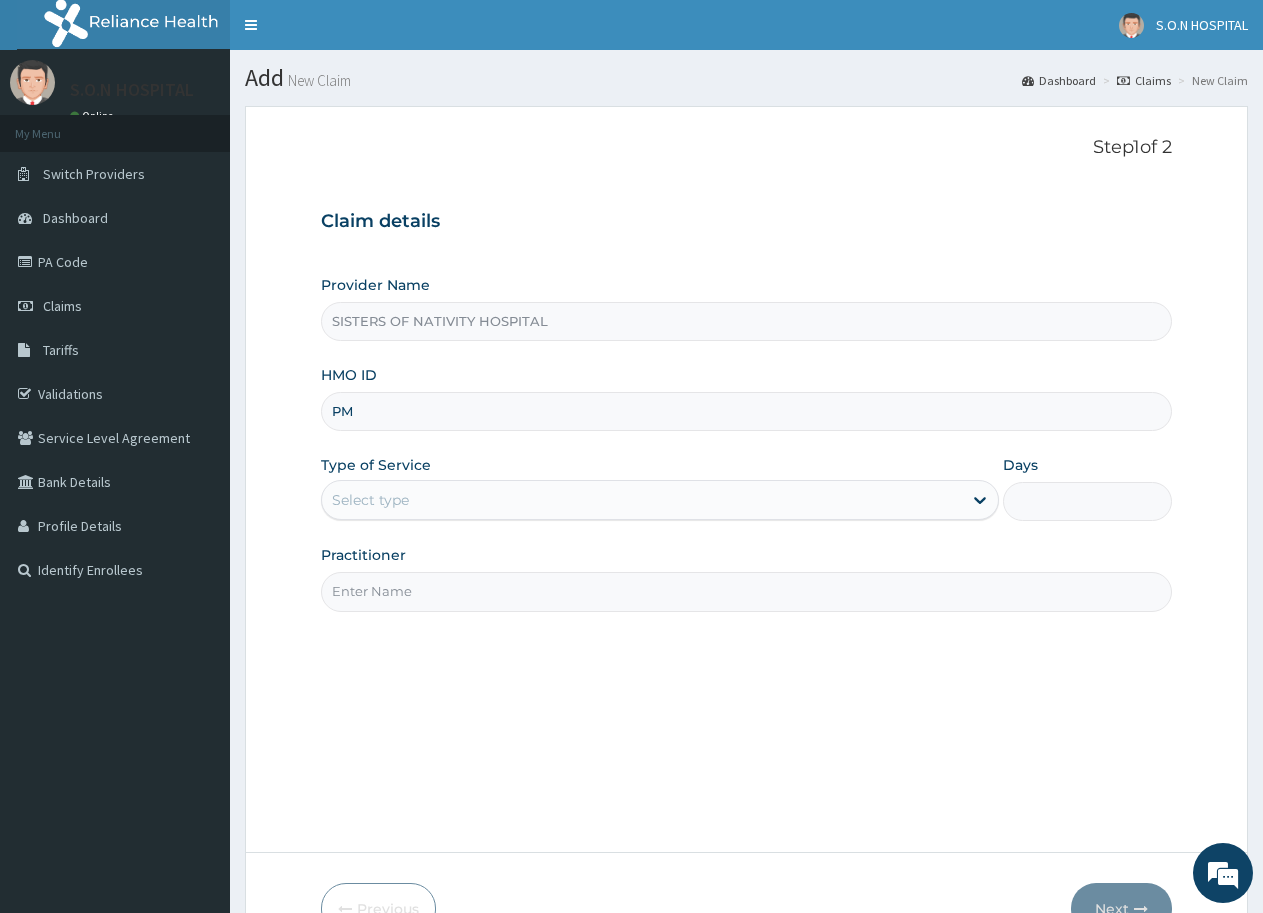 click on "PM" at bounding box center [746, 411] 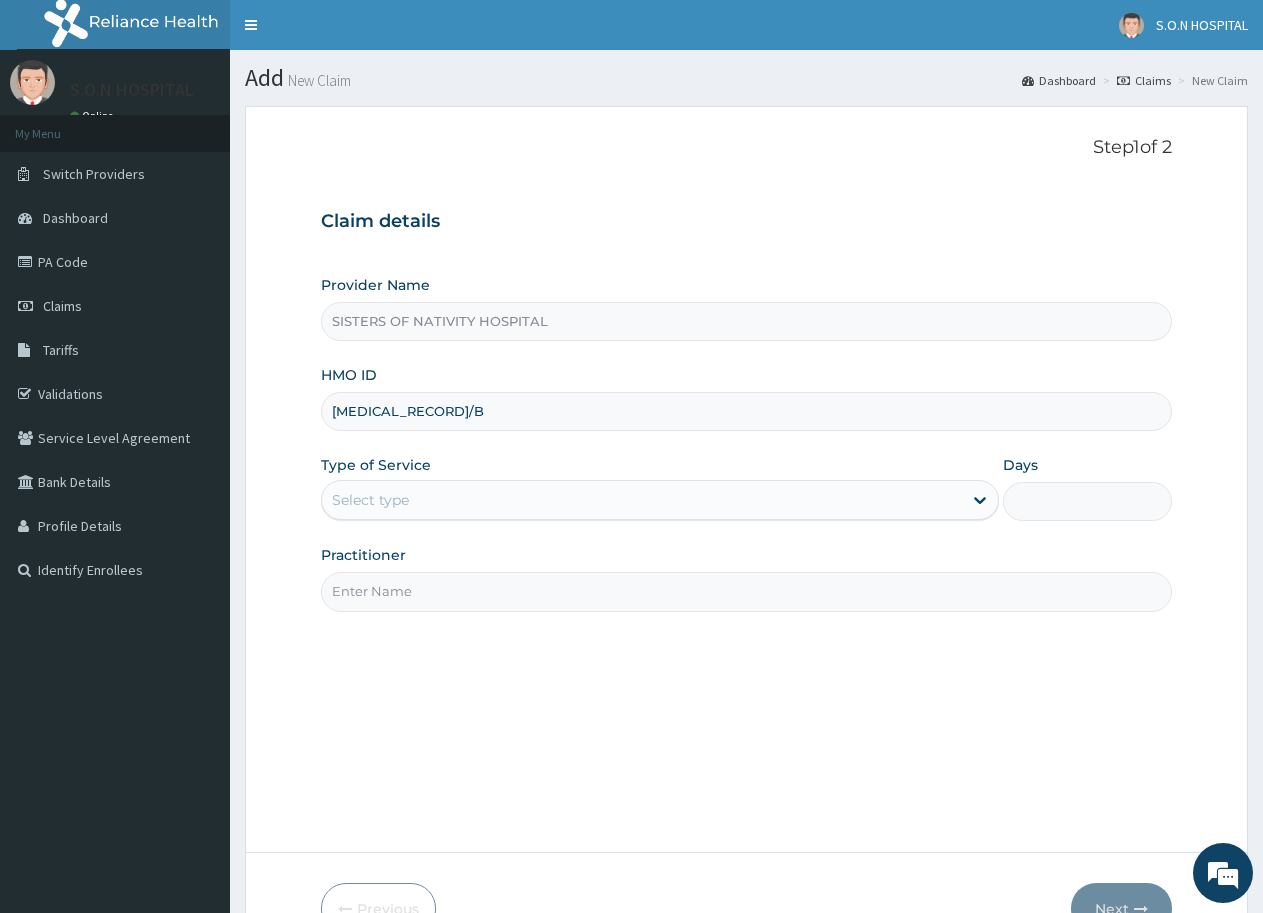 type on "[MEDICAL_RECORD]/B" 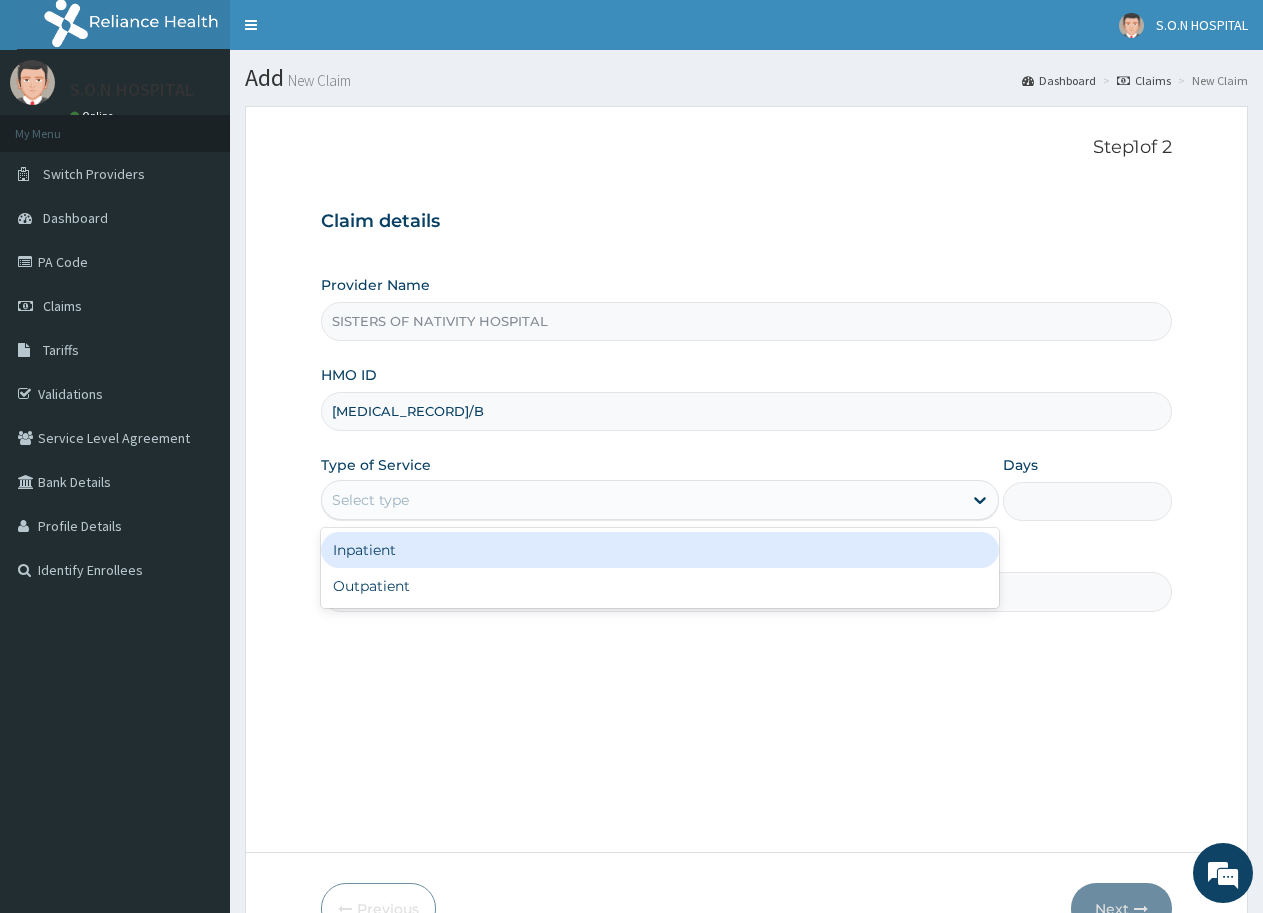 click on "Select type" at bounding box center (659, 500) 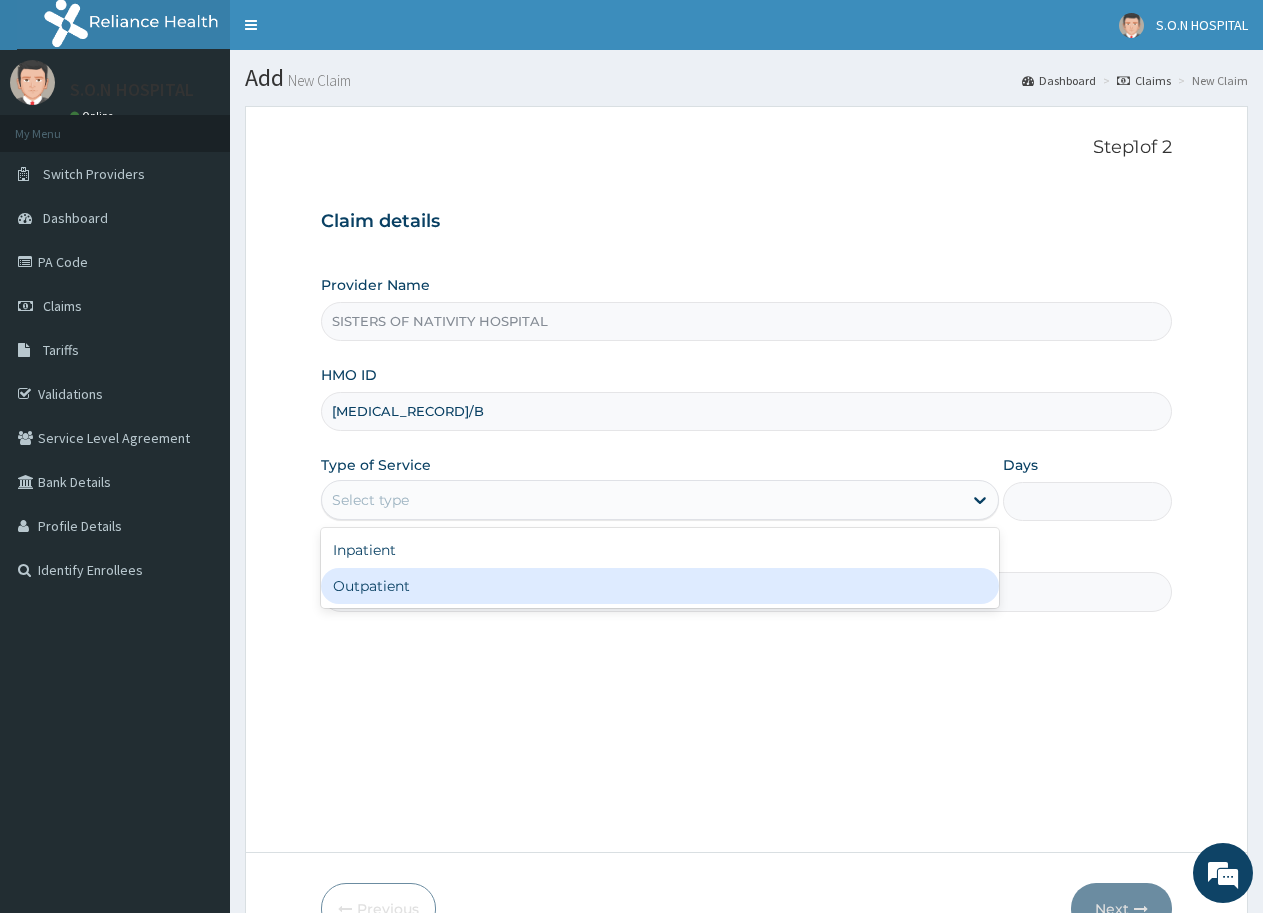 click on "Outpatient" at bounding box center [659, 586] 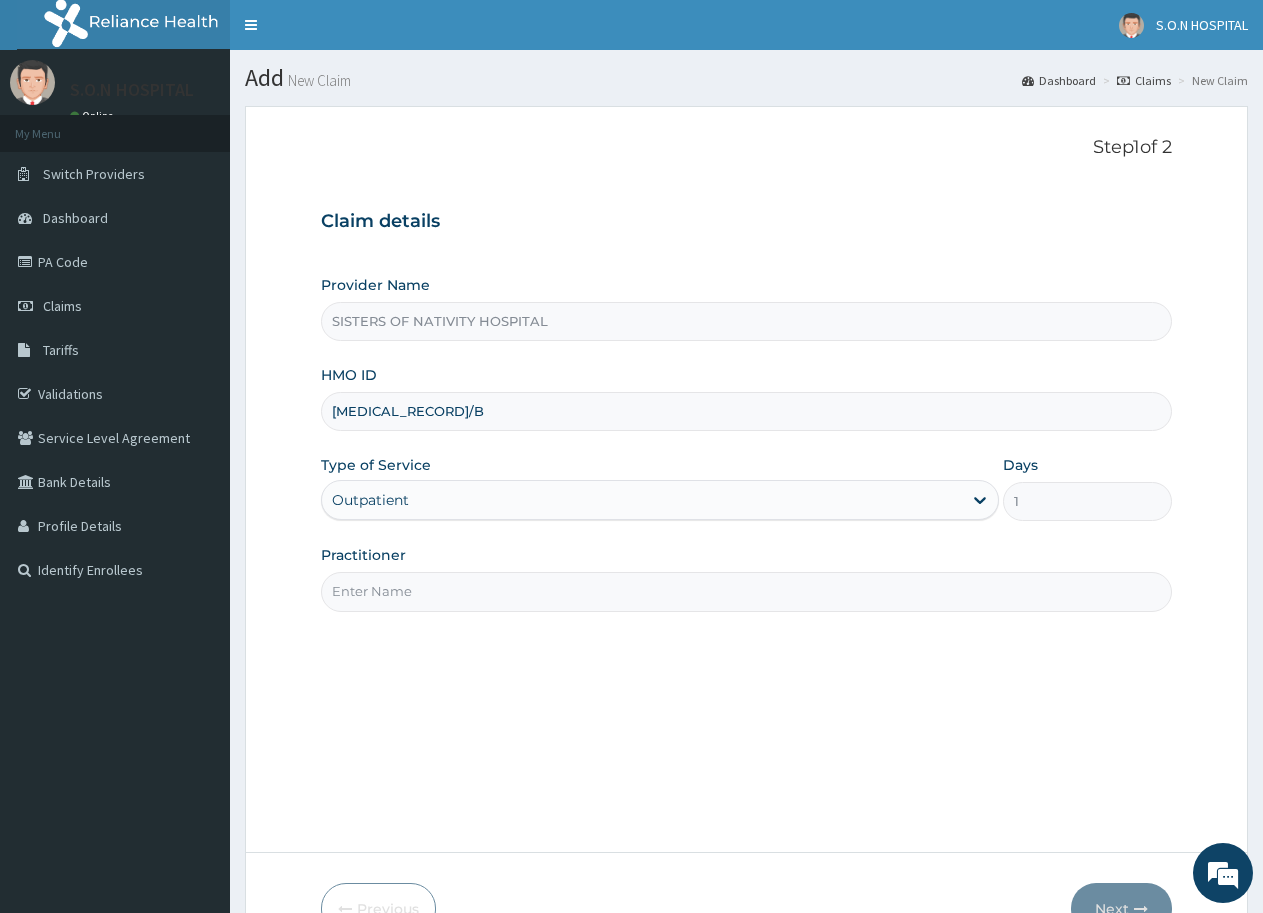click on "Practitioner" at bounding box center (746, 591) 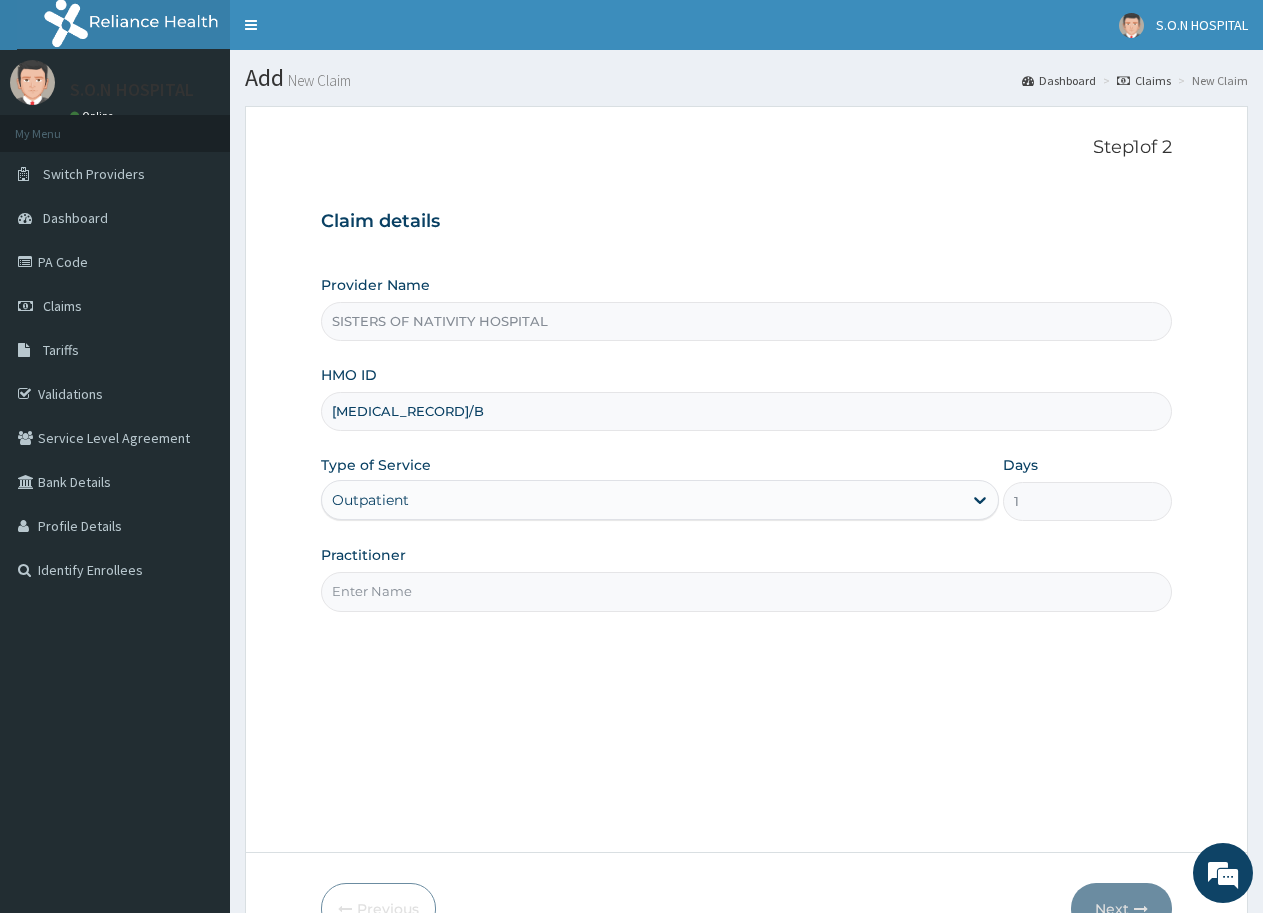 type on "[NAME]" 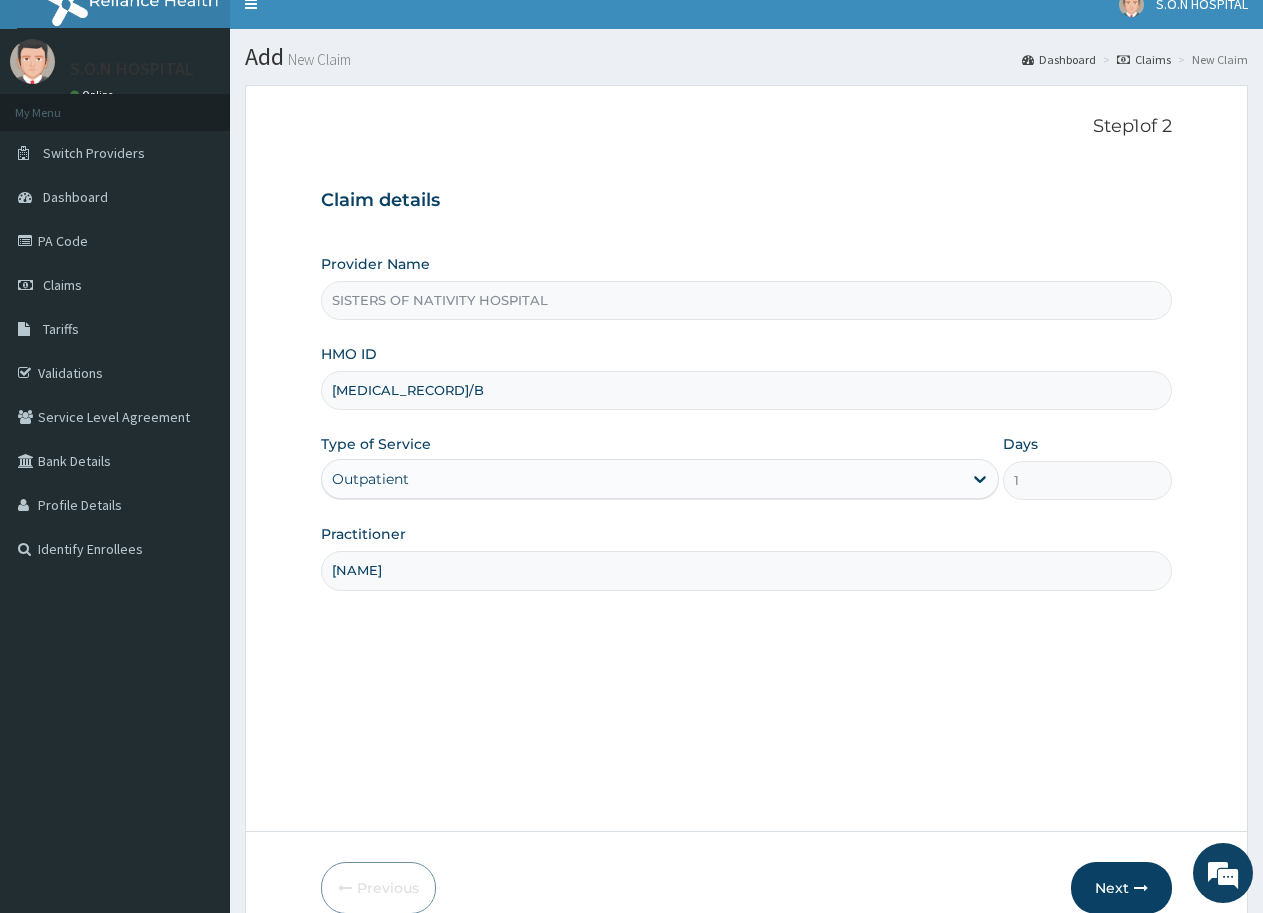 scroll, scrollTop: 119, scrollLeft: 0, axis: vertical 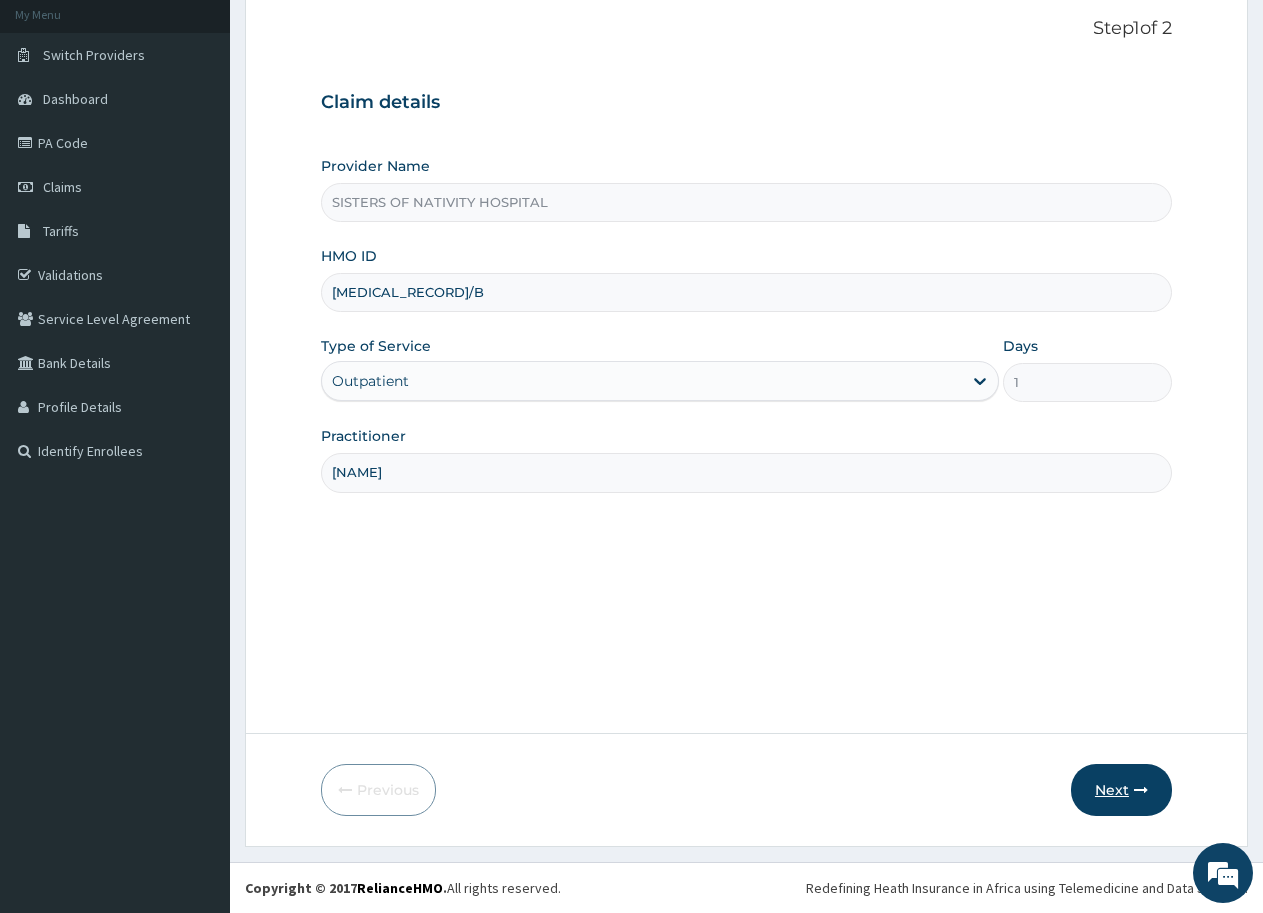 click on "Next" at bounding box center (1121, 790) 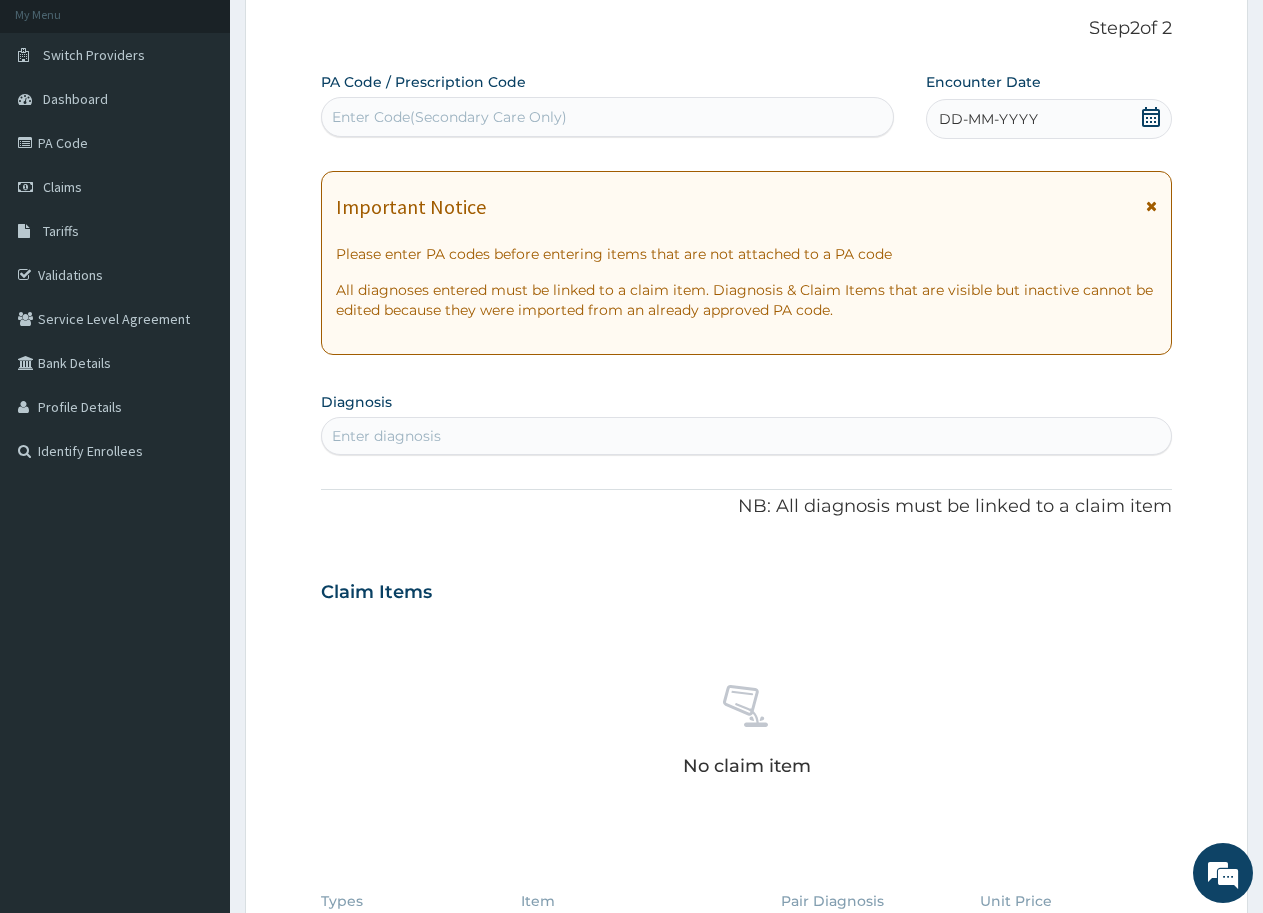 click on "Enter Code(Secondary Care Only)" at bounding box center (449, 117) 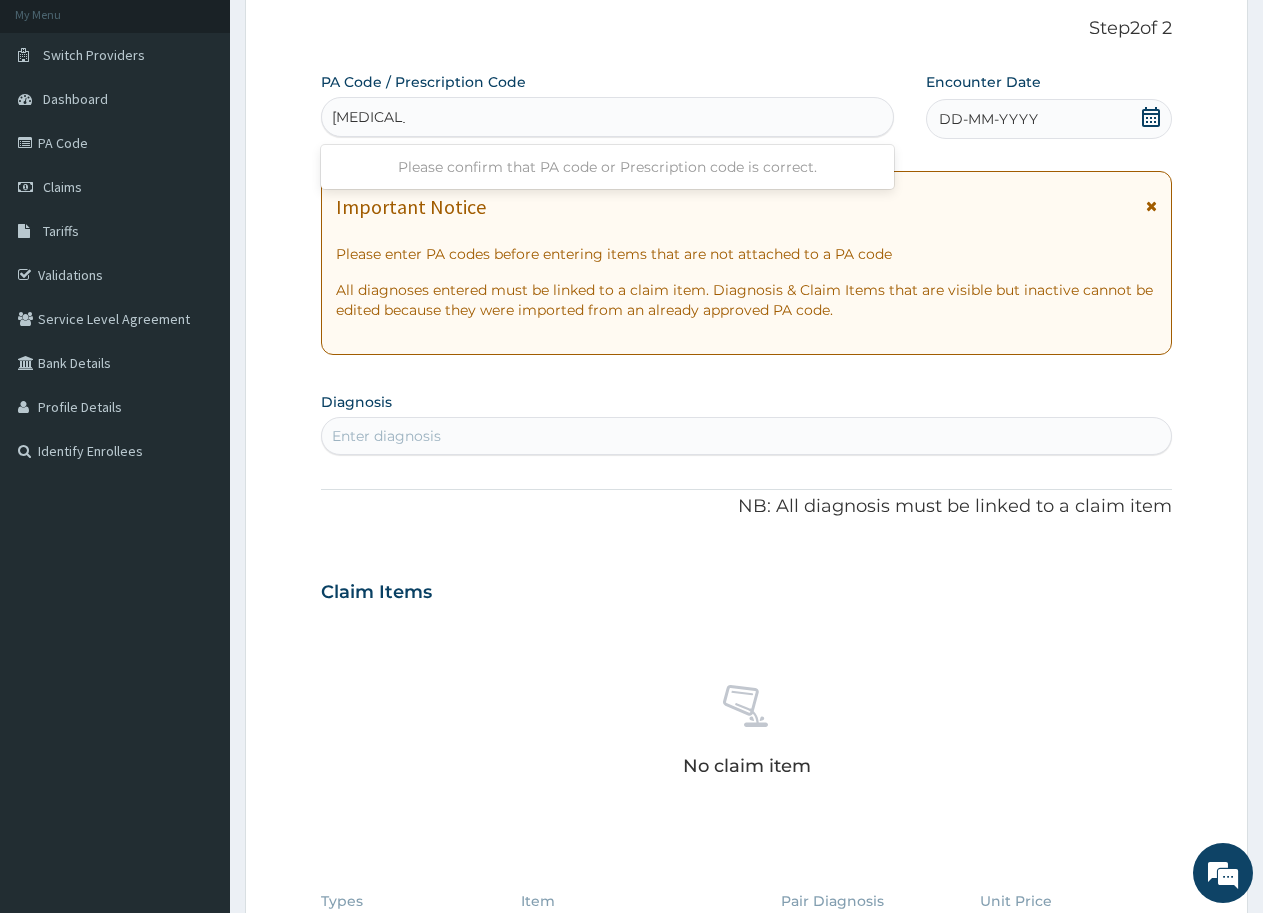 type on "[MEDICAL_RECORD]" 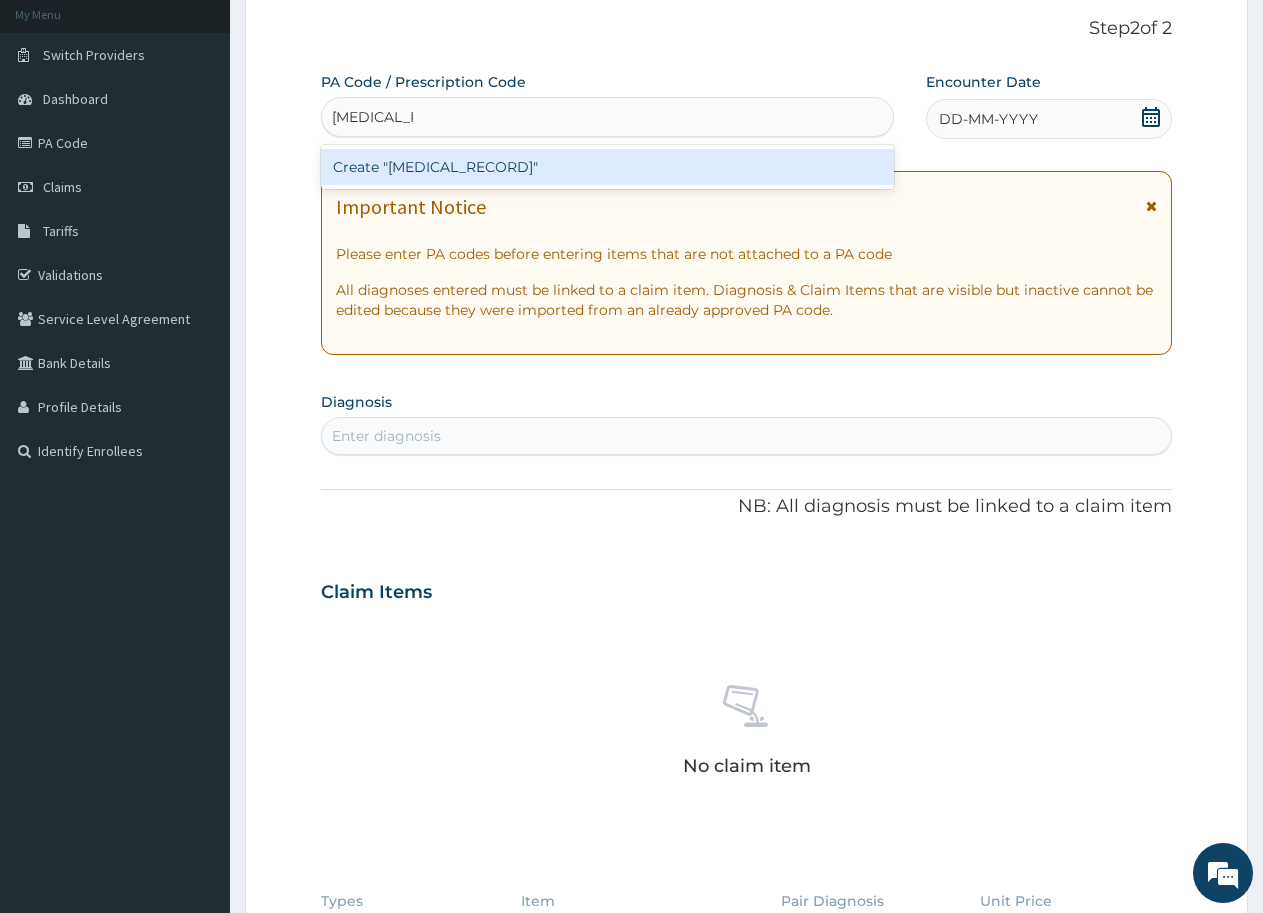 click on "Create "[MEDICAL_RECORD]"" at bounding box center [607, 167] 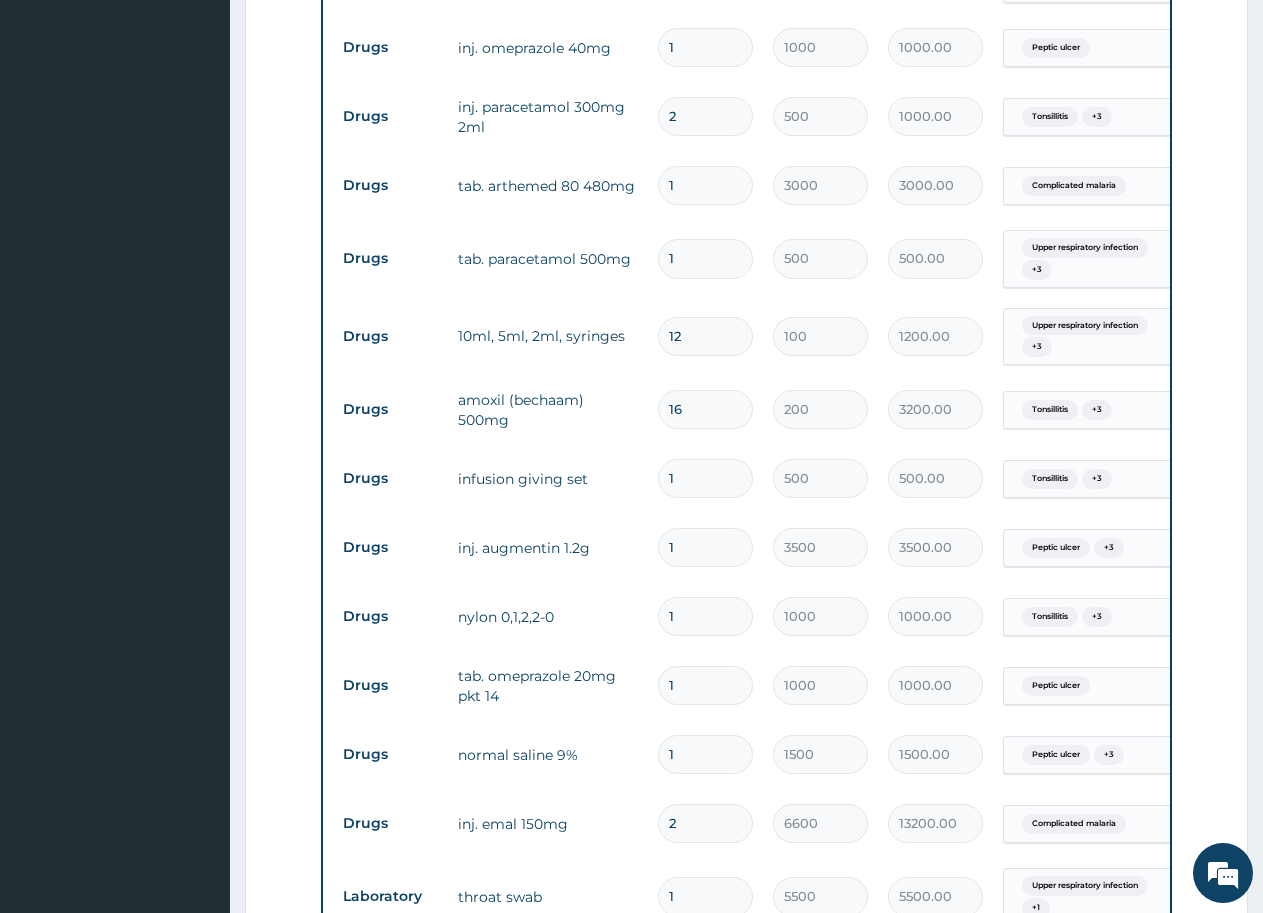 scroll, scrollTop: 1023, scrollLeft: 0, axis: vertical 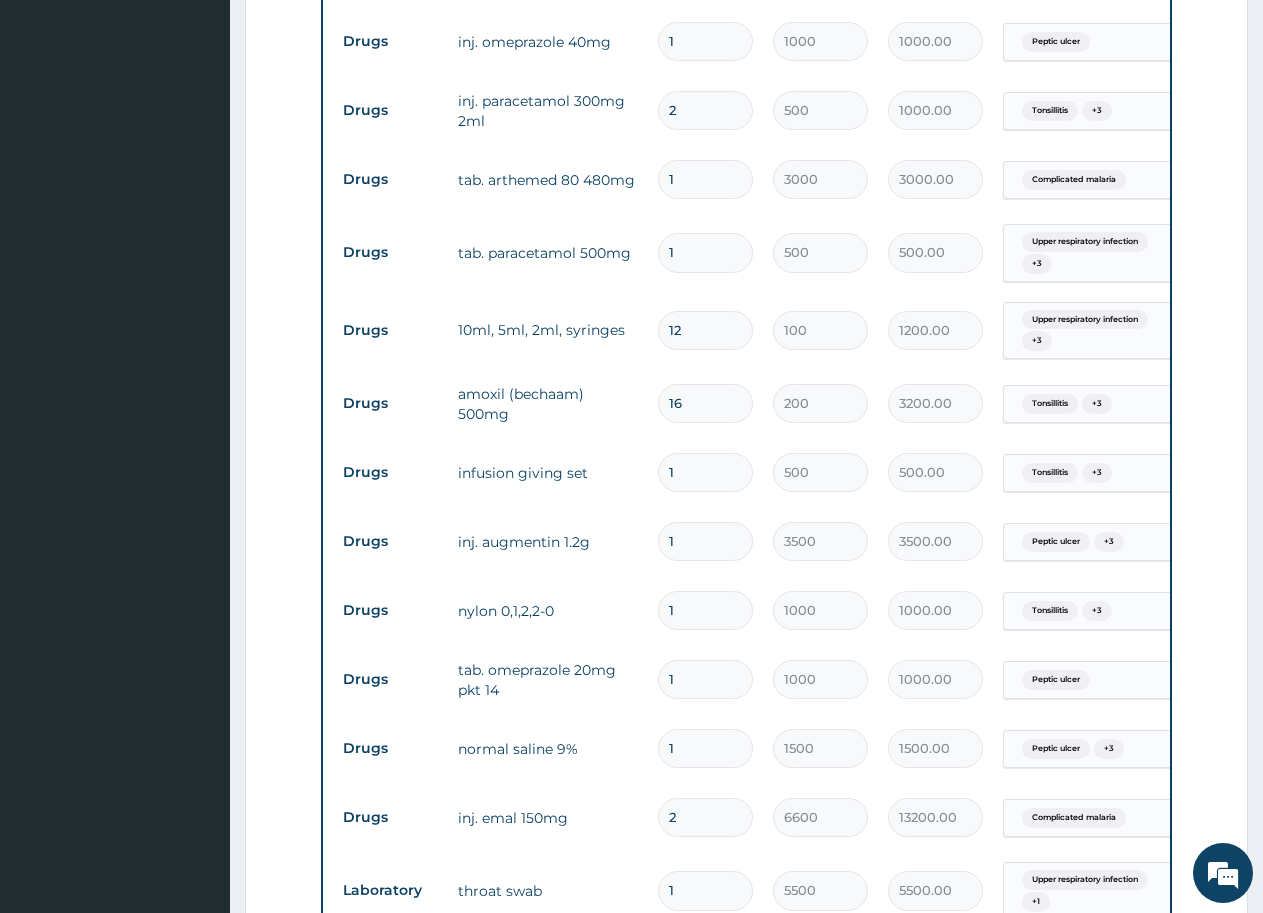 click on "1" at bounding box center [705, 541] 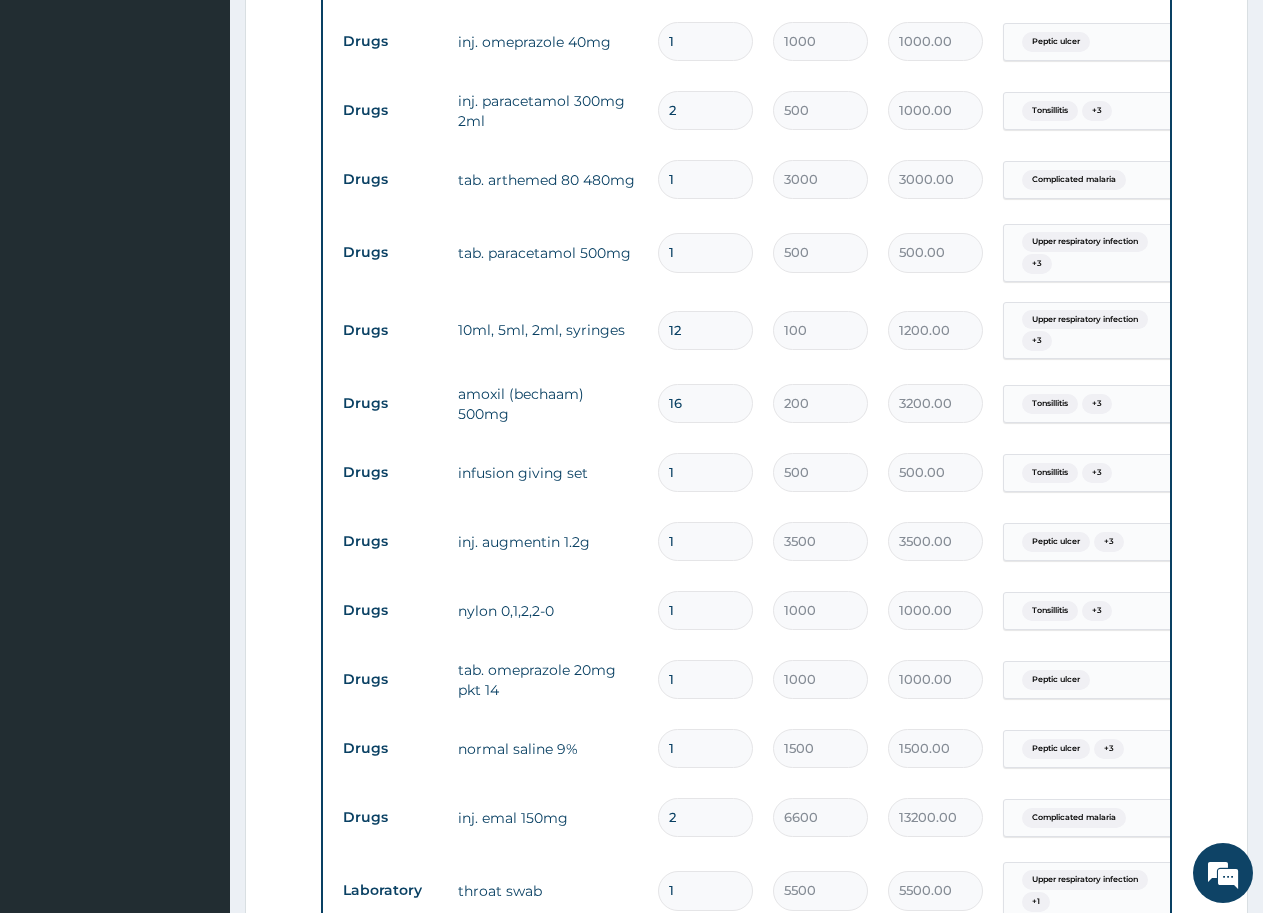 type 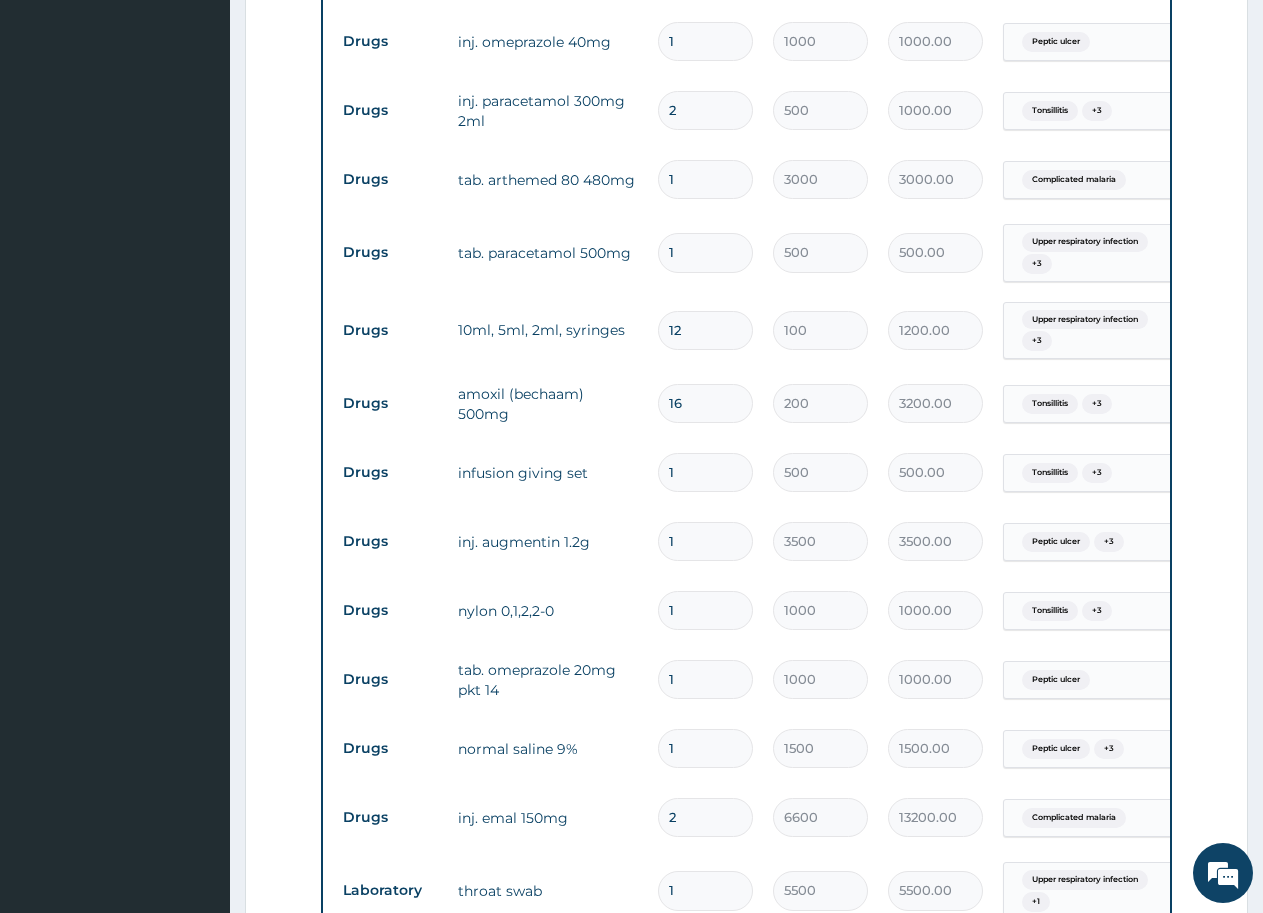 type on "0.00" 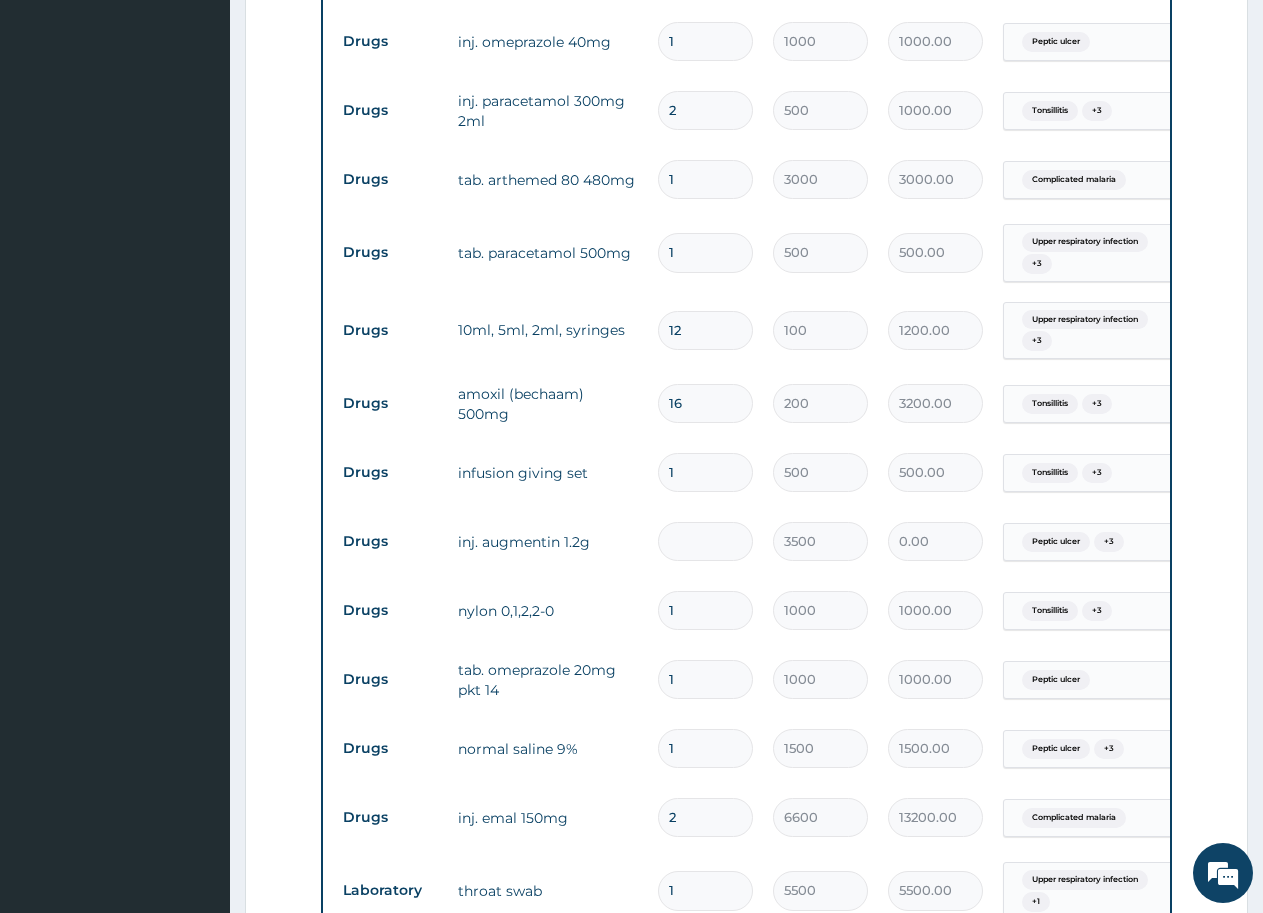 type on "2" 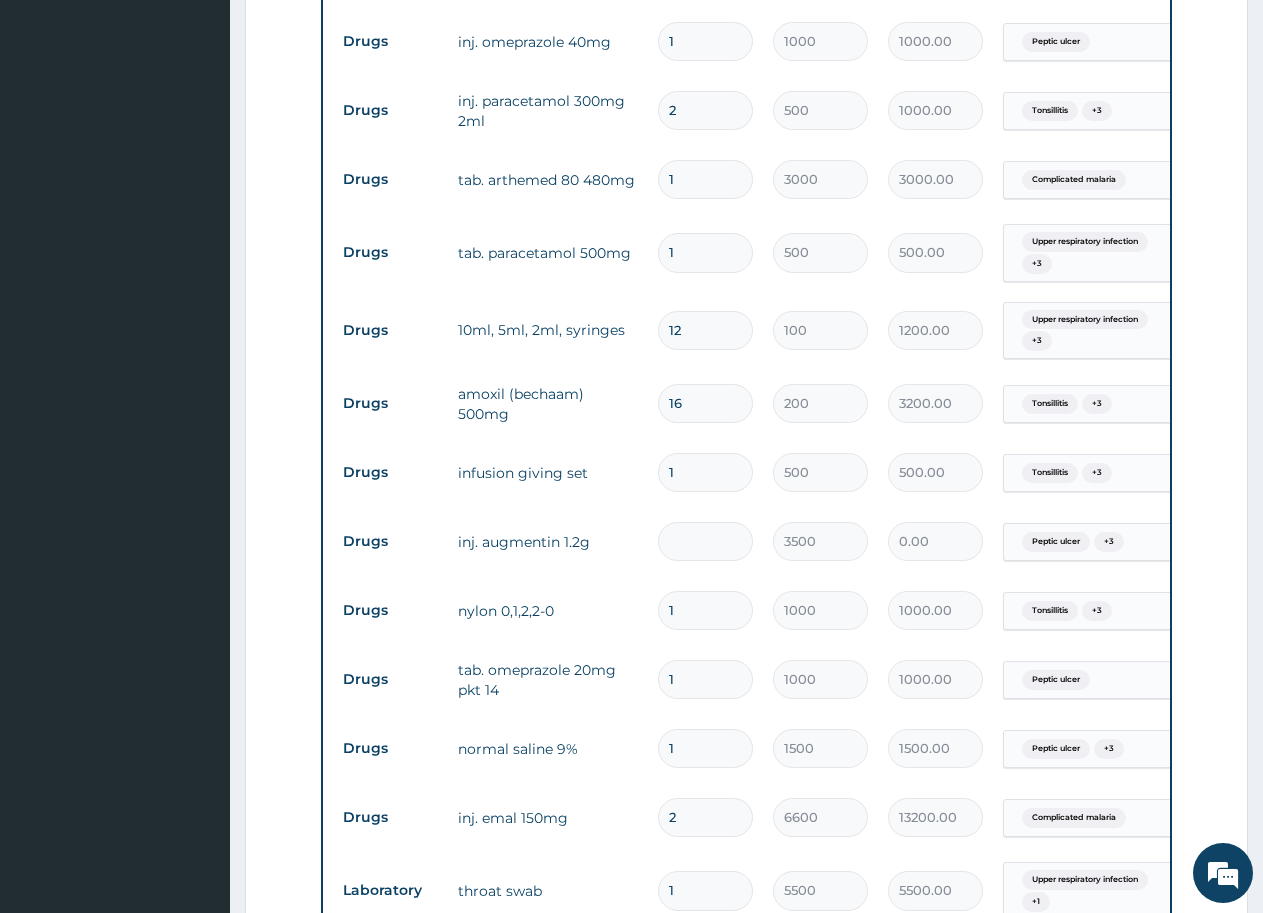 type on "7000.00" 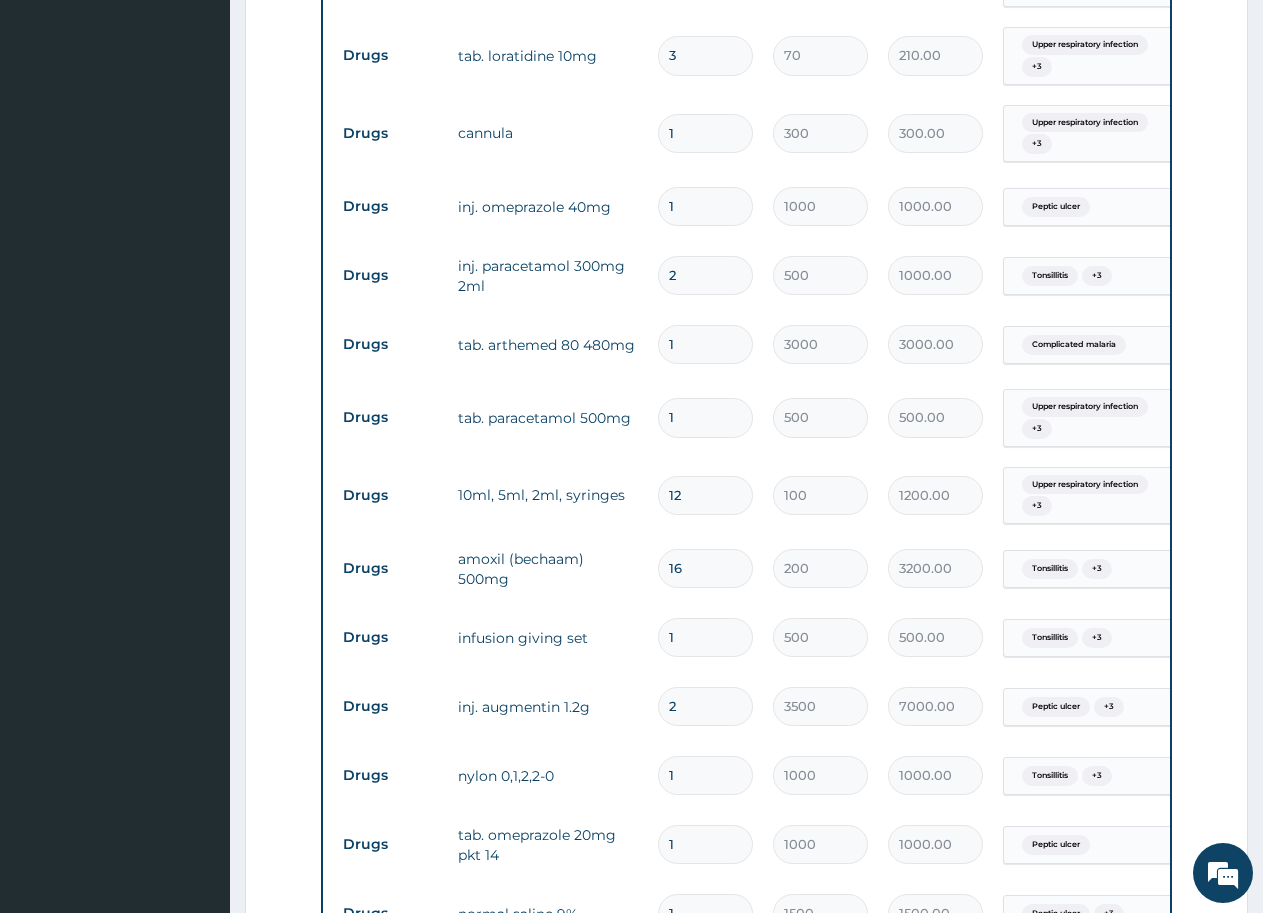 scroll, scrollTop: 823, scrollLeft: 0, axis: vertical 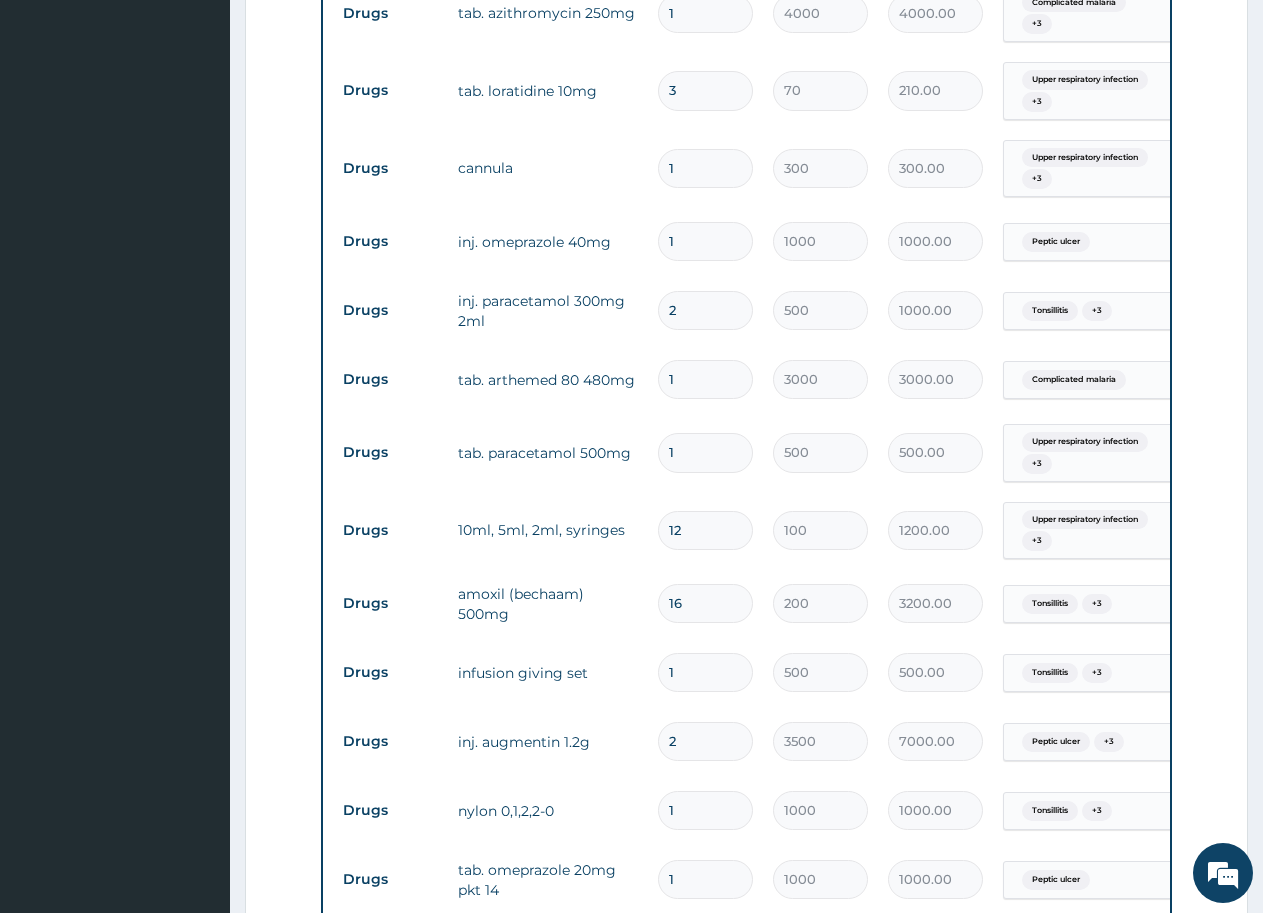 type on "2" 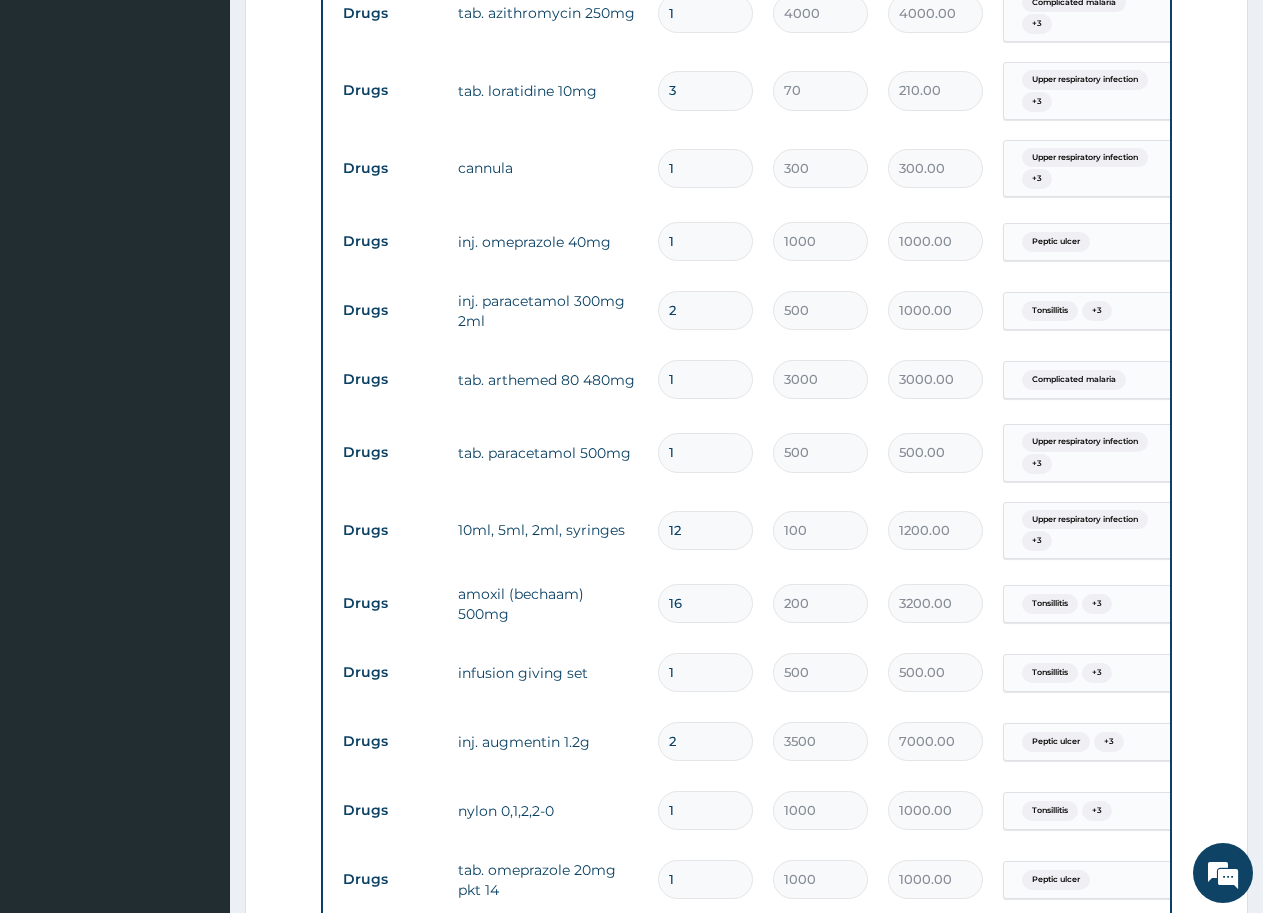 type 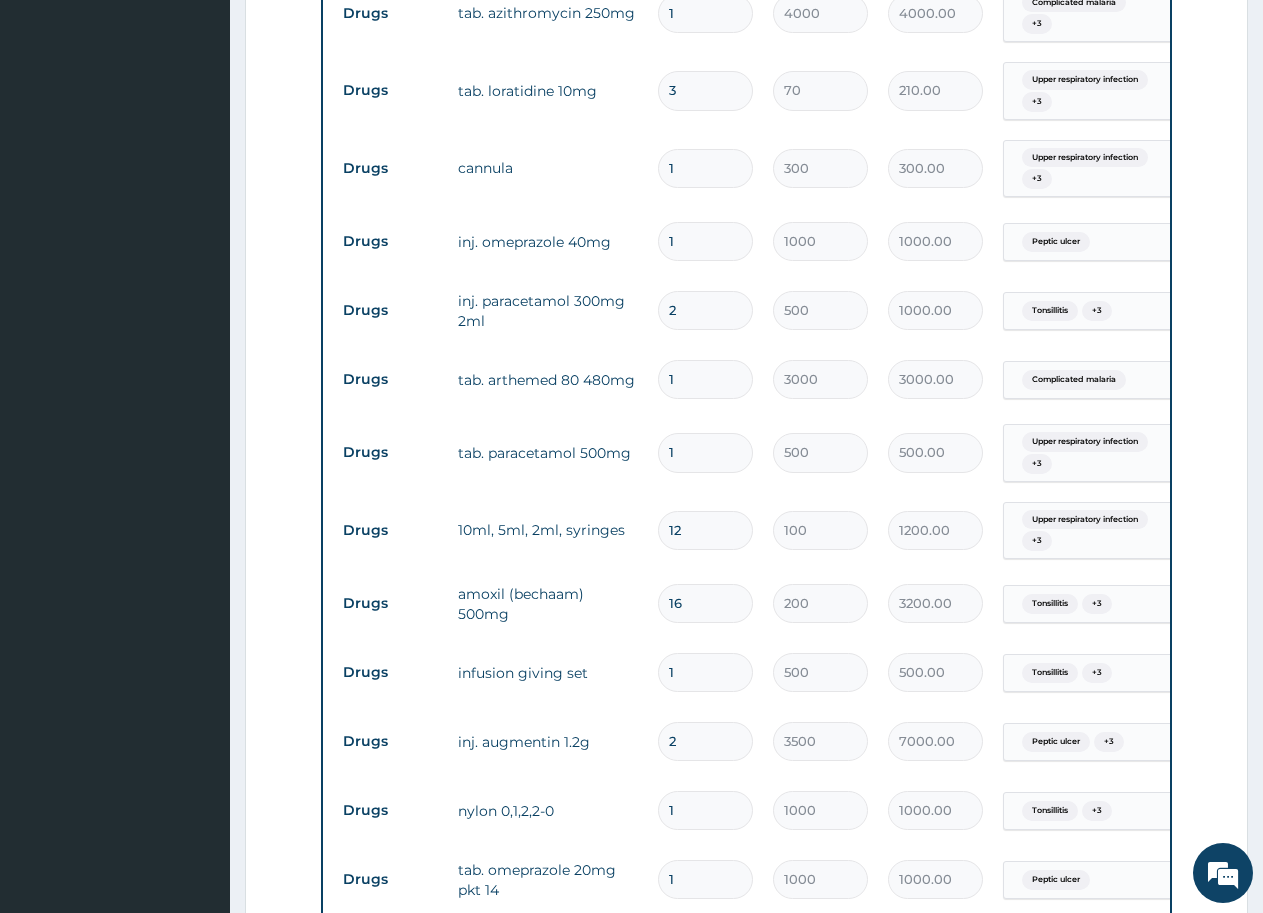 type on "0.00" 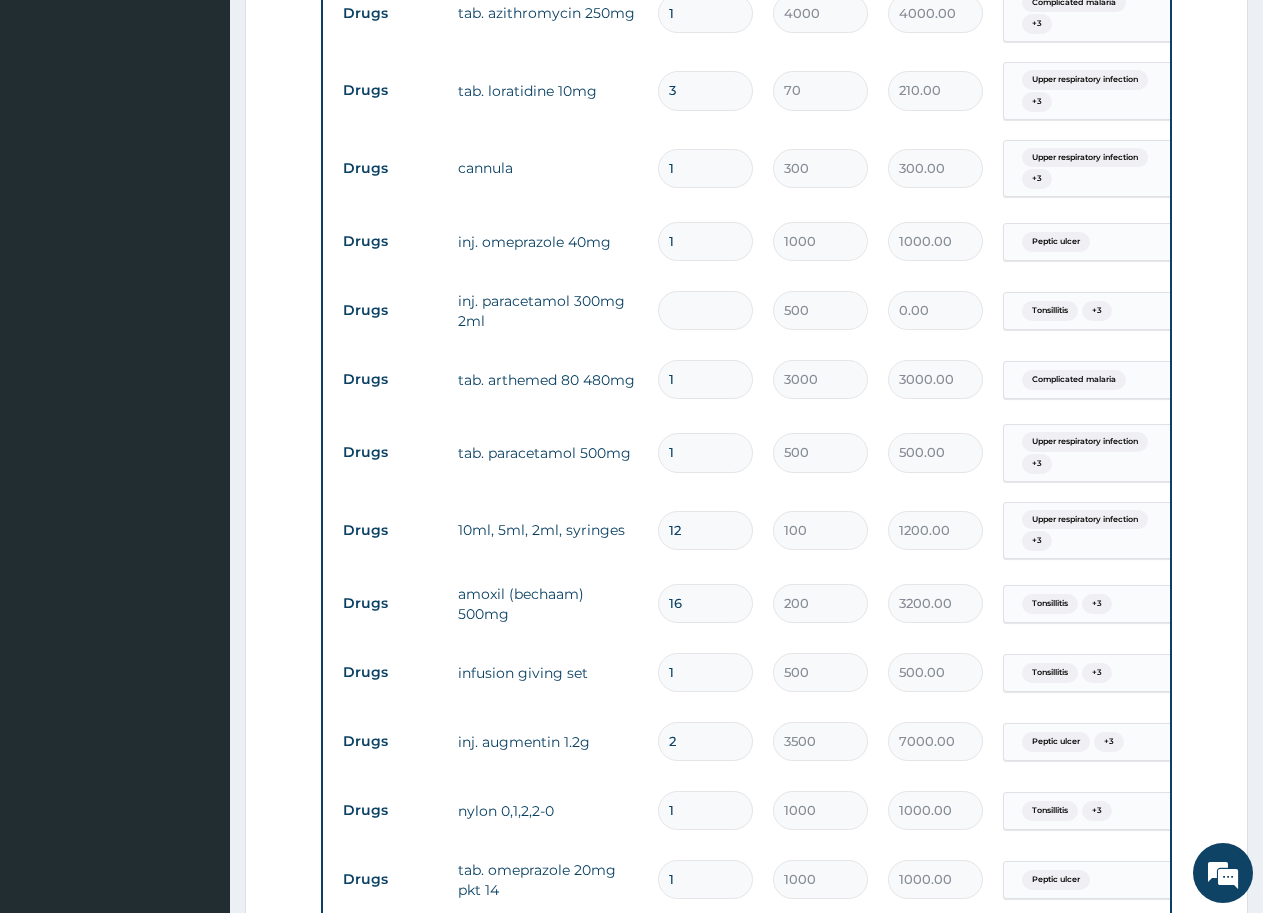 type on "4" 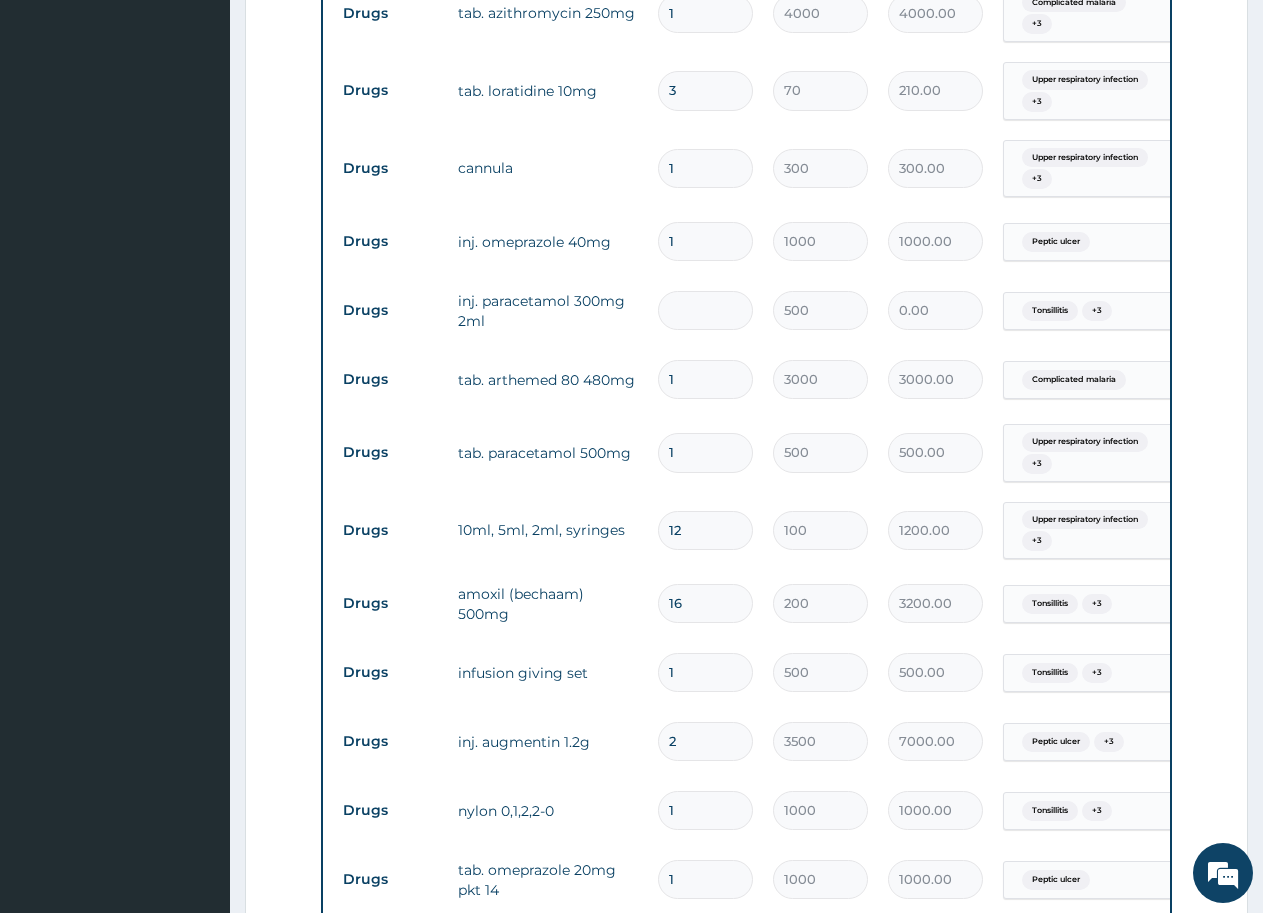 type on "2000.00" 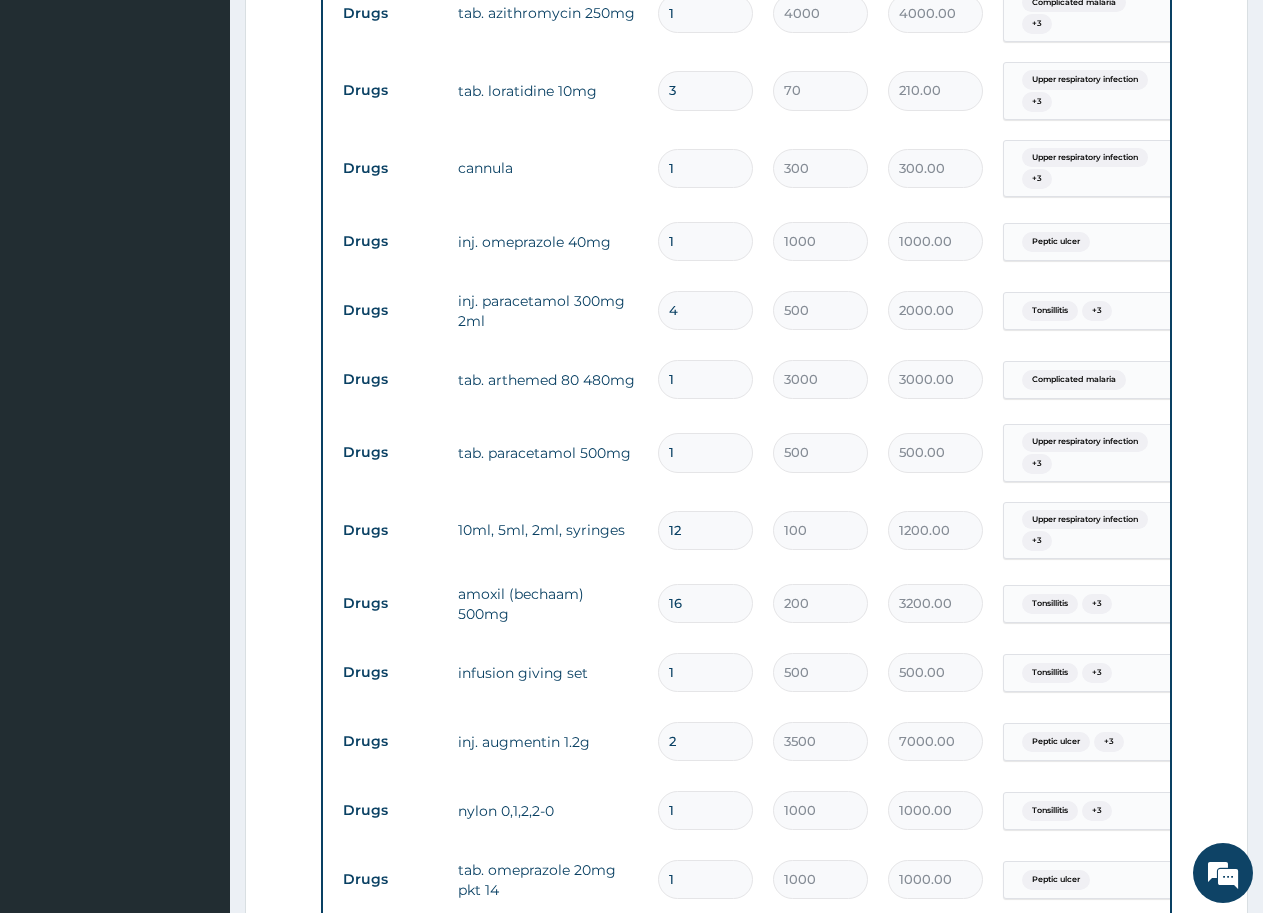 type 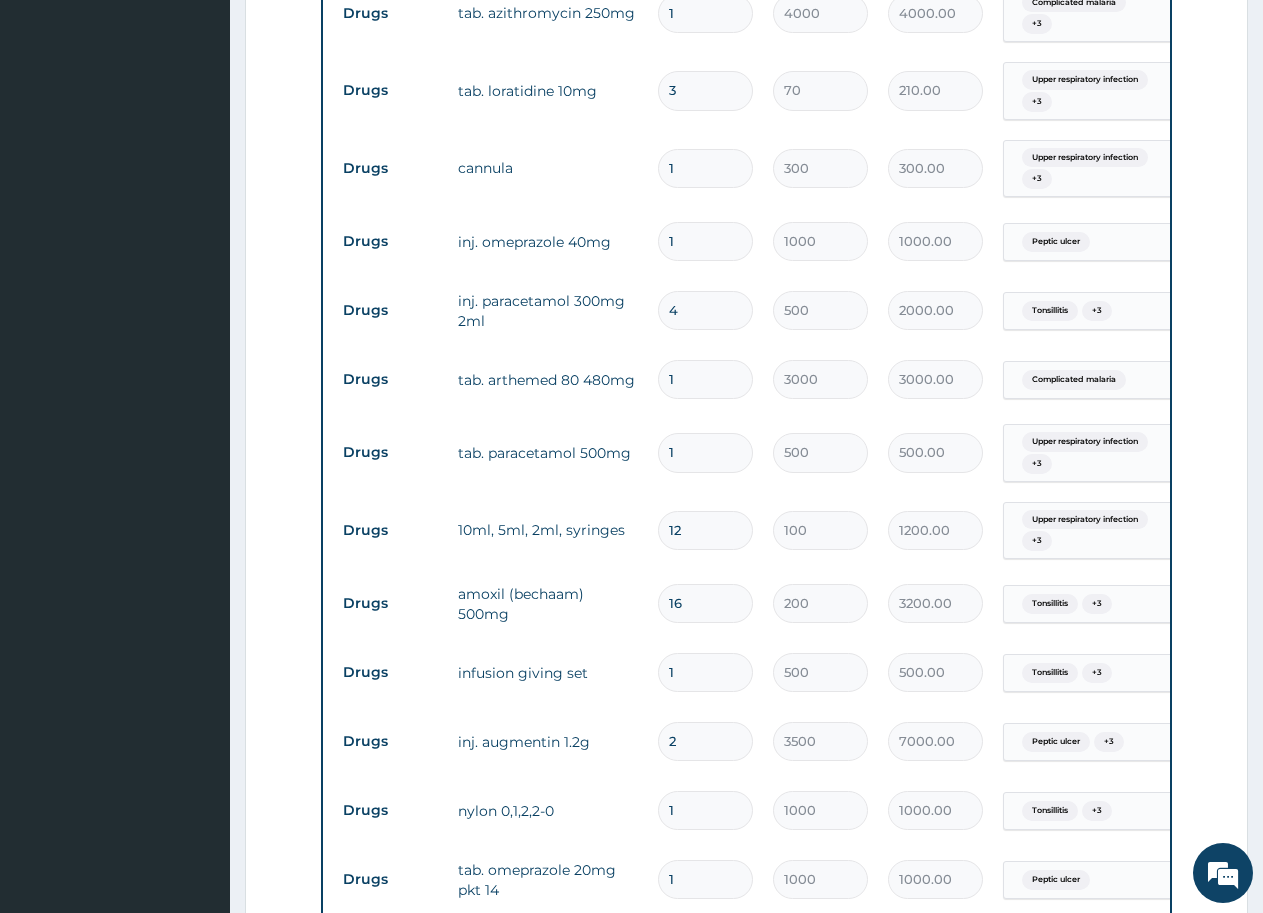 type on "0.00" 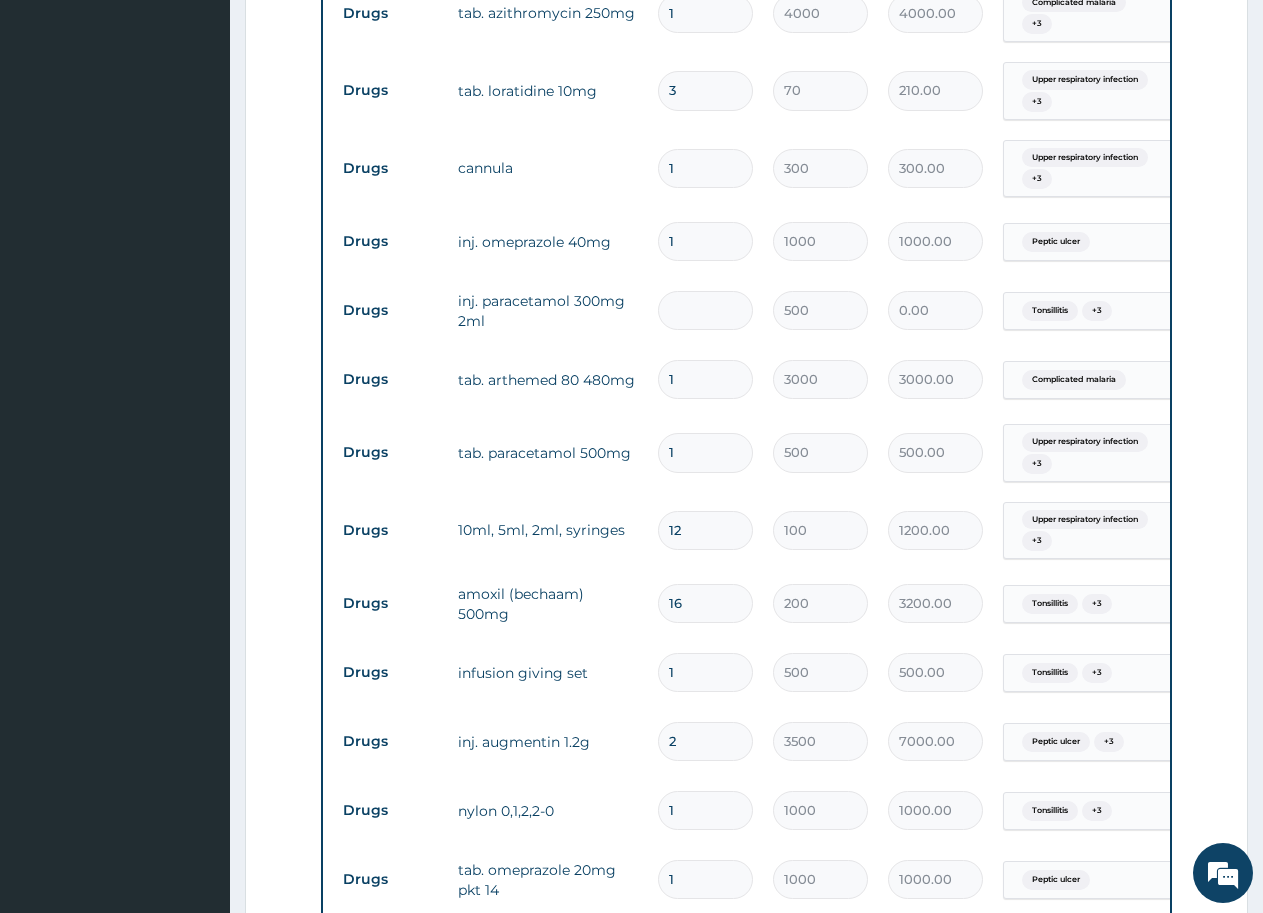 type on "8" 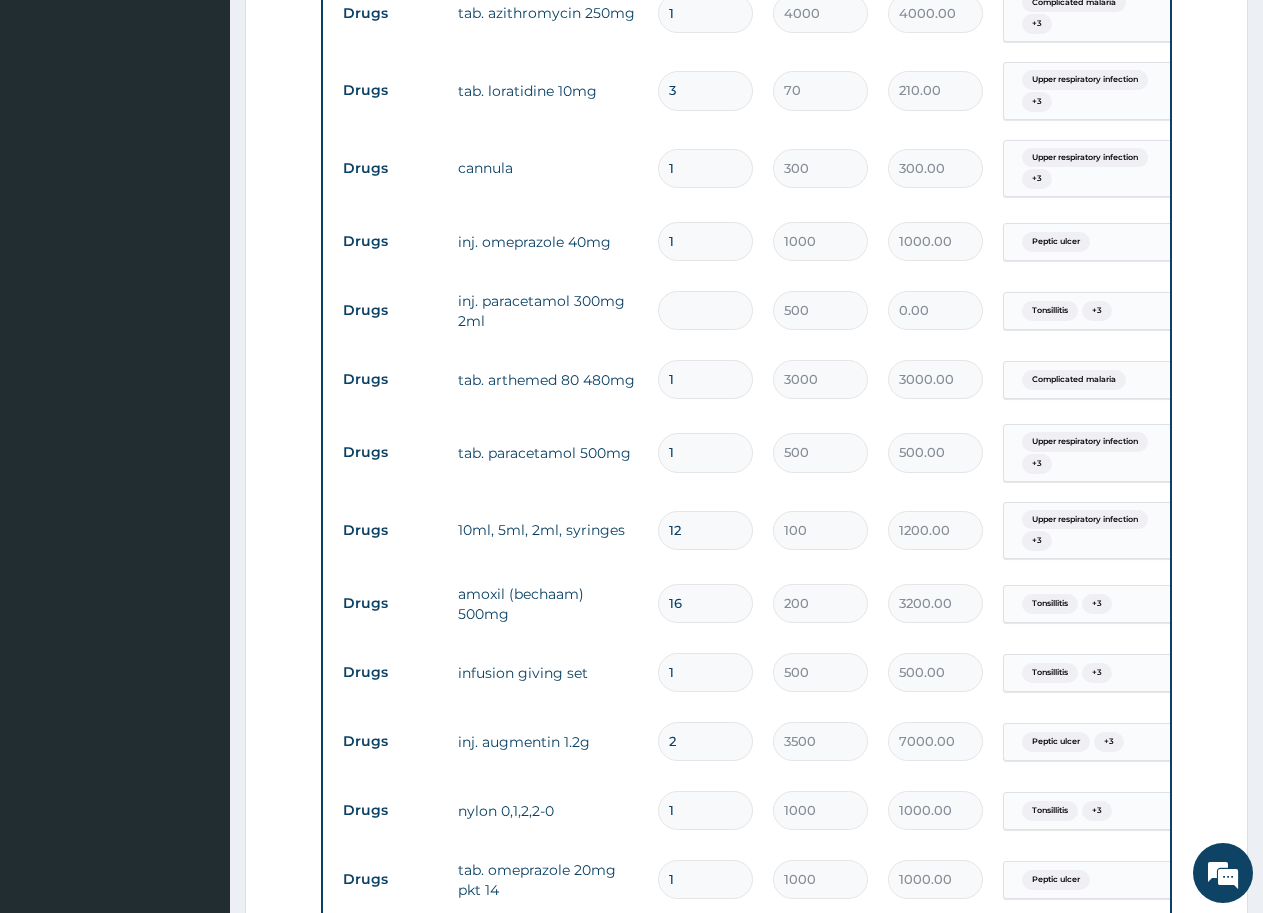 type on "4000.00" 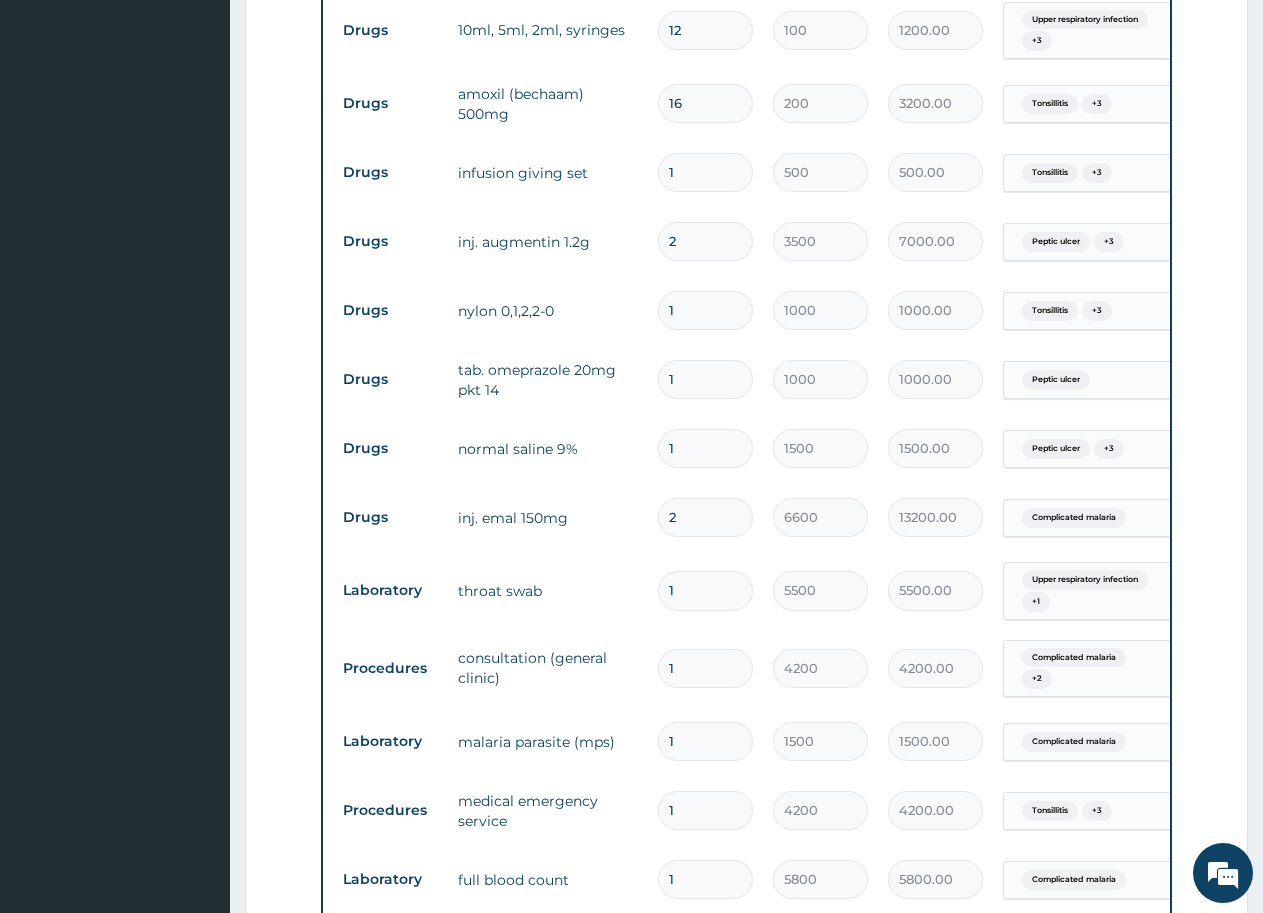 scroll, scrollTop: 1223, scrollLeft: 0, axis: vertical 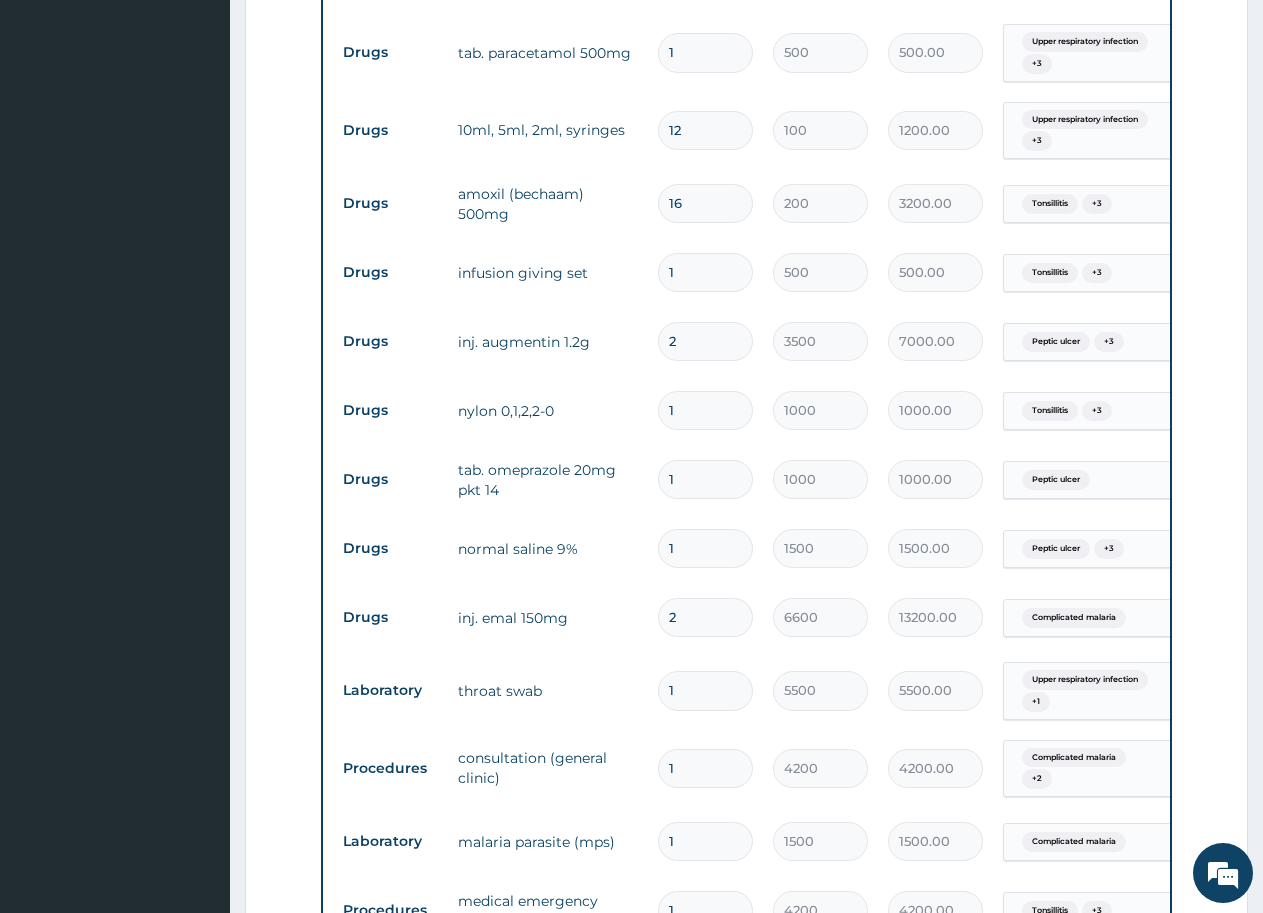type on "8" 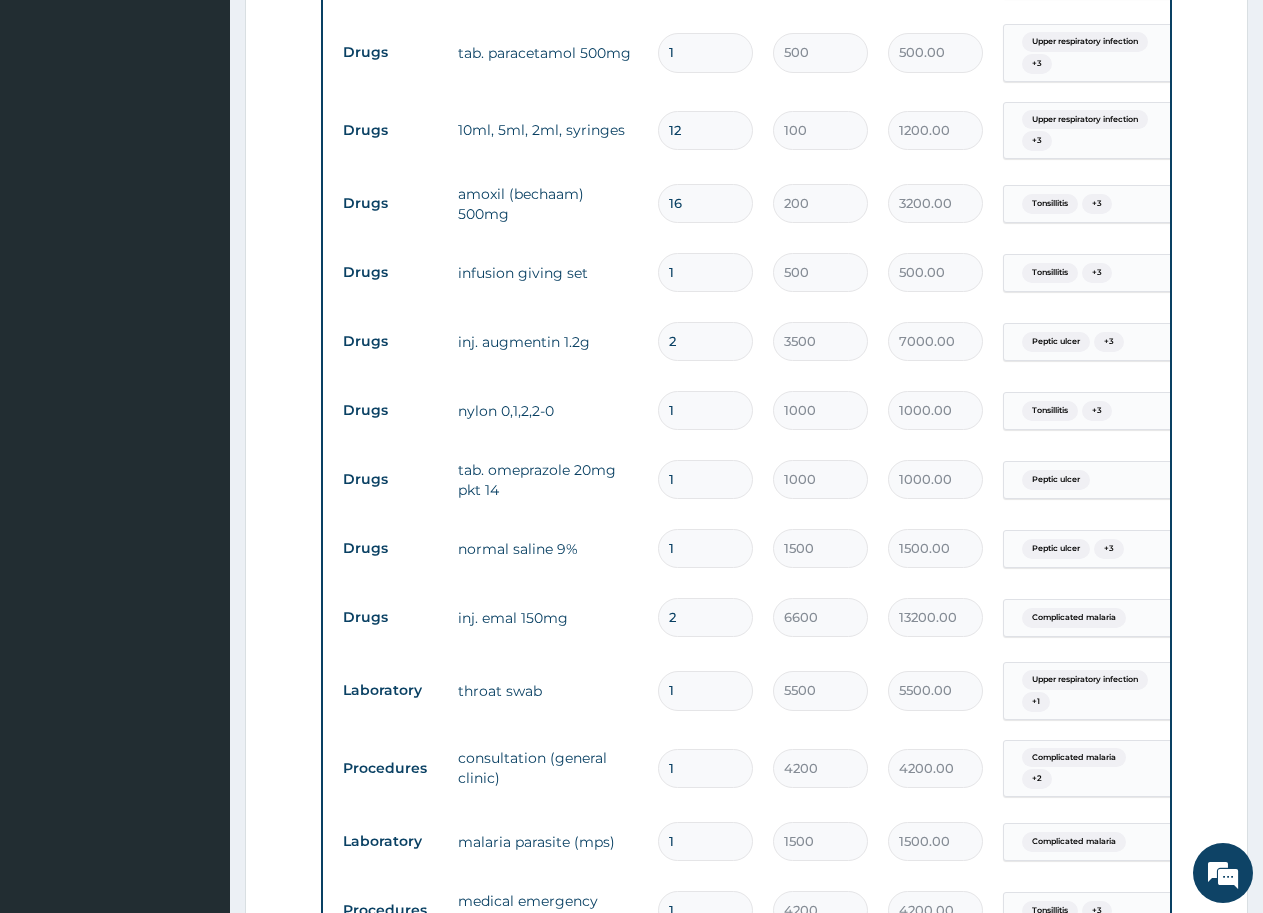 type 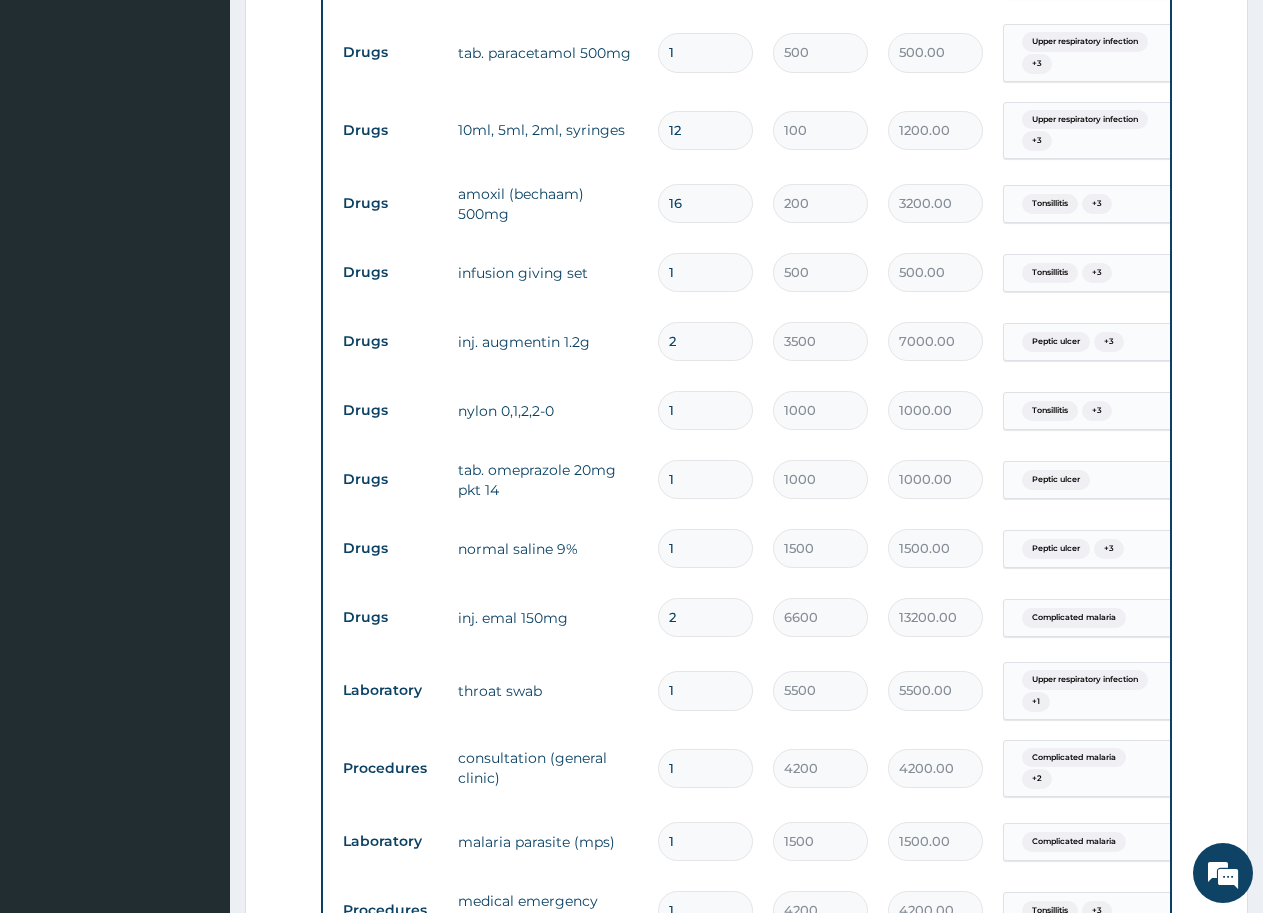 type on "0.00" 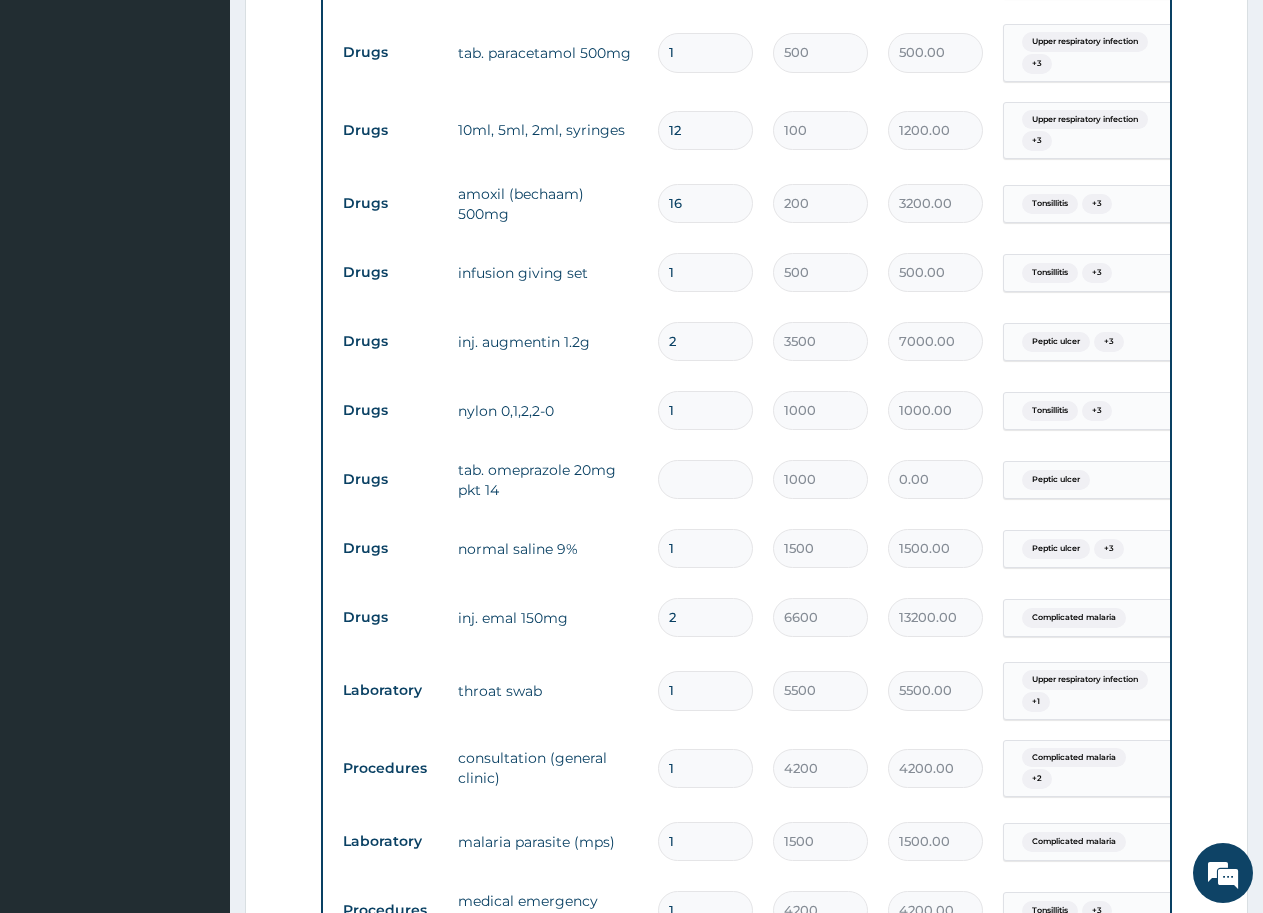 type on "4" 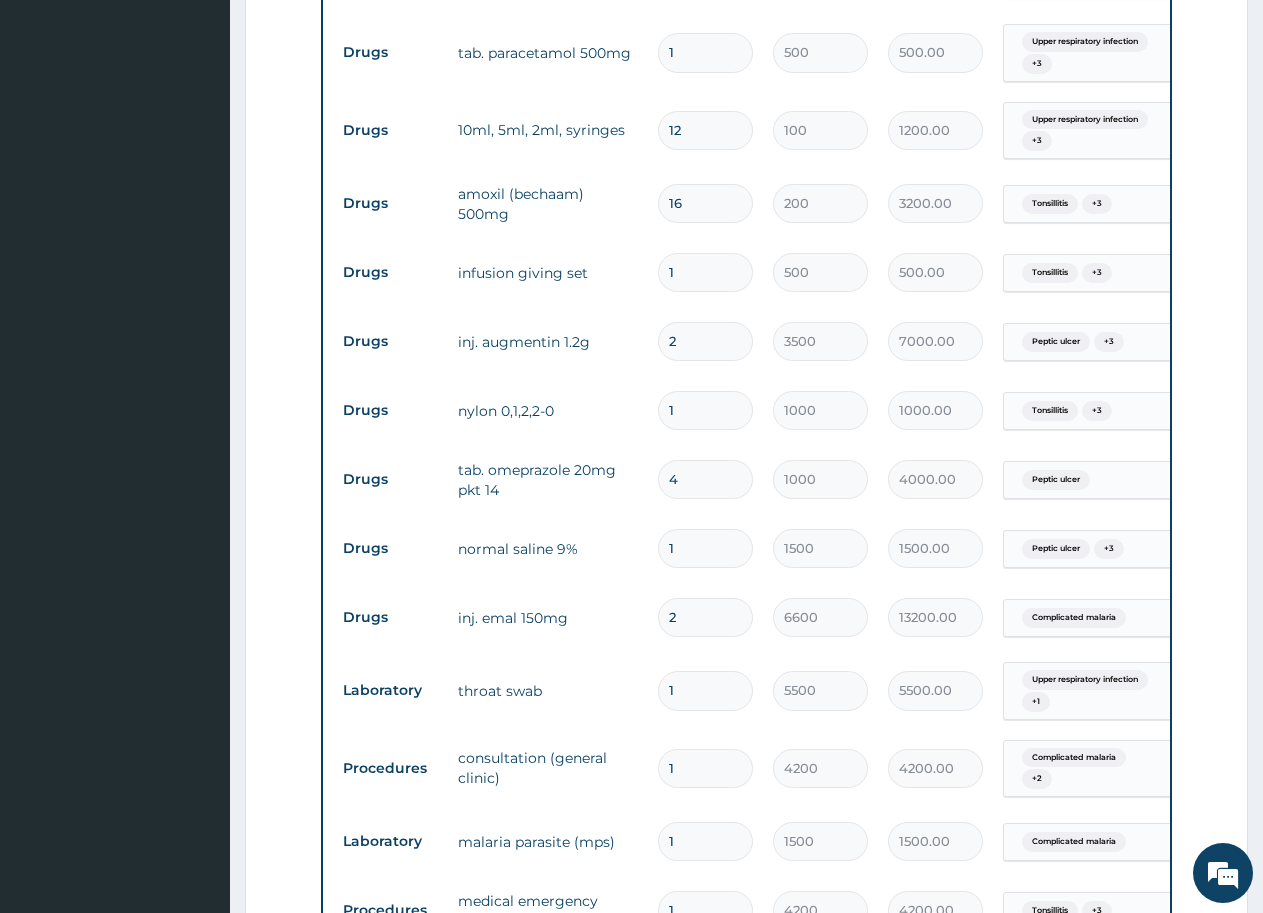 type 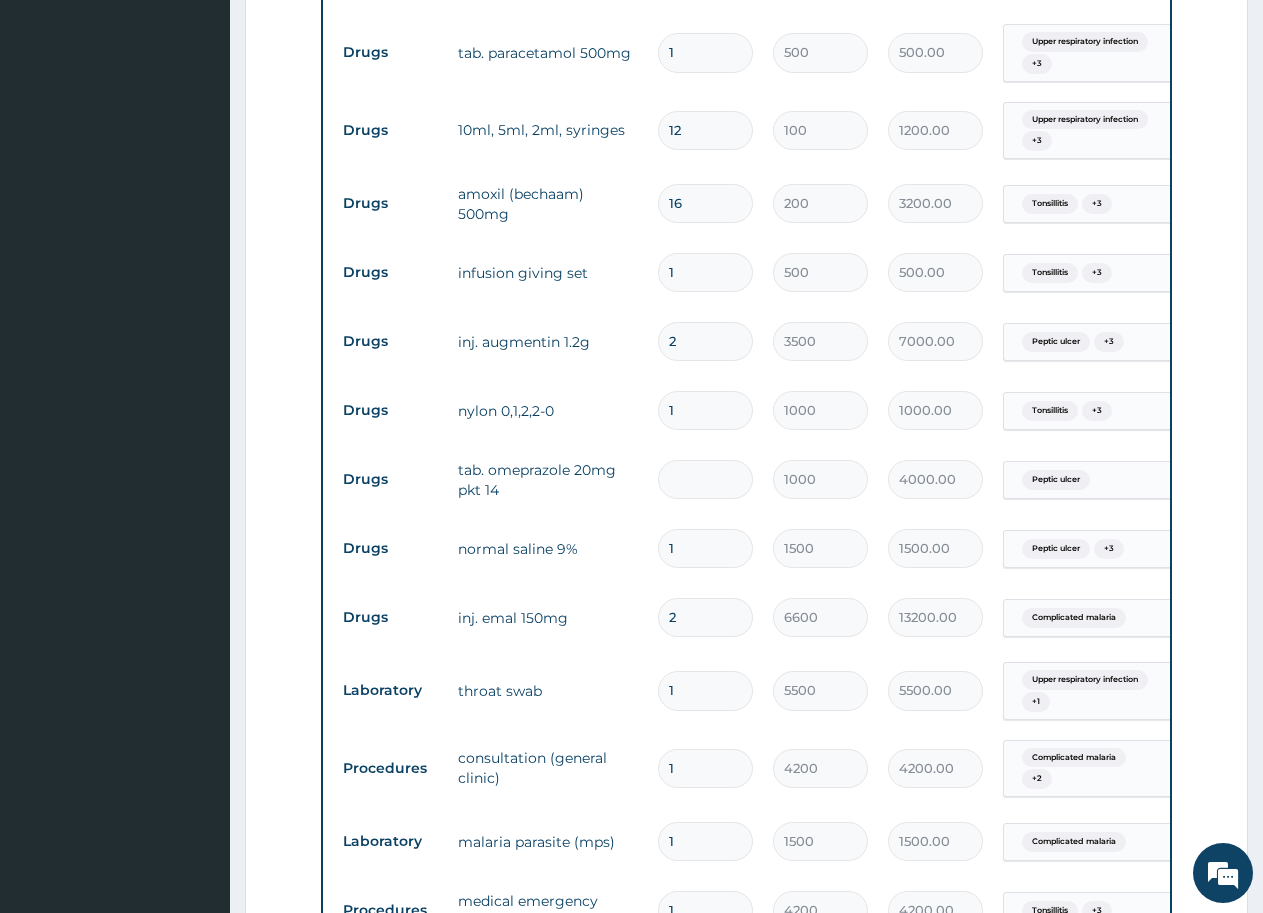 type on "0.00" 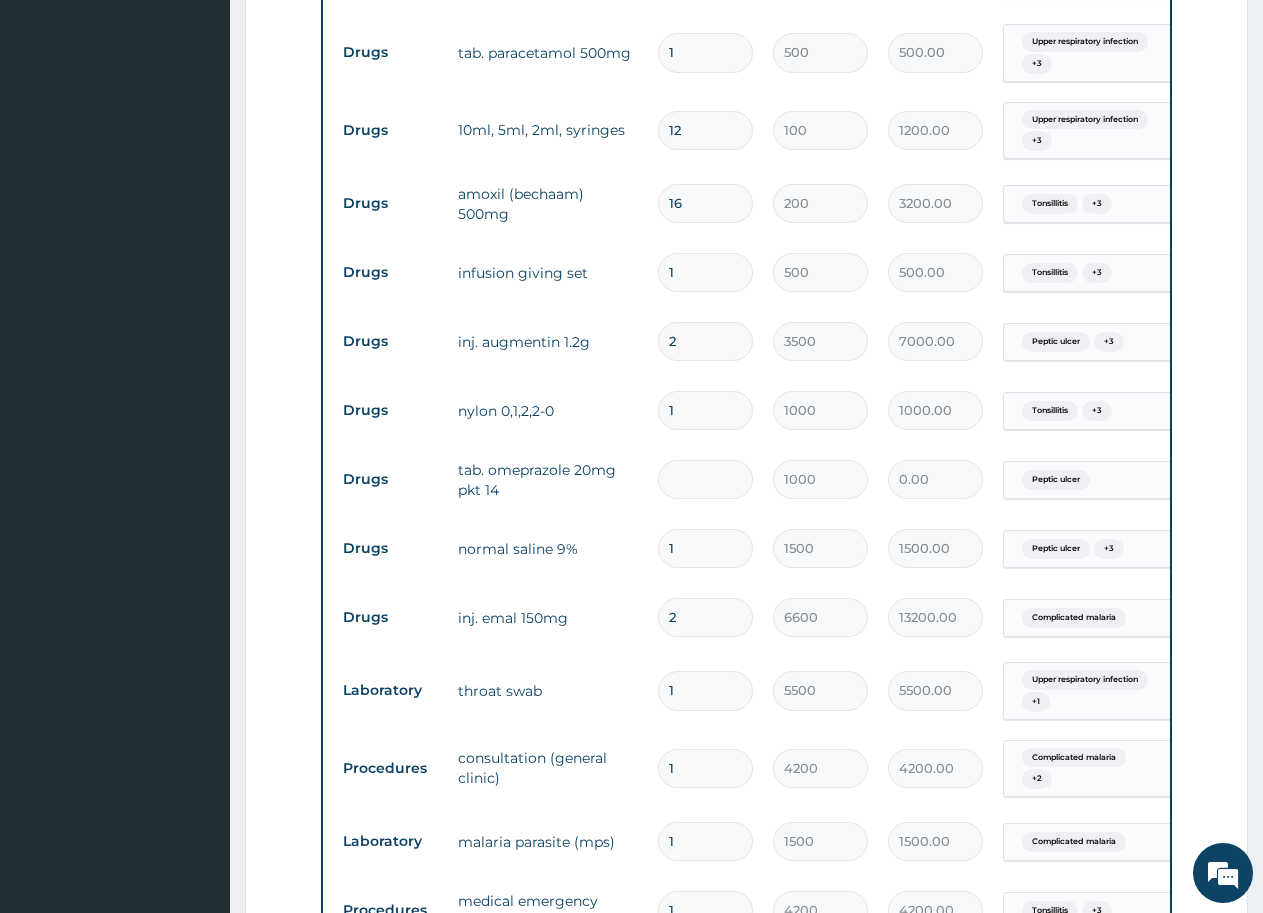 type on "3" 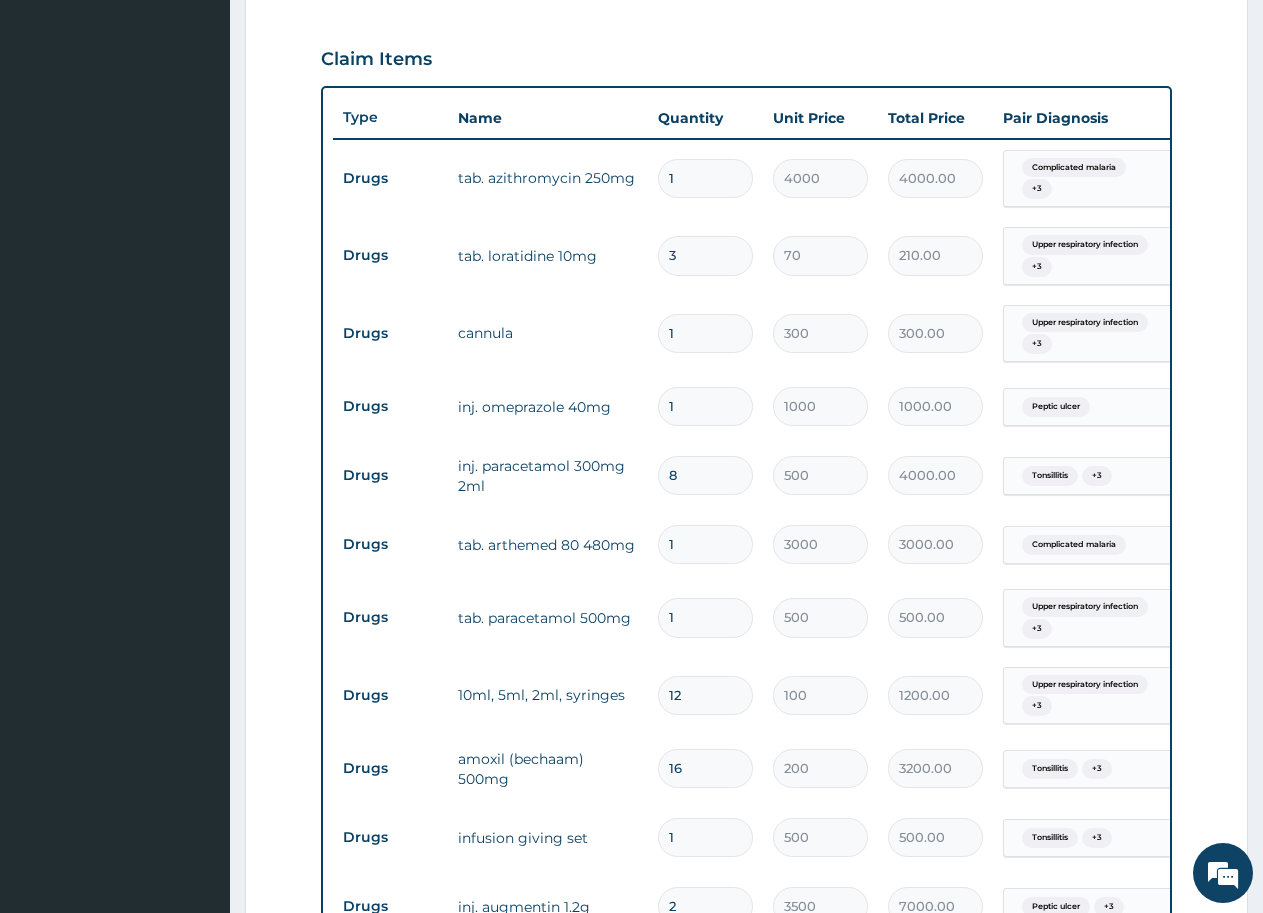 scroll, scrollTop: 623, scrollLeft: 0, axis: vertical 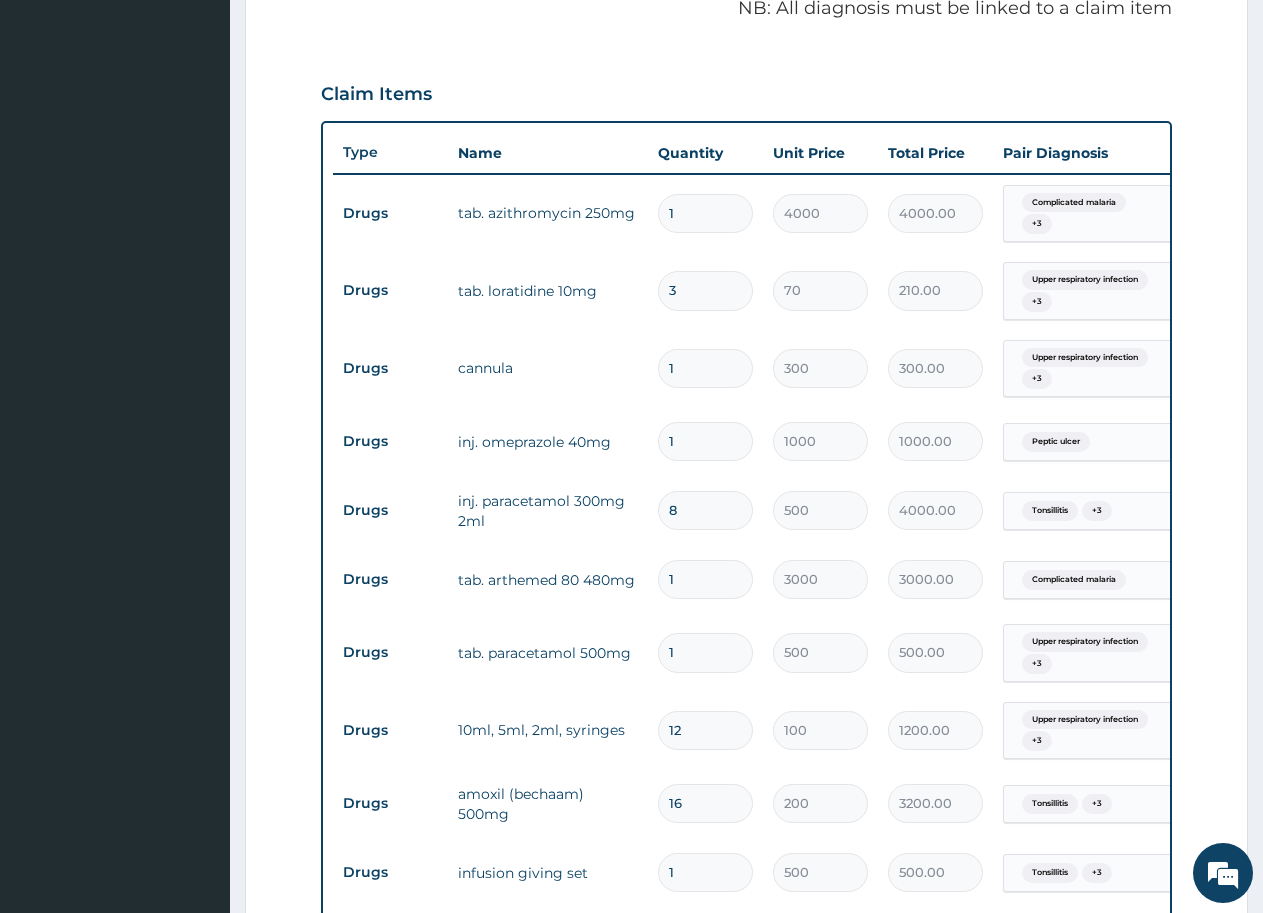type on "3" 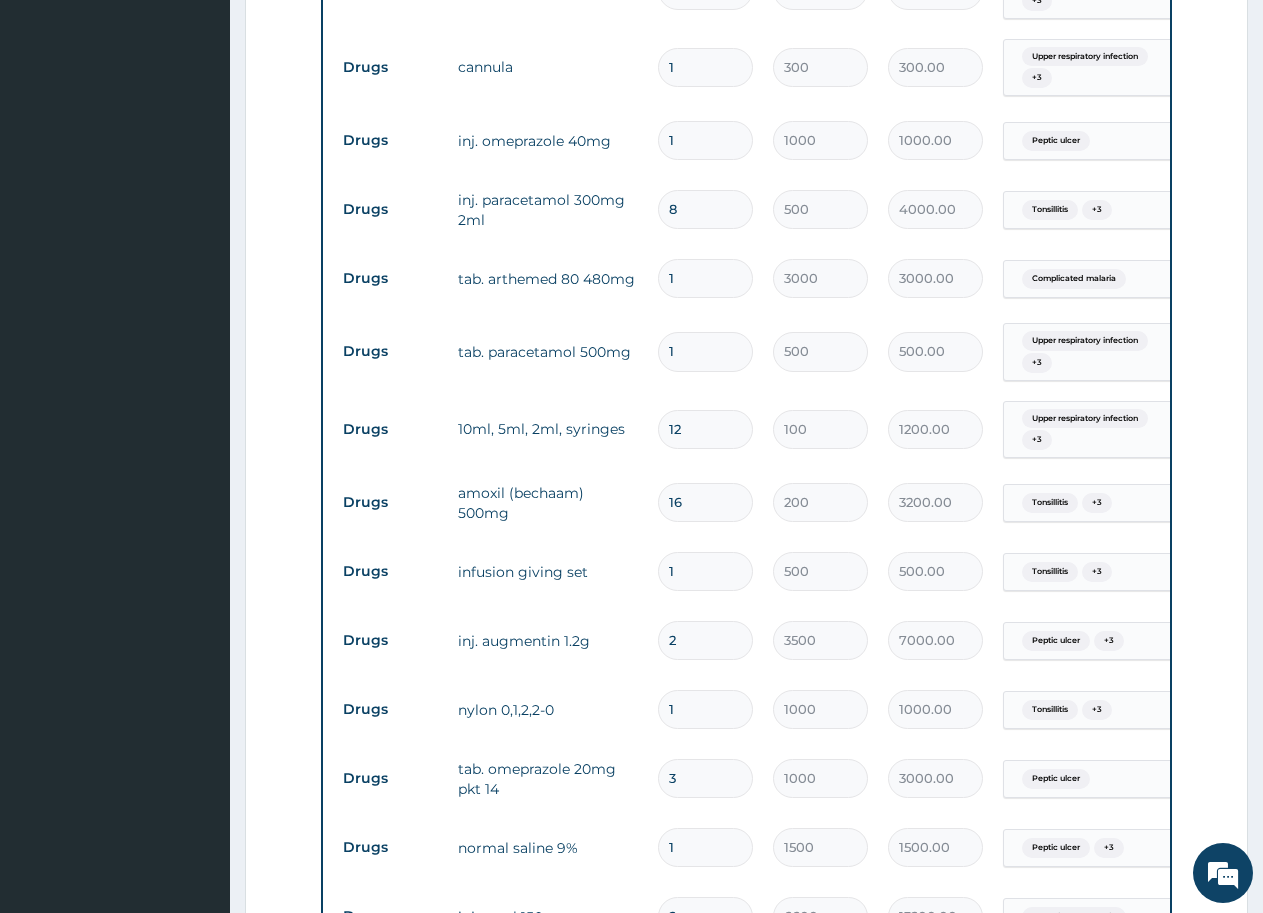 scroll, scrollTop: 923, scrollLeft: 0, axis: vertical 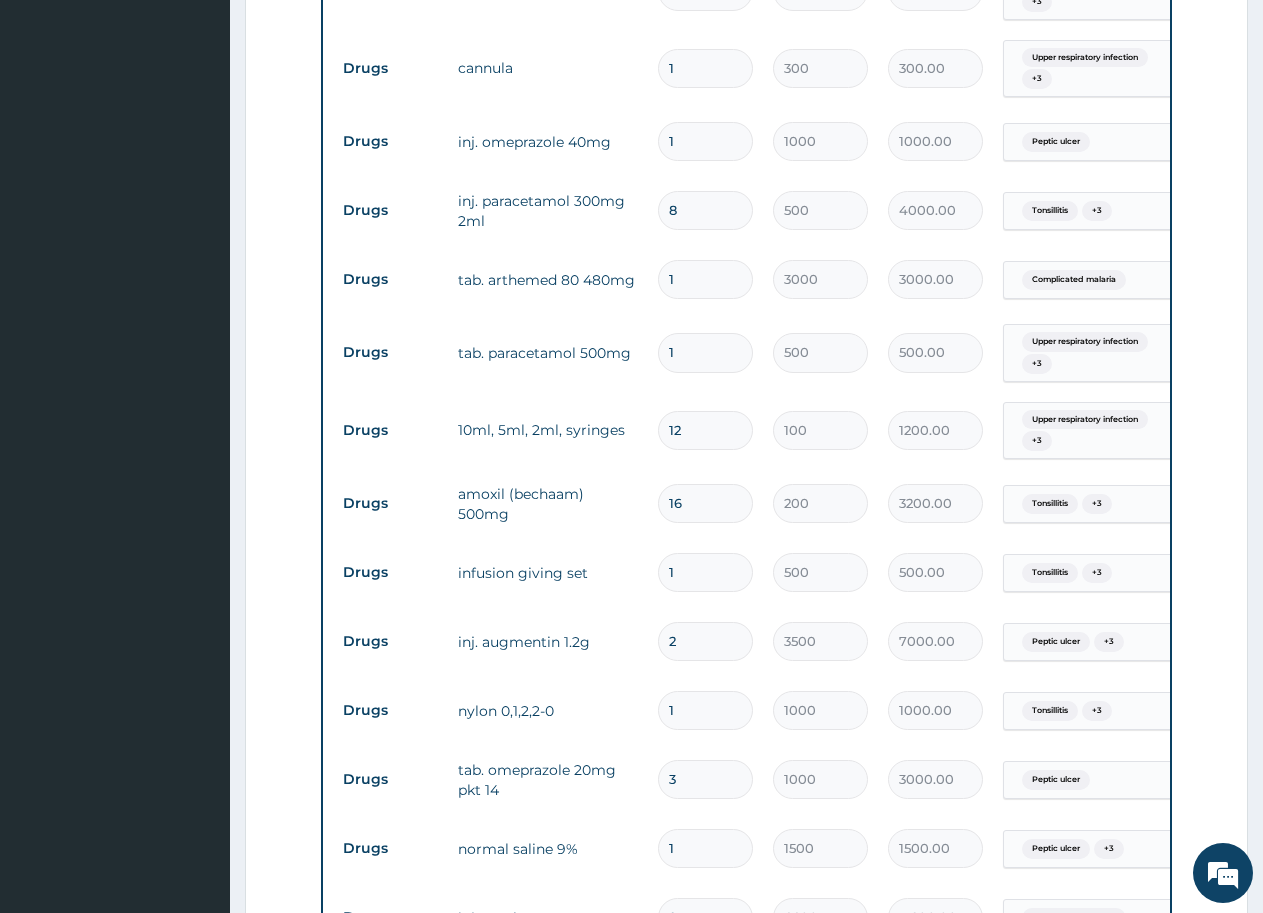 click on "1" at bounding box center (705, 352) 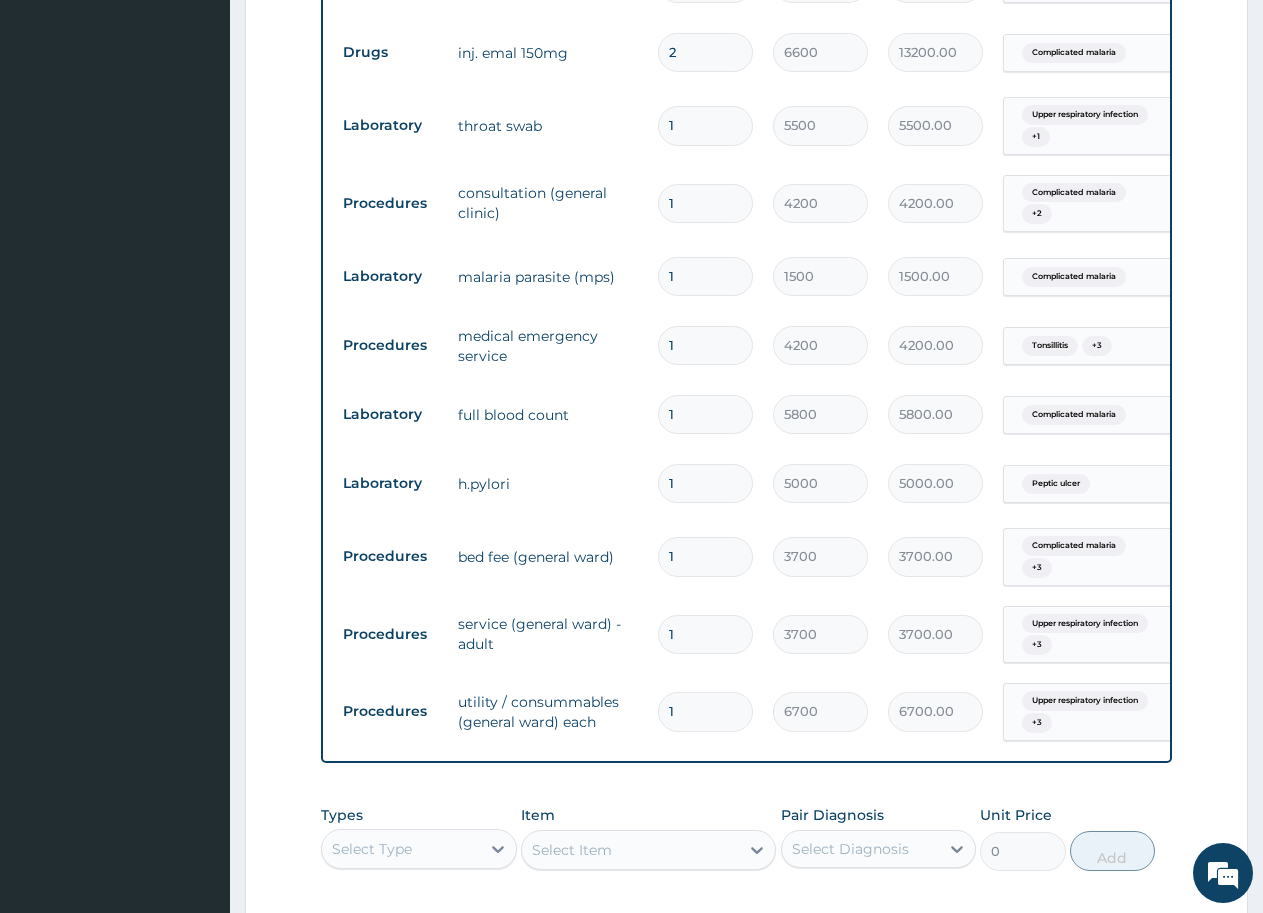 scroll, scrollTop: 2123, scrollLeft: 0, axis: vertical 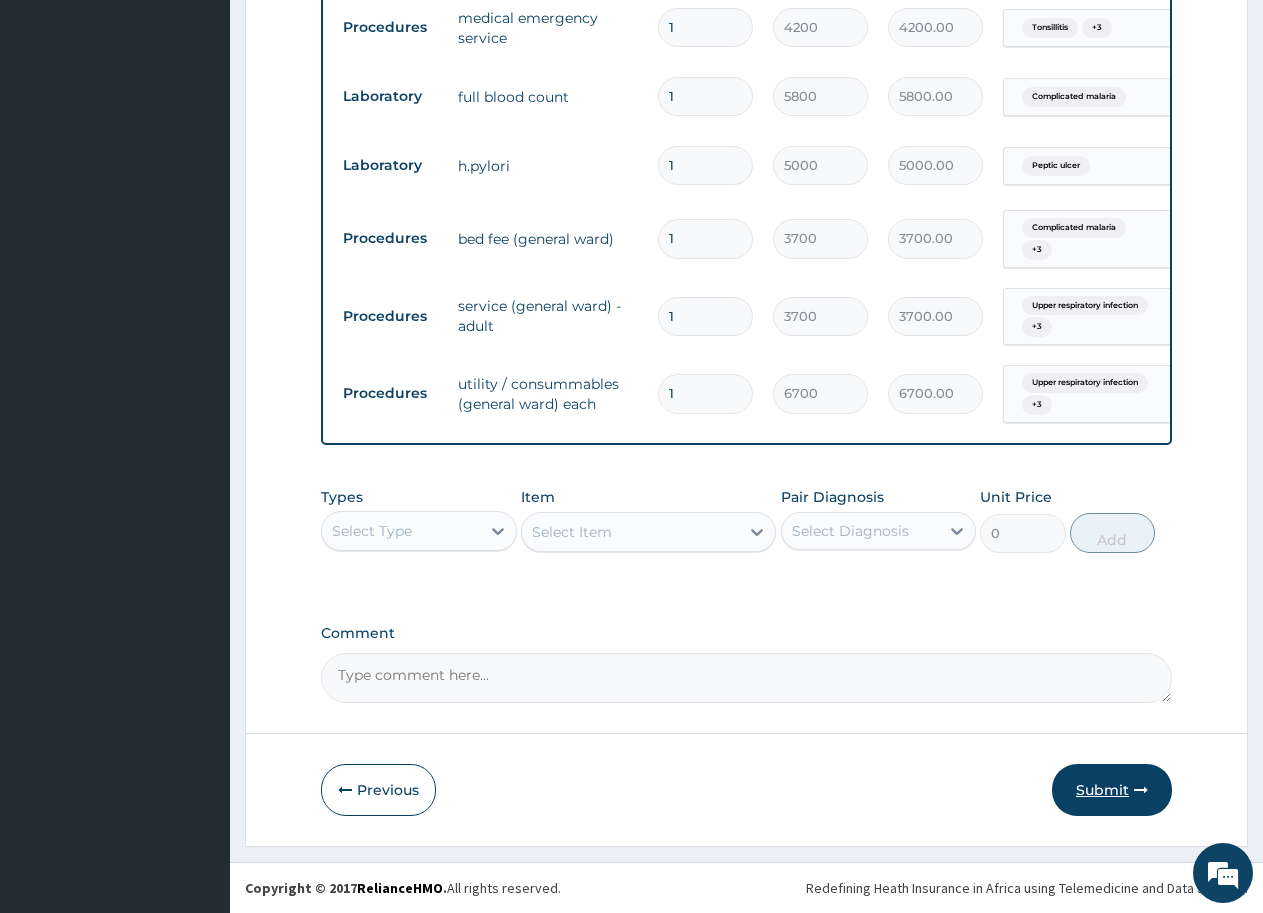 click on "Submit" at bounding box center (1112, 790) 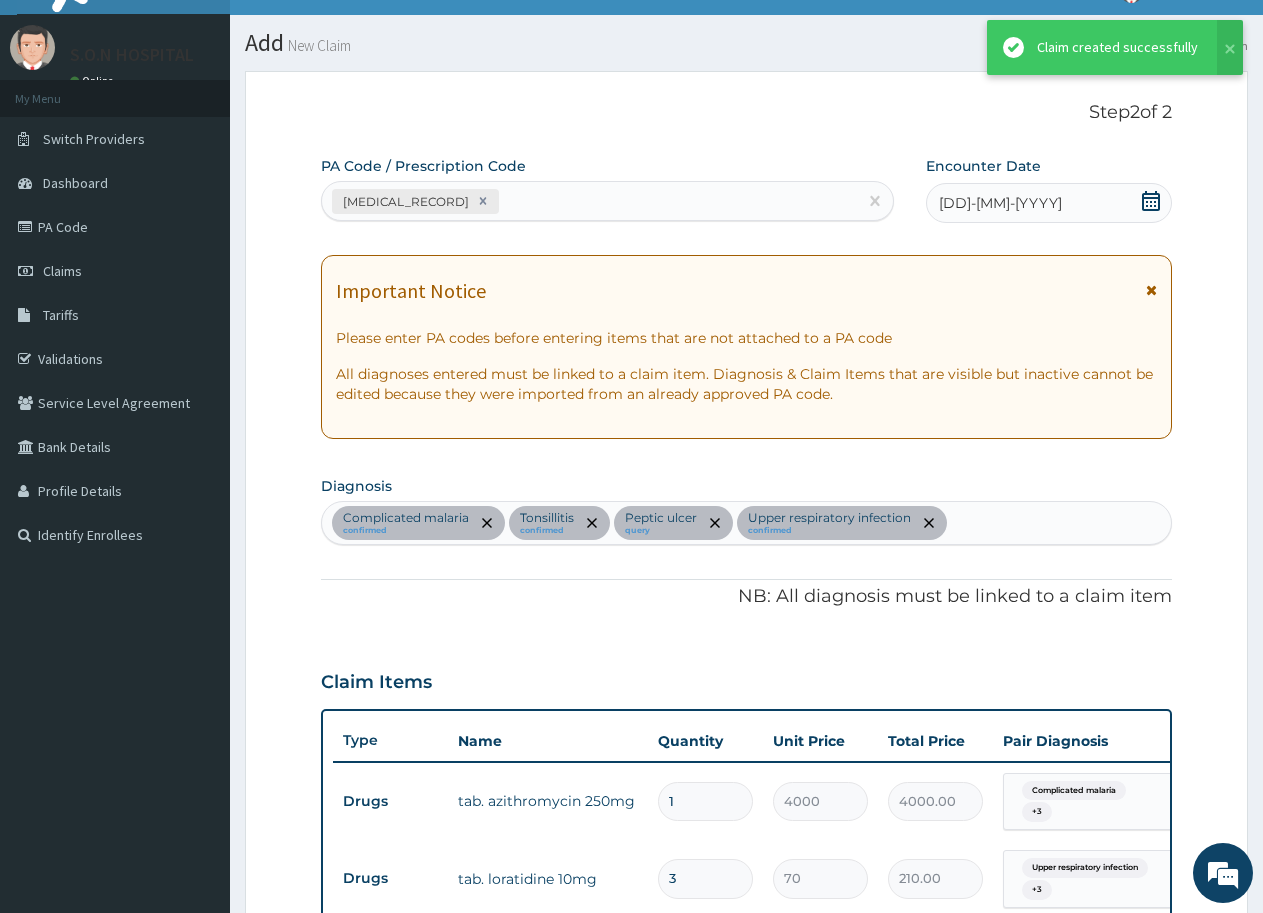 scroll, scrollTop: 2123, scrollLeft: 0, axis: vertical 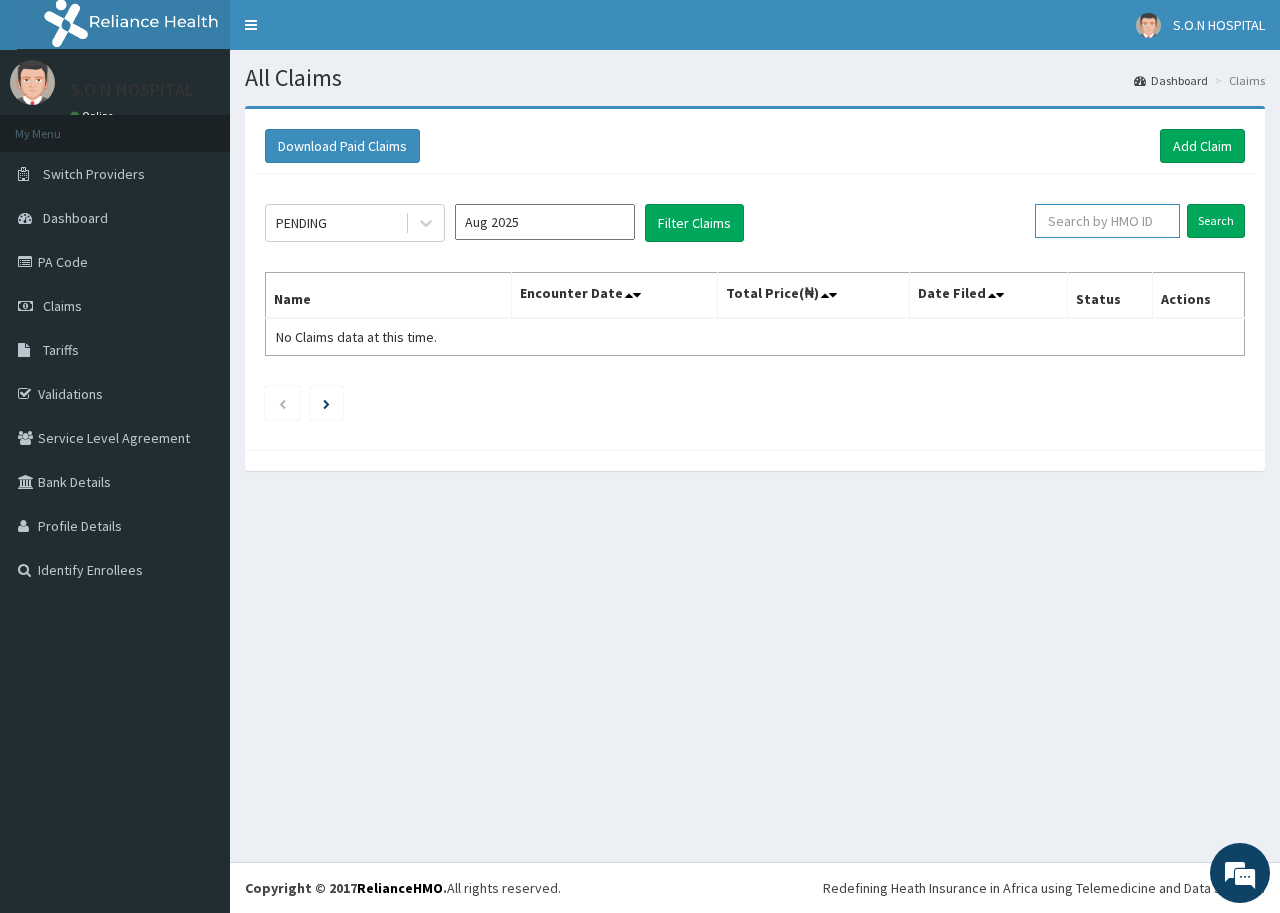 click at bounding box center (1107, 221) 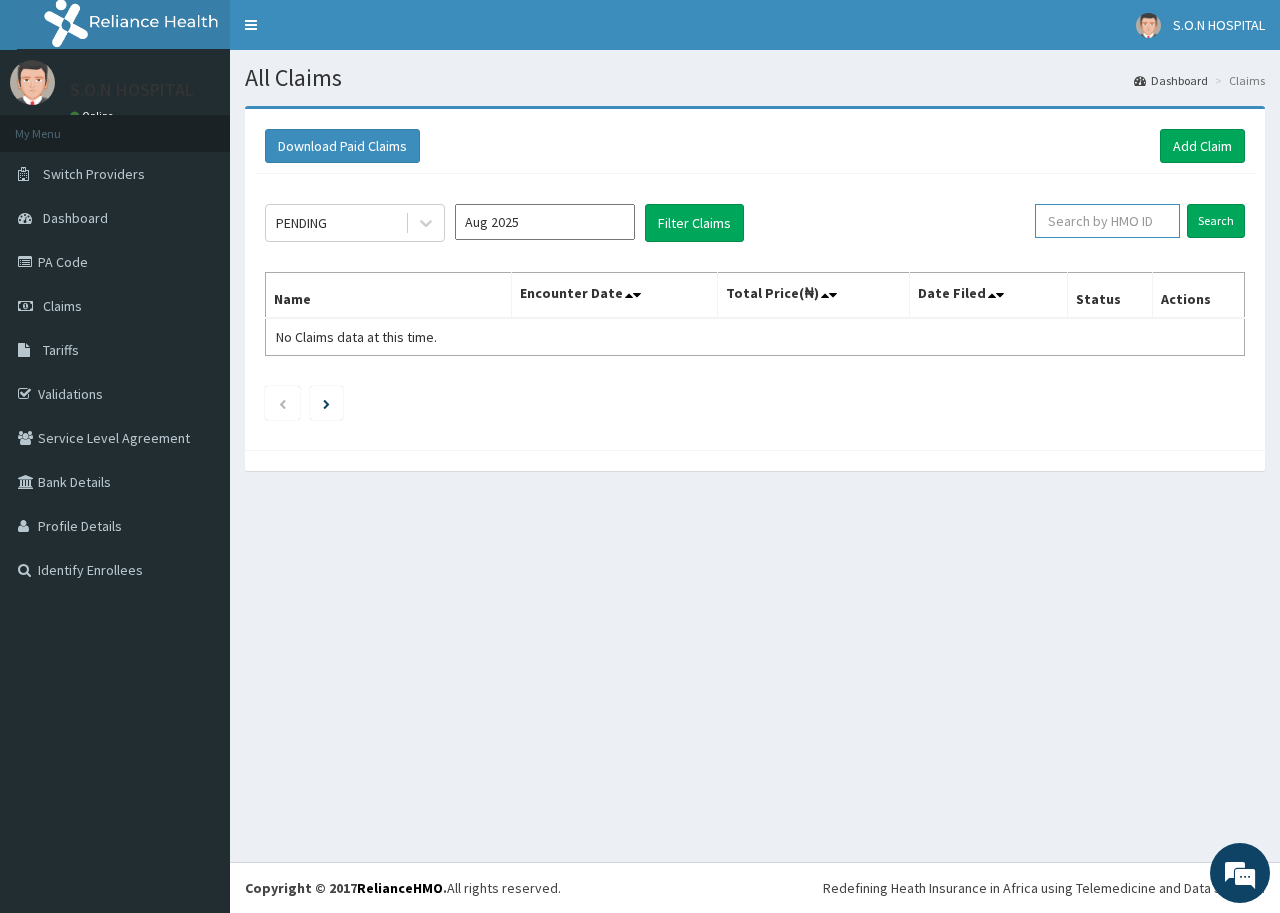 scroll, scrollTop: 0, scrollLeft: 0, axis: both 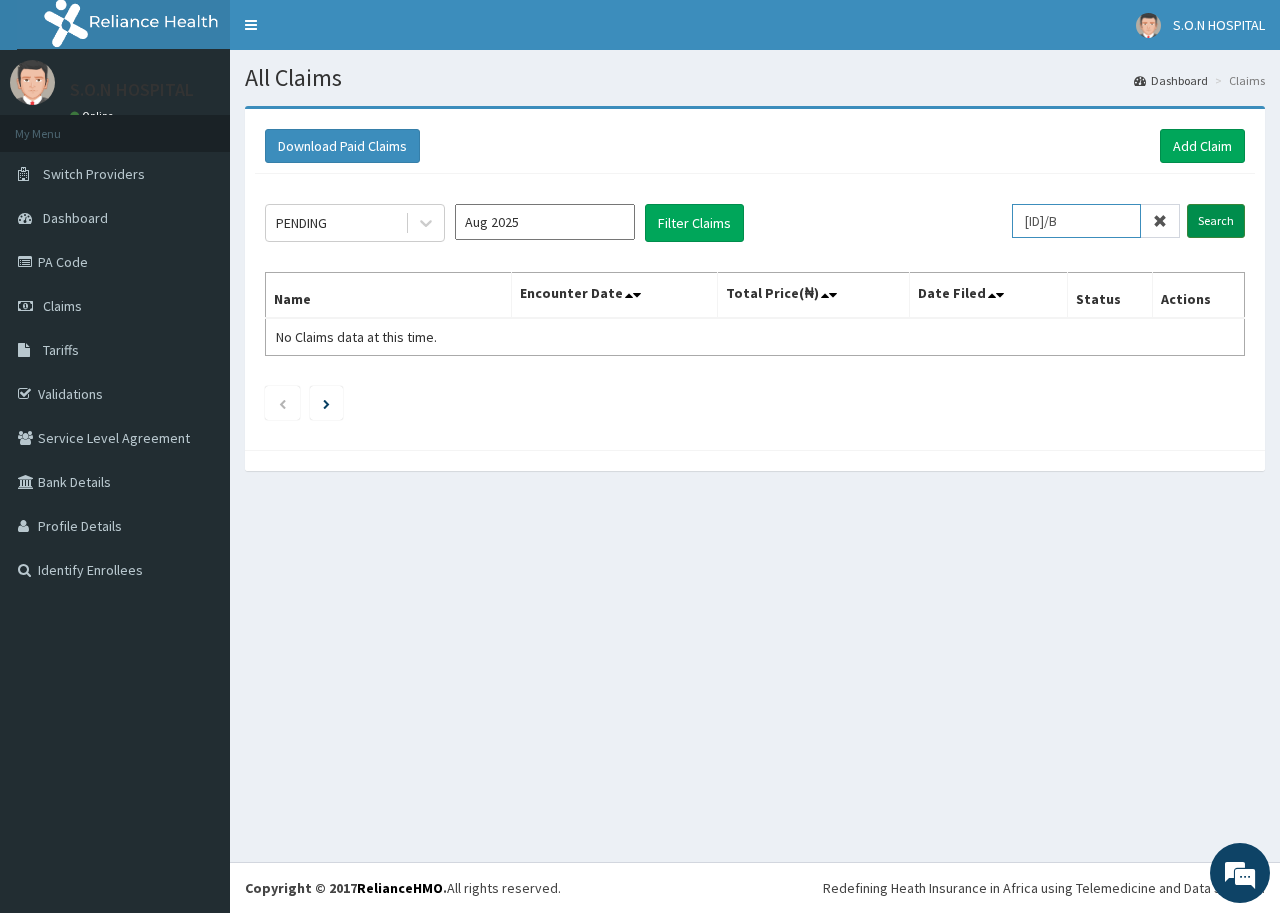 type on "[ID]/B" 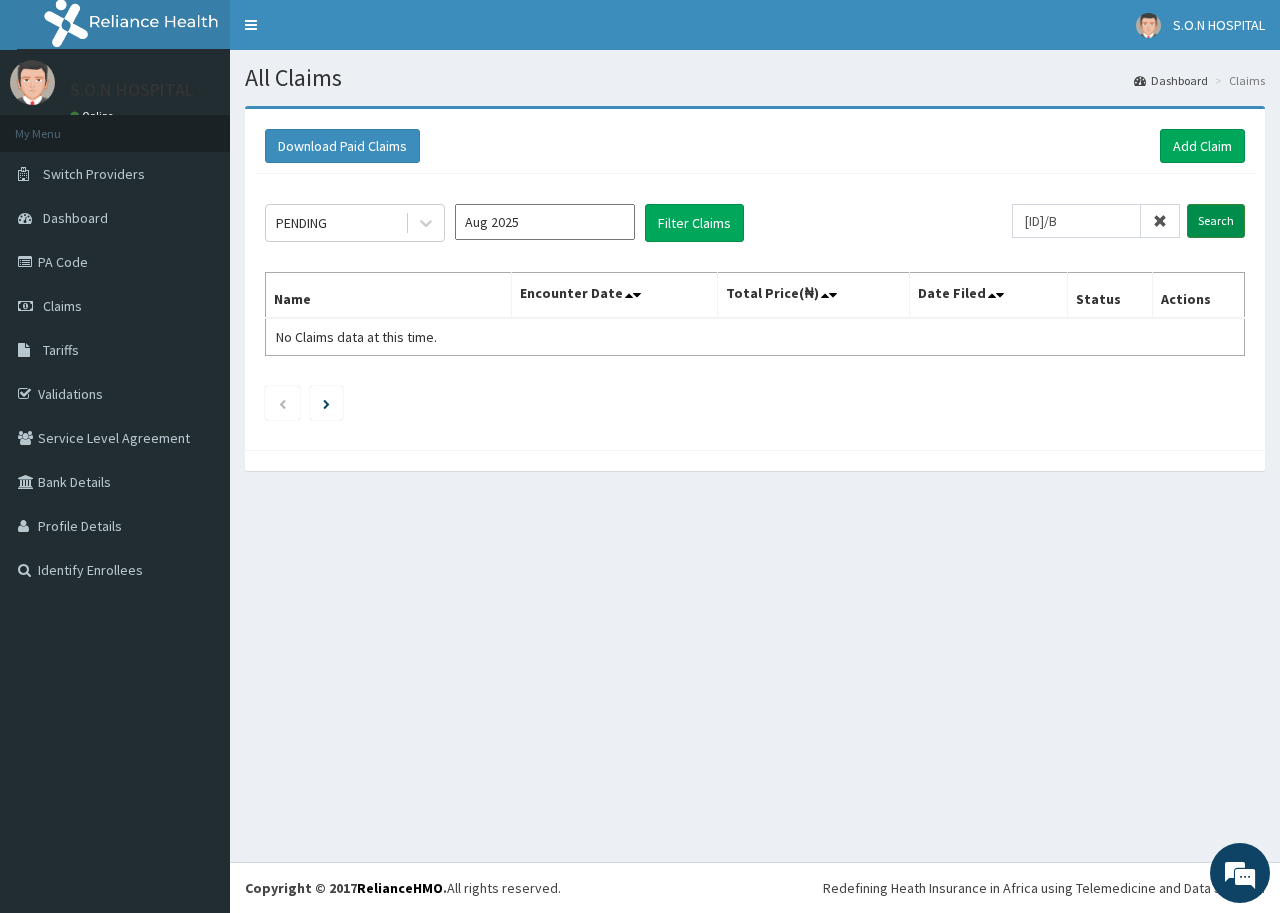 click on "Search" at bounding box center (1216, 221) 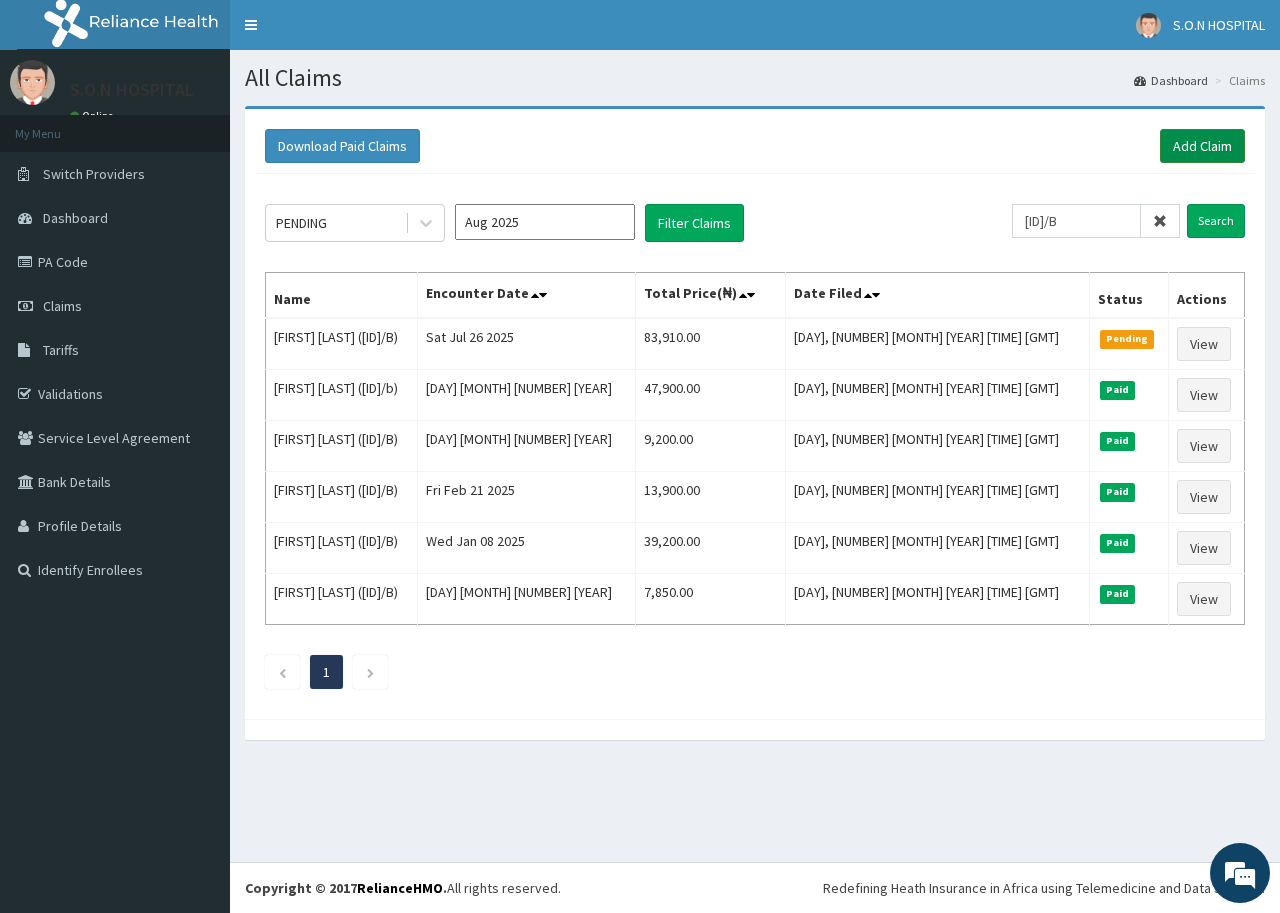 click on "Add Claim" at bounding box center [1202, 146] 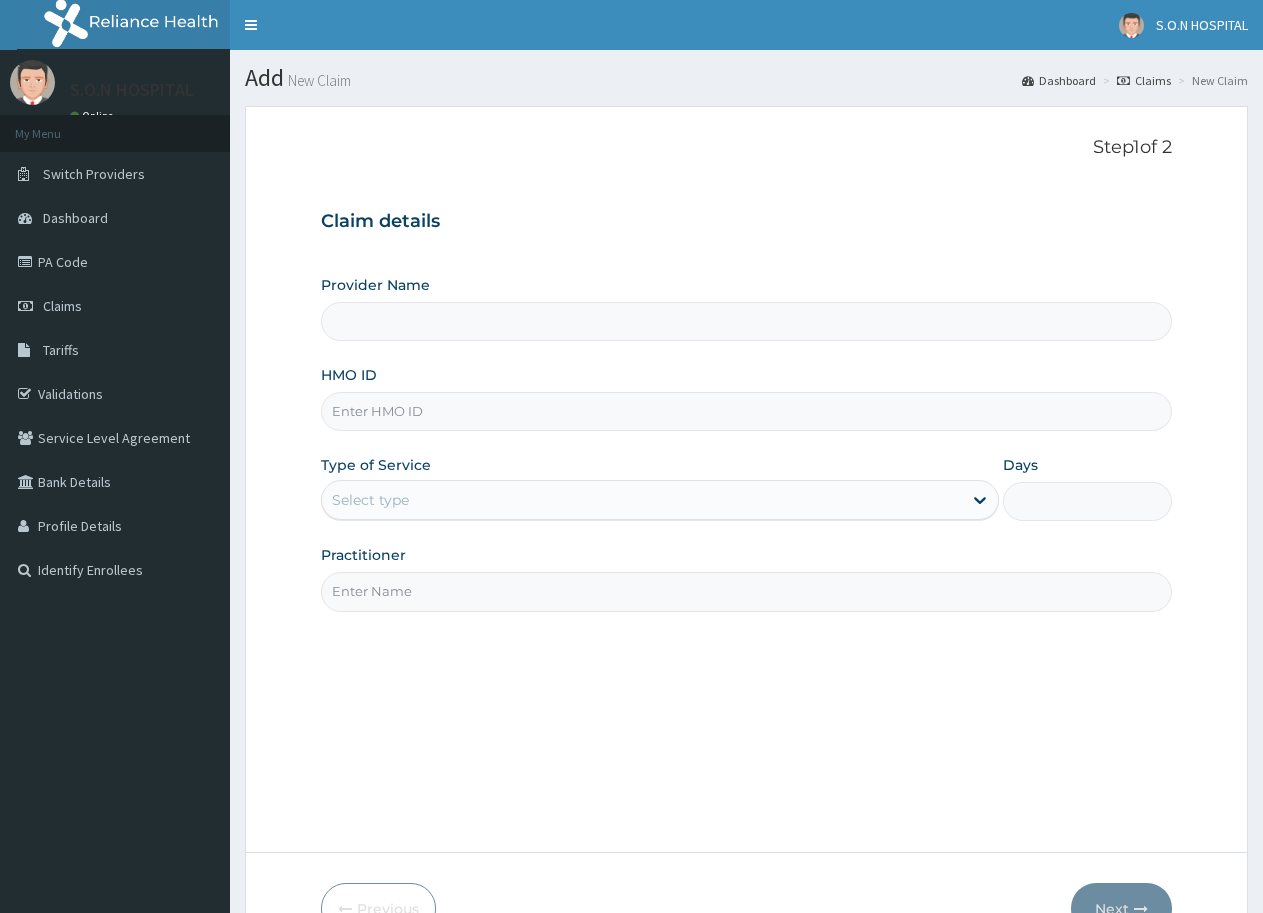 scroll, scrollTop: 0, scrollLeft: 0, axis: both 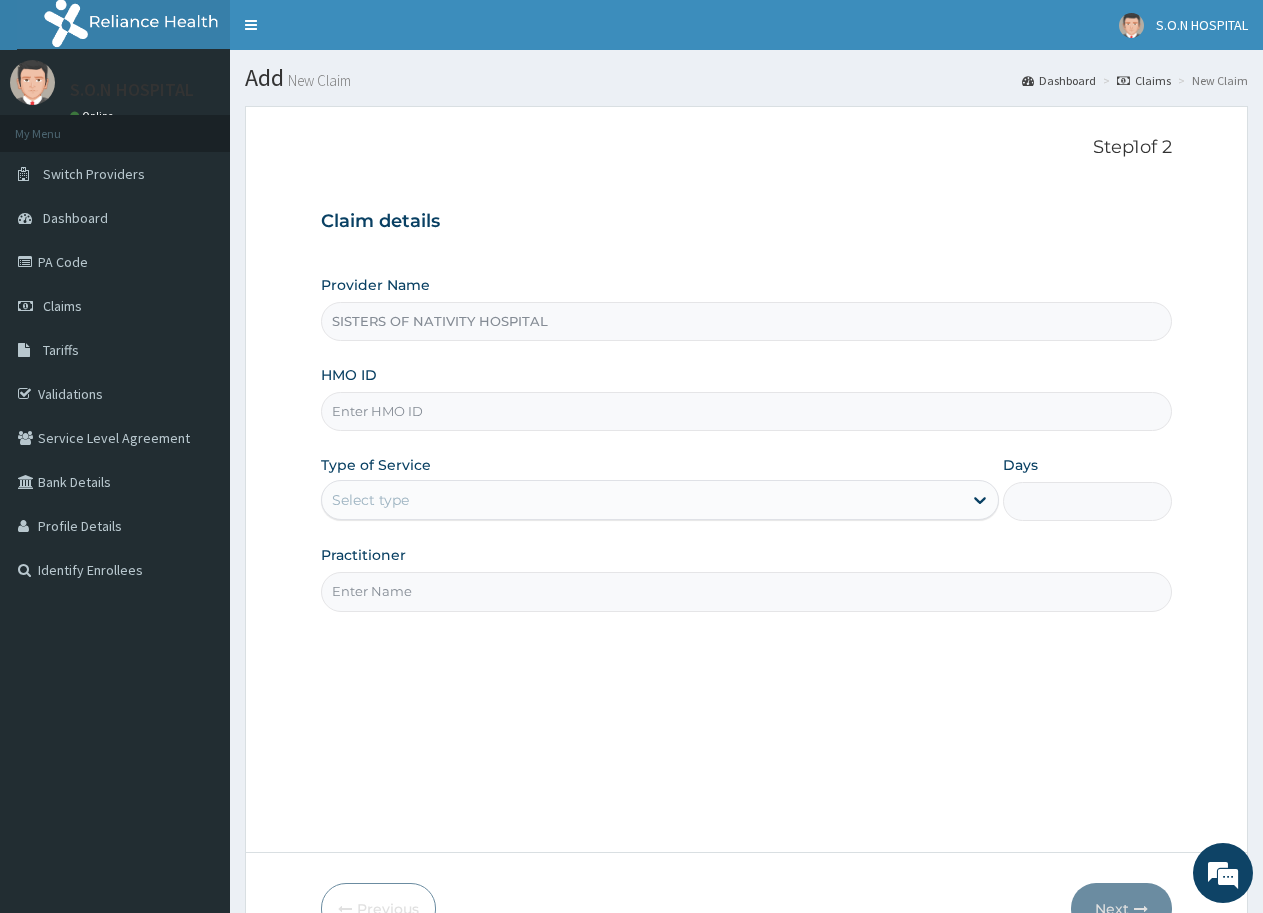 click on "HMO ID" at bounding box center (746, 411) 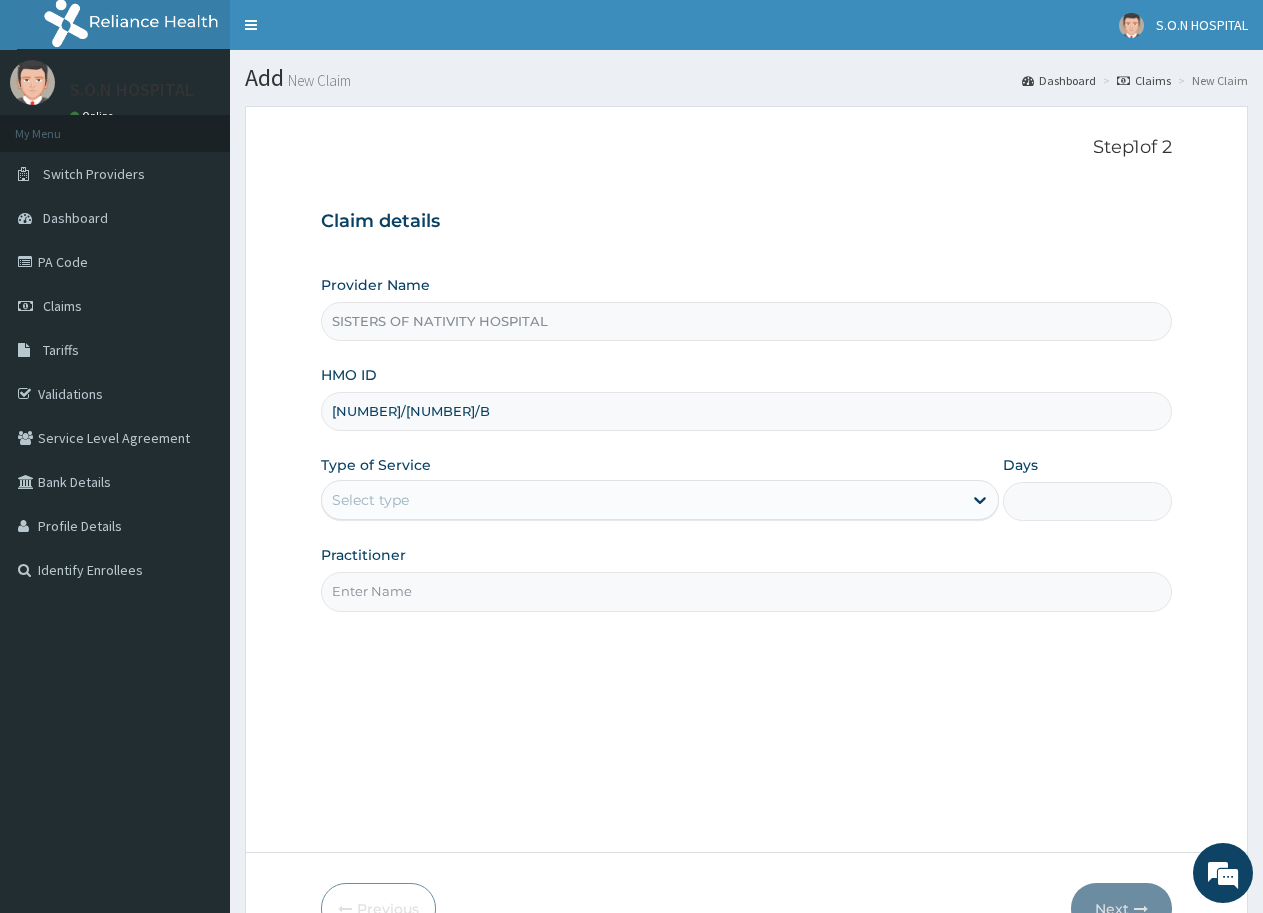 type on "[NUMBER]/[NUMBER]/B" 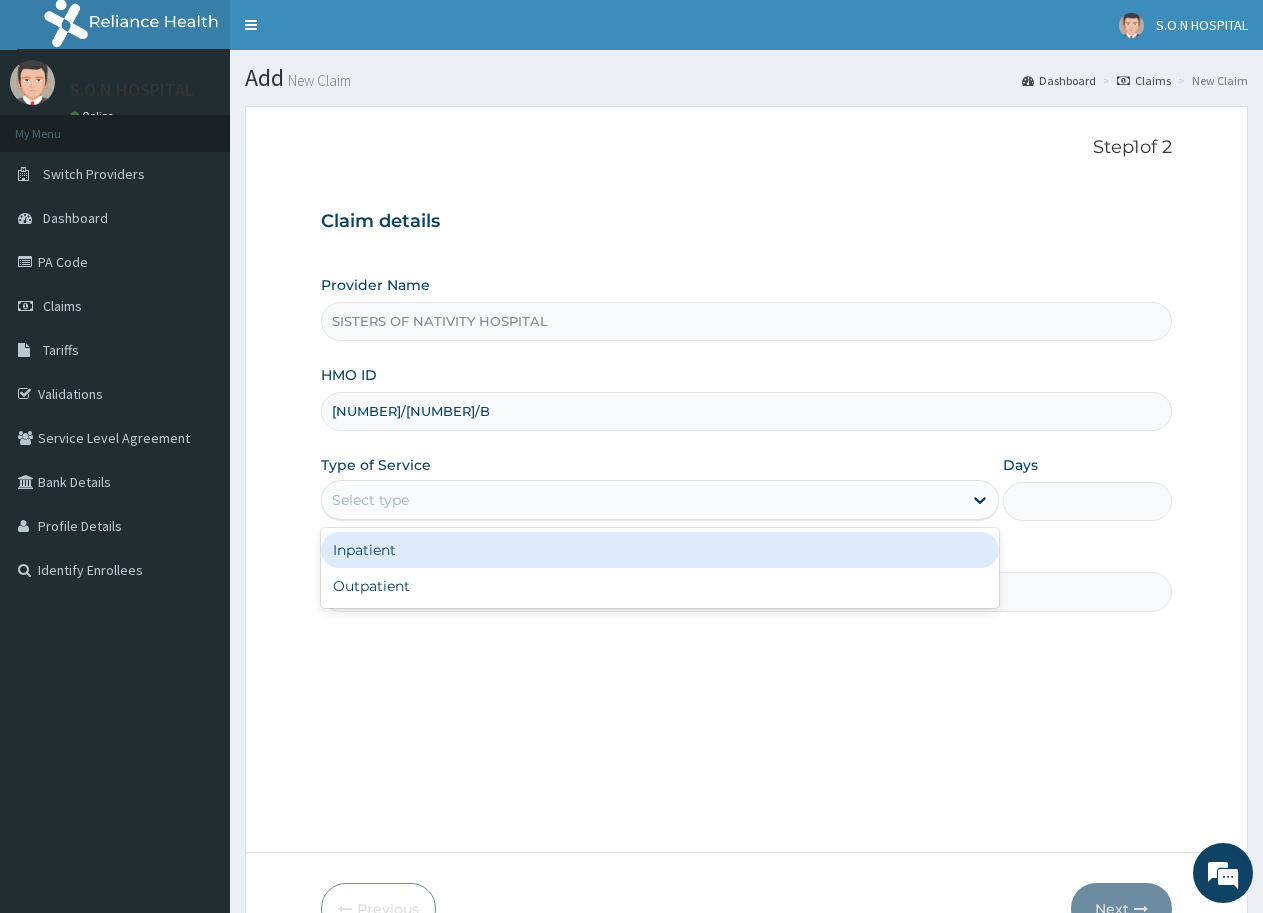 click on "Select type" at bounding box center (370, 500) 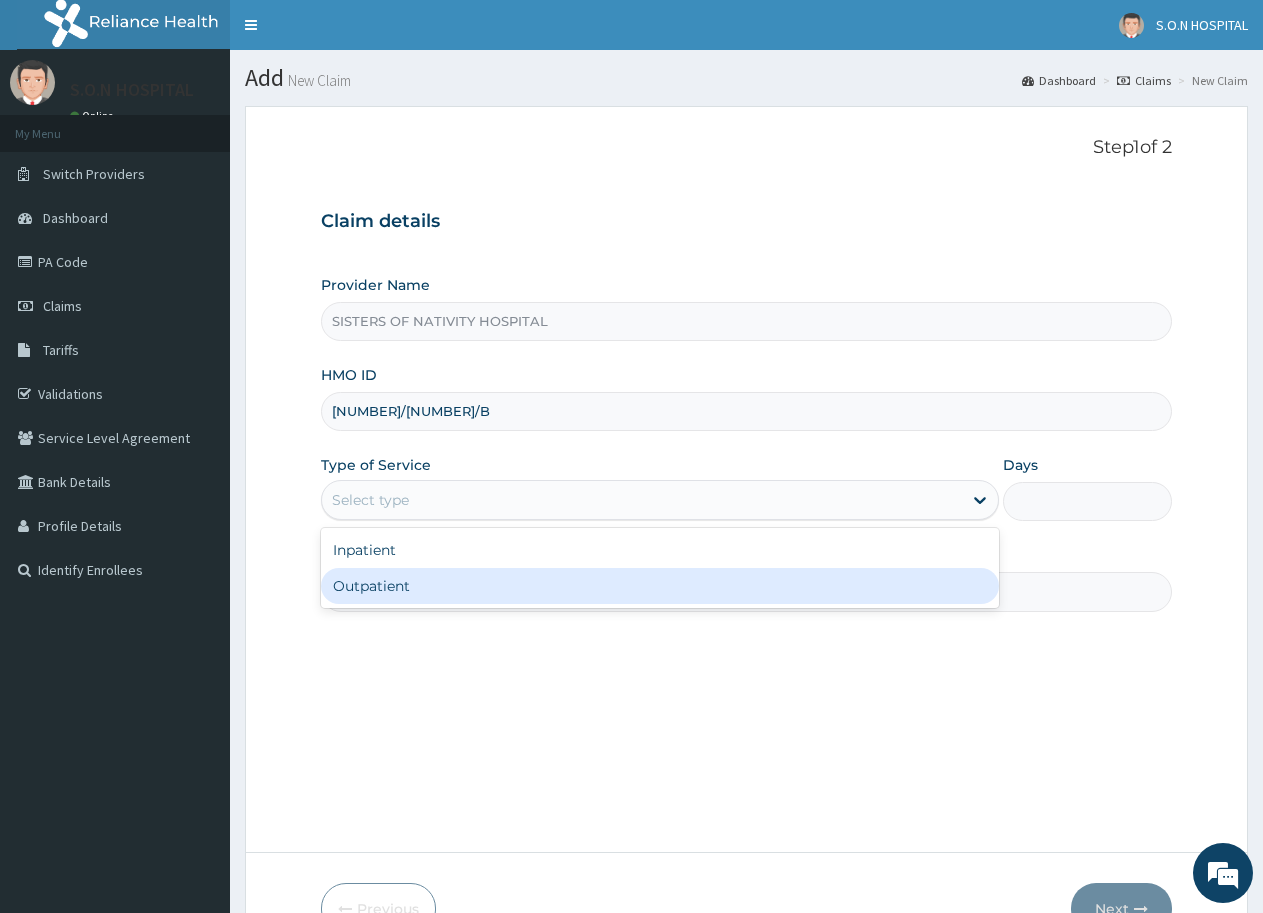 click on "Outpatient" at bounding box center (659, 586) 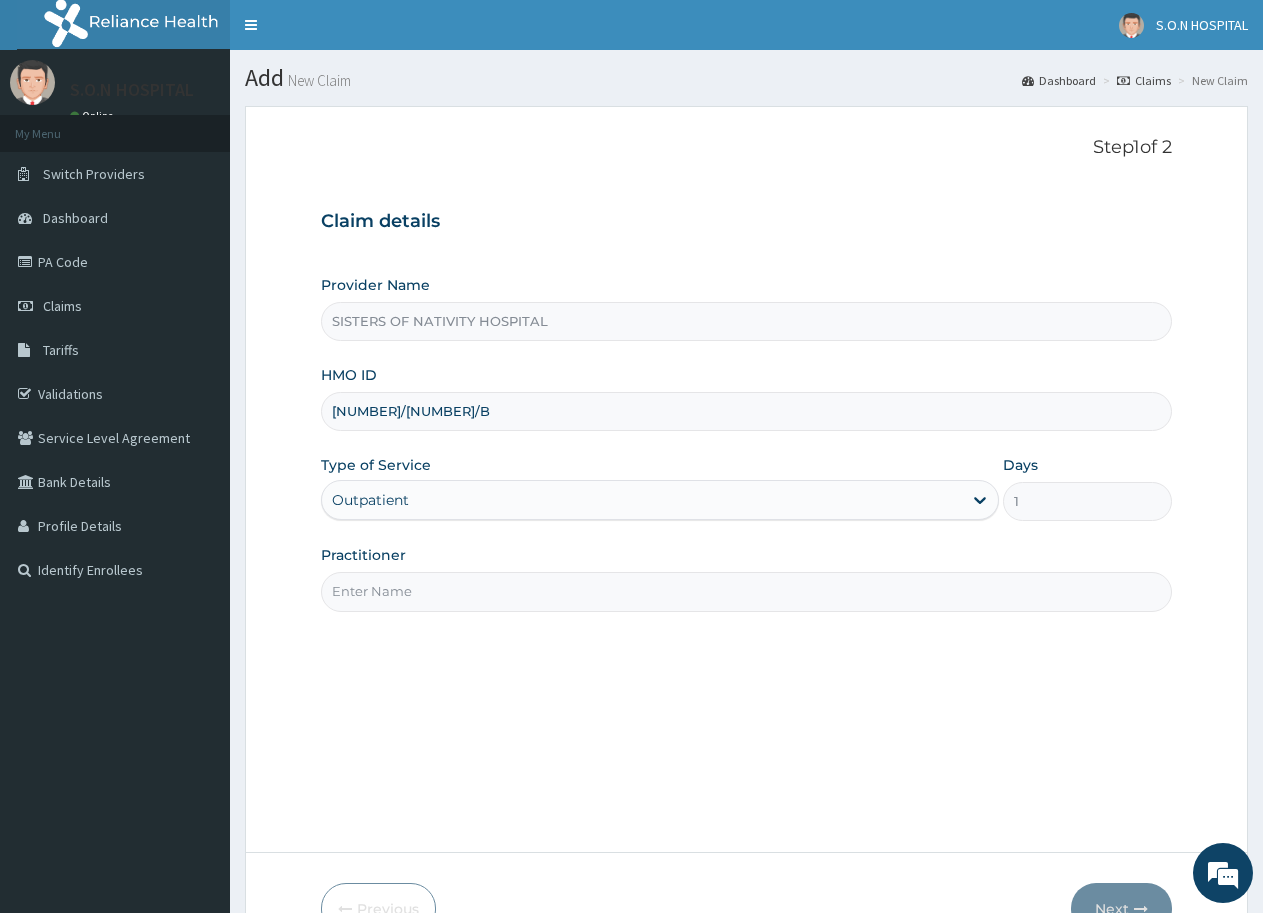 click on "Practitioner" at bounding box center [746, 591] 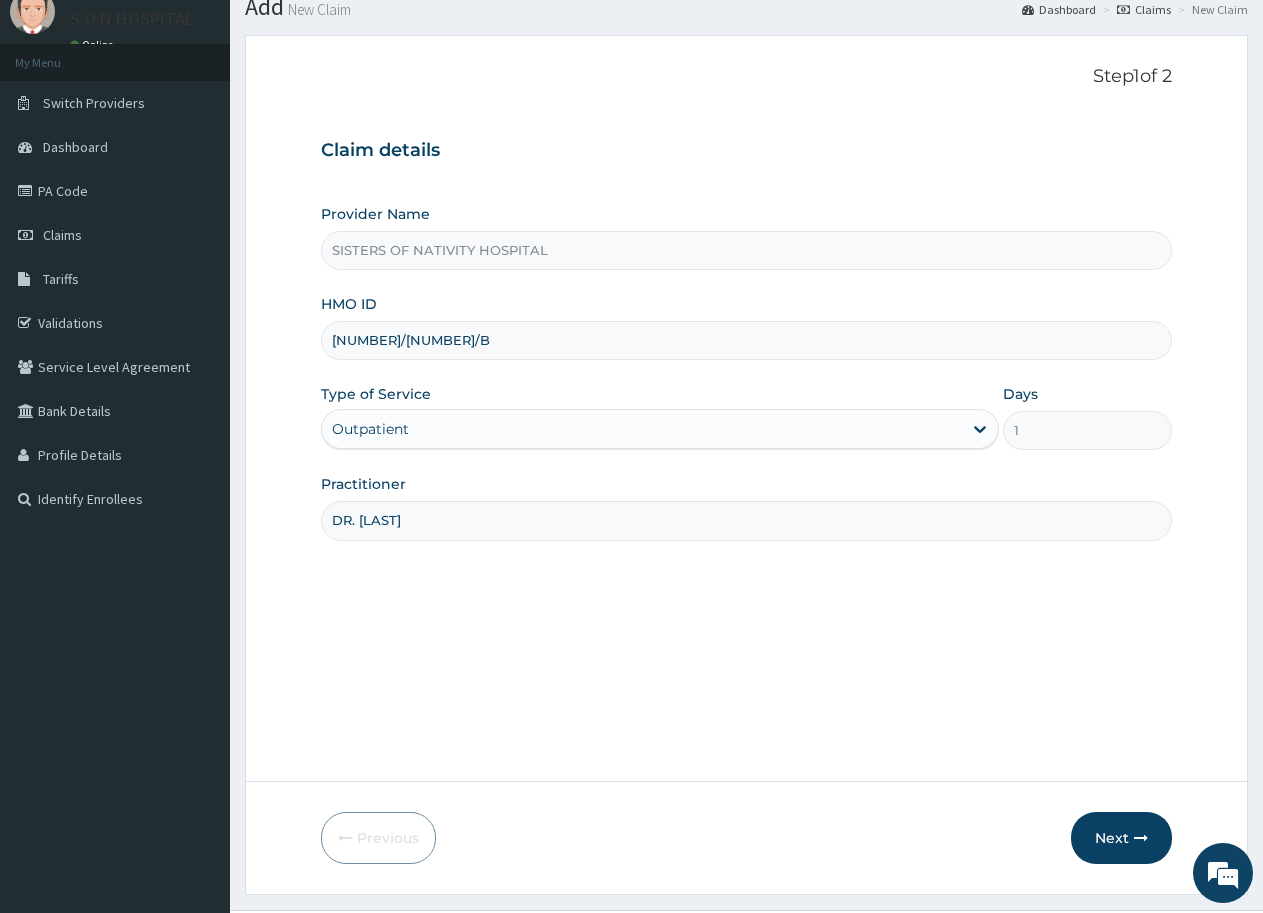 scroll, scrollTop: 119, scrollLeft: 0, axis: vertical 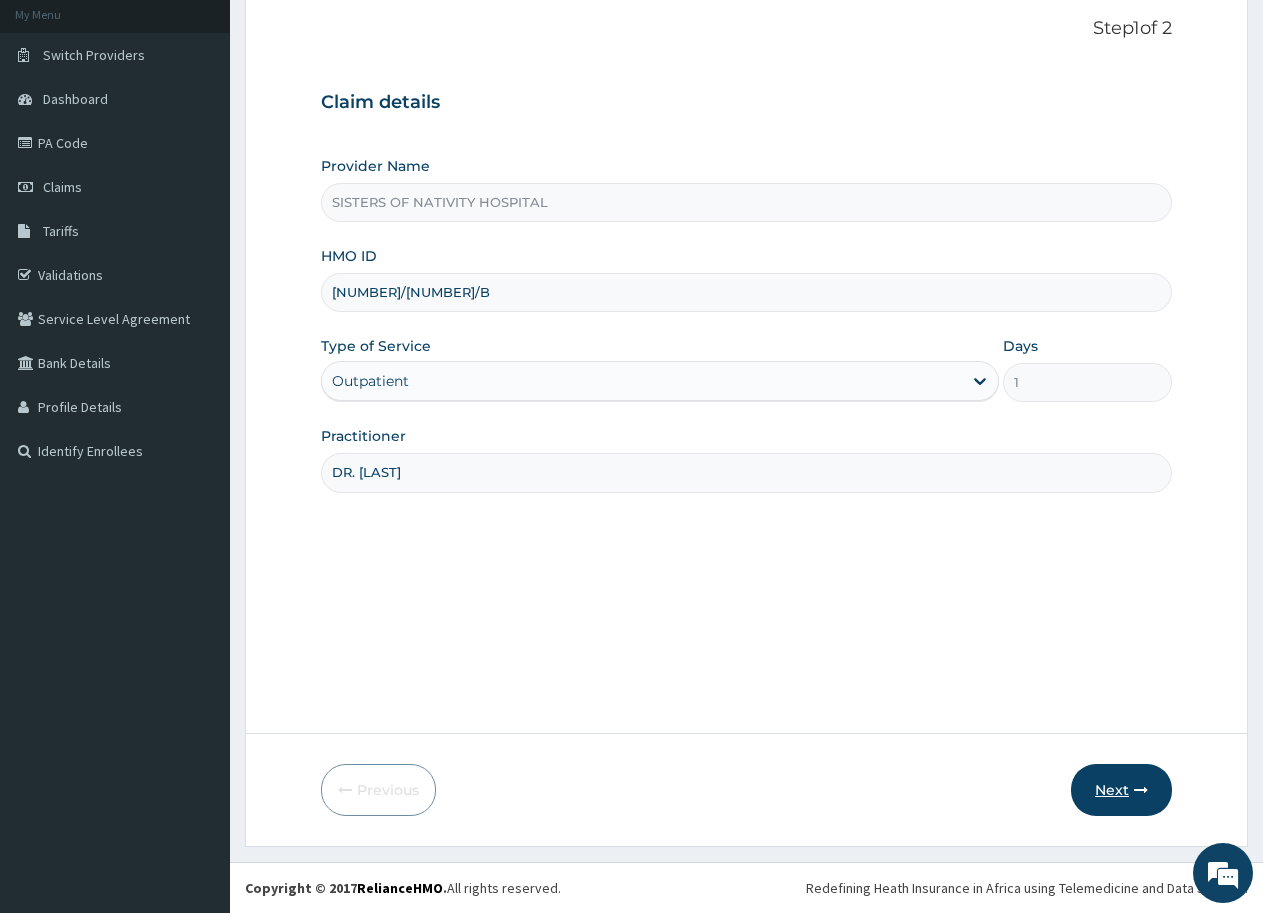 click on "Next" at bounding box center (1121, 790) 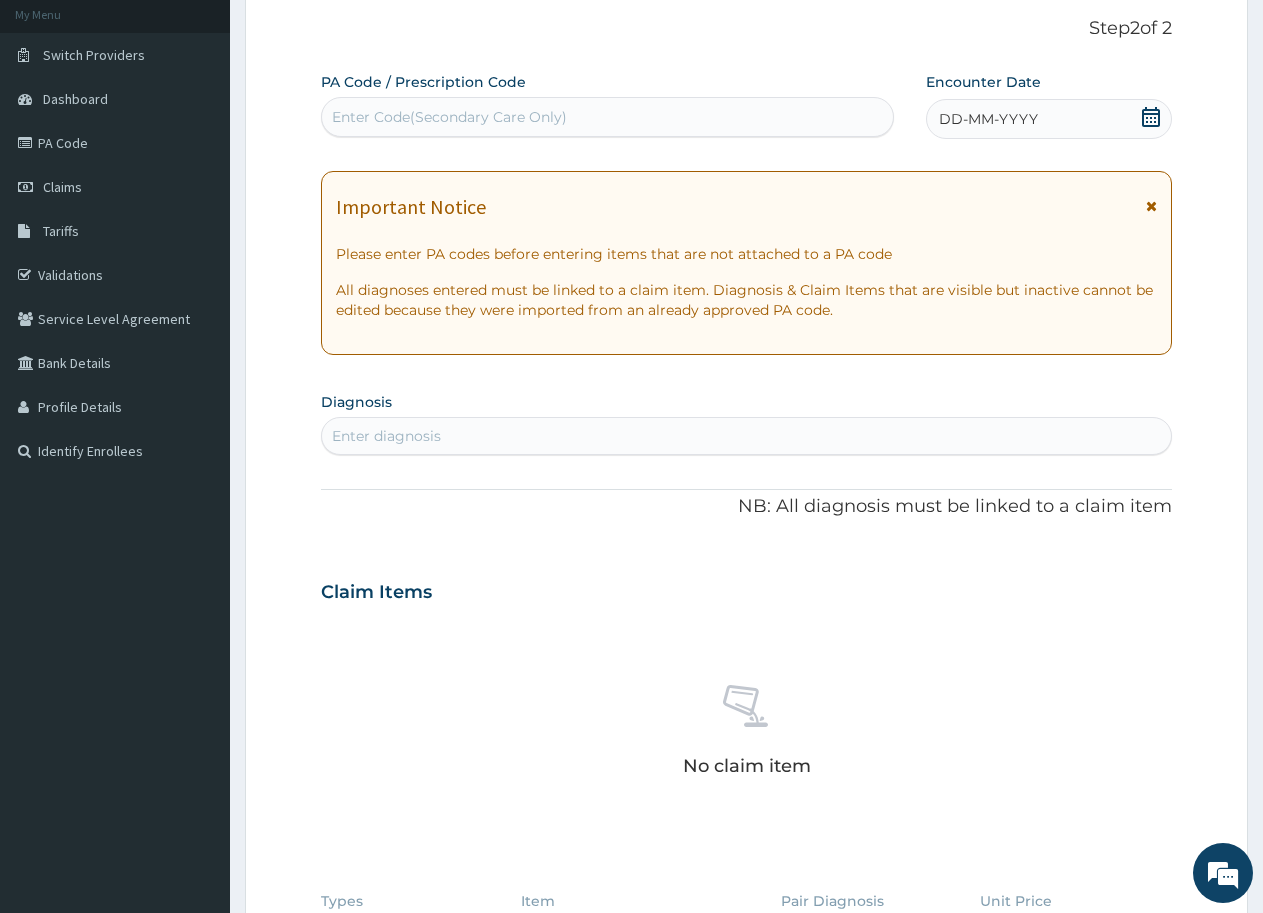 click on "Enter Code(Secondary Care Only)" at bounding box center [607, 117] 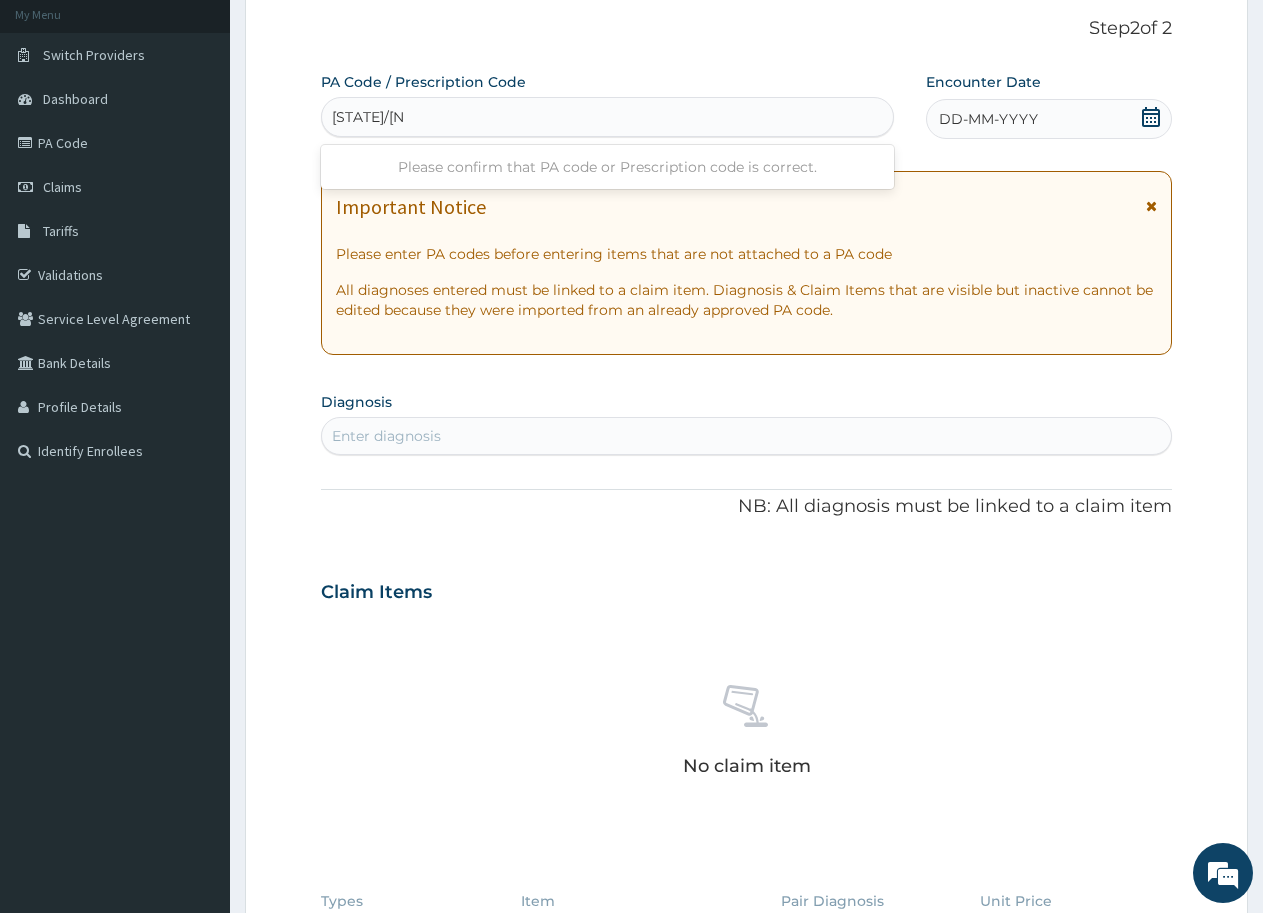 type on "PA/088481" 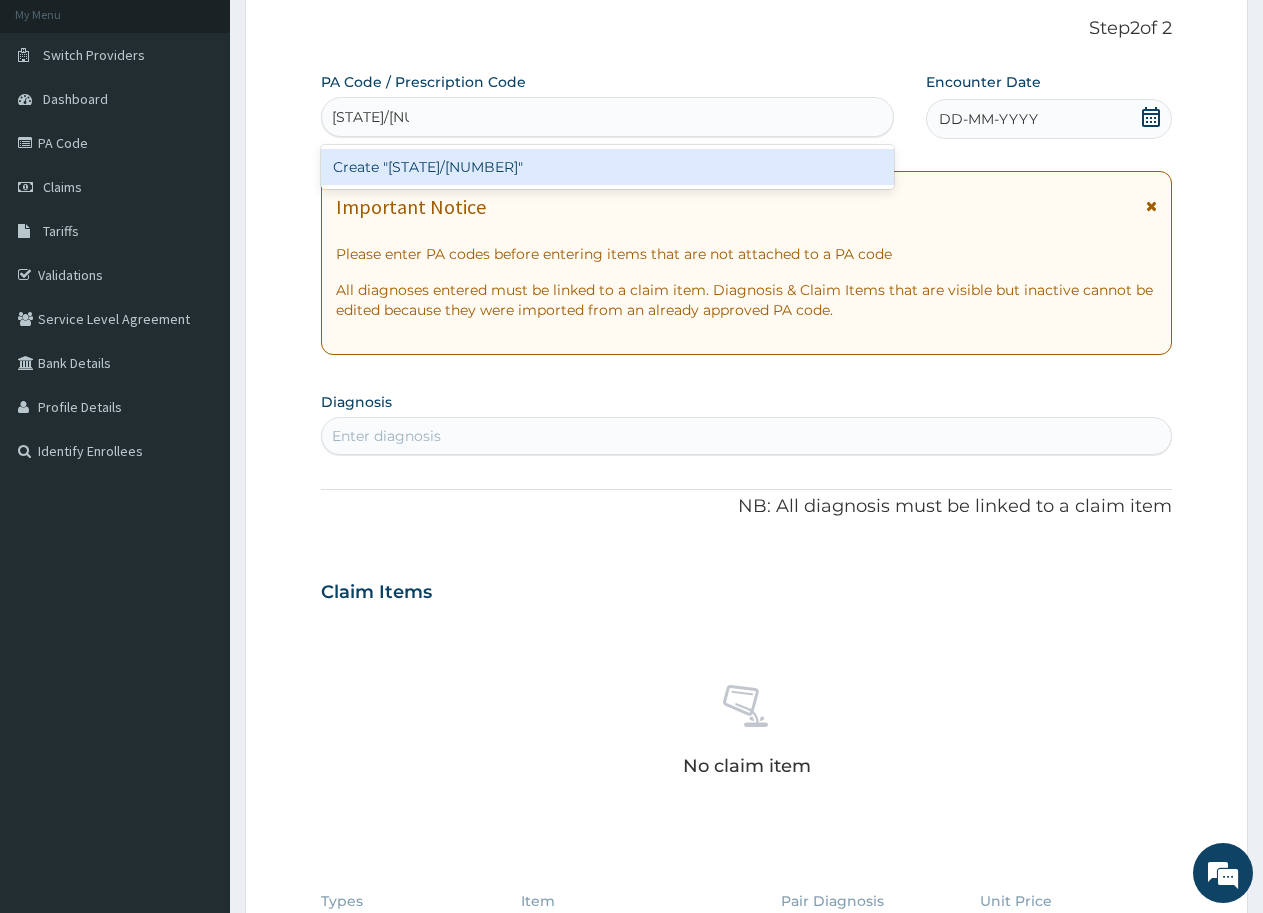 click on "Create "PA/088481"" at bounding box center [607, 167] 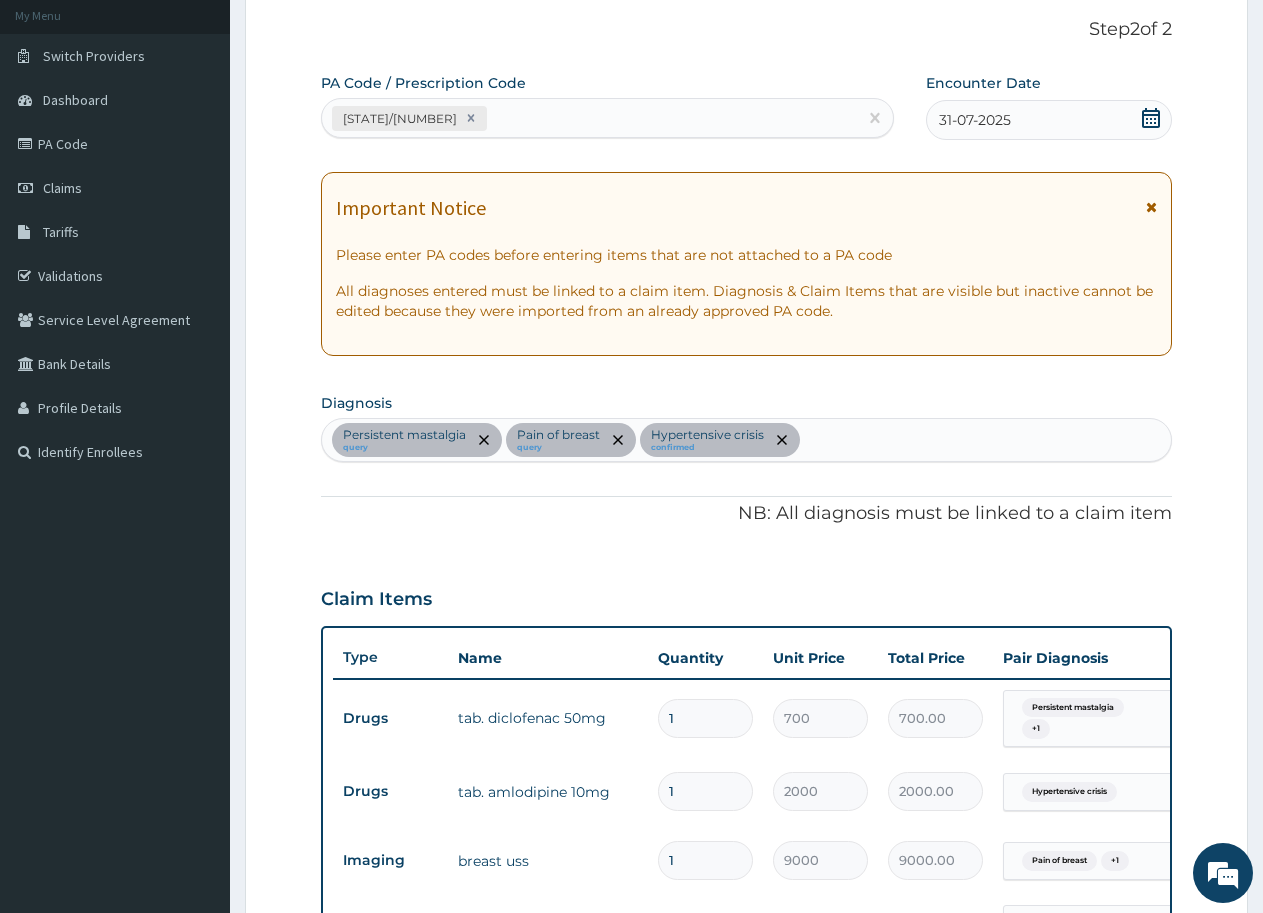 scroll, scrollTop: 95, scrollLeft: 0, axis: vertical 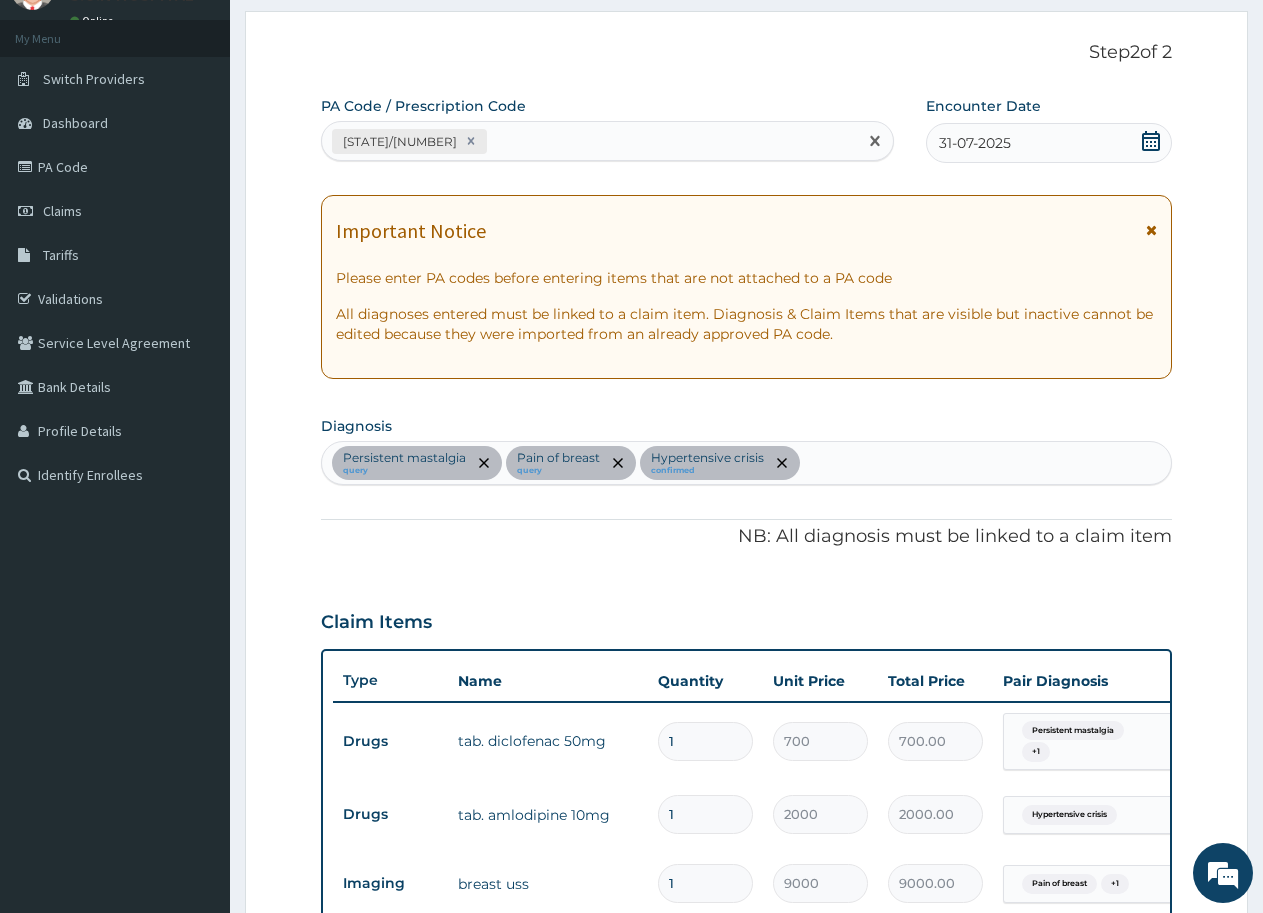click on "PA/088481" at bounding box center (589, 141) 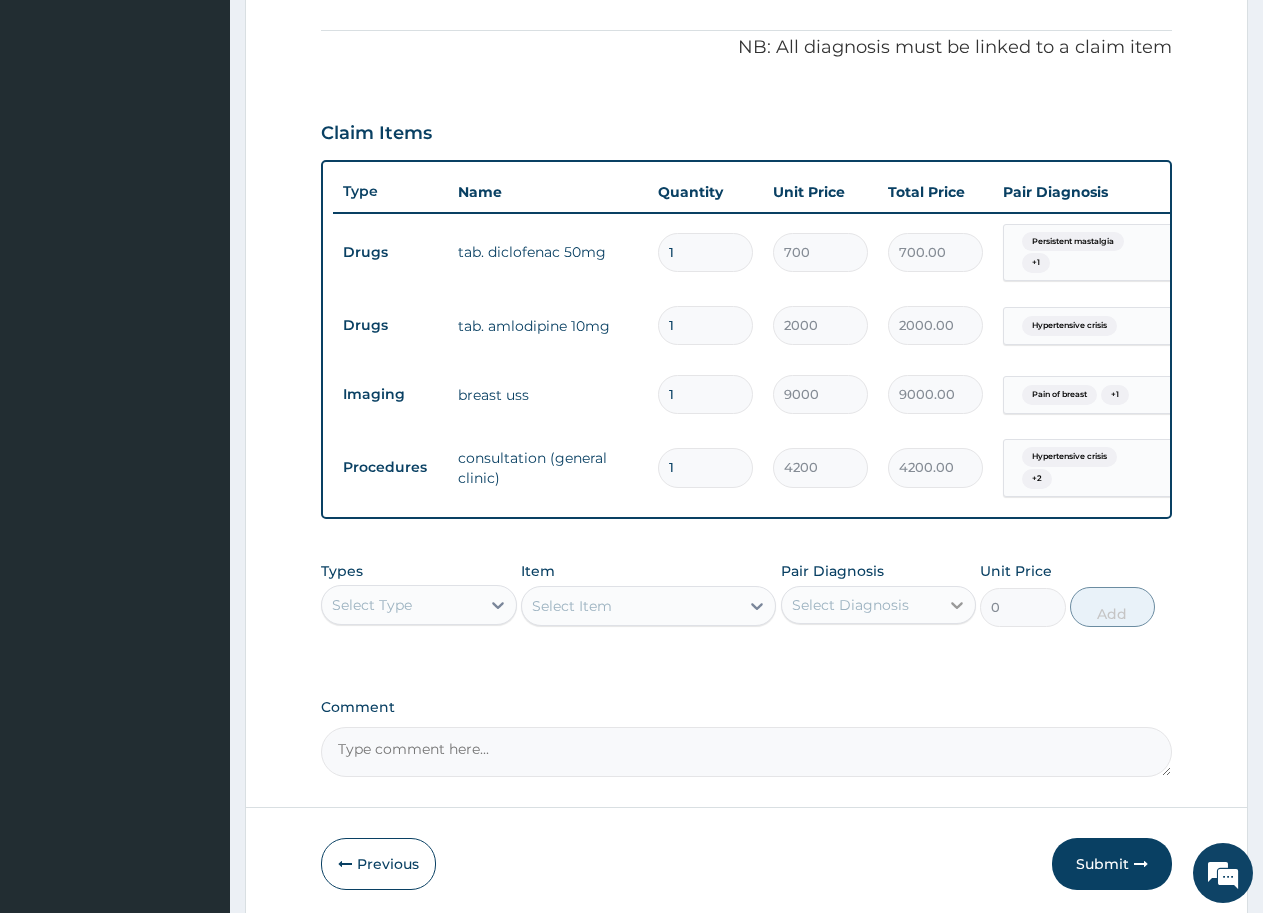 scroll, scrollTop: 675, scrollLeft: 0, axis: vertical 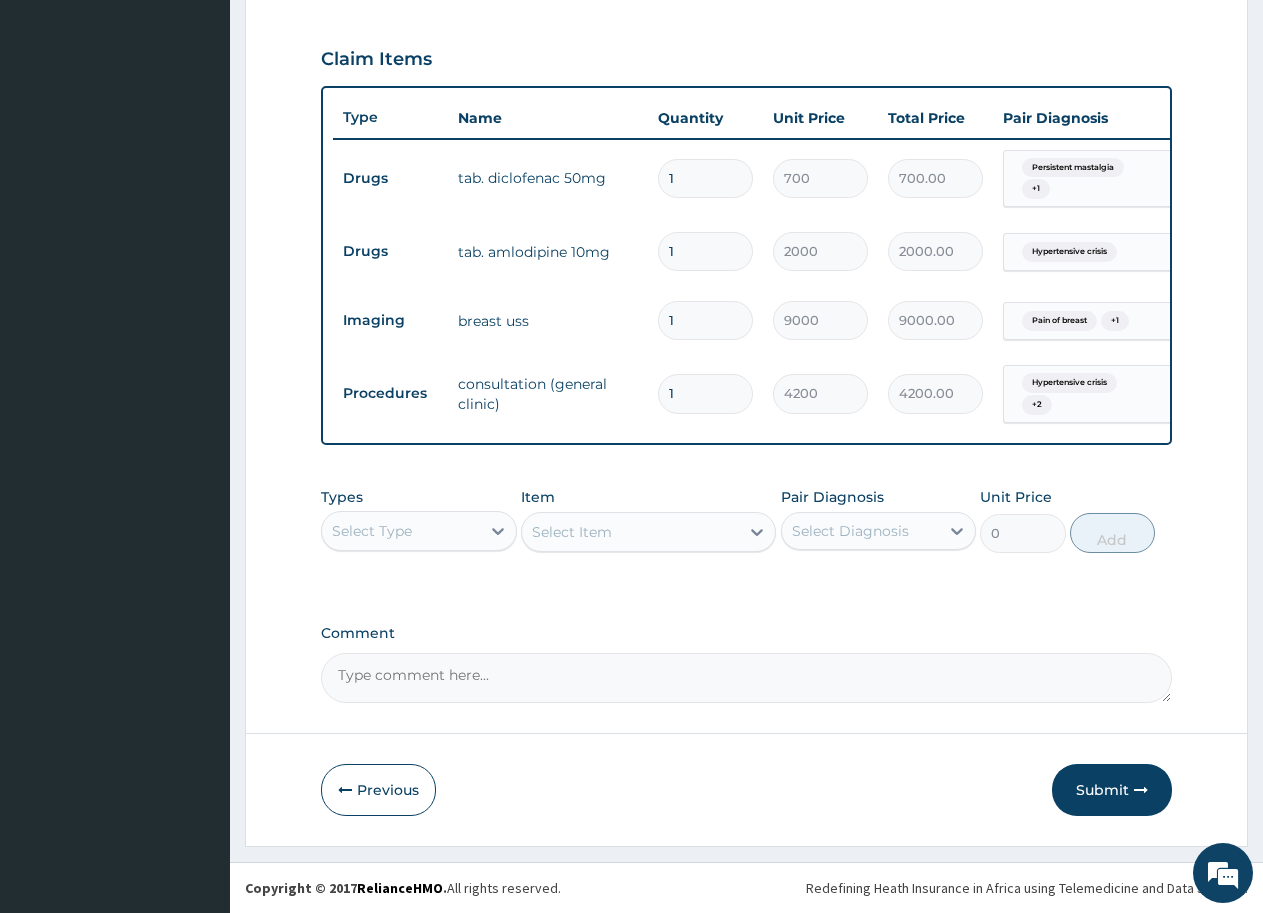 click on "Submit" at bounding box center (1112, 790) 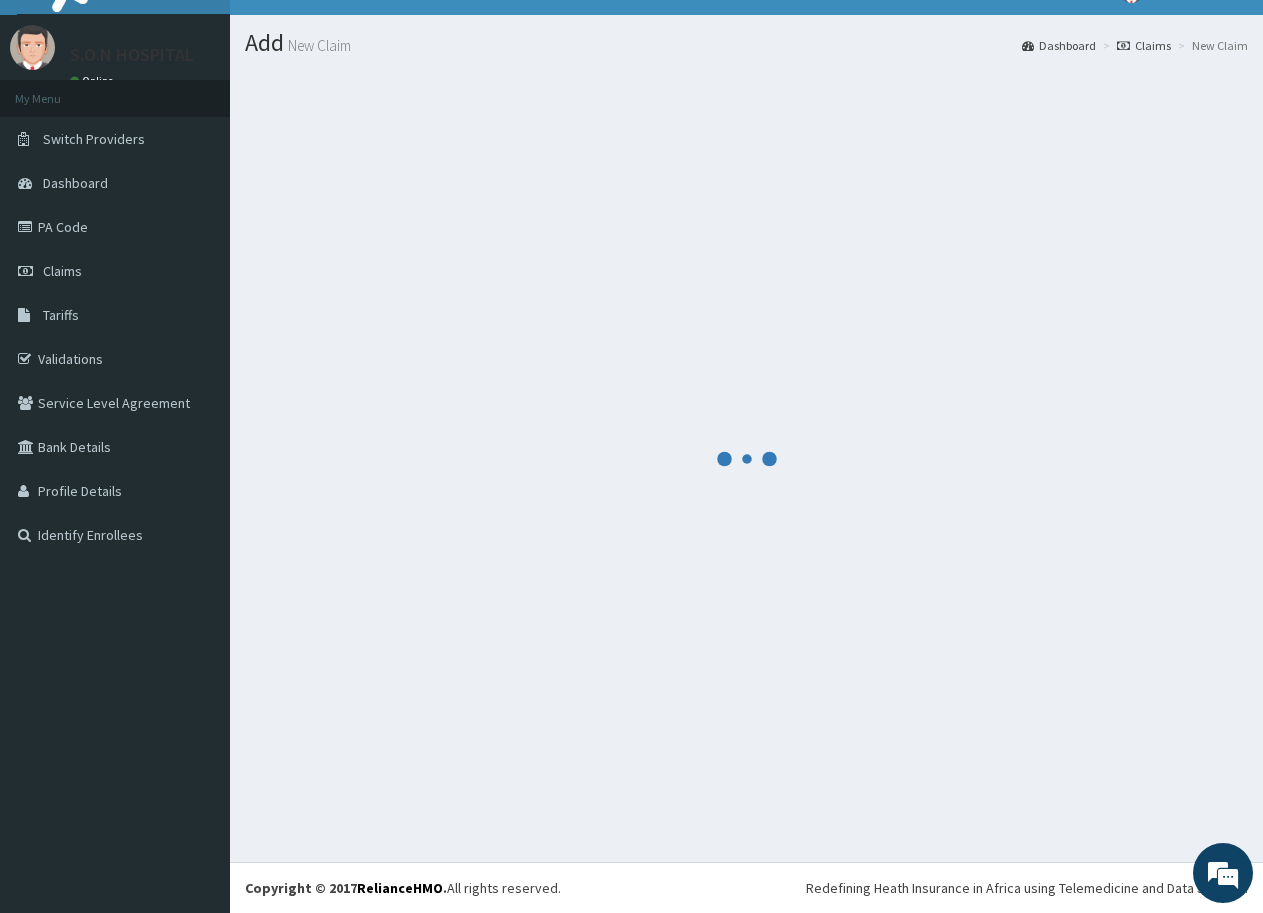 scroll, scrollTop: 35, scrollLeft: 0, axis: vertical 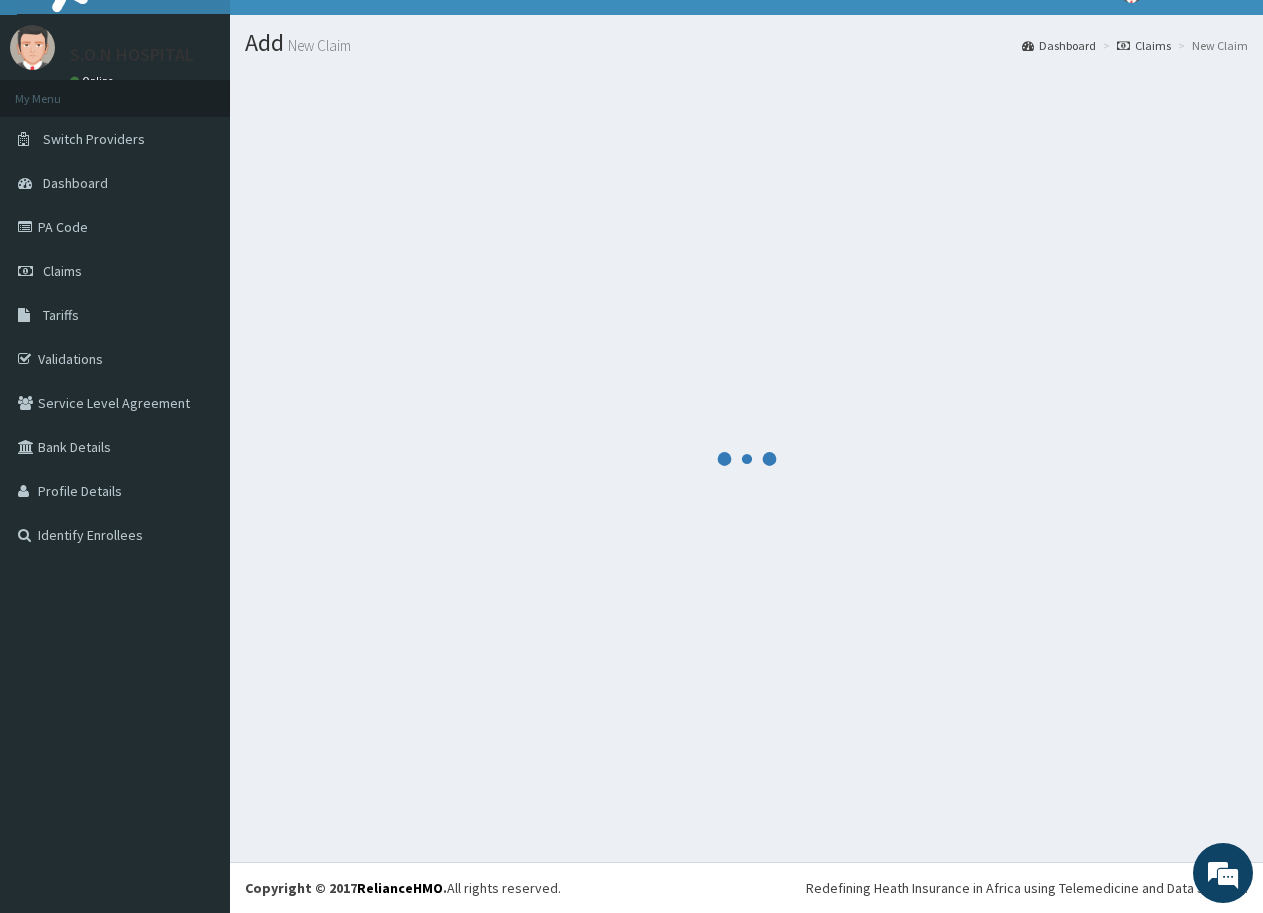 drag, startPoint x: 1237, startPoint y: 358, endPoint x: 1061, endPoint y: 232, distance: 216.45323 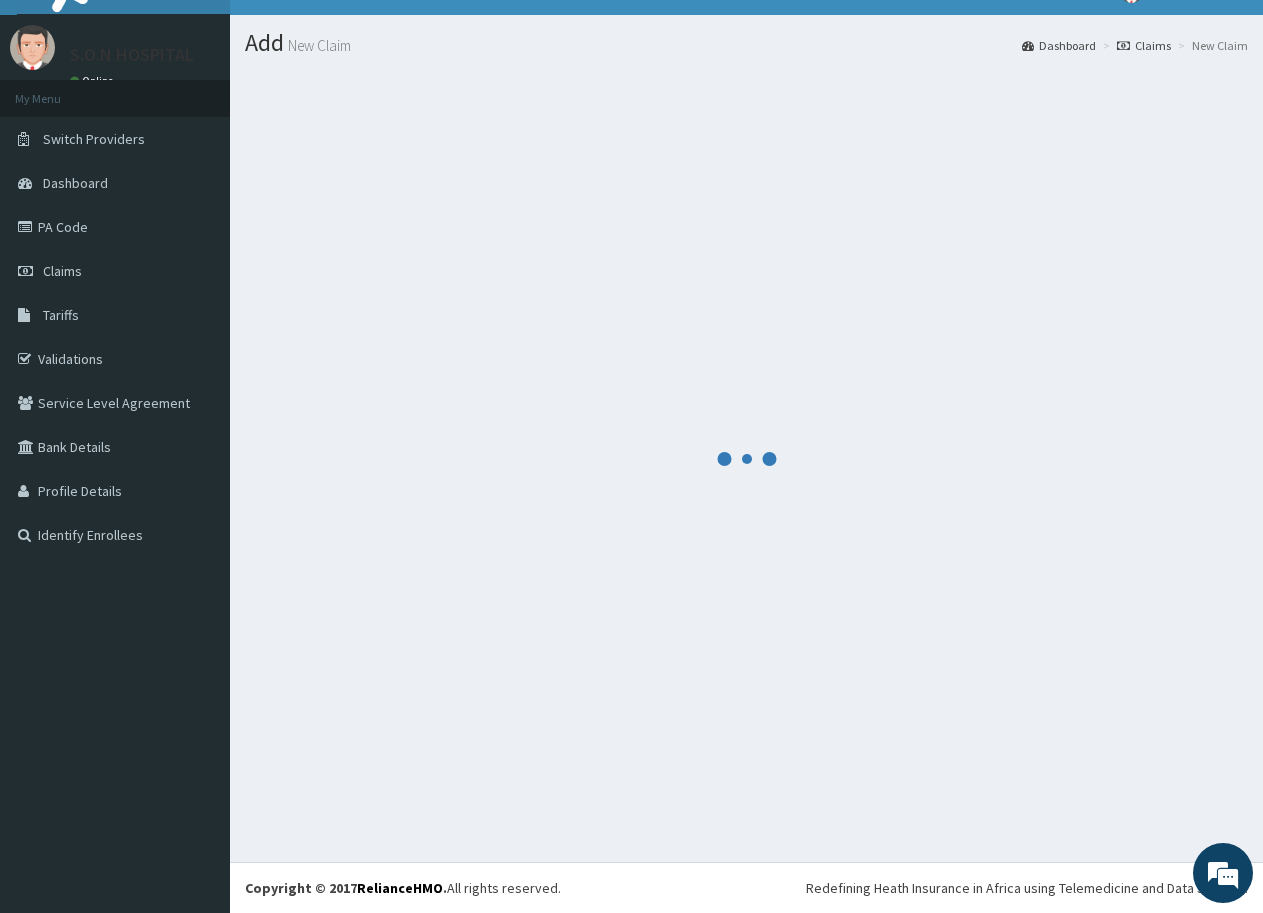click at bounding box center [746, 459] 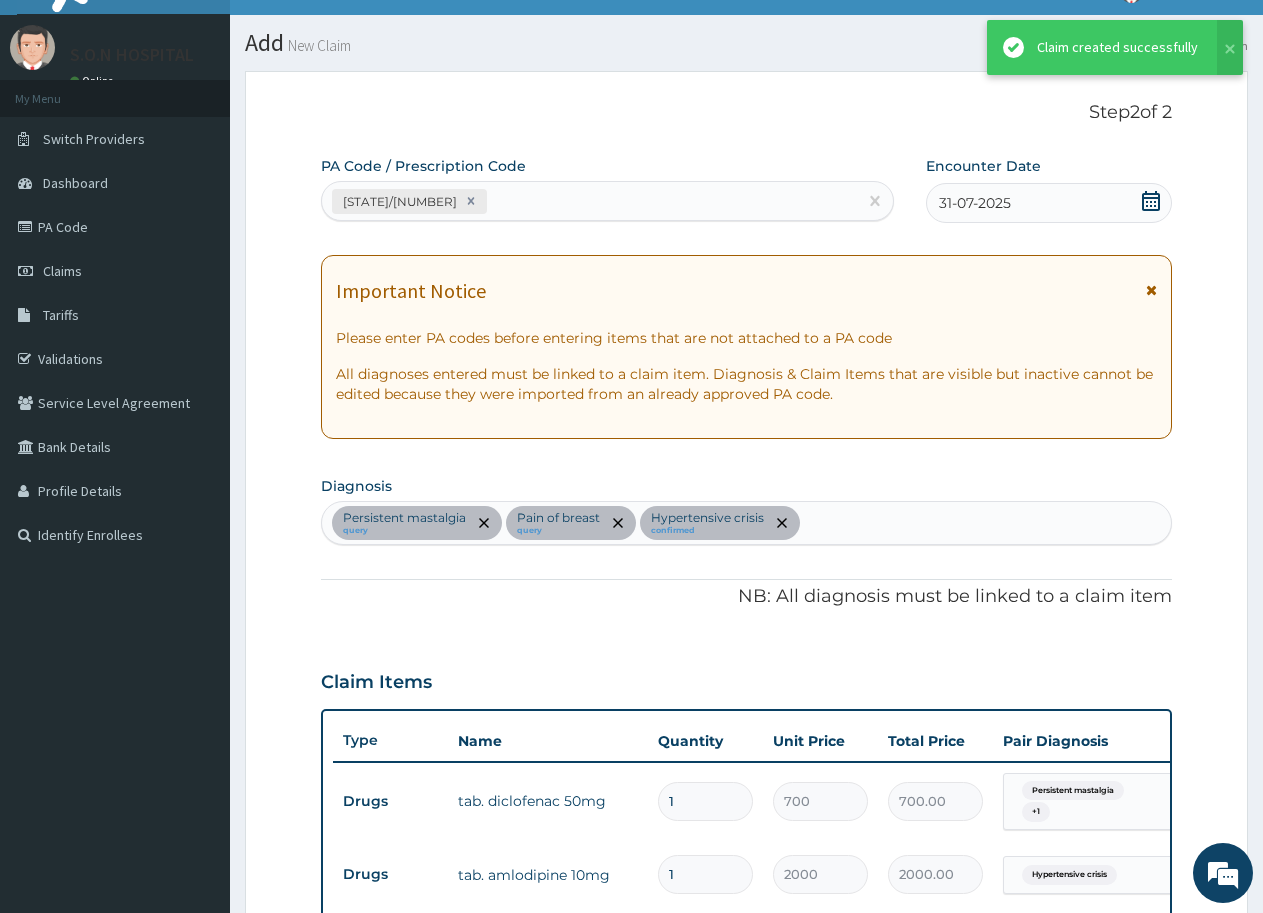 scroll, scrollTop: 675, scrollLeft: 0, axis: vertical 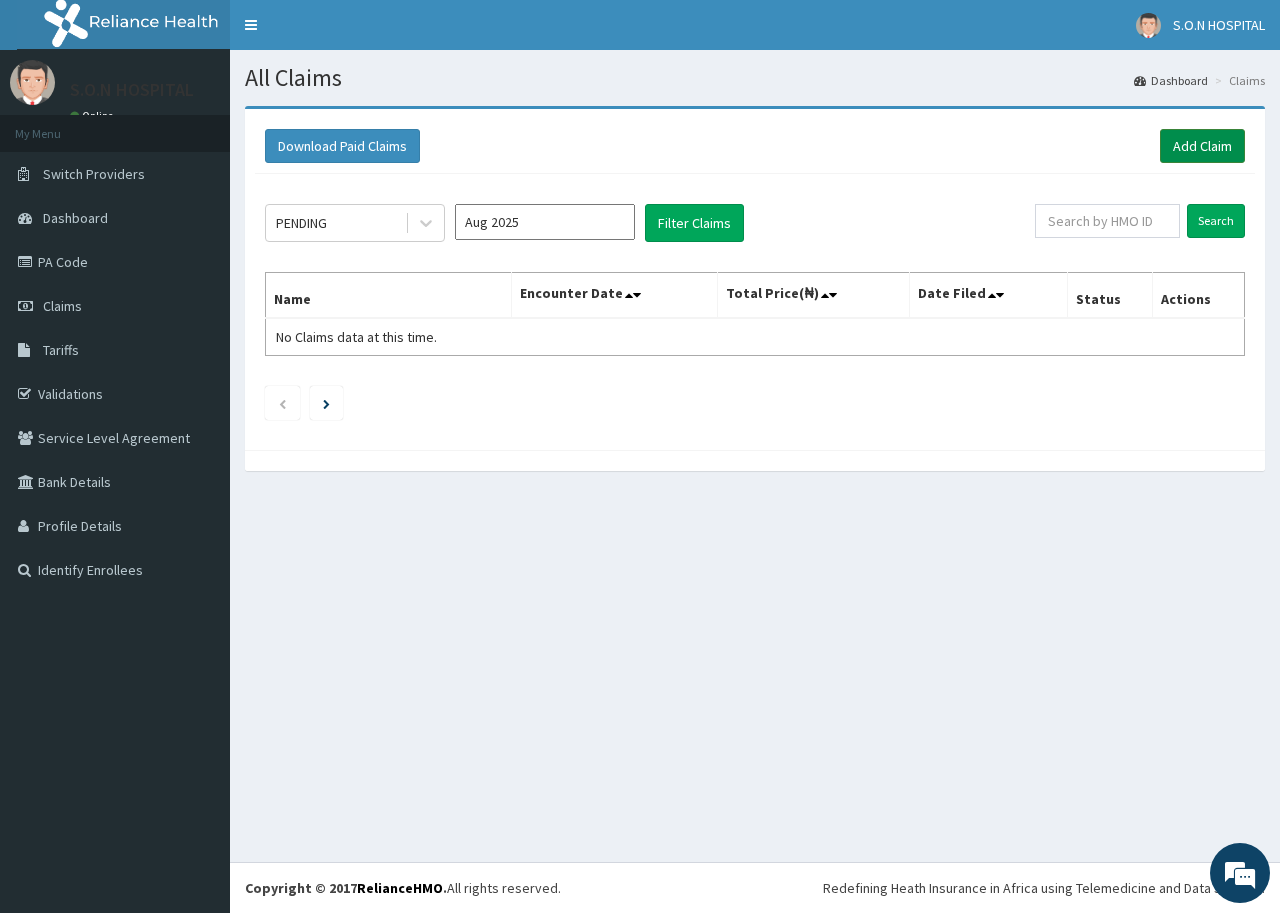 click on "Add Claim" at bounding box center [1202, 146] 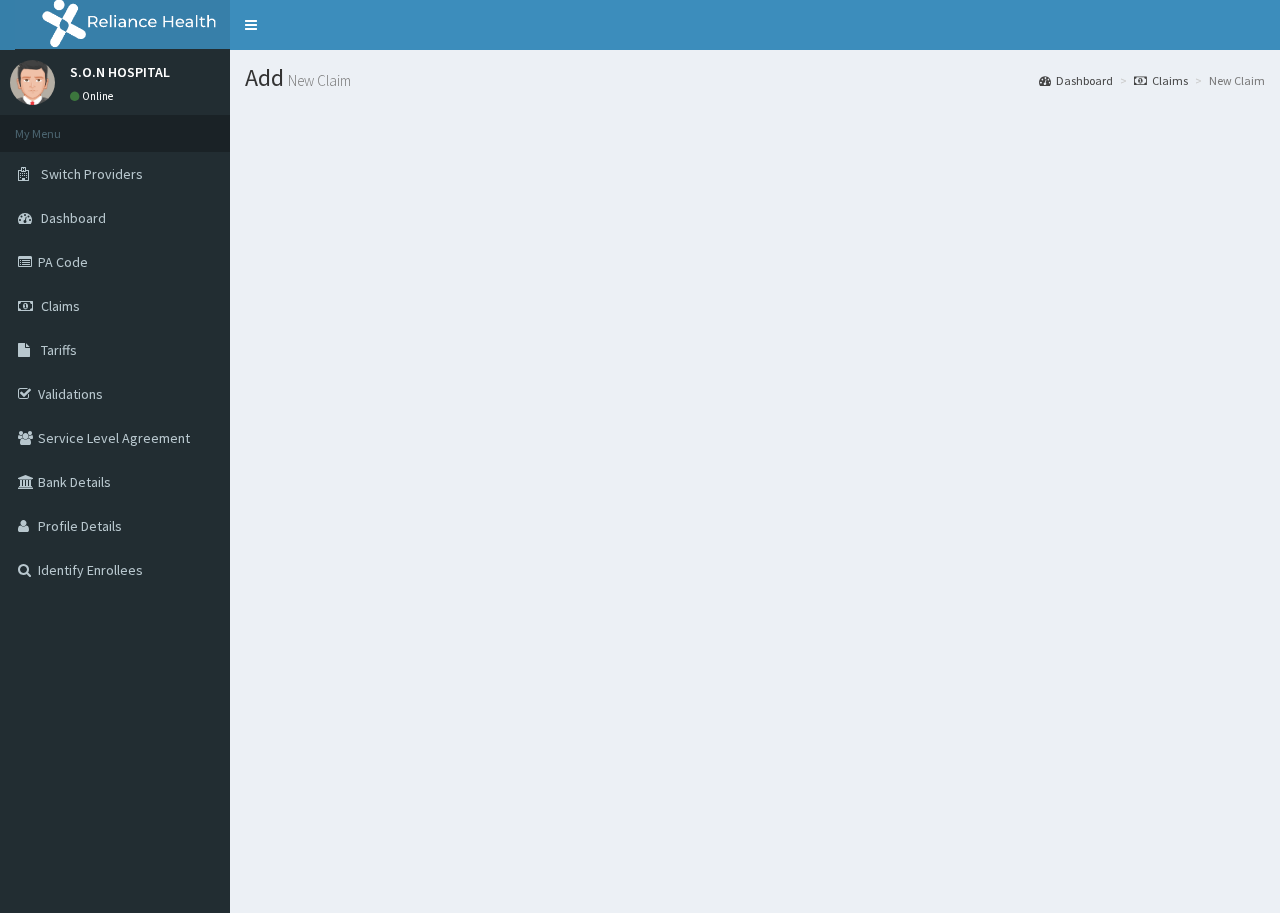scroll, scrollTop: 0, scrollLeft: 0, axis: both 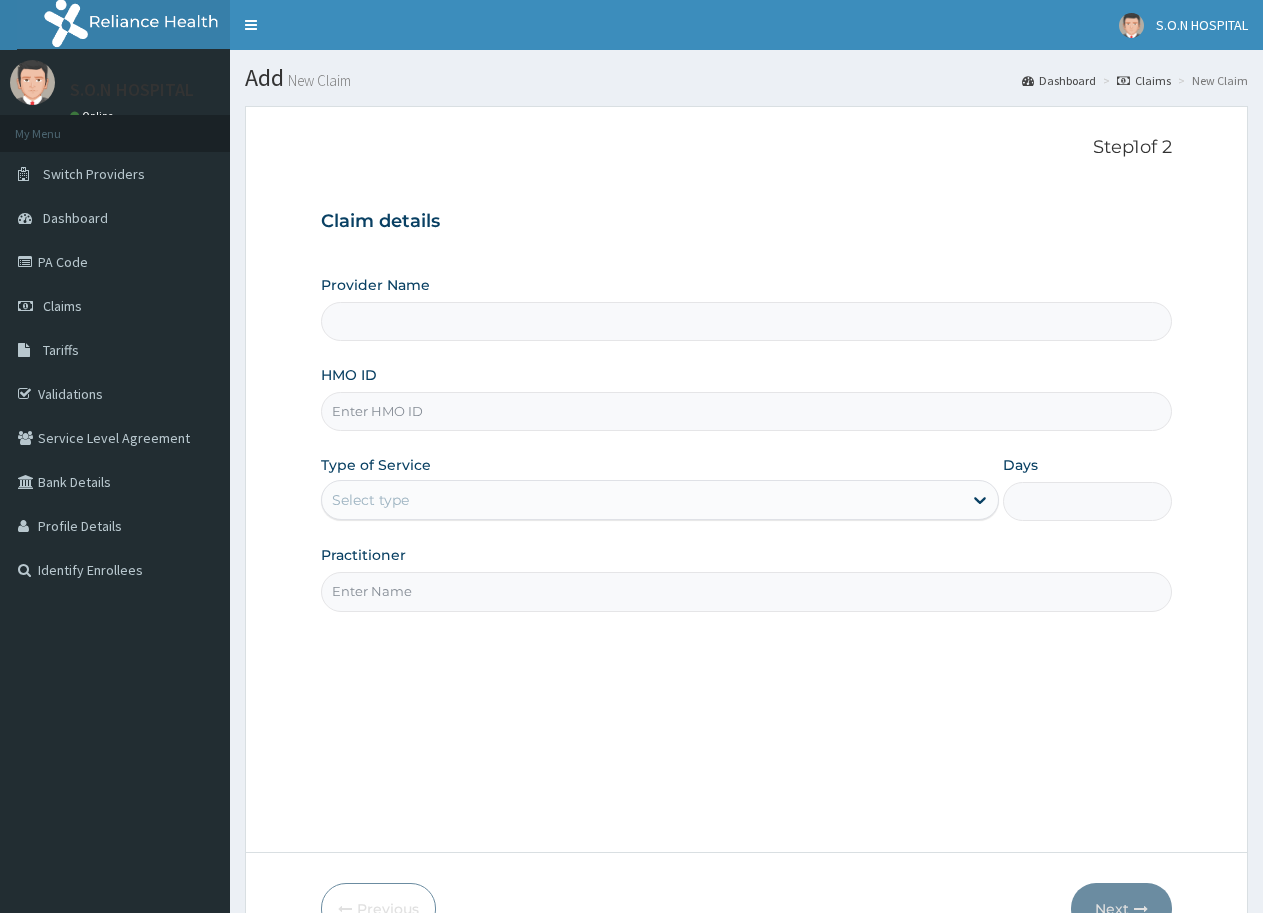 type on "SISTERS OF NATIVITY HOSPITAL" 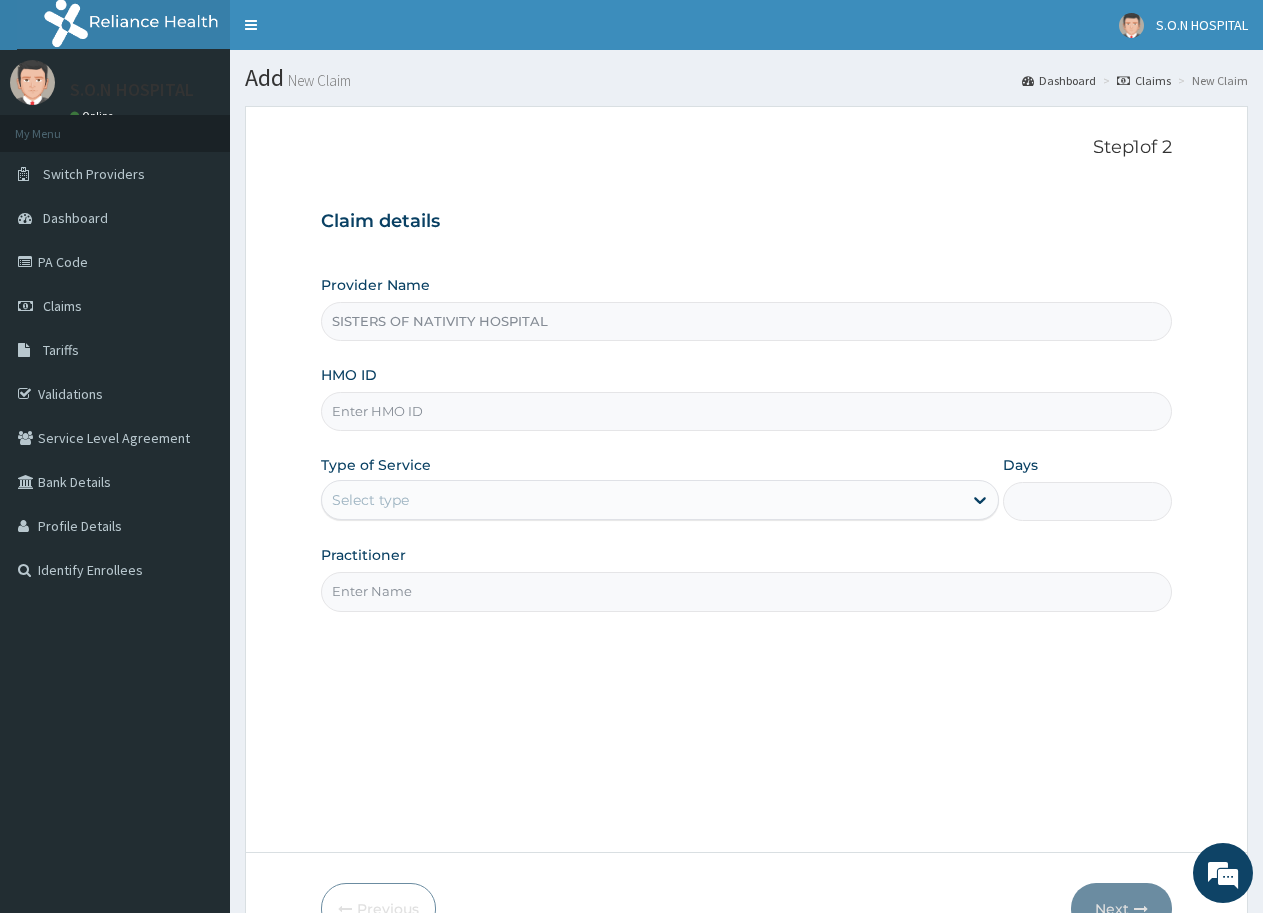 click on "HMO ID" at bounding box center (746, 411) 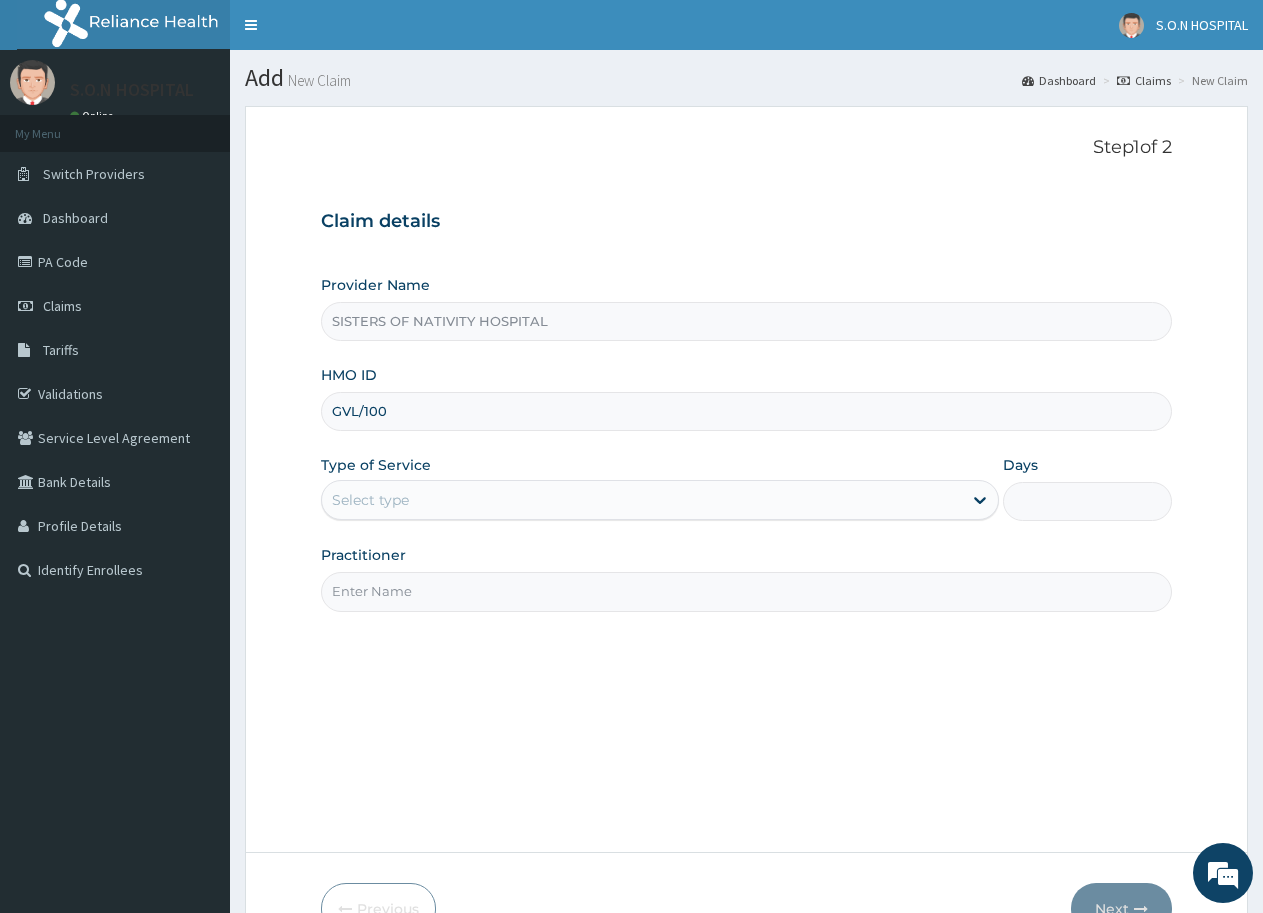 scroll, scrollTop: 0, scrollLeft: 0, axis: both 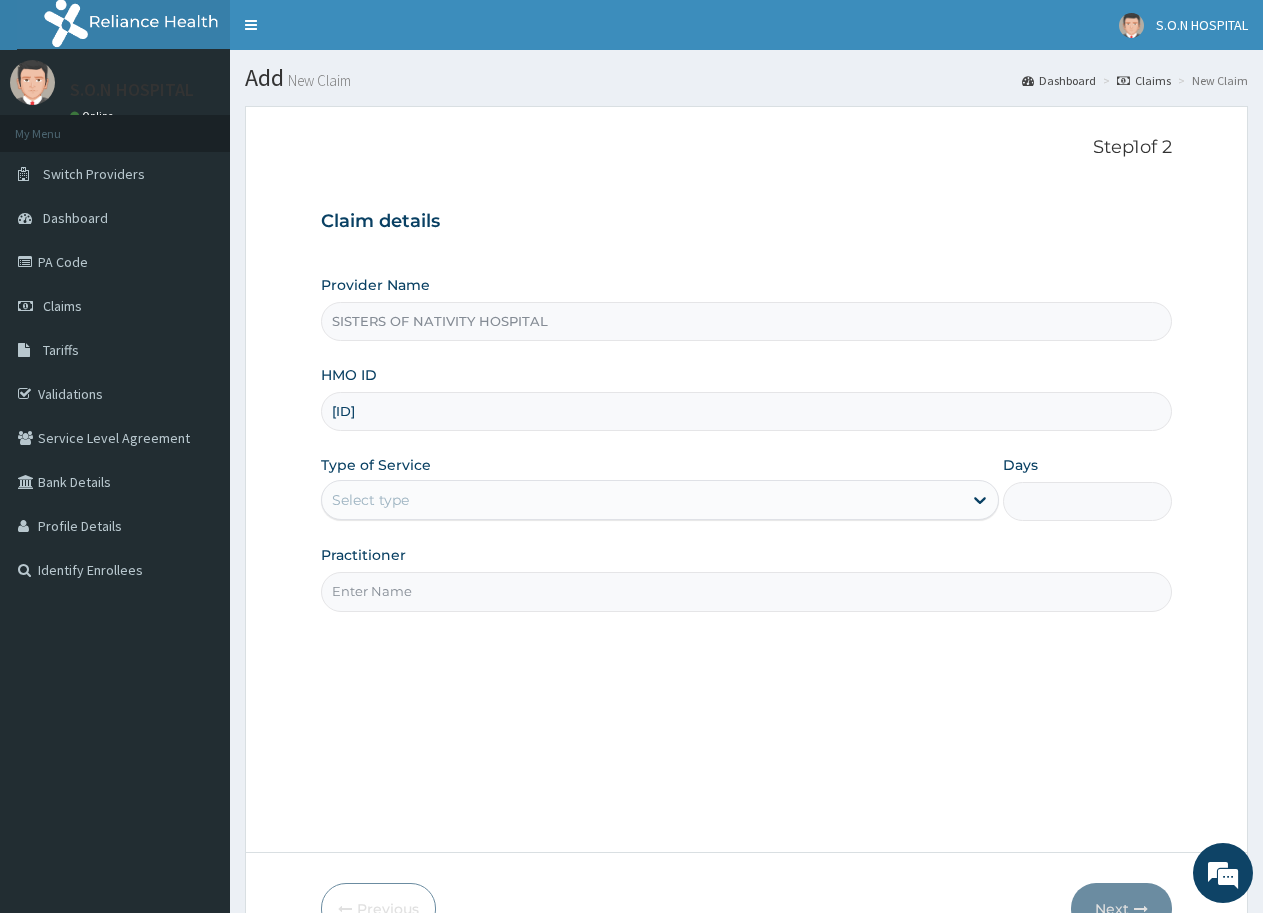 type on "GVL/10002/B" 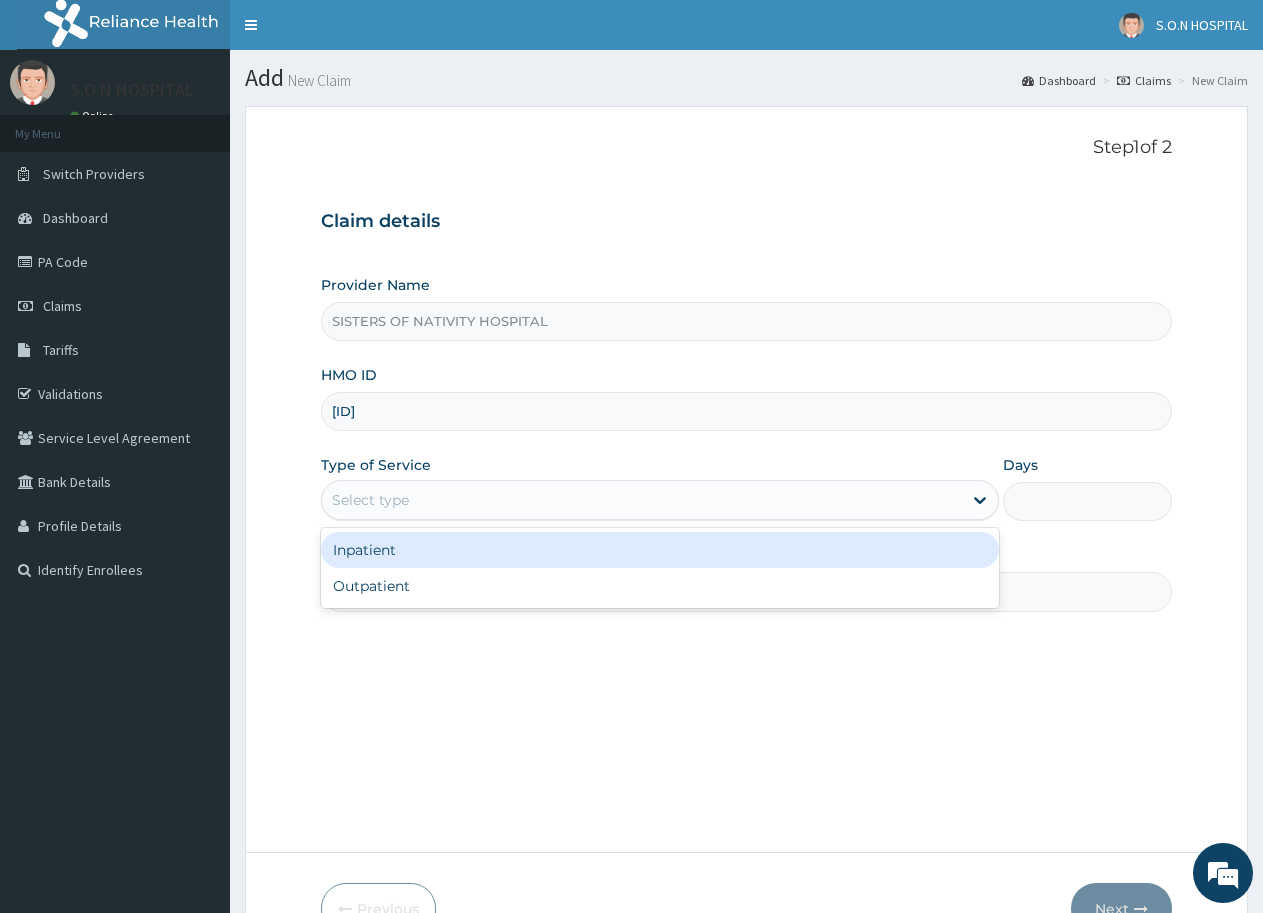 click on "Select type" at bounding box center (641, 500) 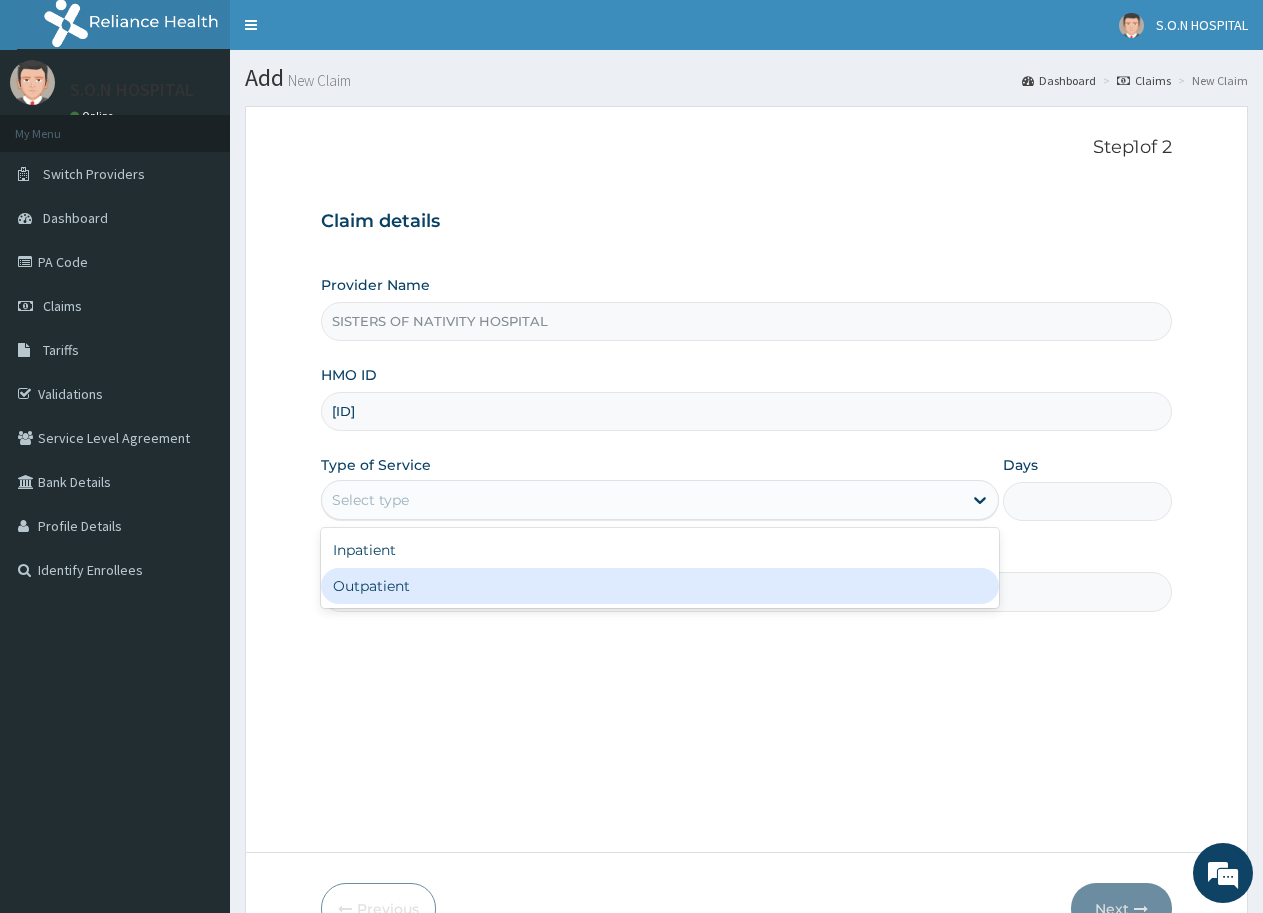 click on "Outpatient" at bounding box center [659, 586] 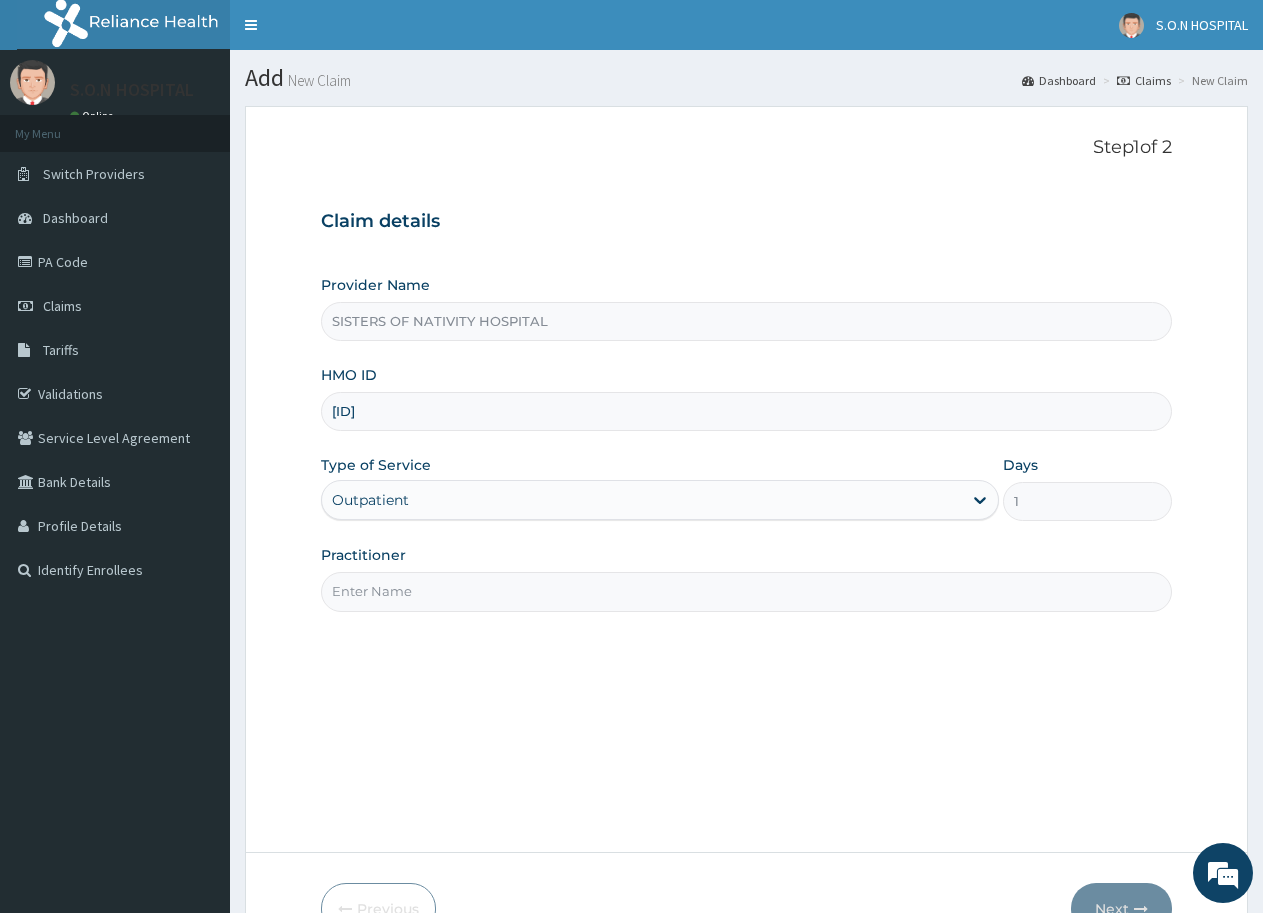 click on "Practitioner" at bounding box center [746, 591] 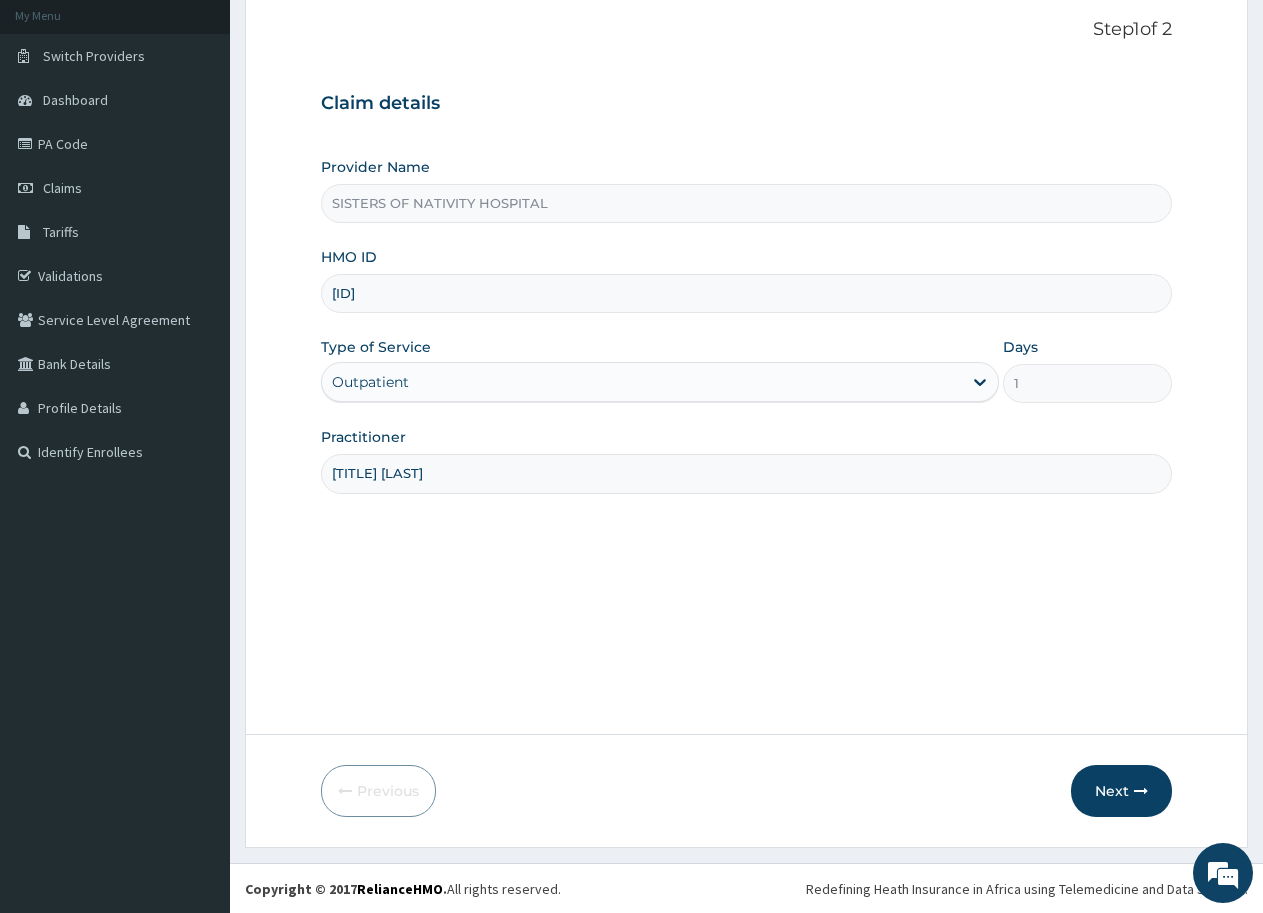 scroll, scrollTop: 119, scrollLeft: 0, axis: vertical 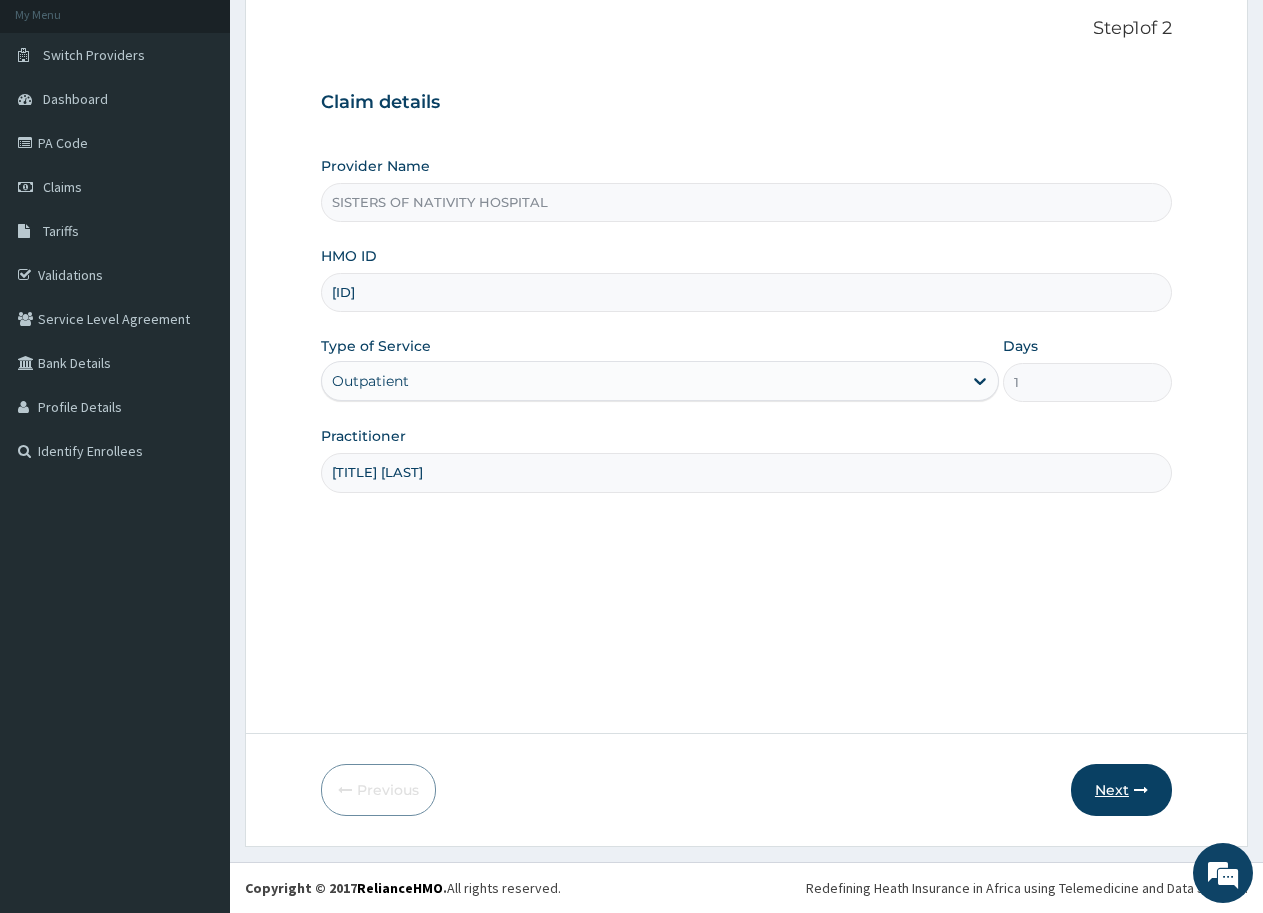 click on "Next" at bounding box center [1121, 790] 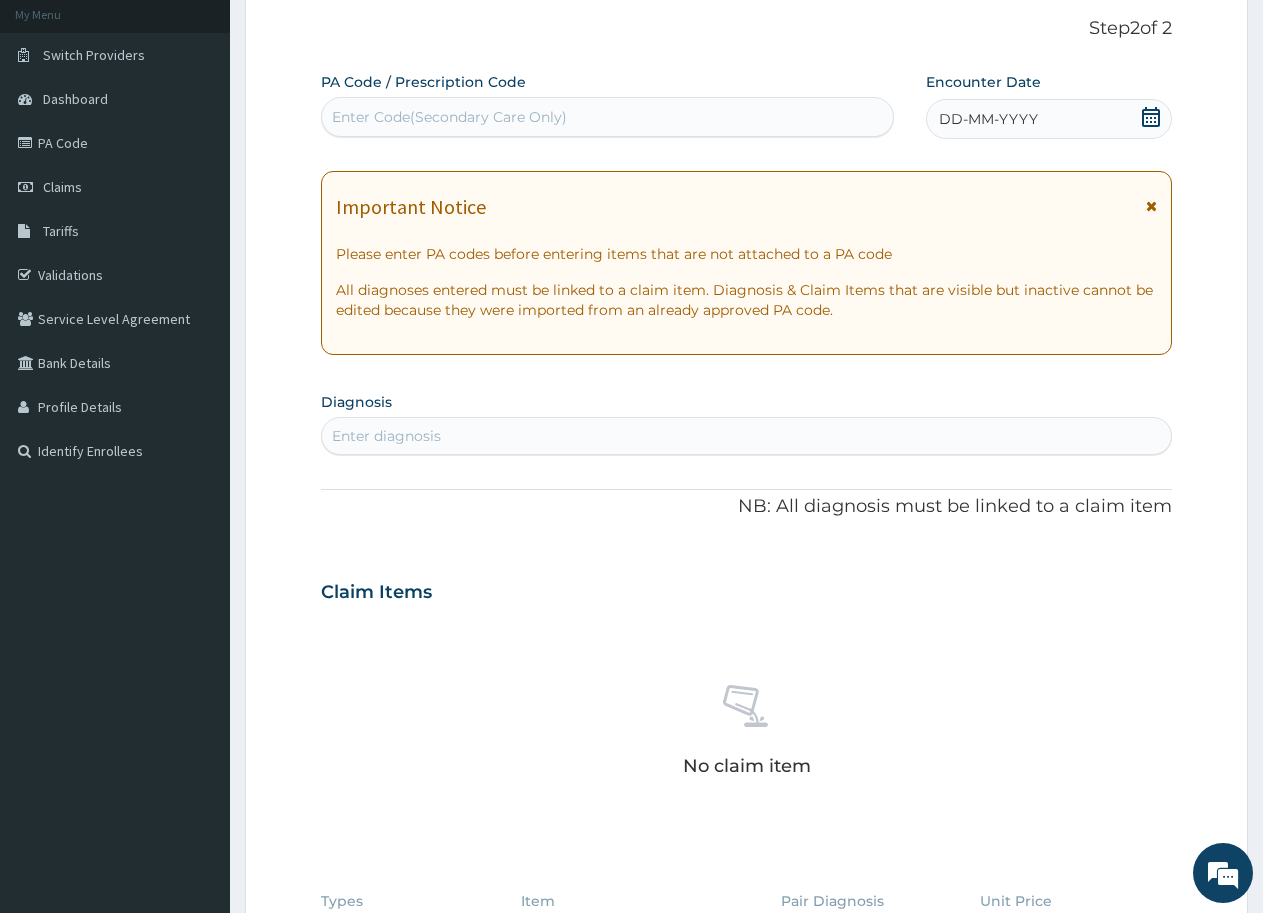 click on "Enter Code(Secondary Care Only)" at bounding box center [607, 117] 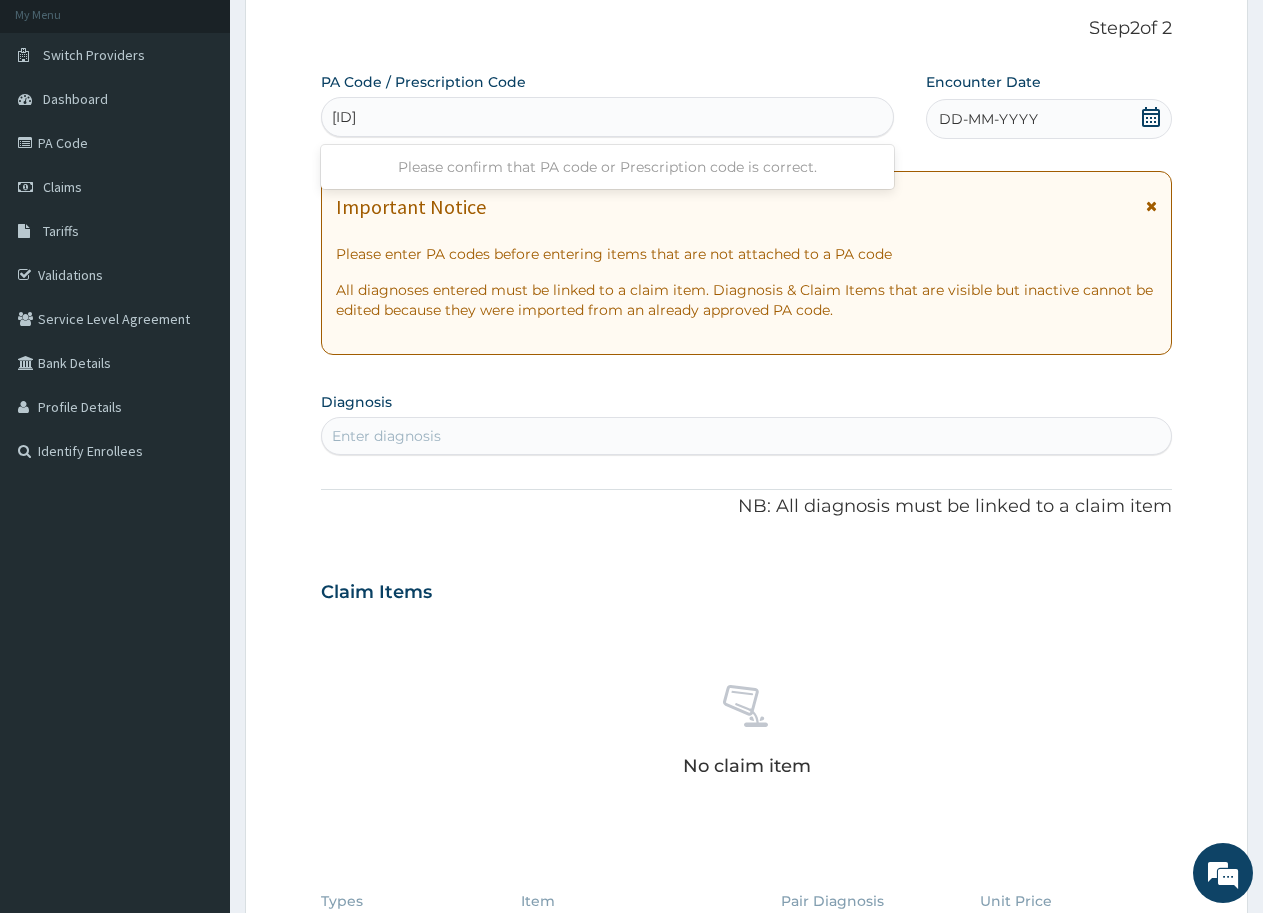type on "PA/071654" 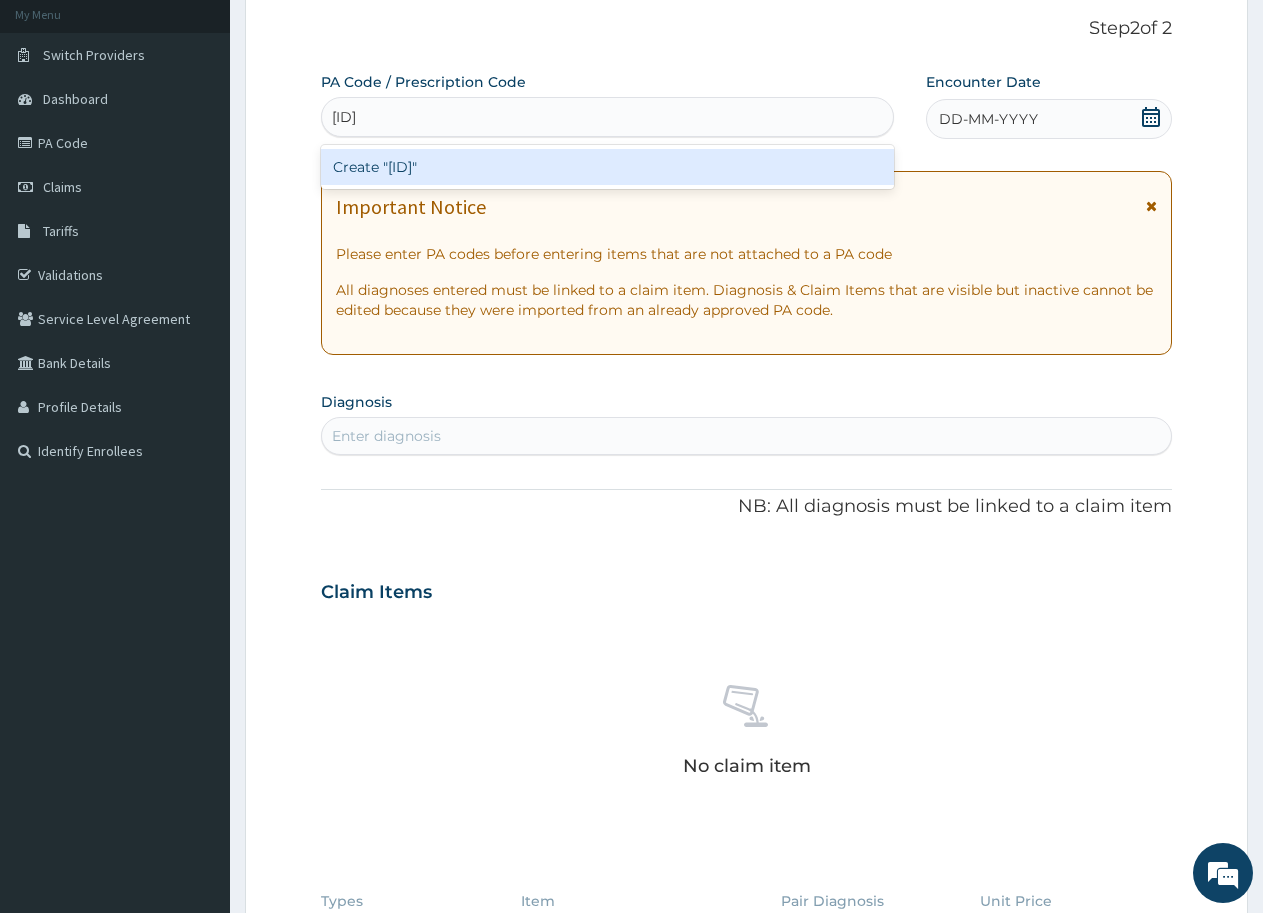 click on "Create "PA/071654"" at bounding box center (607, 167) 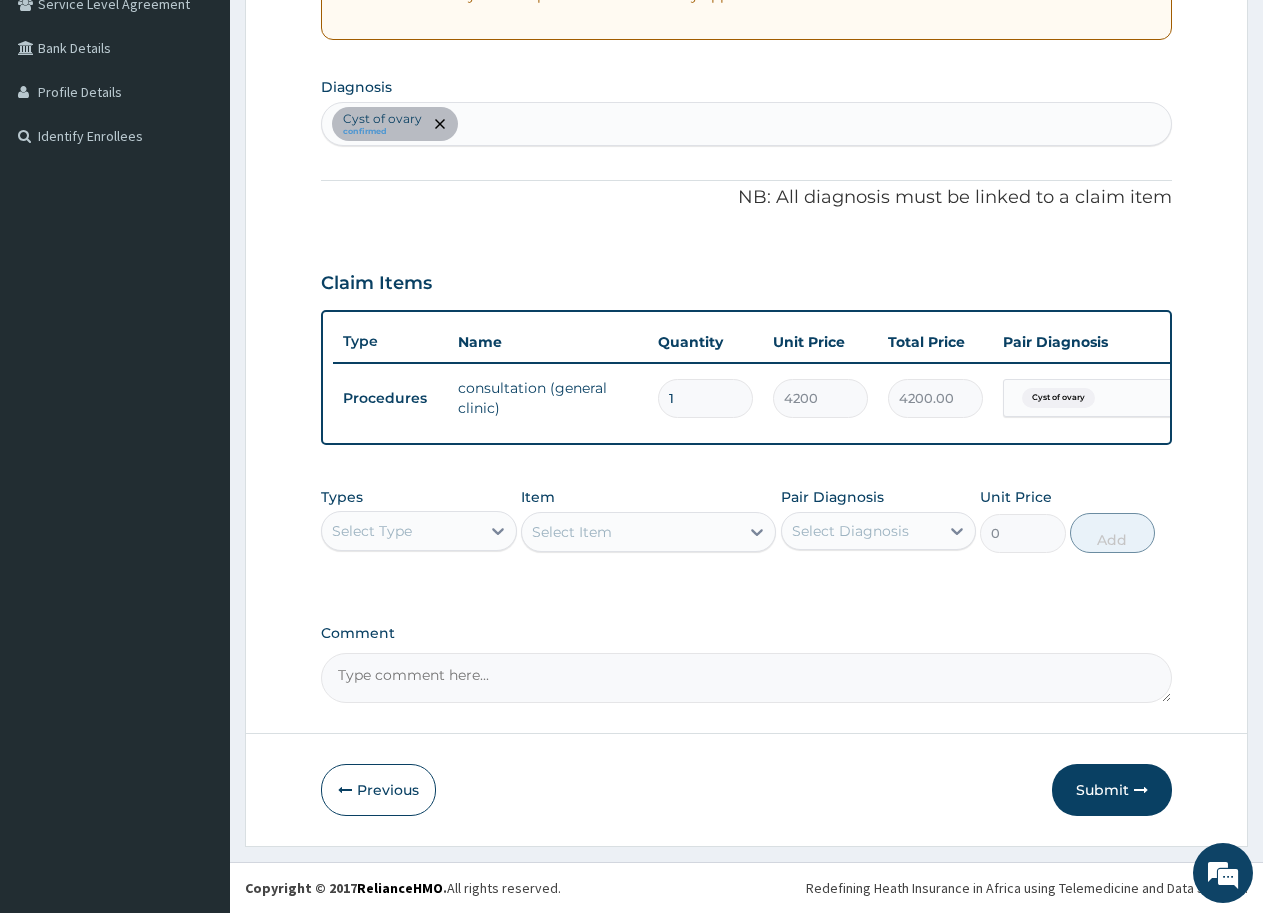 scroll, scrollTop: 451, scrollLeft: 0, axis: vertical 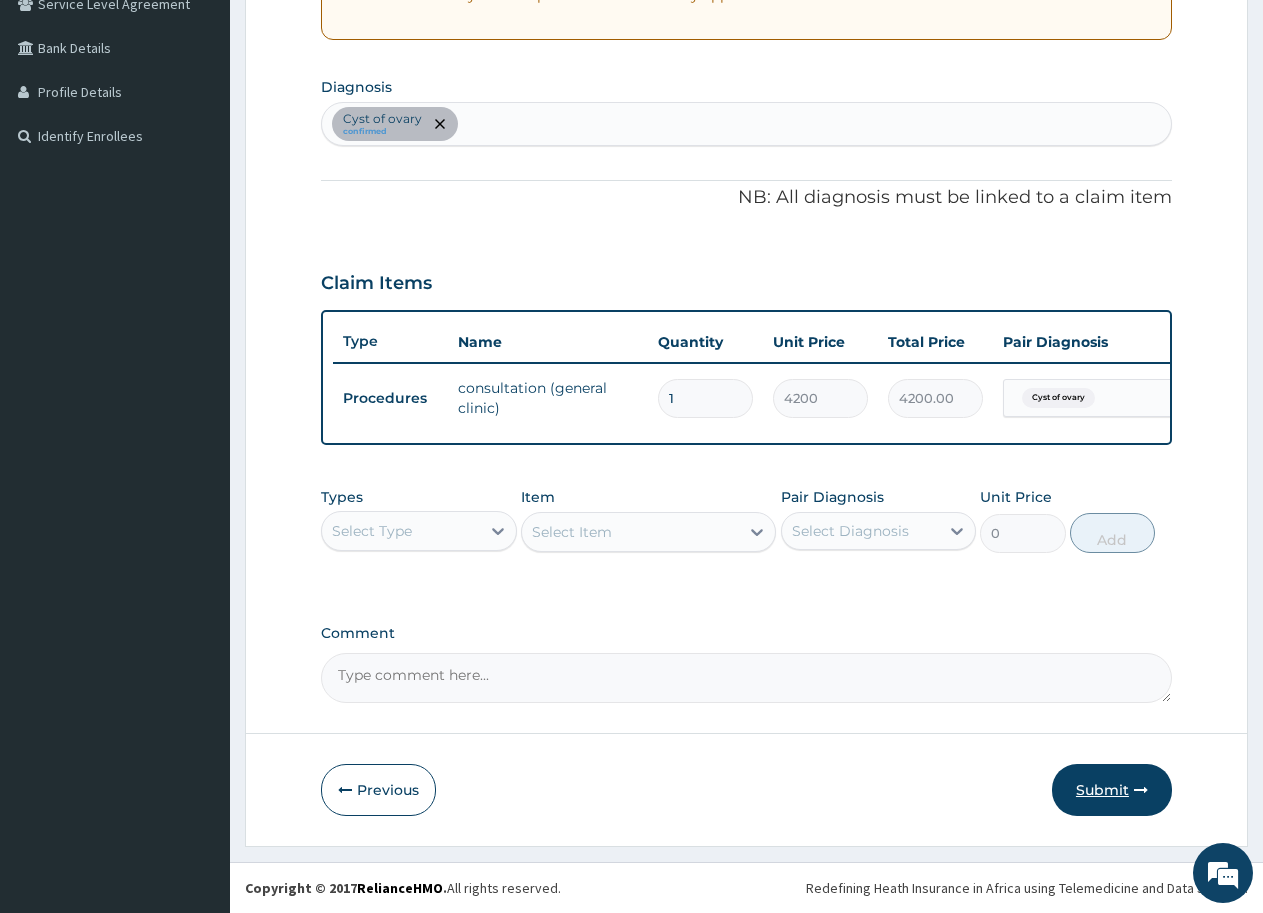 click on "Submit" at bounding box center [1112, 790] 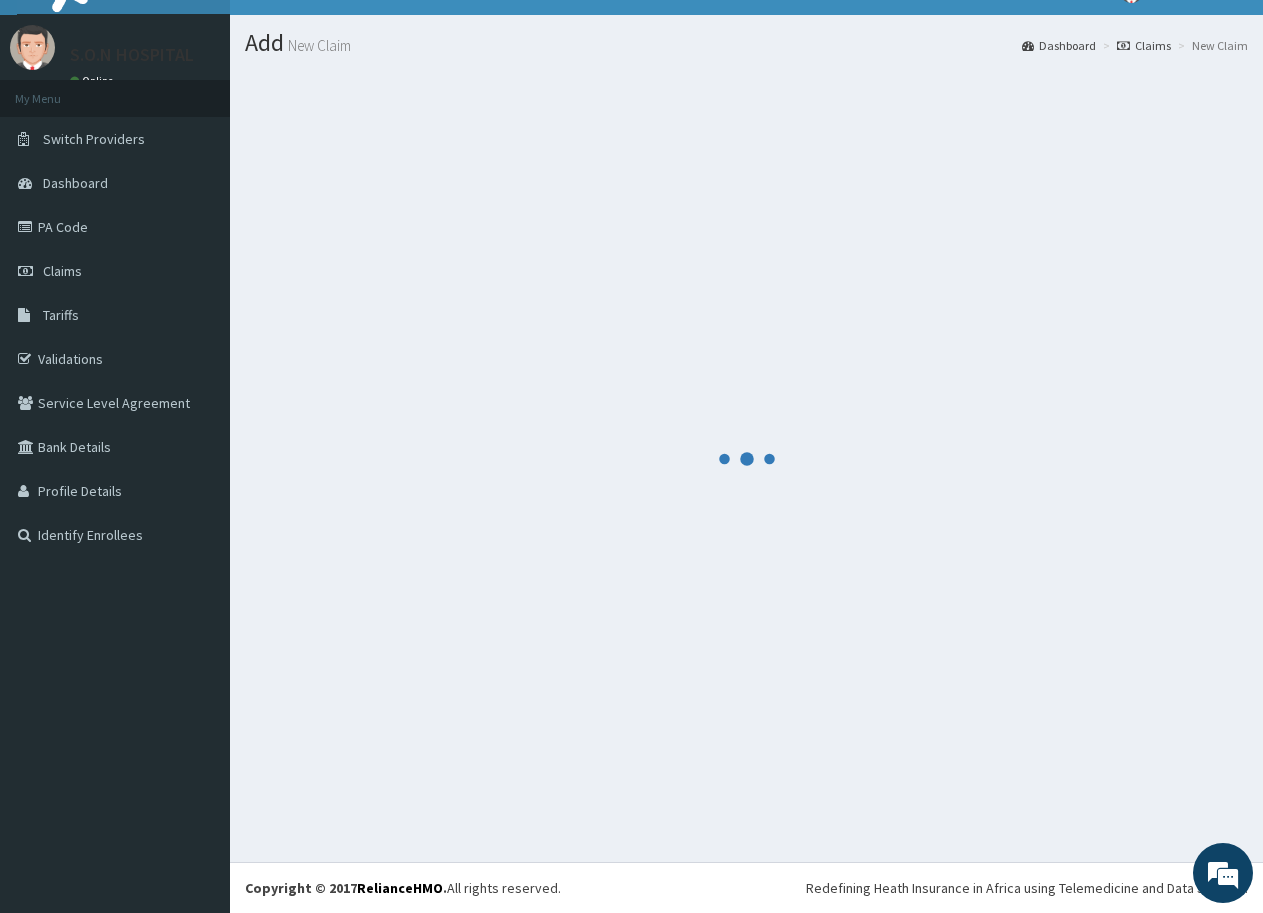 scroll, scrollTop: 451, scrollLeft: 0, axis: vertical 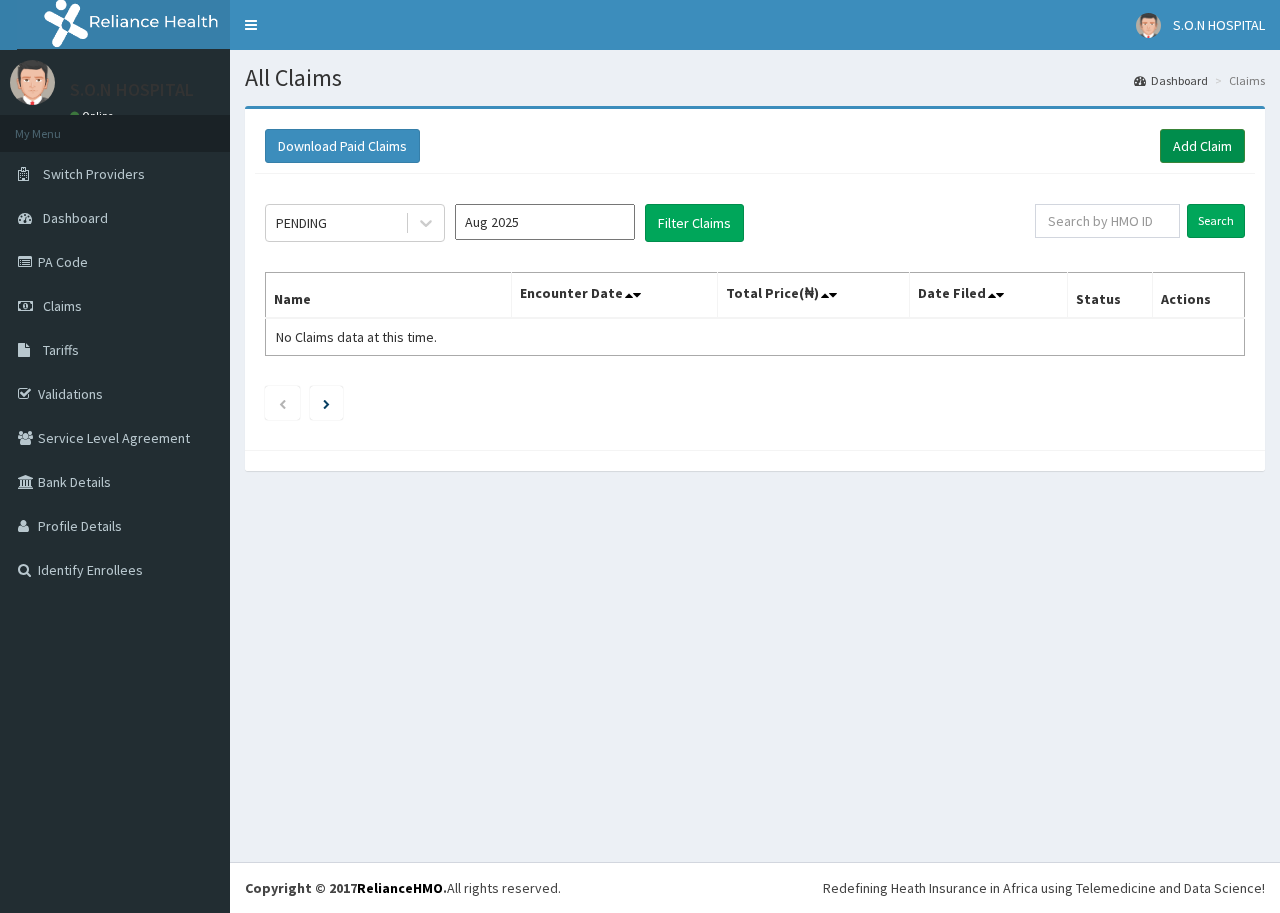 click on "Add Claim" at bounding box center [1202, 146] 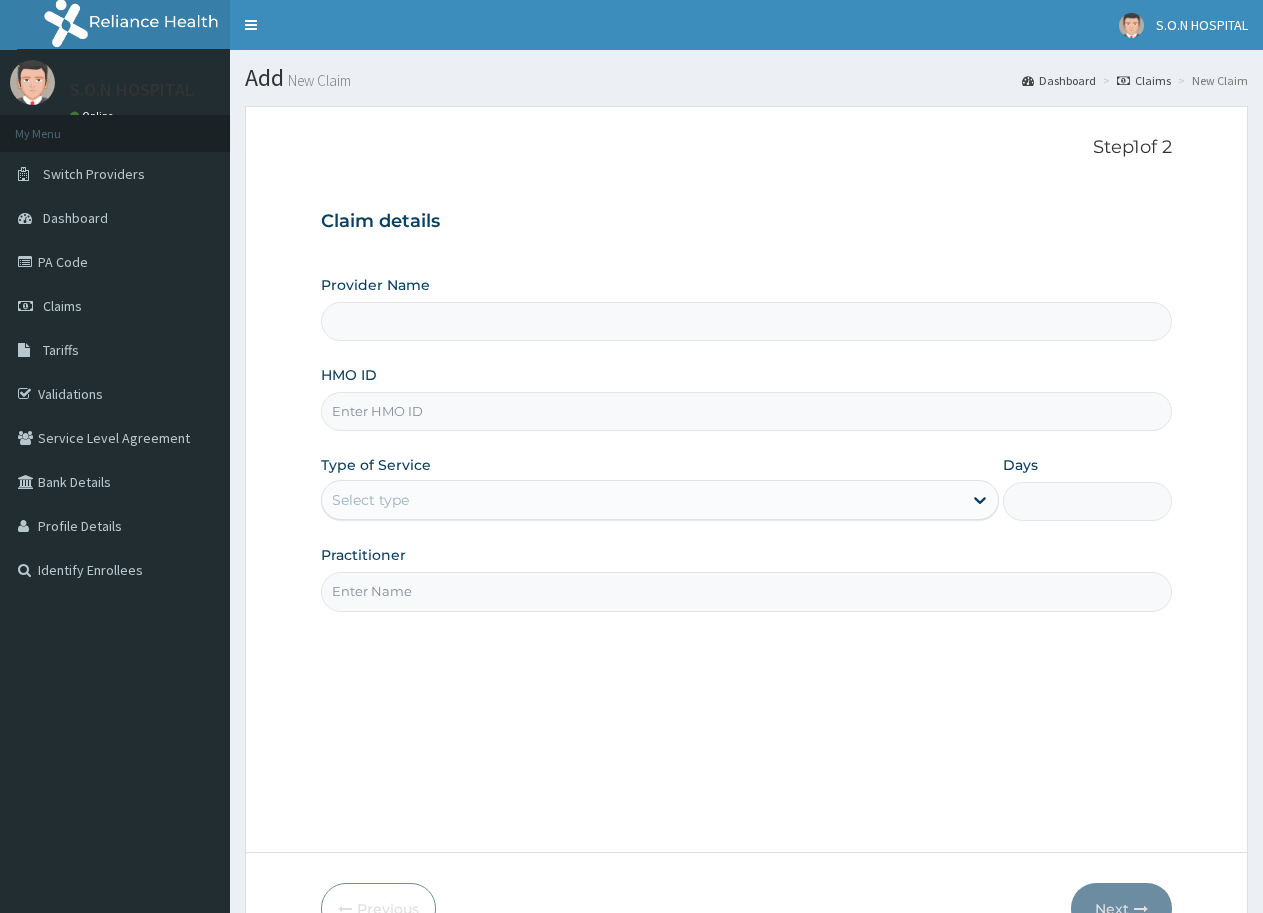 scroll, scrollTop: 0, scrollLeft: 0, axis: both 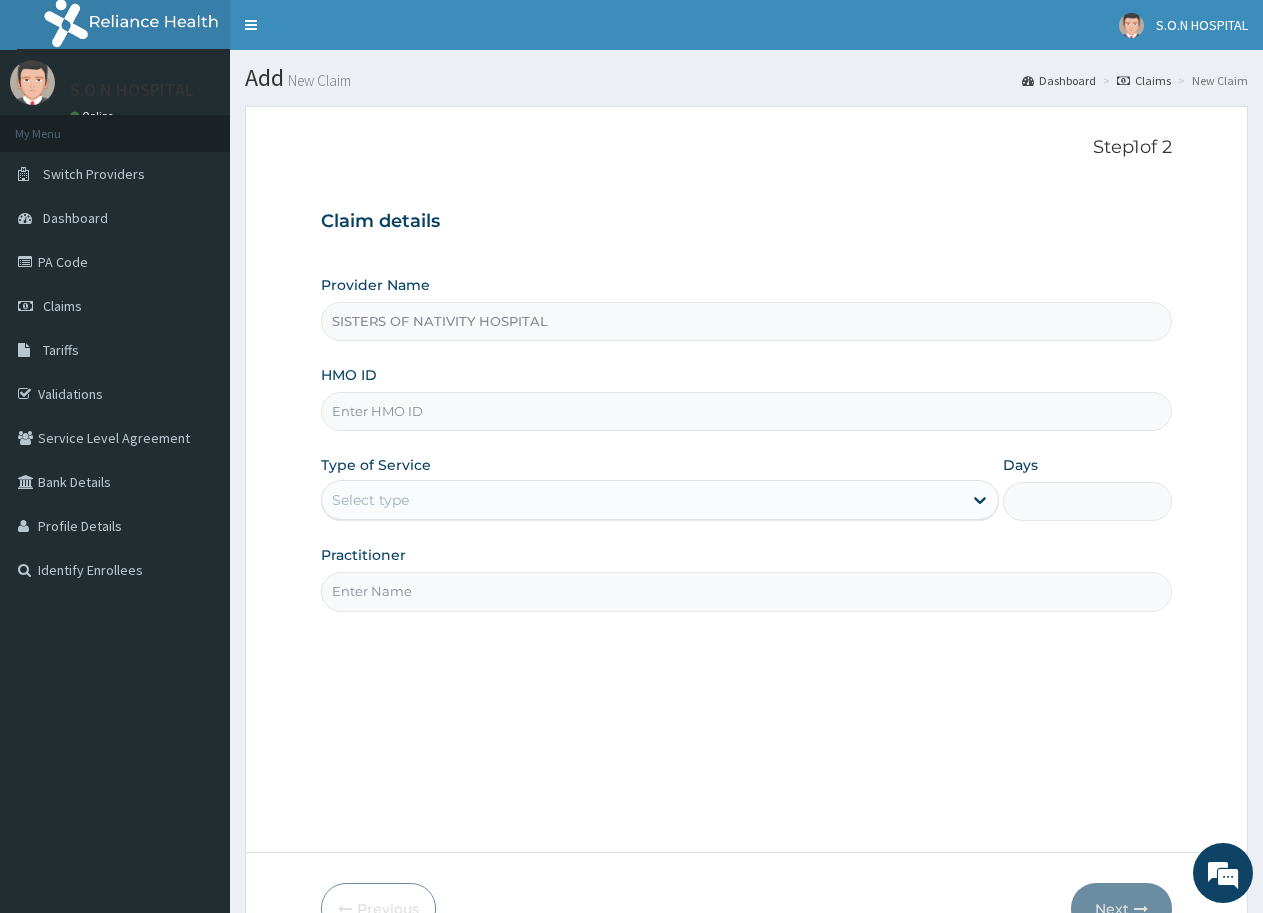 click on "HMO ID" at bounding box center [746, 411] 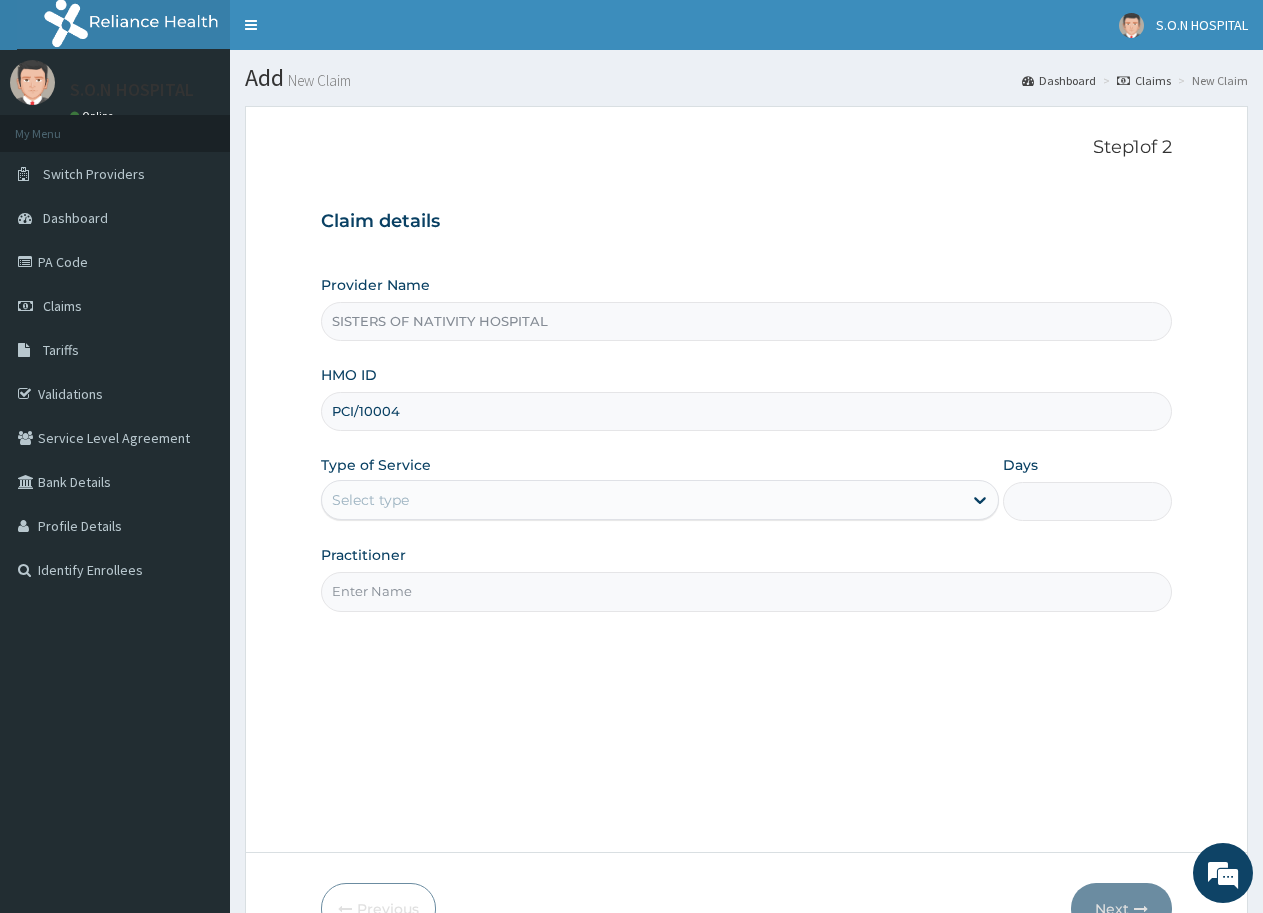 scroll, scrollTop: 0, scrollLeft: 0, axis: both 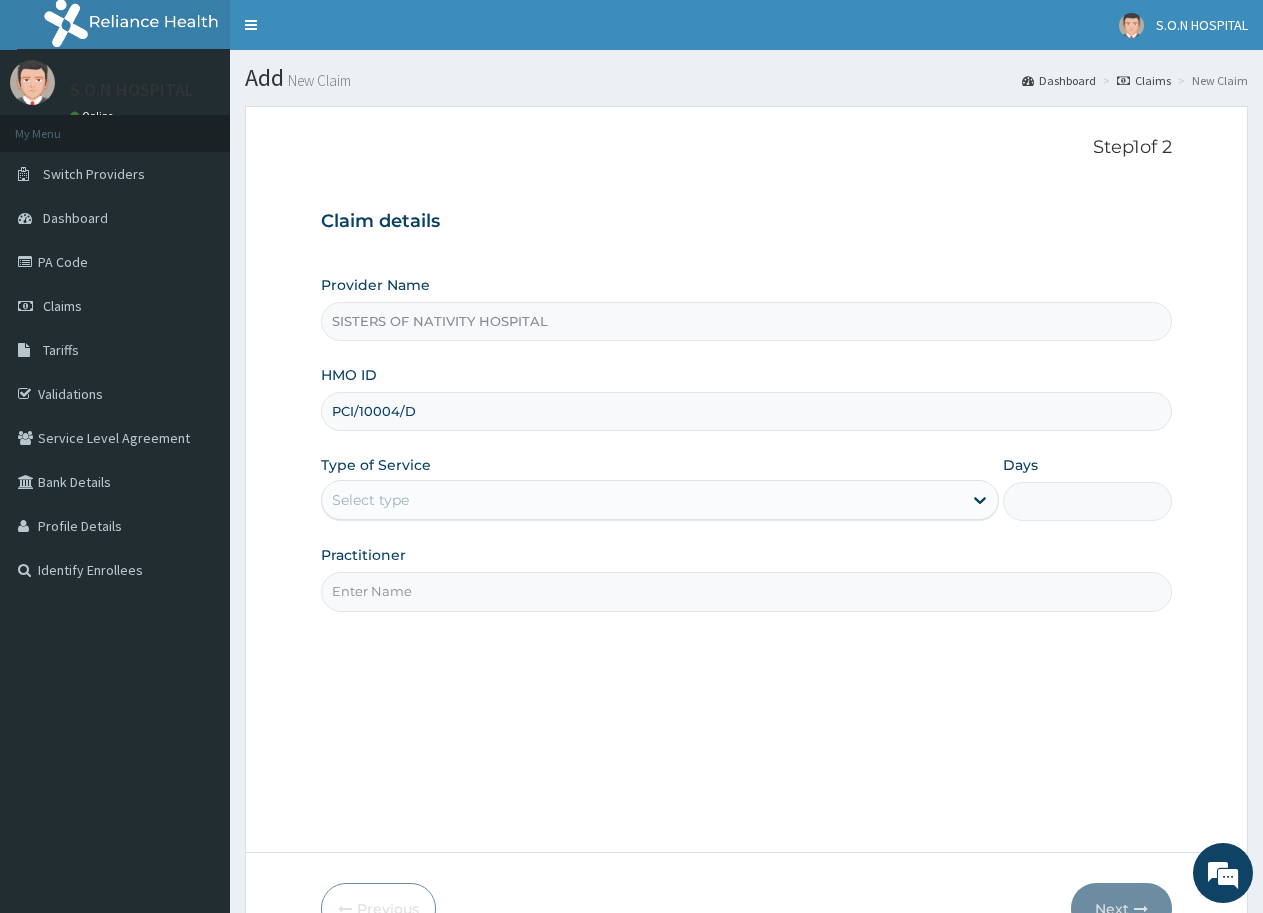 type on "PCI/10004/D" 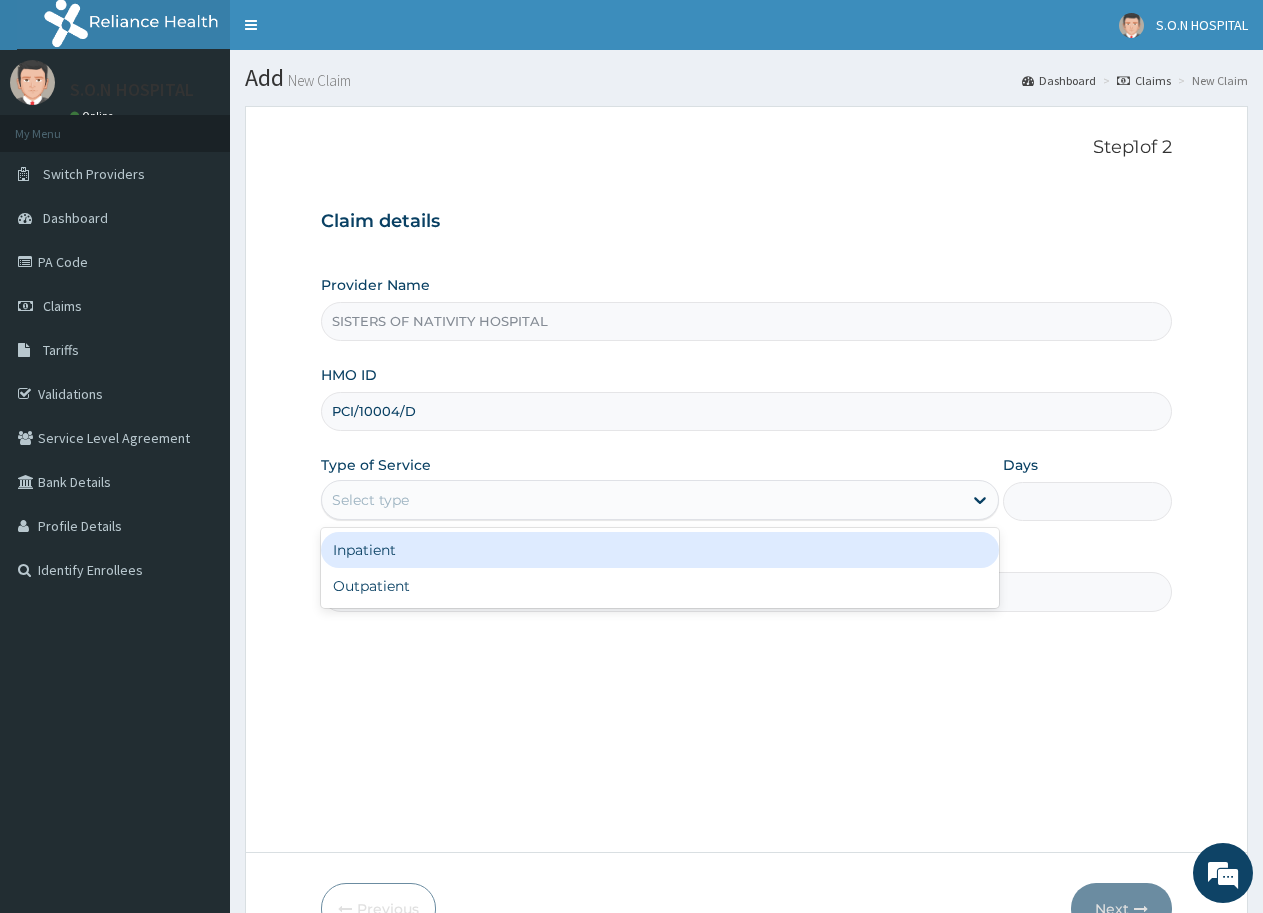 click on "Select type" at bounding box center (641, 500) 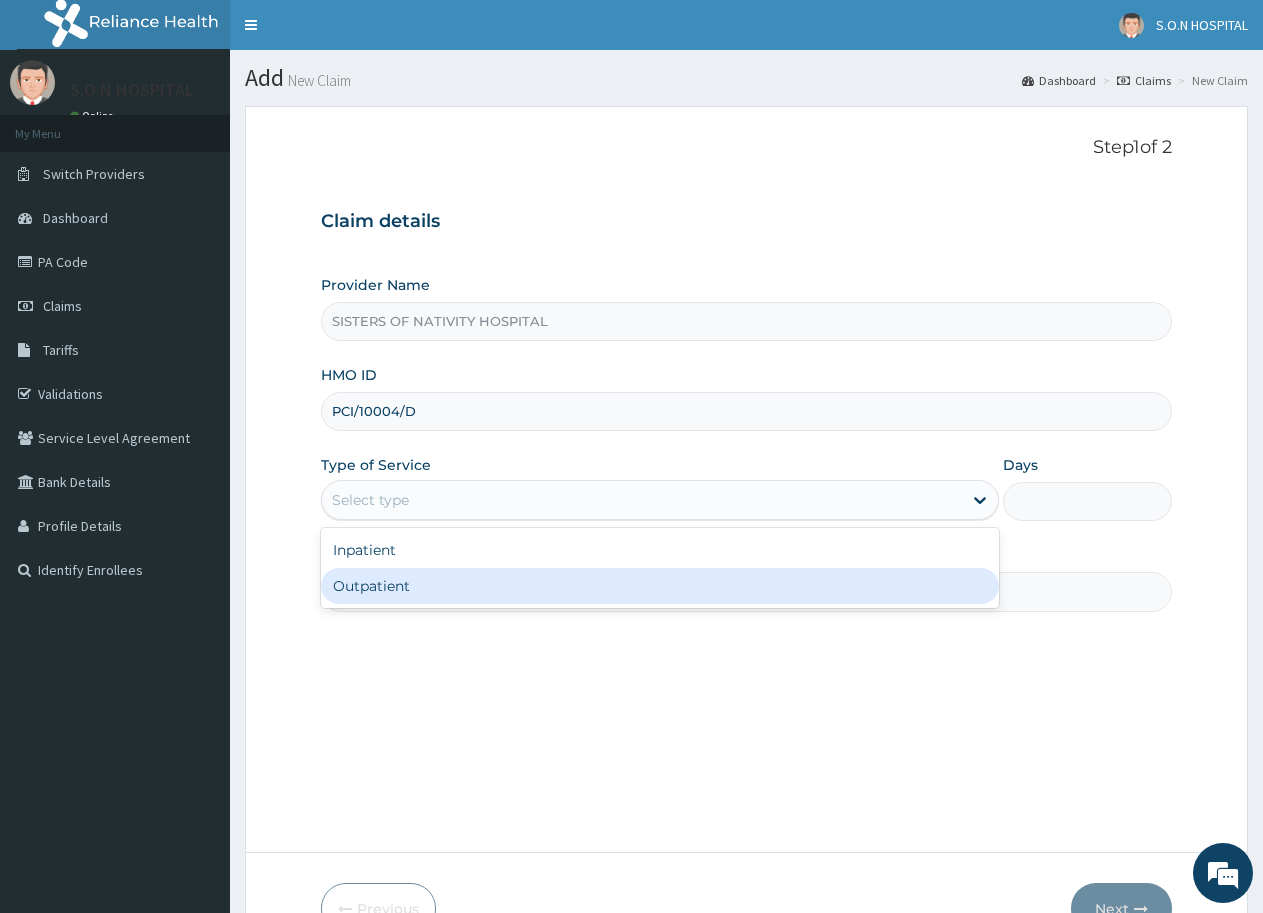 click on "Outpatient" at bounding box center [659, 586] 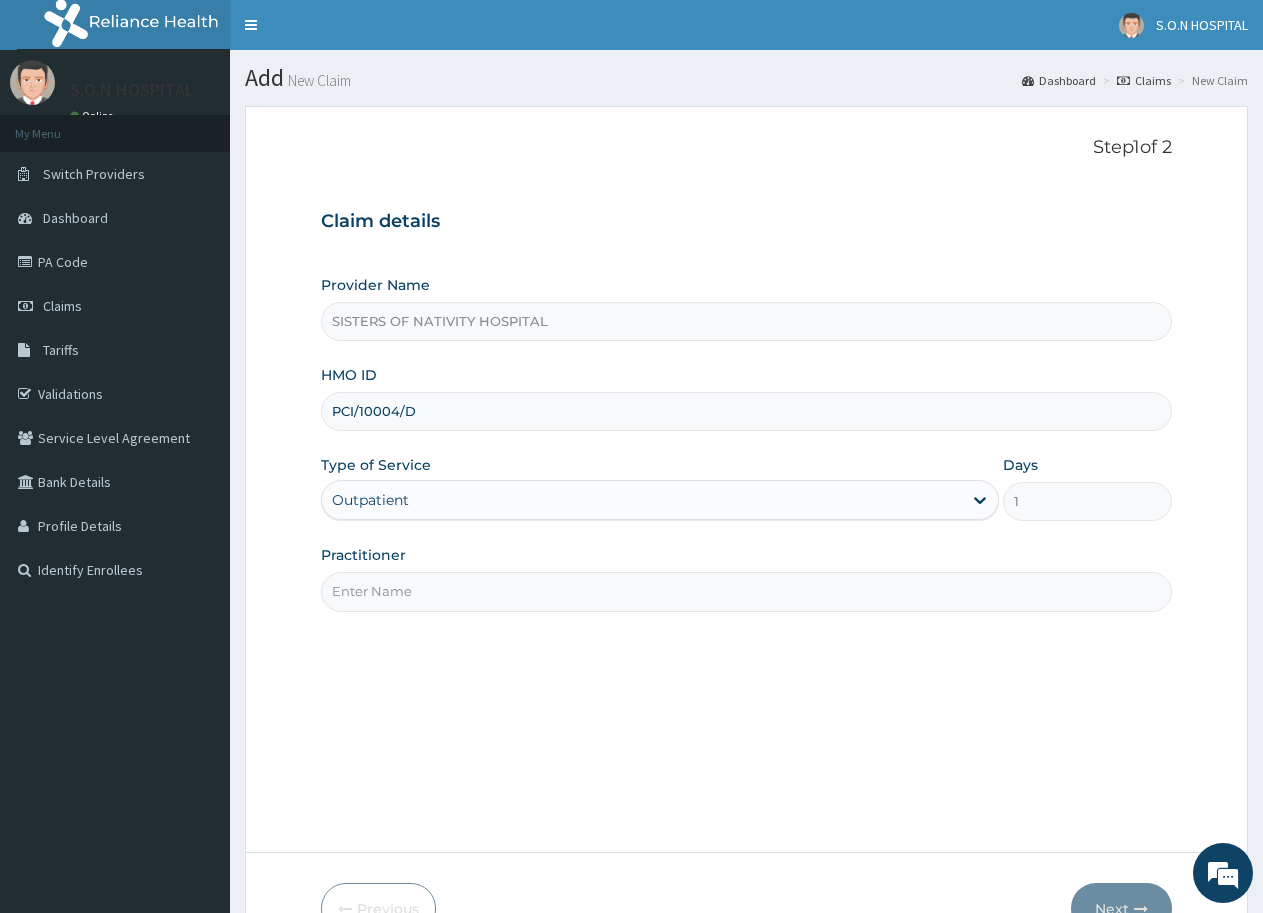 click on "Practitioner" at bounding box center [746, 591] 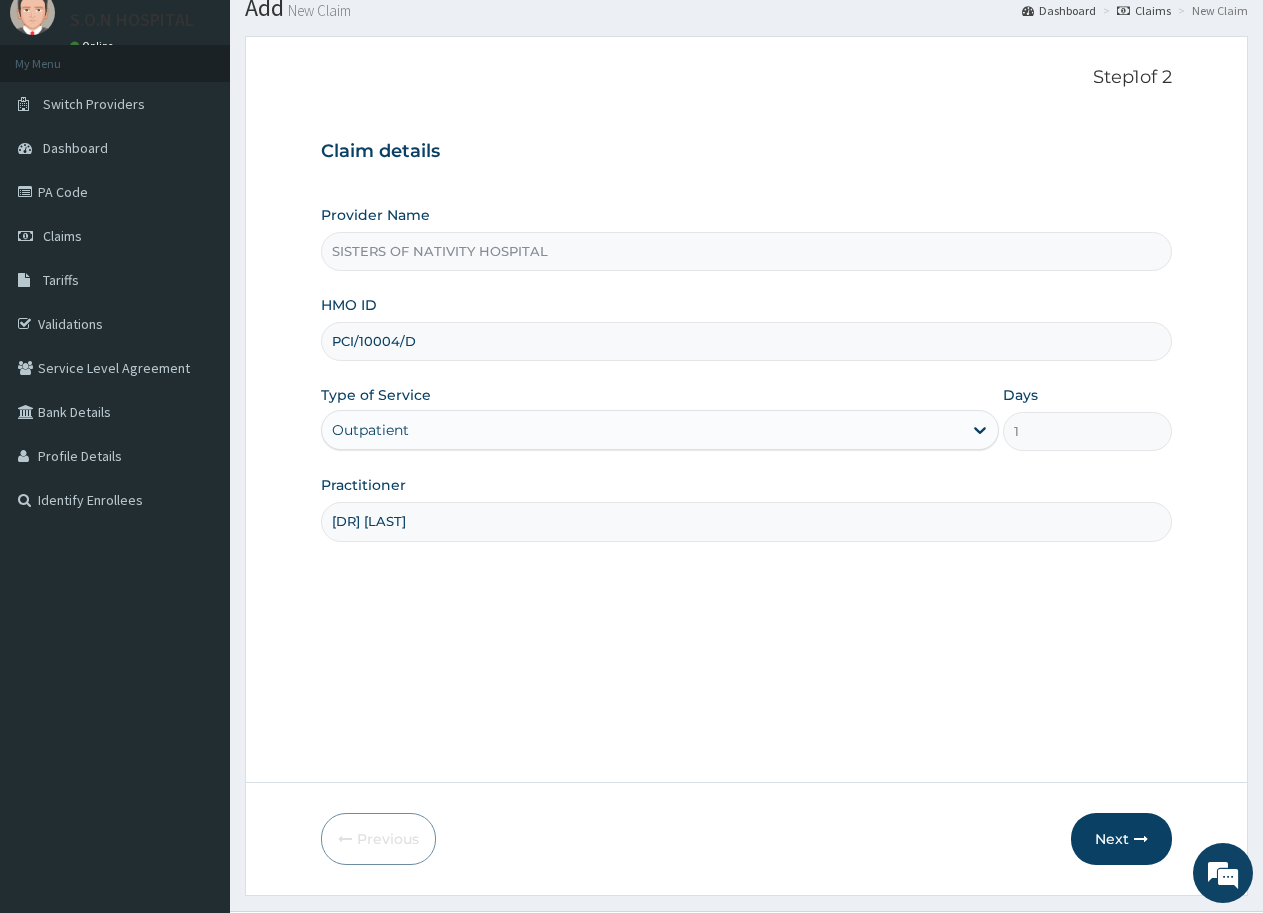 scroll, scrollTop: 119, scrollLeft: 0, axis: vertical 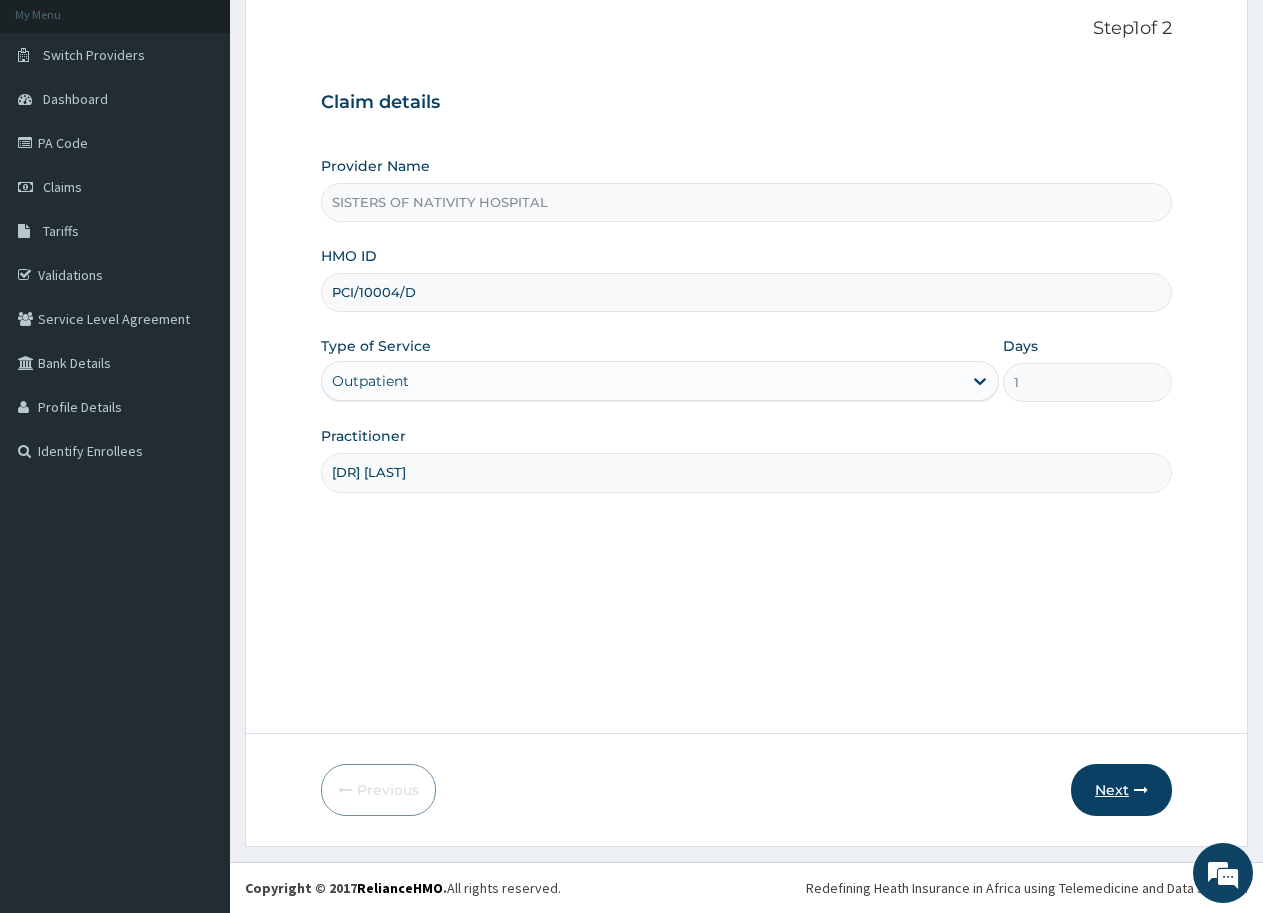 click on "Next" at bounding box center [1121, 790] 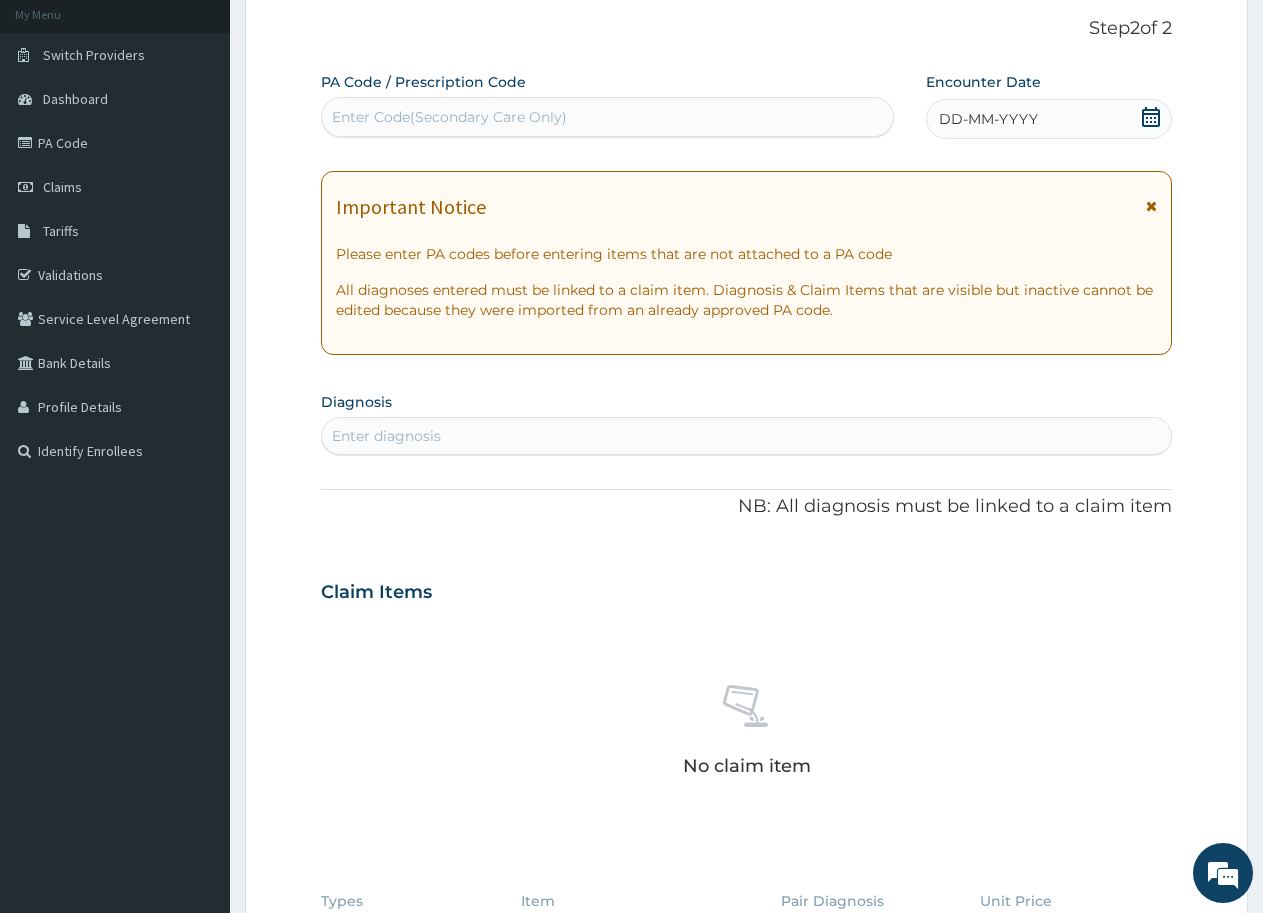 click on "Enter Code(Secondary Care Only)" at bounding box center (607, 117) 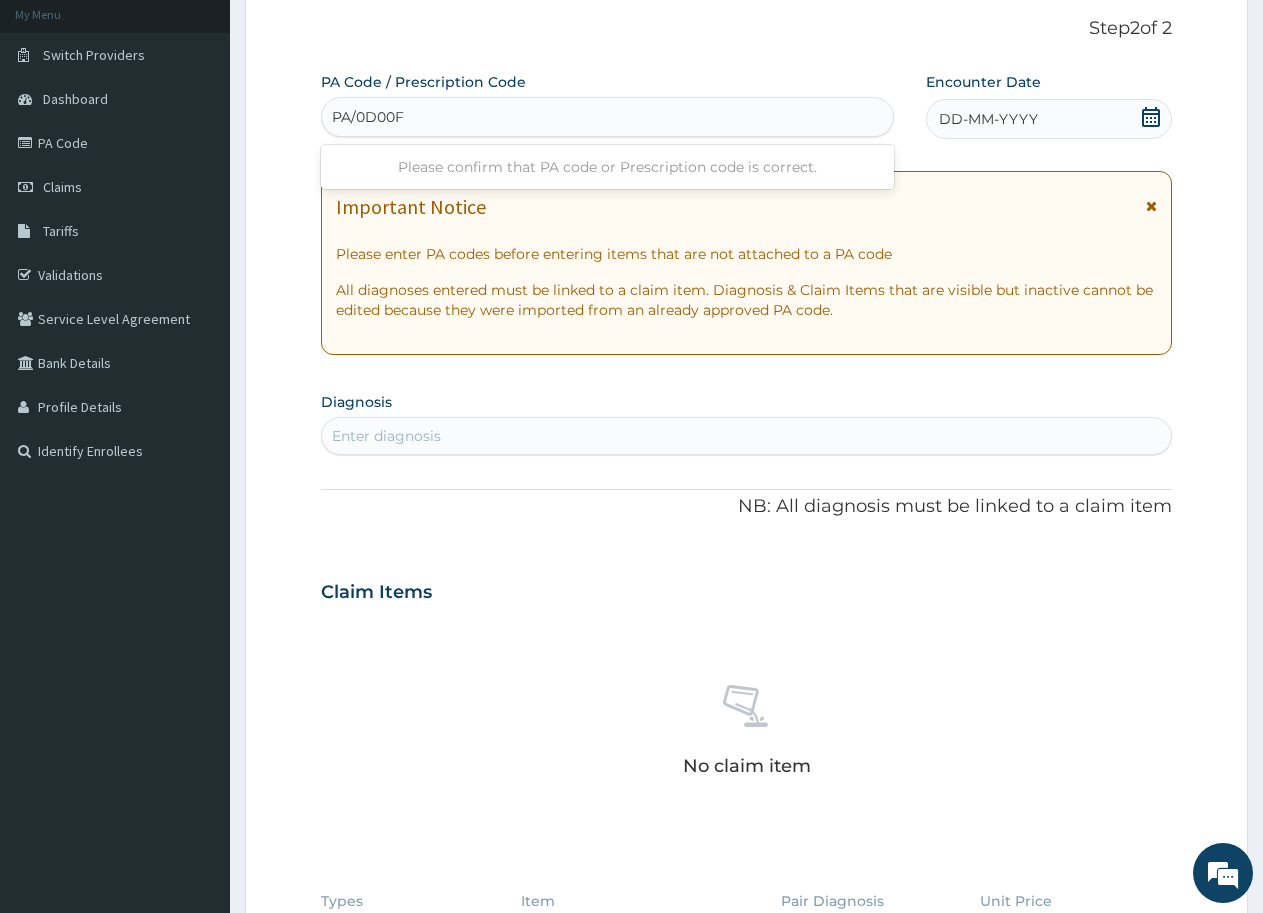 type on "PA/0D00F3" 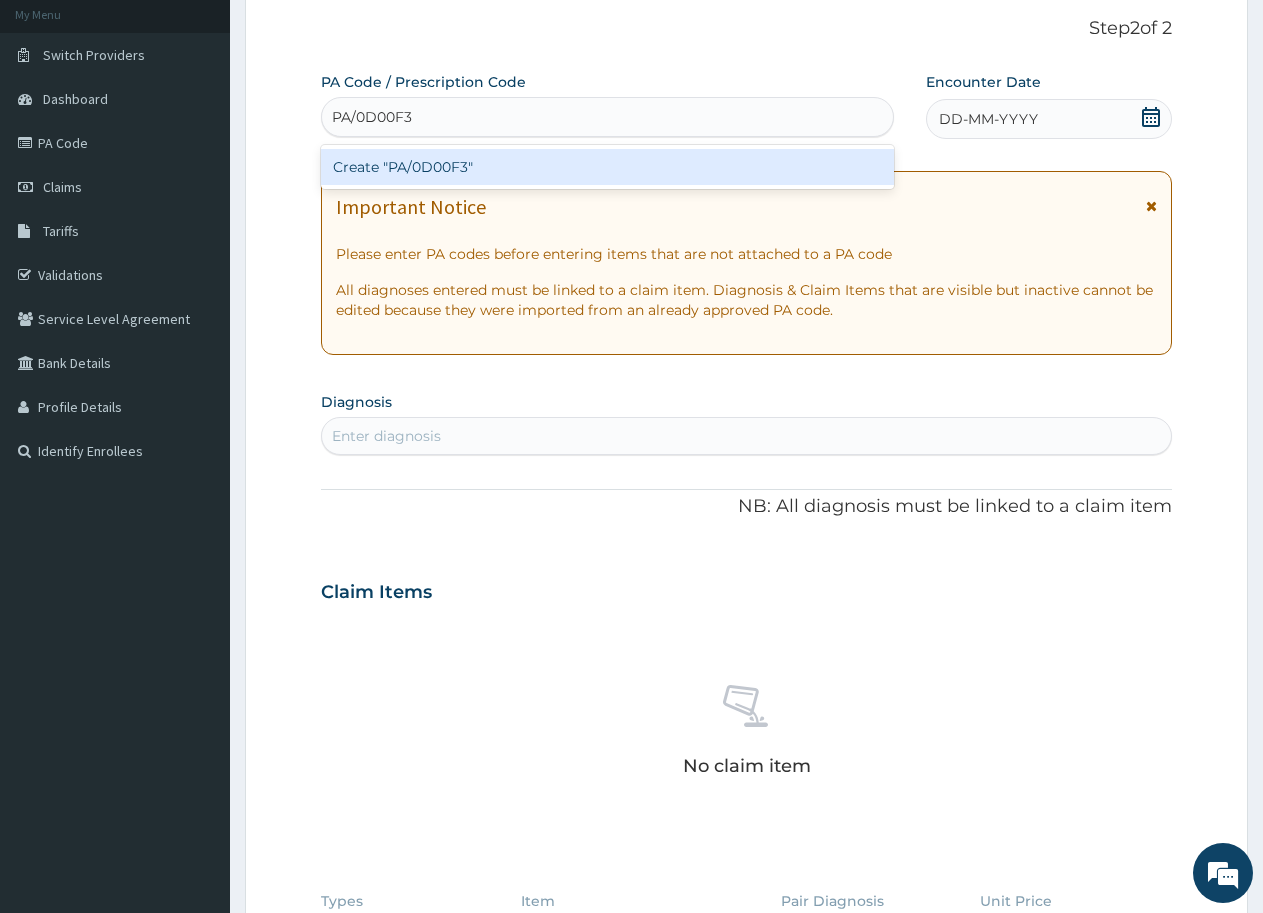 click on "Create "PA/0D00F3"" at bounding box center (607, 167) 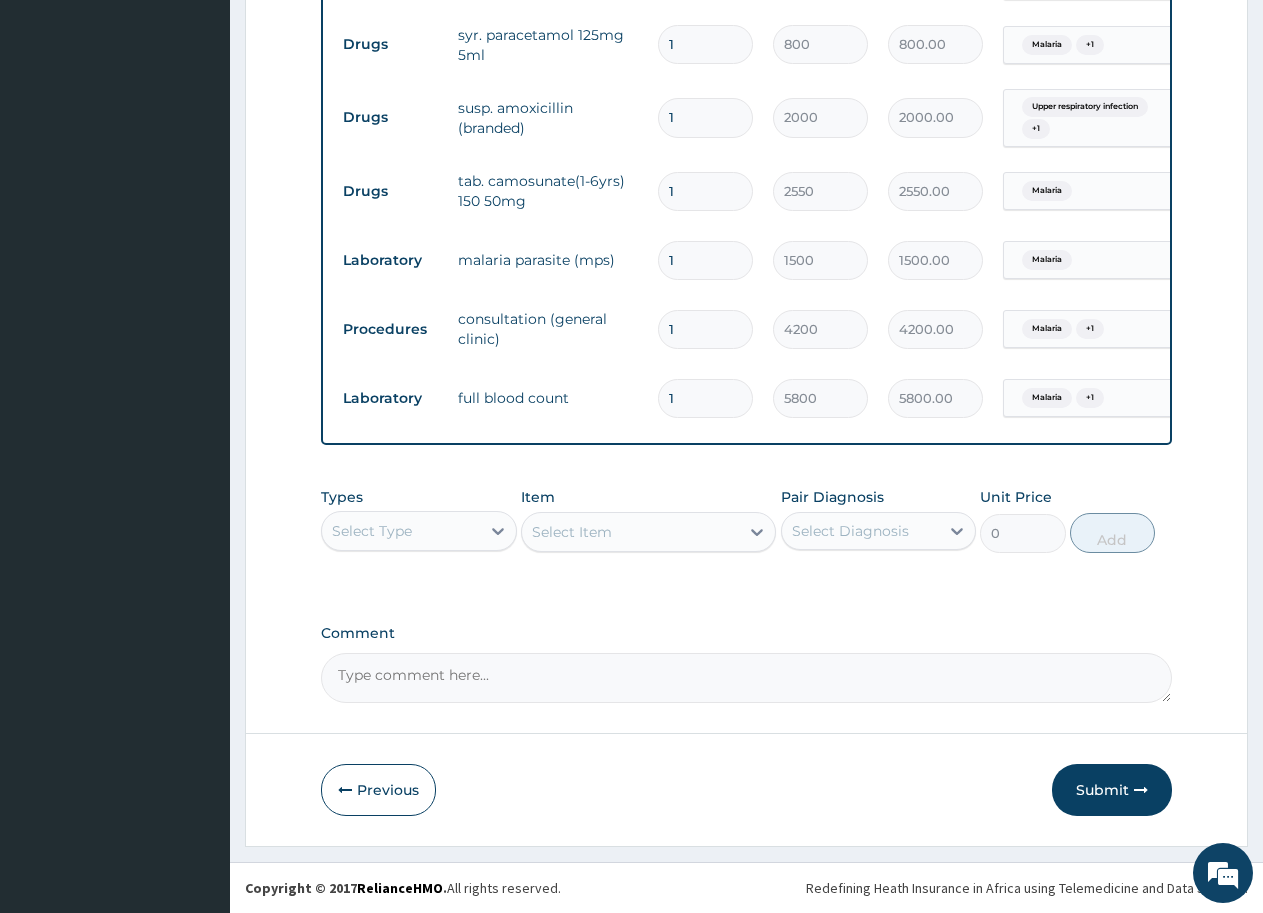 scroll, scrollTop: 882, scrollLeft: 0, axis: vertical 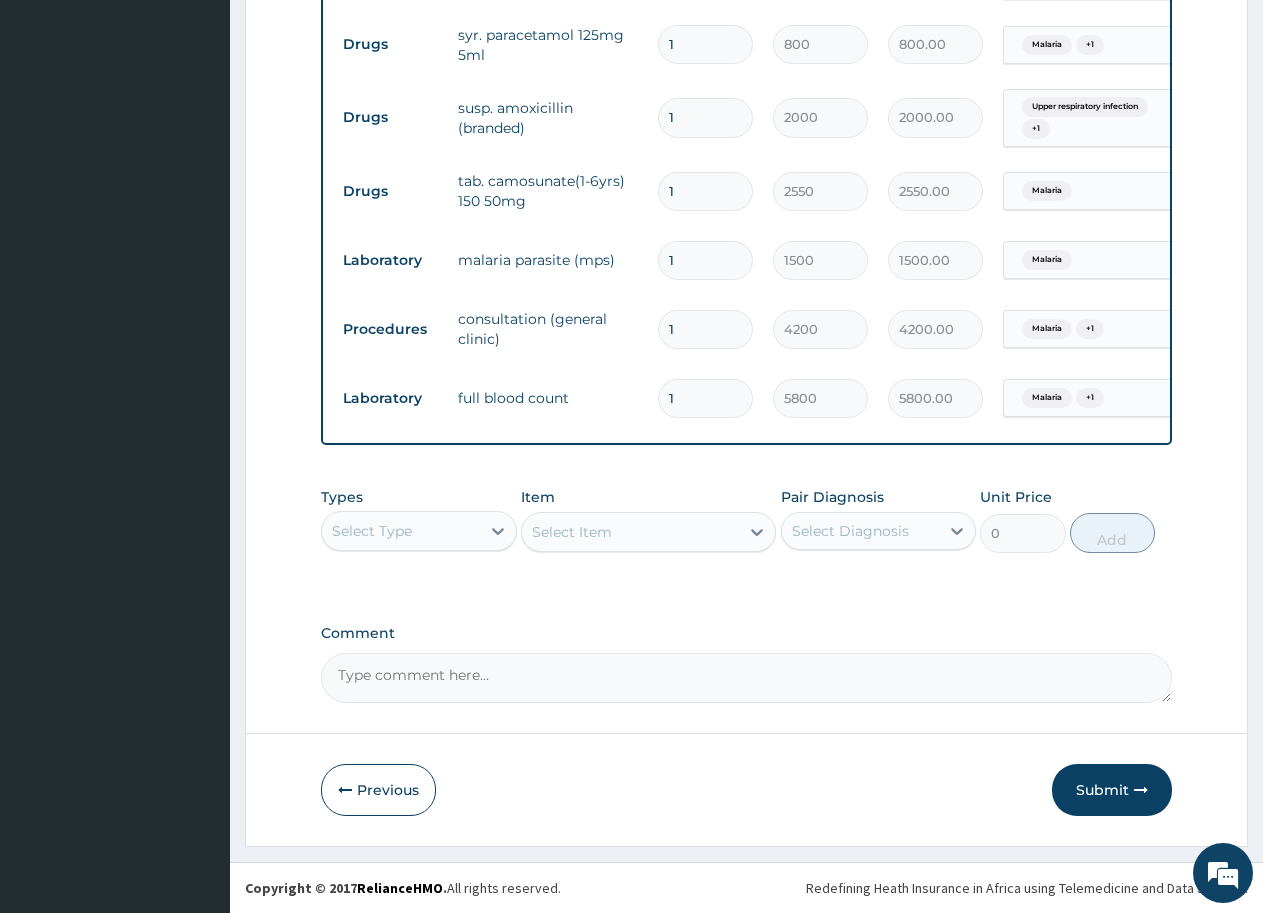drag, startPoint x: 1094, startPoint y: 783, endPoint x: 1055, endPoint y: 782, distance: 39.012817 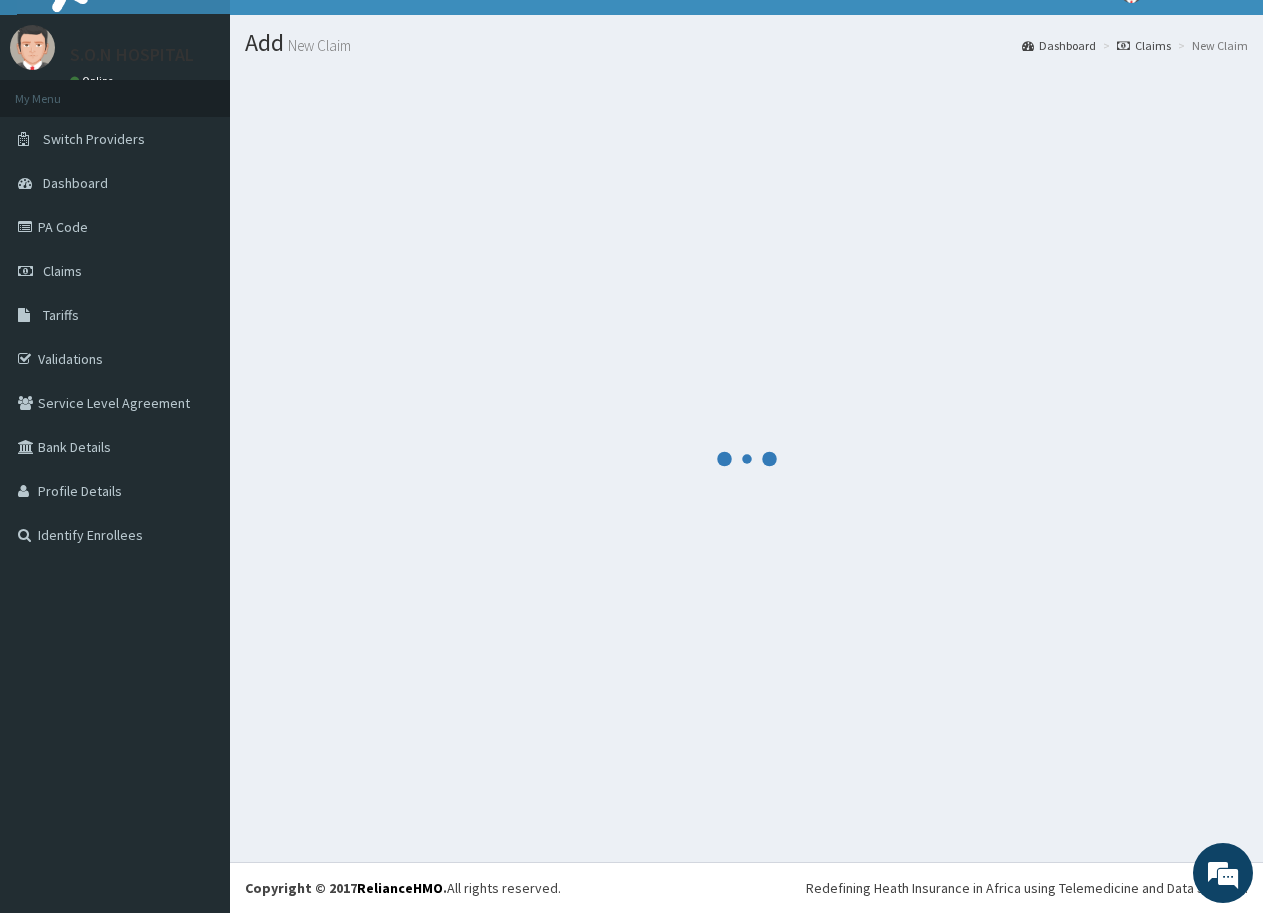 scroll, scrollTop: 882, scrollLeft: 0, axis: vertical 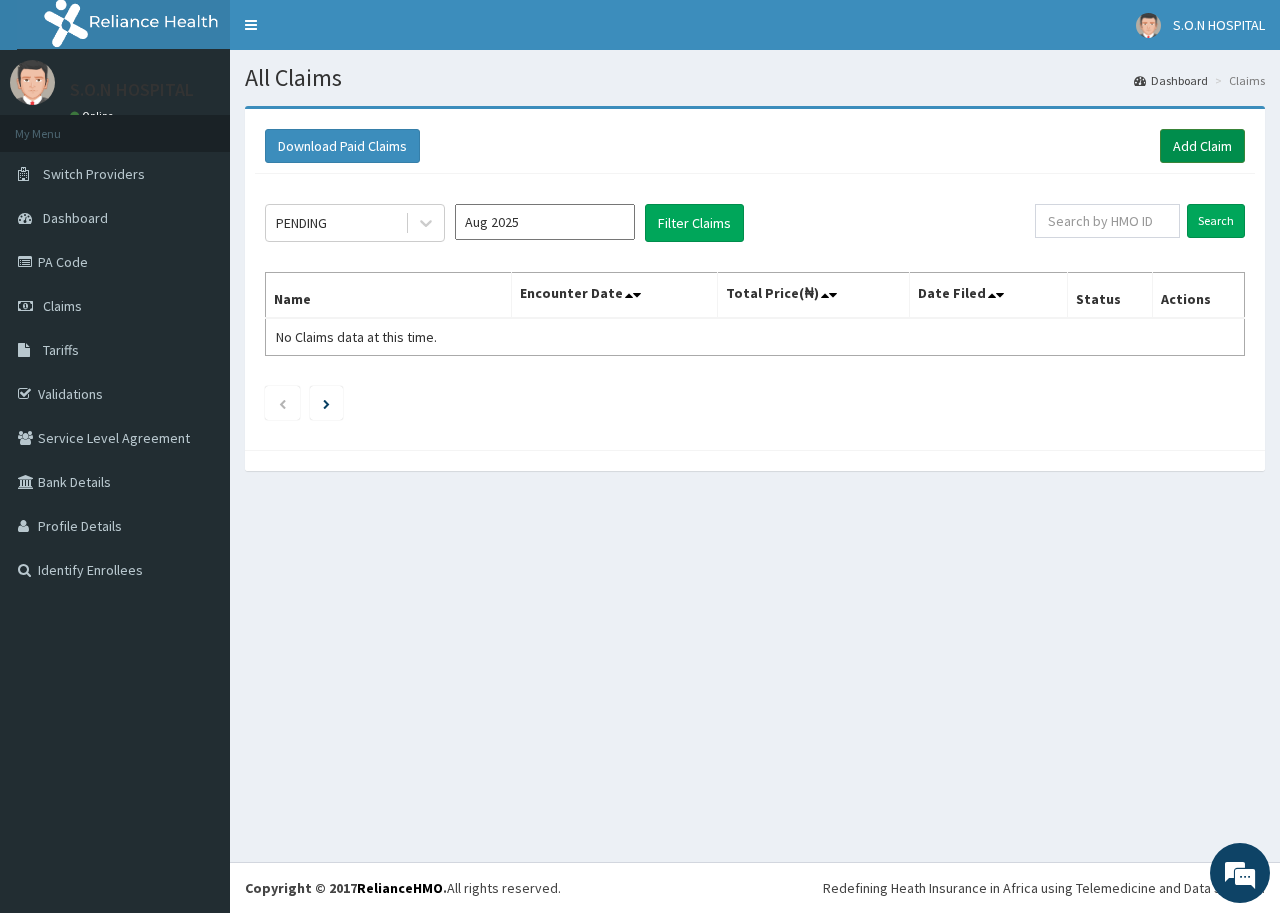 click on "Add Claim" at bounding box center [1202, 146] 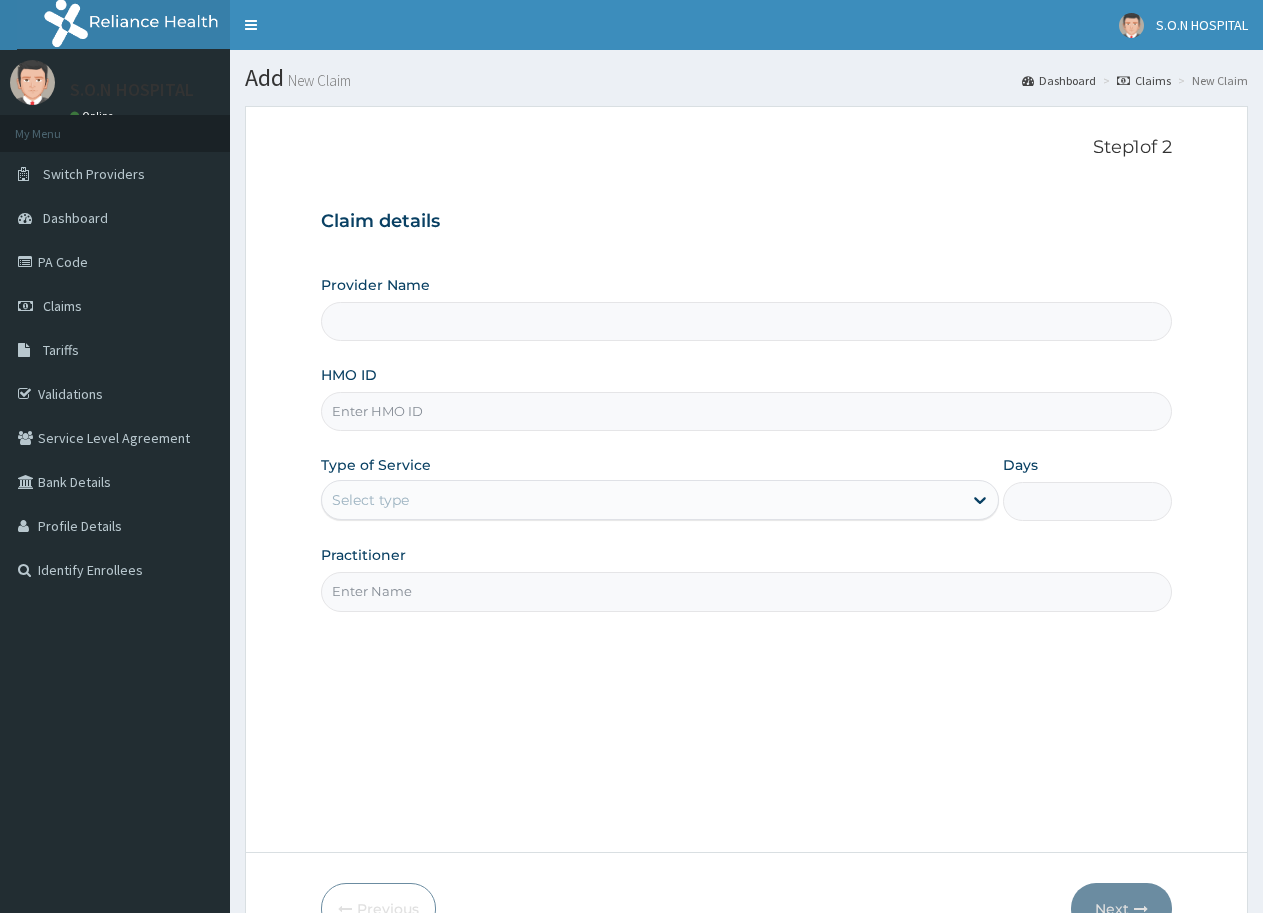 scroll, scrollTop: 0, scrollLeft: 0, axis: both 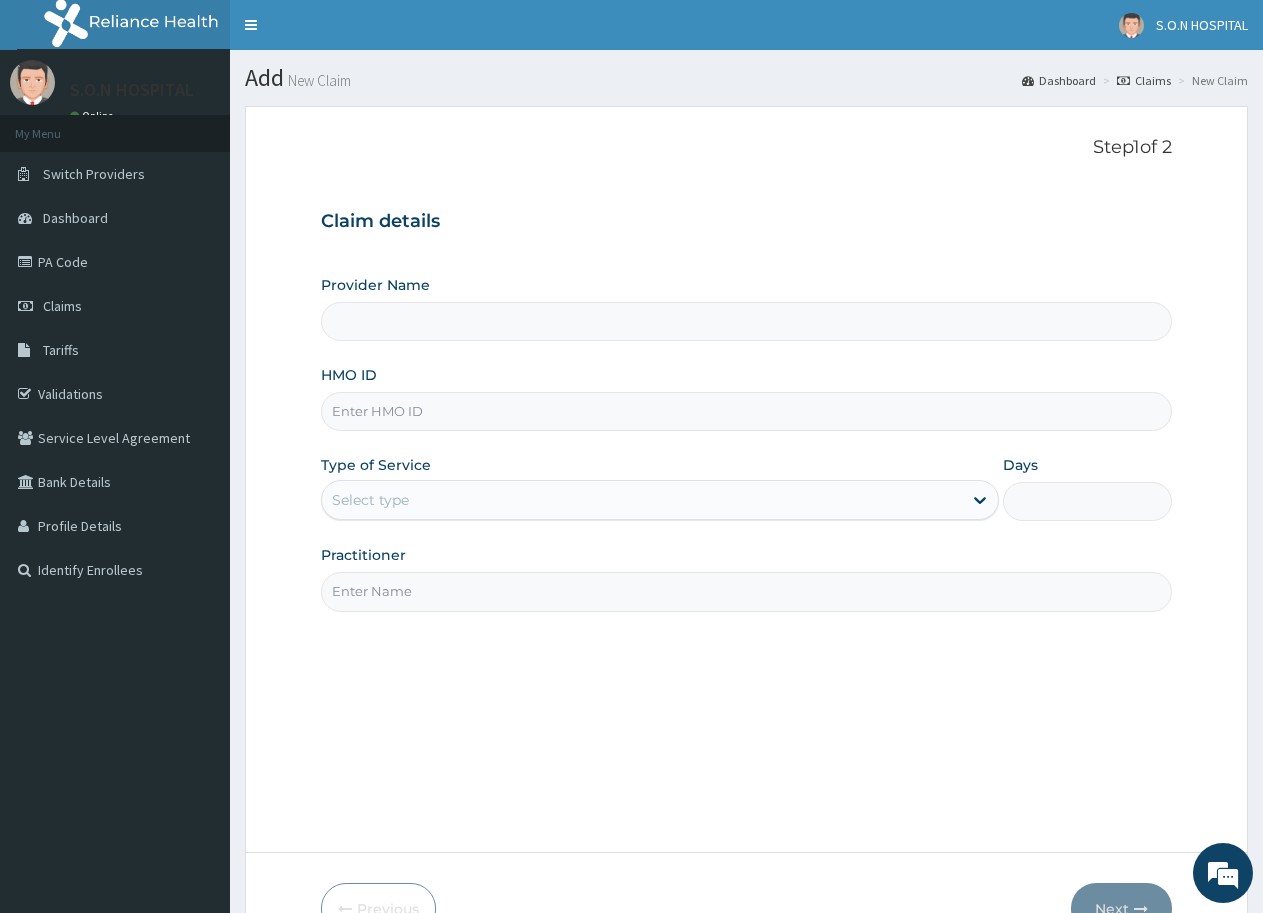 type on "SISTERS OF NATIVITY HOSPITAL" 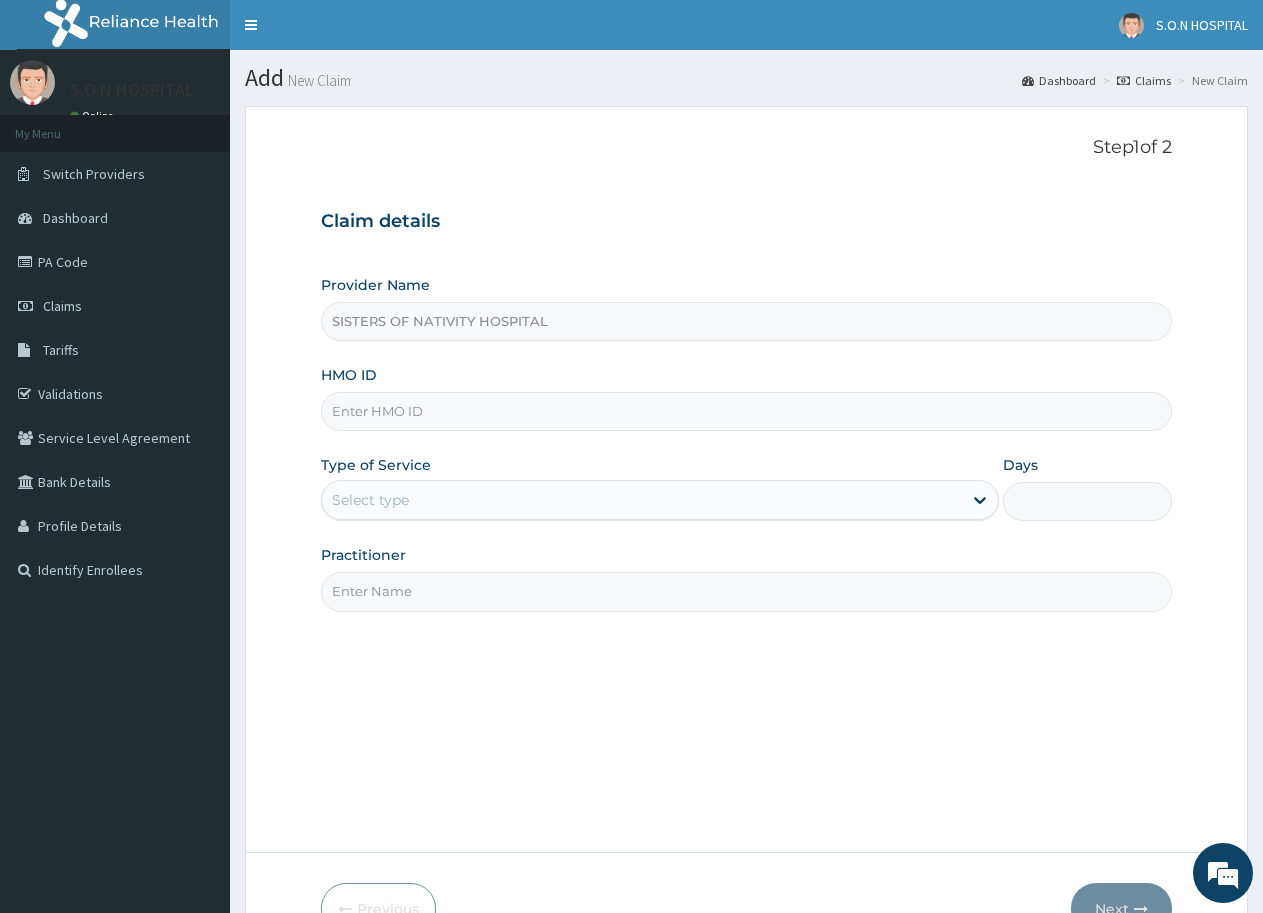 click on "HMO ID" at bounding box center [746, 411] 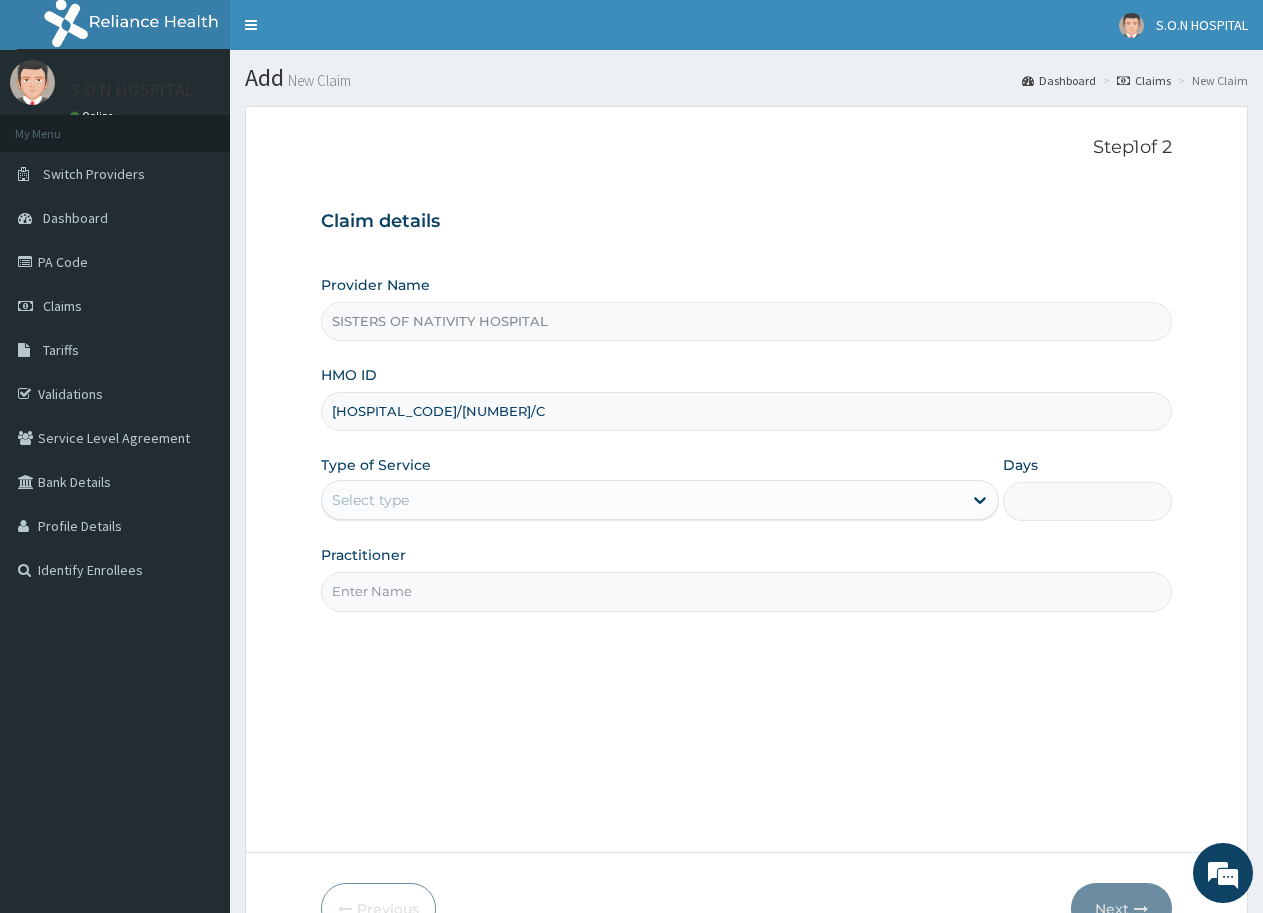 type on "VMY/10001/C" 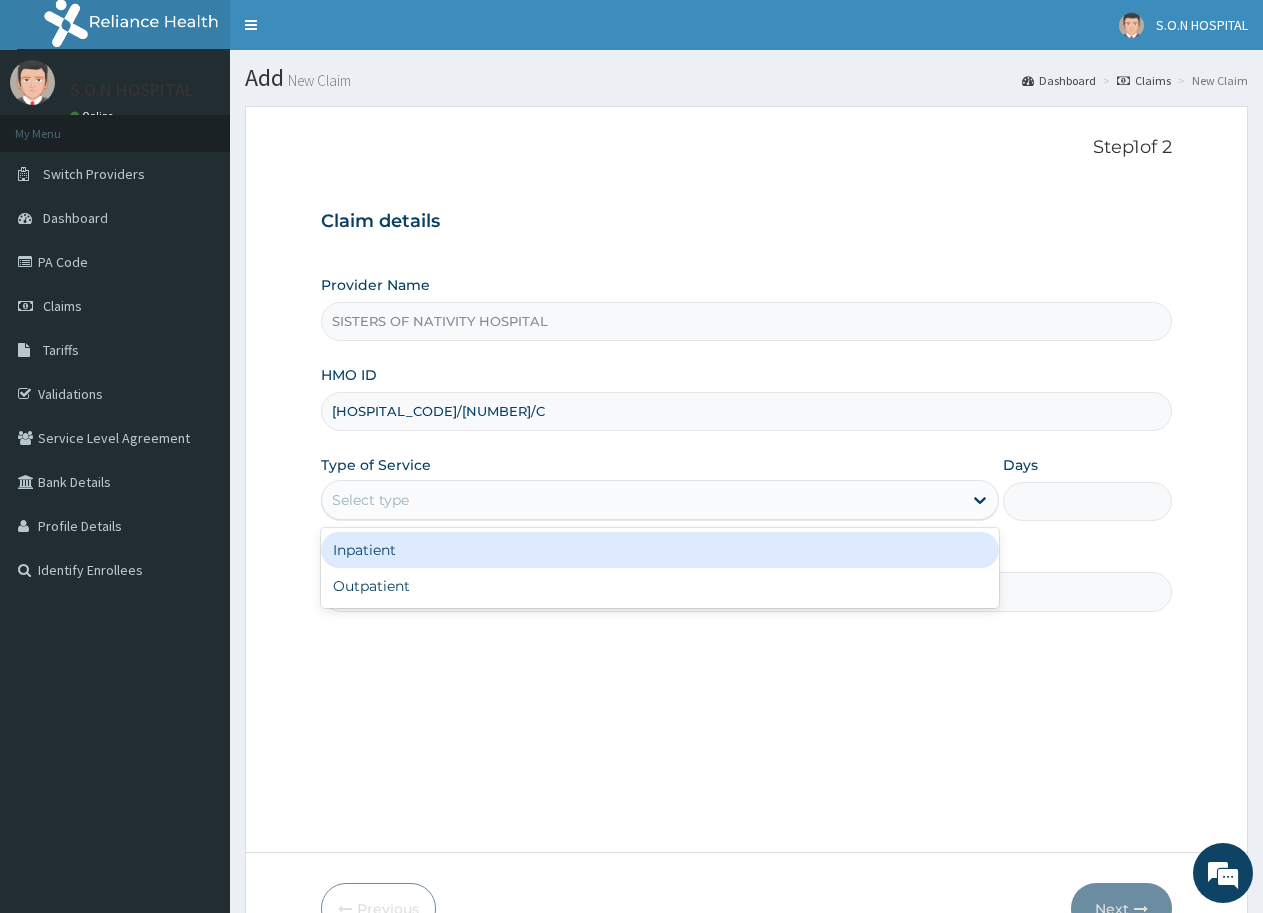 click on "Select type" at bounding box center (641, 500) 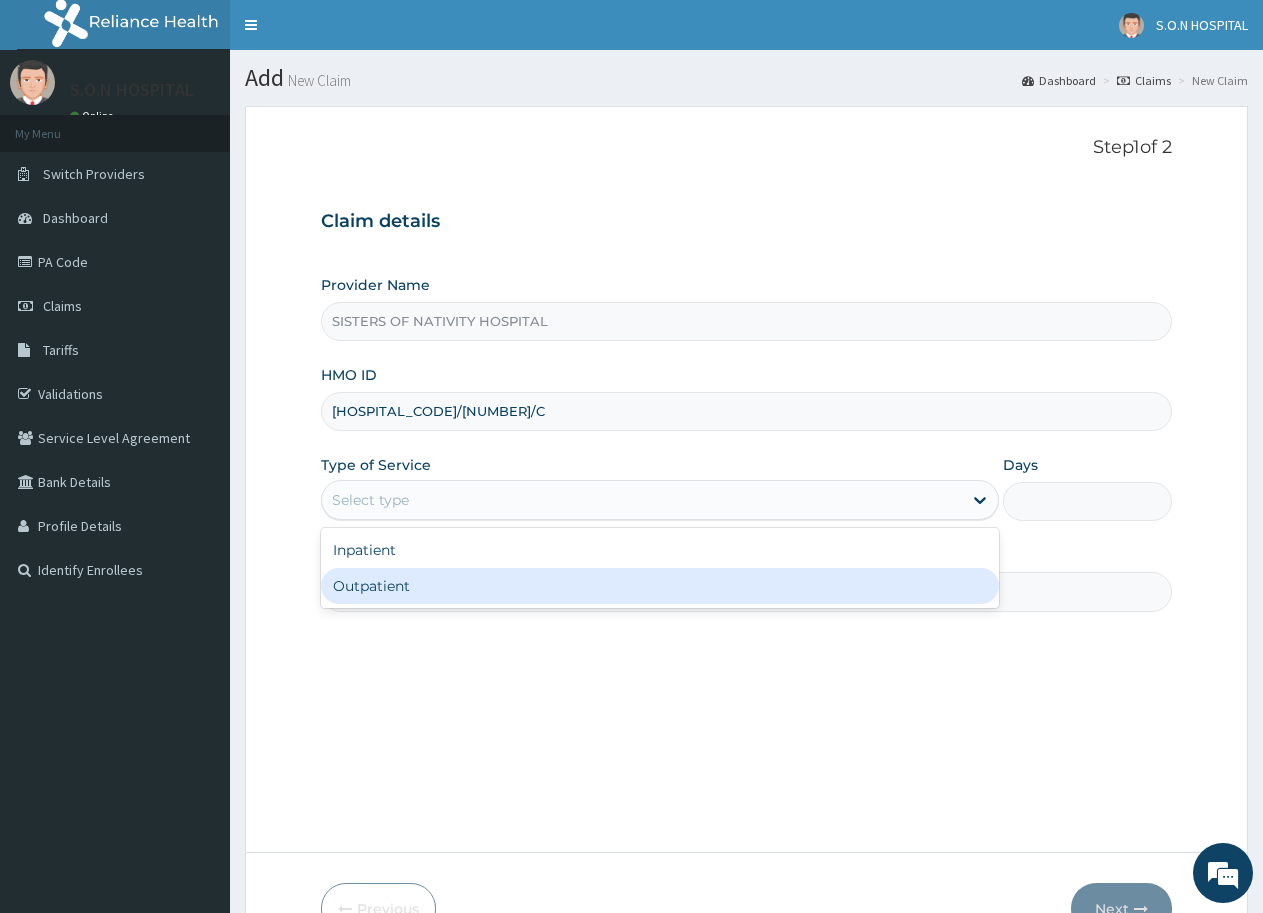 click on "Outpatient" at bounding box center (659, 586) 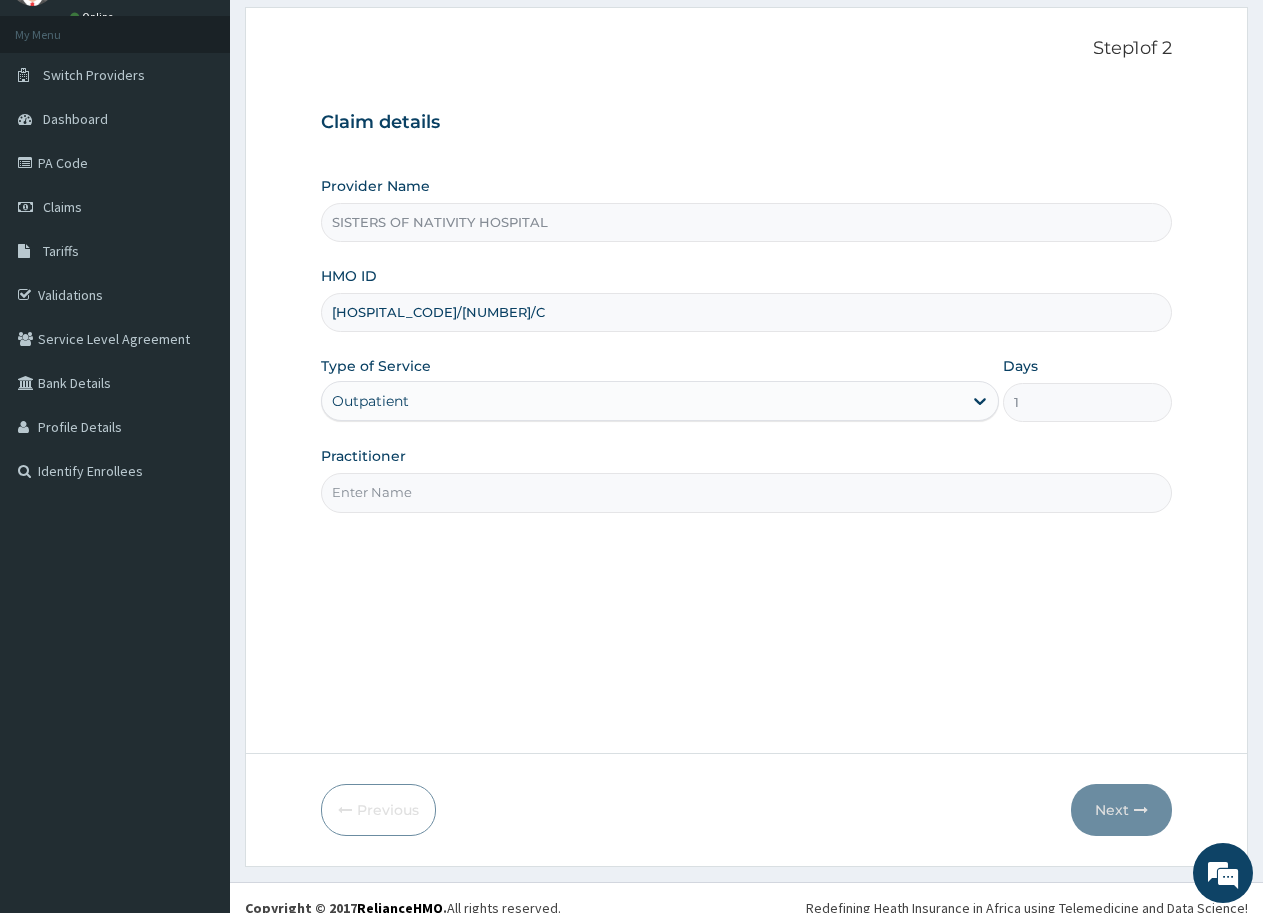 scroll, scrollTop: 119, scrollLeft: 0, axis: vertical 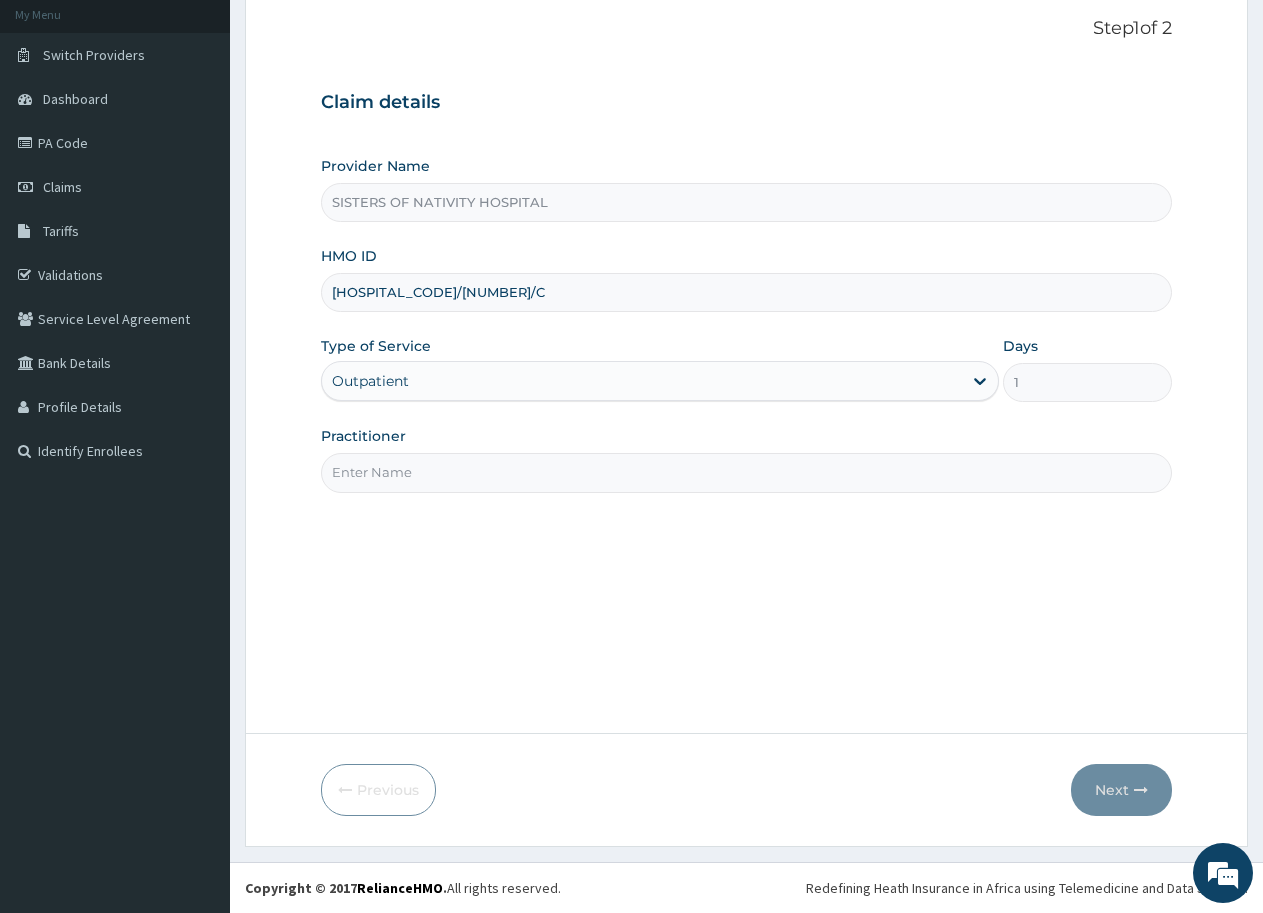 drag, startPoint x: 518, startPoint y: 478, endPoint x: 526, endPoint y: 487, distance: 12.0415945 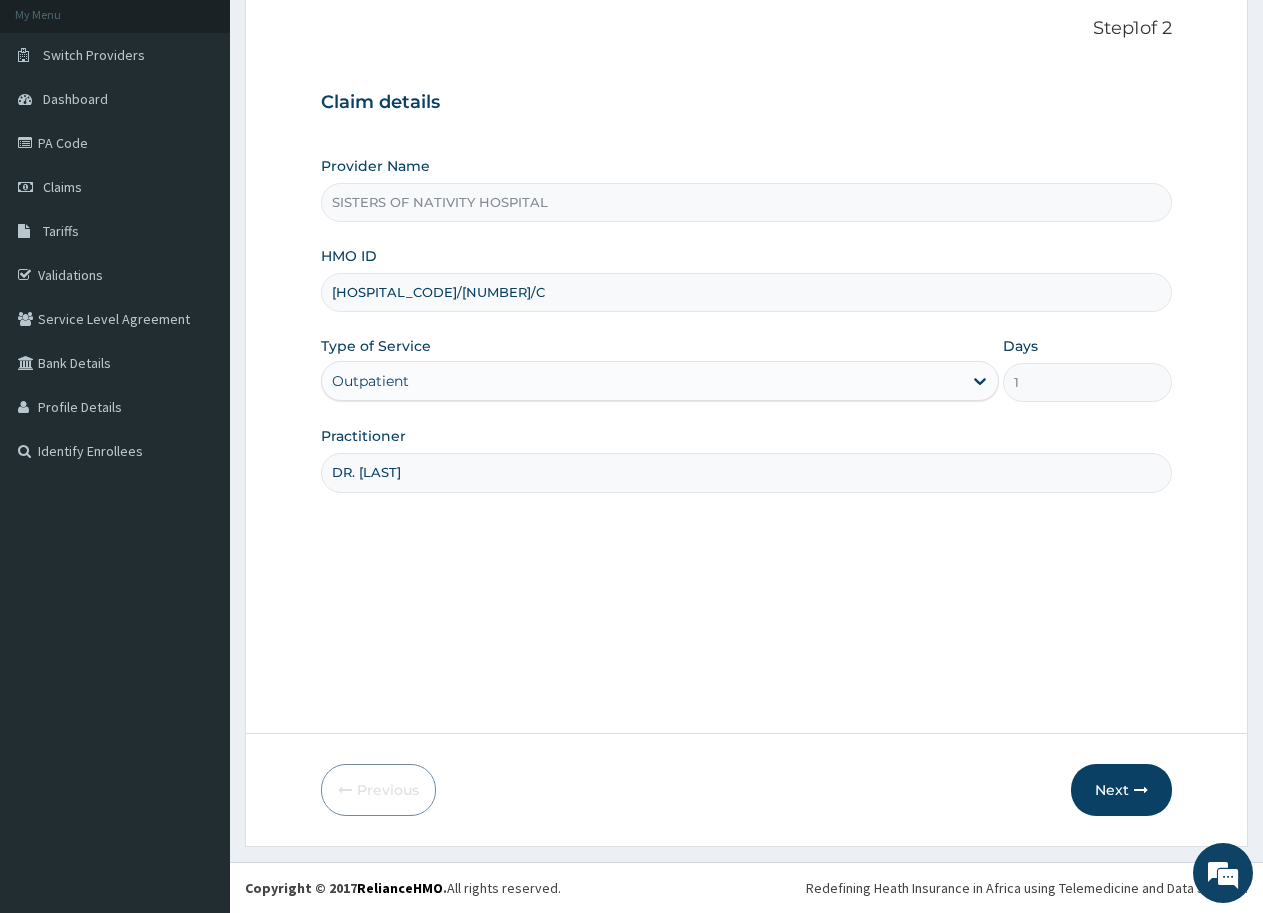 click on "DR. IBEH" at bounding box center [746, 472] 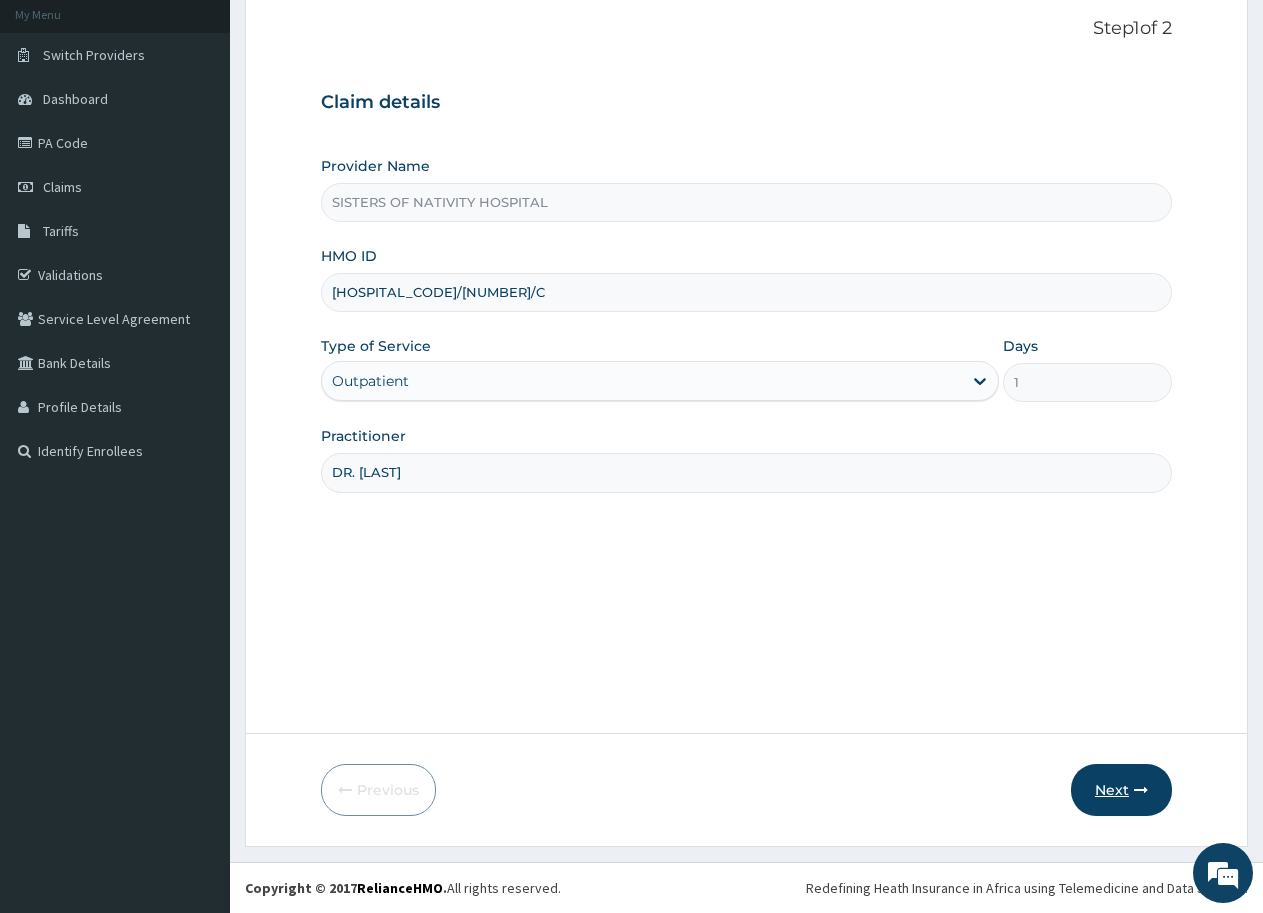 click on "Next" at bounding box center (1121, 790) 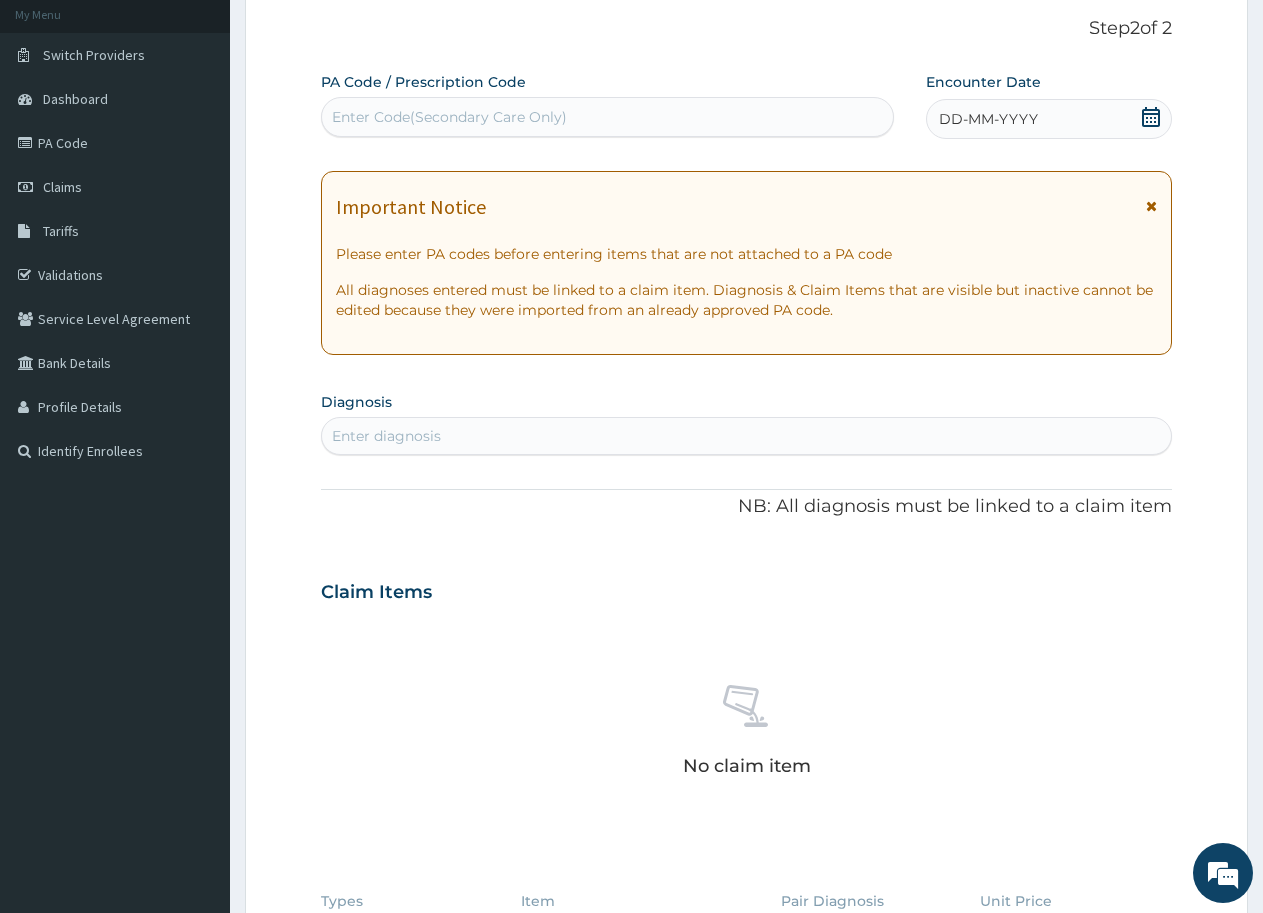 click on "Enter Code(Secondary Care Only)" at bounding box center (449, 117) 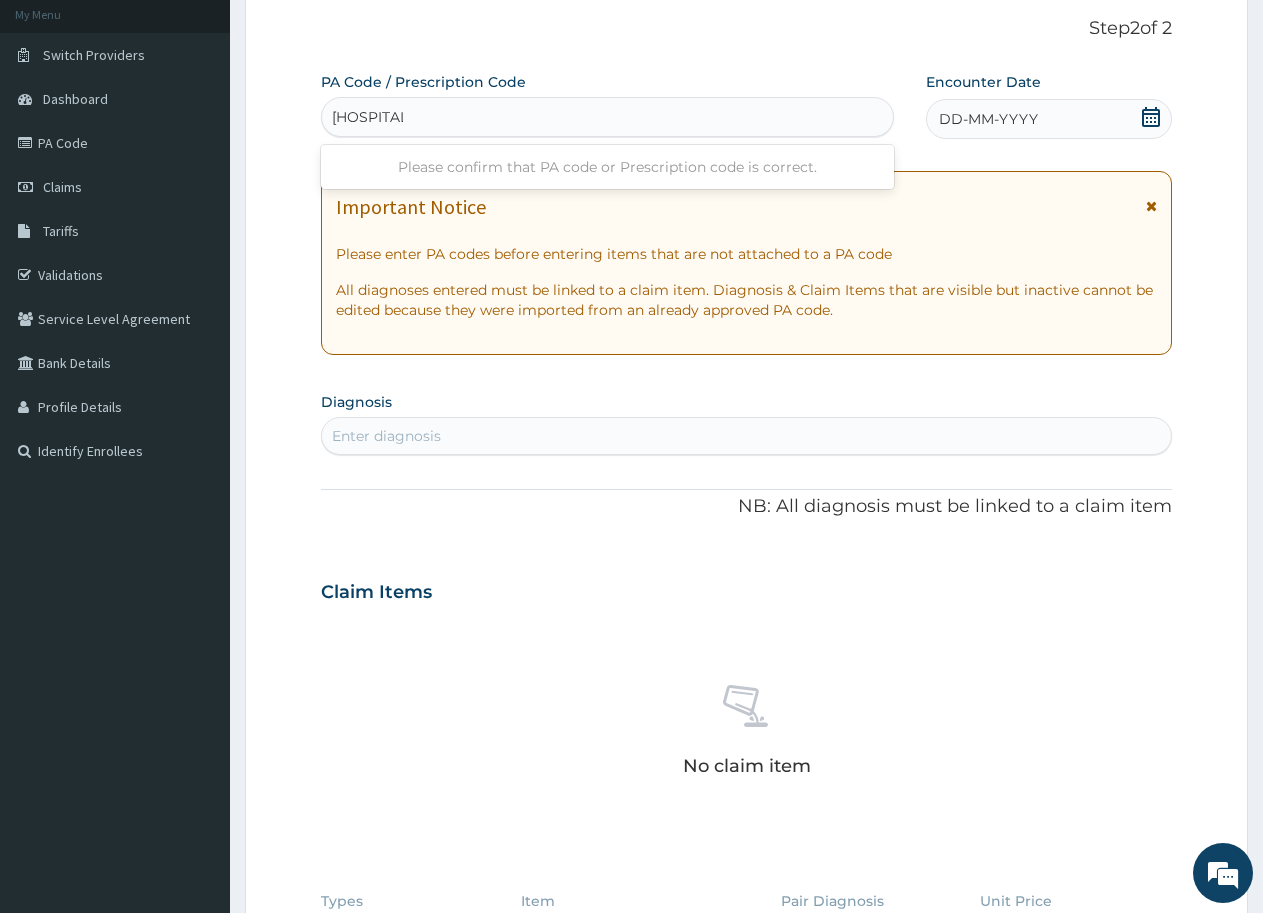 type on "PA/2364A5" 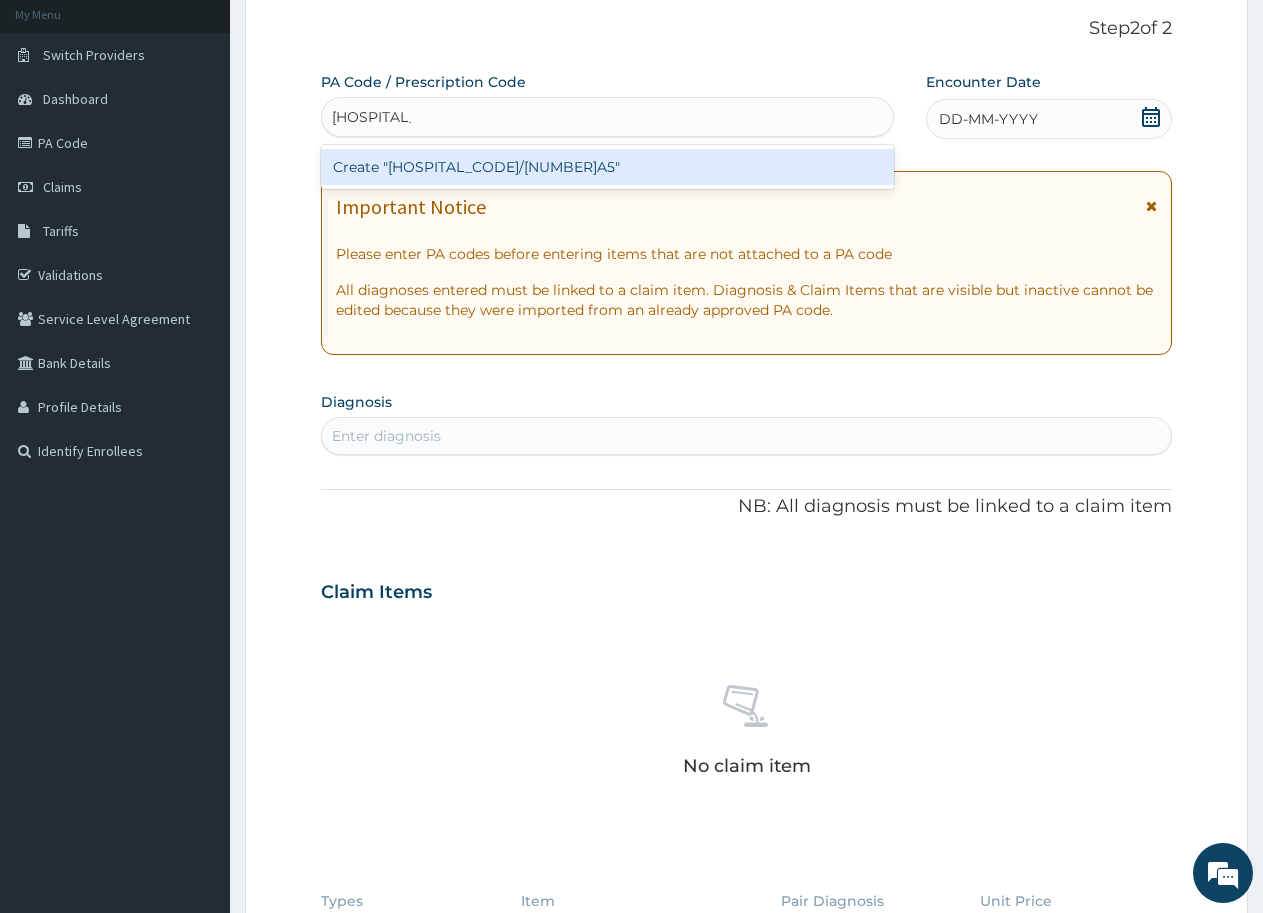 click on "Create "PA/2364A5"" at bounding box center (607, 167) 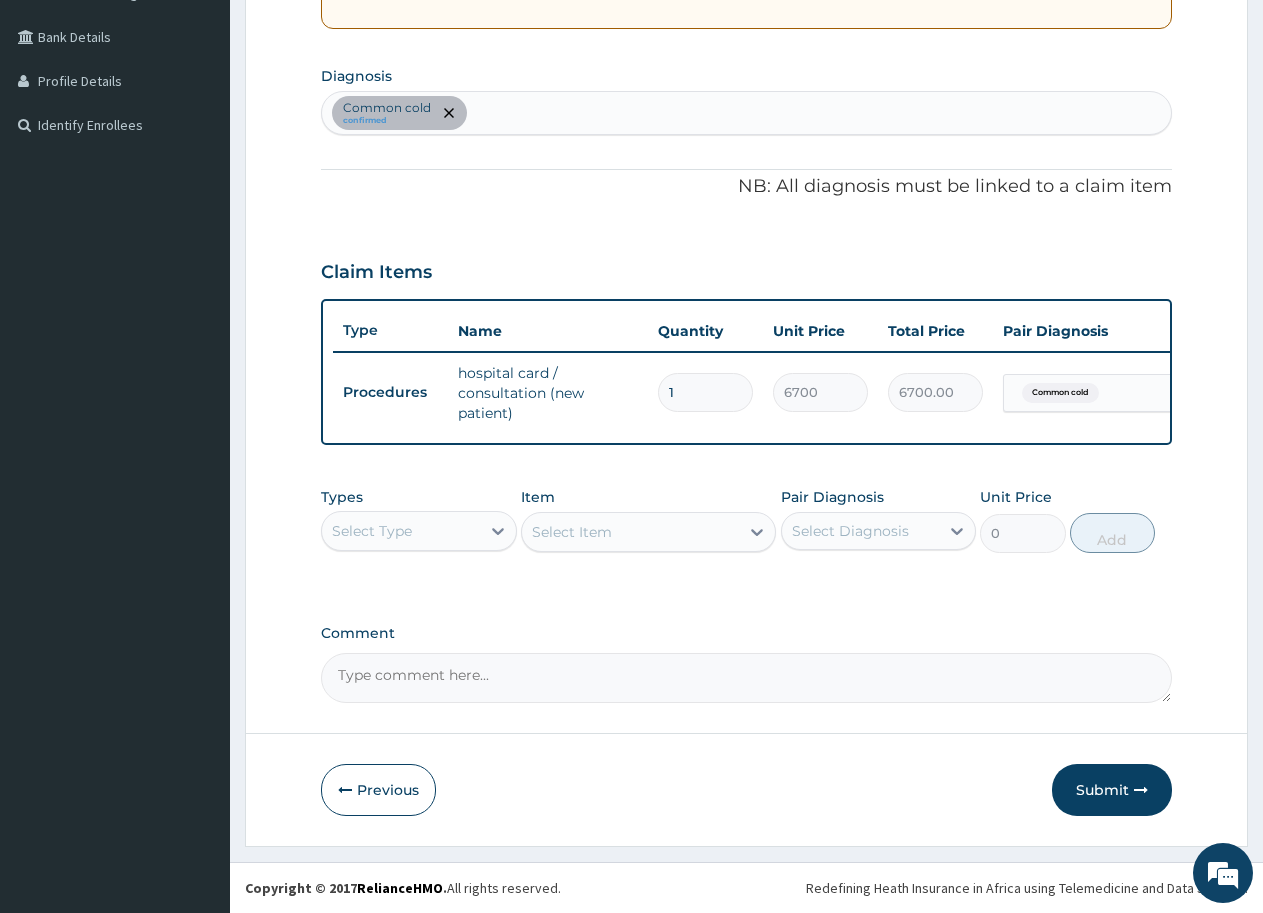 scroll, scrollTop: 462, scrollLeft: 0, axis: vertical 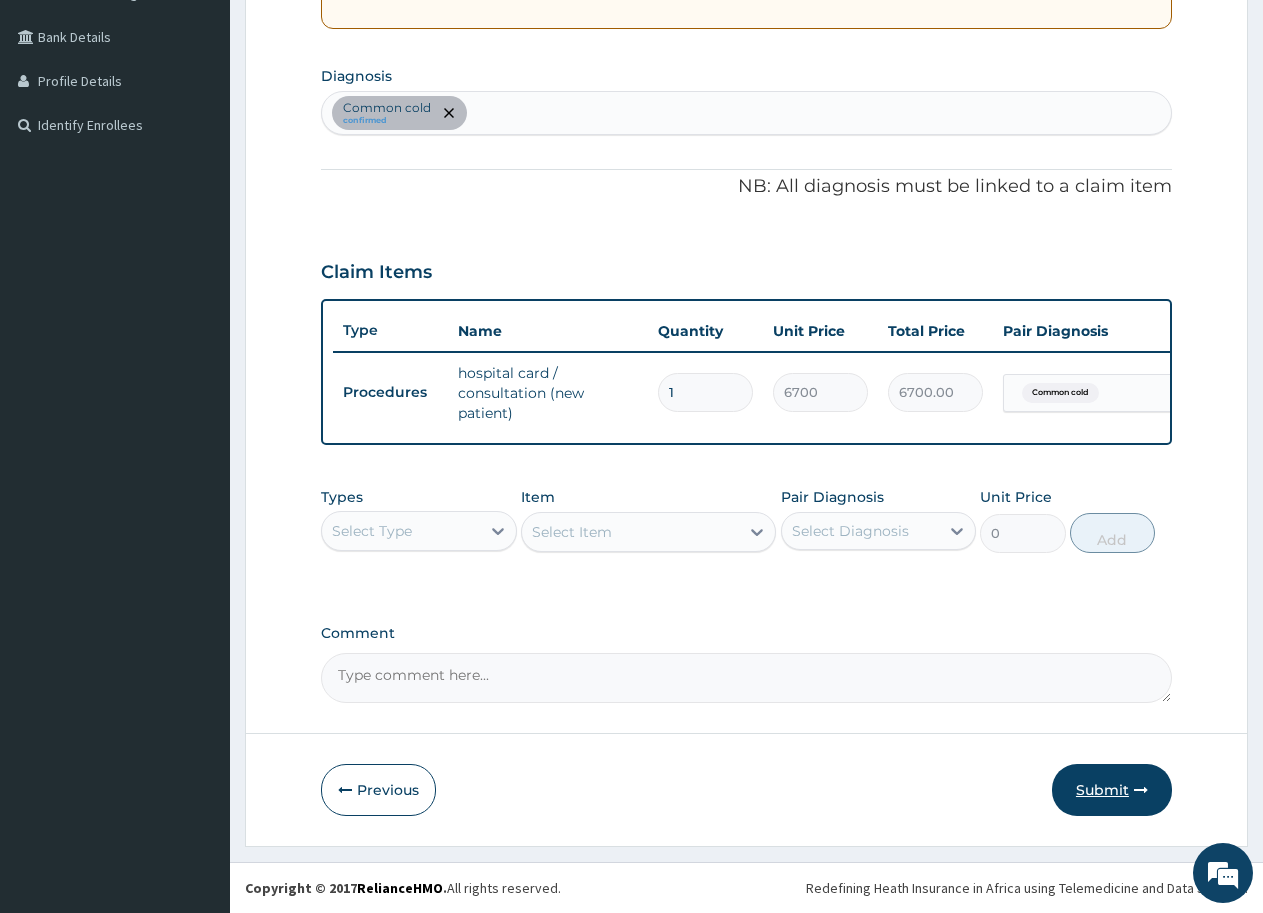 click on "Submit" at bounding box center (1112, 790) 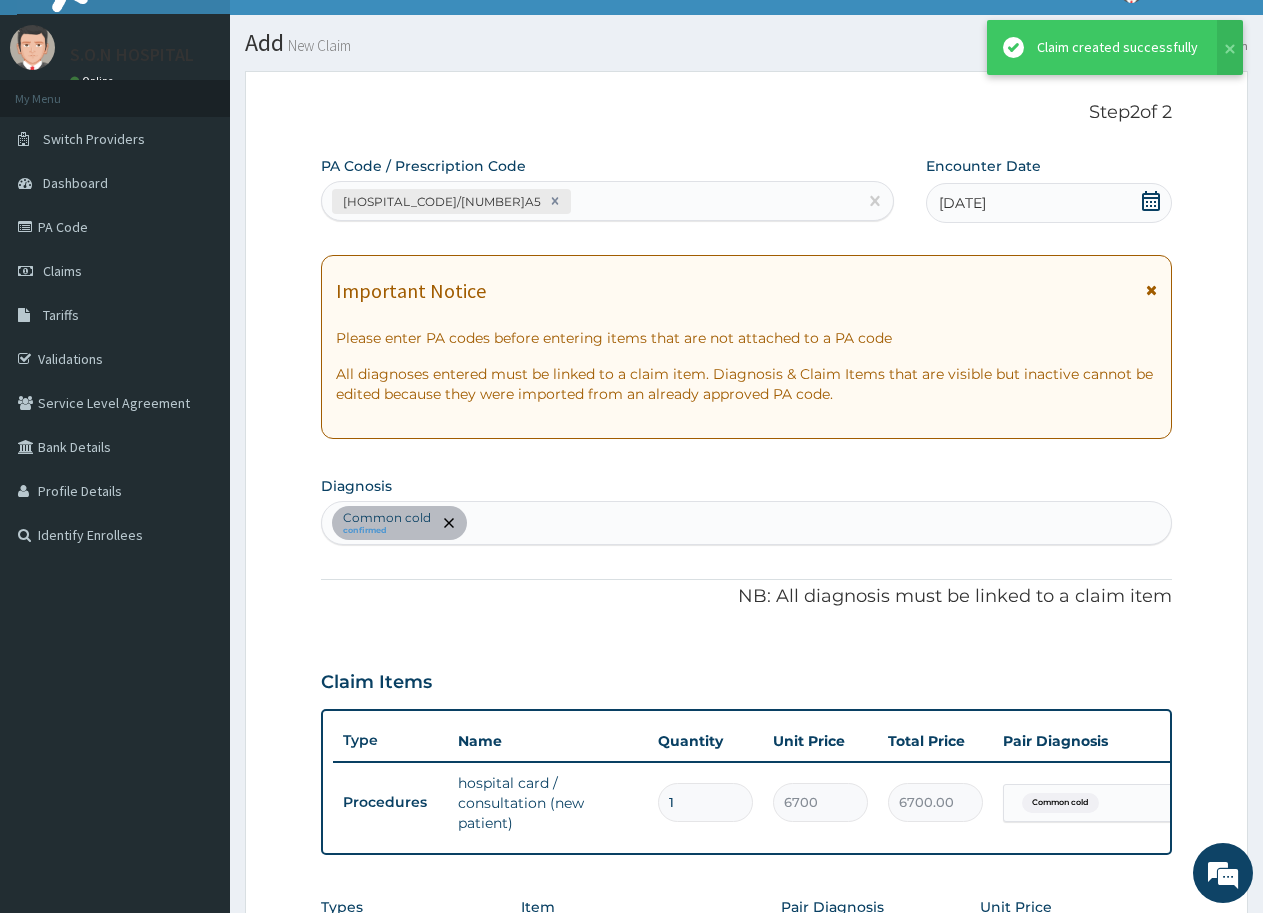 scroll, scrollTop: 462, scrollLeft: 0, axis: vertical 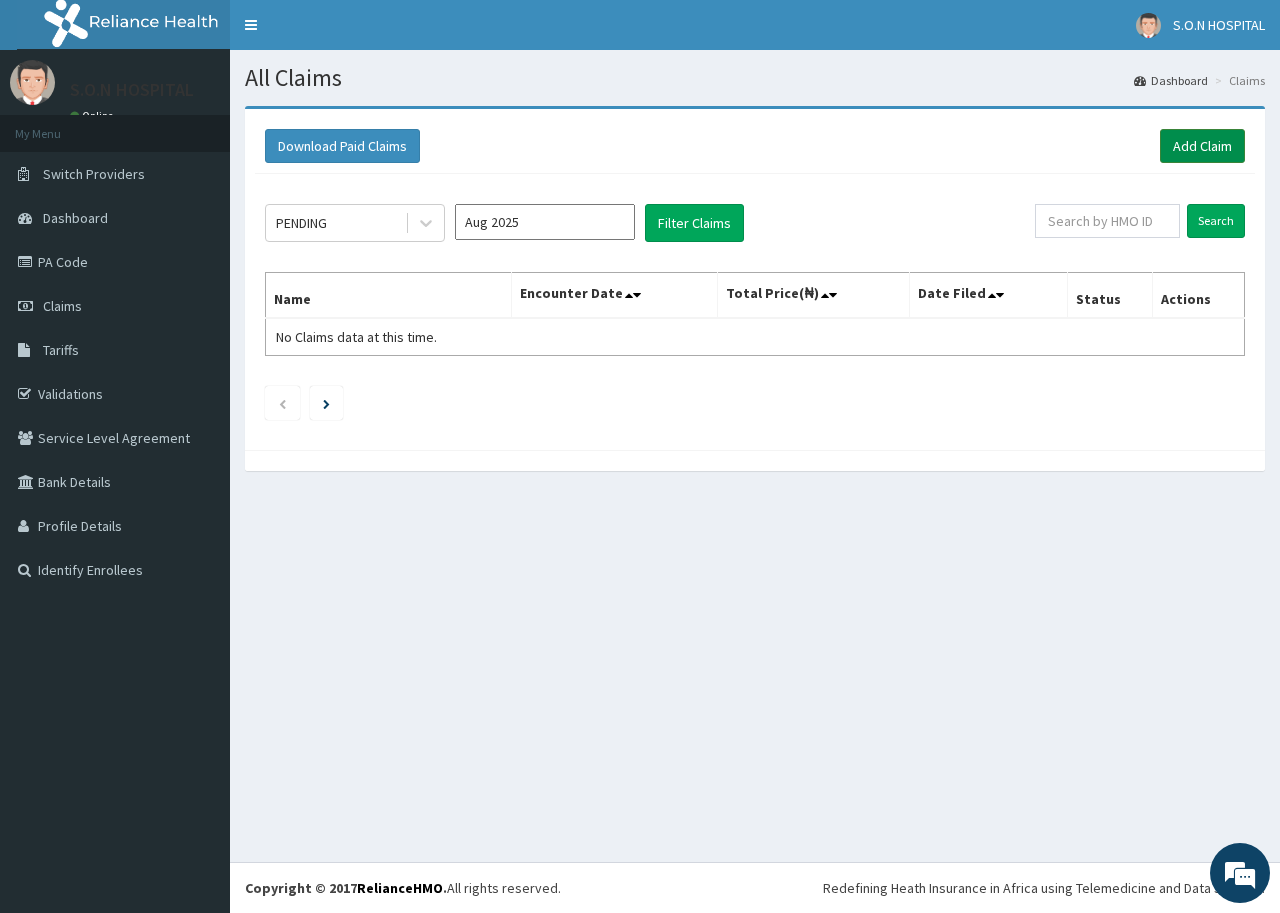 click on "Add Claim" at bounding box center (1202, 146) 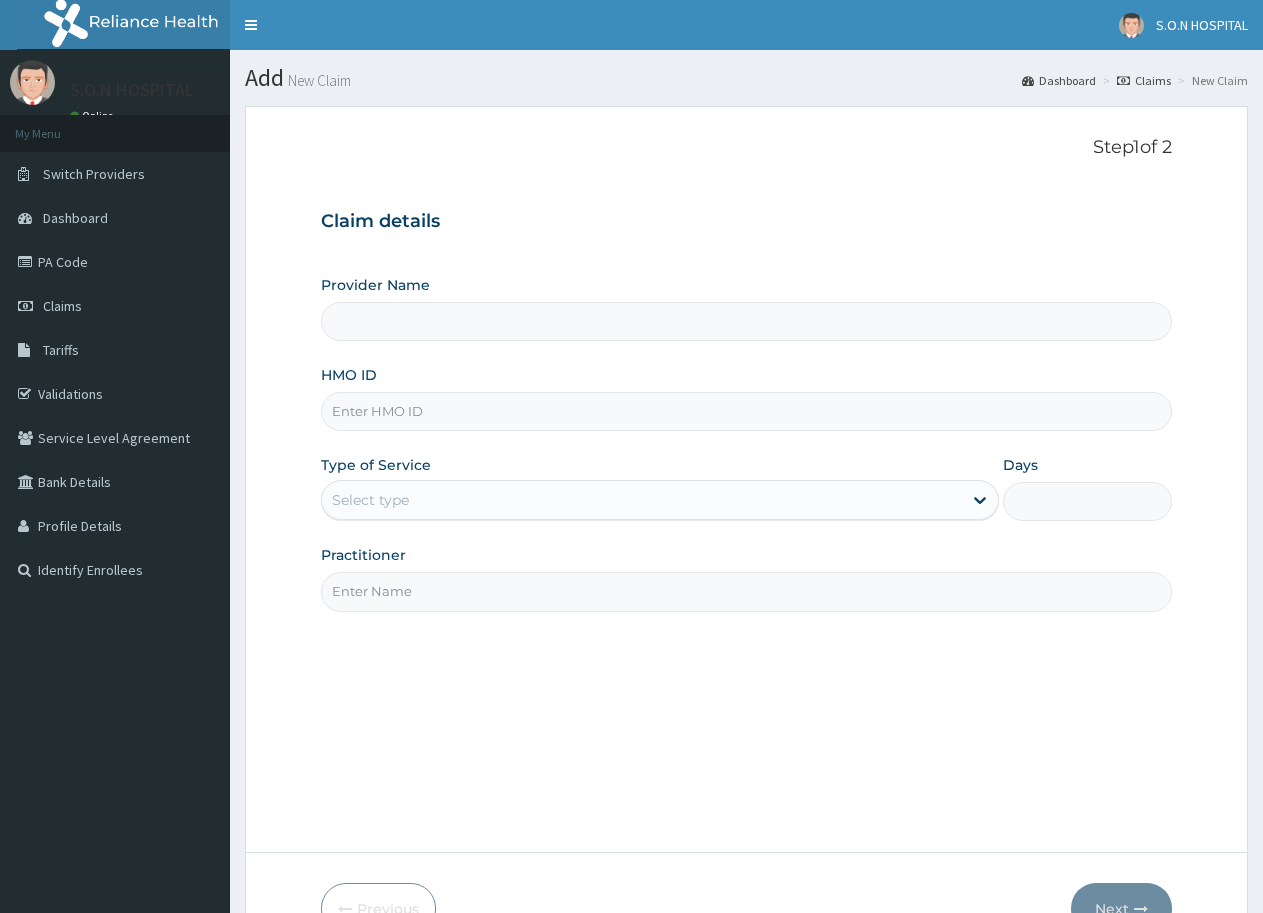 scroll, scrollTop: 0, scrollLeft: 0, axis: both 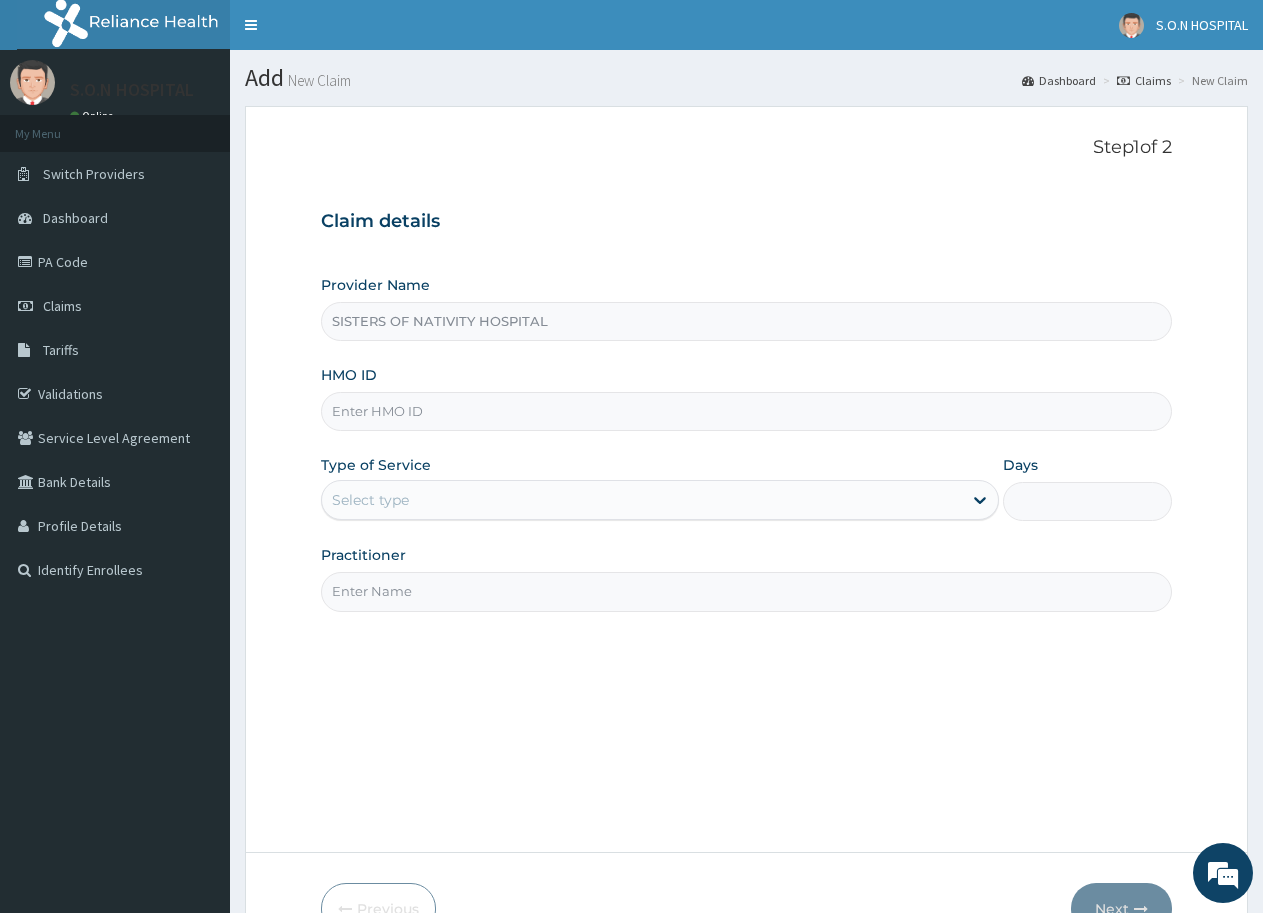 click on "HMO ID" at bounding box center (746, 411) 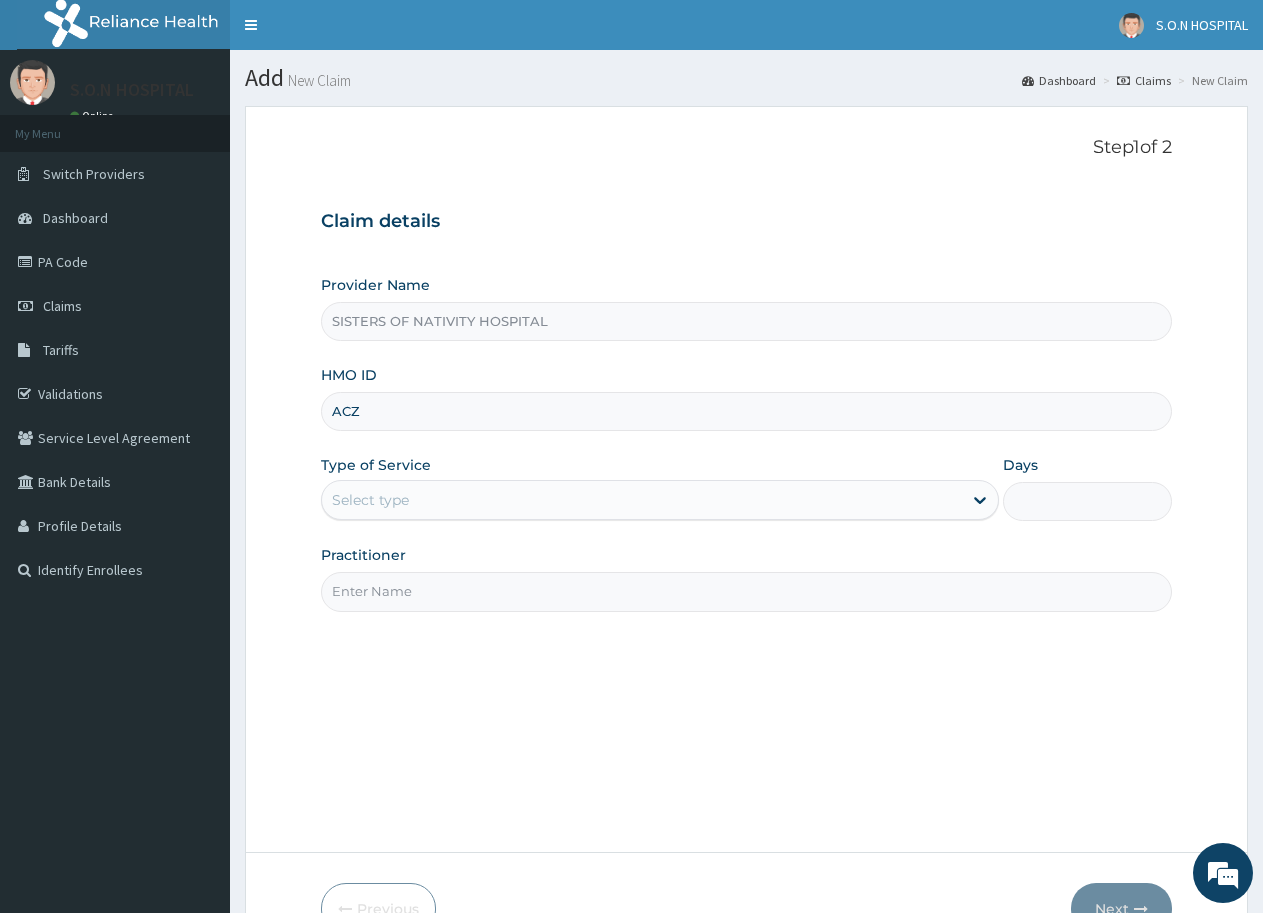 scroll, scrollTop: 0, scrollLeft: 0, axis: both 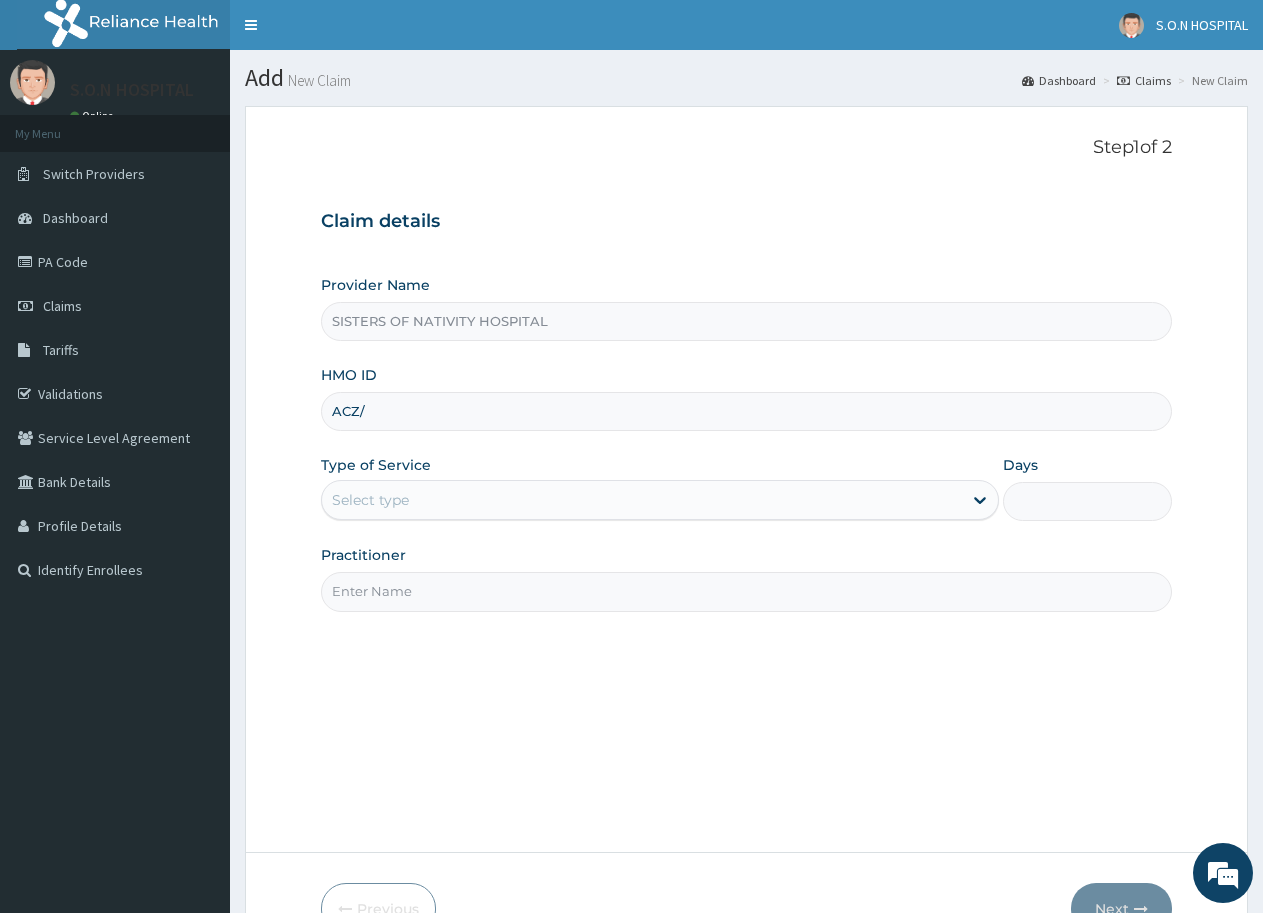 type on "ACZ/10017/D" 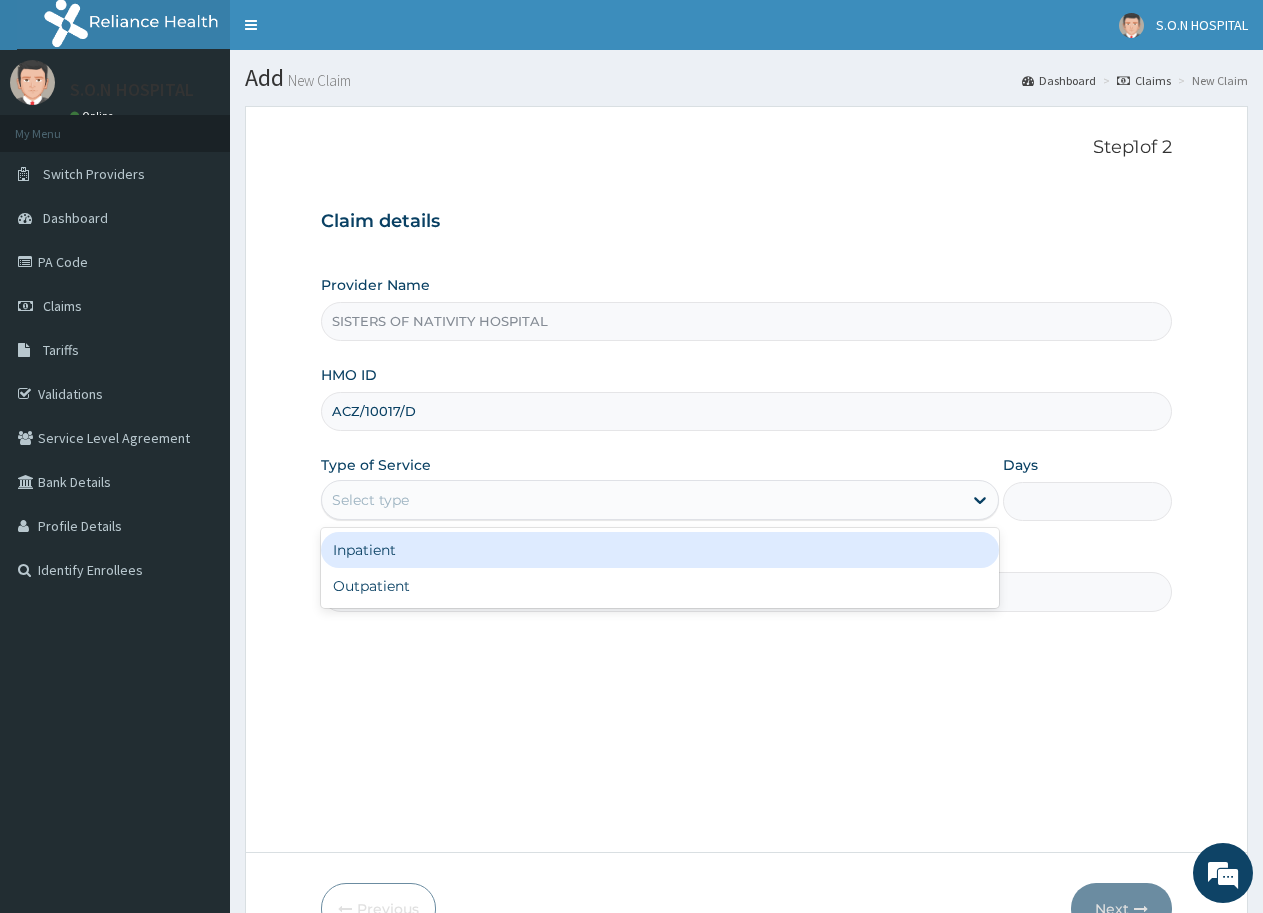 drag, startPoint x: 490, startPoint y: 499, endPoint x: 520, endPoint y: 506, distance: 30.805843 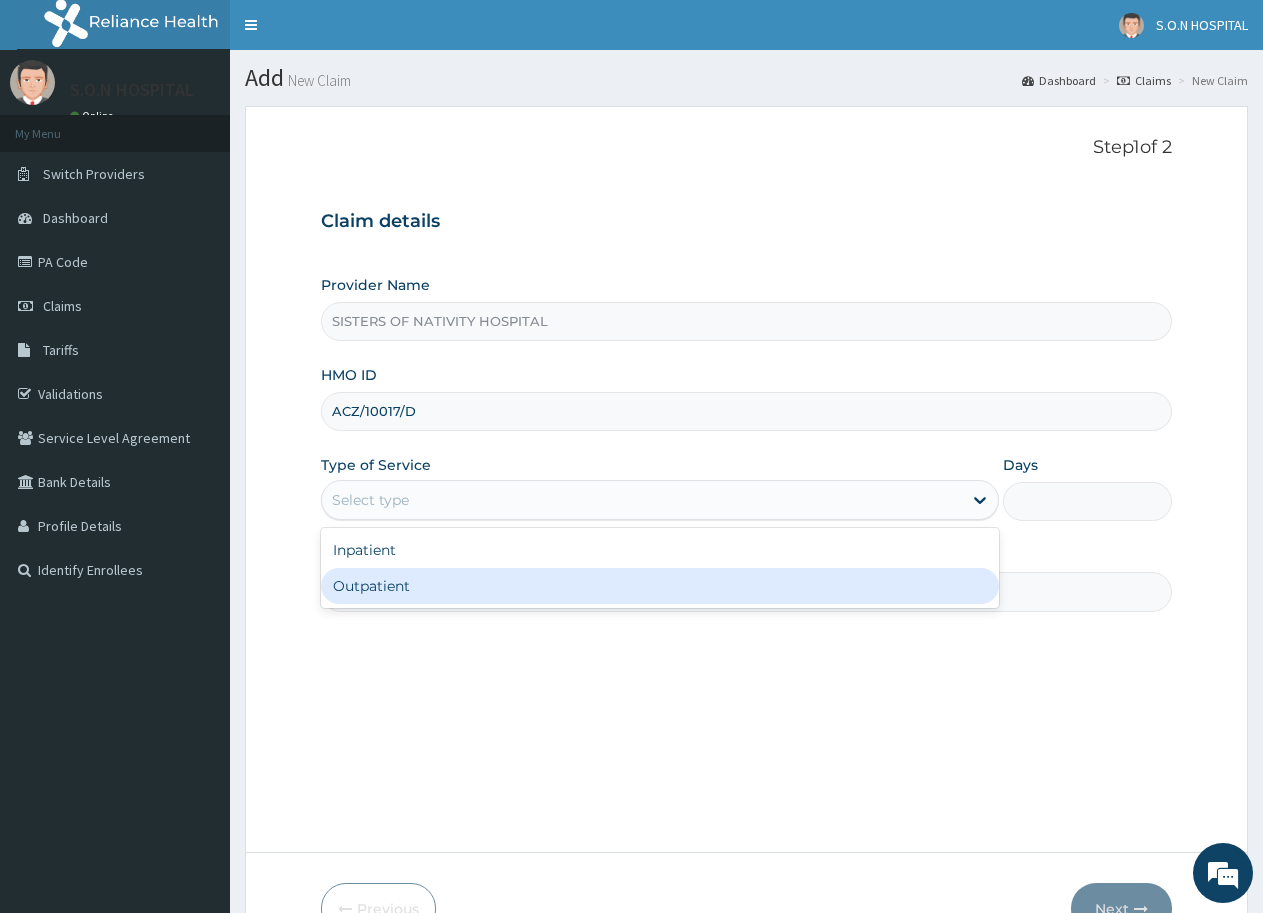 click on "Outpatient" at bounding box center (659, 586) 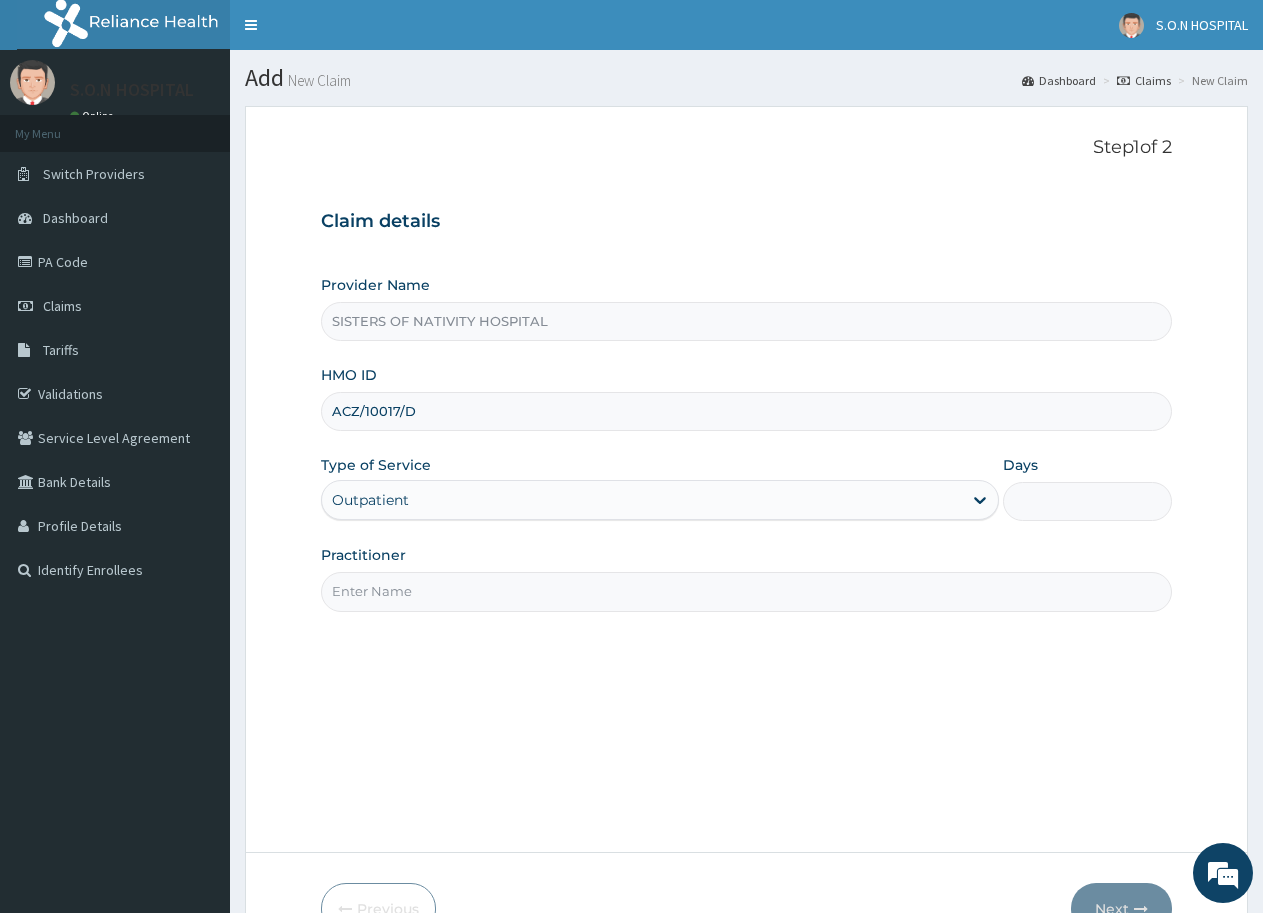 type on "1" 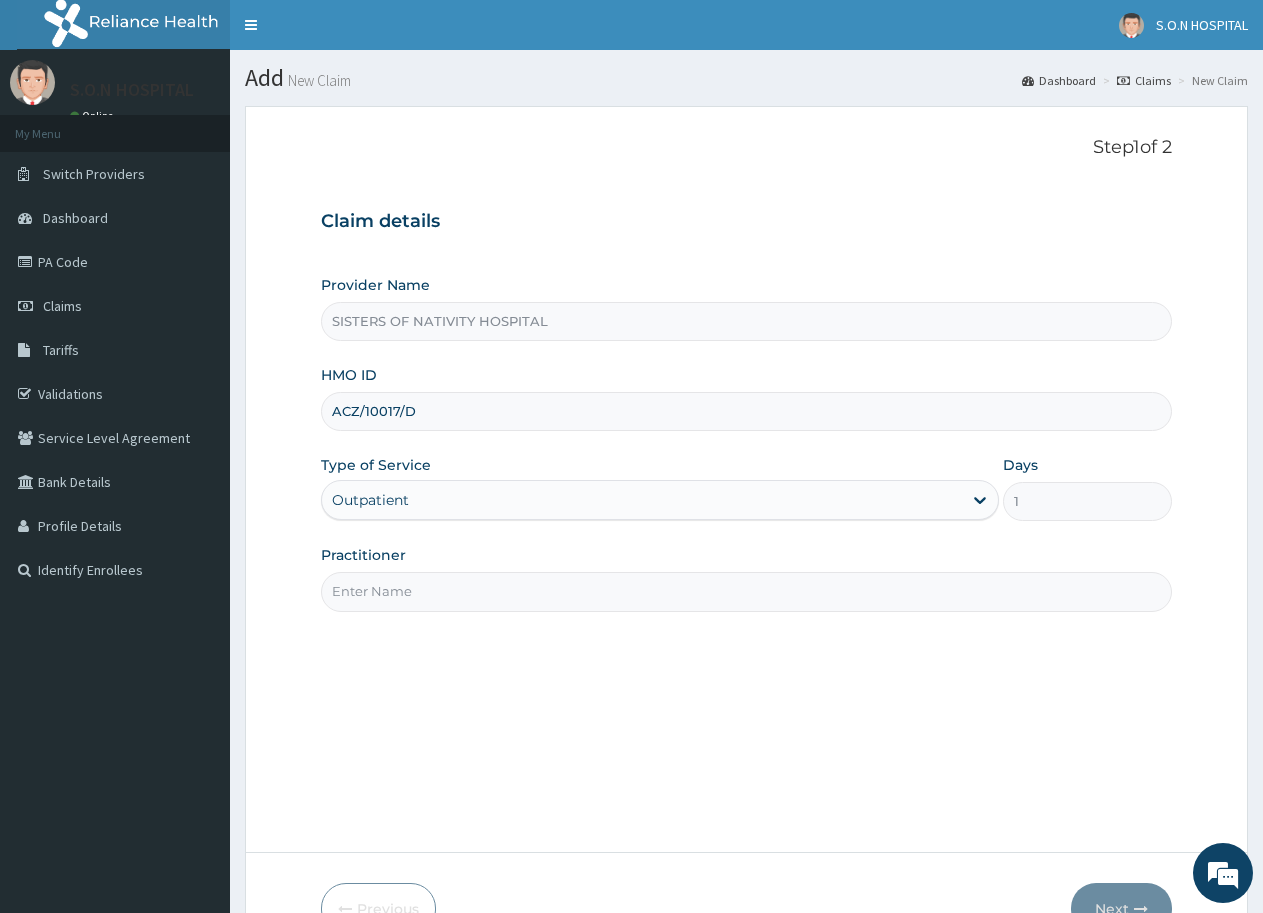 click on "Practitioner" at bounding box center (746, 591) 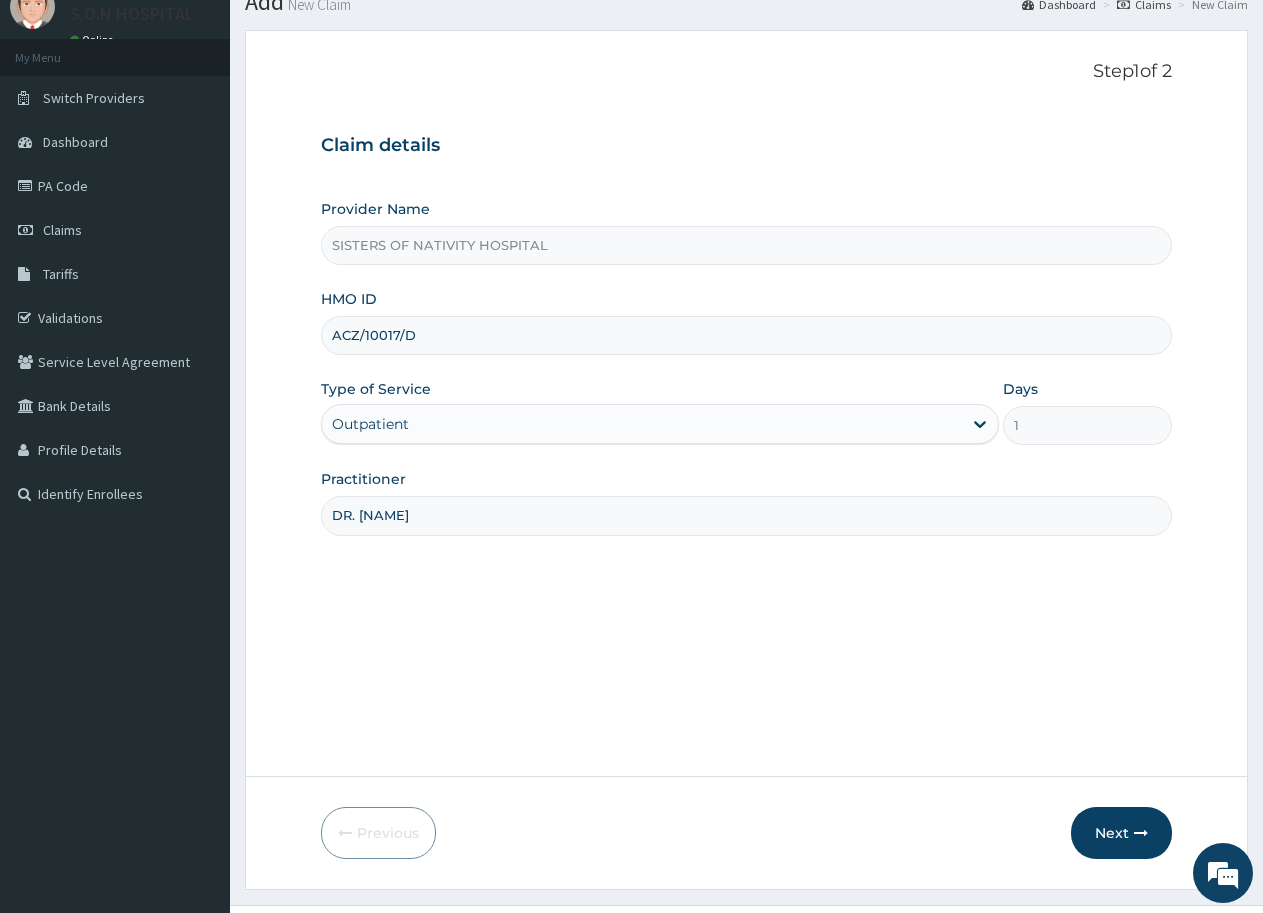 scroll, scrollTop: 119, scrollLeft: 0, axis: vertical 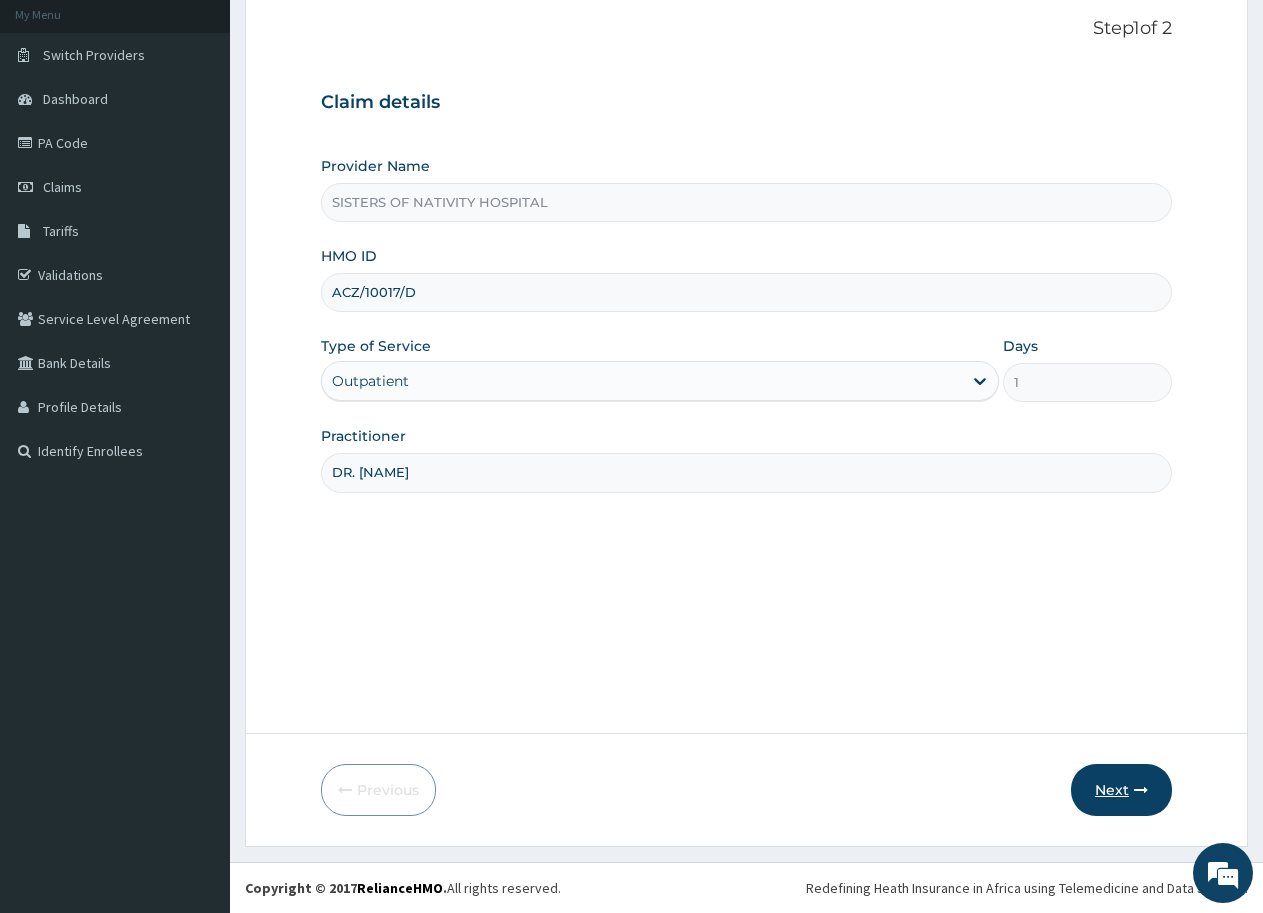 click on "Next" at bounding box center [1121, 790] 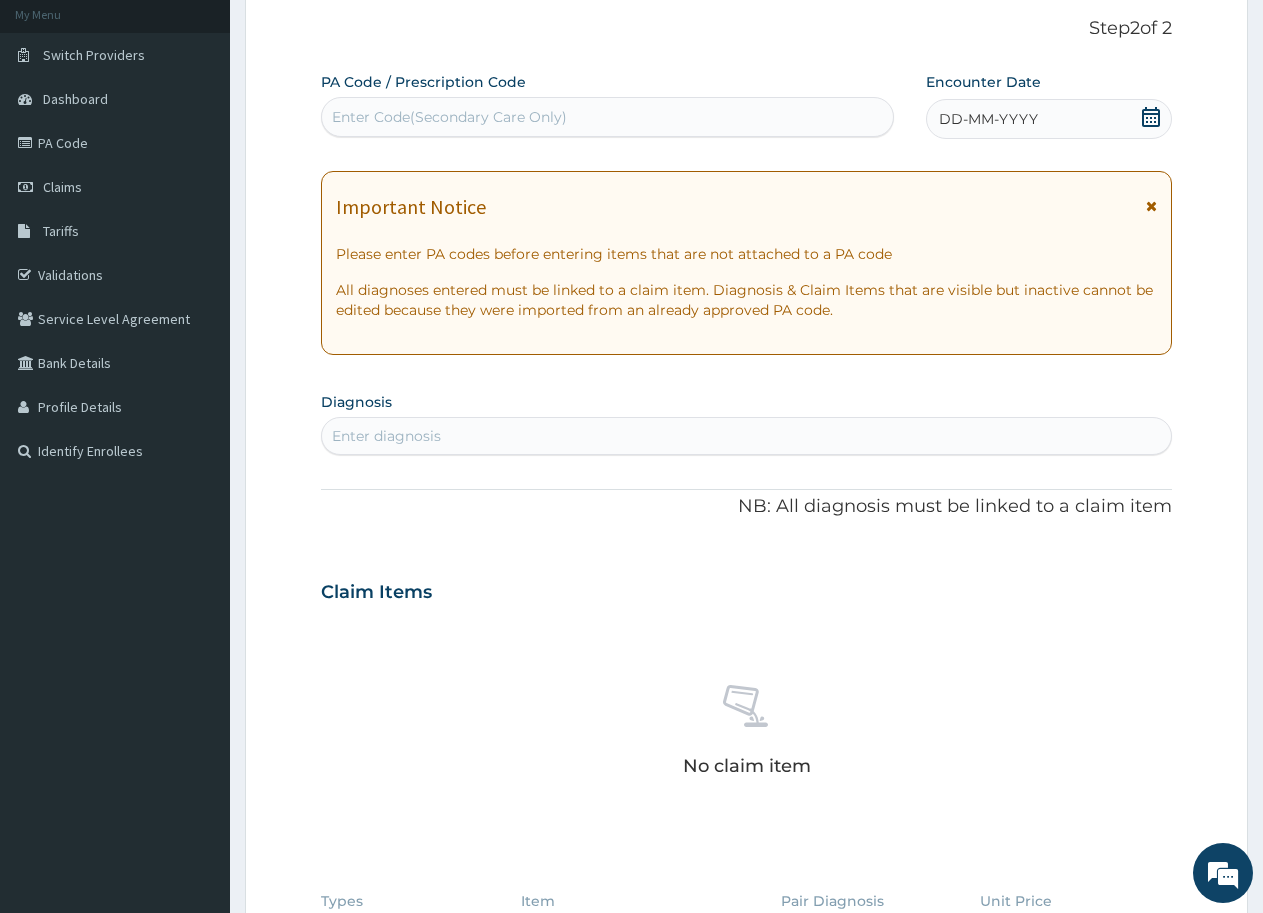 click on "Enter Code(Secondary Care Only)" at bounding box center [449, 117] 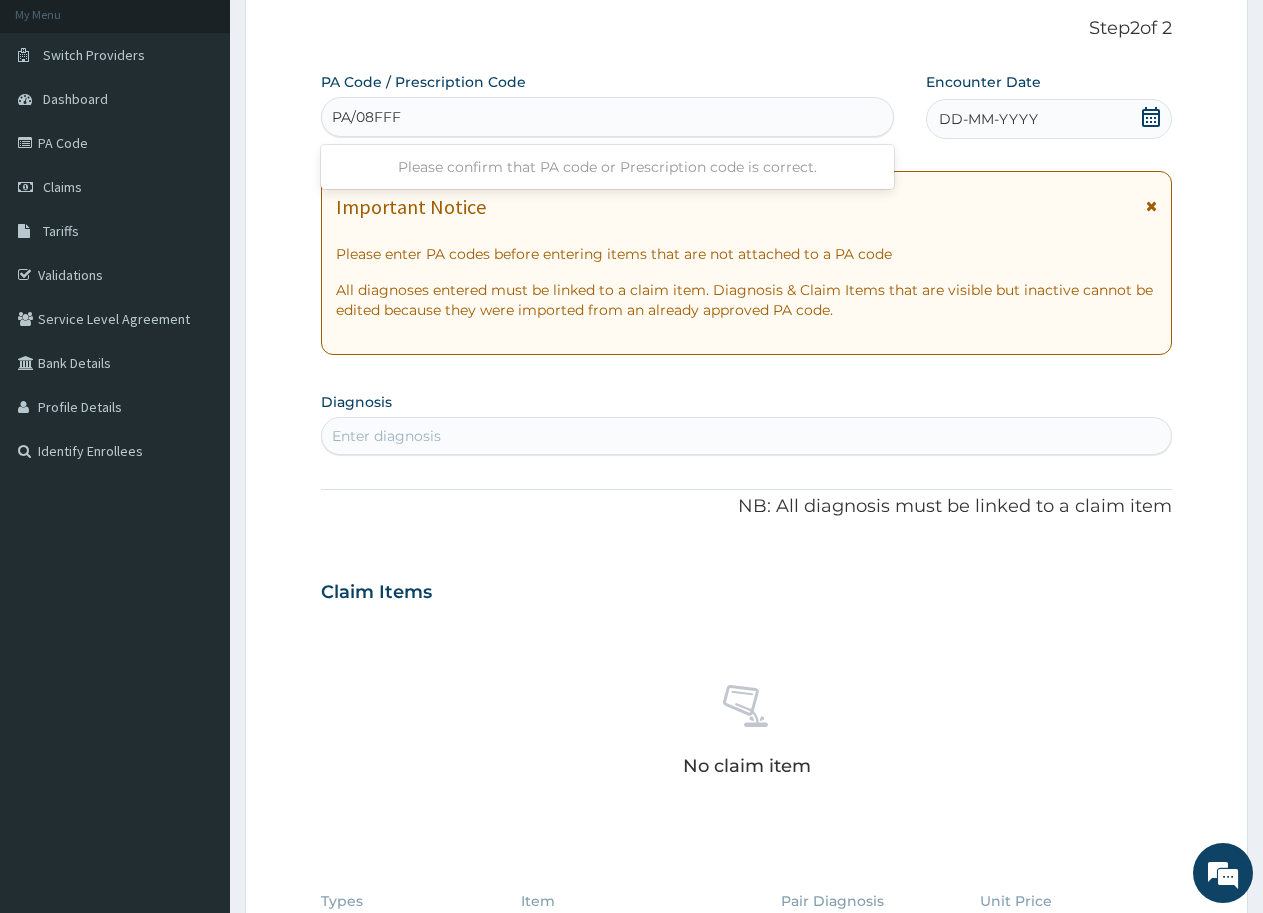 type on "PA/08FFF7" 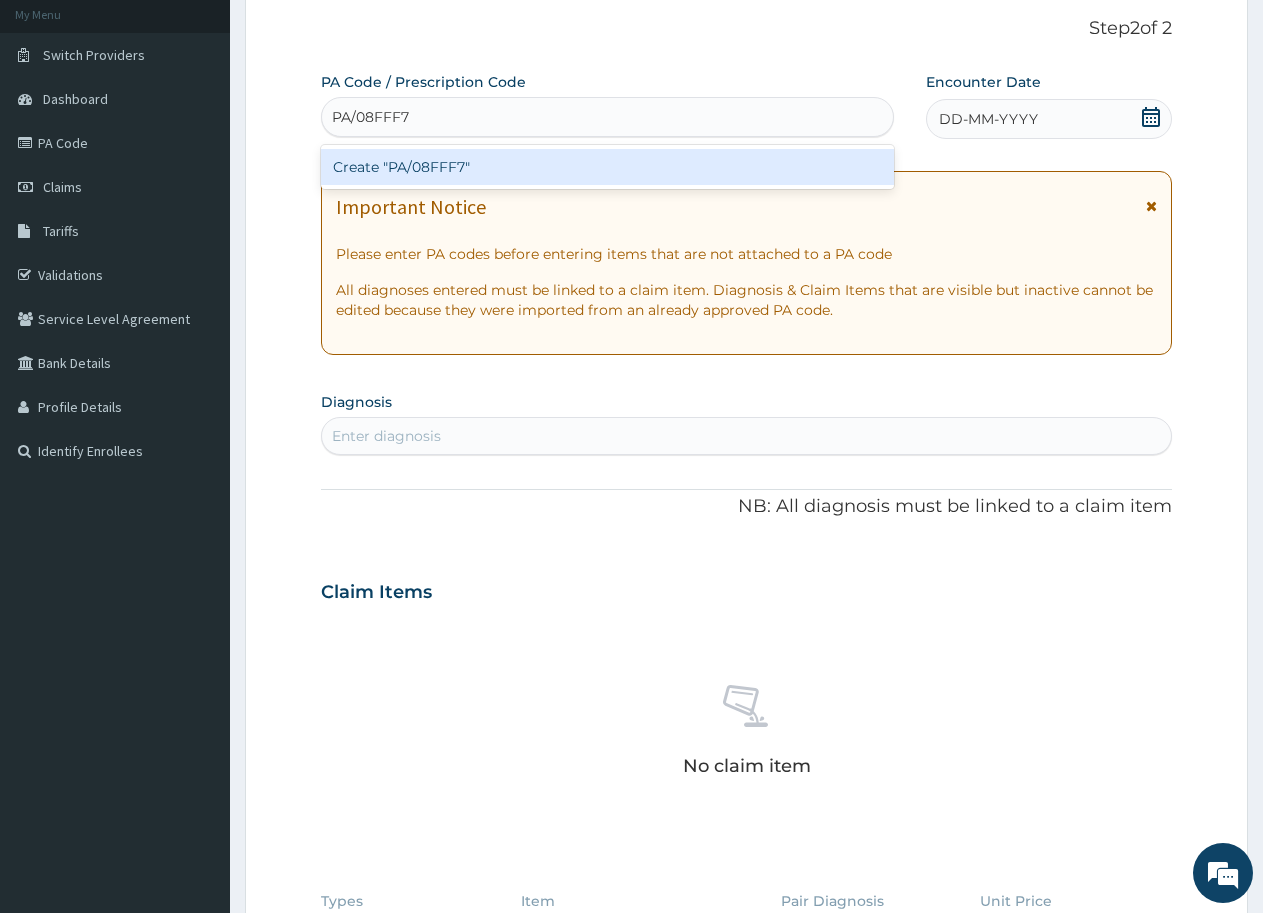 click on "Create "PA/08FFF7"" at bounding box center (607, 167) 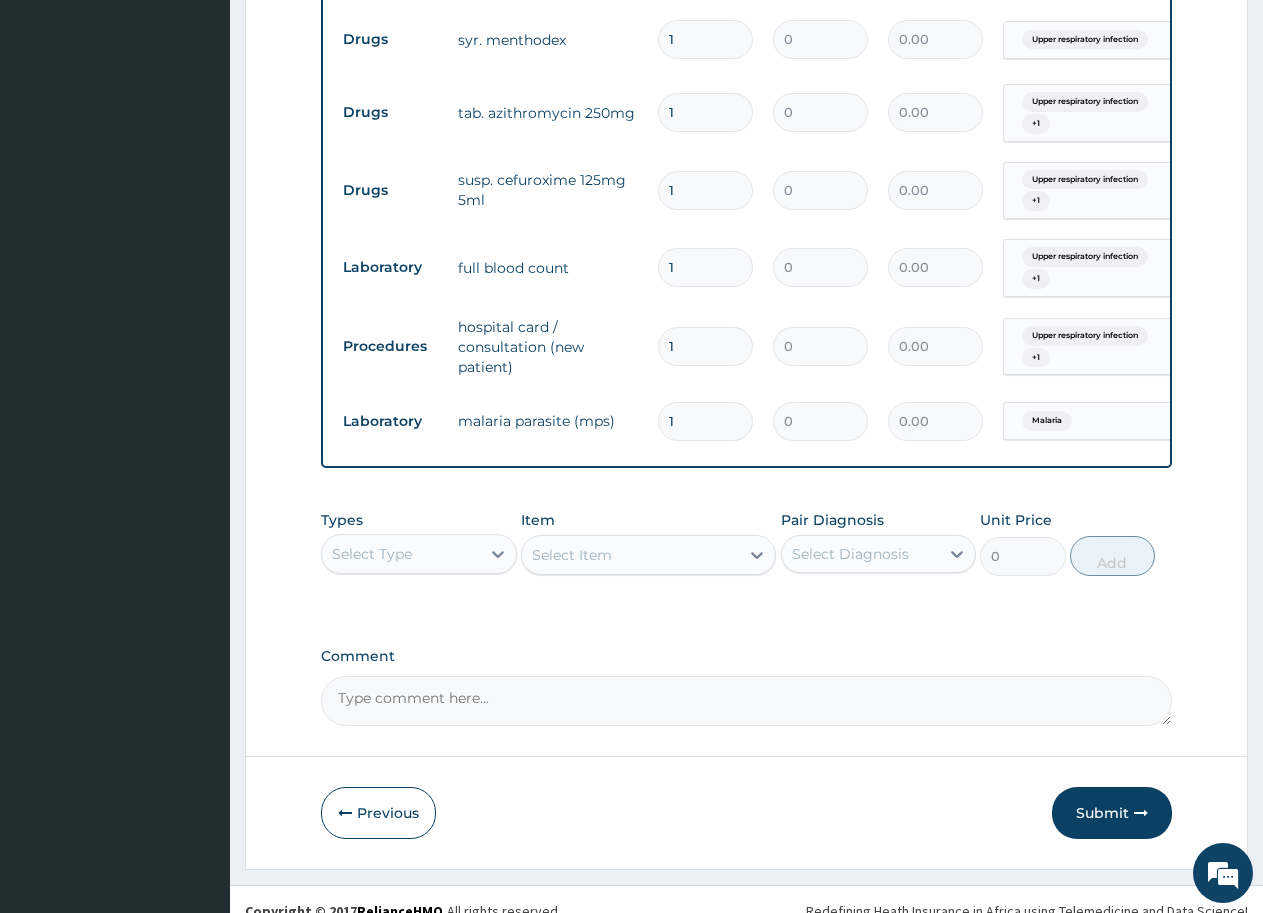 scroll, scrollTop: 1000, scrollLeft: 0, axis: vertical 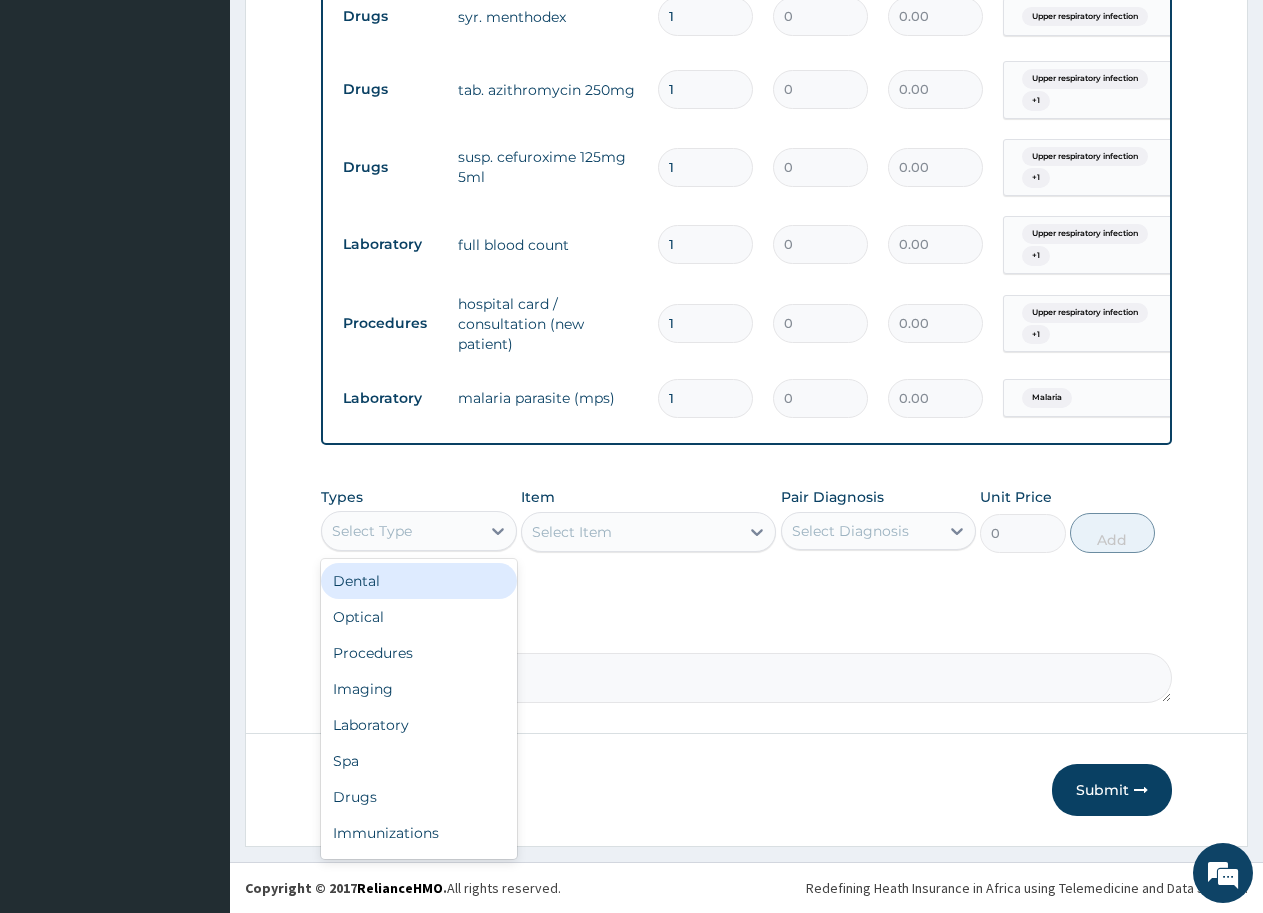 click on "Select Type" at bounding box center [372, 531] 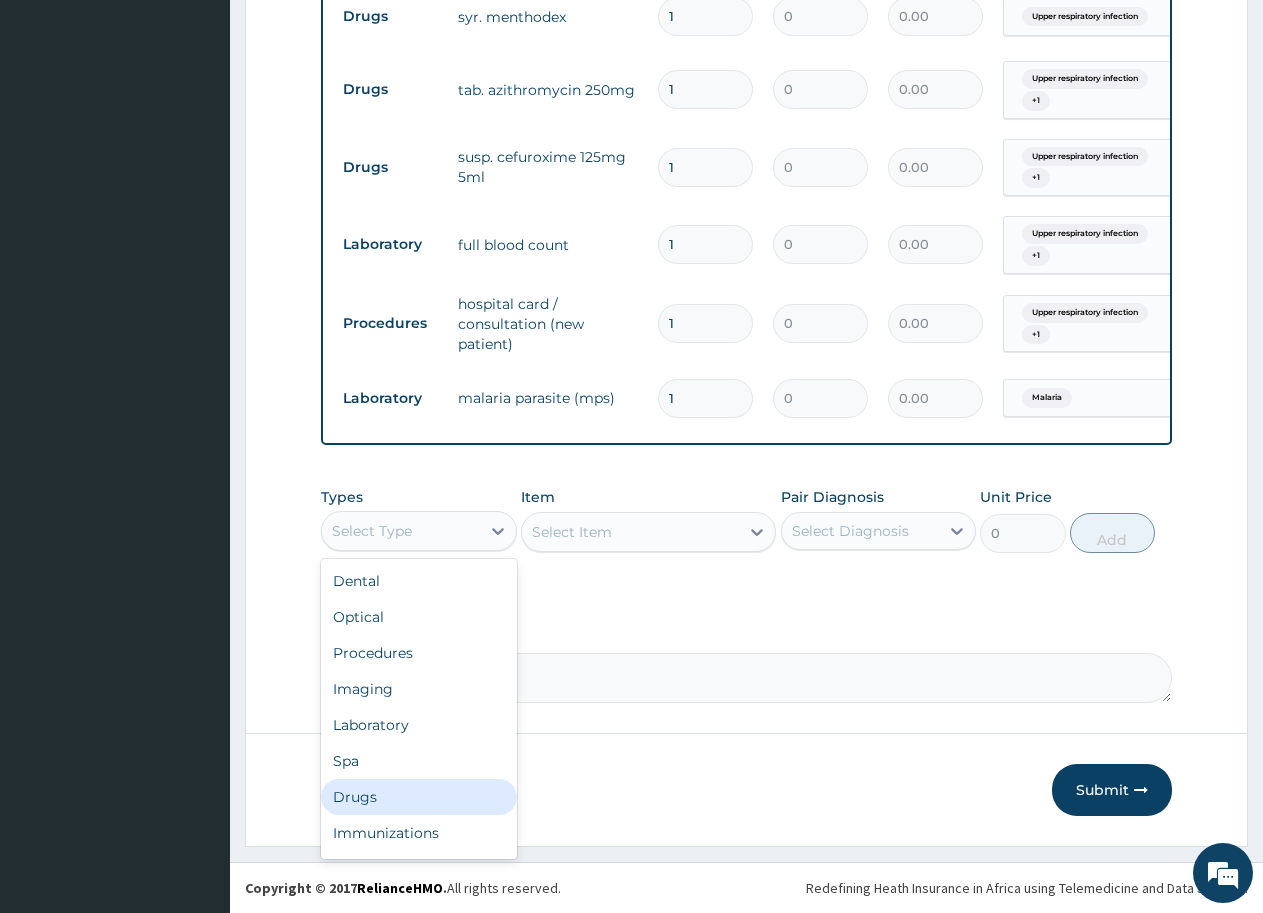click on "Drugs" at bounding box center [419, 797] 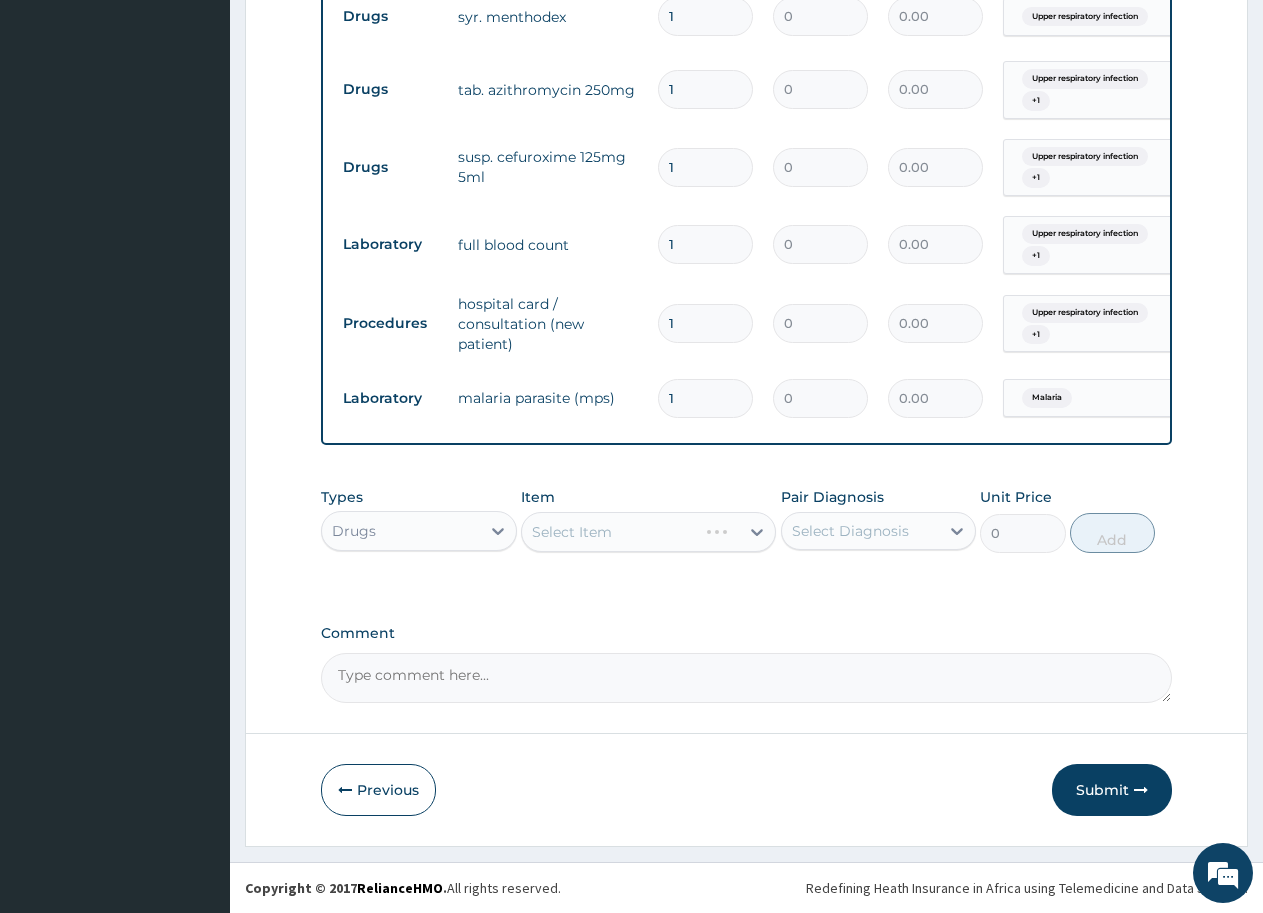 click on "Select Item" at bounding box center [648, 532] 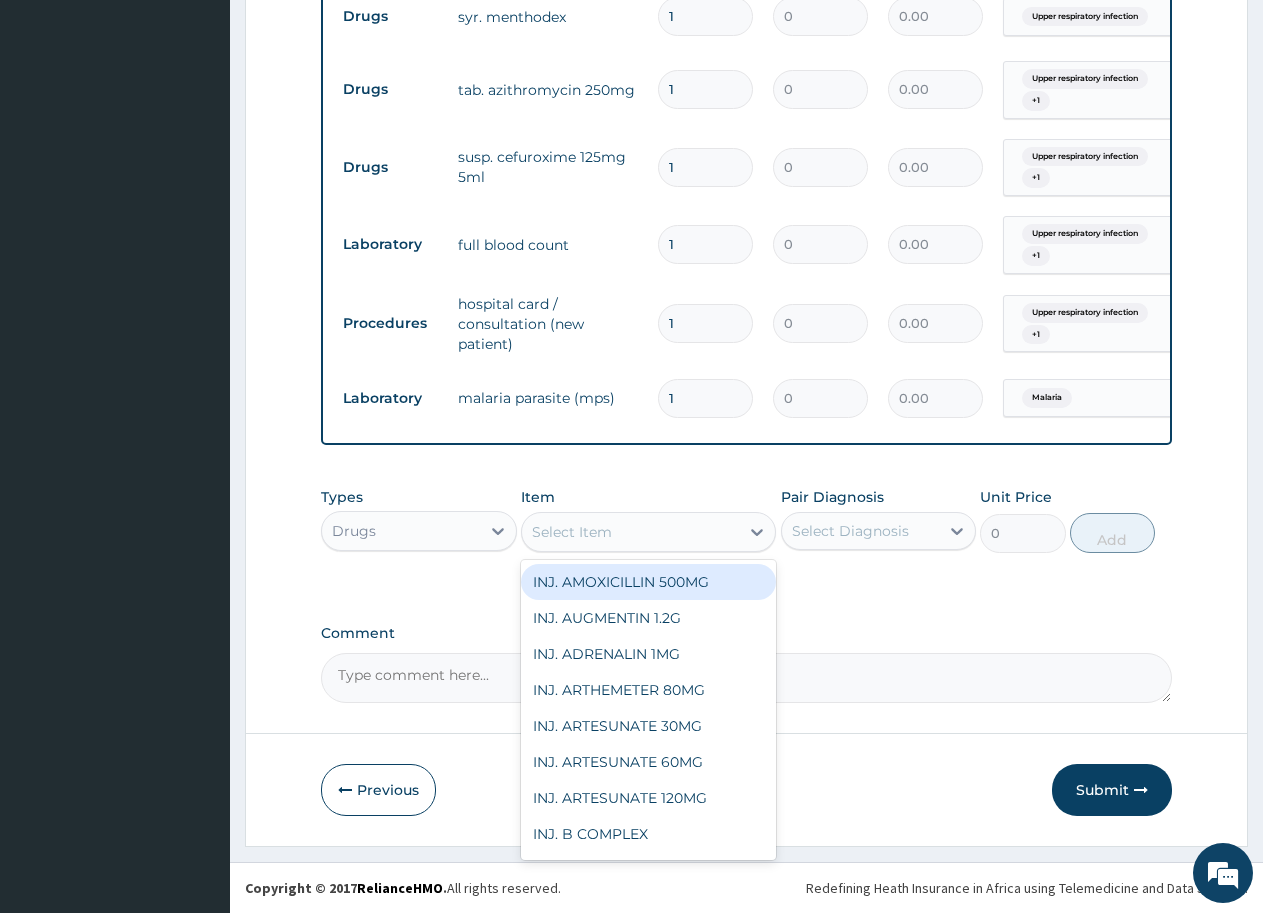 click on "Select Item" at bounding box center (630, 532) 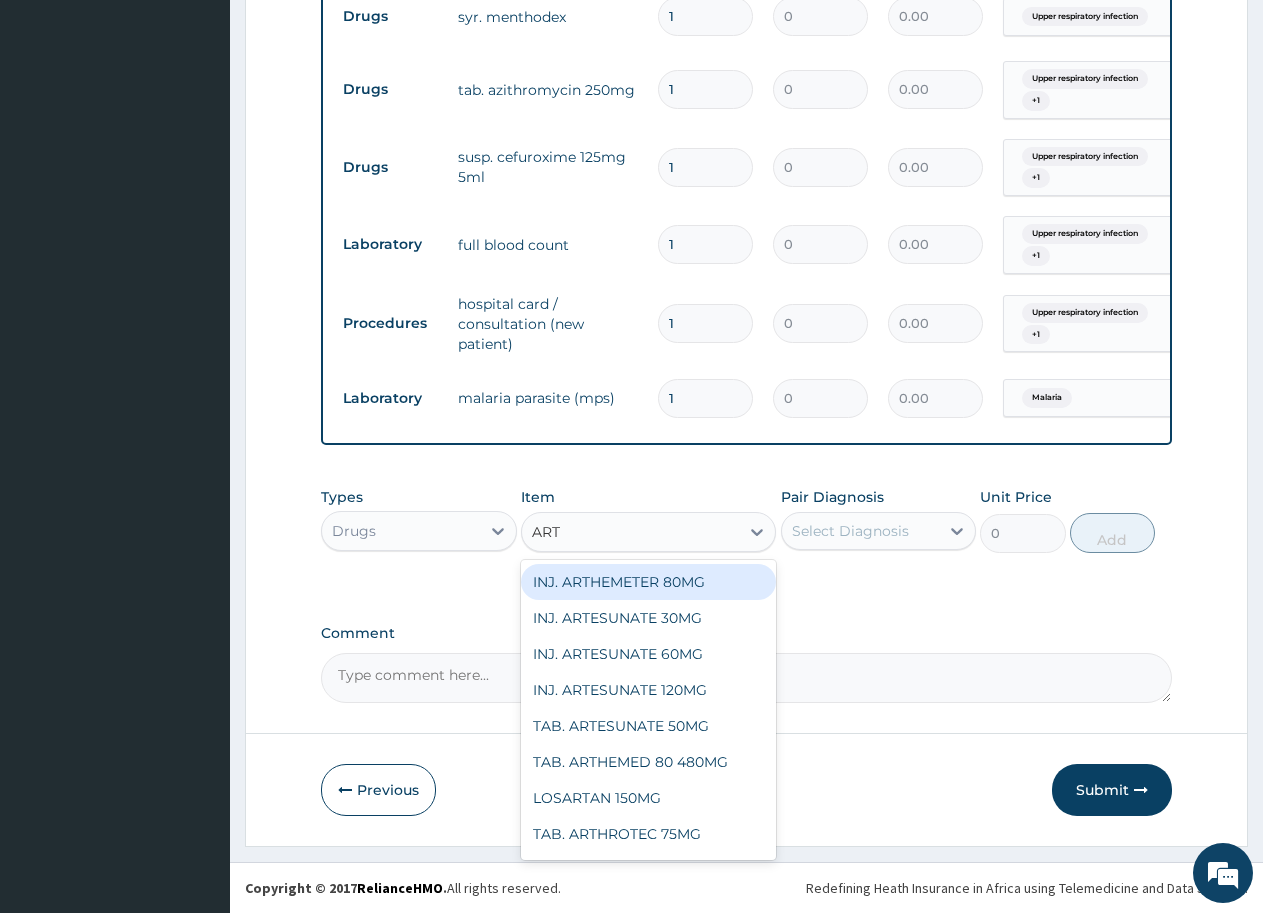 type on "ARTH" 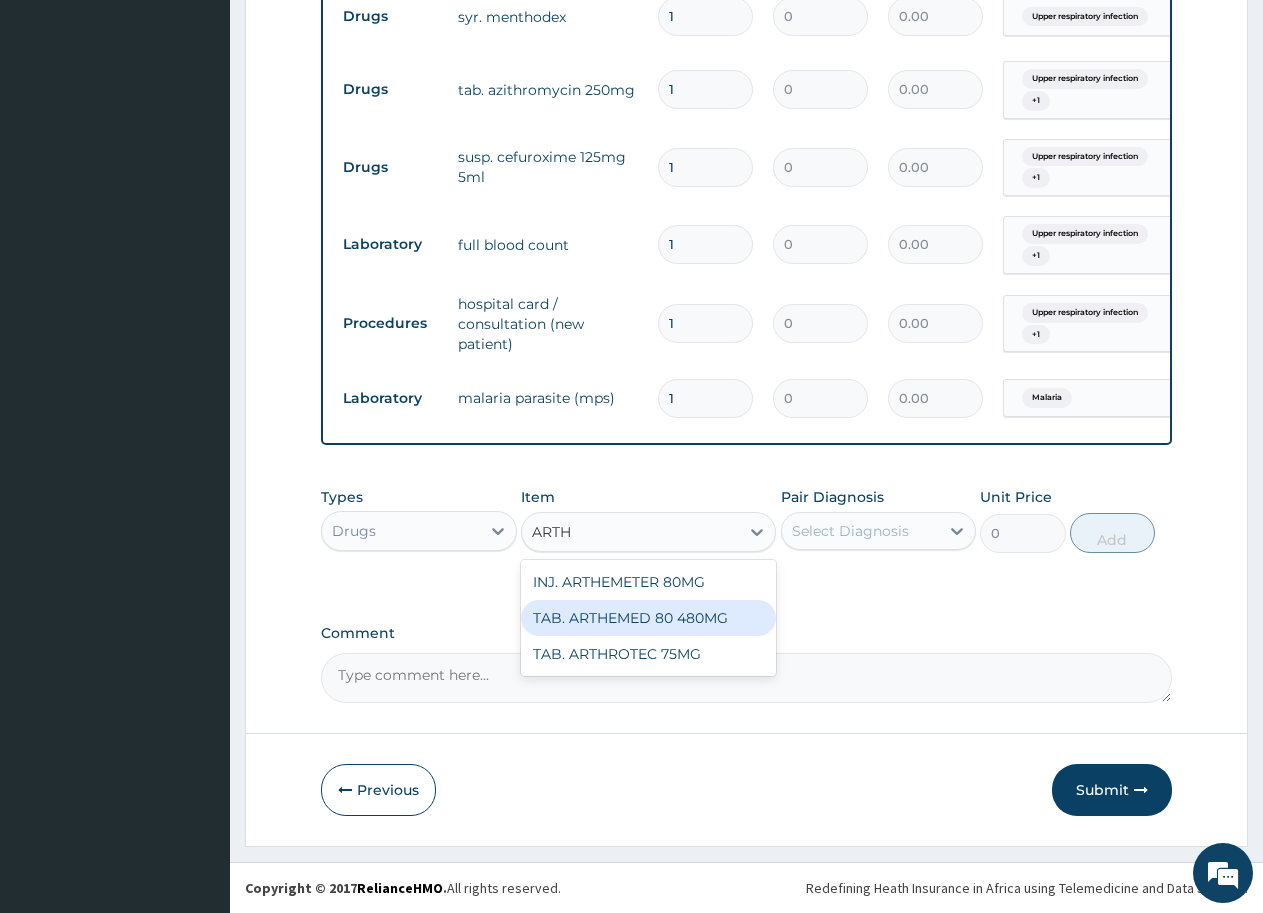 click on "TAB. ARTHEMED 80 480MG" at bounding box center [648, 618] 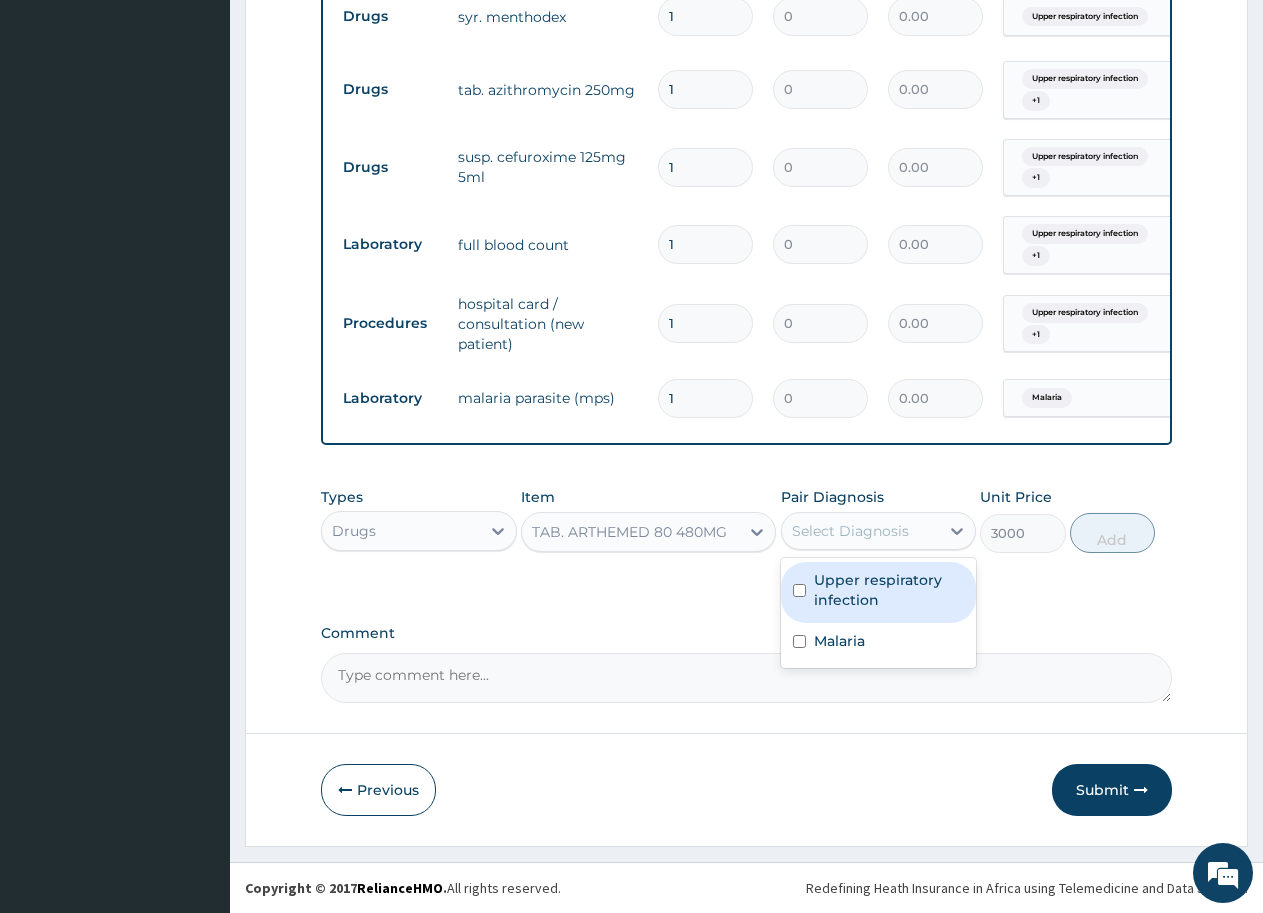click on "Select Diagnosis" at bounding box center [861, 531] 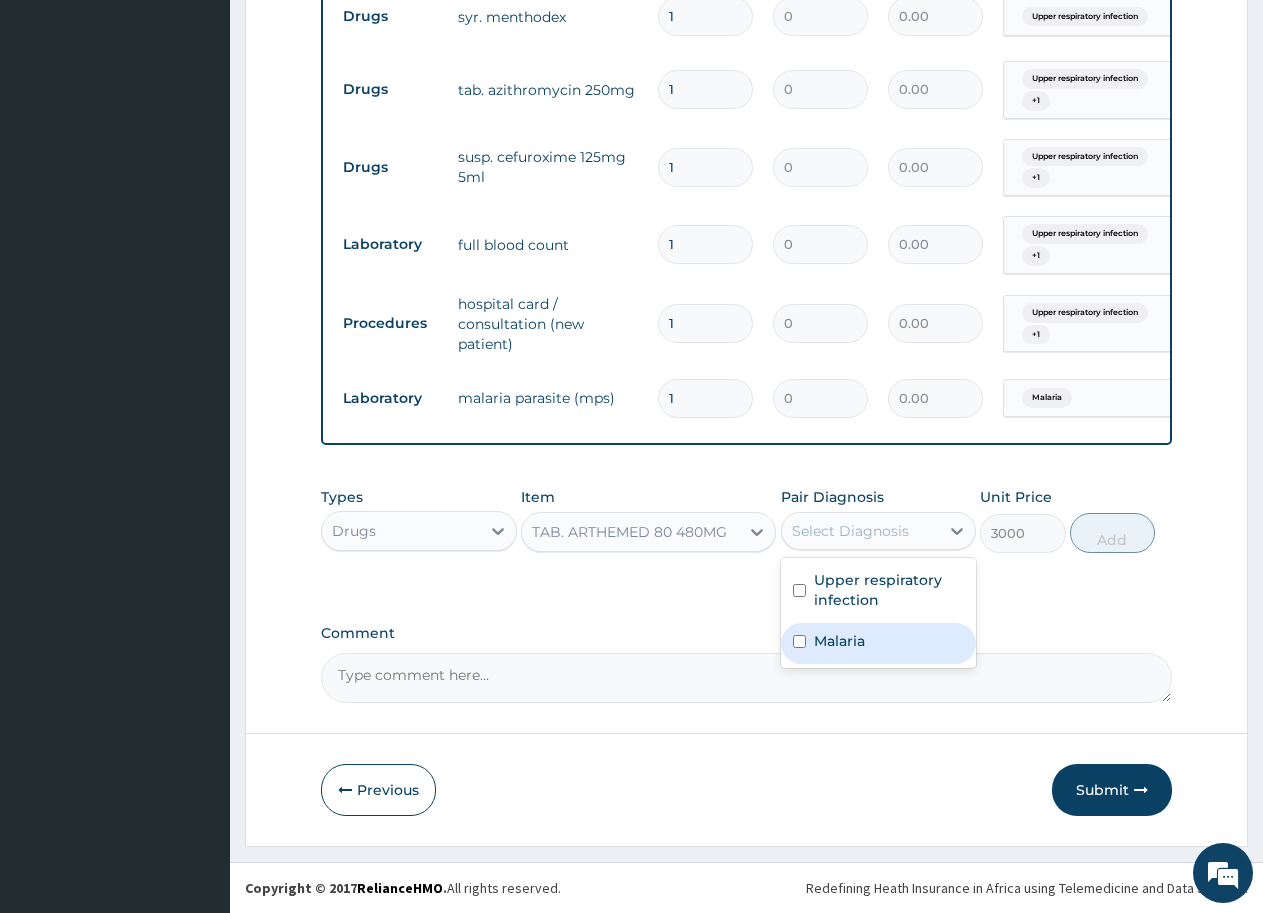 click on "Malaria" at bounding box center [879, 643] 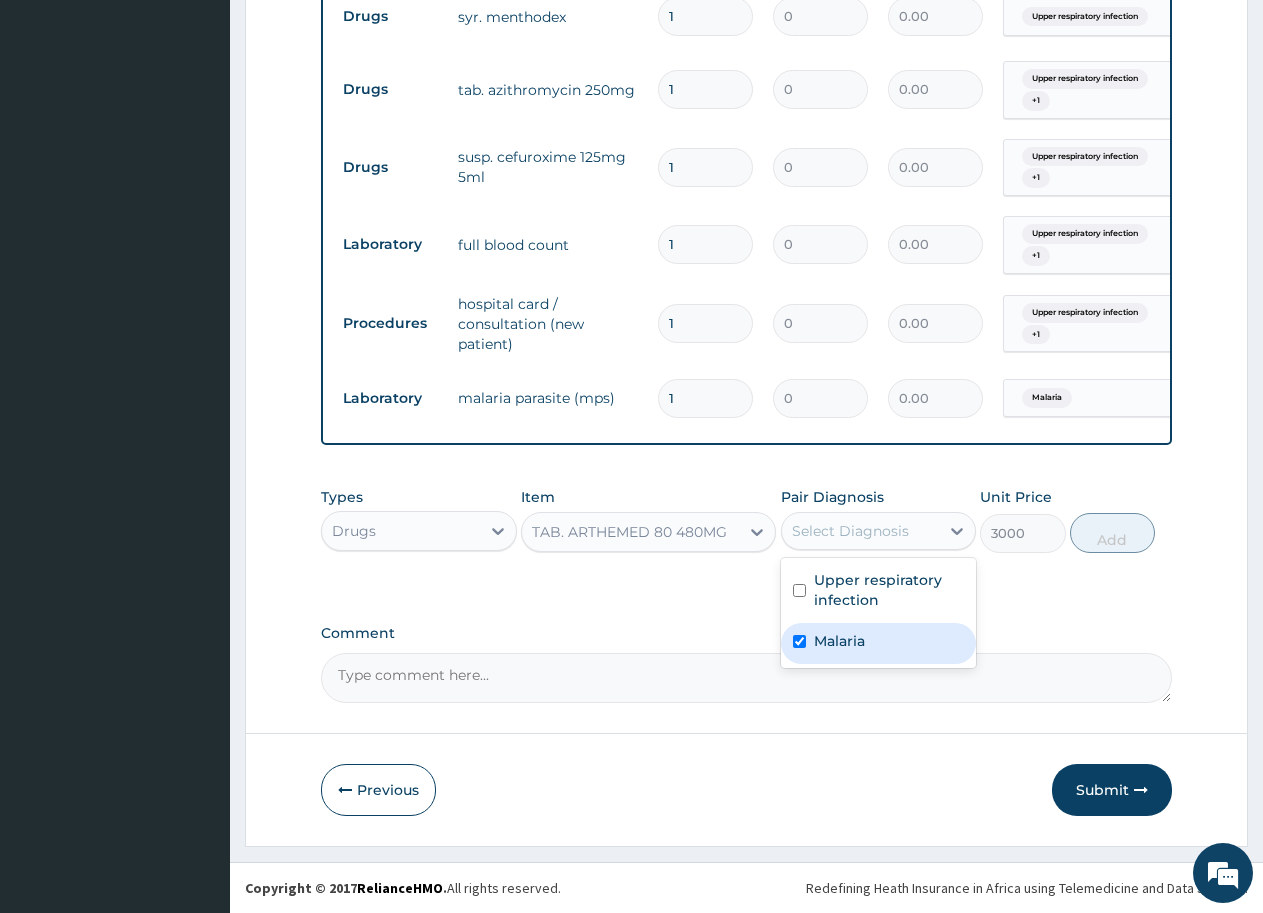 checkbox on "true" 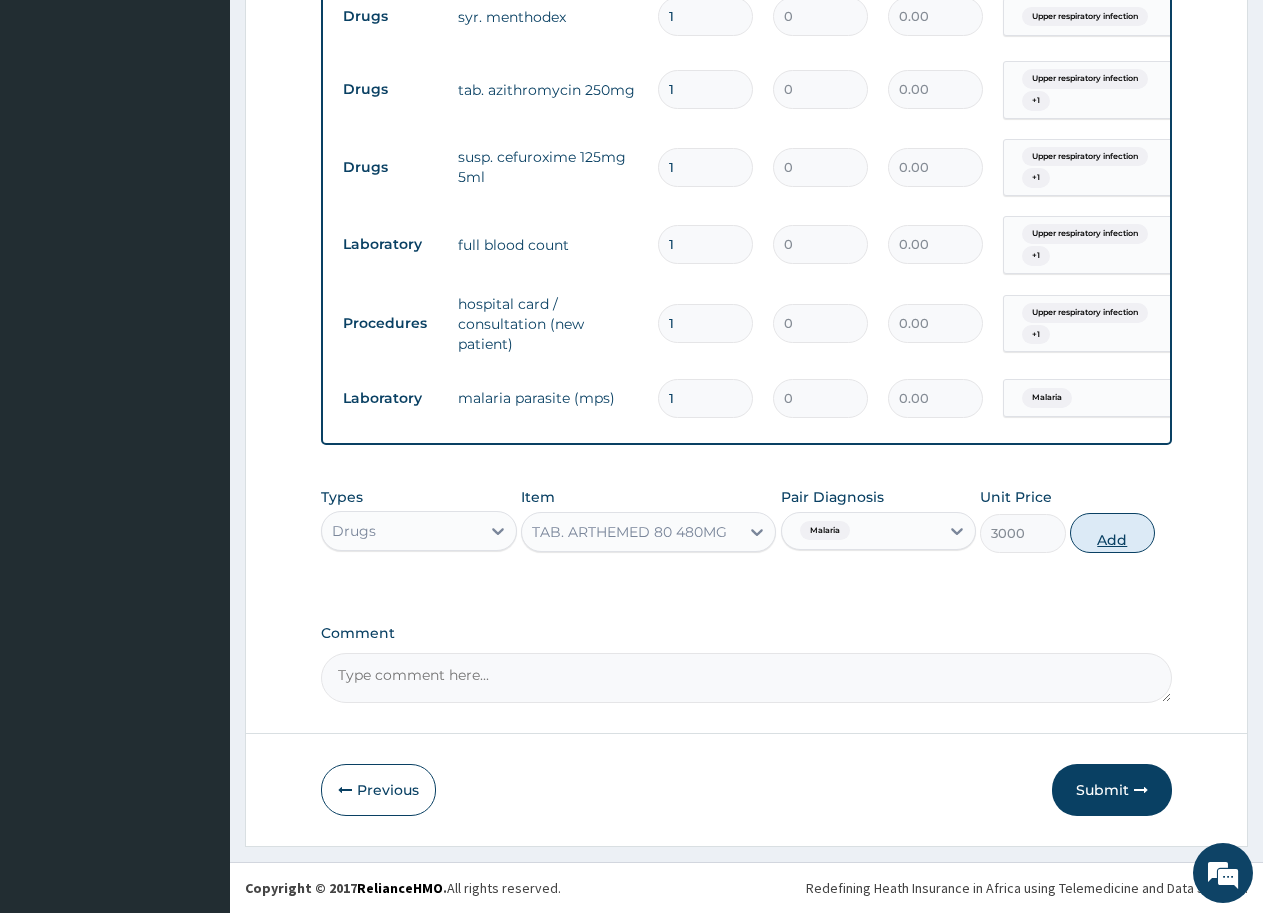 click on "Add" at bounding box center (1112, 533) 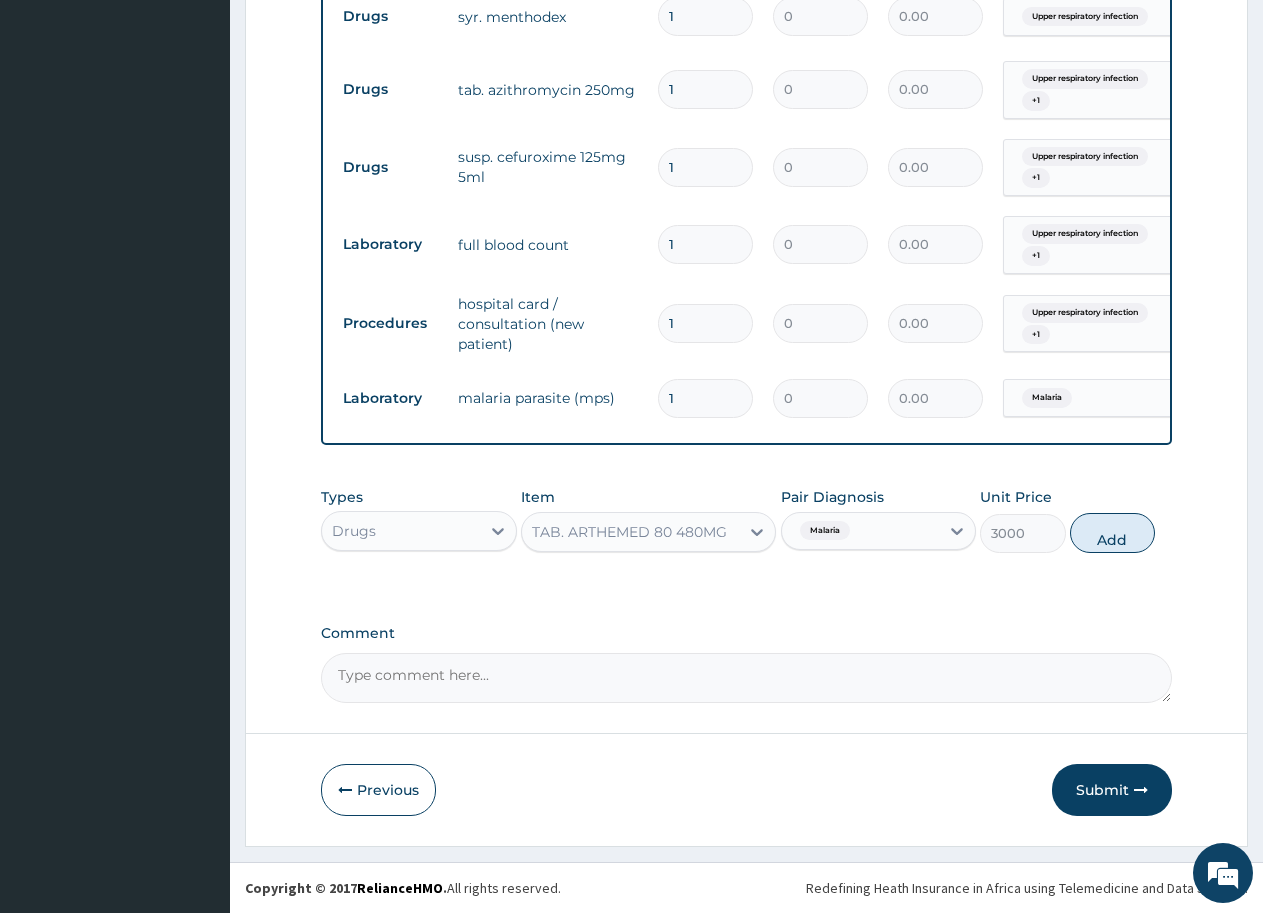 type on "0" 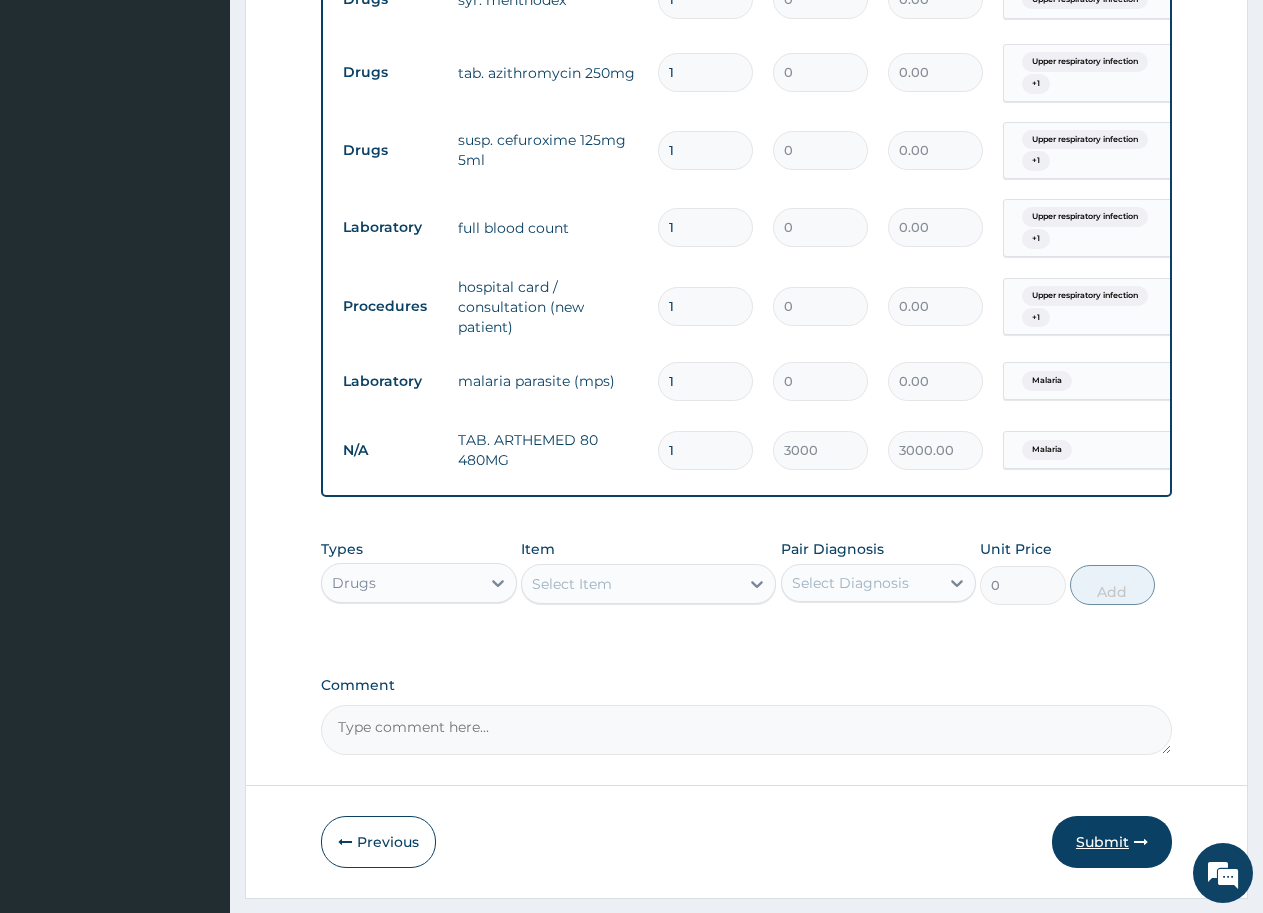 click on "Submit" at bounding box center (1112, 842) 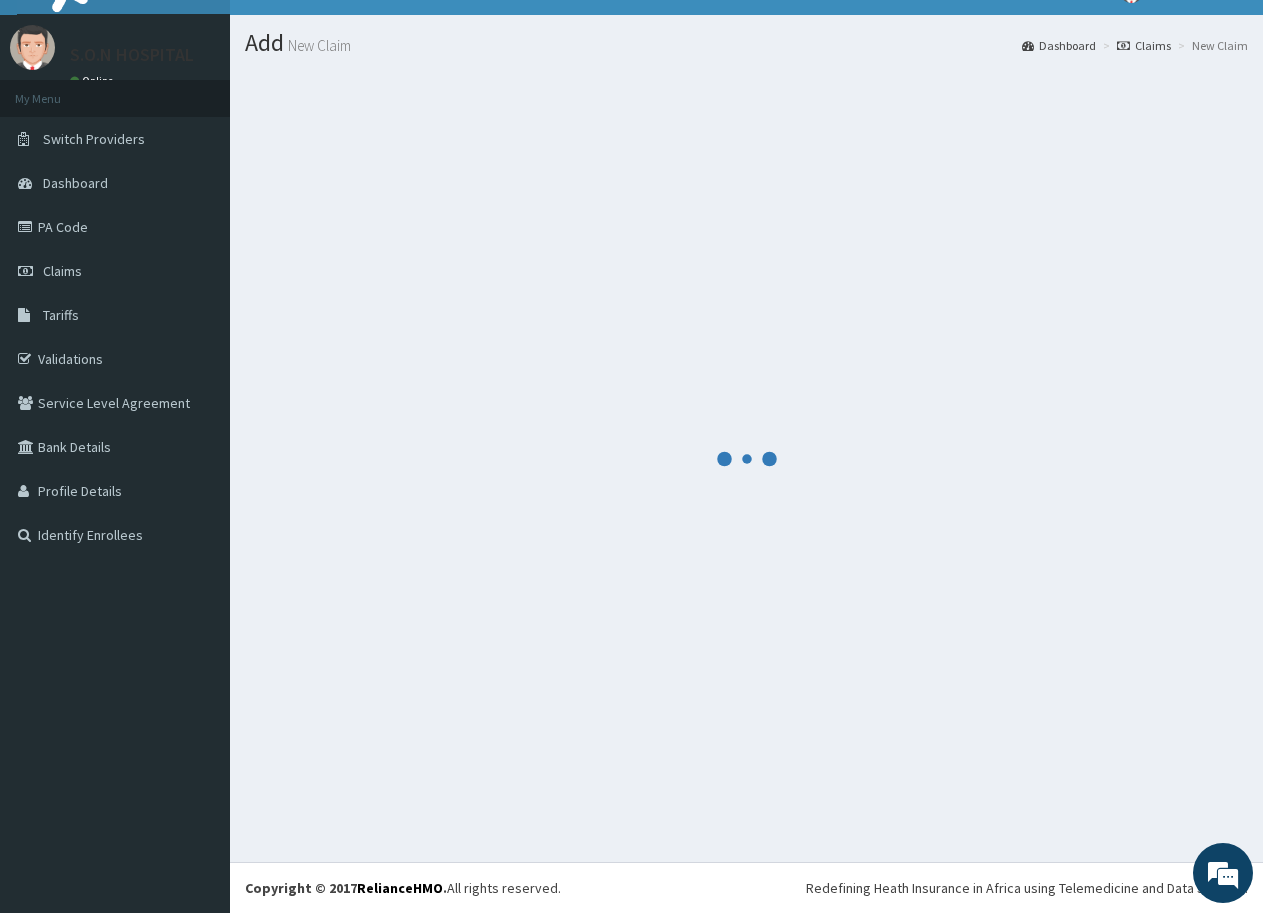 scroll, scrollTop: 1000, scrollLeft: 0, axis: vertical 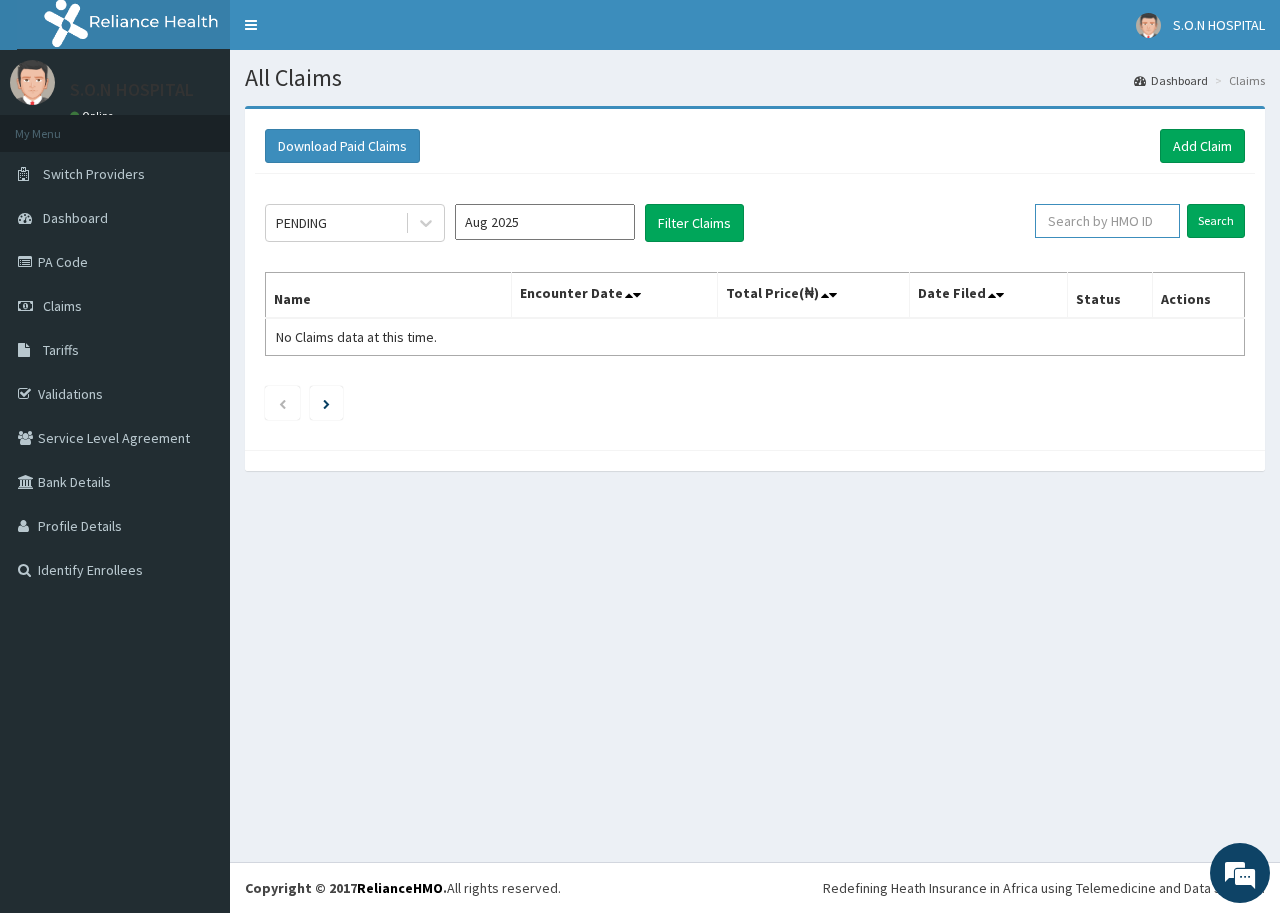 click at bounding box center [1107, 221] 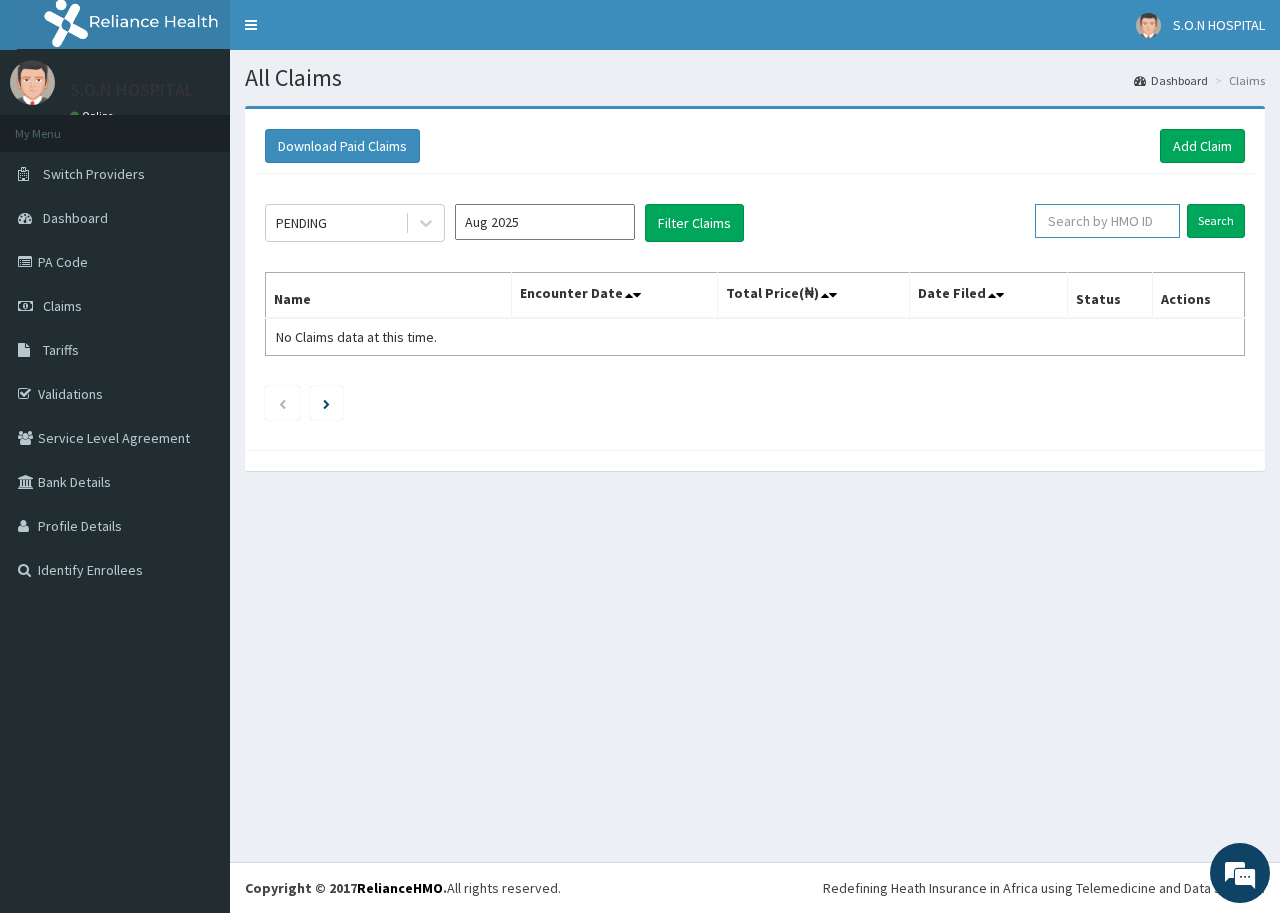 scroll, scrollTop: 0, scrollLeft: 0, axis: both 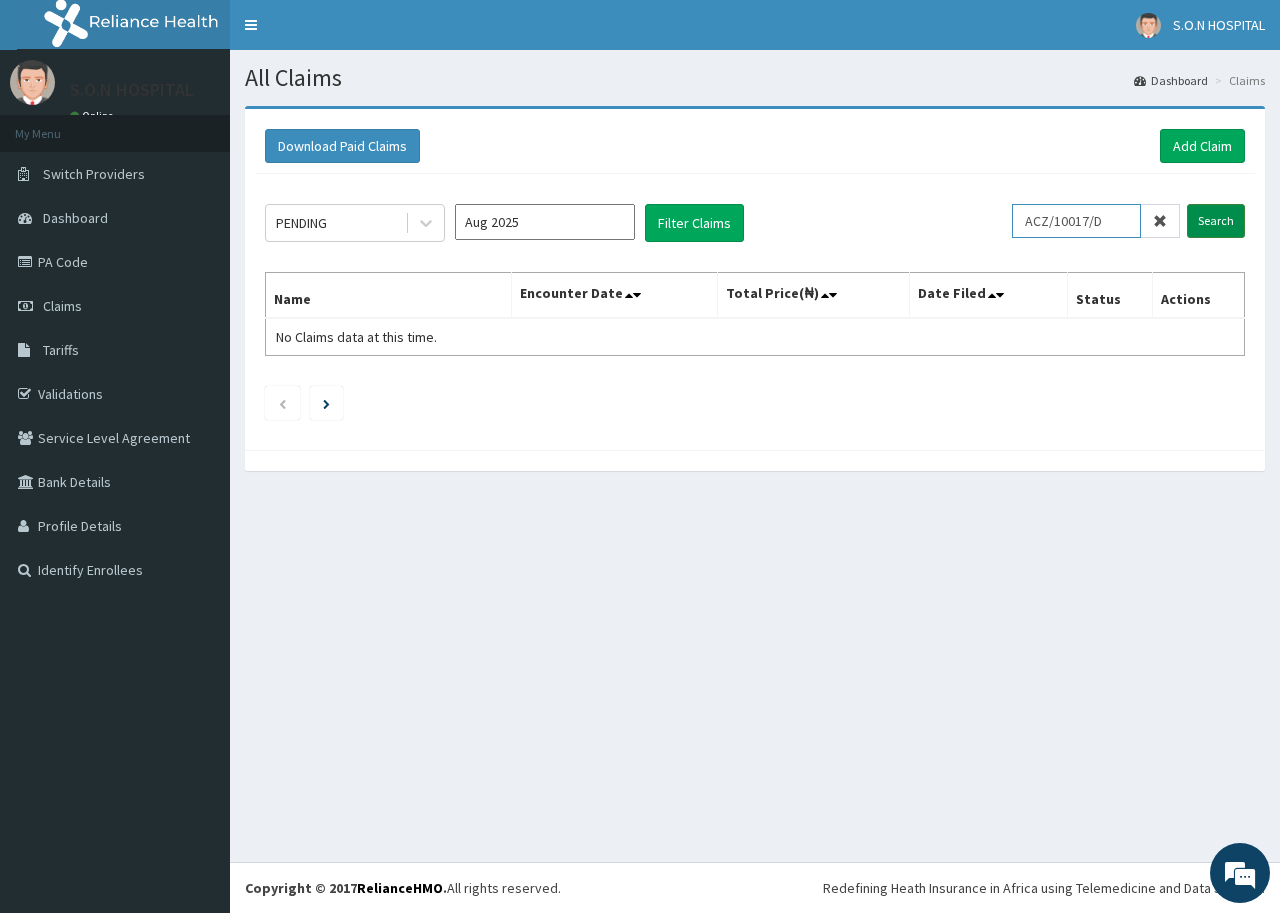 type on "ACZ/10017/D" 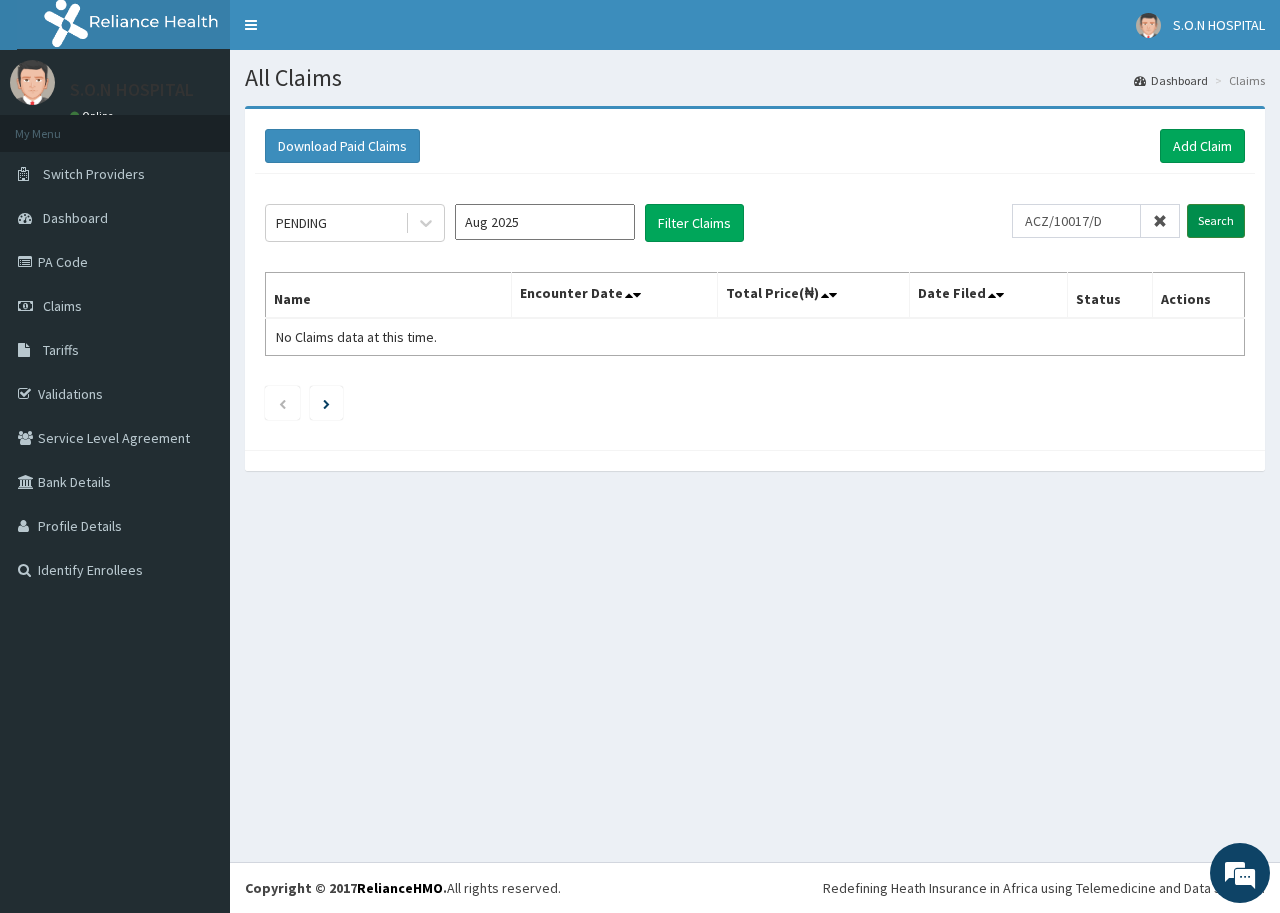 click on "Search" at bounding box center [1216, 221] 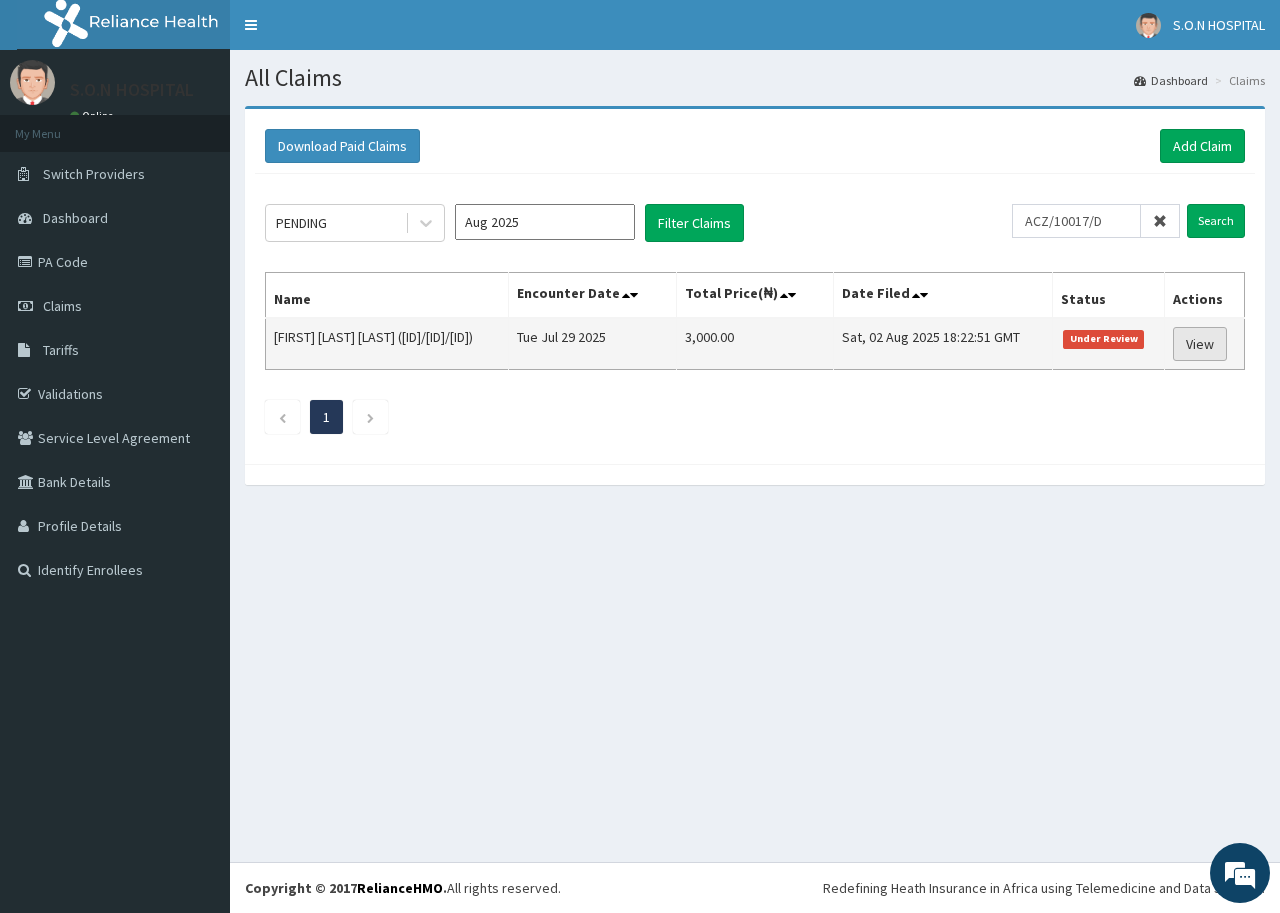 click on "View" at bounding box center [1200, 344] 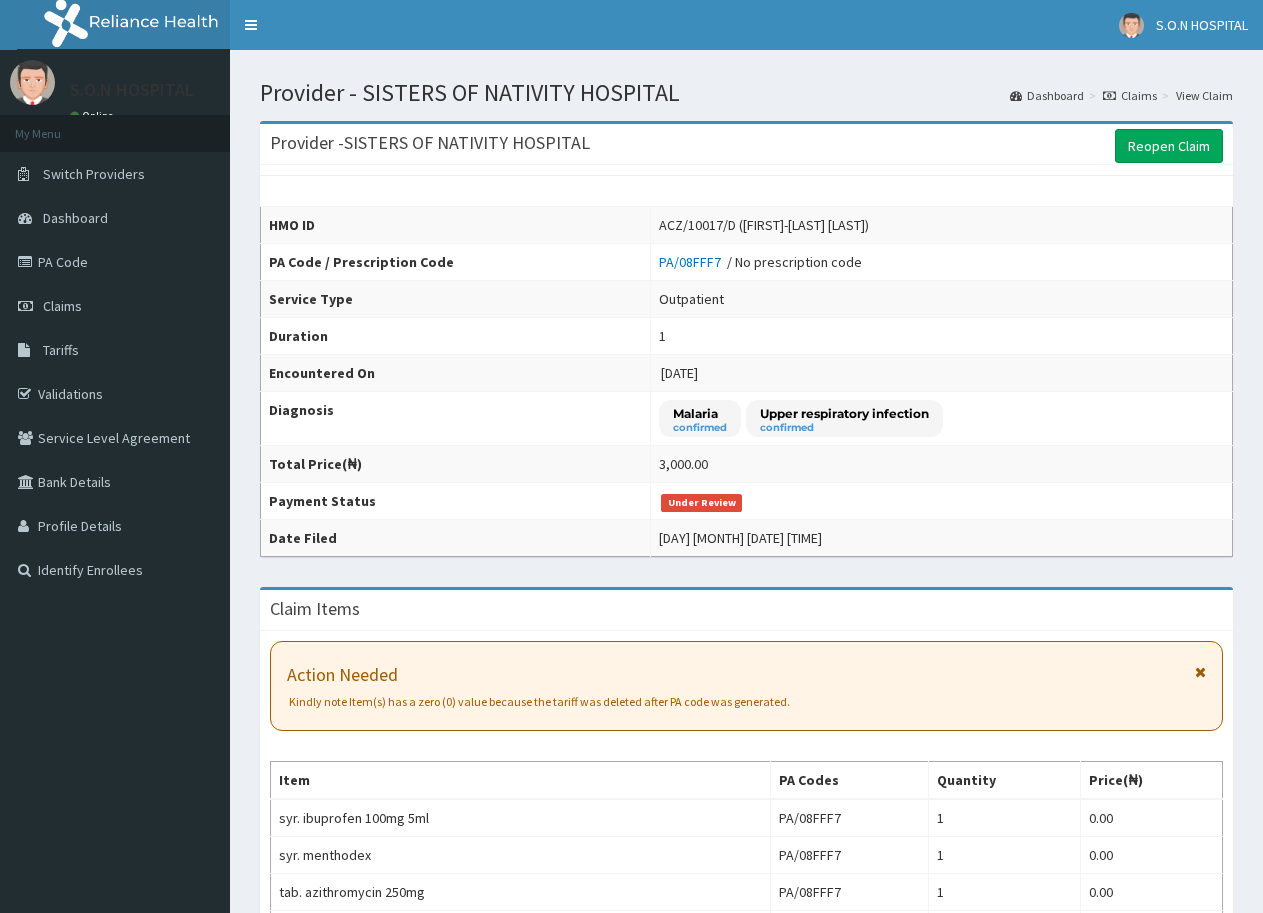 scroll, scrollTop: 0, scrollLeft: 0, axis: both 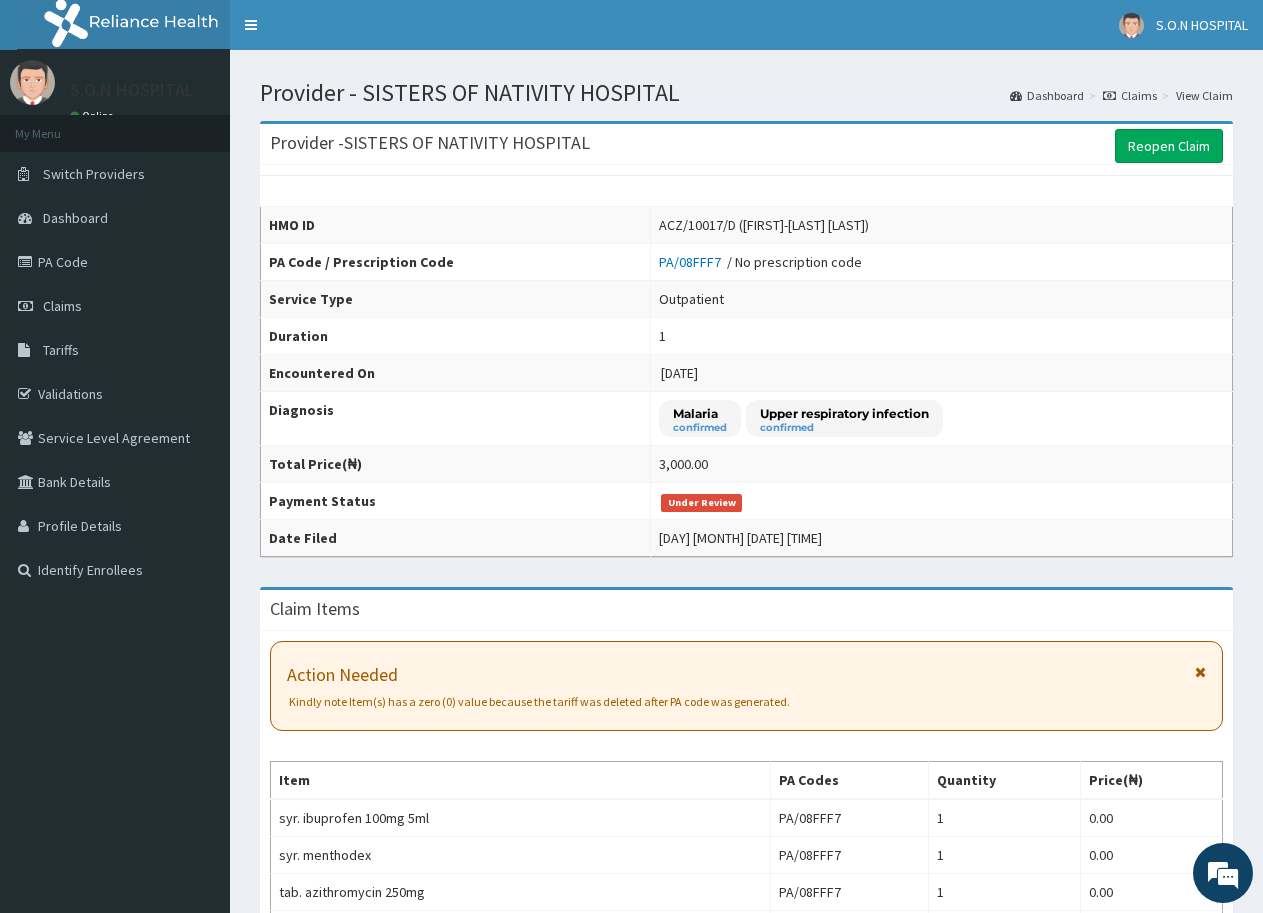 click on "Provider -  SISTERS OF NATIVITY HOSPITAL Reopen Claim" at bounding box center (746, 144) 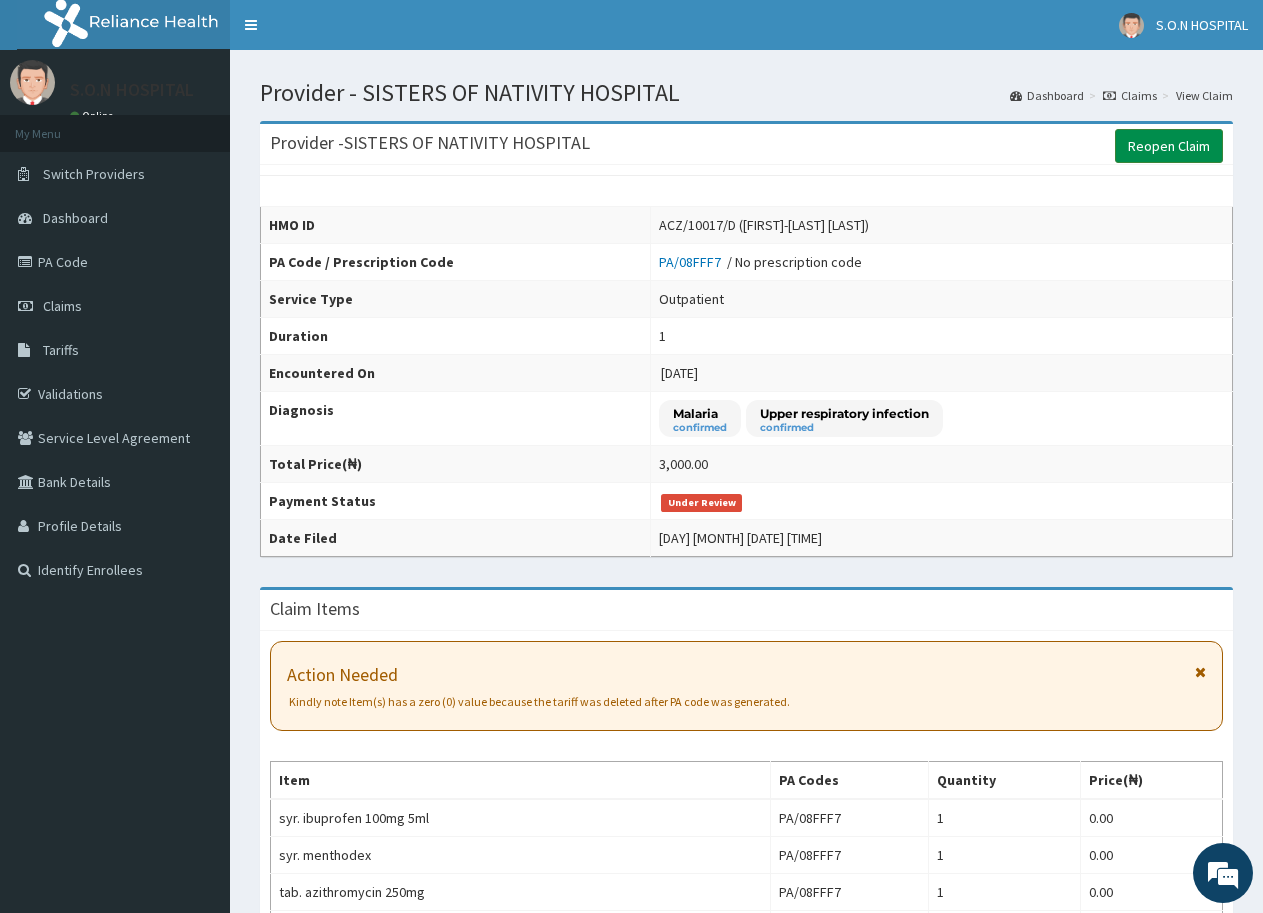 click on "Reopen Claim" at bounding box center [1169, 146] 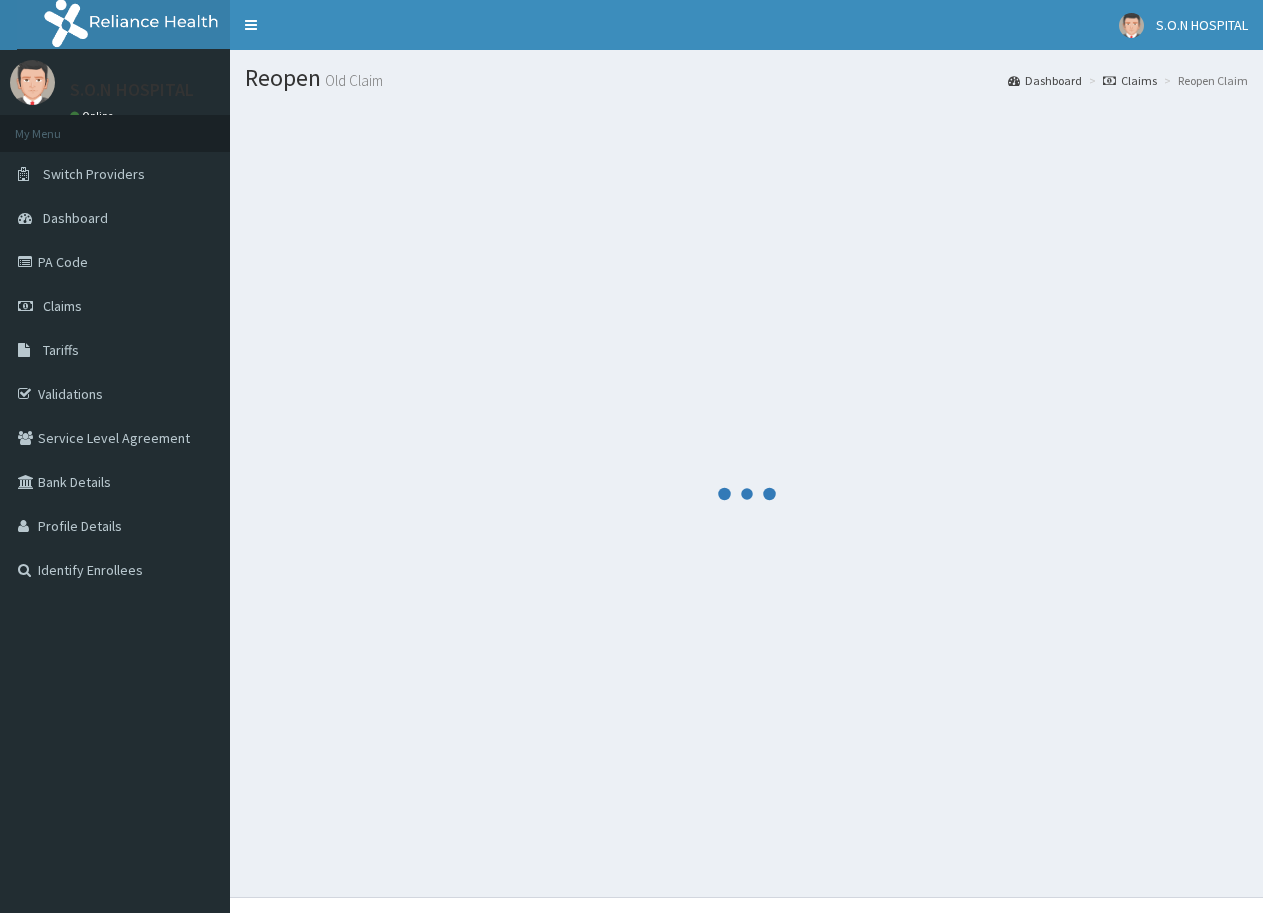 scroll, scrollTop: 0, scrollLeft: 0, axis: both 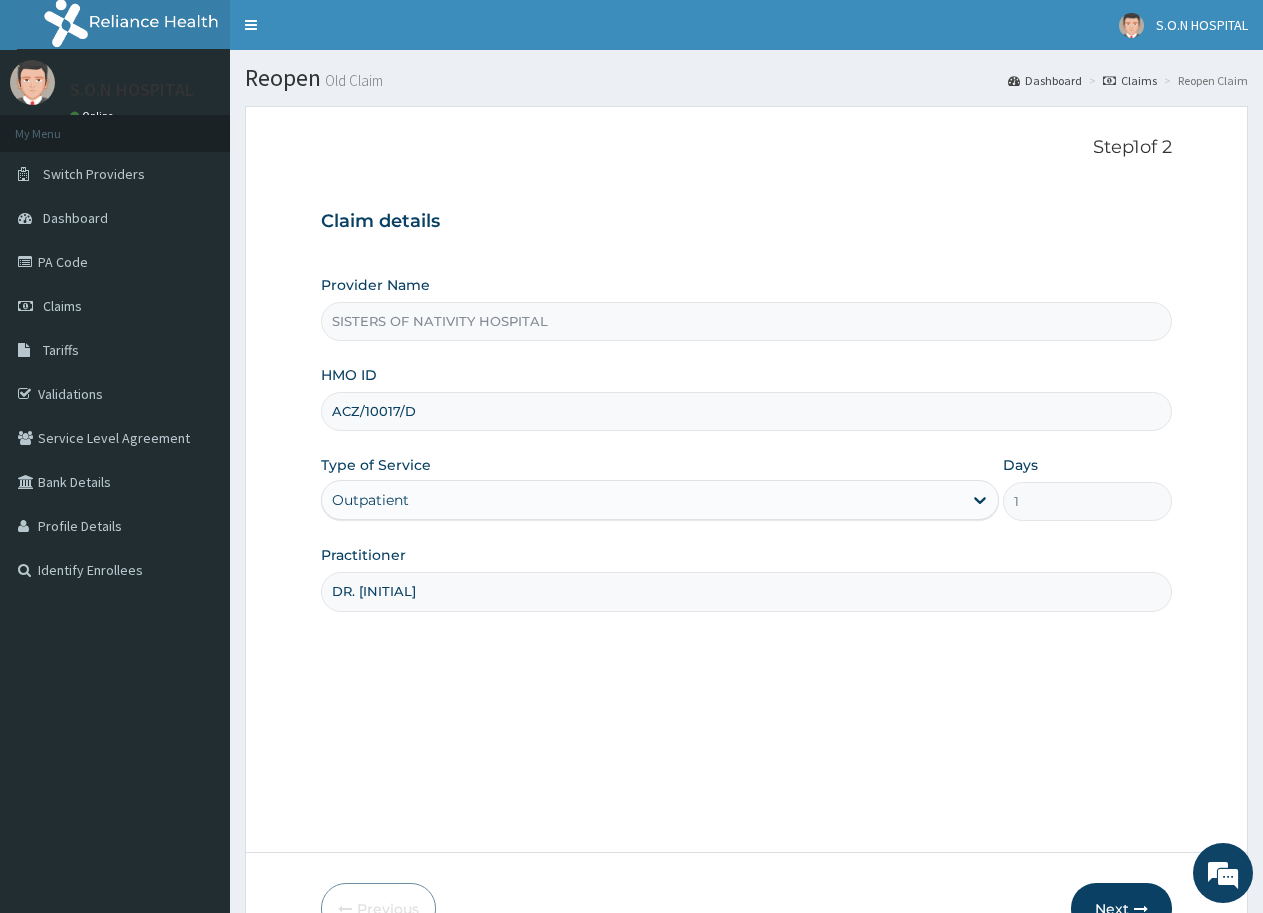 click on "Next" at bounding box center (1121, 909) 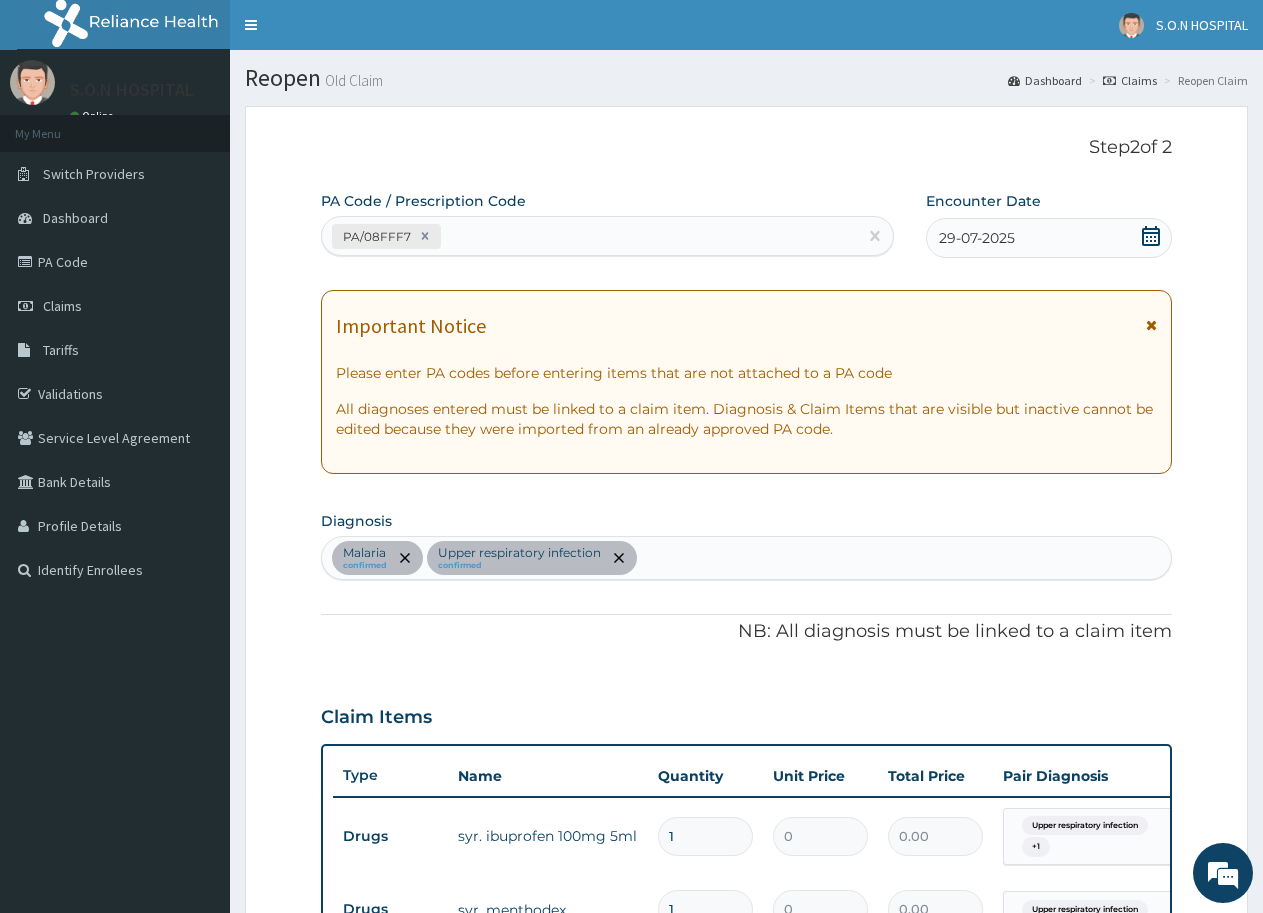 scroll, scrollTop: 0, scrollLeft: 0, axis: both 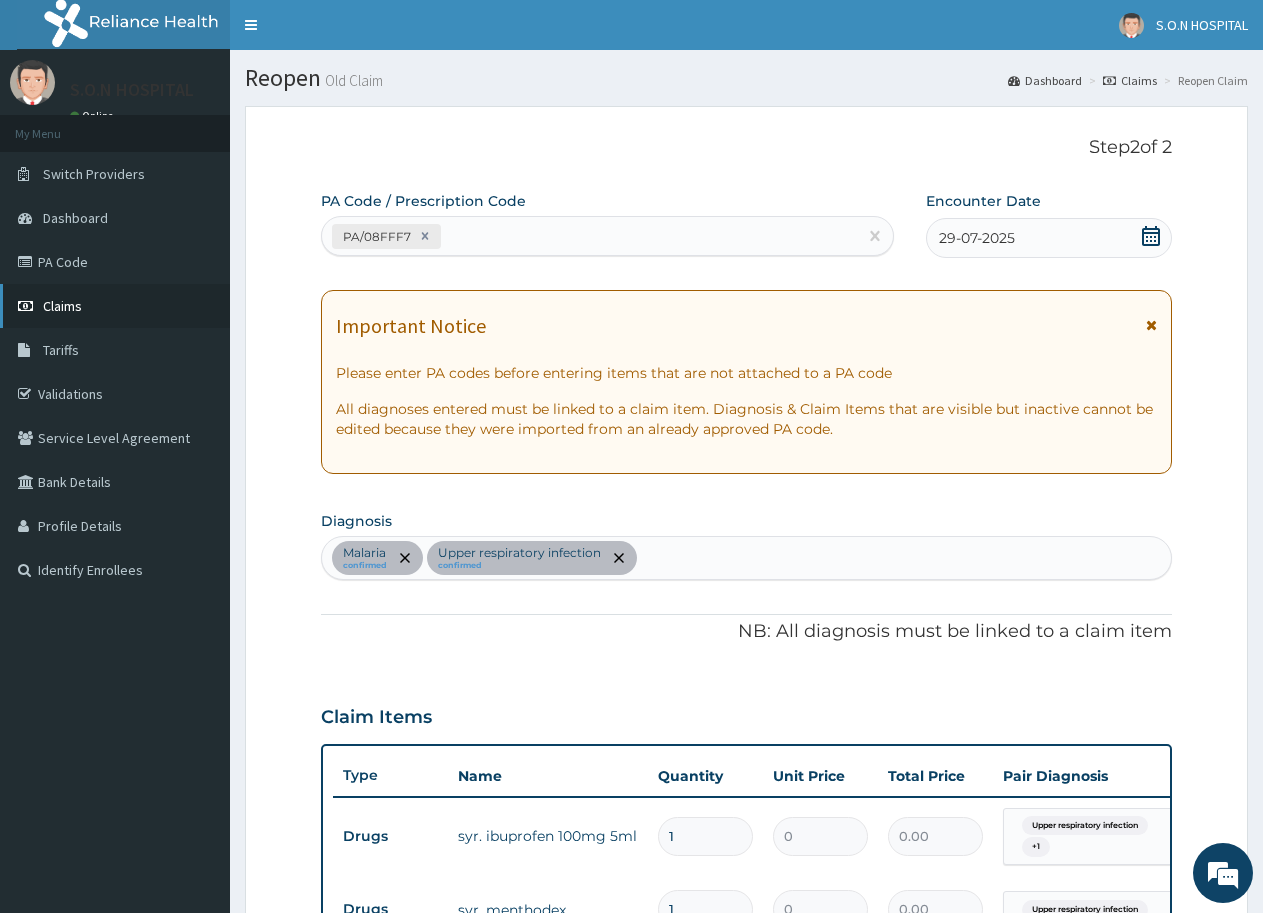 click on "Claims" at bounding box center [115, 306] 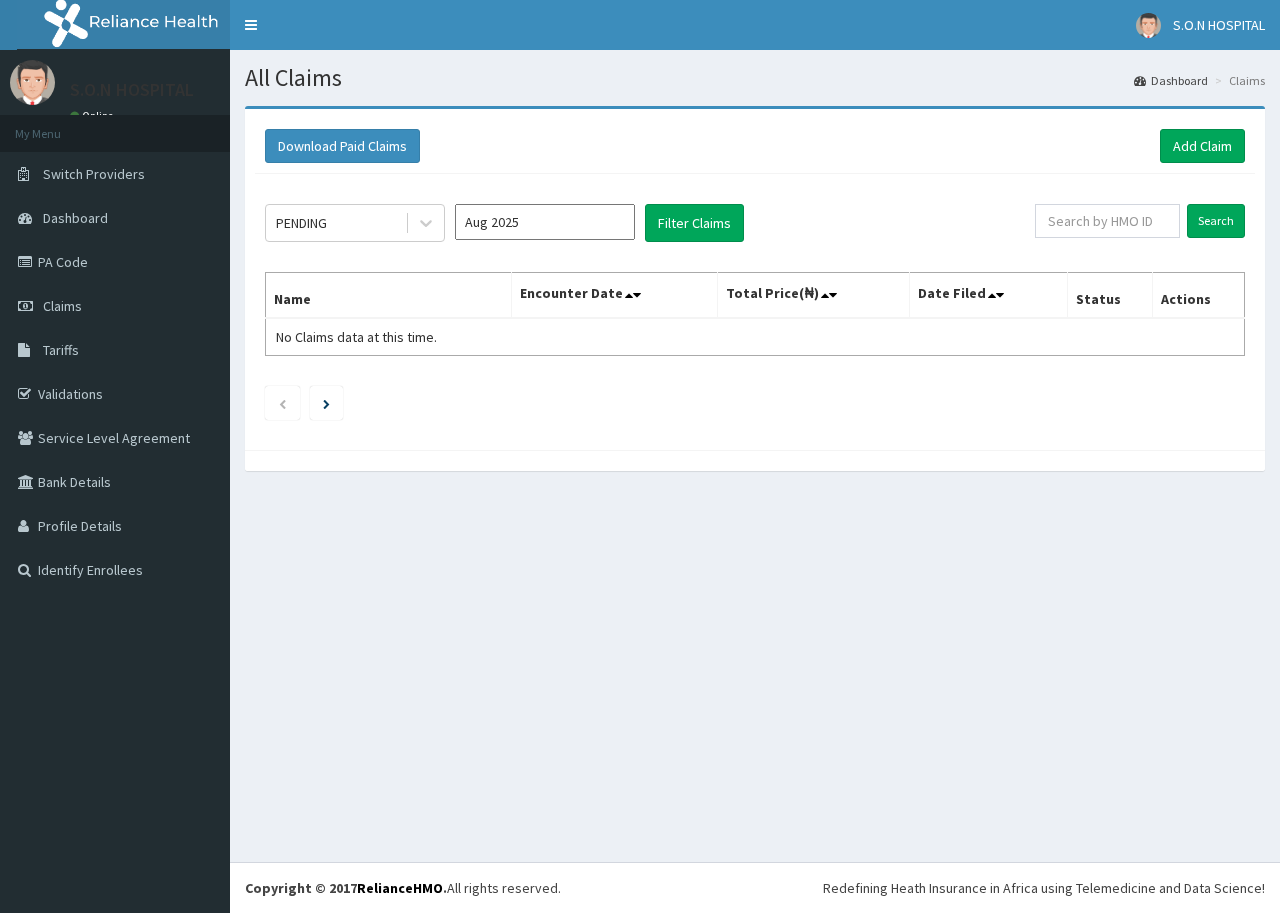 scroll, scrollTop: 0, scrollLeft: 0, axis: both 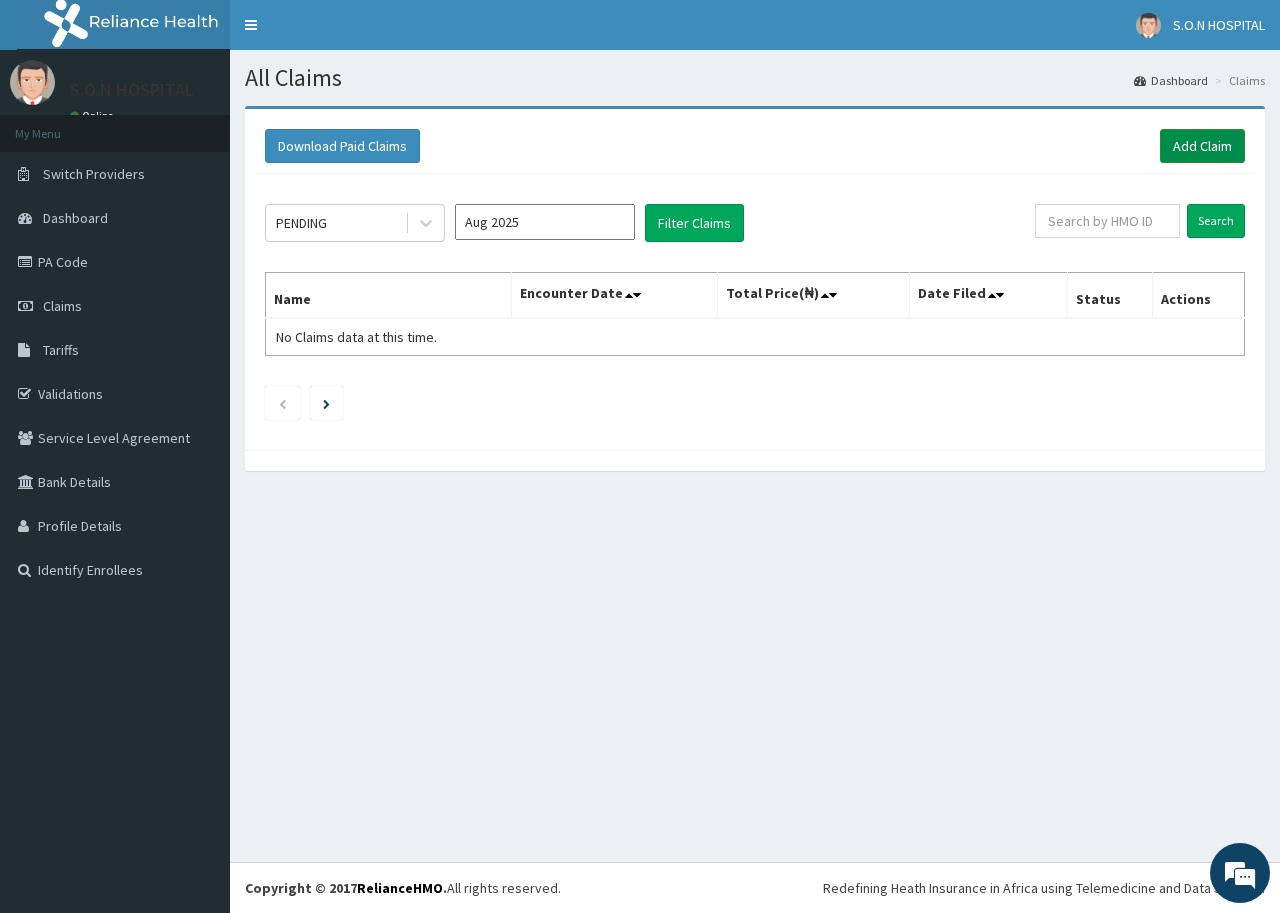 click on "Add Claim" at bounding box center [1202, 146] 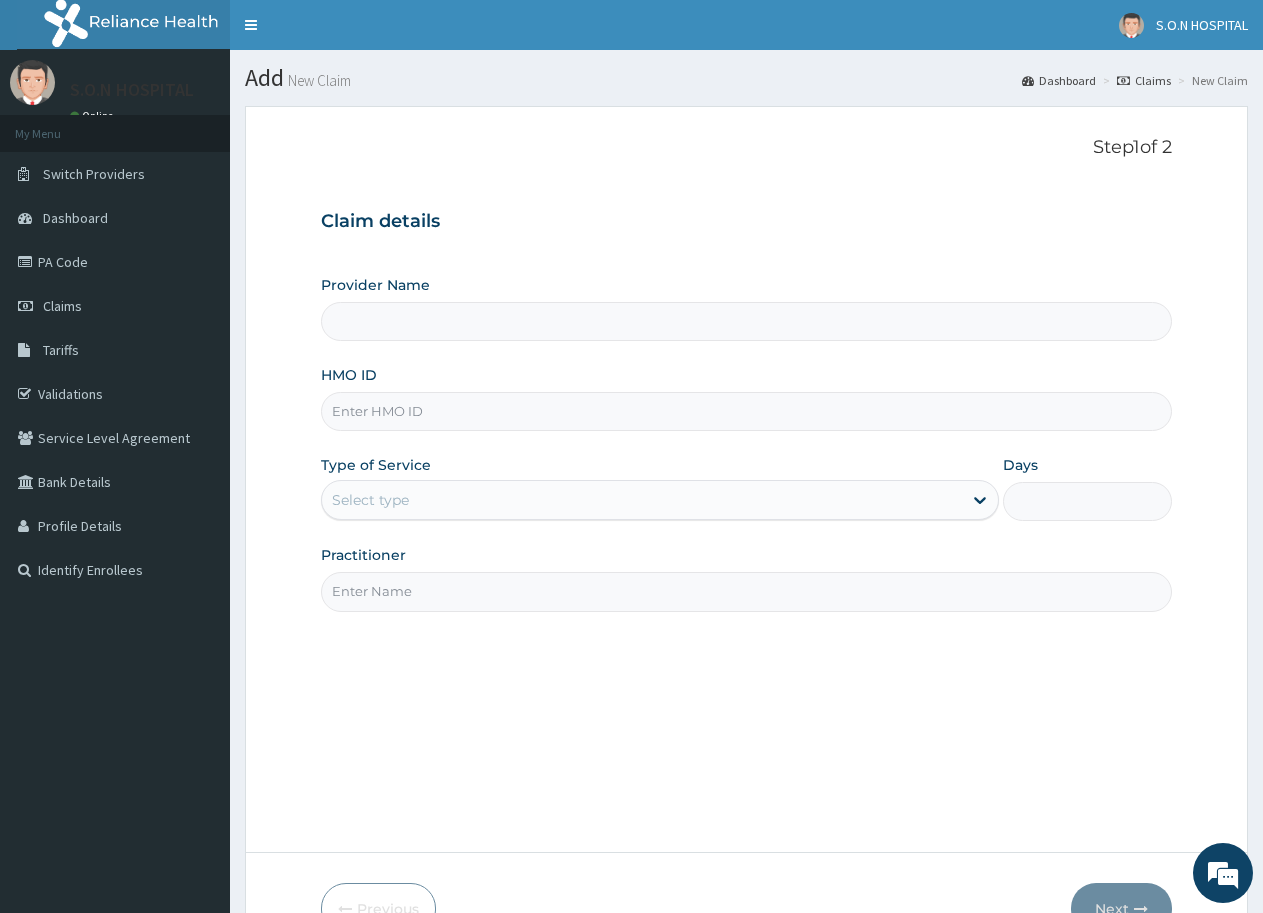 scroll, scrollTop: 0, scrollLeft: 0, axis: both 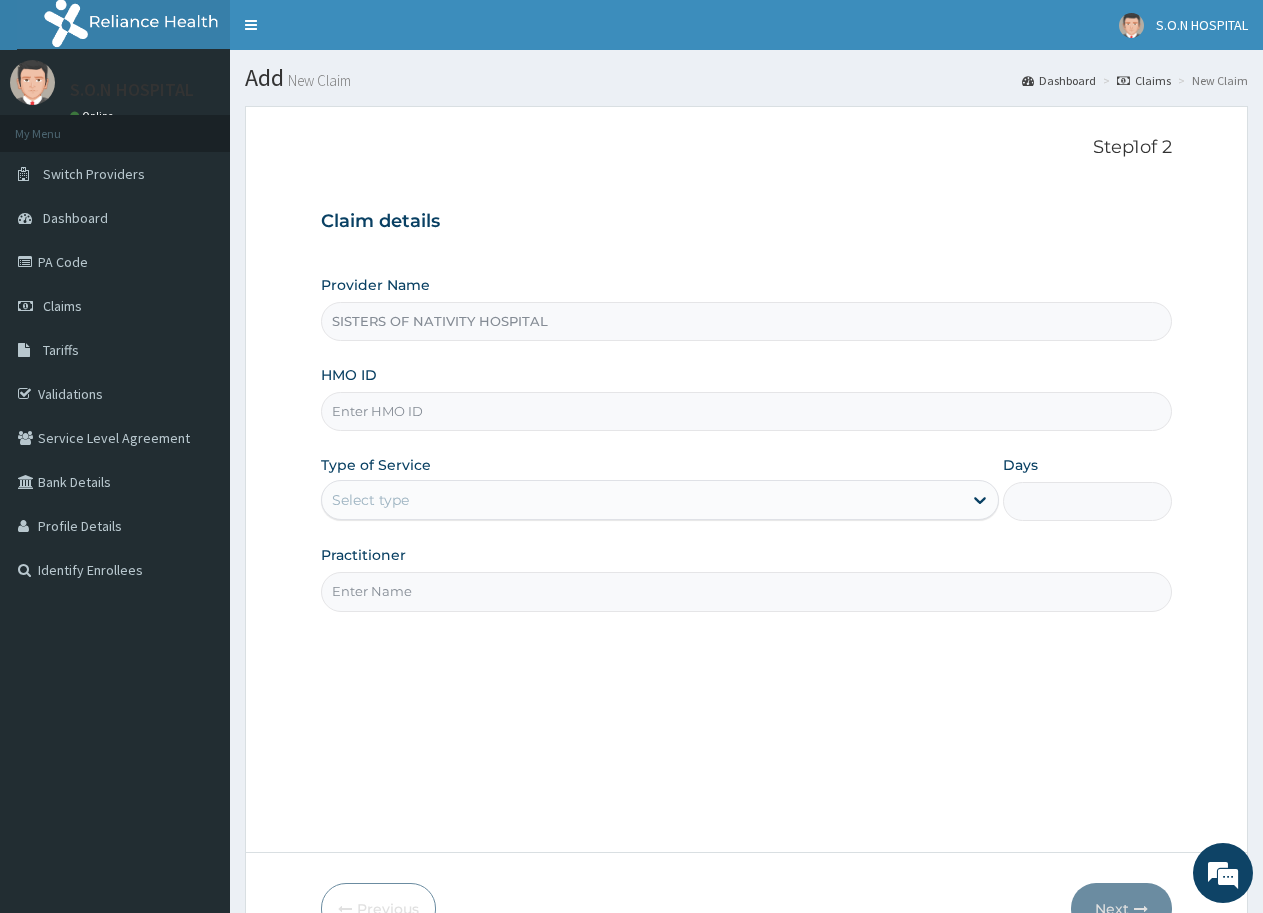 click on "HMO ID" at bounding box center [746, 411] 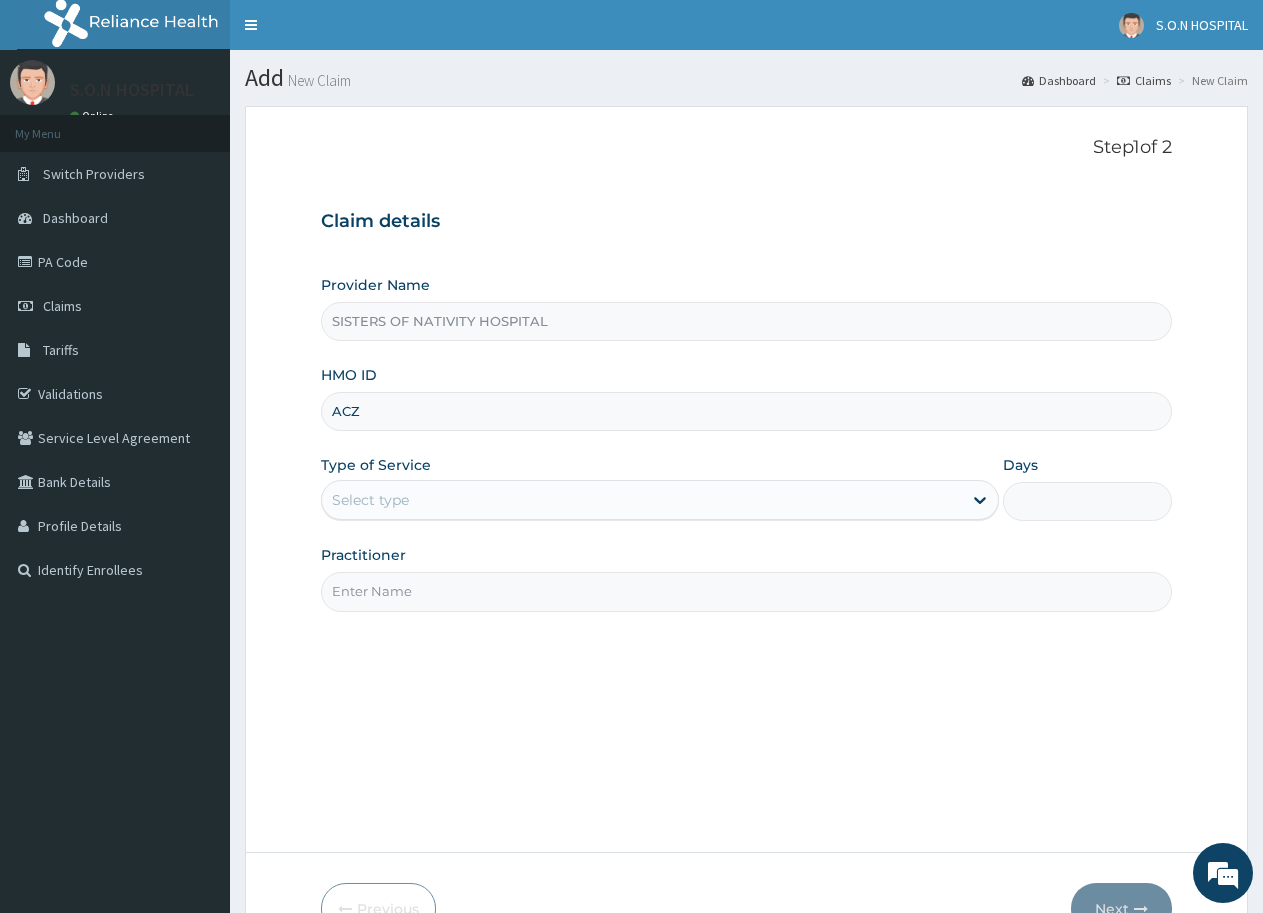 type on "[LICENSE]" 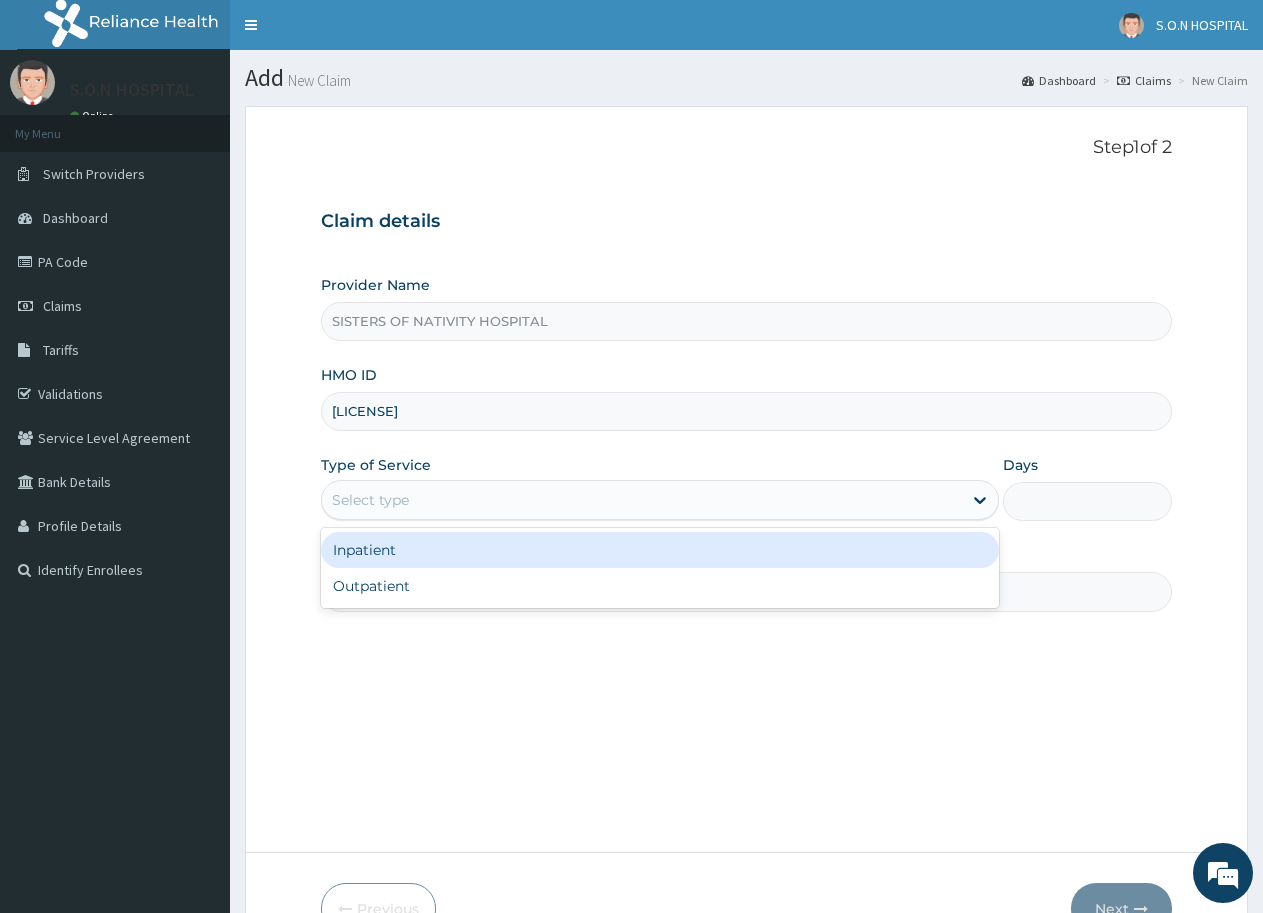 click on "Select type" at bounding box center [641, 500] 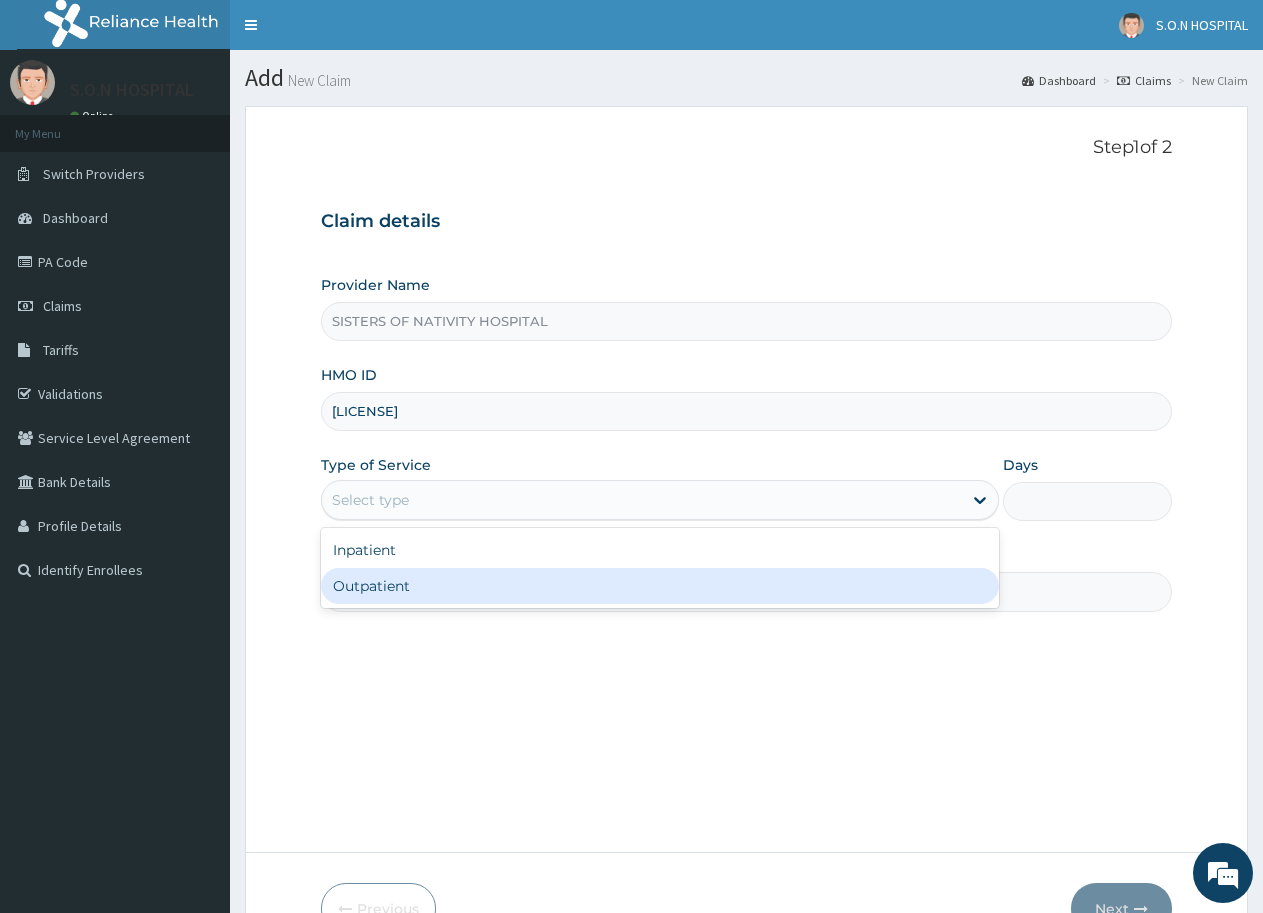click on "Outpatient" at bounding box center [659, 586] 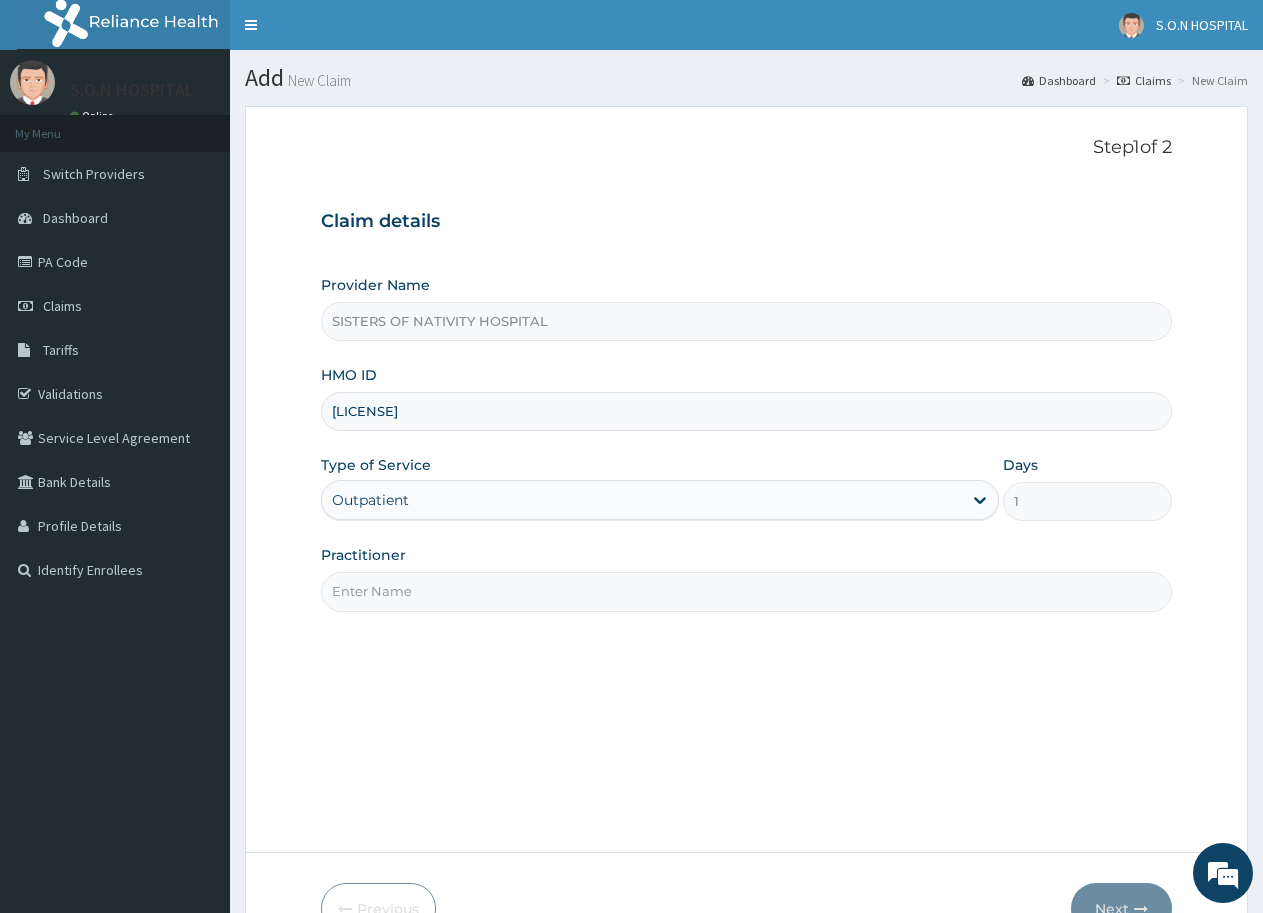 click on "Practitioner" at bounding box center (746, 591) 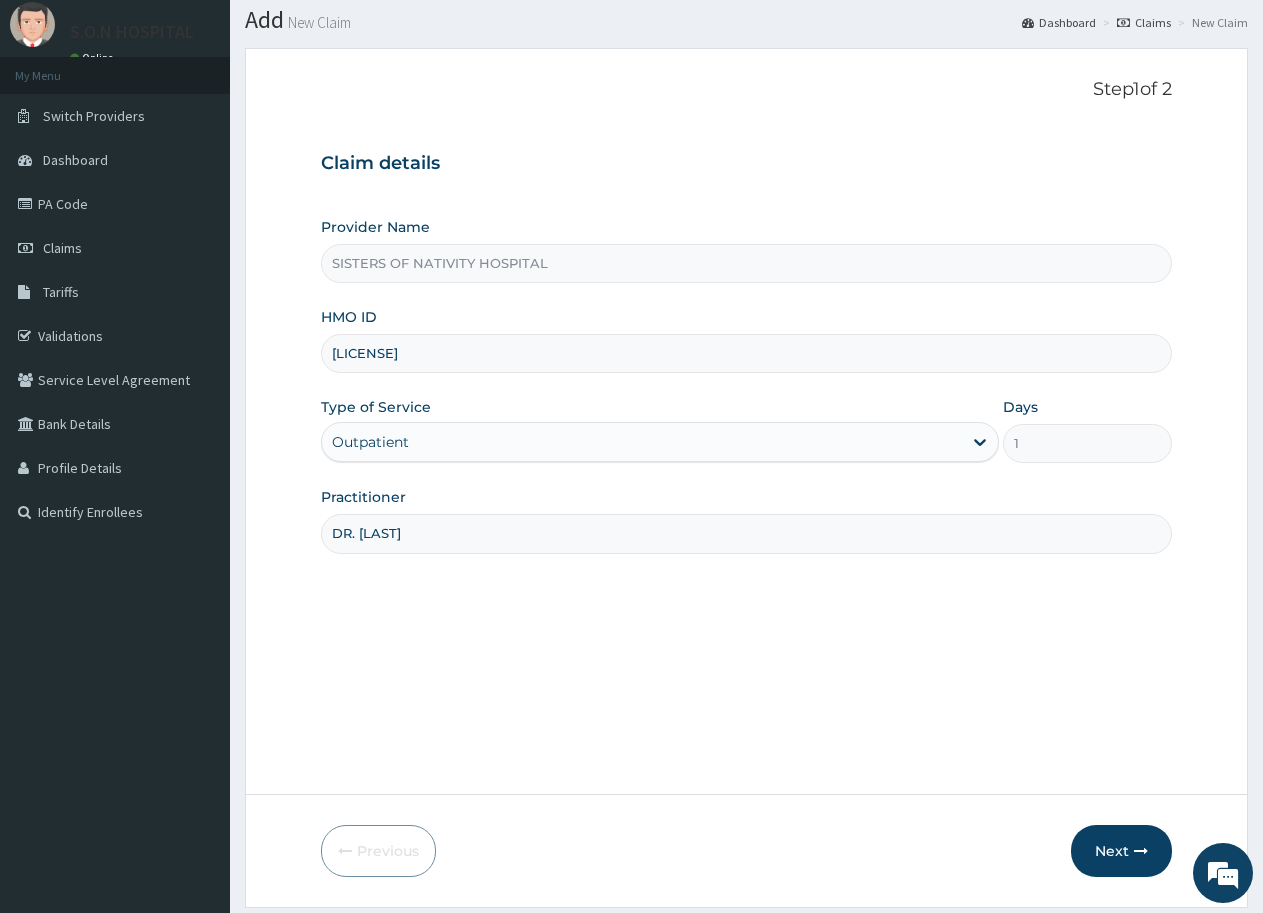 scroll, scrollTop: 119, scrollLeft: 0, axis: vertical 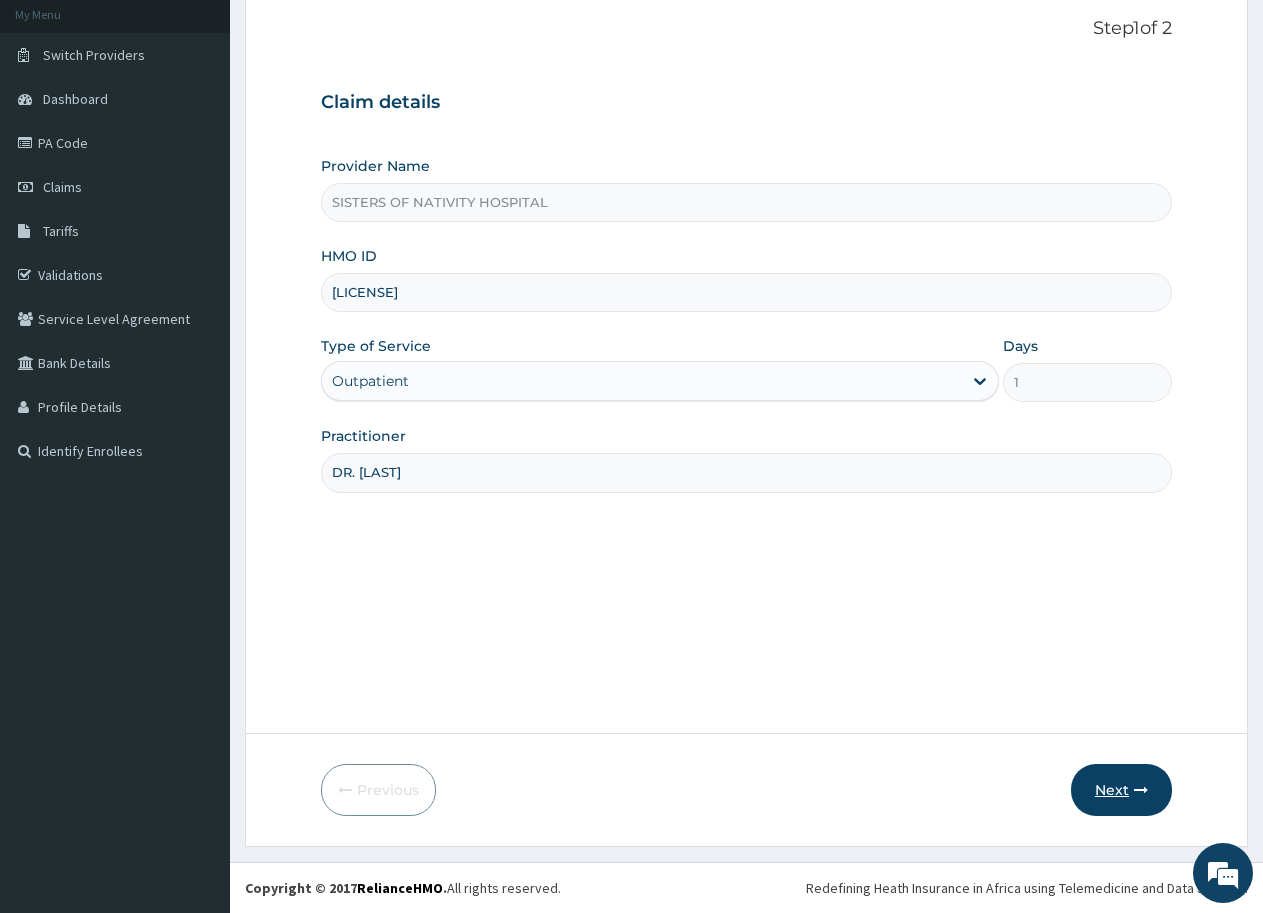 click on "Next" at bounding box center [1121, 790] 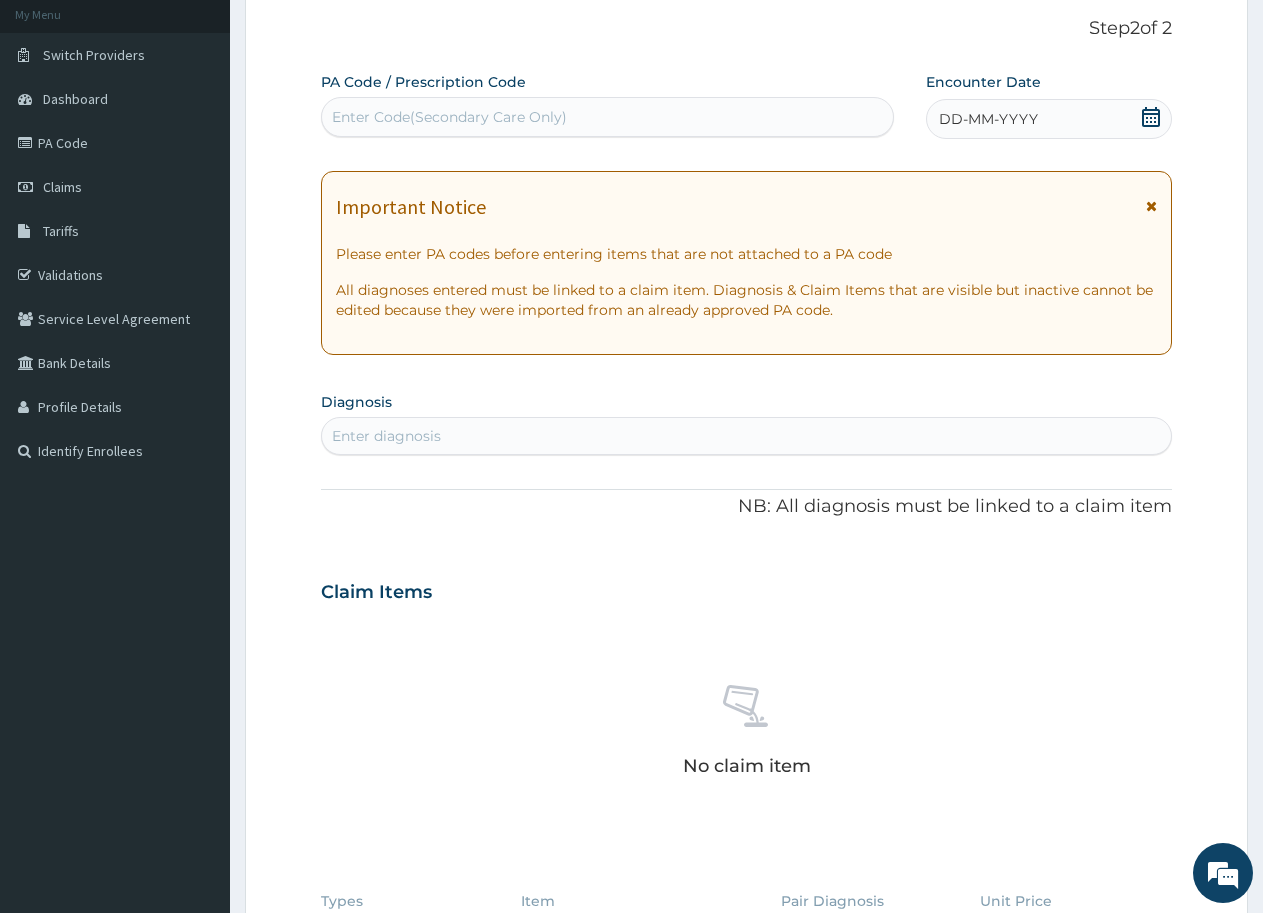 click on "Enter Code(Secondary Care Only)" at bounding box center (607, 117) 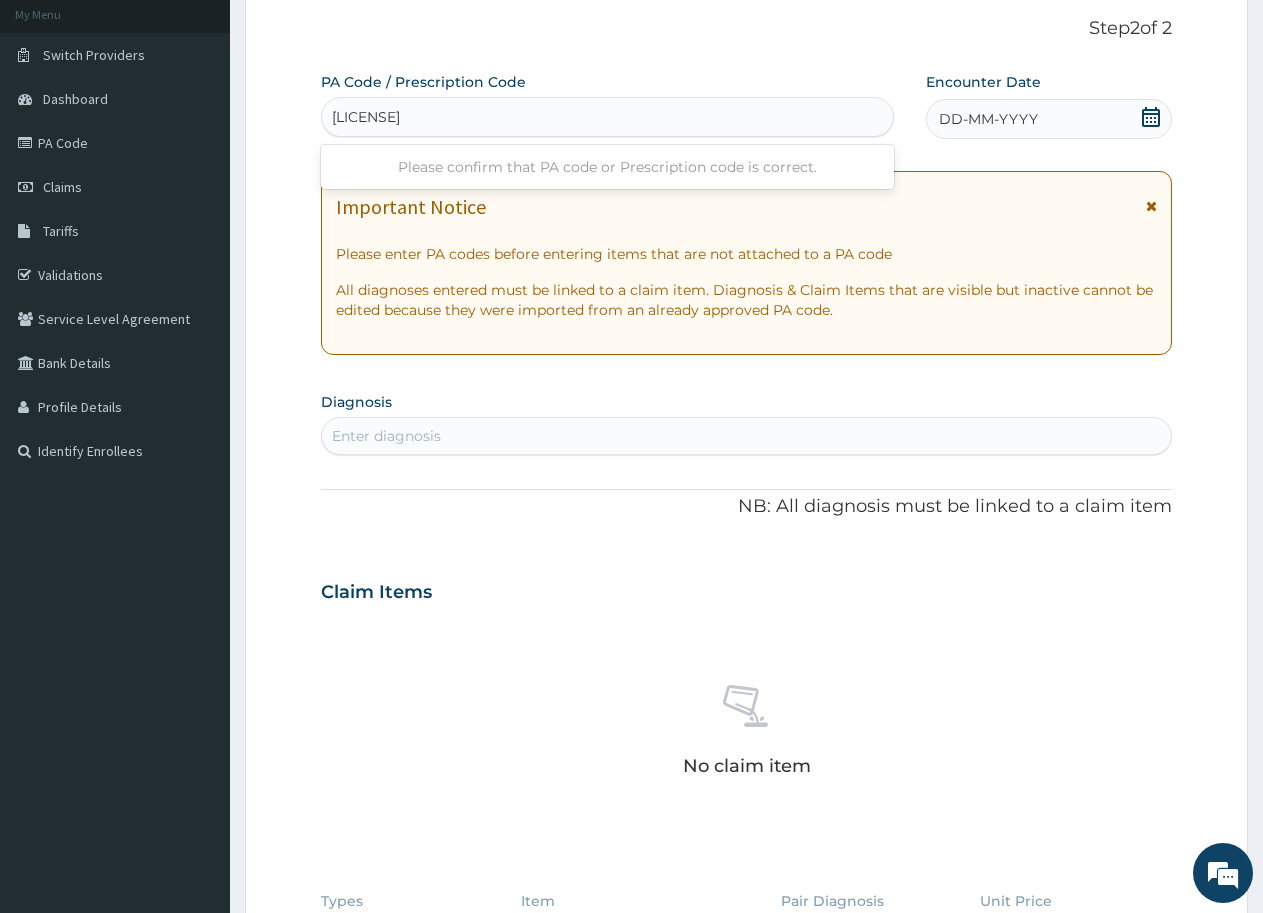 type on "PA/7044D5" 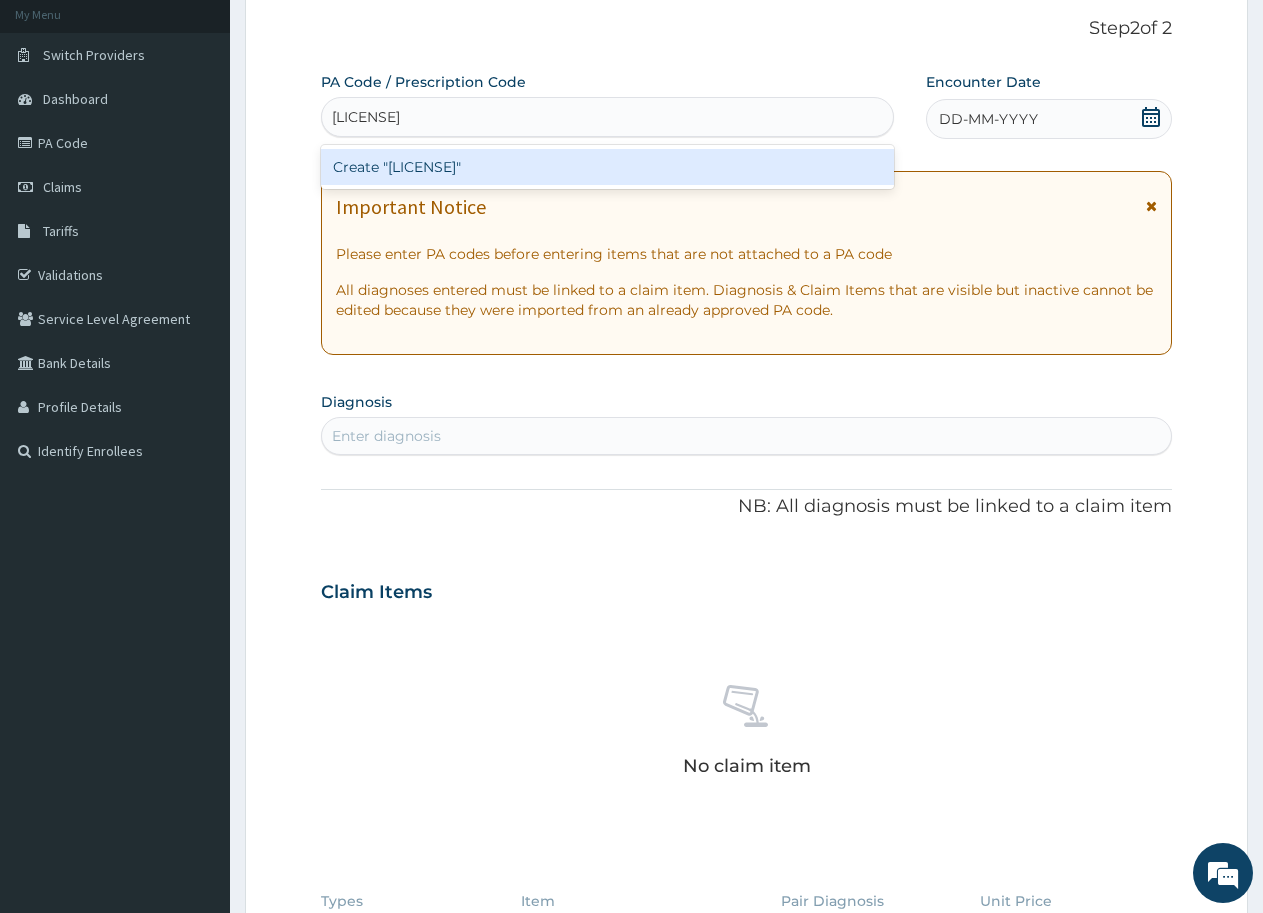 click on "Create "PA/7044D5"" at bounding box center [607, 167] 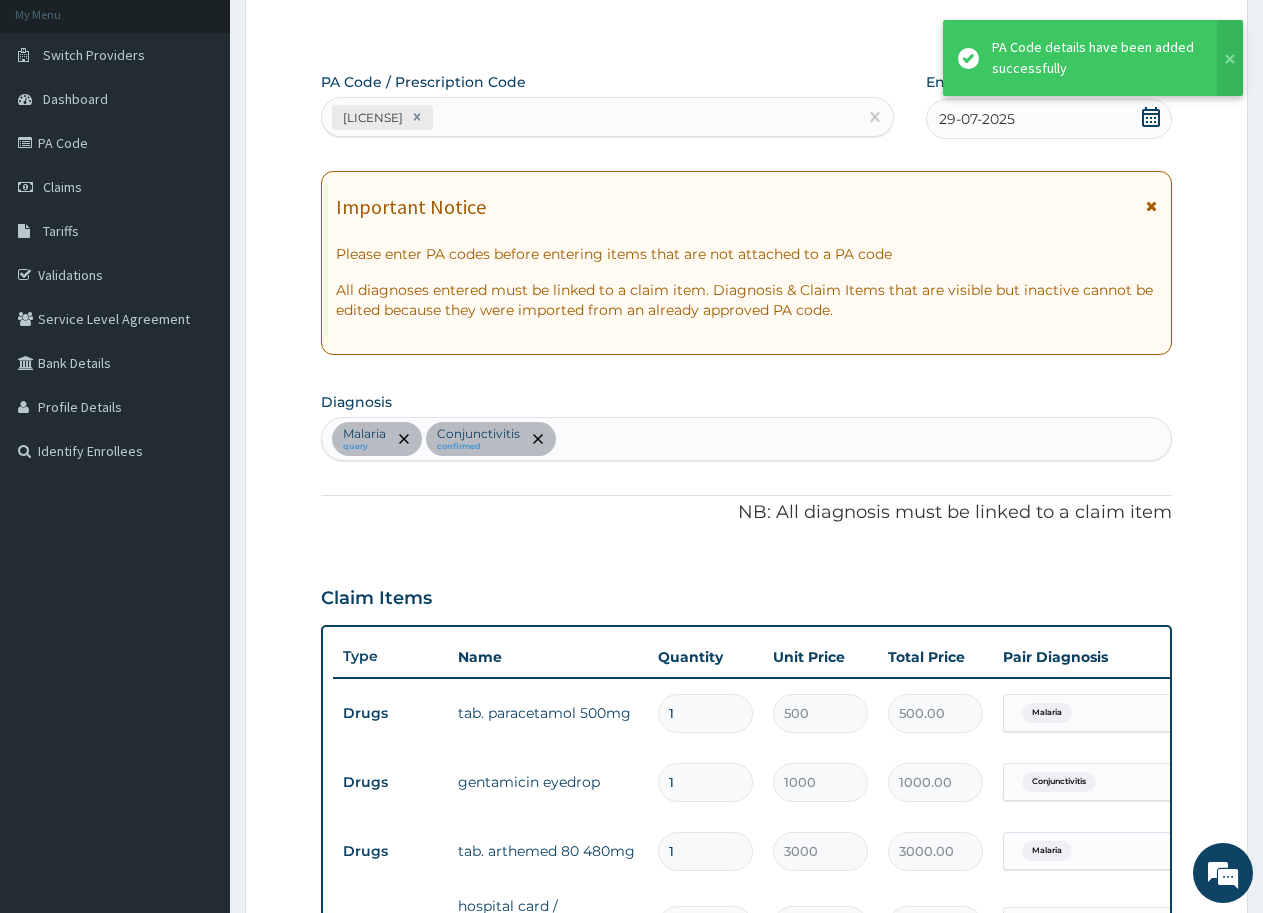scroll, scrollTop: 731, scrollLeft: 0, axis: vertical 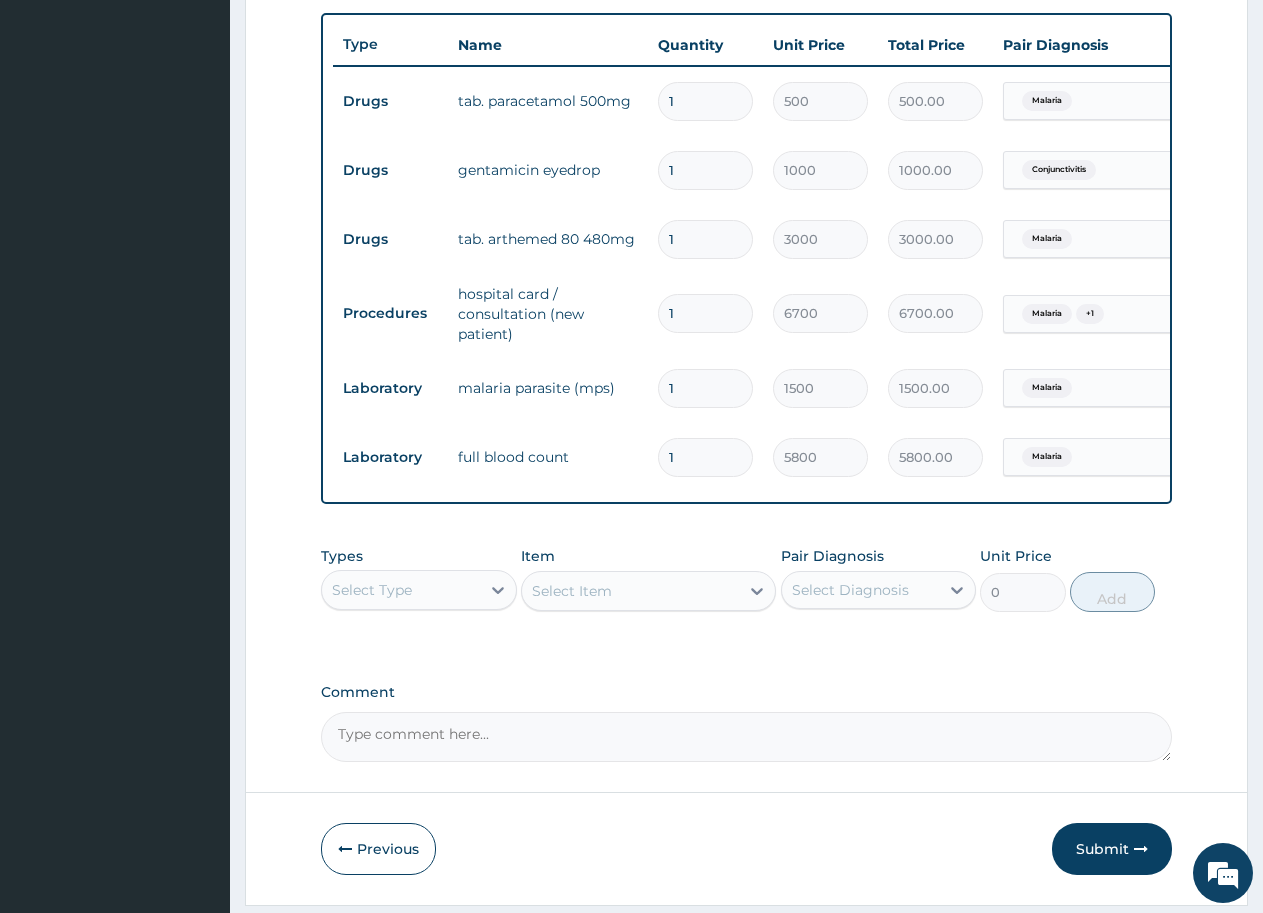 click on "Submit" at bounding box center [1112, 849] 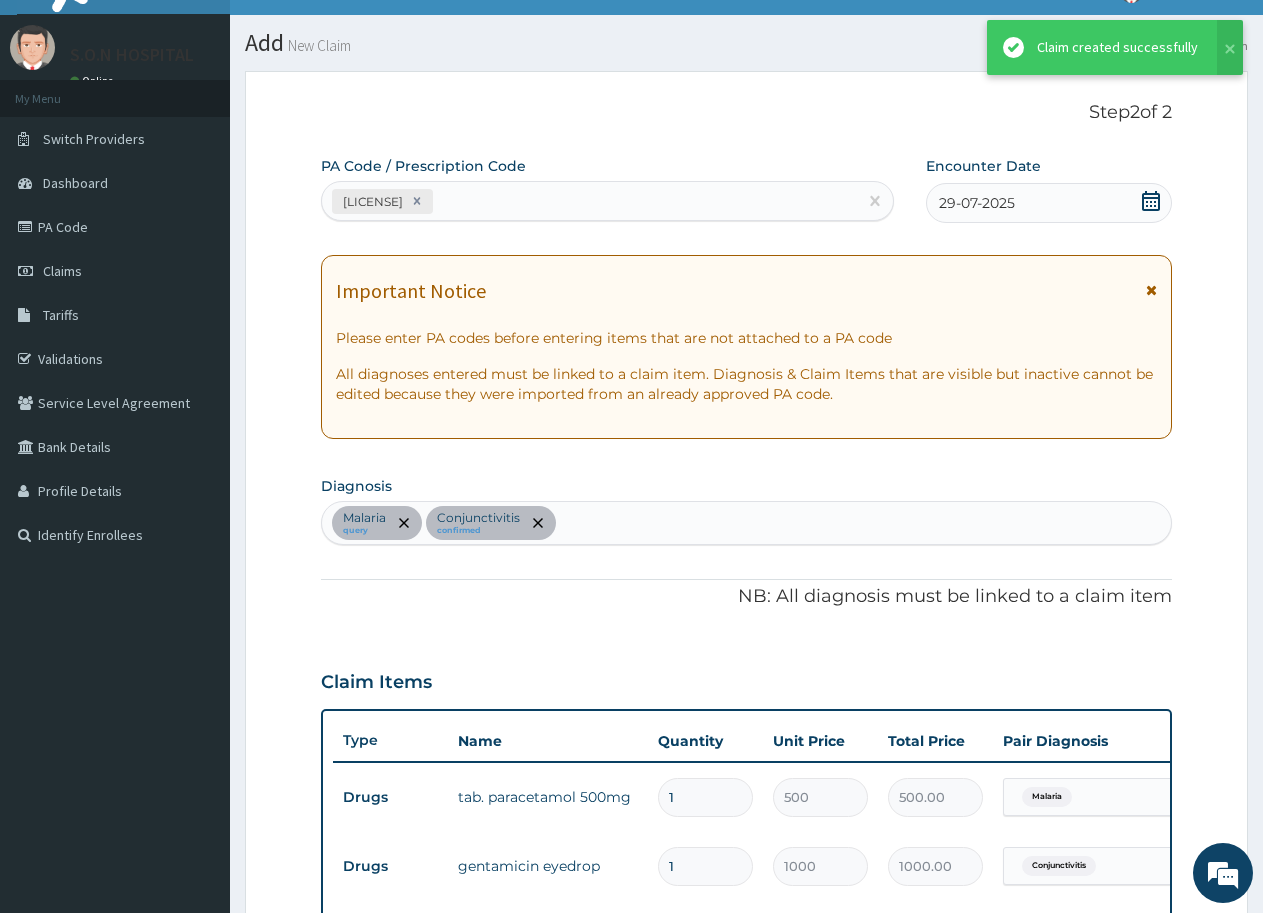 scroll, scrollTop: 731, scrollLeft: 0, axis: vertical 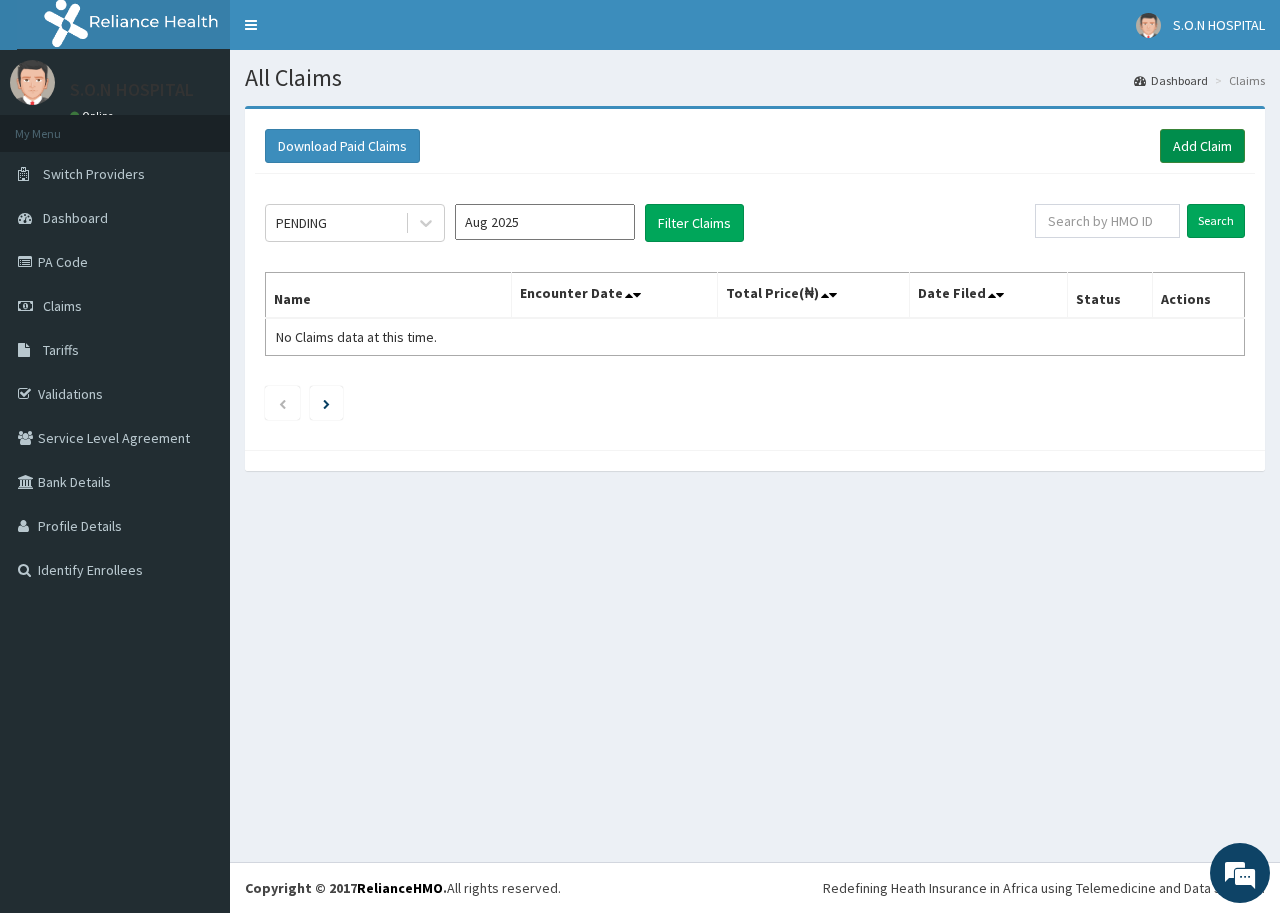 click on "Add Claim" at bounding box center (1202, 146) 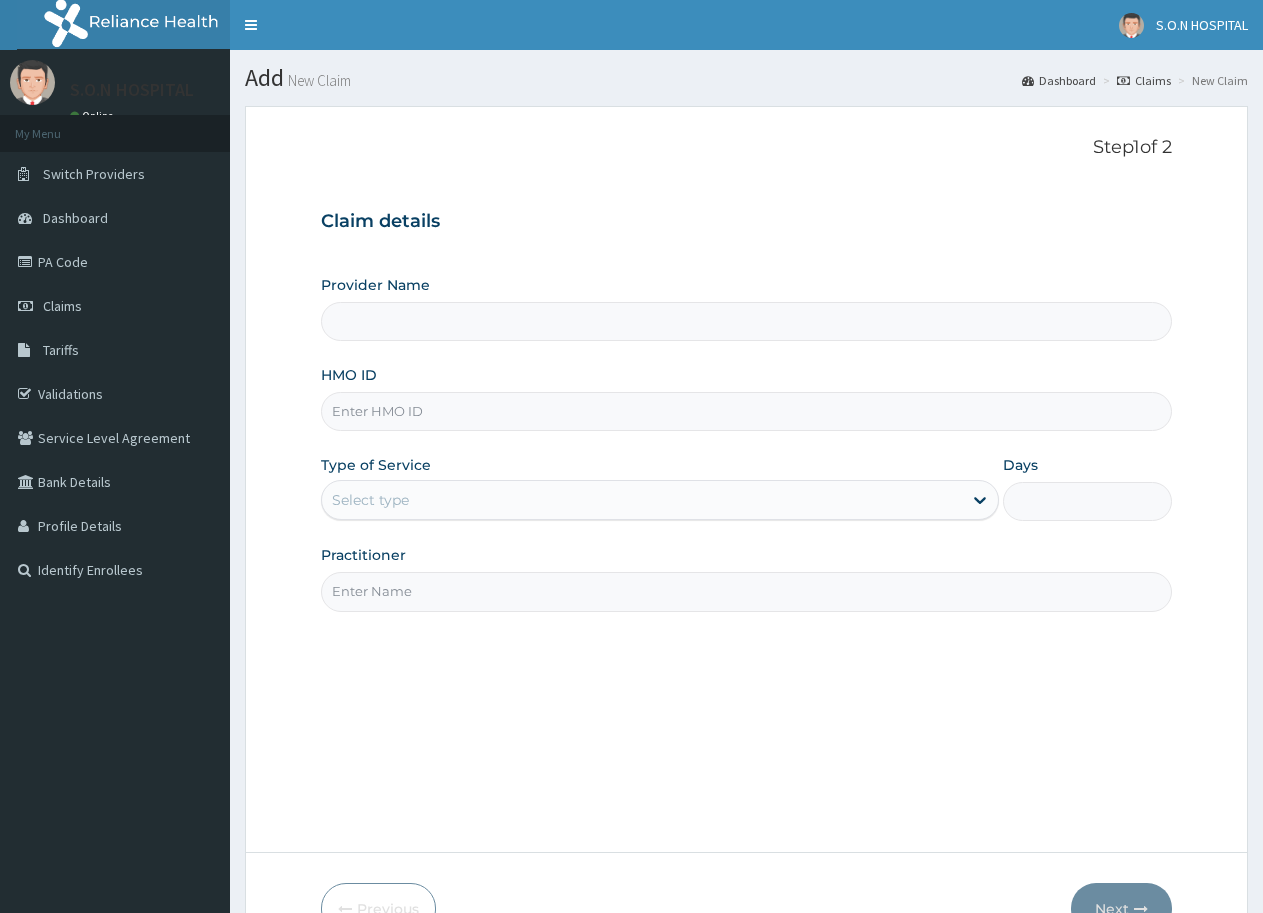 scroll, scrollTop: 0, scrollLeft: 0, axis: both 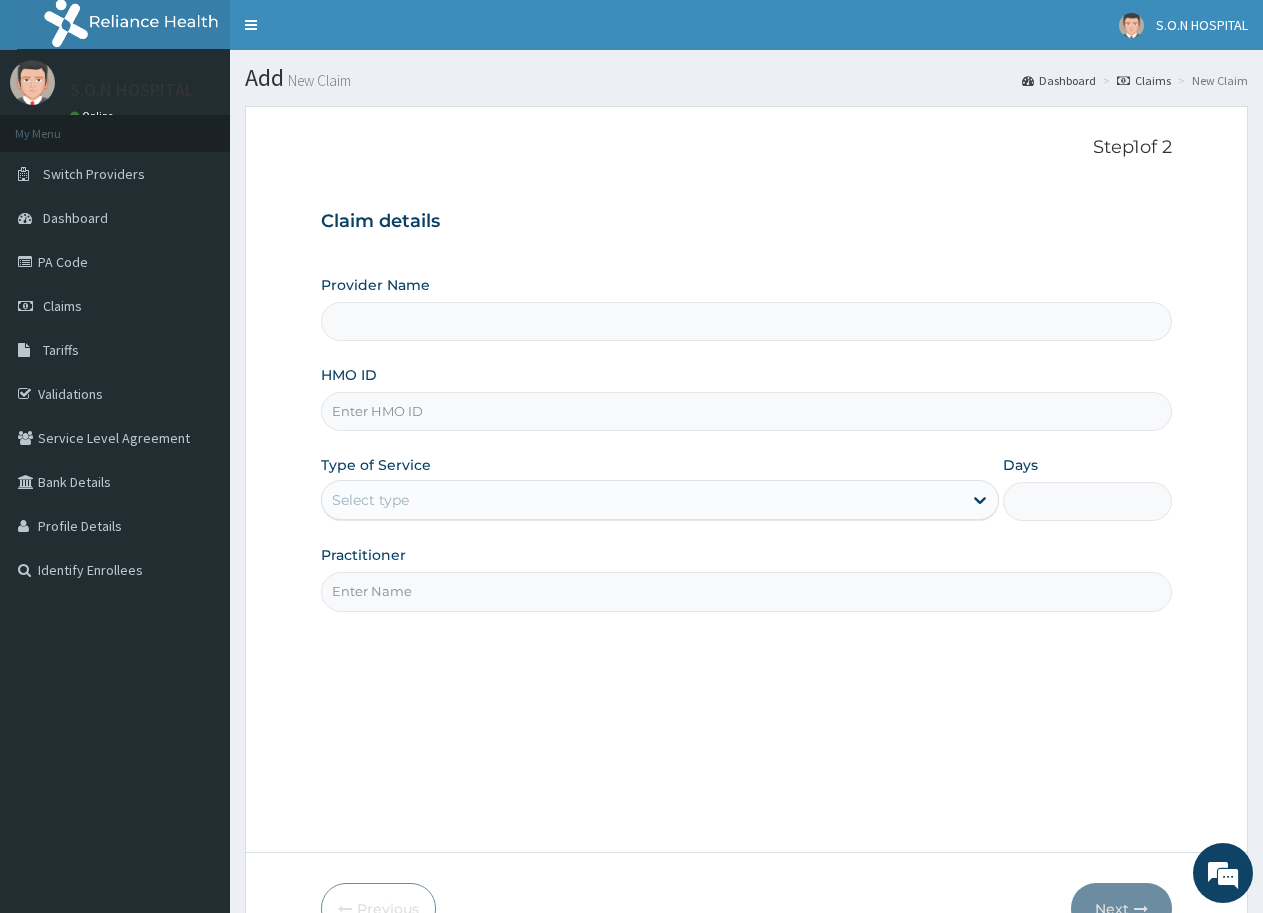 type on "SISTERS OF NATIVITY HOSPITAL" 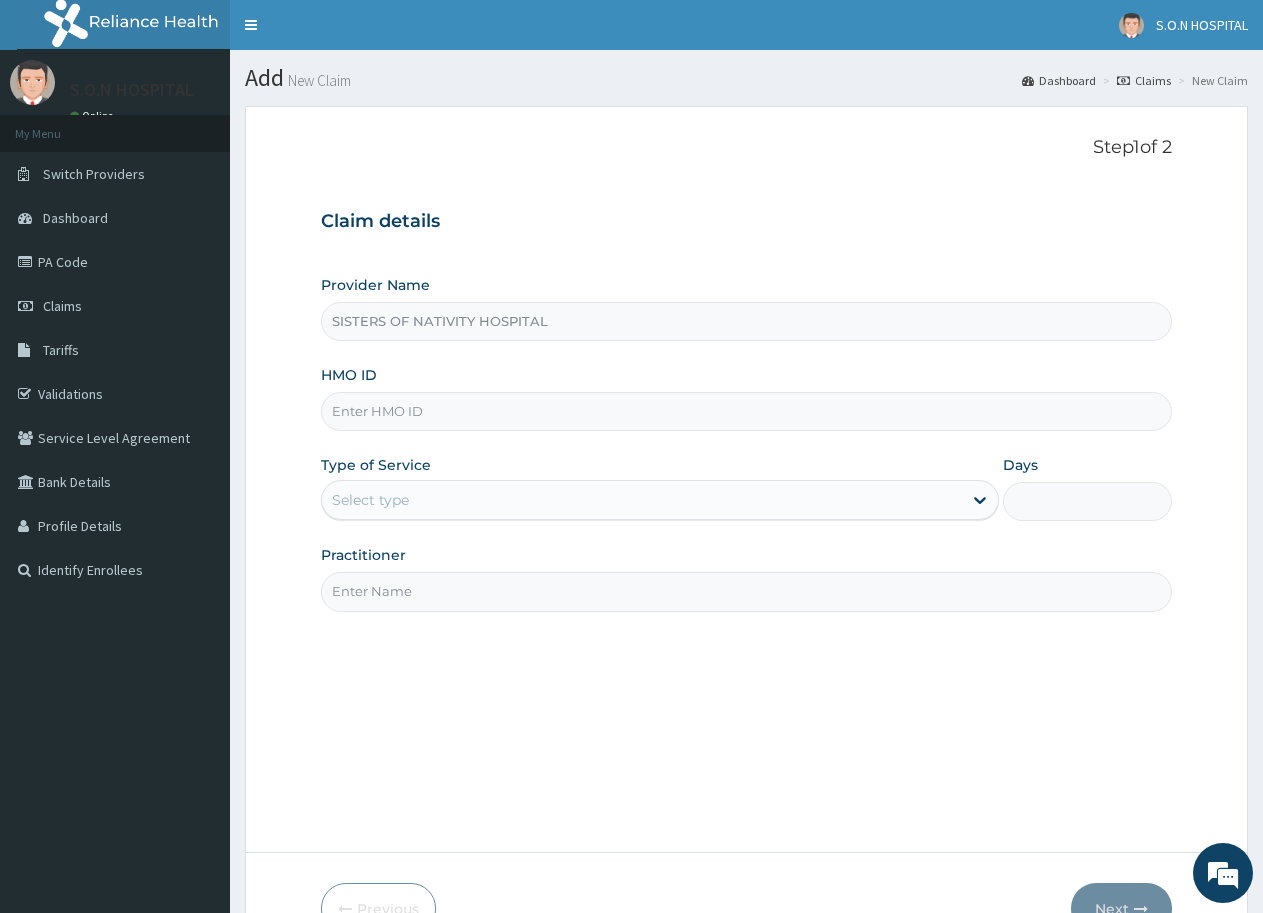 click on "HMO ID" at bounding box center [746, 411] 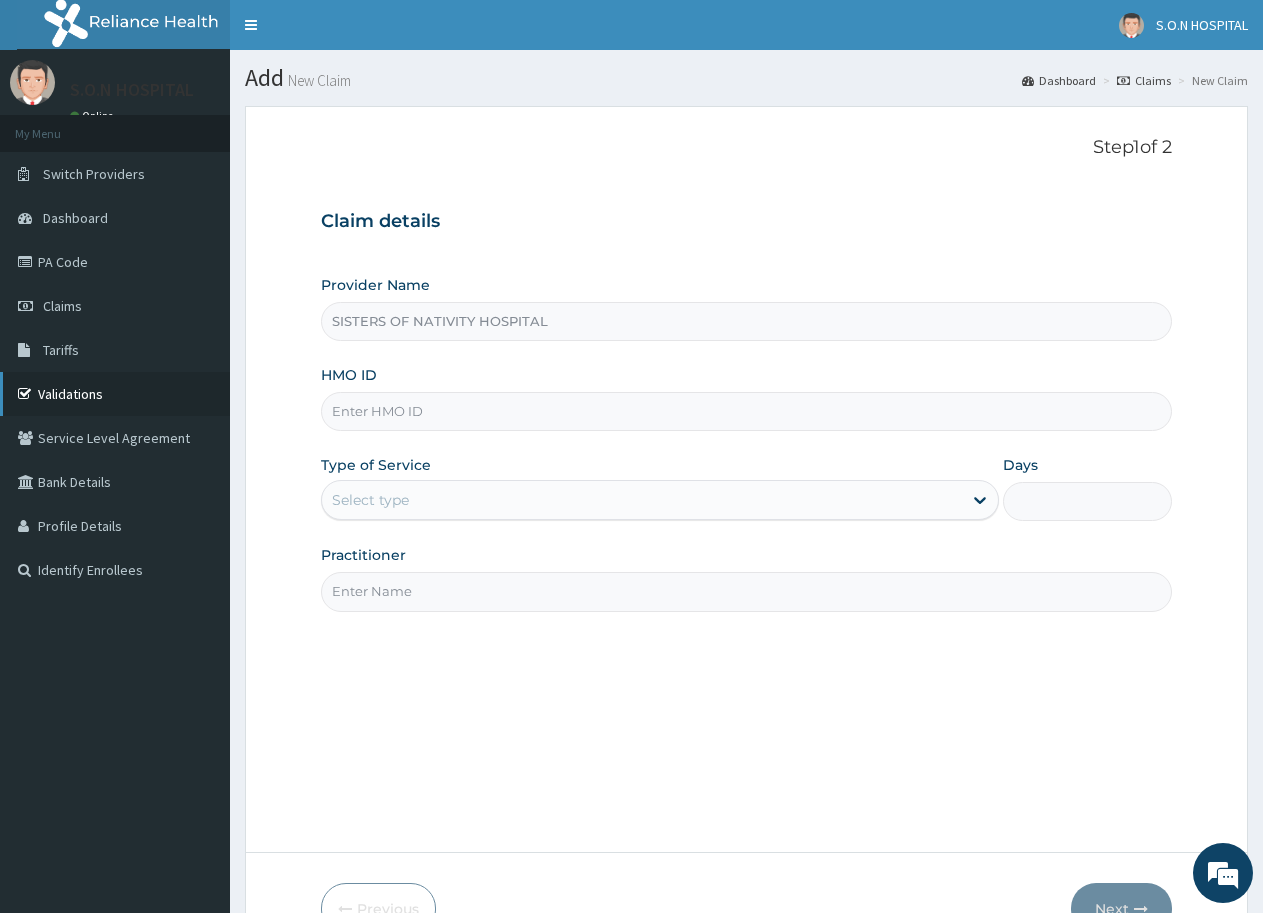 scroll, scrollTop: 0, scrollLeft: 0, axis: both 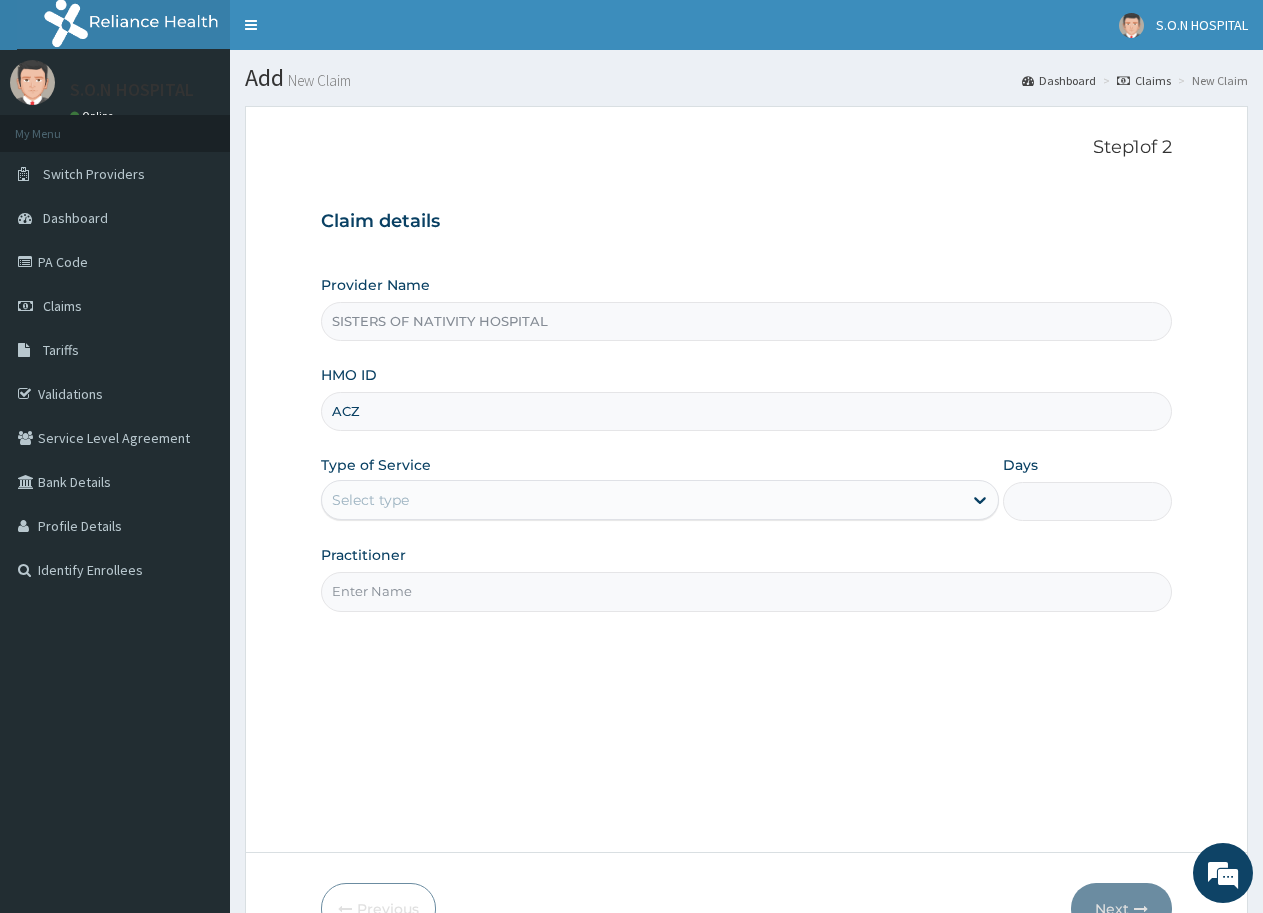 type on "ACZ/10017/C" 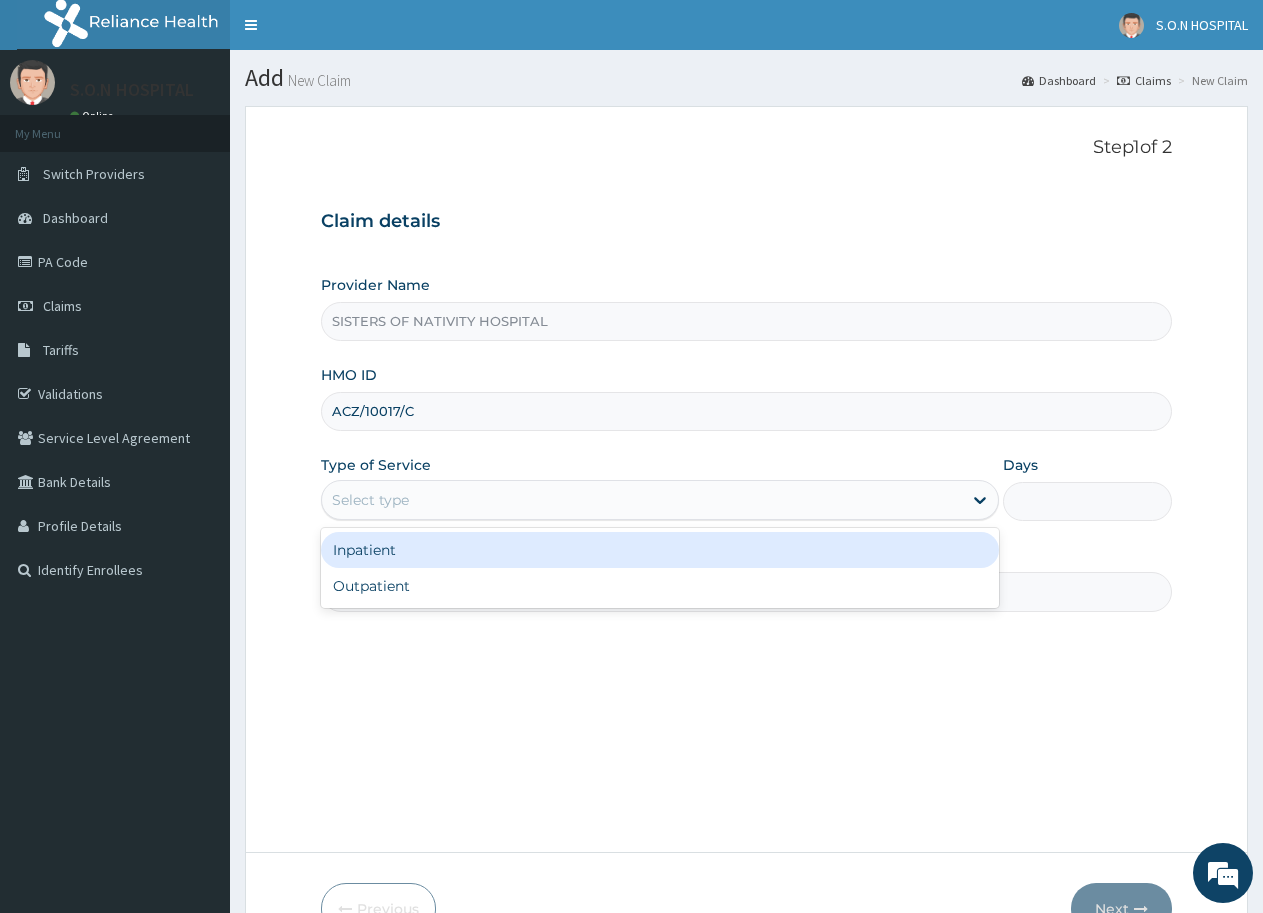 click on "Select type" at bounding box center (641, 500) 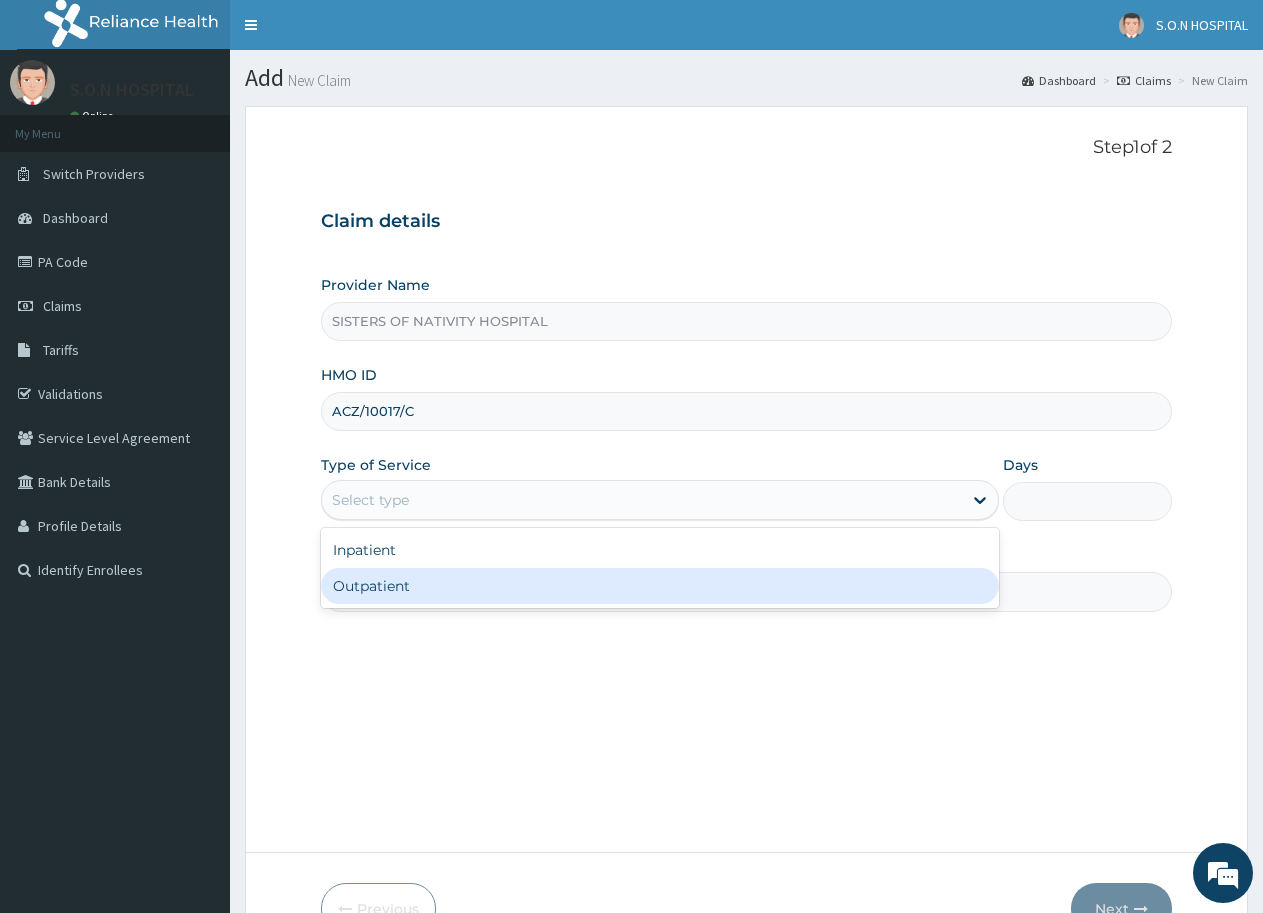 click on "Outpatient" at bounding box center (659, 586) 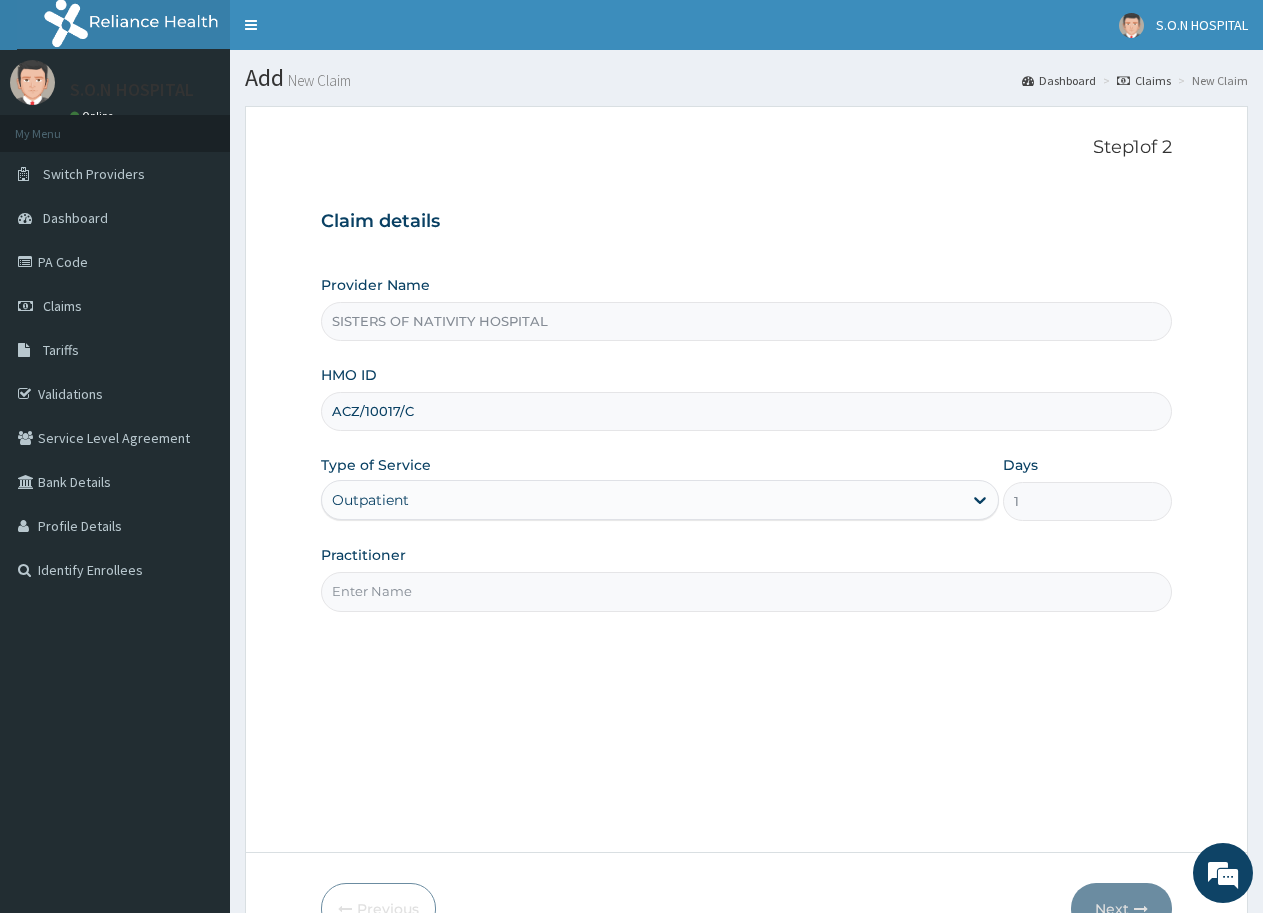 click on "Practitioner" at bounding box center (746, 591) 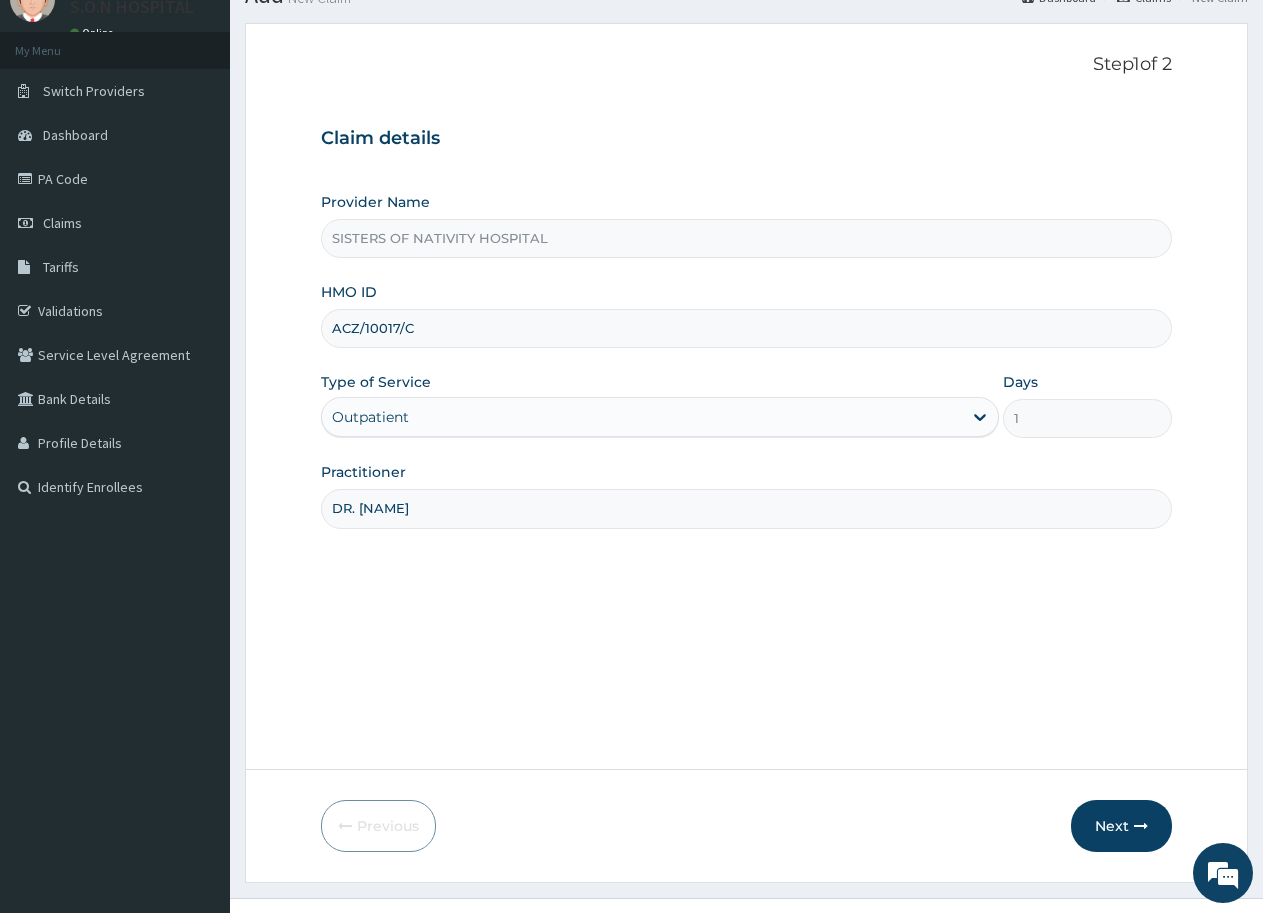 scroll, scrollTop: 119, scrollLeft: 0, axis: vertical 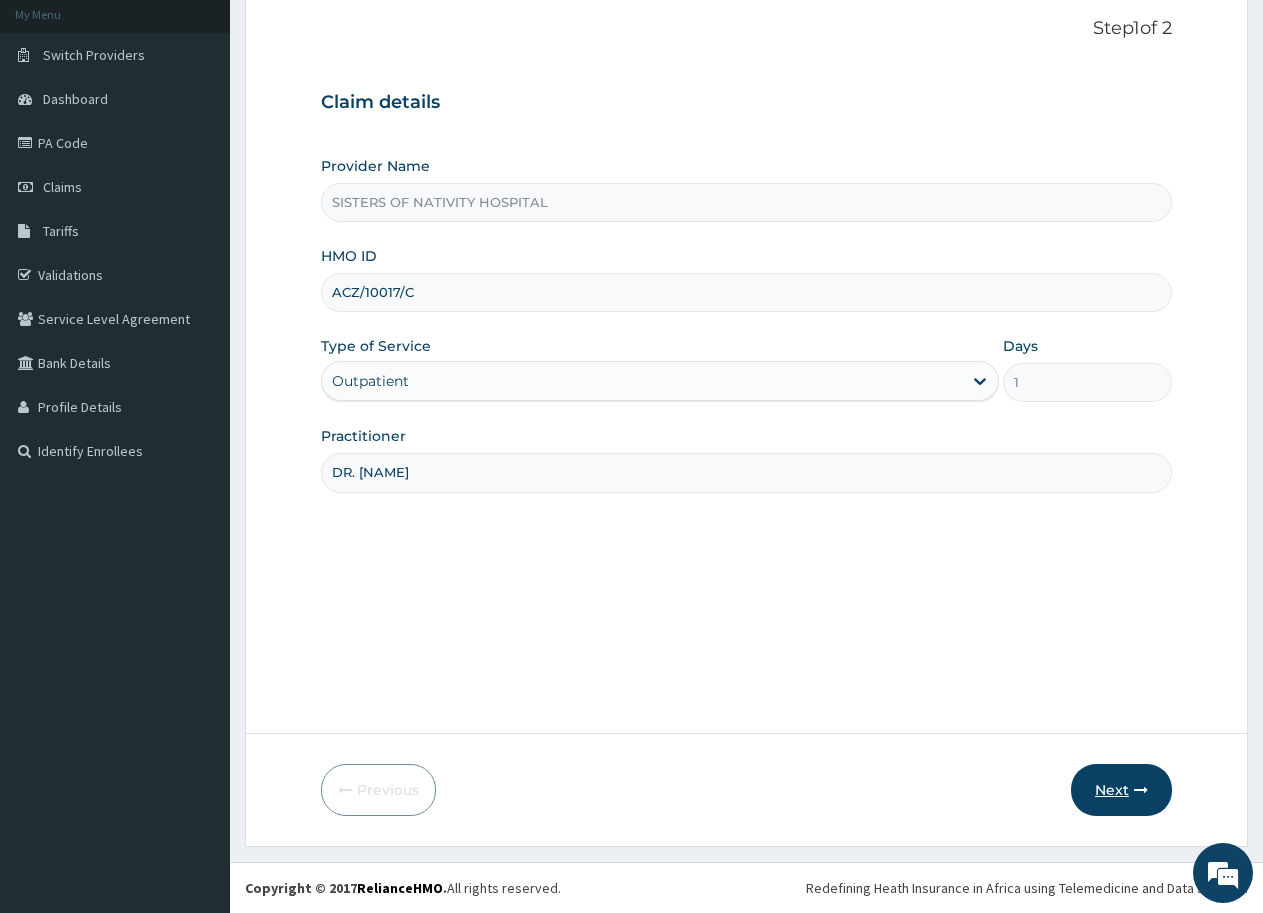 click on "Next" at bounding box center (1121, 790) 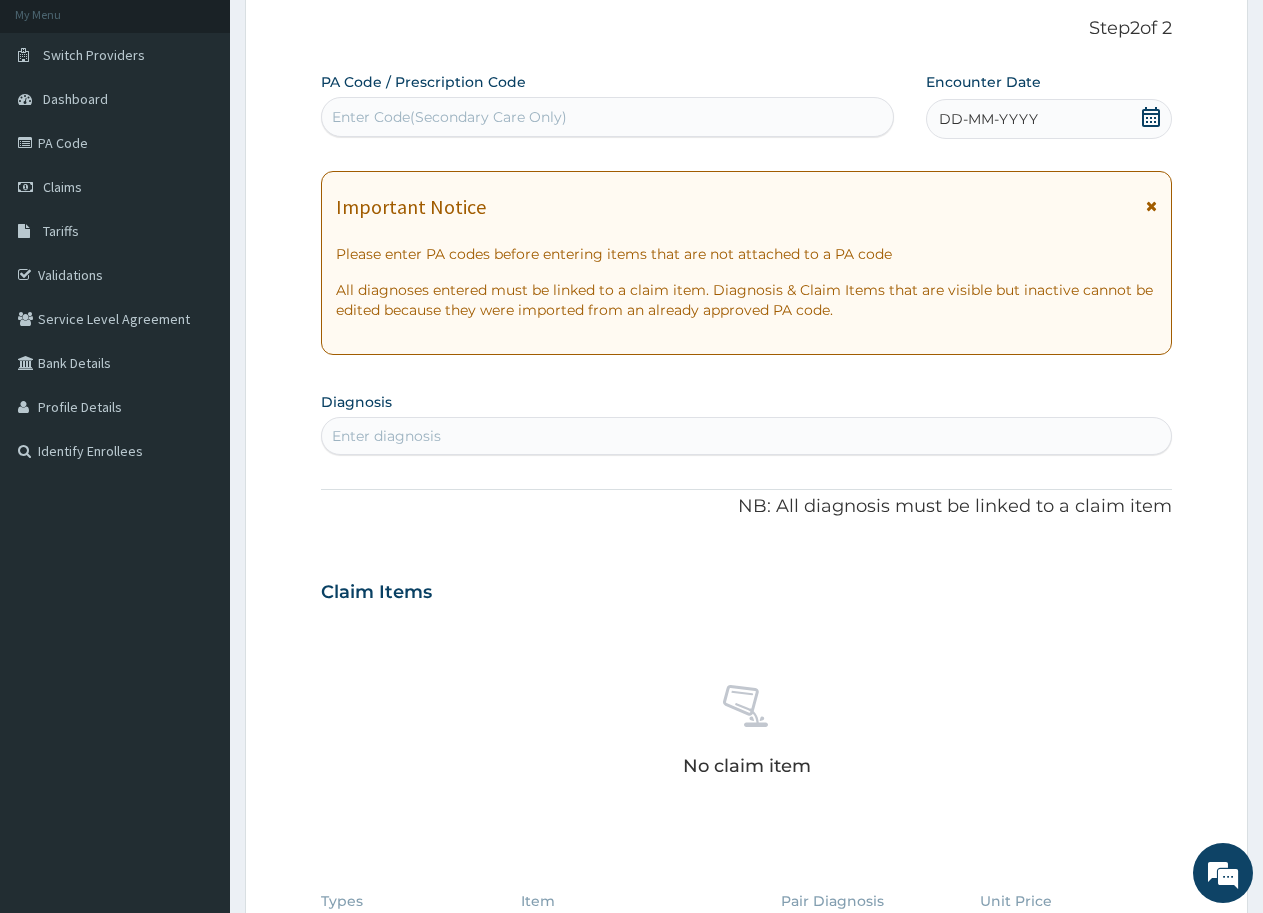 click on "Enter Code(Secondary Care Only)" at bounding box center (607, 117) 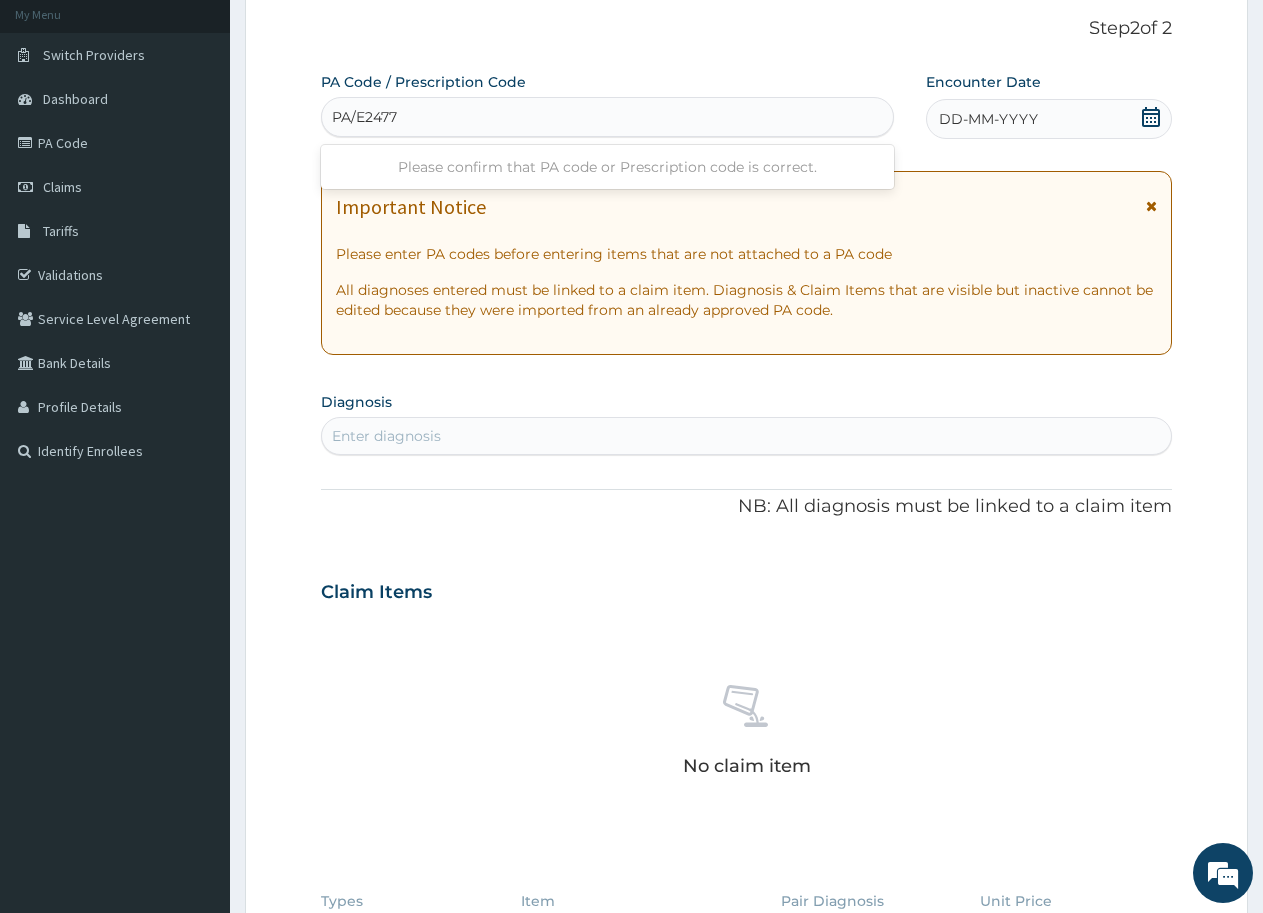 type on "PA/E24773" 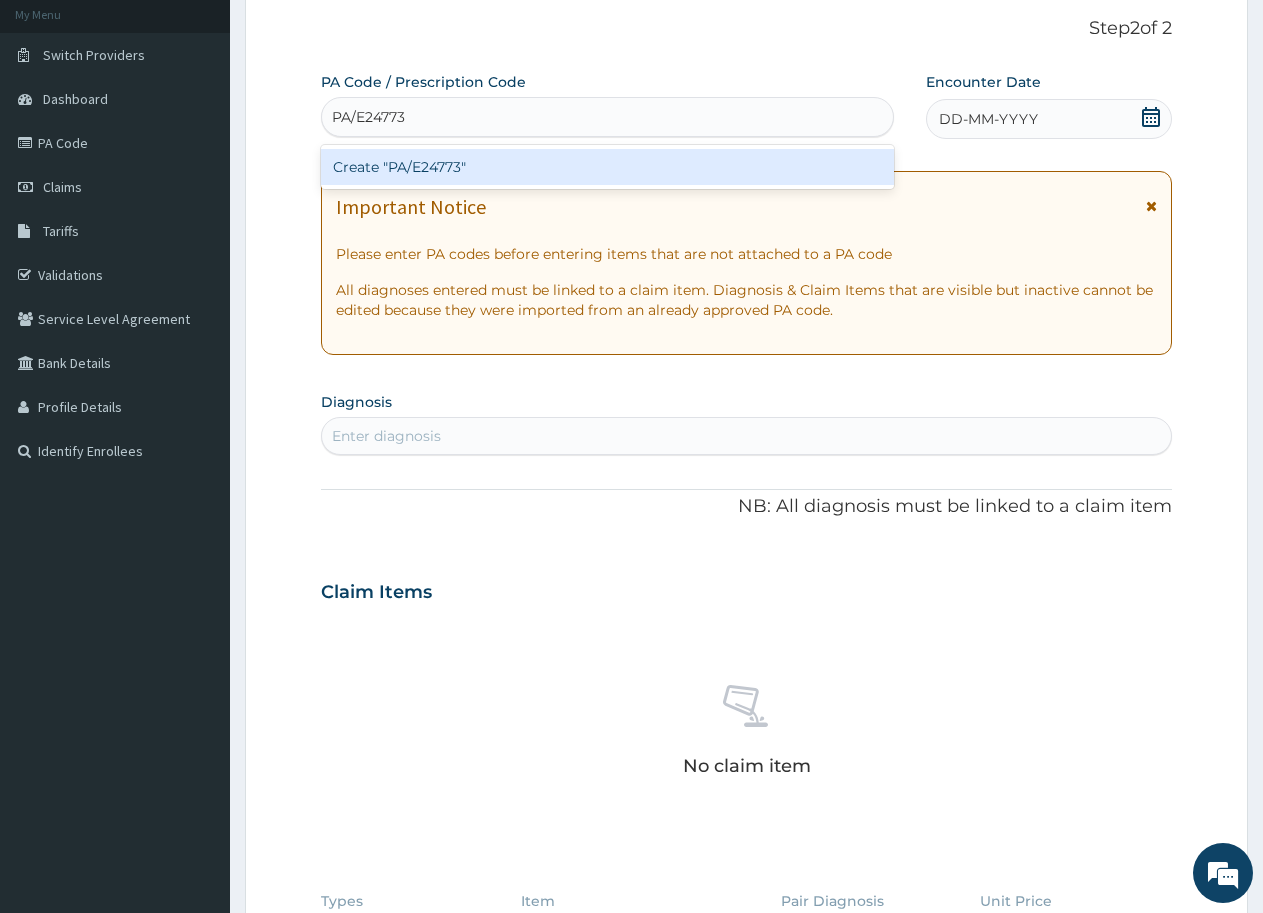 click on "Create "PA/E24773"" at bounding box center (607, 167) 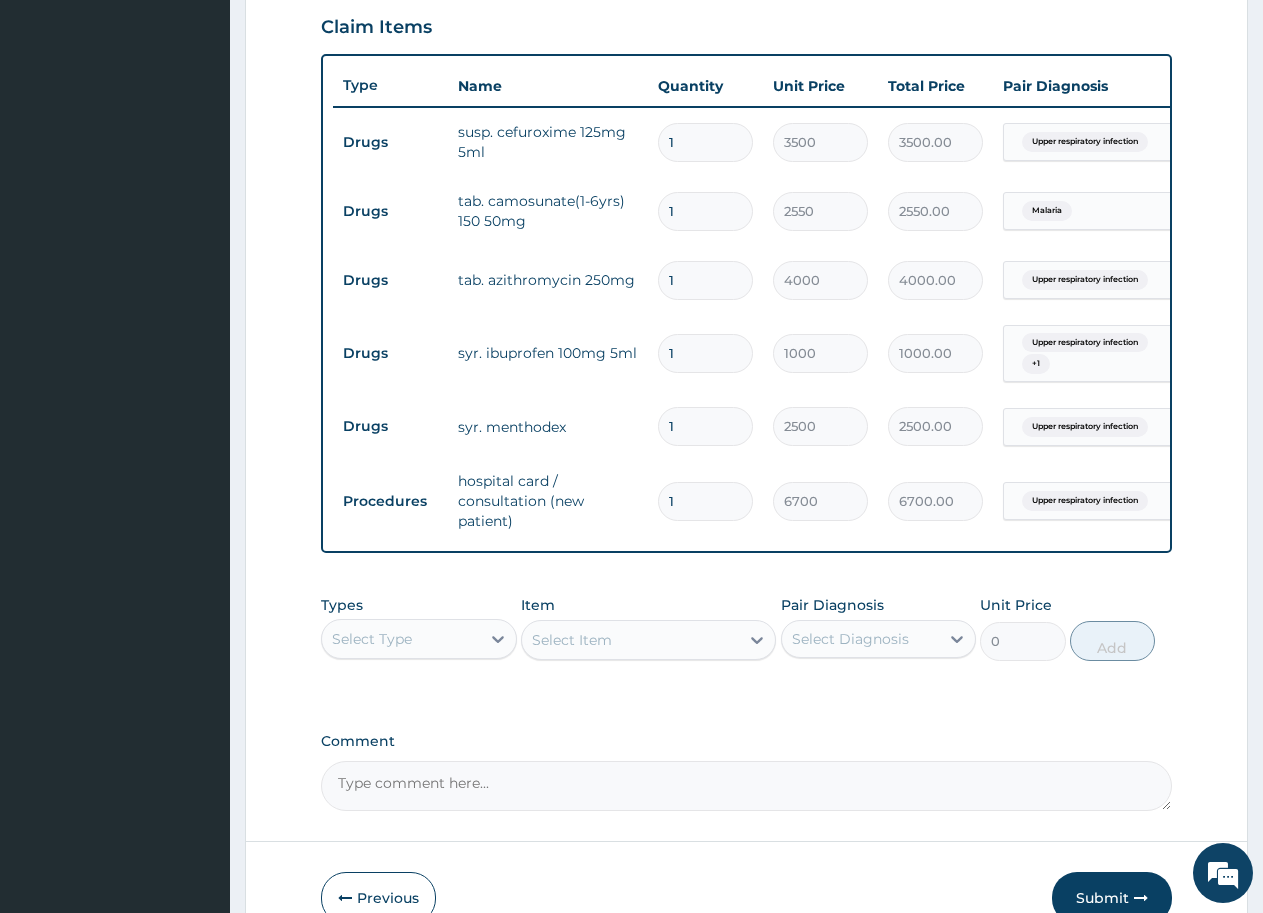 scroll, scrollTop: 815, scrollLeft: 0, axis: vertical 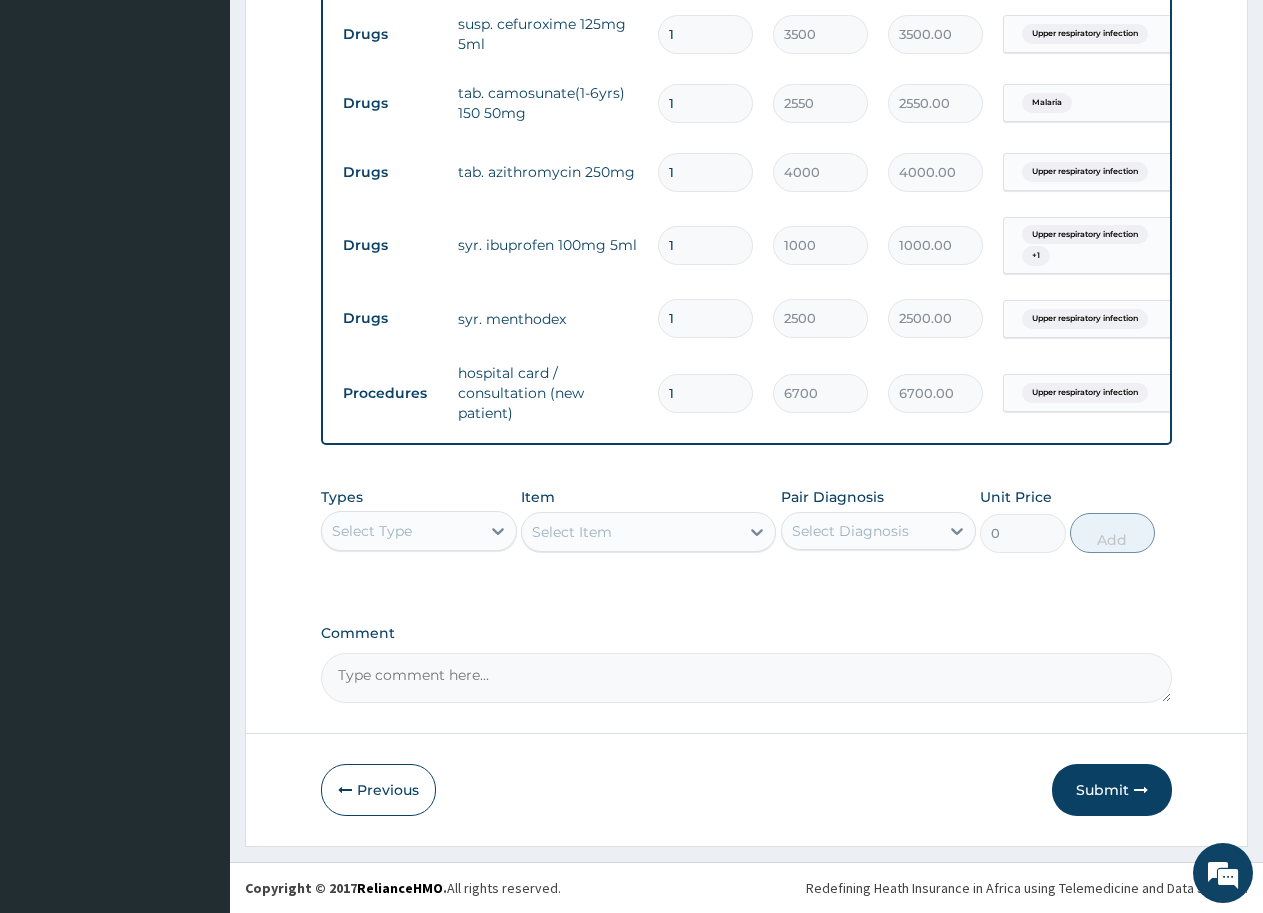 click on "Submit" at bounding box center [1112, 790] 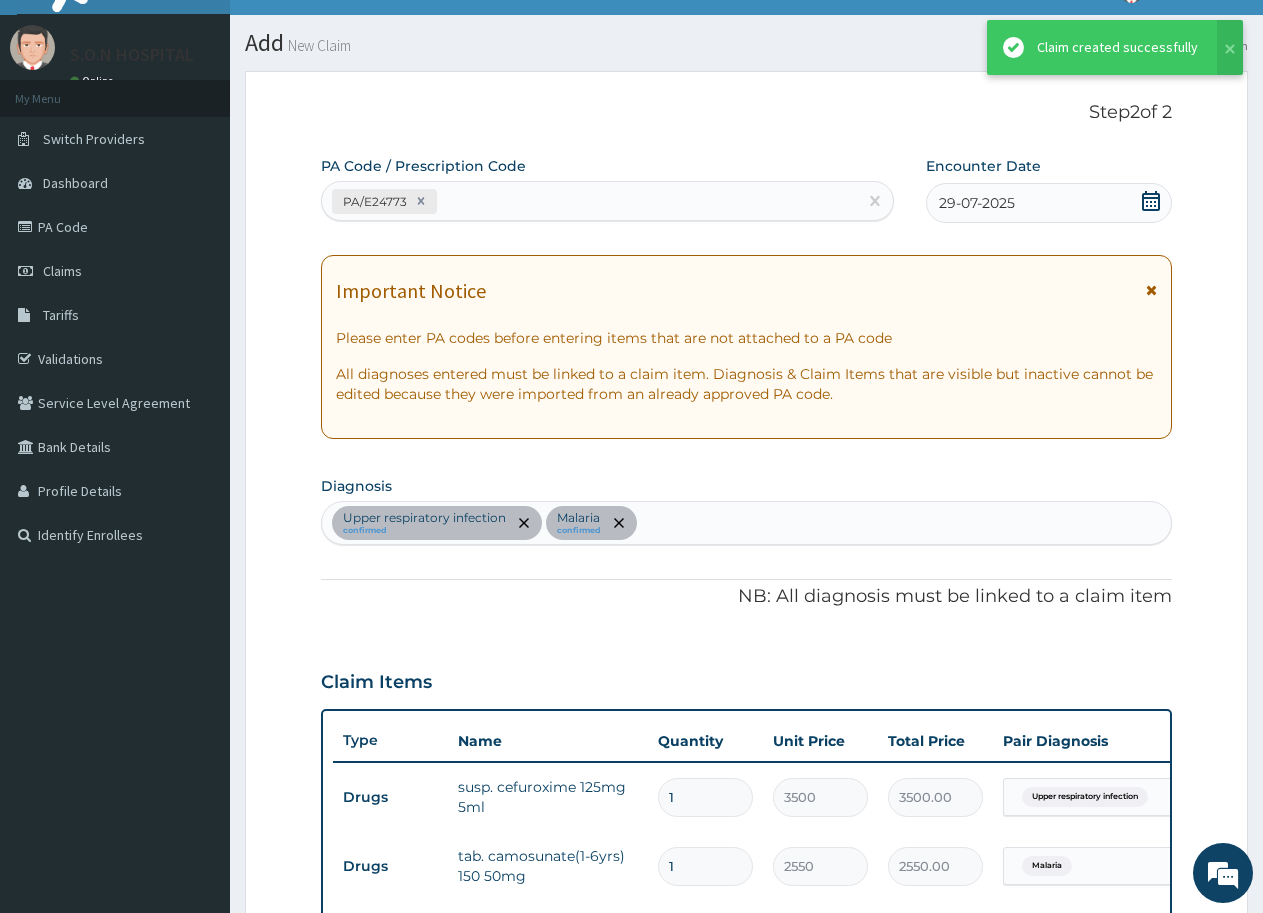 scroll, scrollTop: 815, scrollLeft: 0, axis: vertical 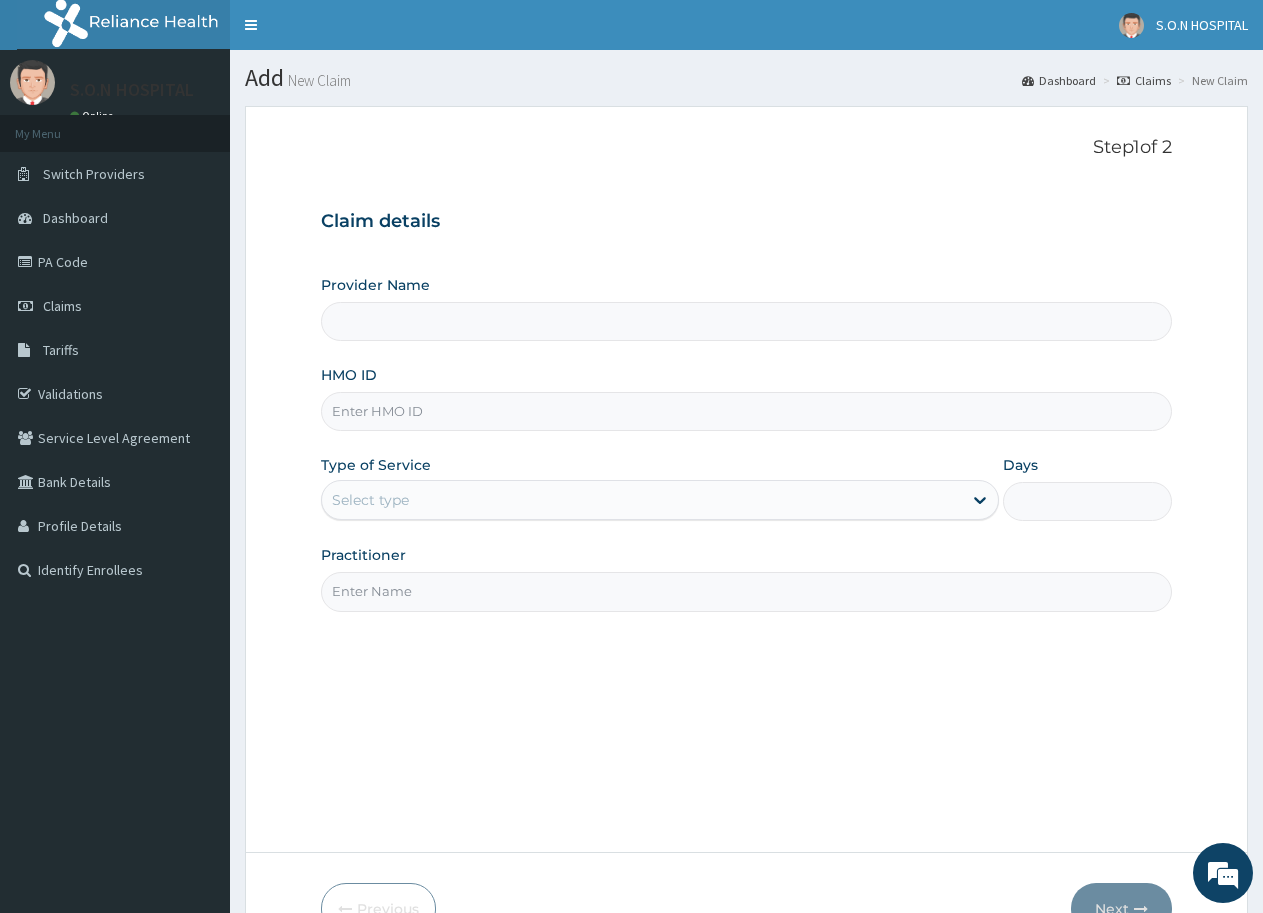 type on "SISTERS OF NATIVITY HOSPITAL" 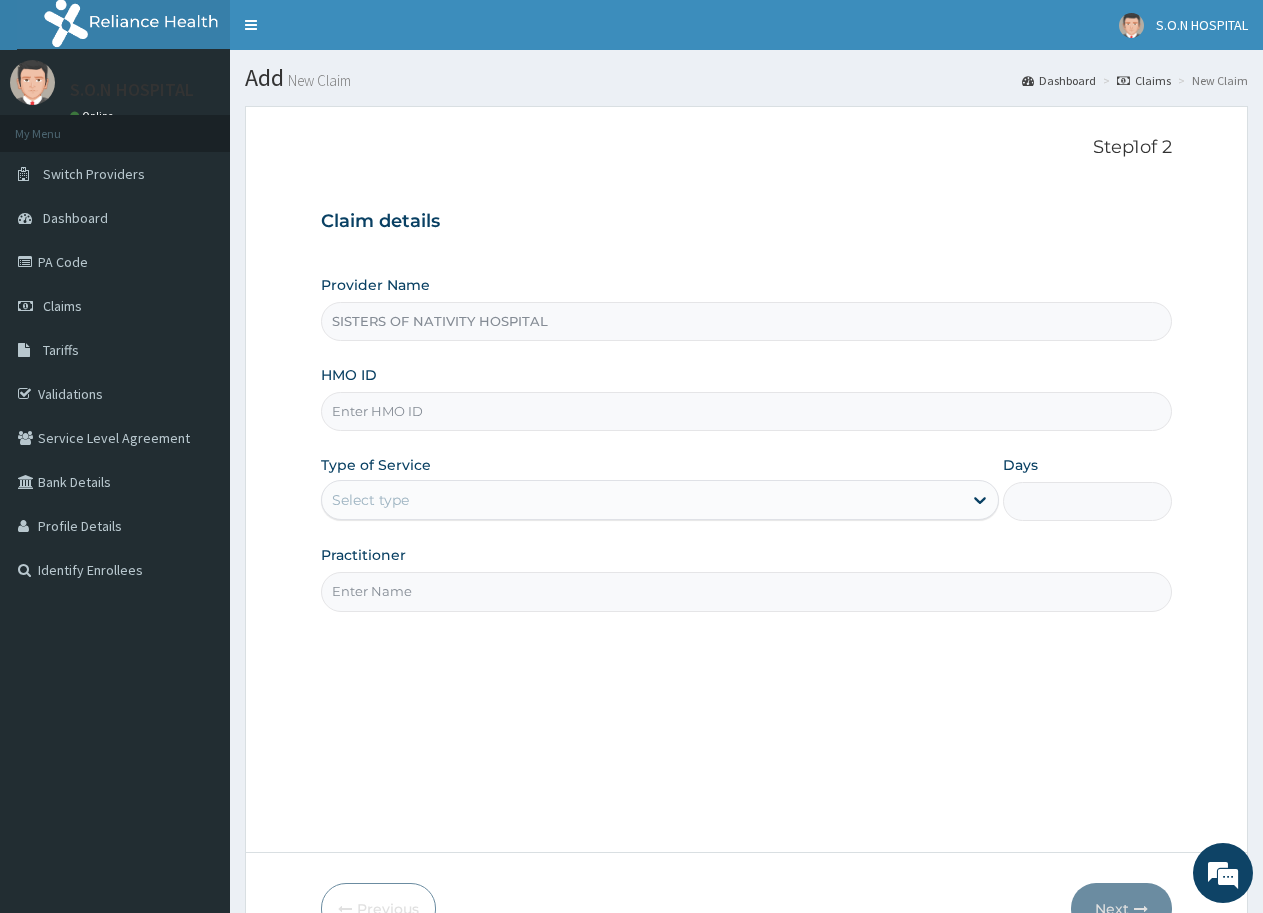 click on "HMO ID" at bounding box center (746, 411) 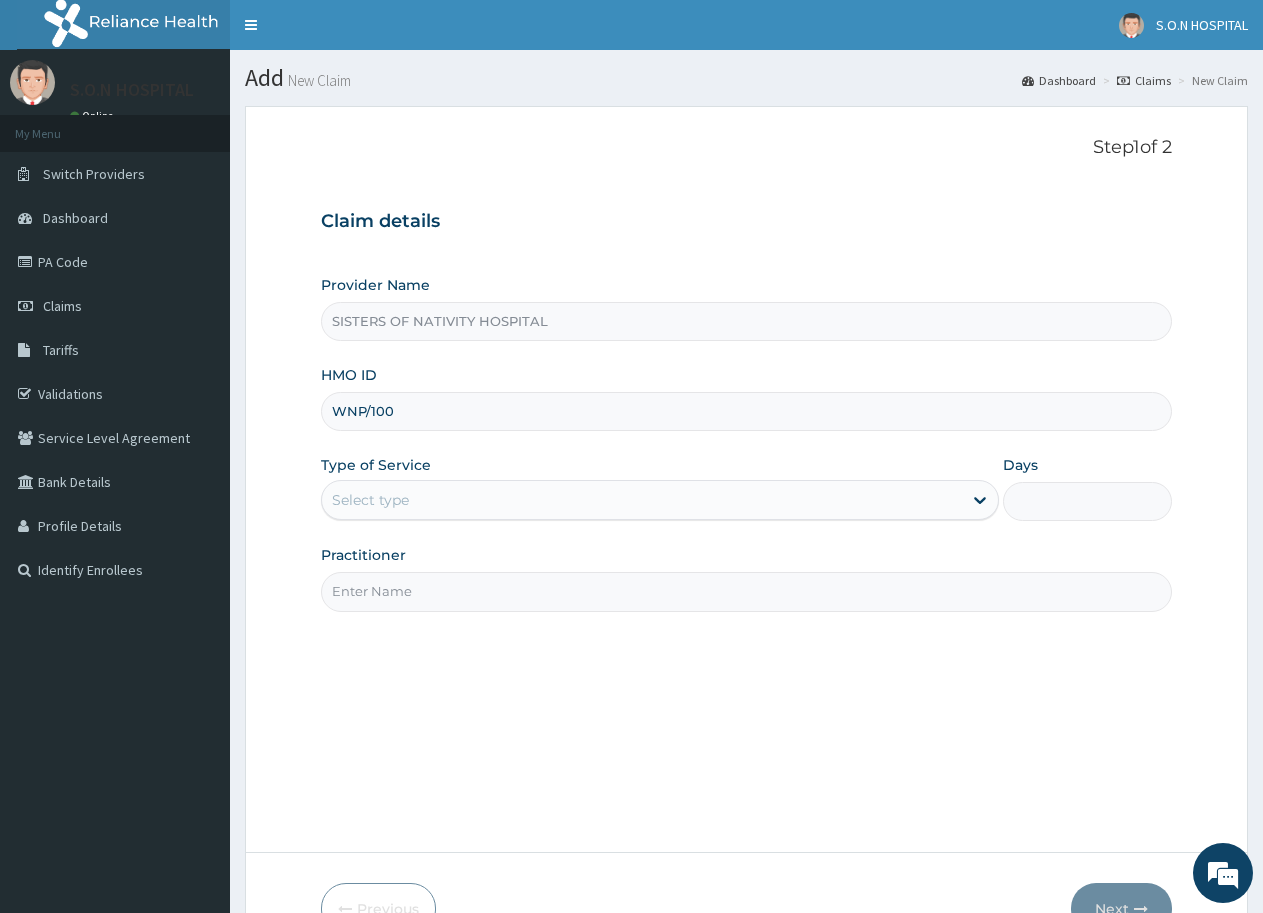 scroll, scrollTop: 0, scrollLeft: 0, axis: both 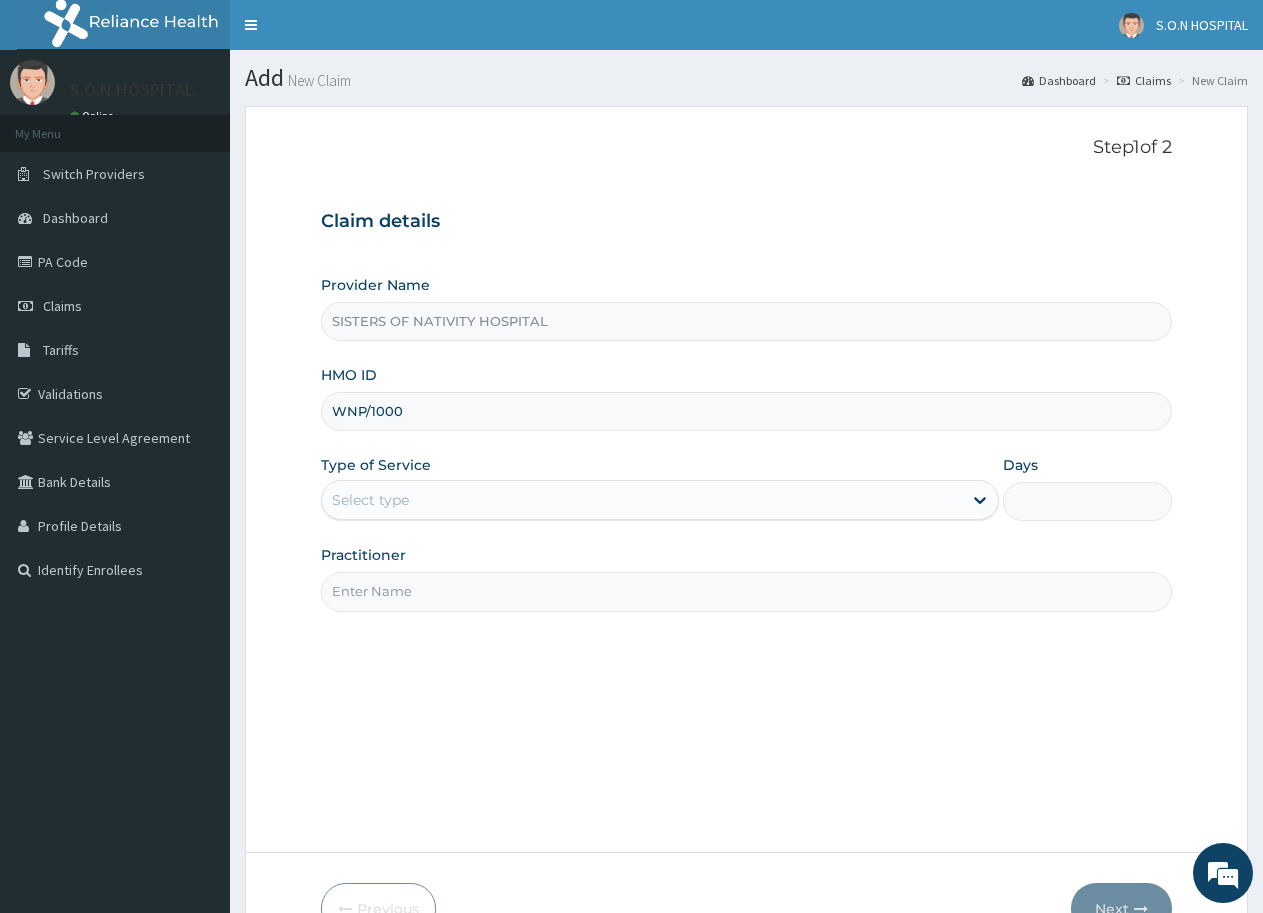 type on "wnp/10006/e" 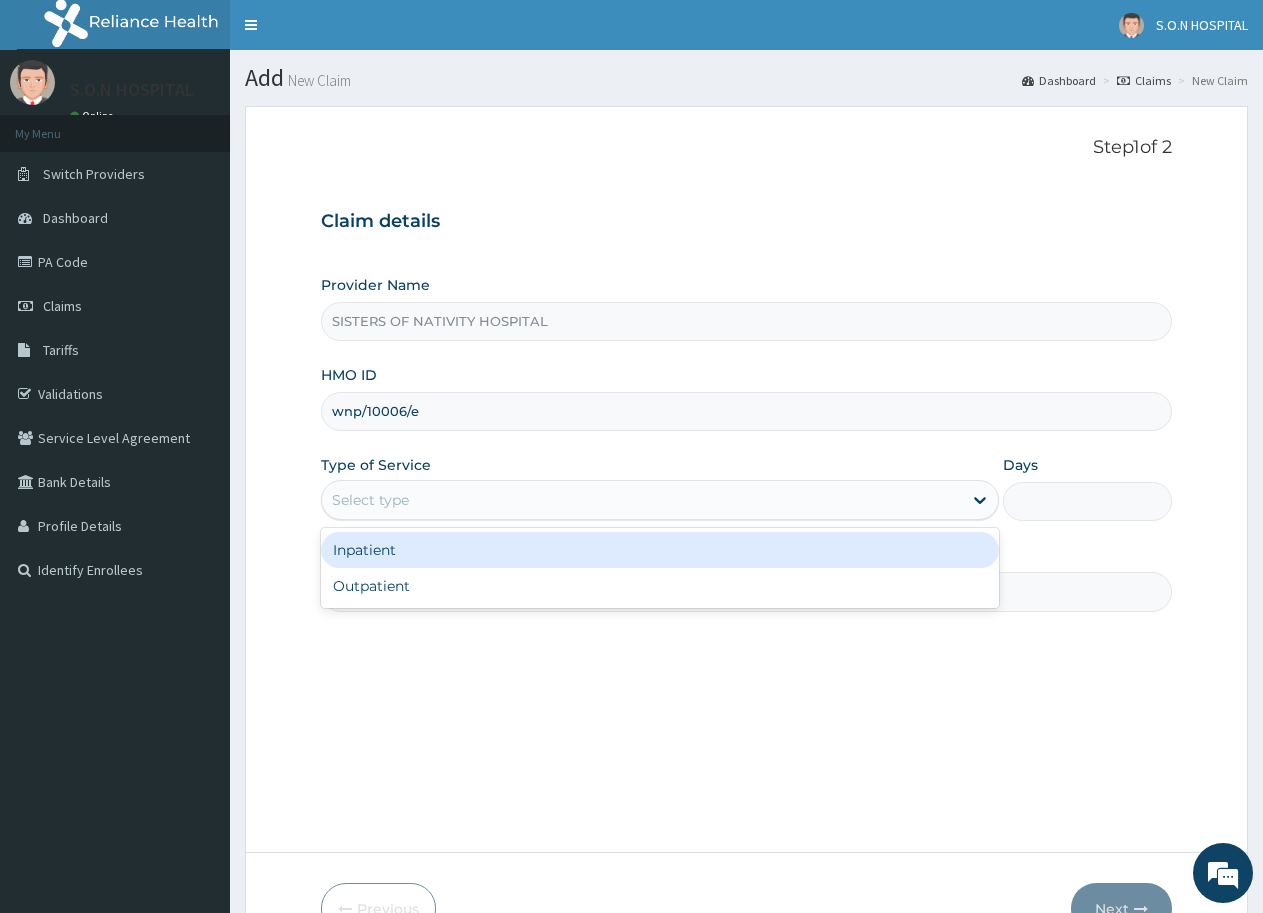 click on "Select type" at bounding box center (641, 500) 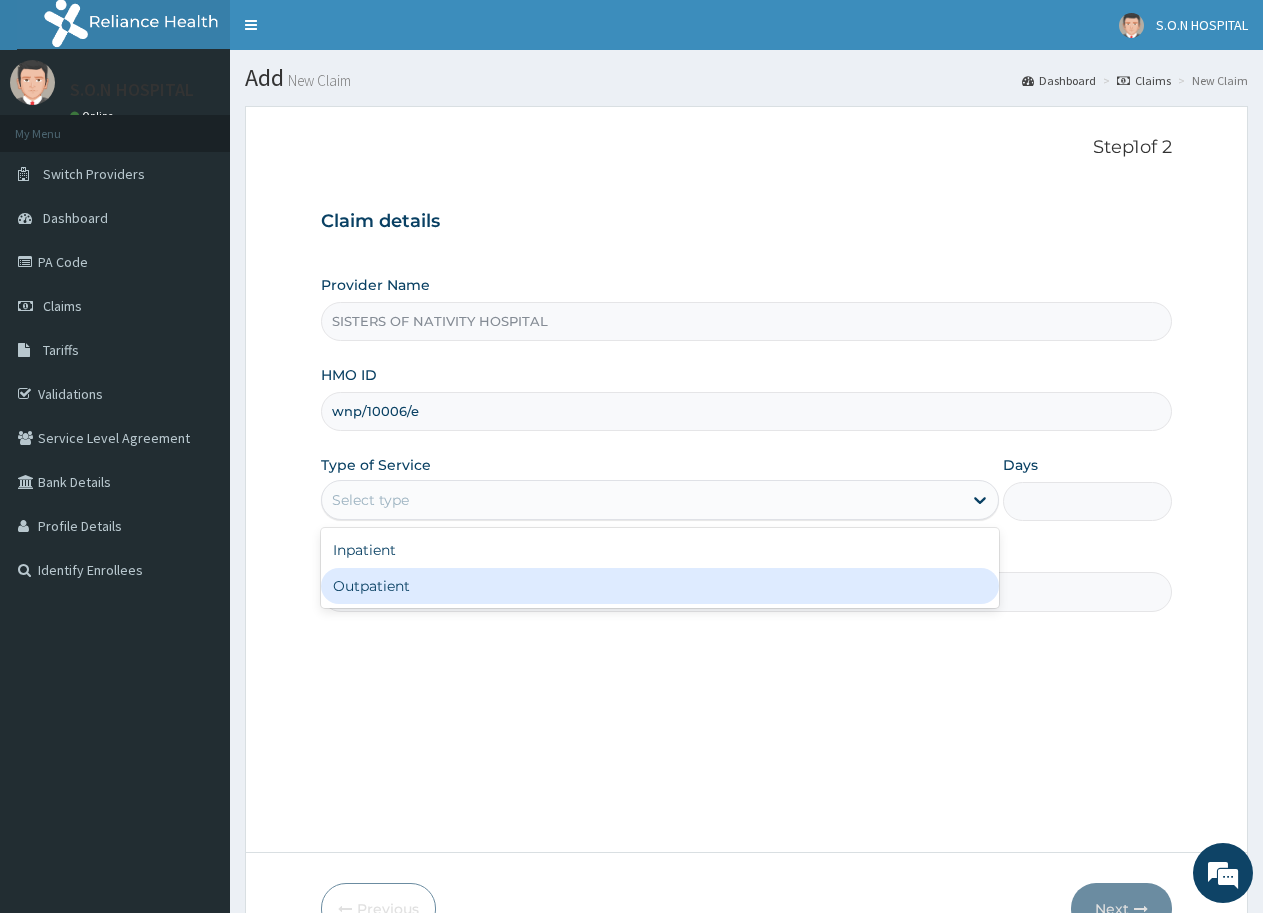 click on "Outpatient" at bounding box center [659, 586] 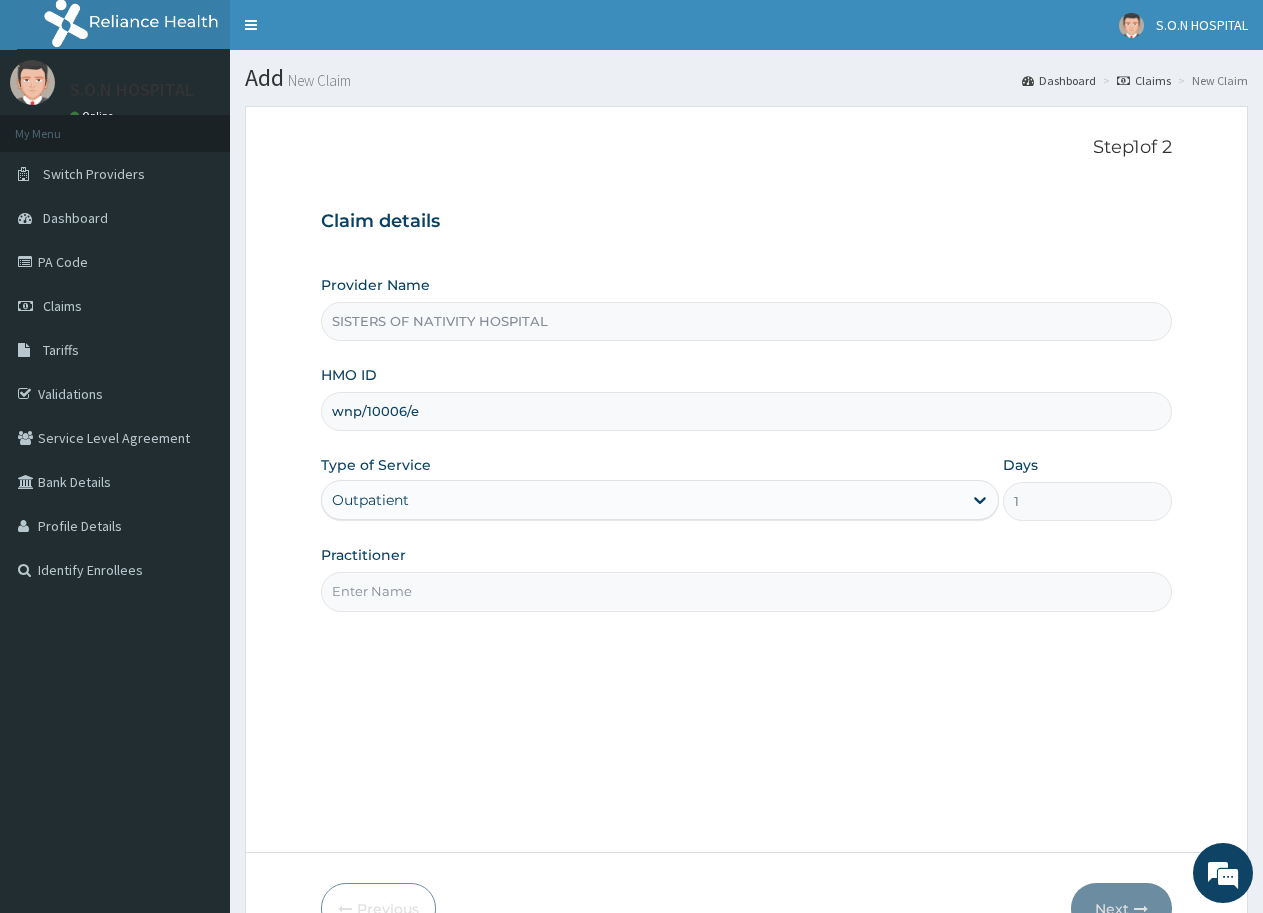 click on "Practitioner" at bounding box center [746, 591] 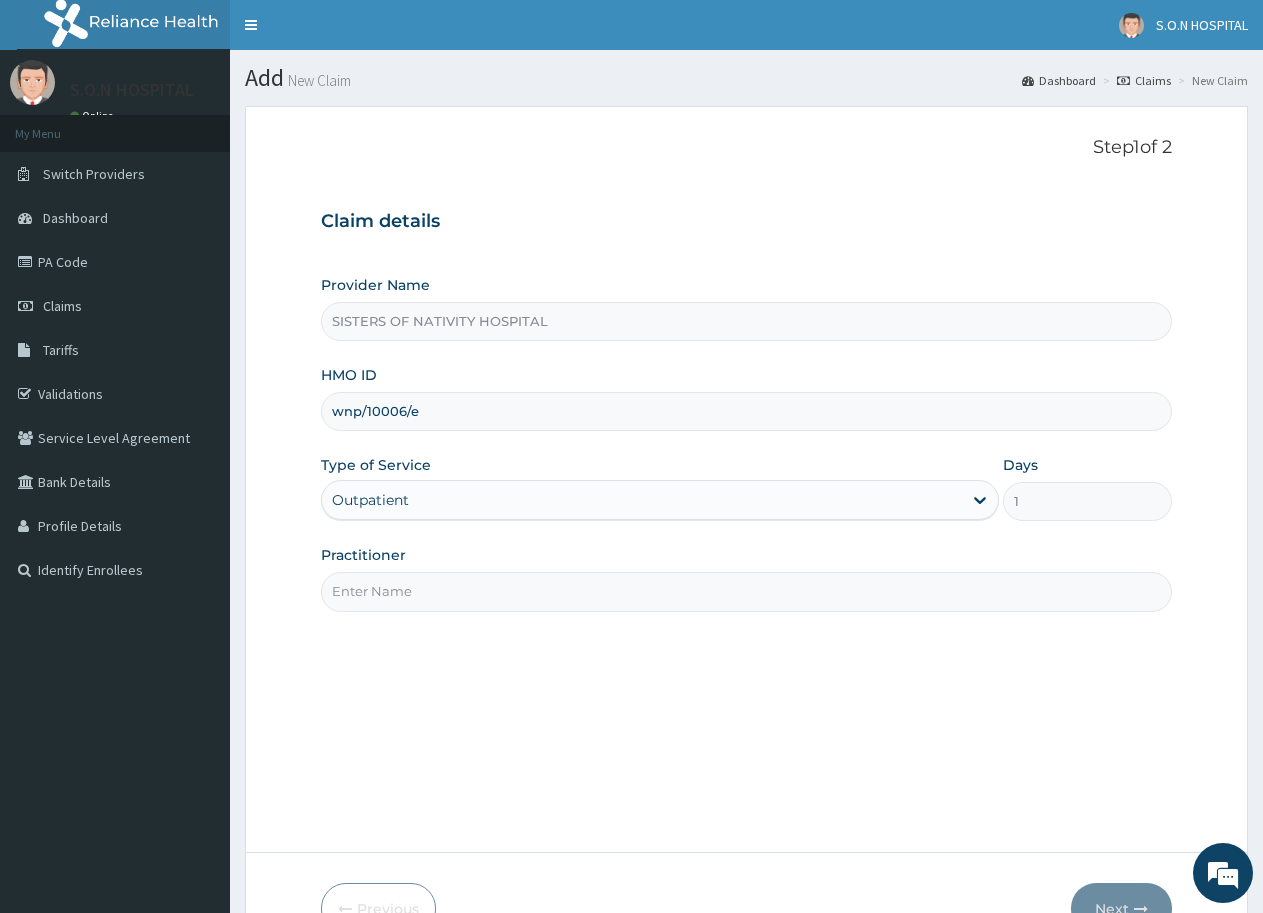 type on "DR. IBEH" 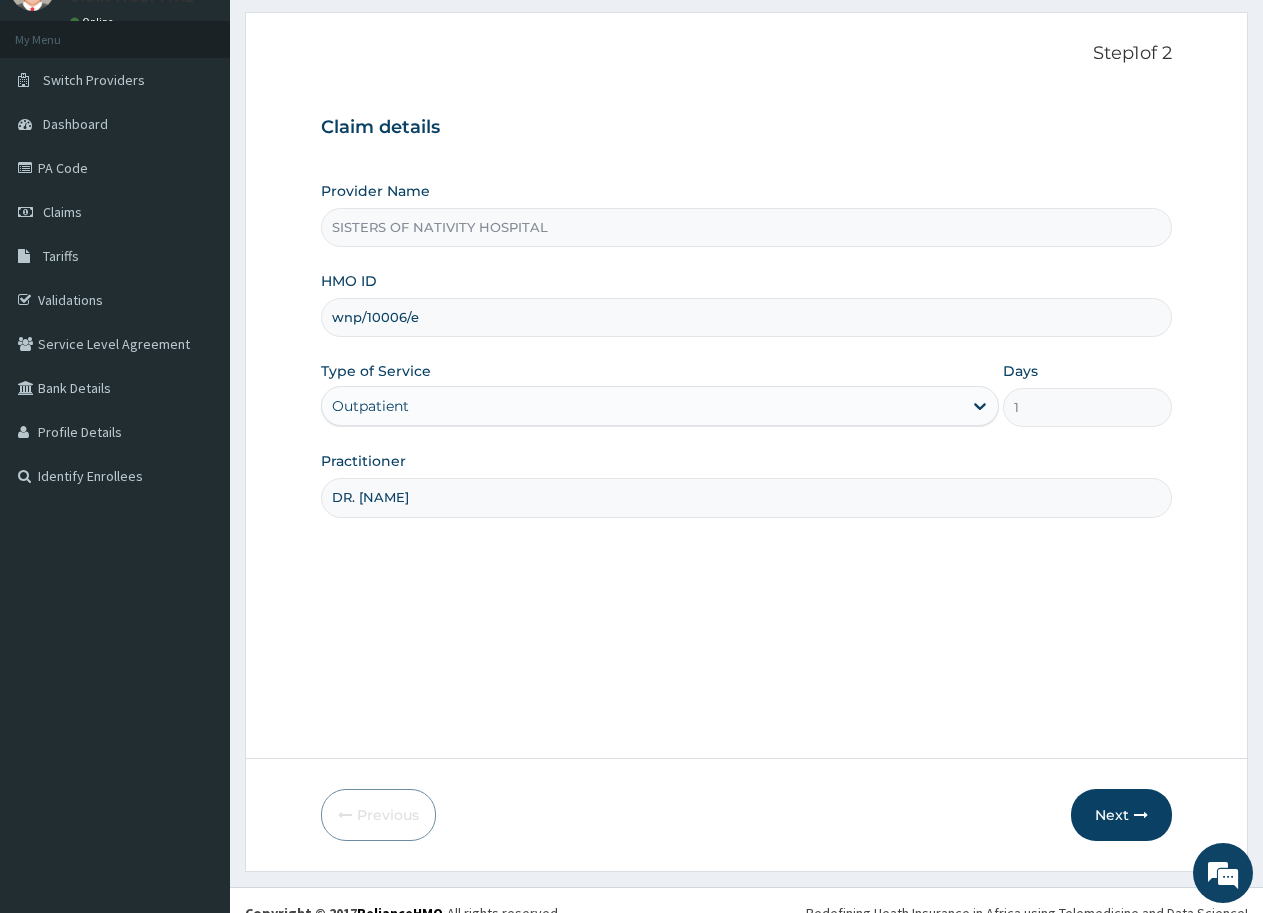 scroll, scrollTop: 119, scrollLeft: 0, axis: vertical 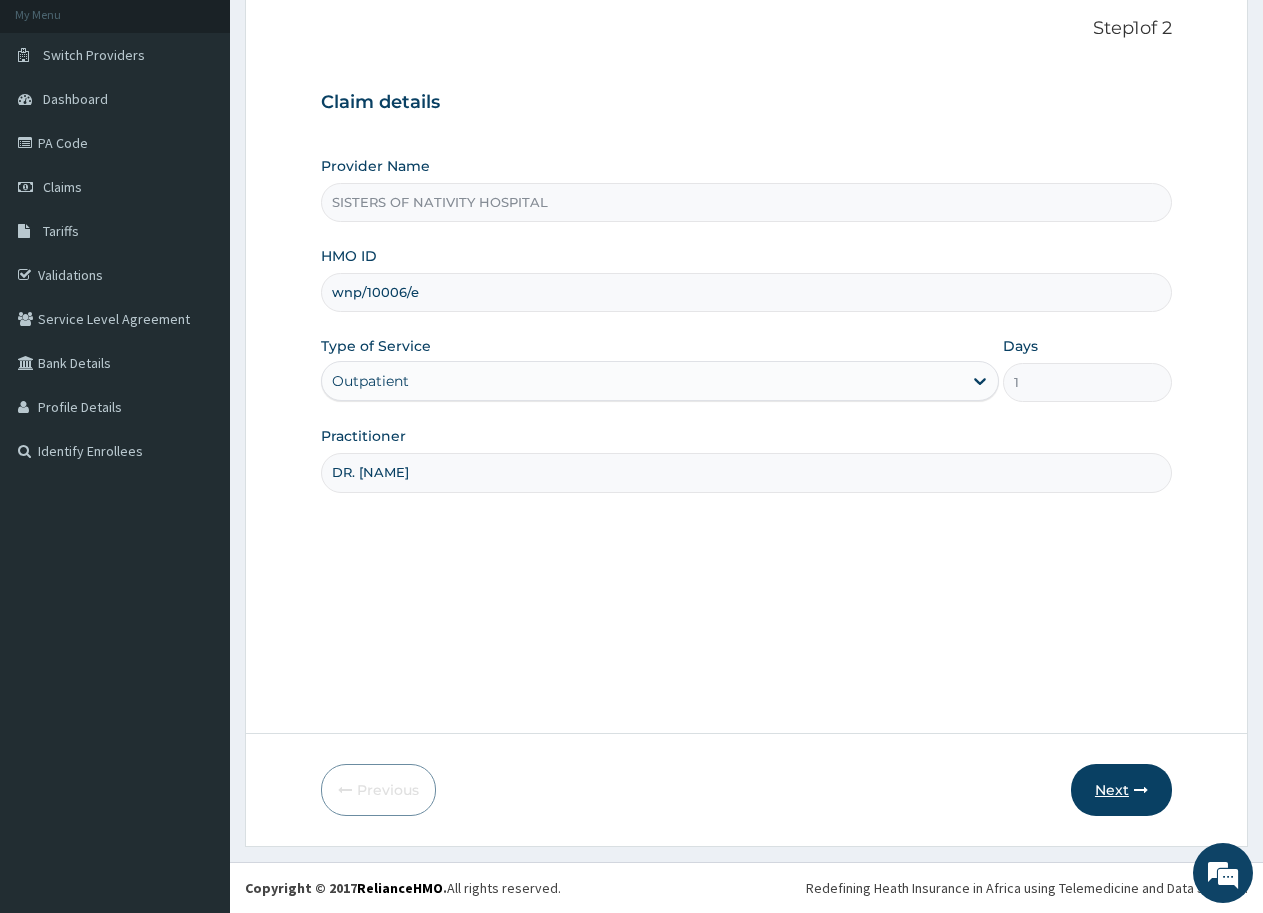 click on "Next" at bounding box center [1121, 790] 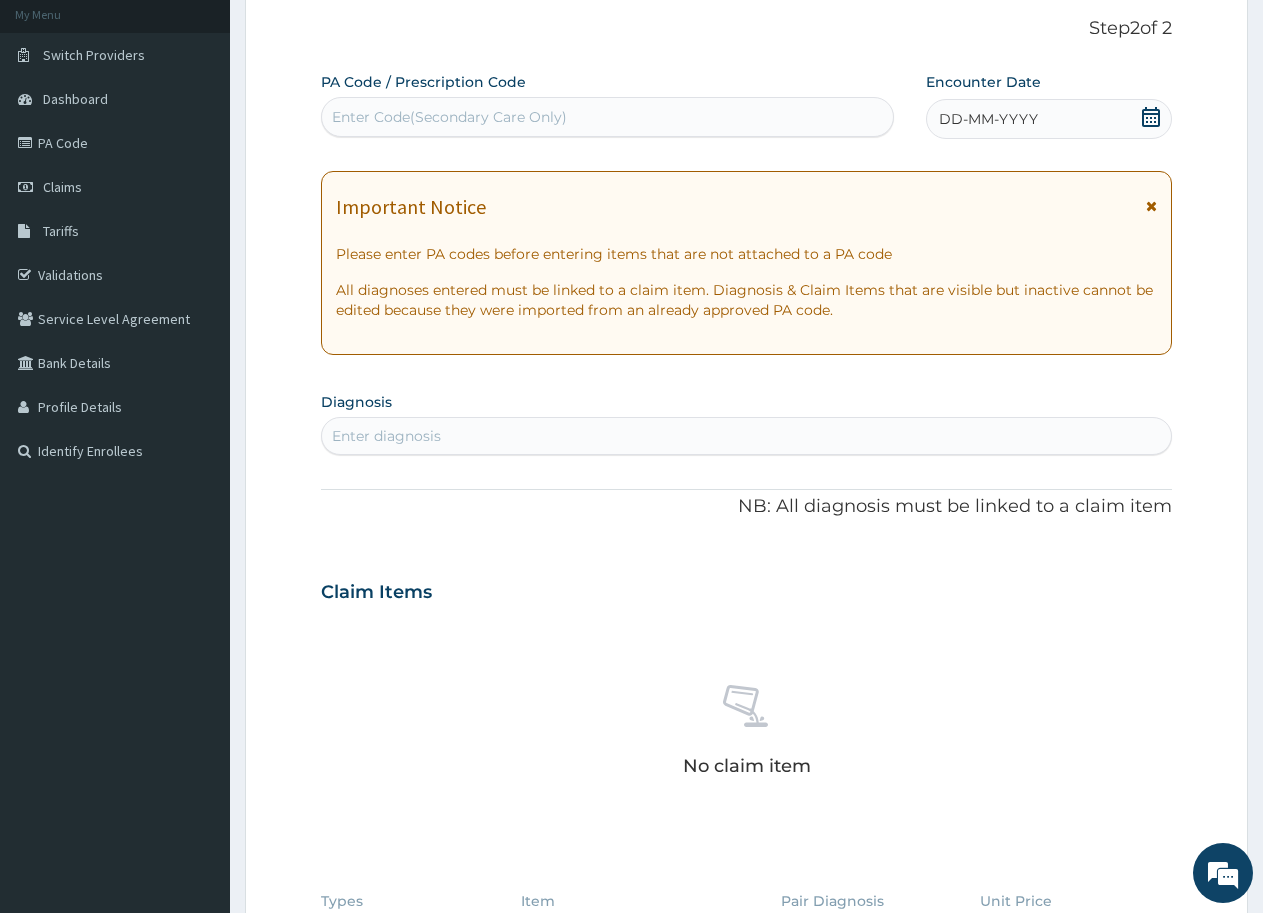click on "Enter Code(Secondary Care Only)" at bounding box center (449, 117) 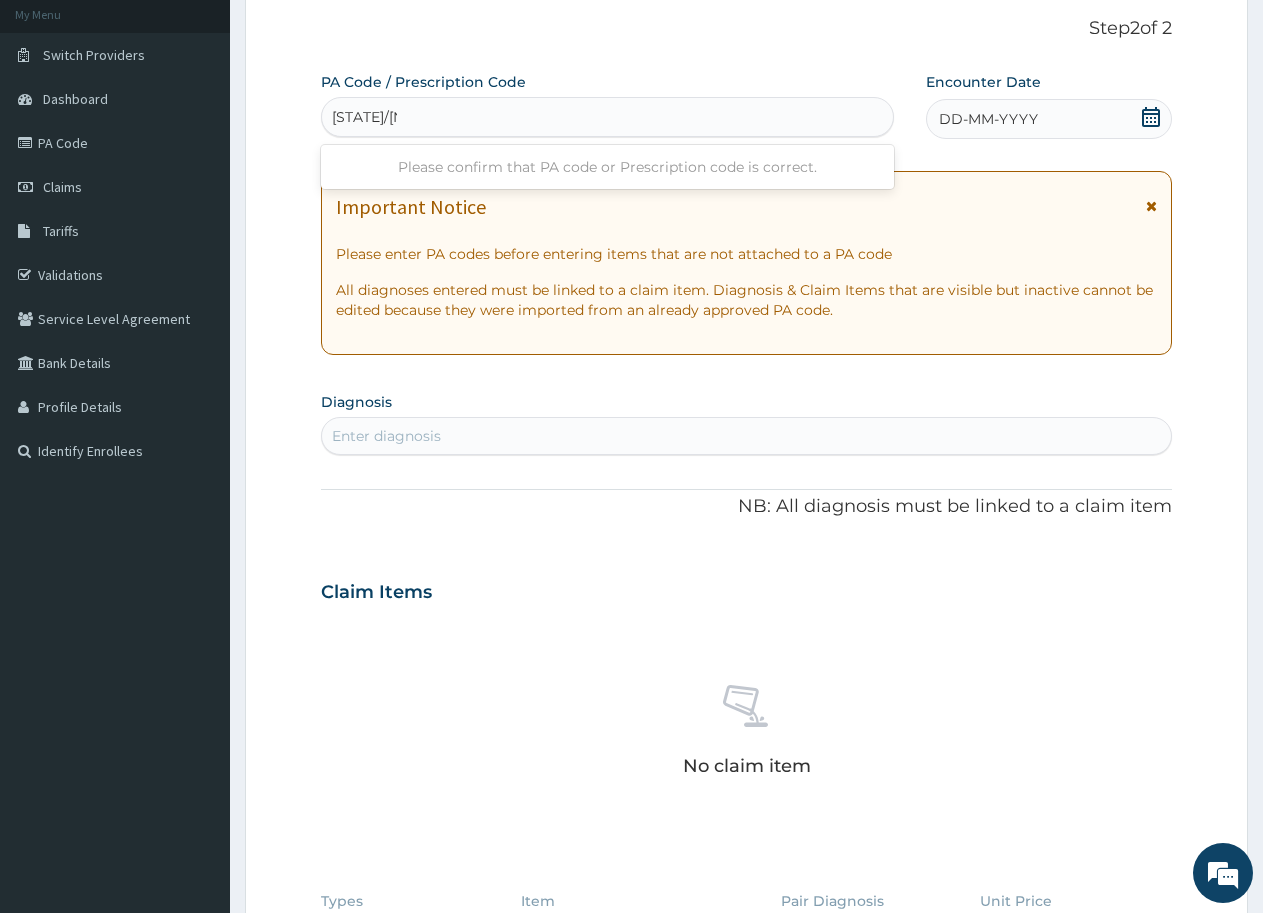 type on "PA/61738F" 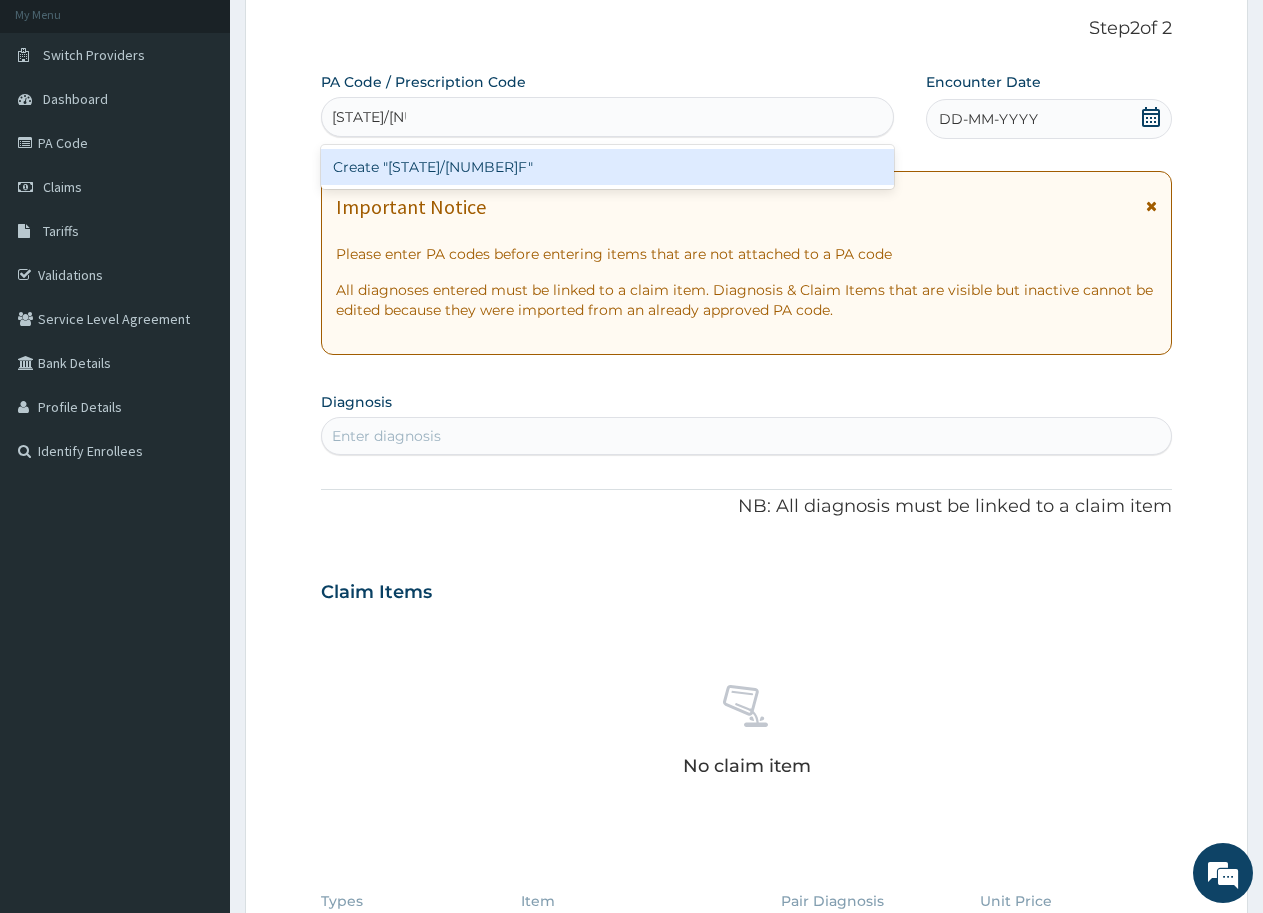 click on "Create "PA/61738F"" at bounding box center [607, 167] 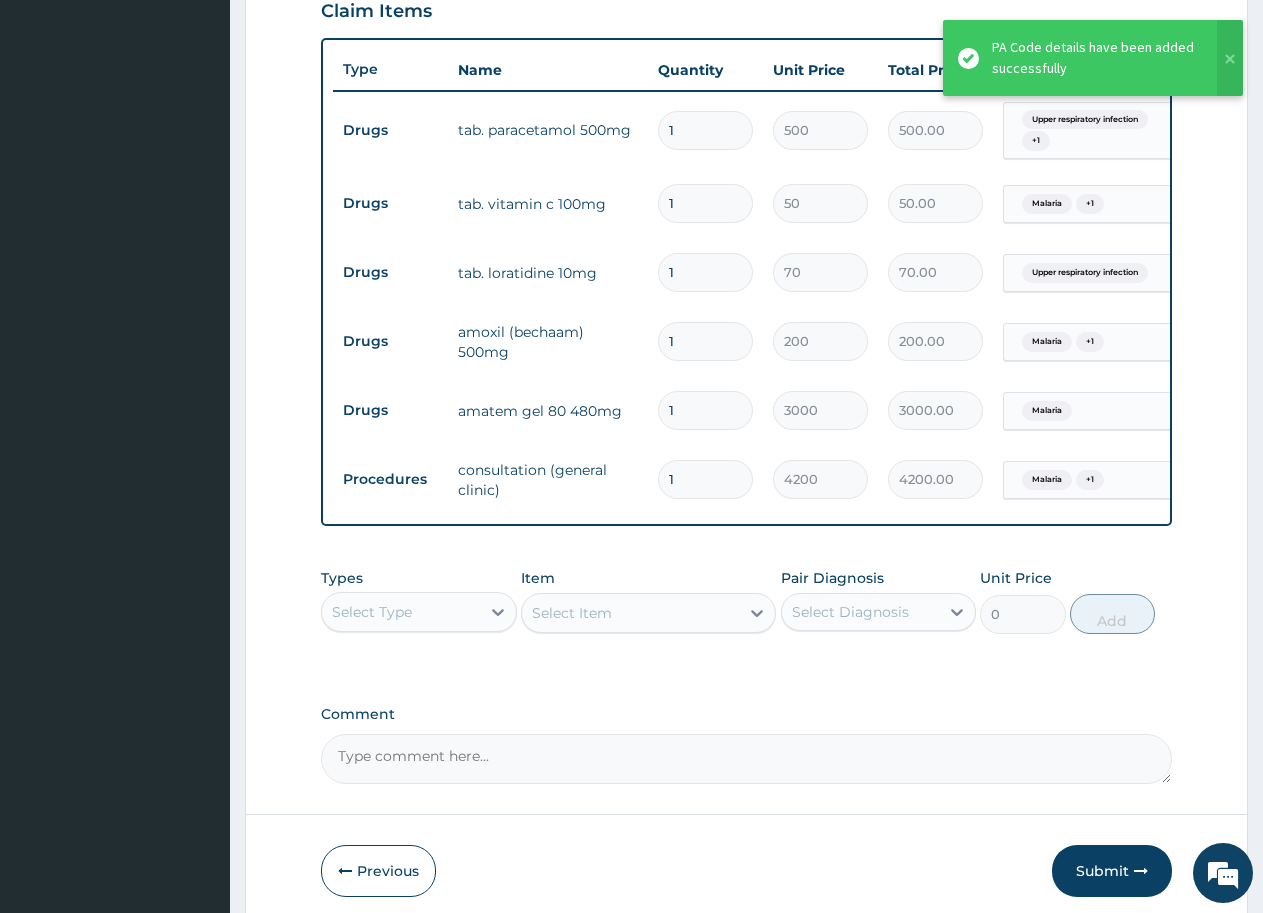 scroll, scrollTop: 629, scrollLeft: 0, axis: vertical 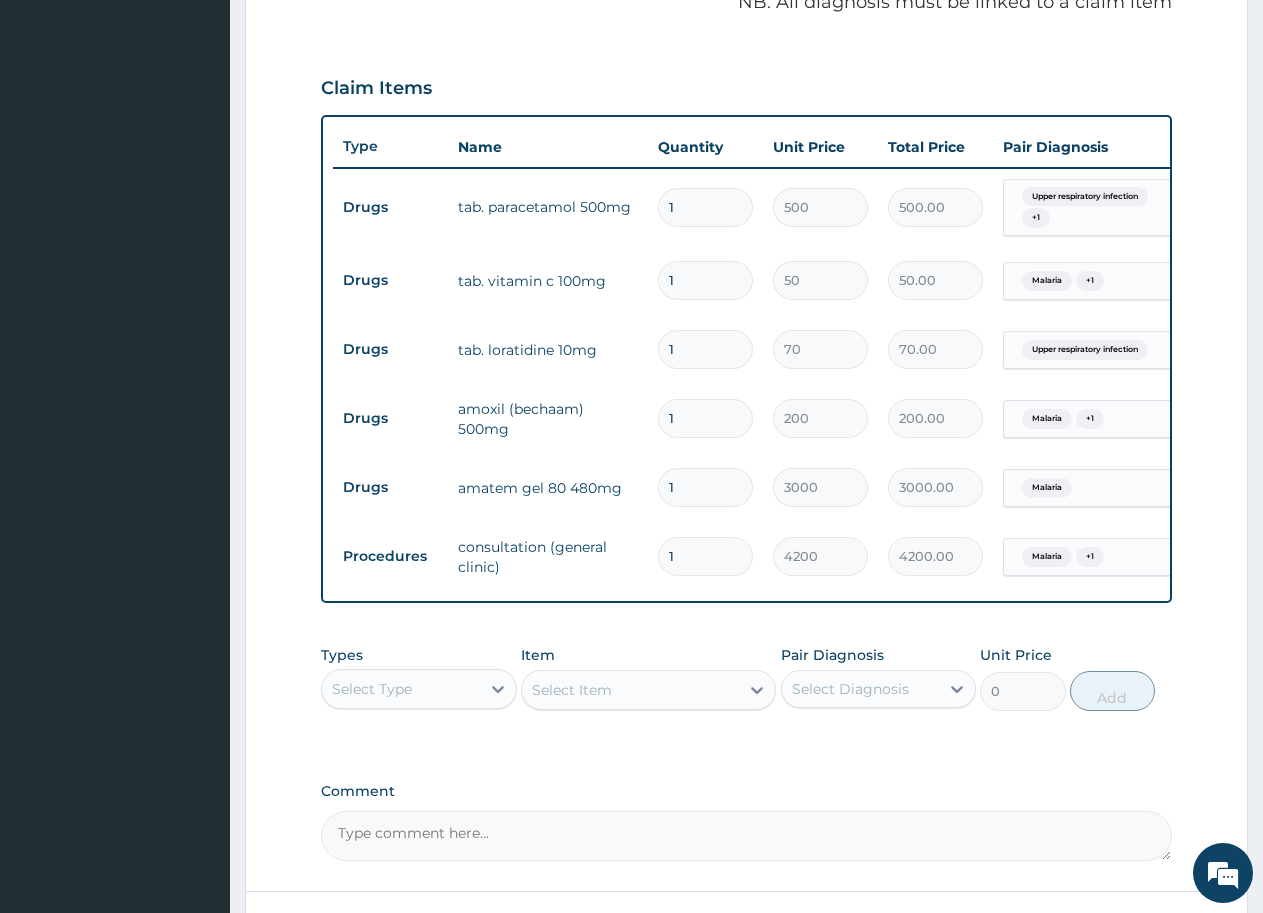 drag, startPoint x: 713, startPoint y: 298, endPoint x: 718, endPoint y: 289, distance: 10.29563 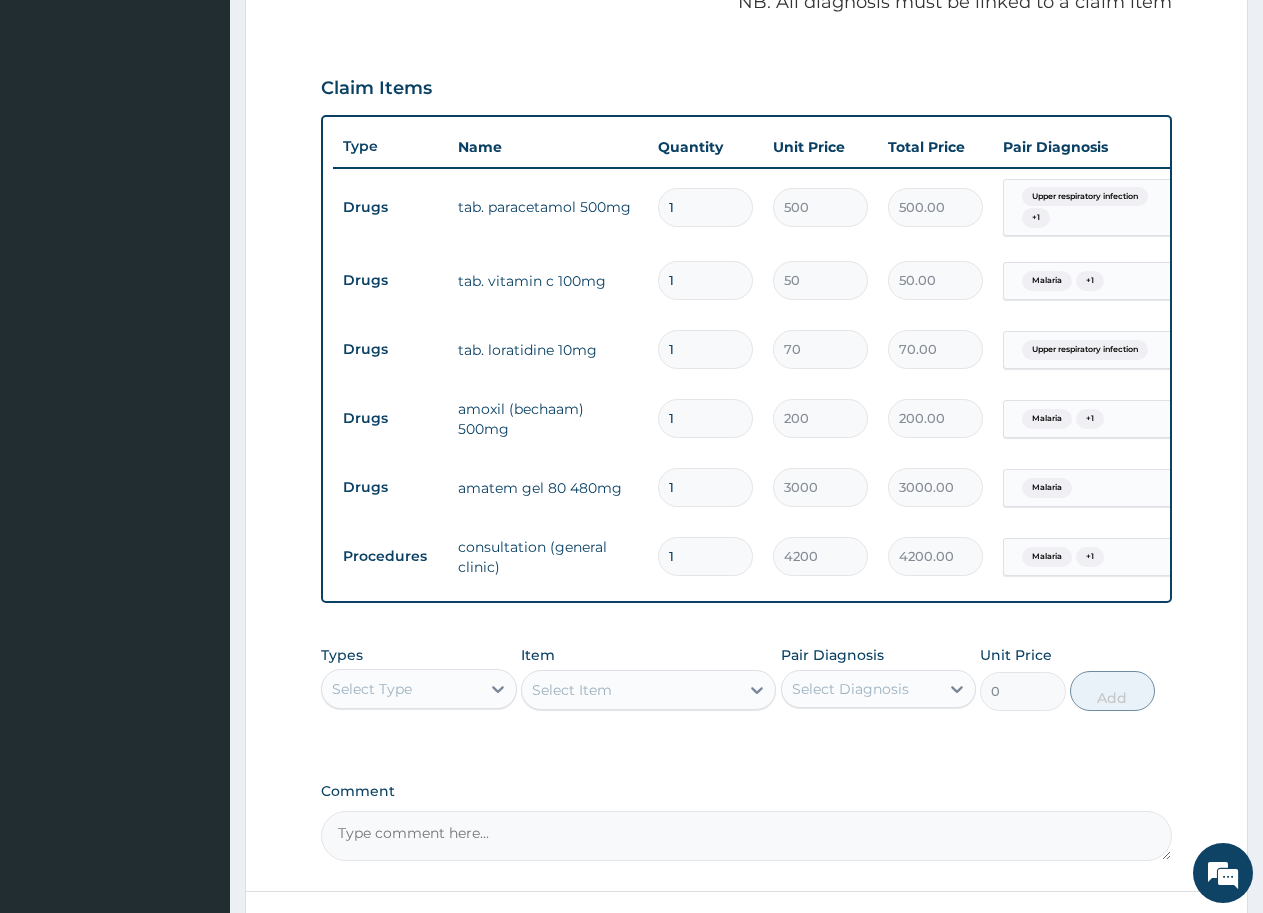 type on "10" 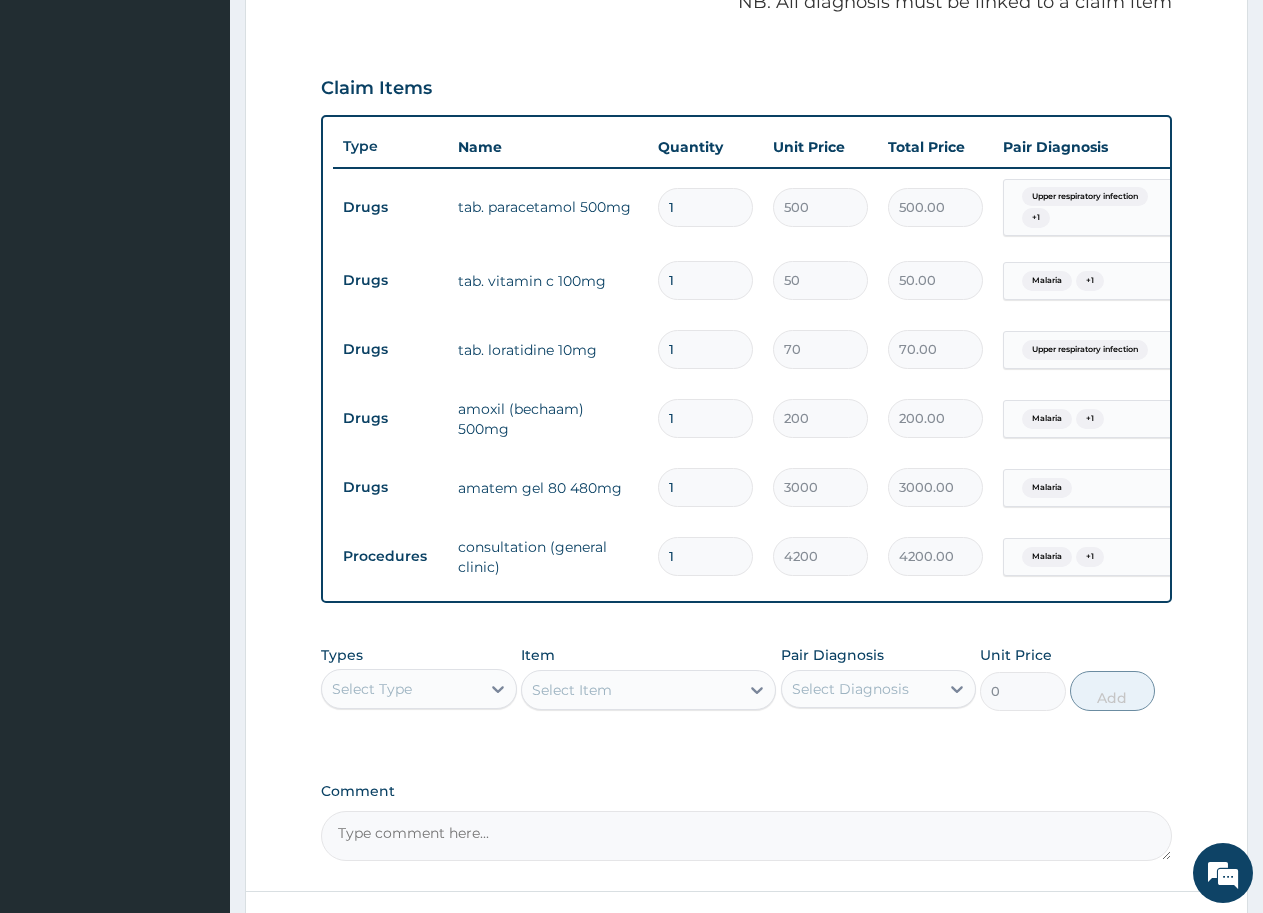 type on "500.00" 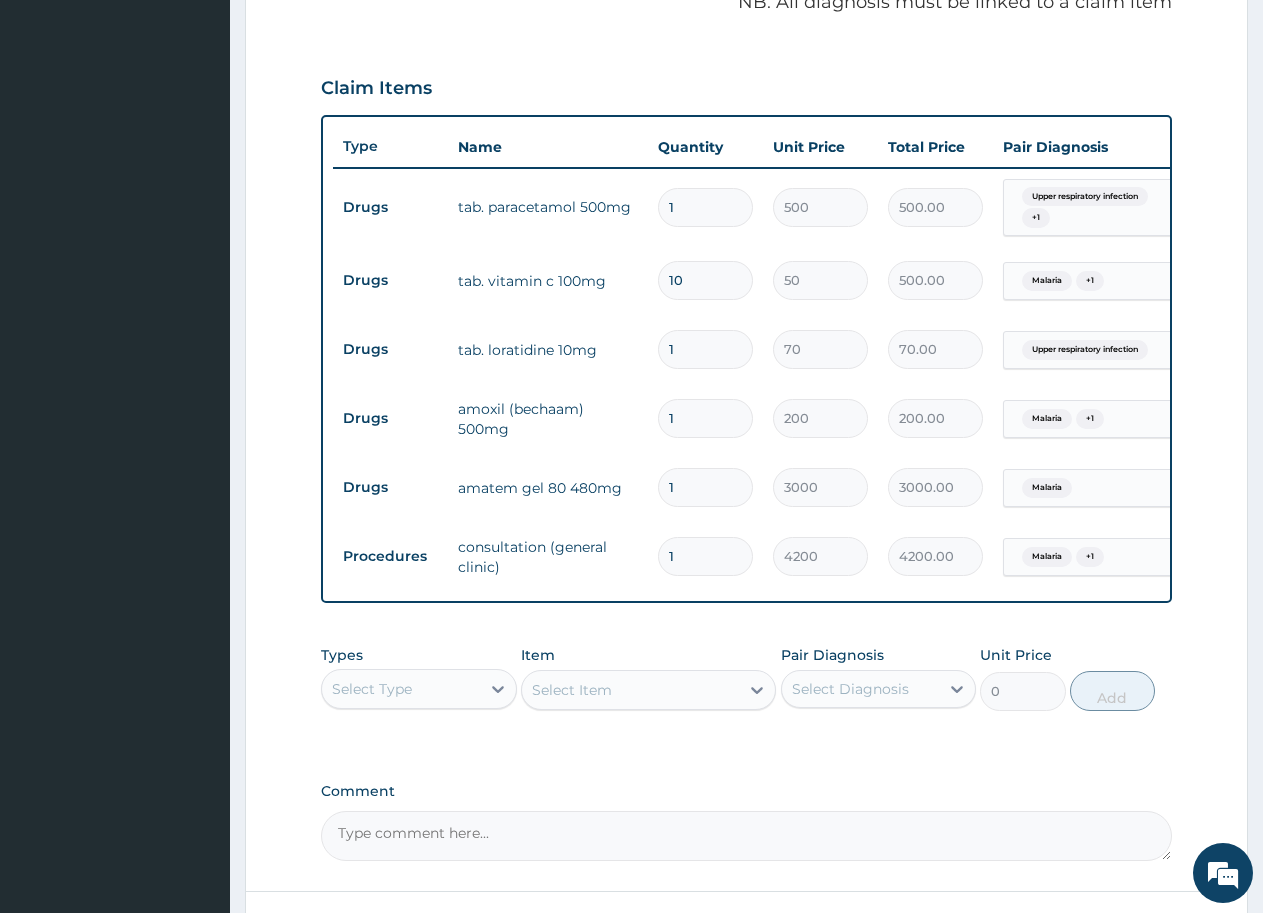 type on "10" 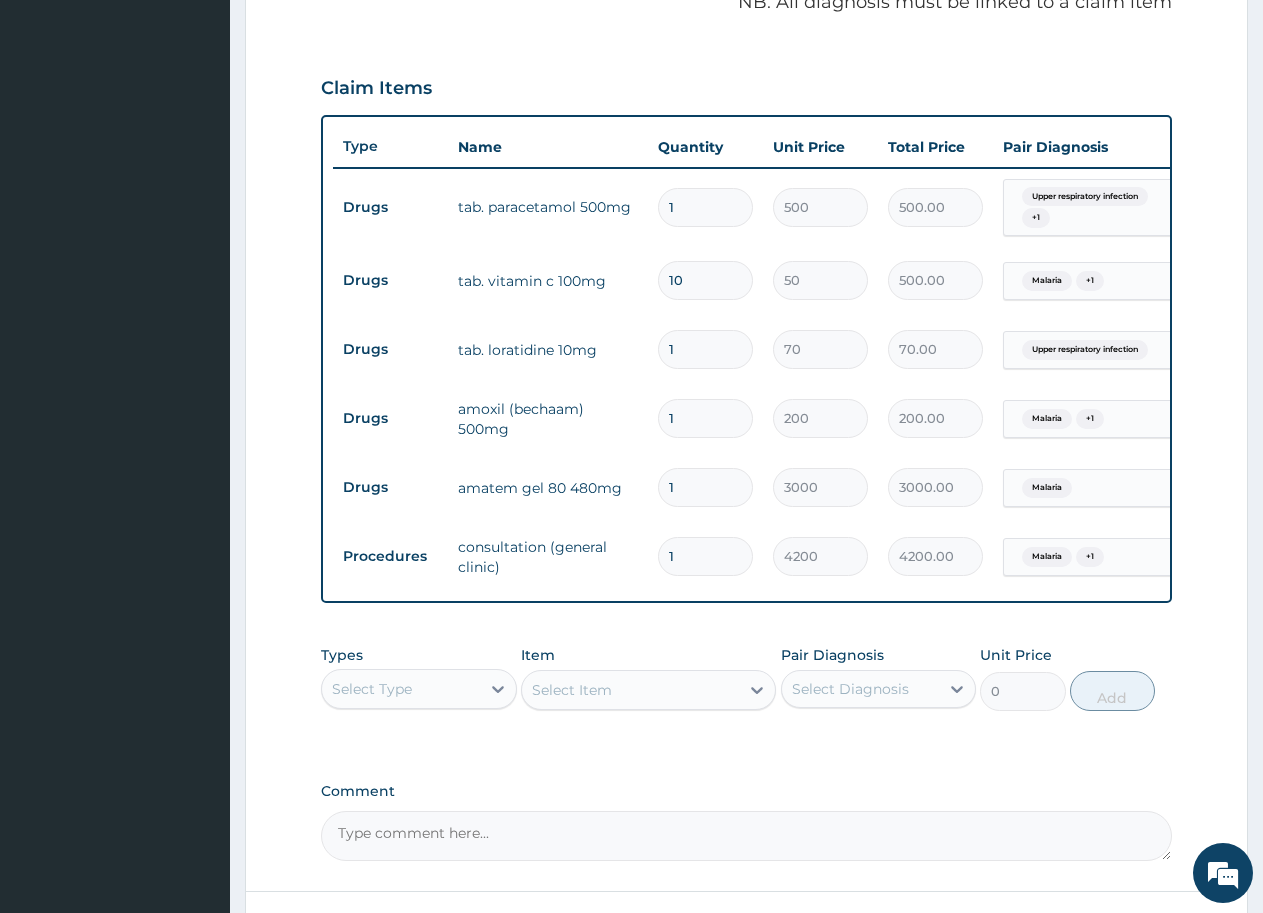 type on "10" 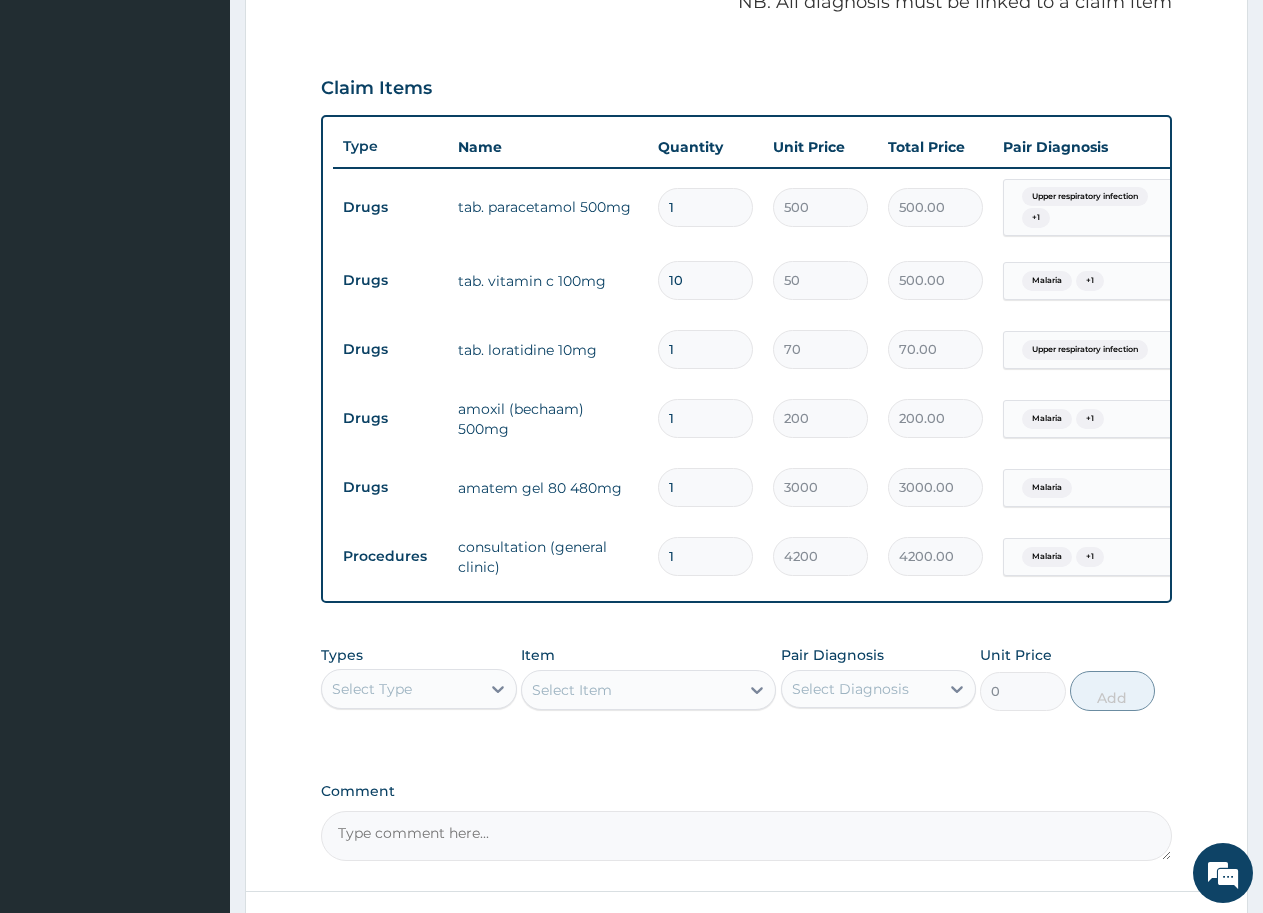 type on "700.00" 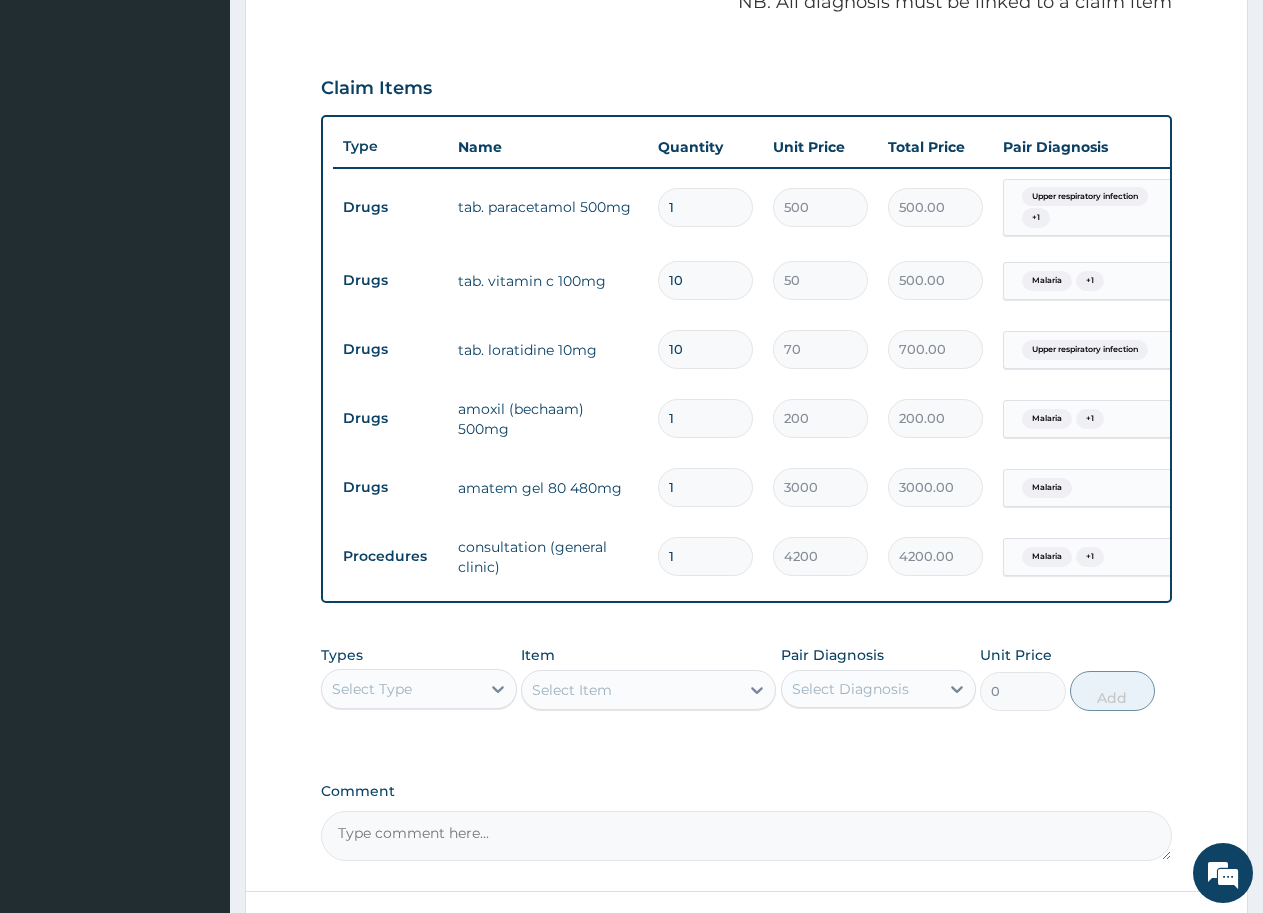 type on "10" 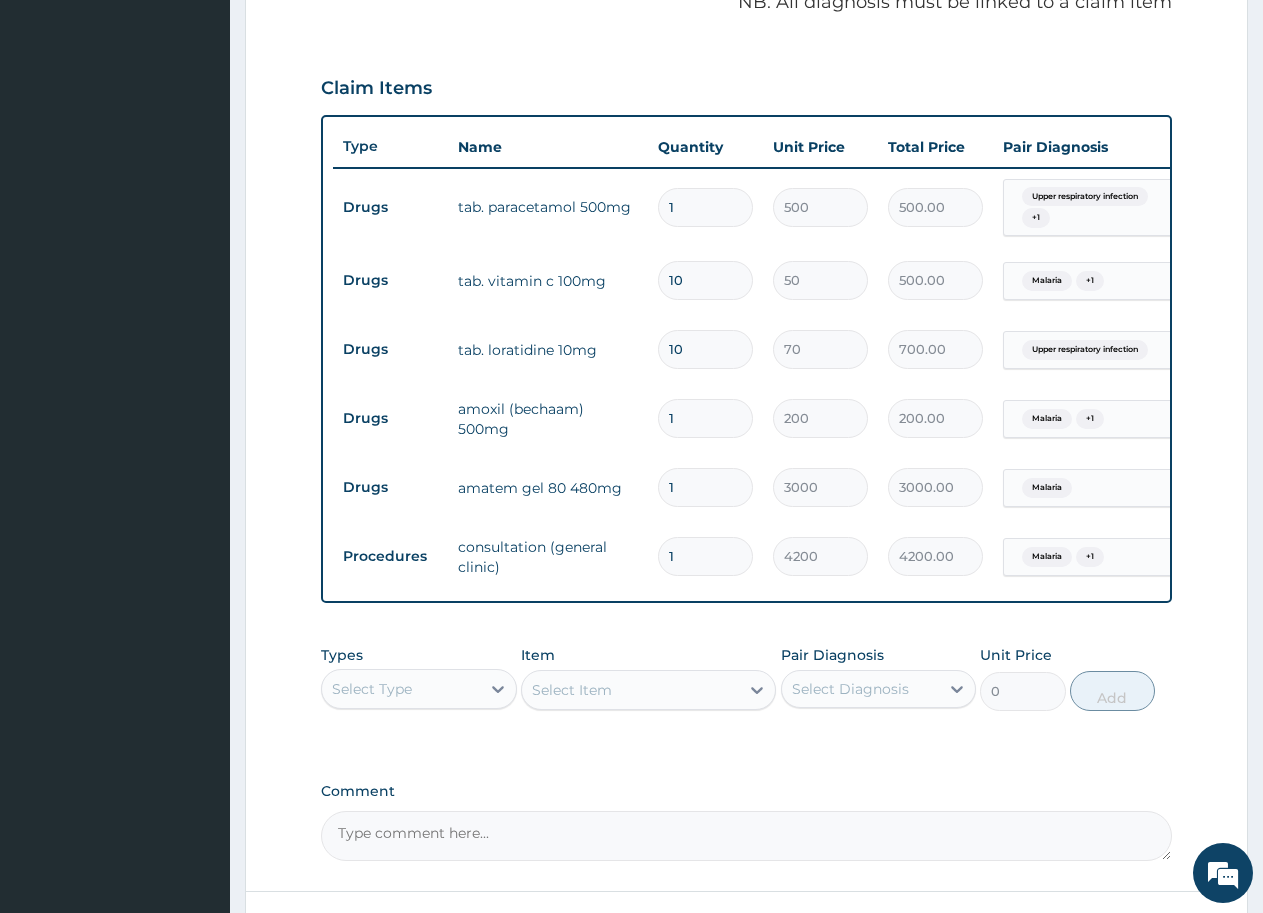 type 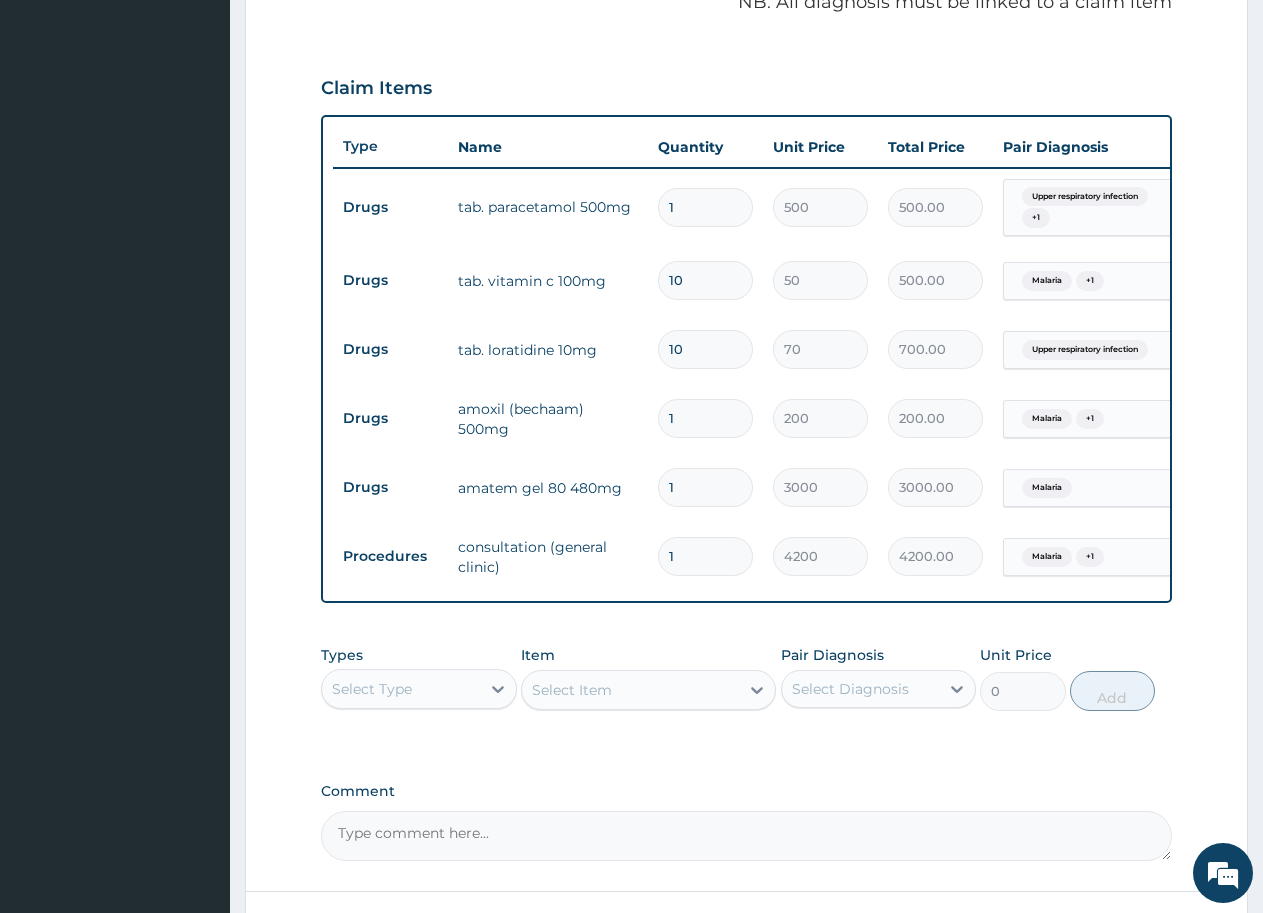 type on "0.00" 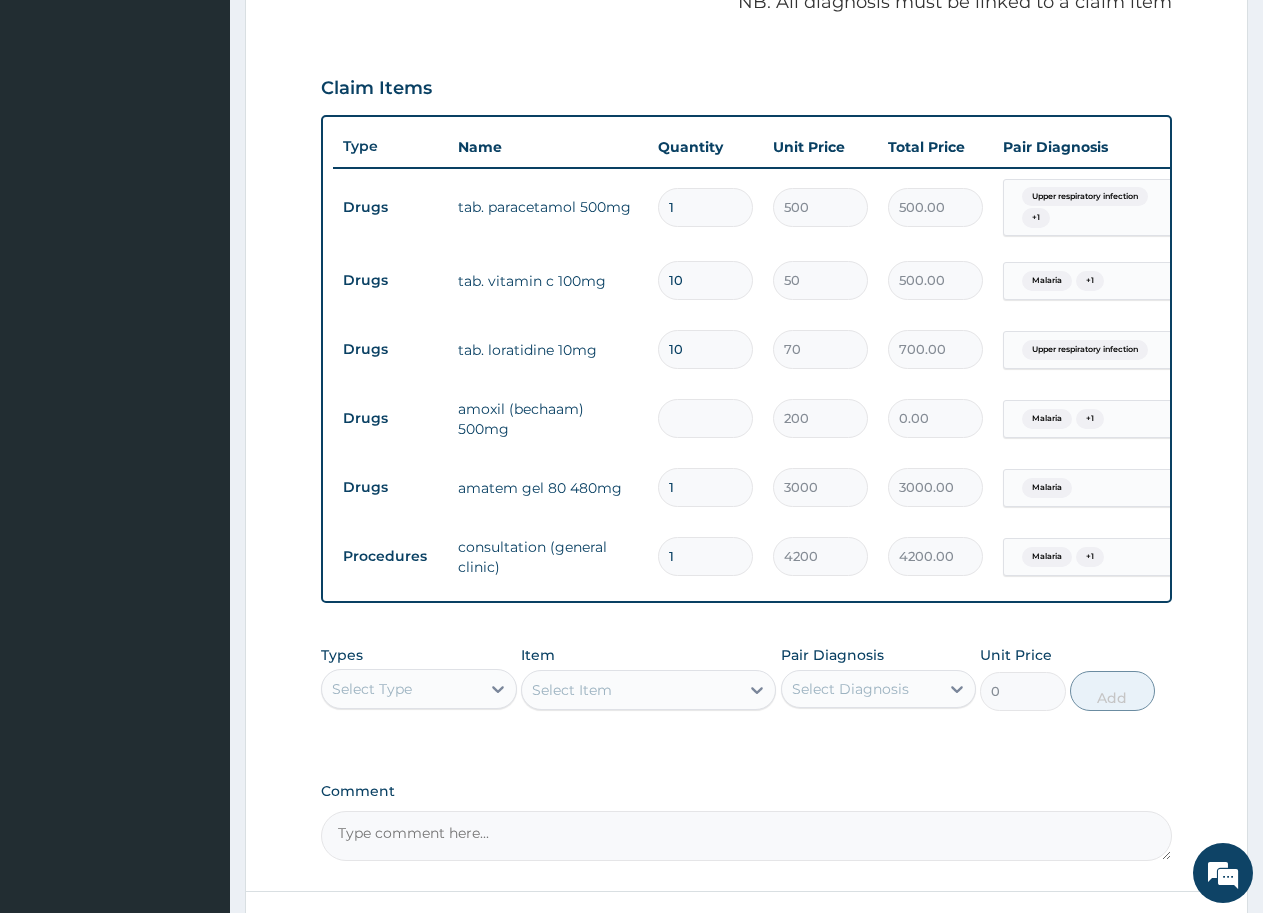 type on "6" 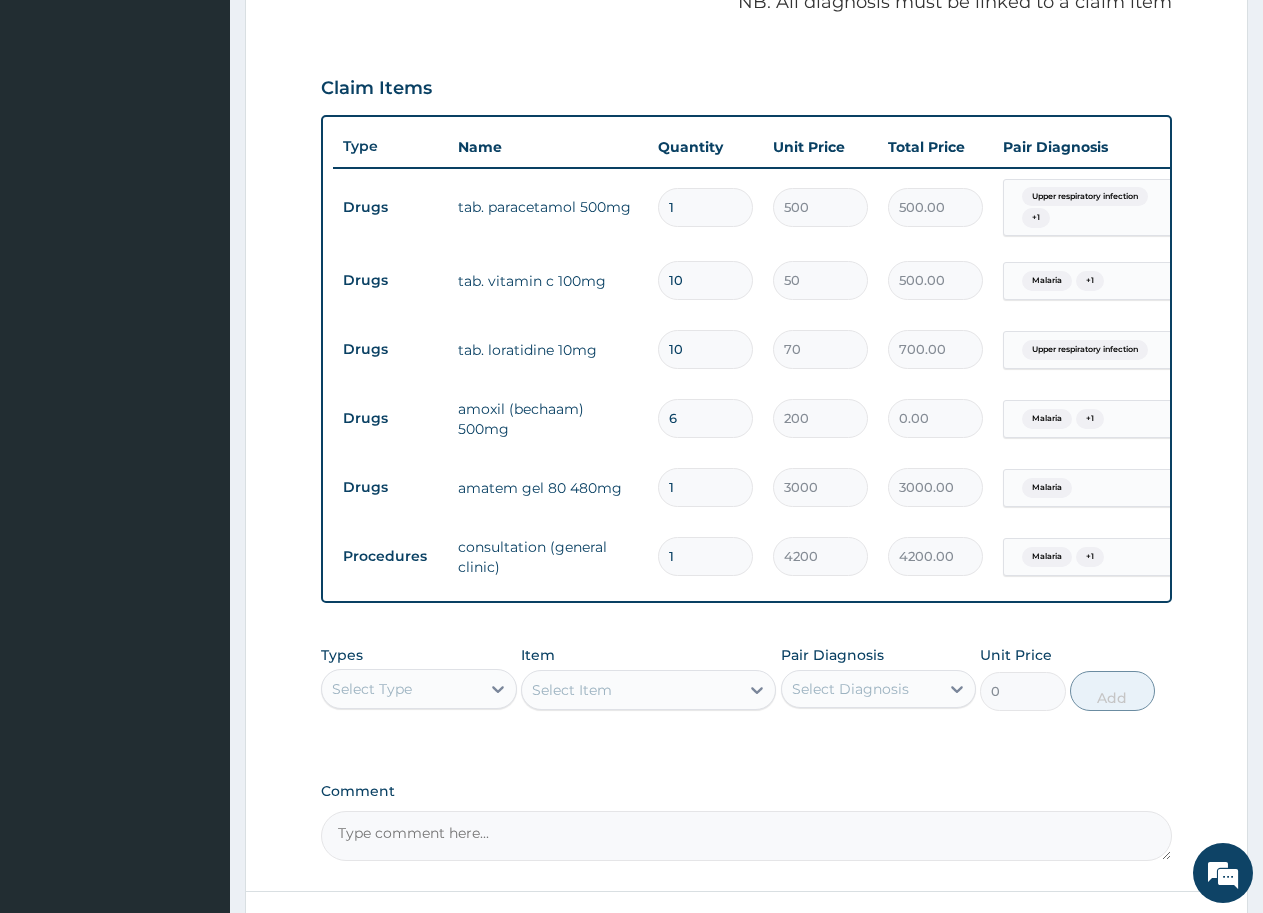 type on "1200.00" 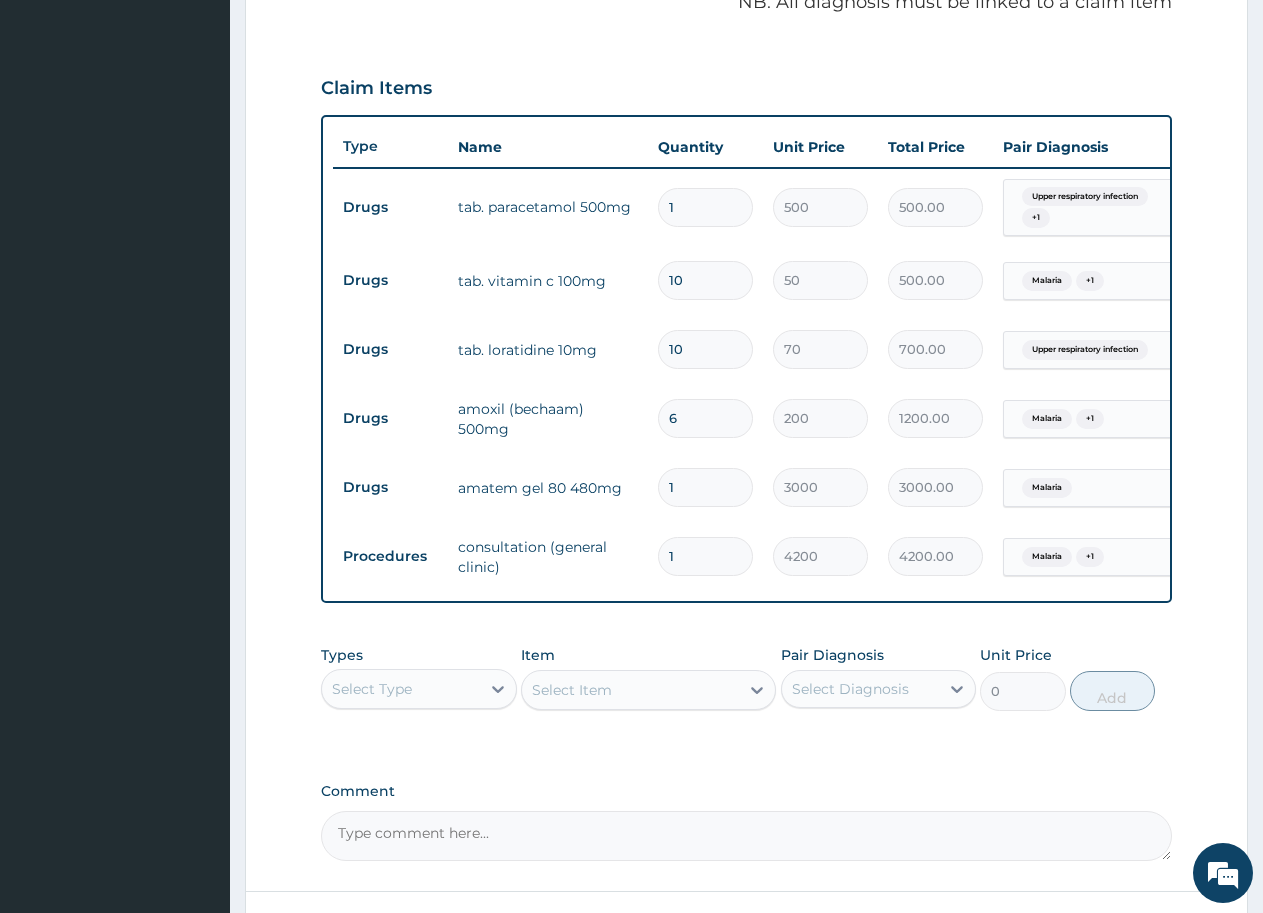 type on "6" 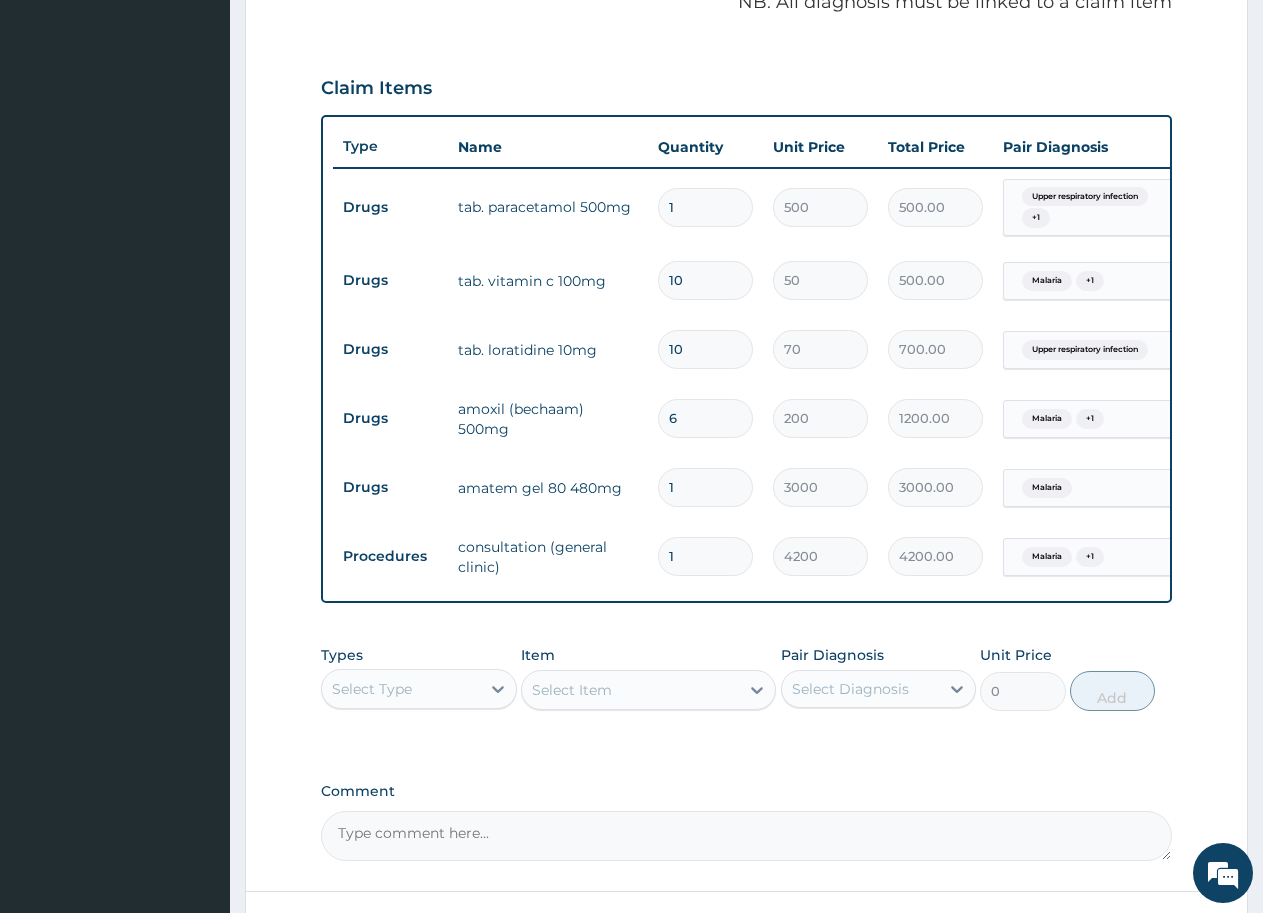 type 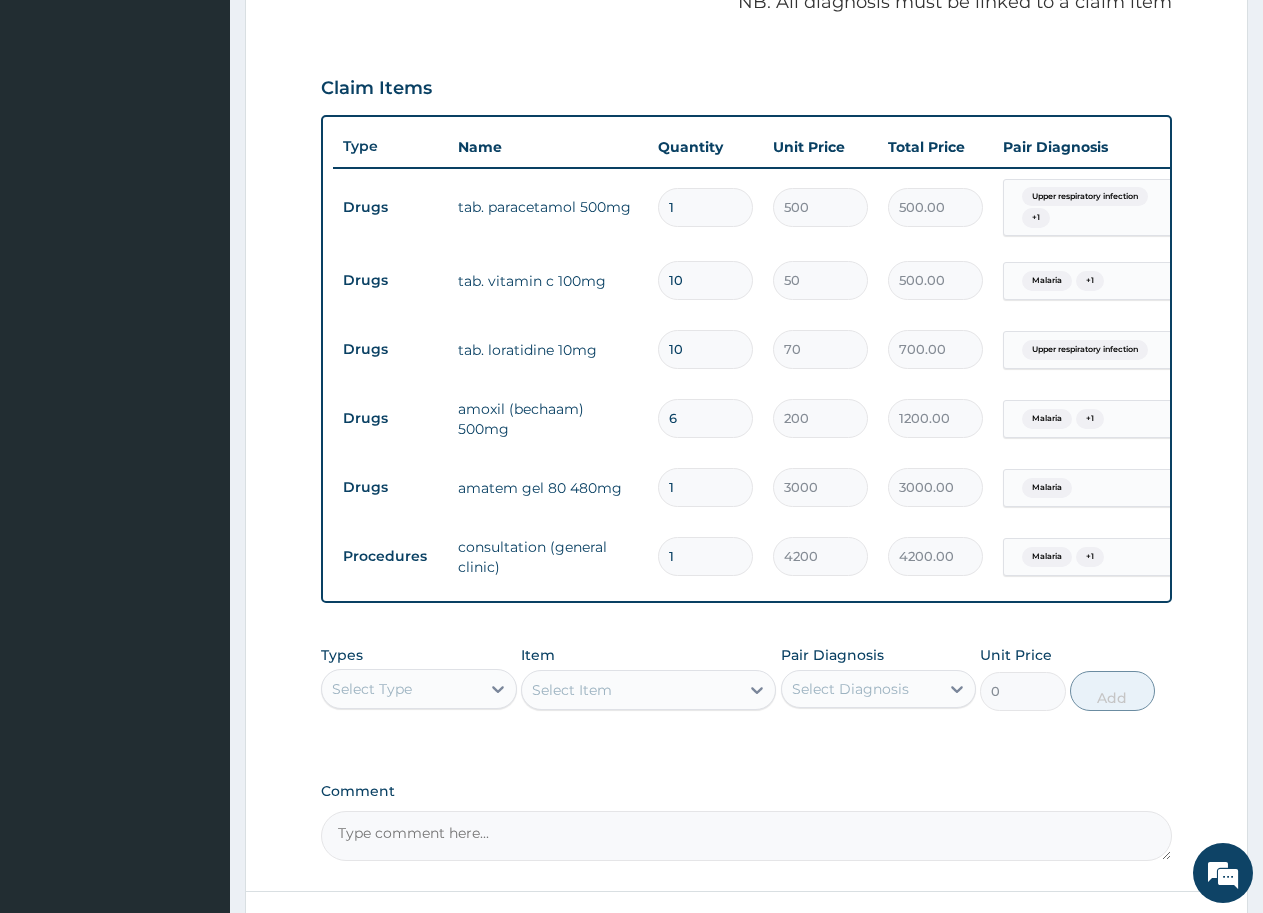 type on "0.00" 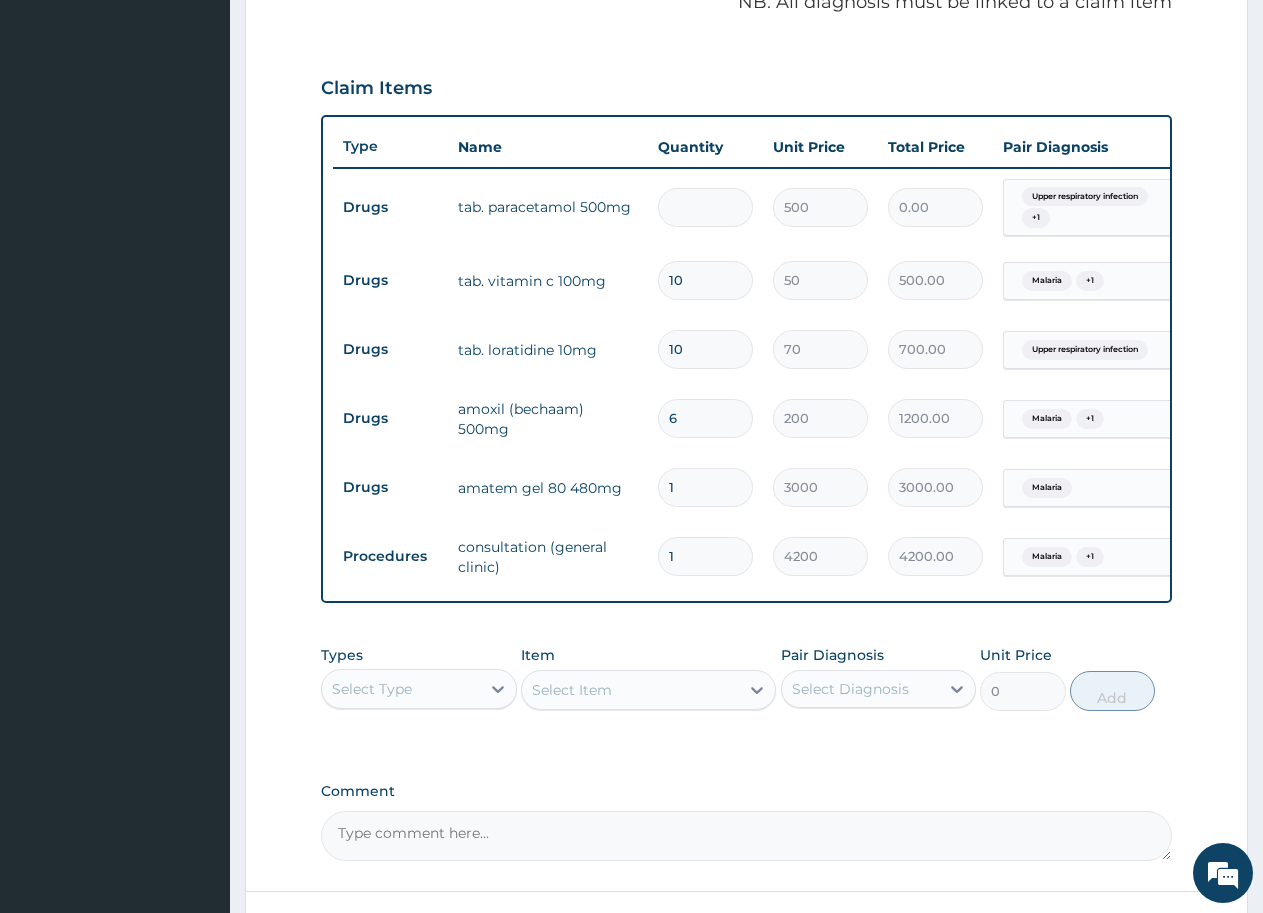 type on "2" 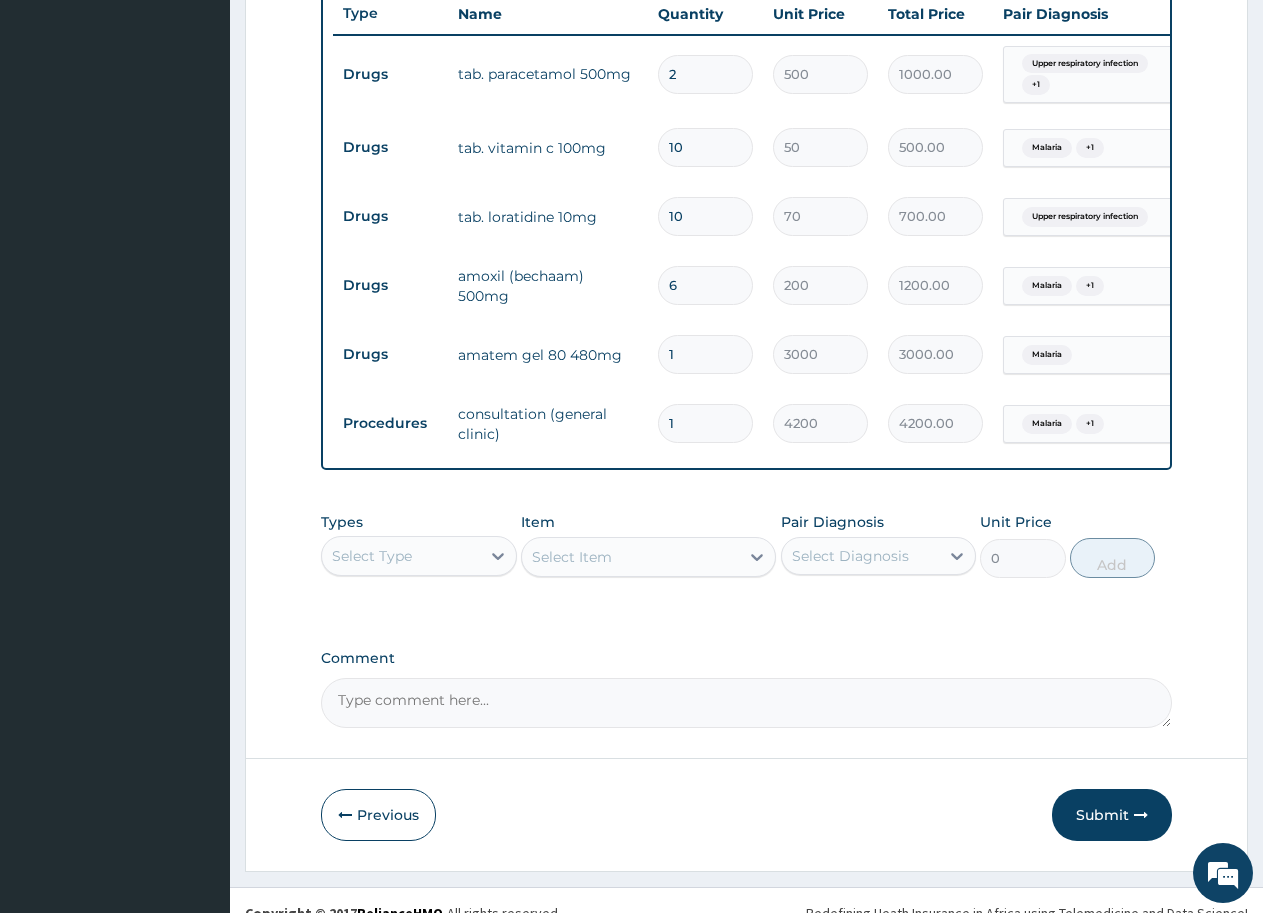 scroll, scrollTop: 804, scrollLeft: 0, axis: vertical 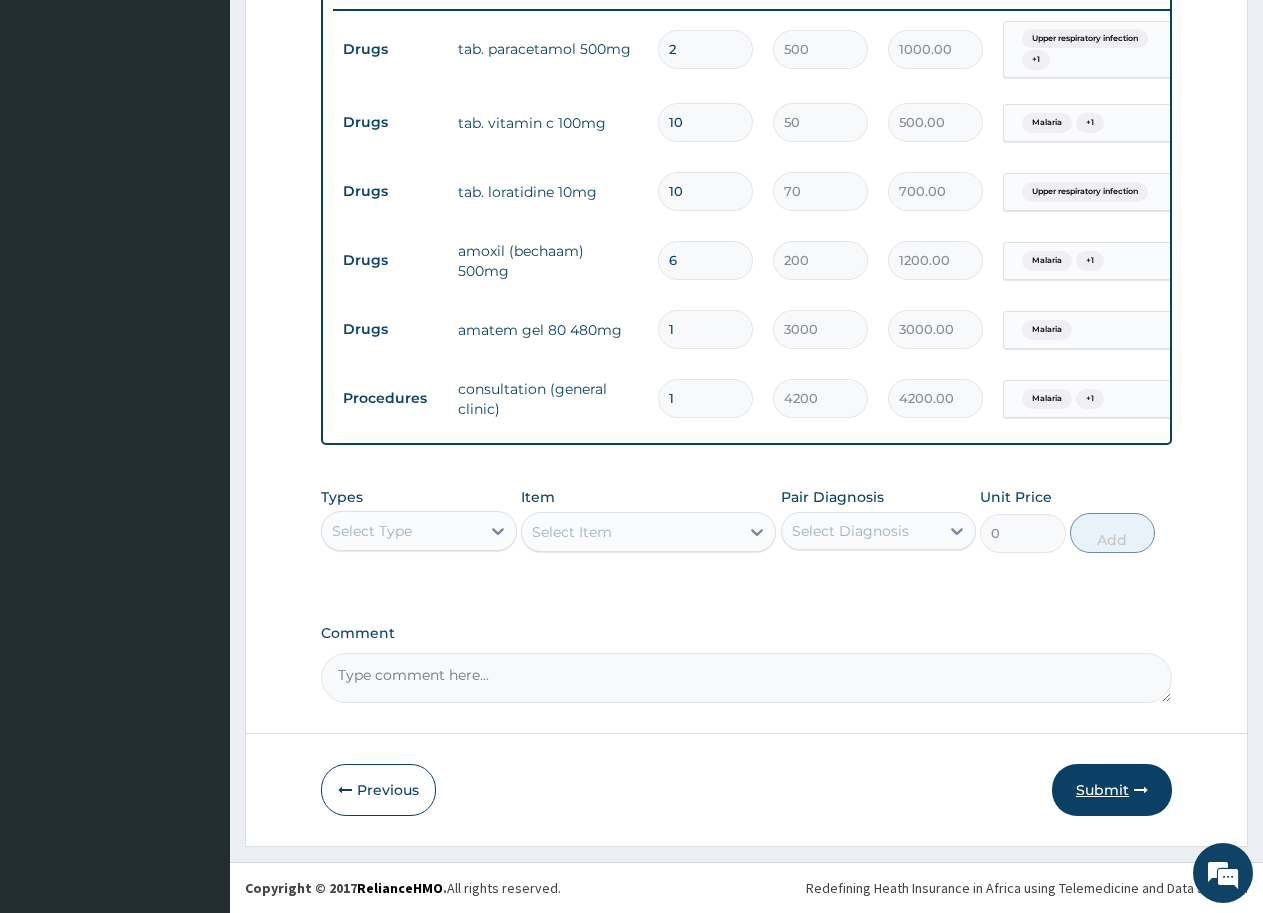 type on "2" 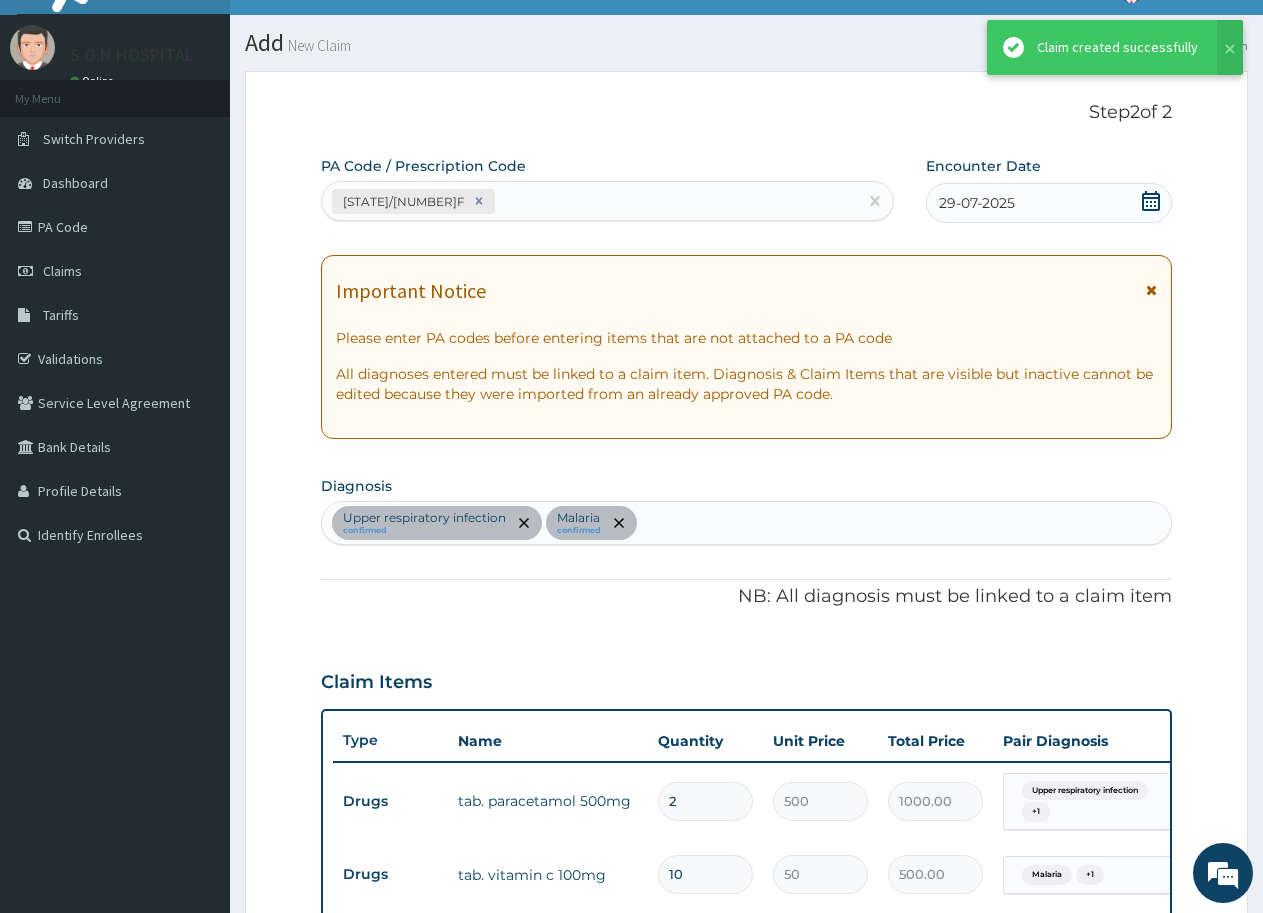 scroll, scrollTop: 804, scrollLeft: 0, axis: vertical 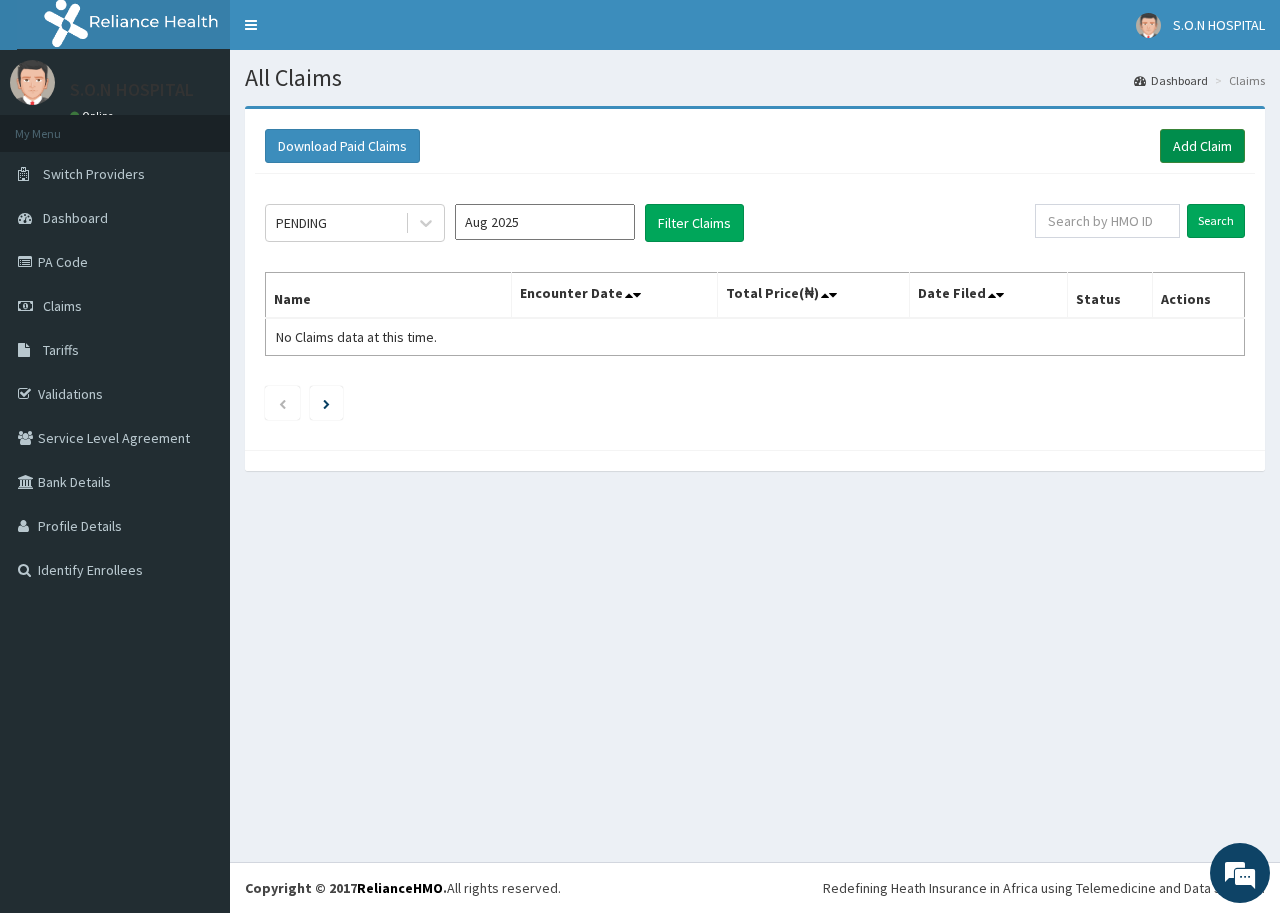 click on "Add Claim" at bounding box center [1202, 146] 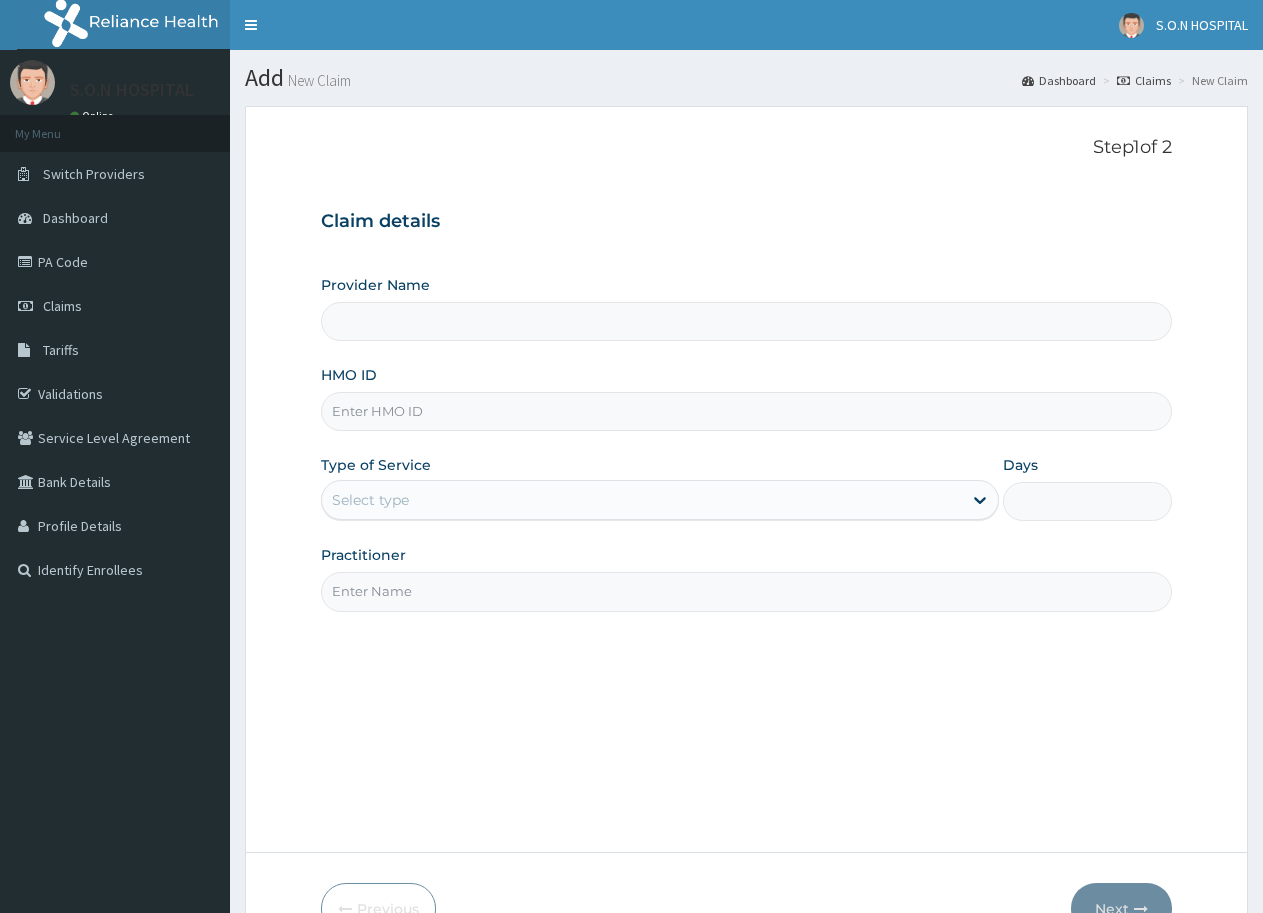 scroll, scrollTop: 0, scrollLeft: 0, axis: both 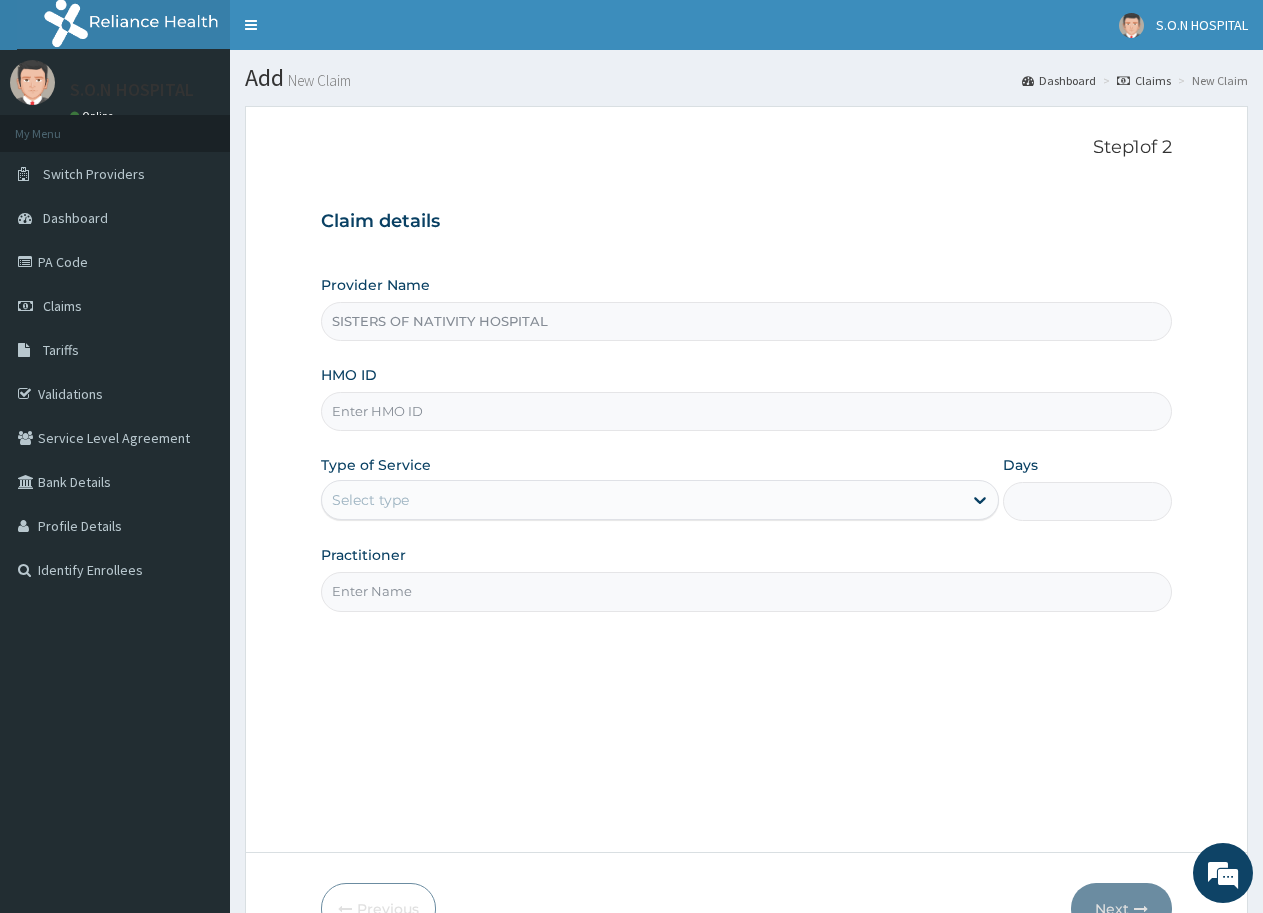 drag, startPoint x: 555, startPoint y: 417, endPoint x: 583, endPoint y: 393, distance: 36.878178 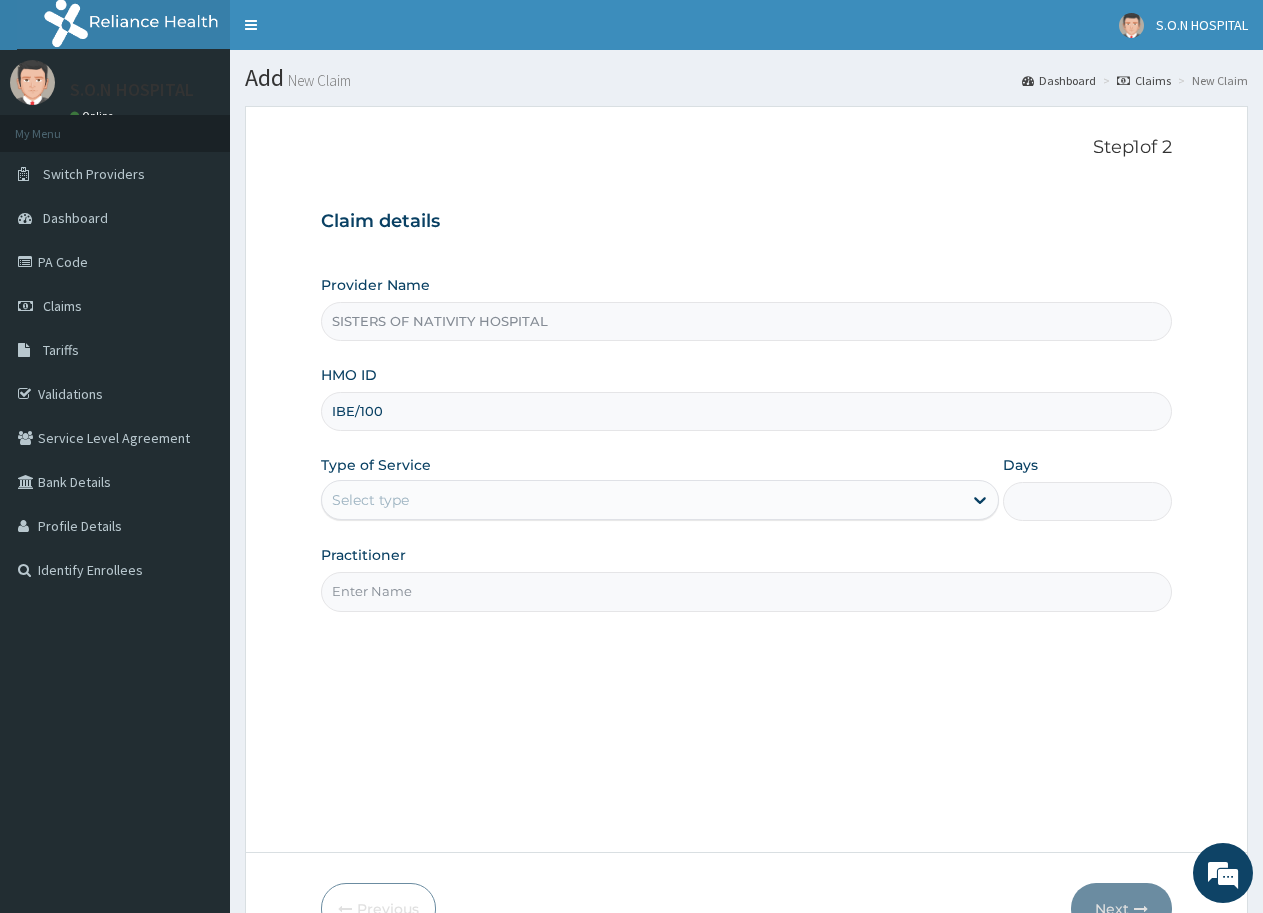 scroll, scrollTop: 0, scrollLeft: 0, axis: both 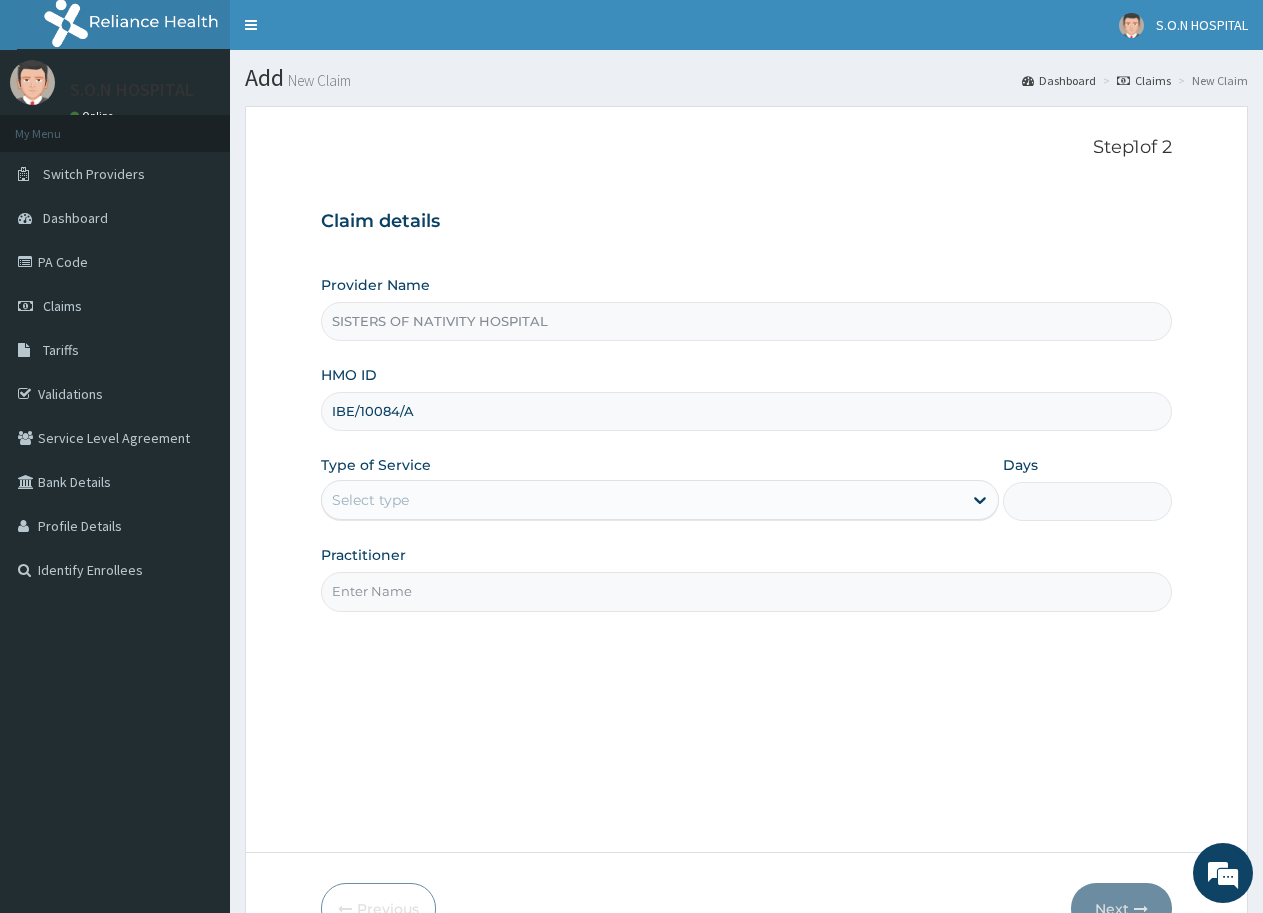 type on "IBE/10084/A" 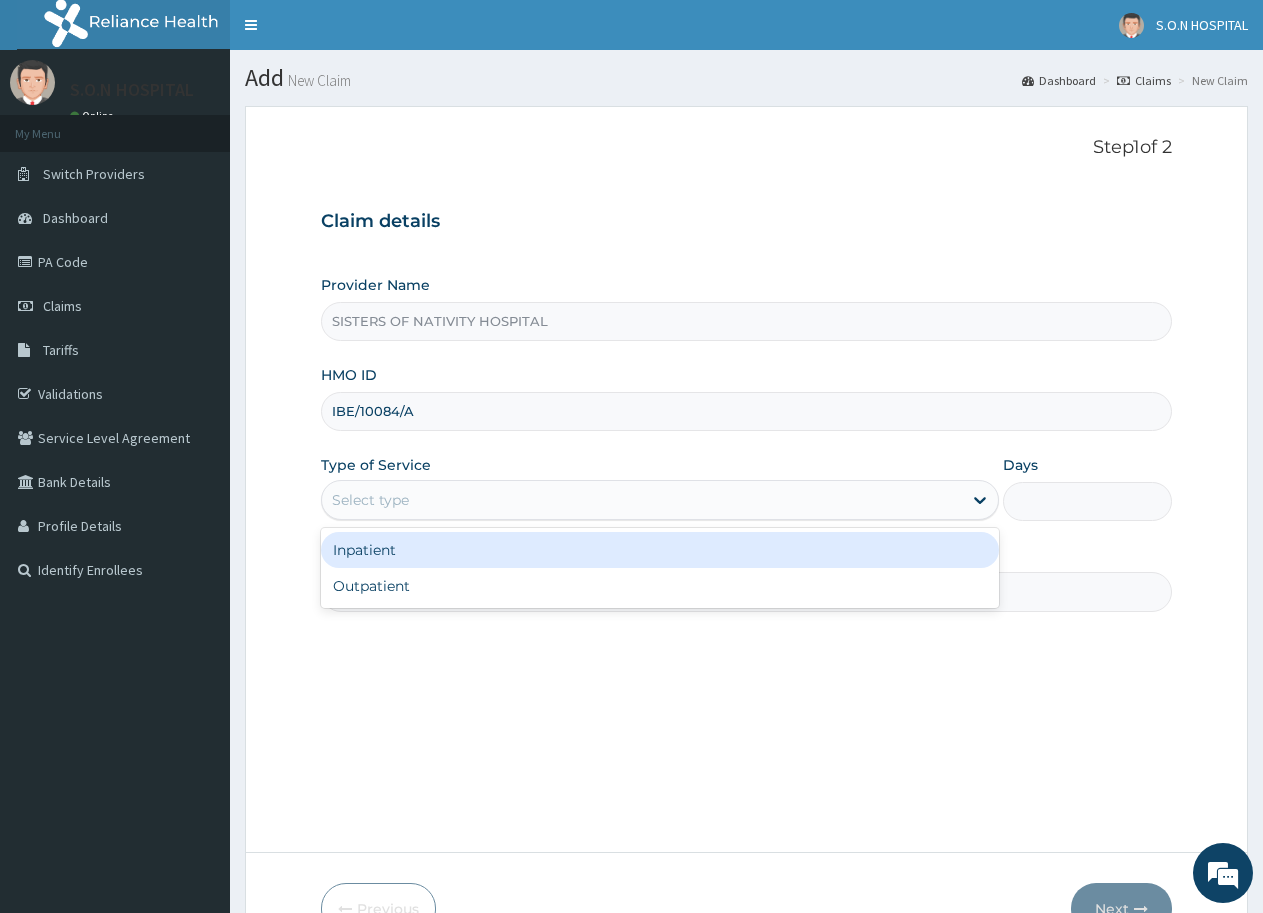 click on "Select type" at bounding box center [641, 500] 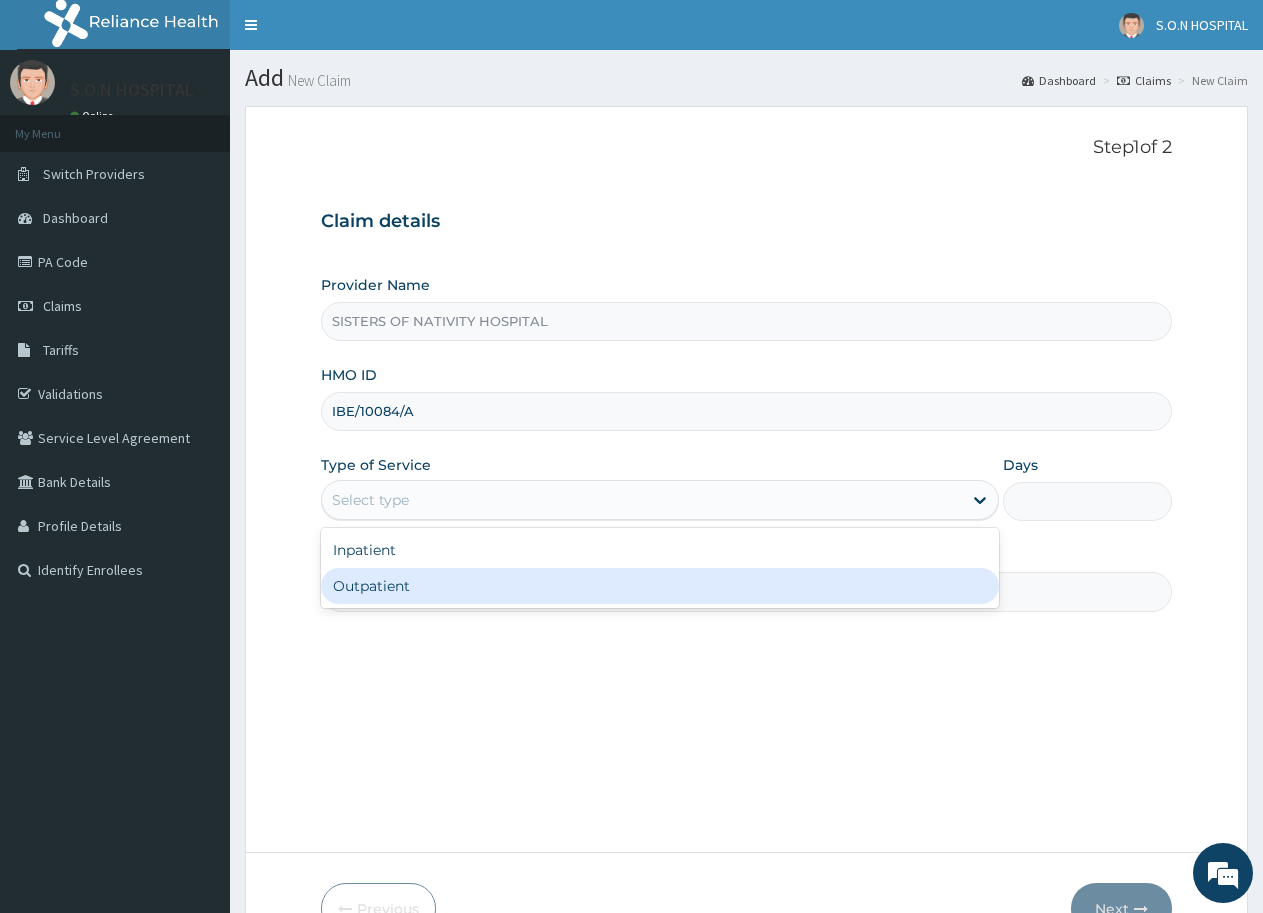 click on "Outpatient" at bounding box center (659, 586) 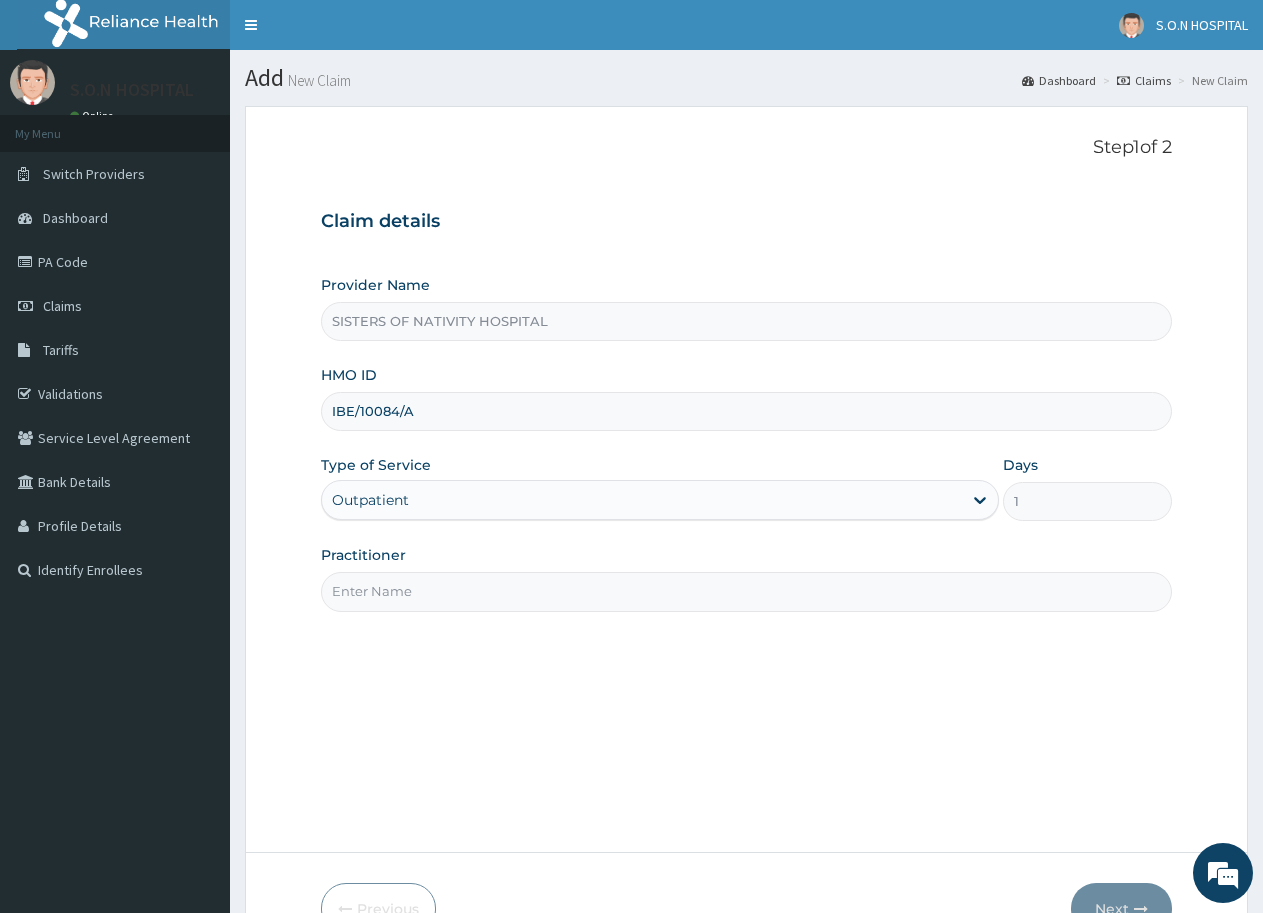 click on "Practitioner" at bounding box center [746, 591] 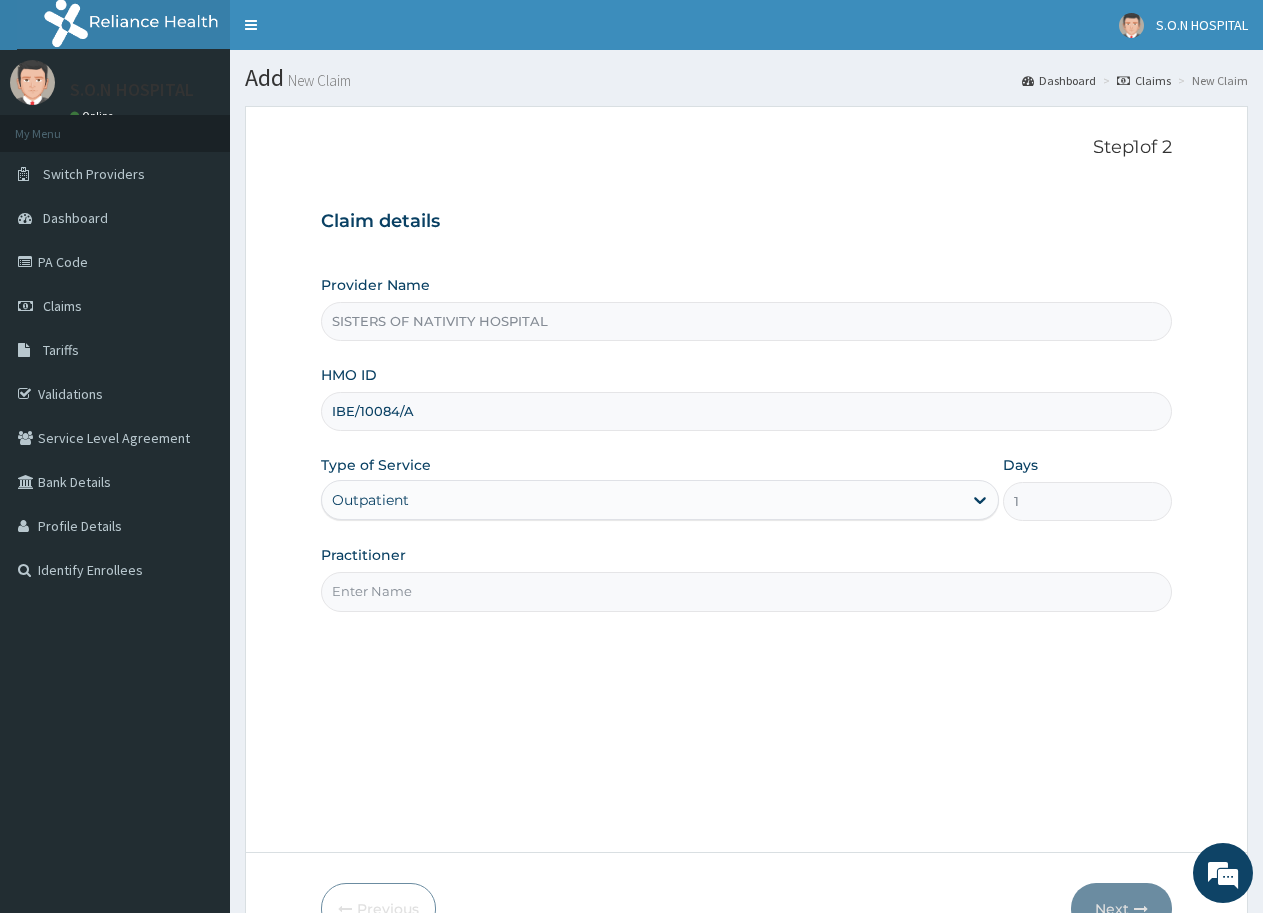 type on "DR. INI" 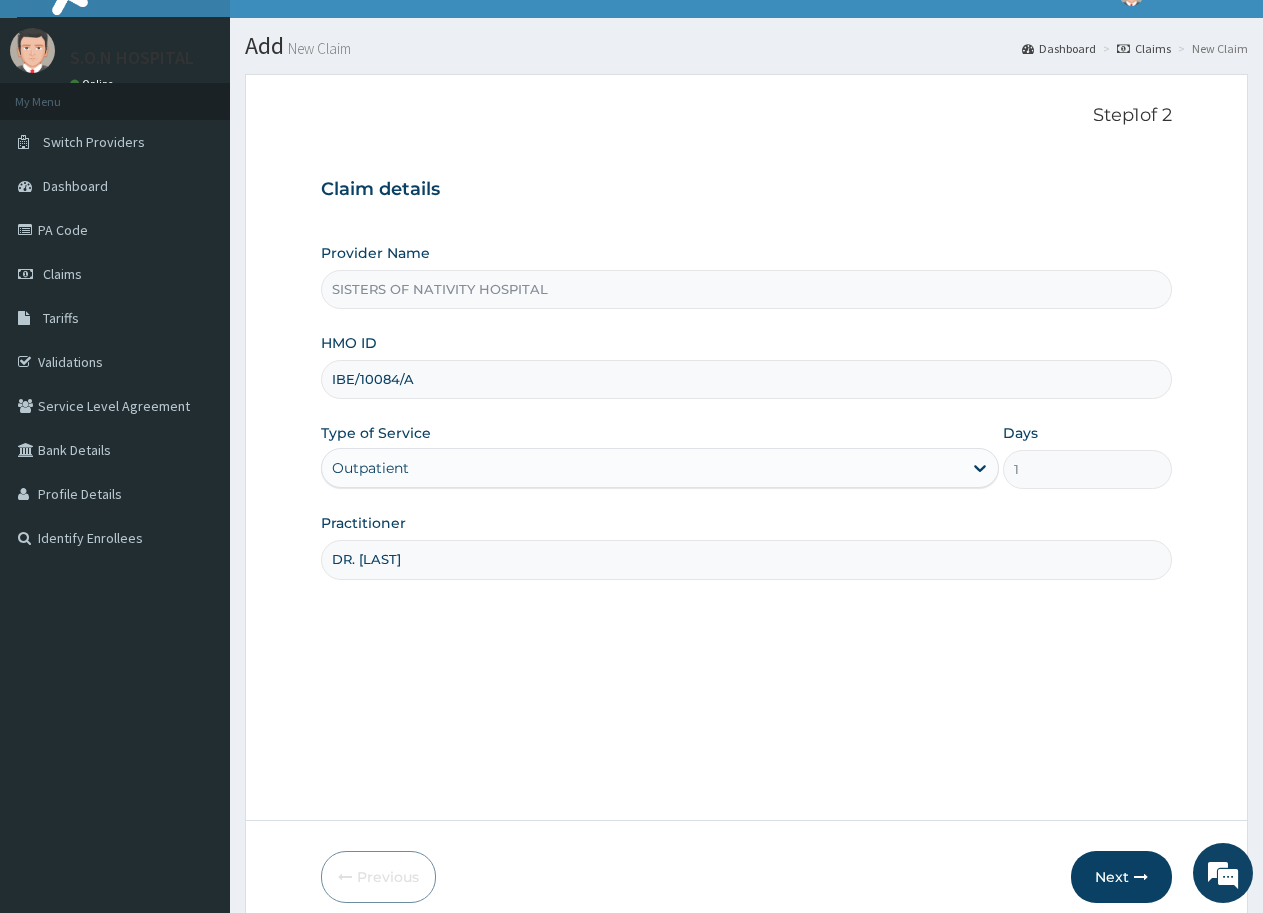 scroll, scrollTop: 119, scrollLeft: 0, axis: vertical 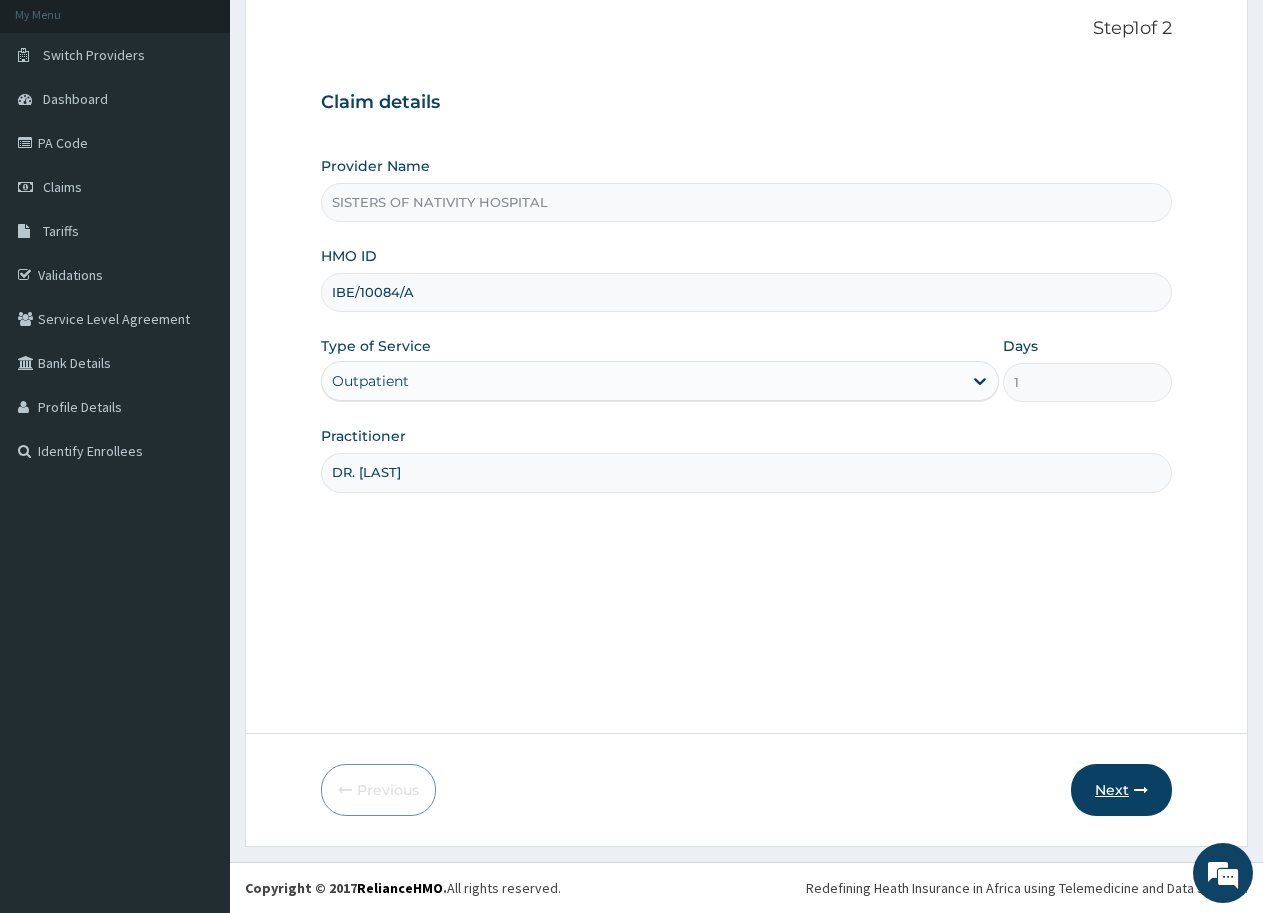 click on "Next" at bounding box center [1121, 790] 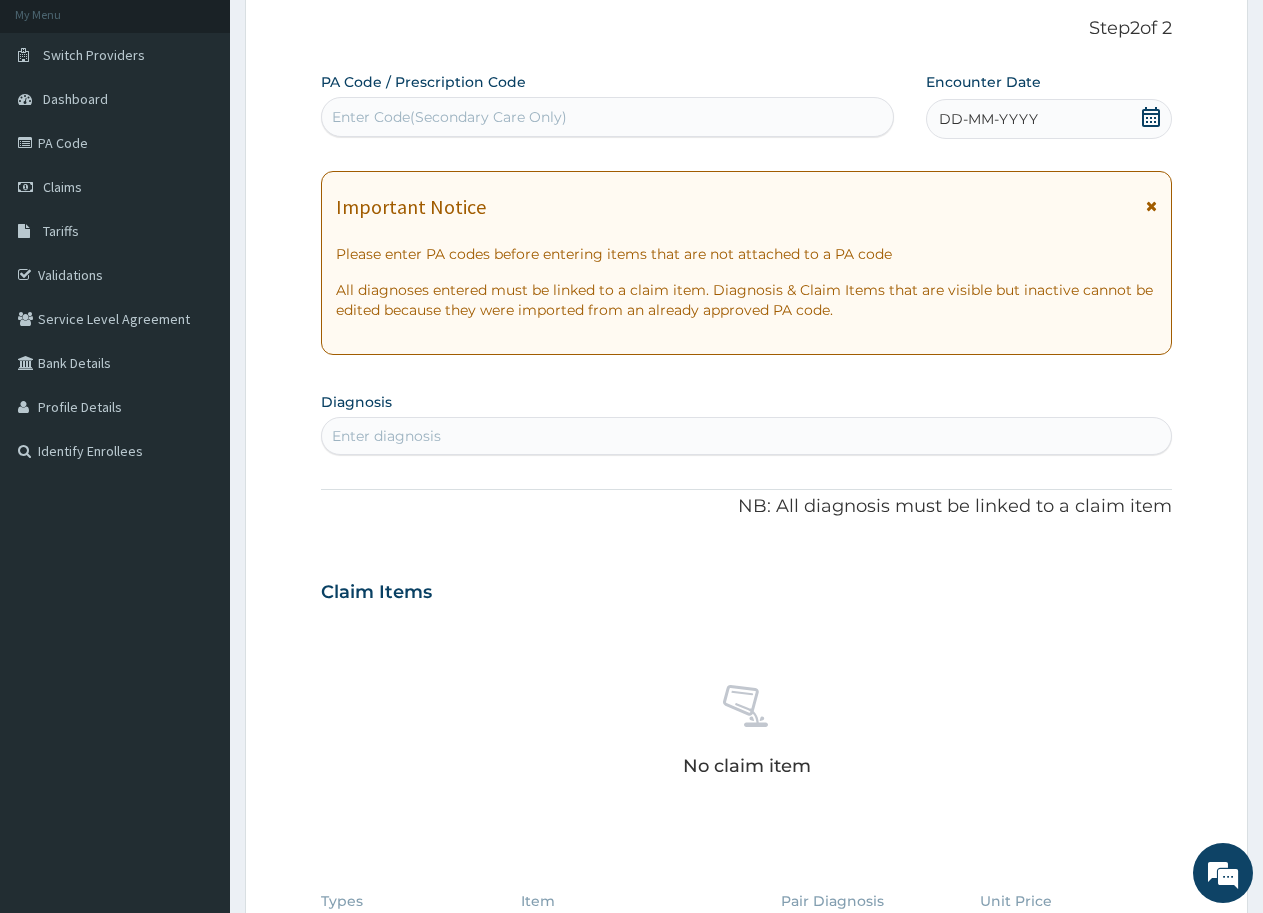 click on "Enter Code(Secondary Care Only)" at bounding box center (449, 117) 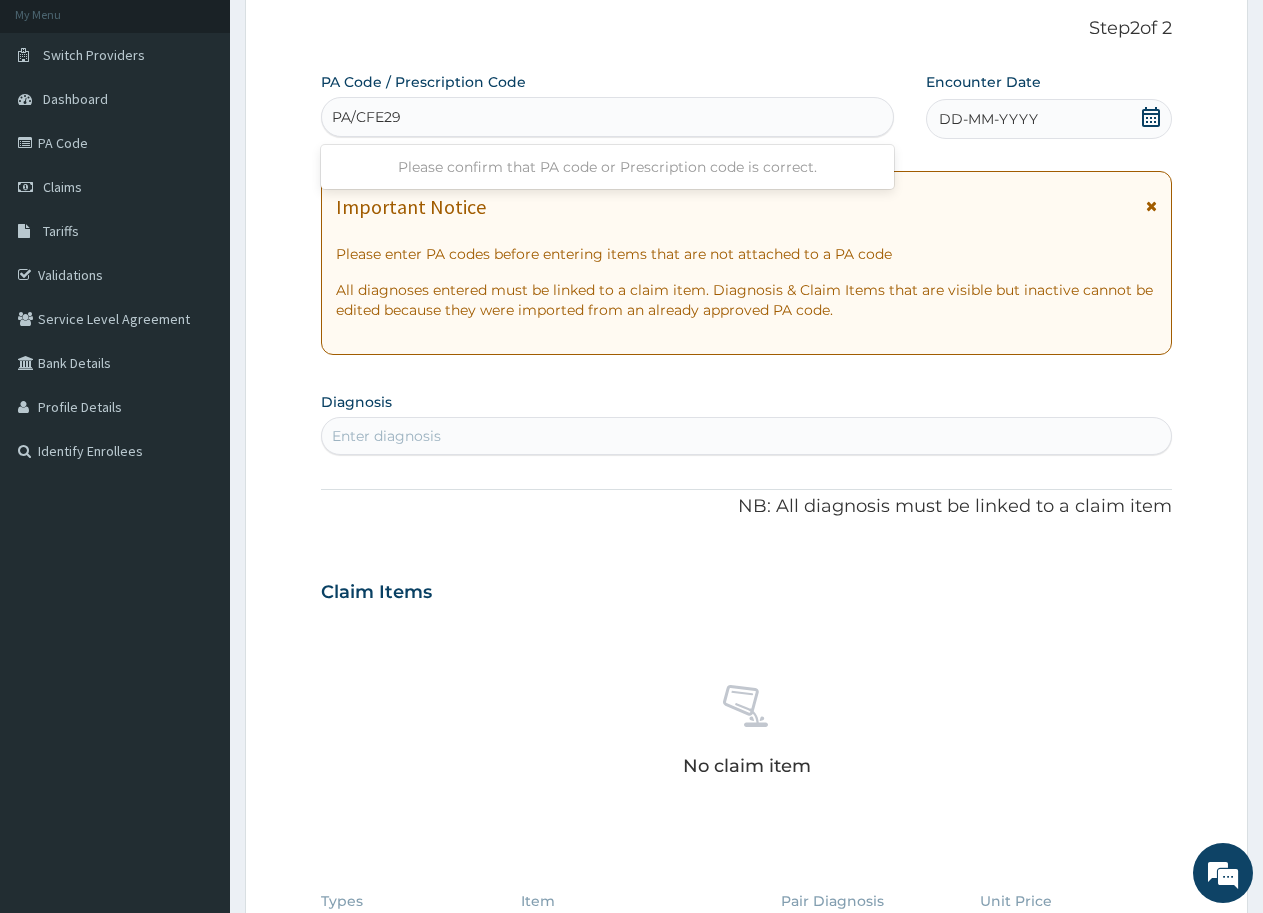type on "PA/CFE292" 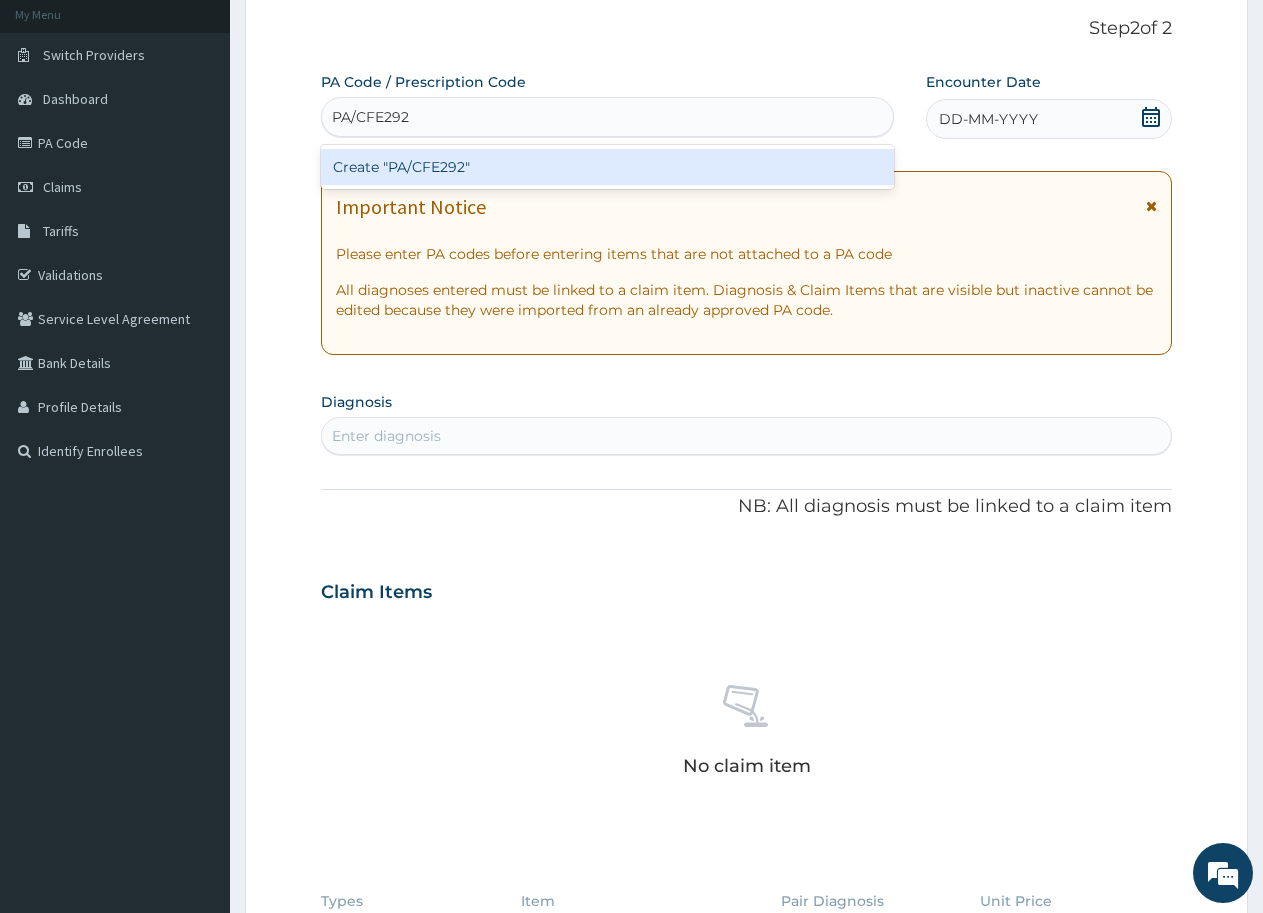 click on "Create "PA/CFE292"" at bounding box center (607, 167) 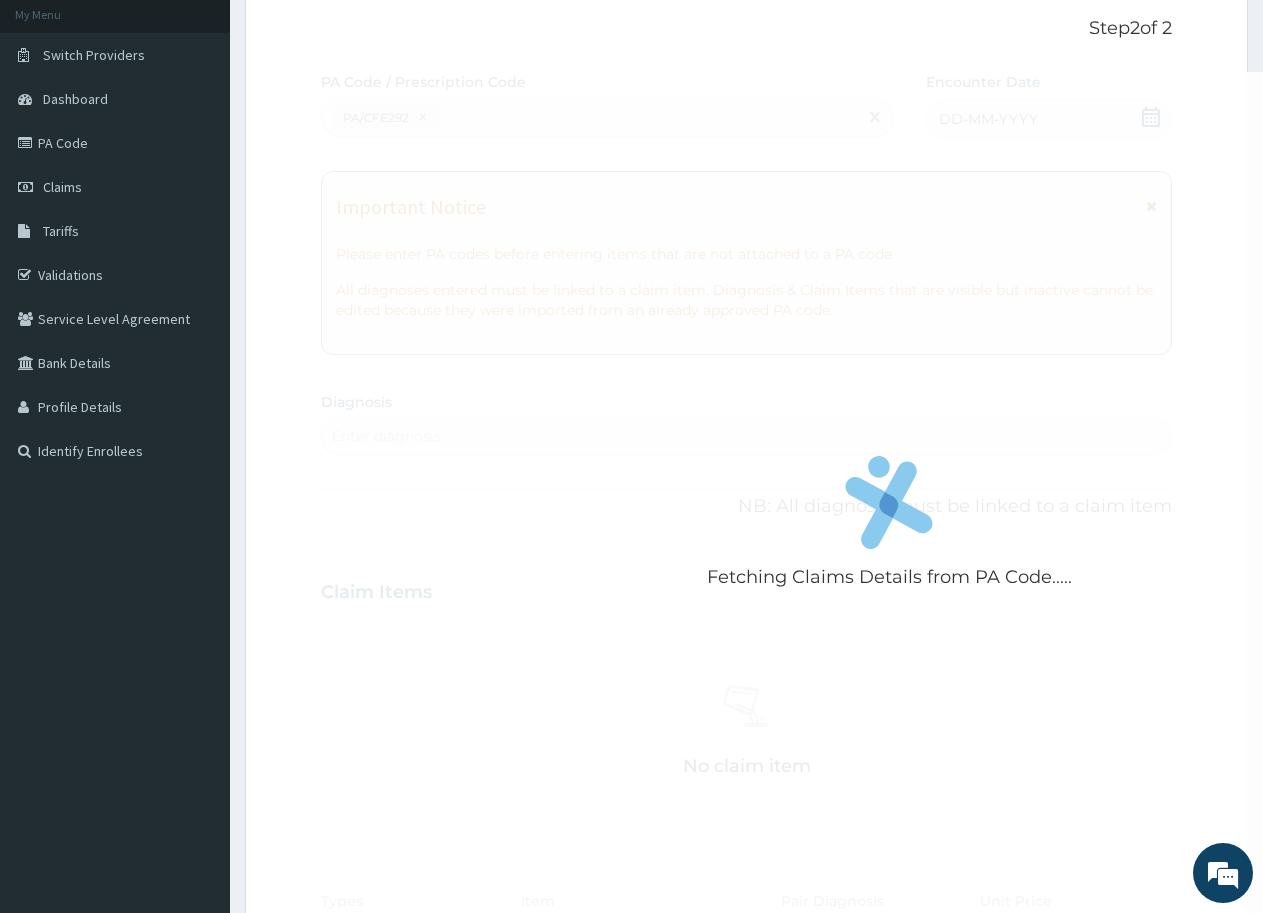 scroll, scrollTop: 655, scrollLeft: 0, axis: vertical 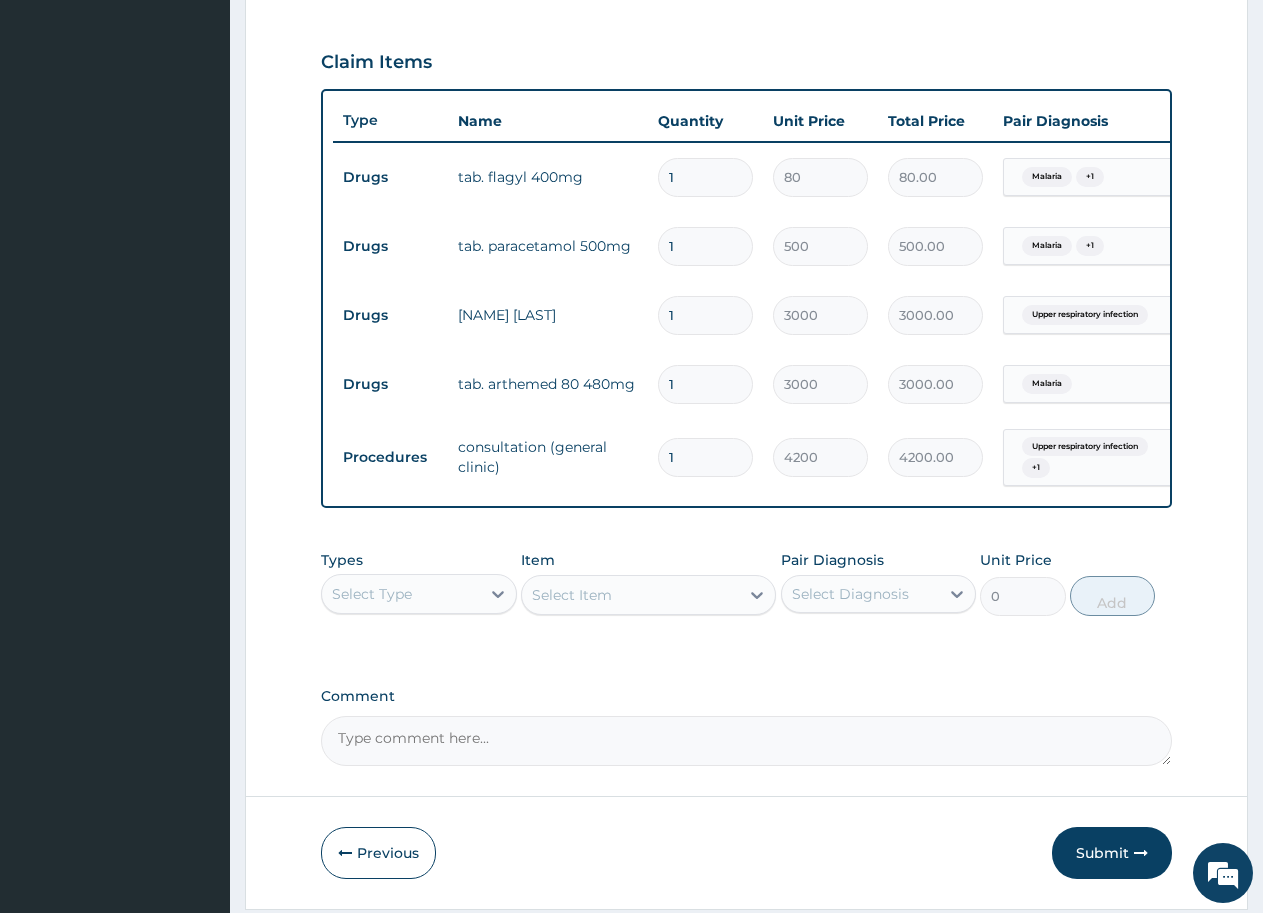 click on "1" at bounding box center [705, 177] 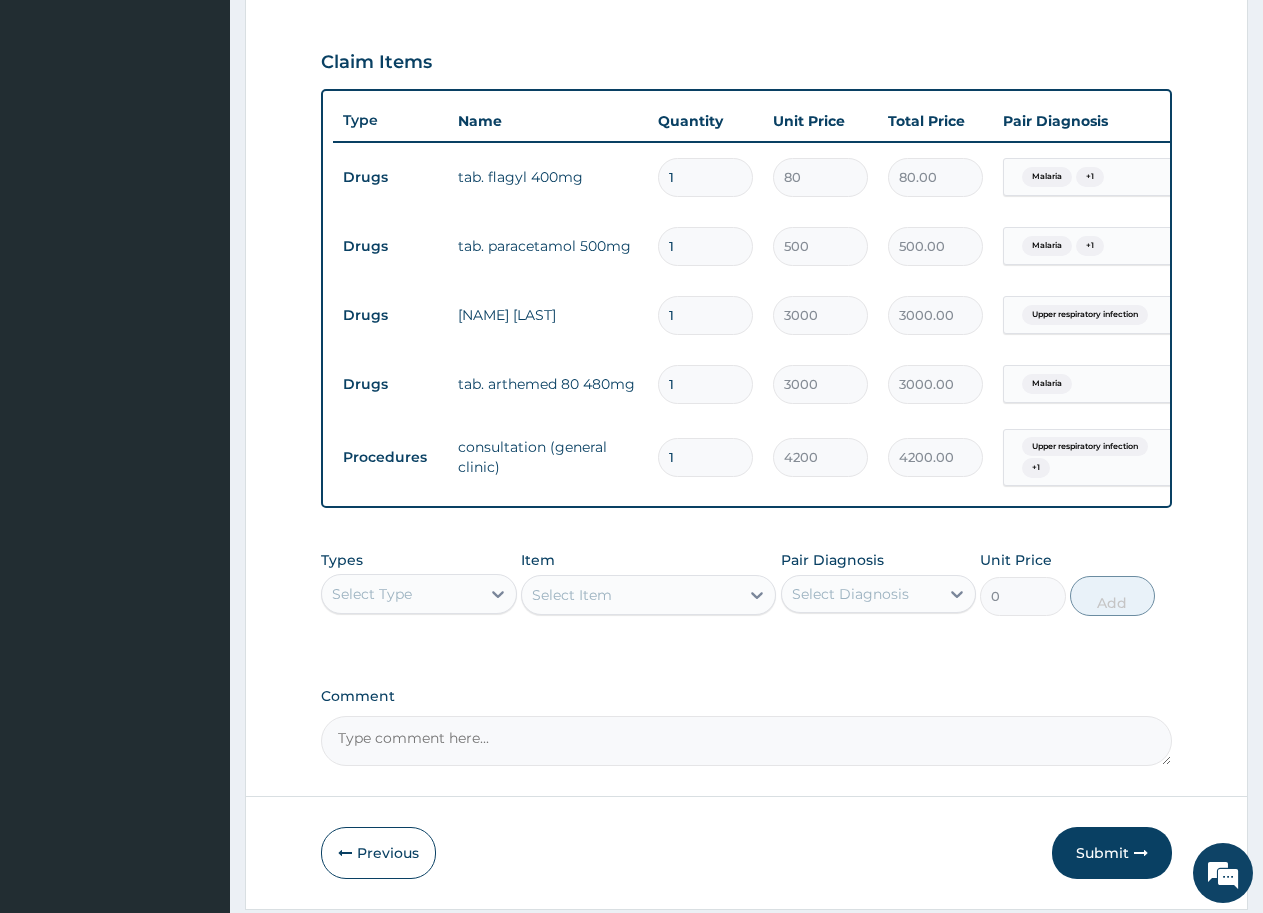 type on "10" 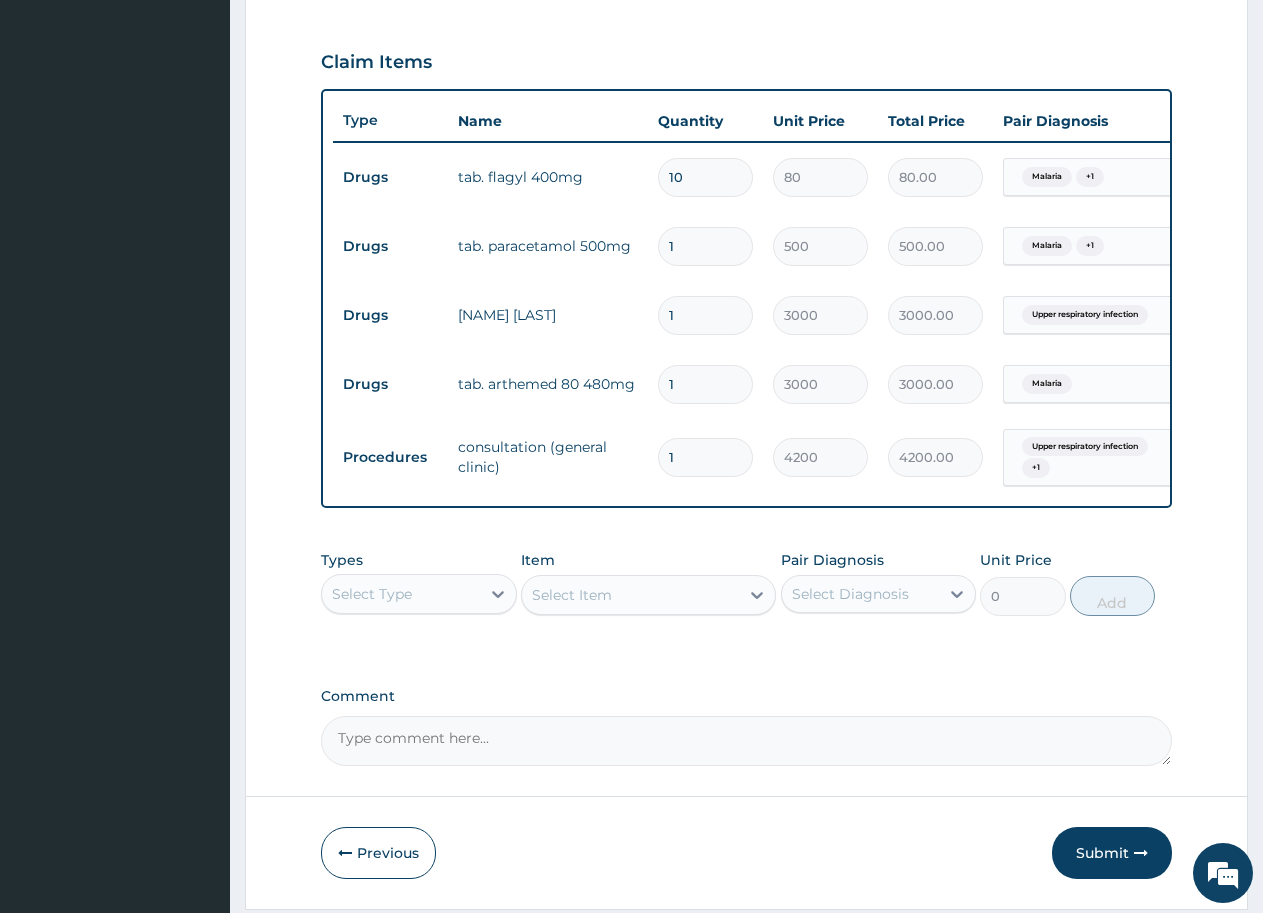 type on "800.00" 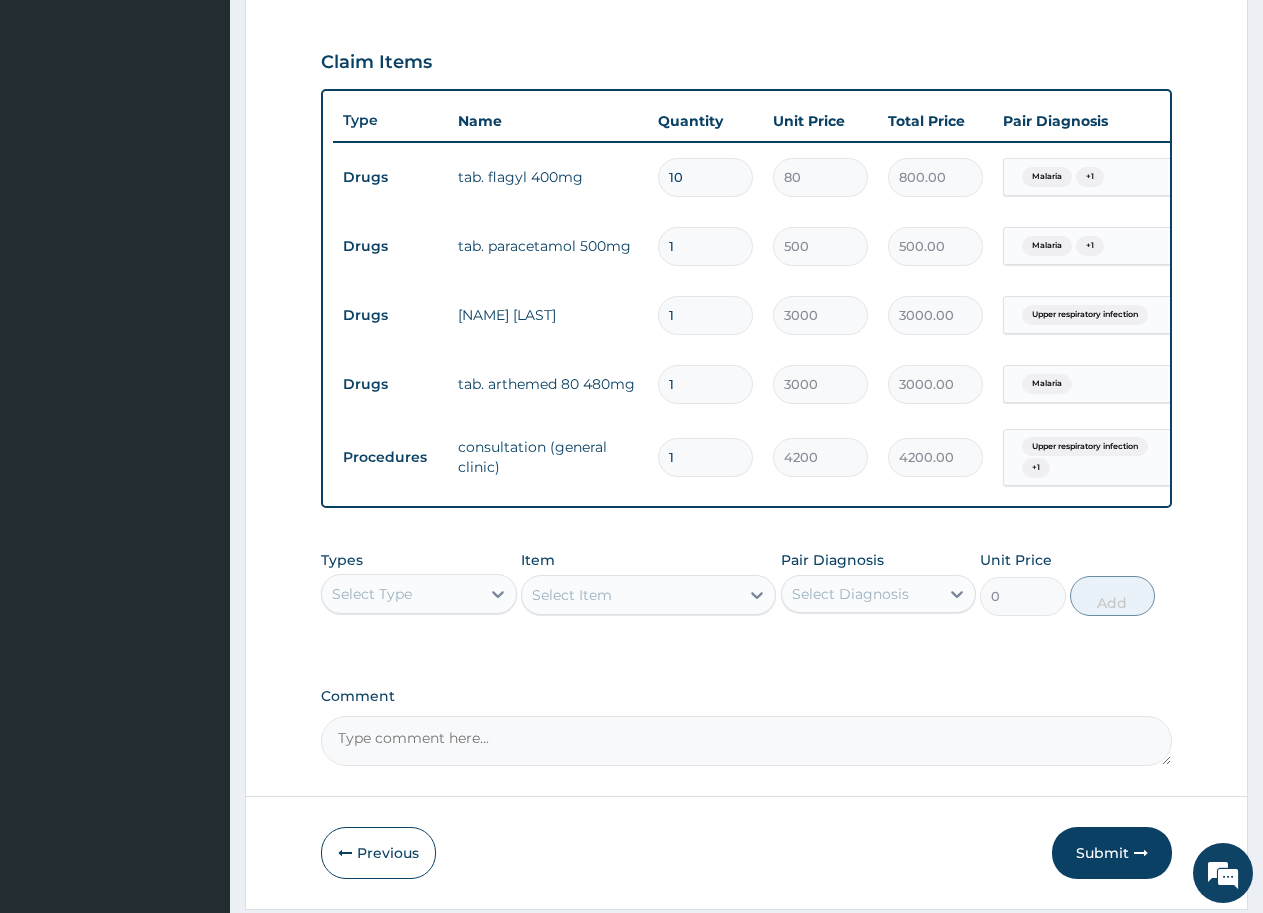 type on "1" 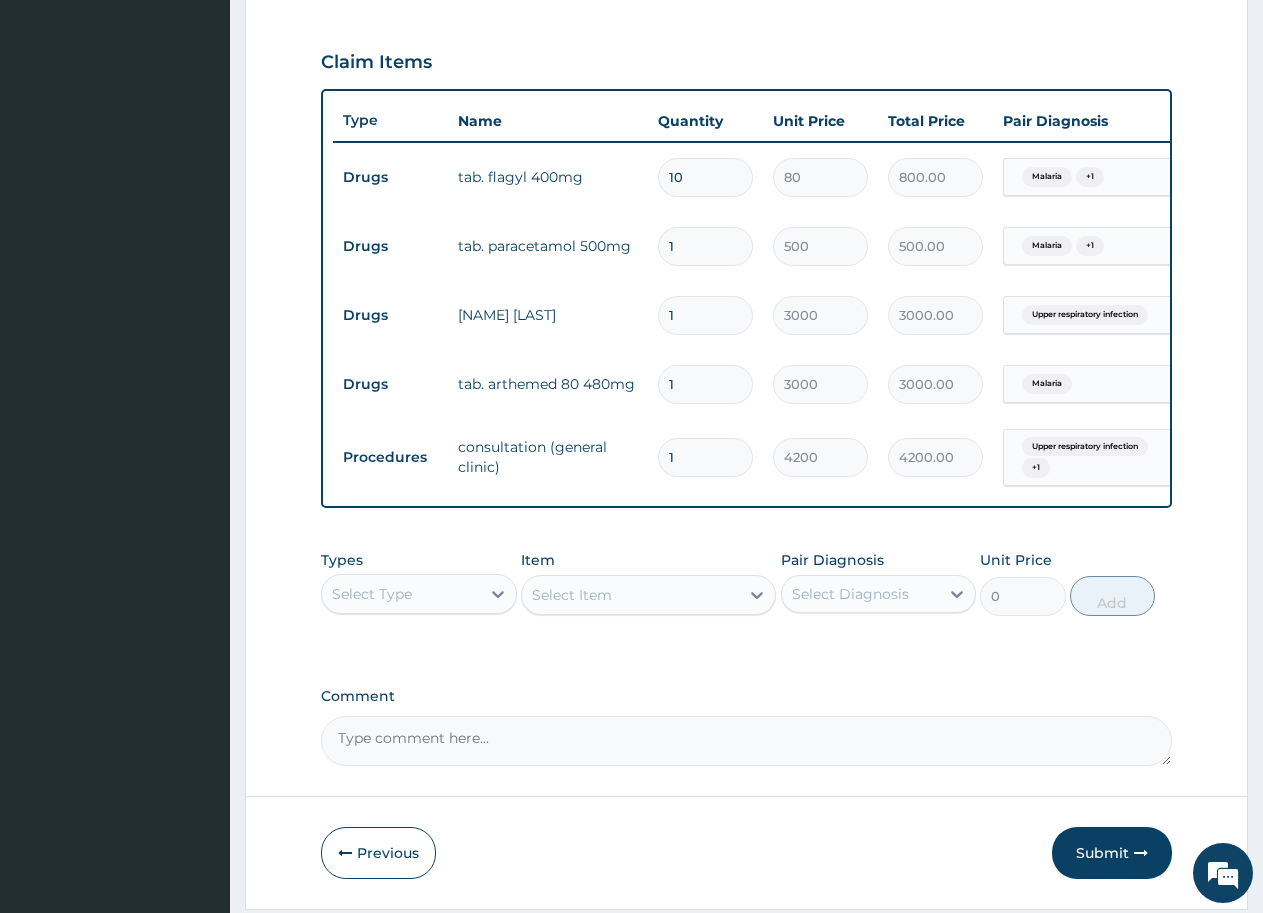 type on "80.00" 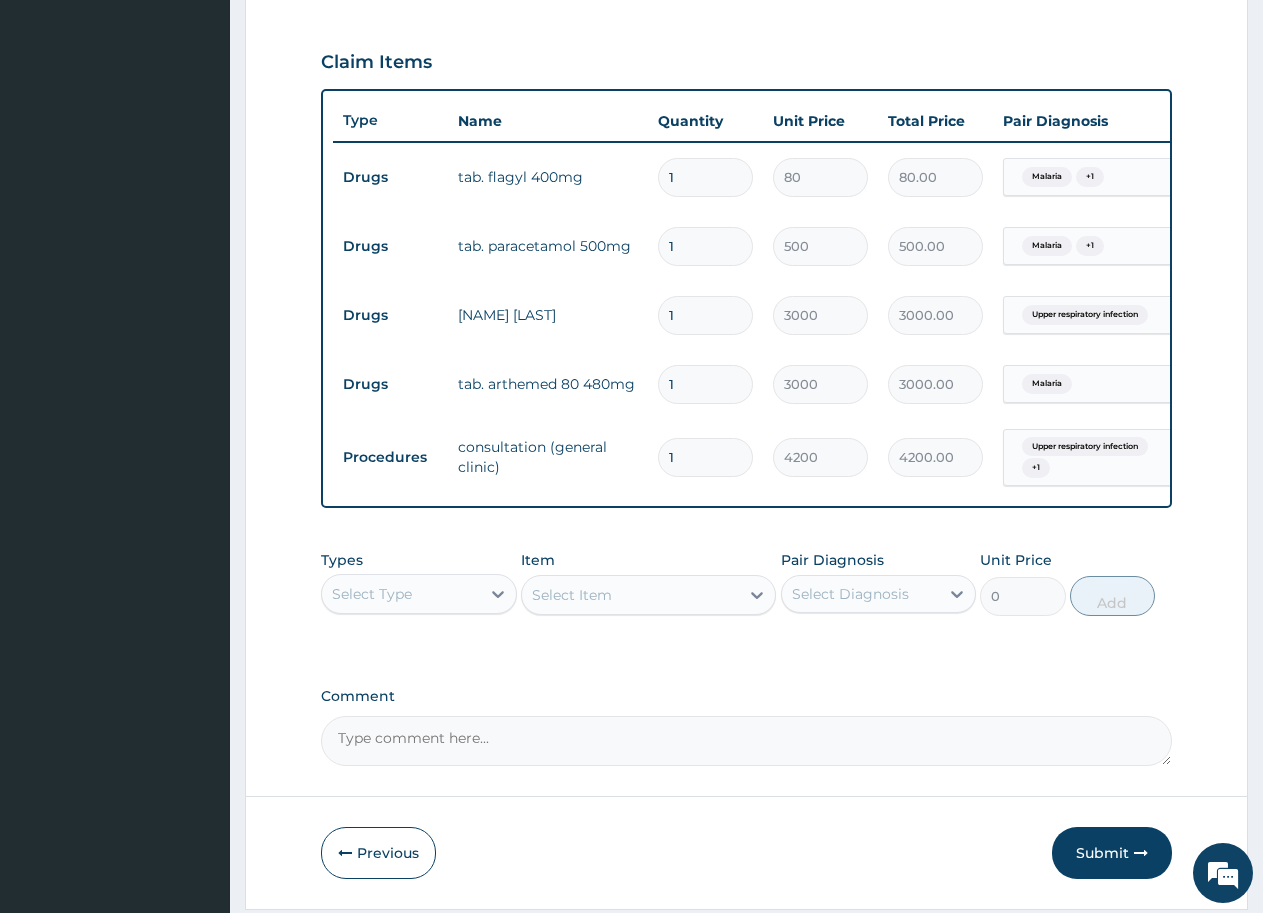 type on "16" 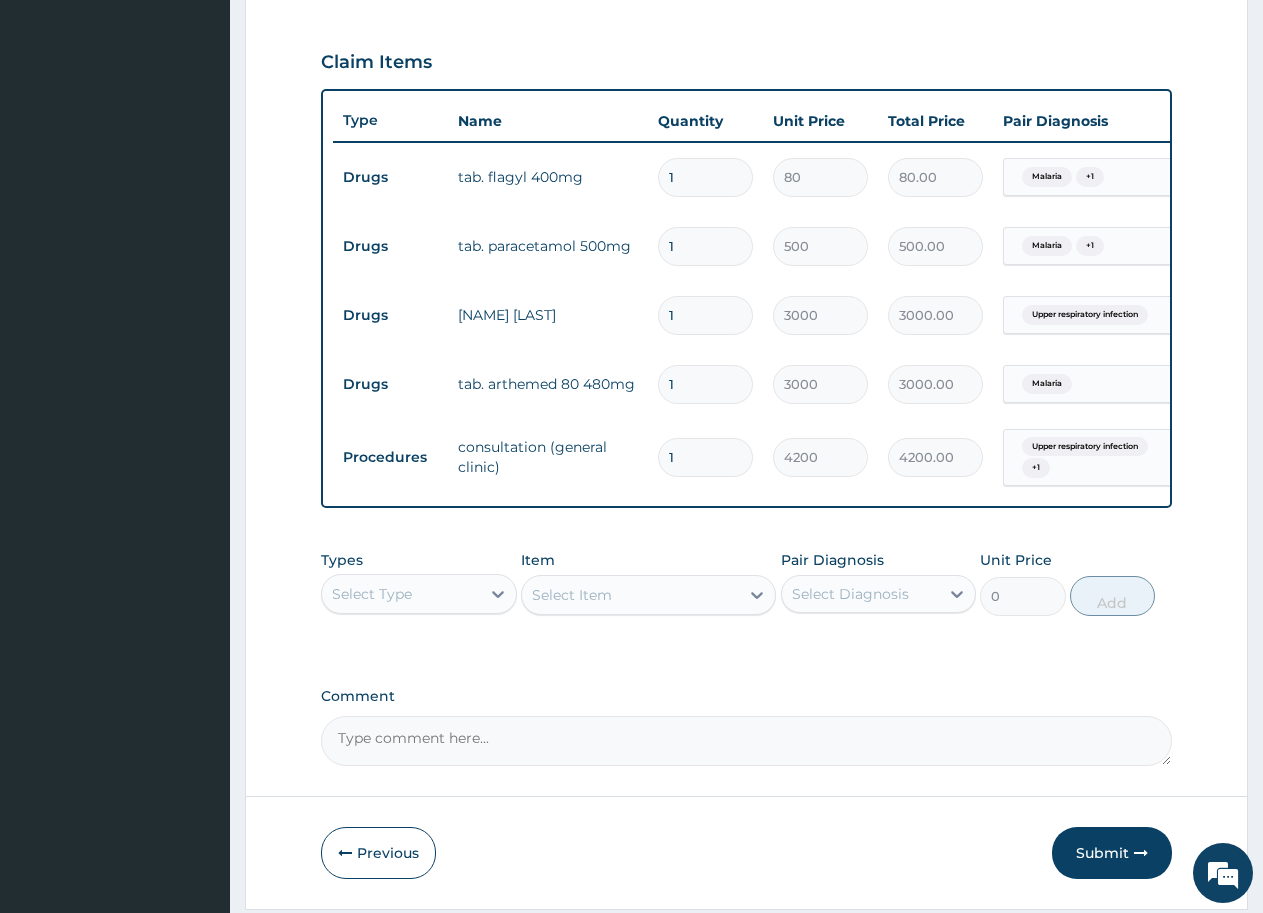 type on "1280.00" 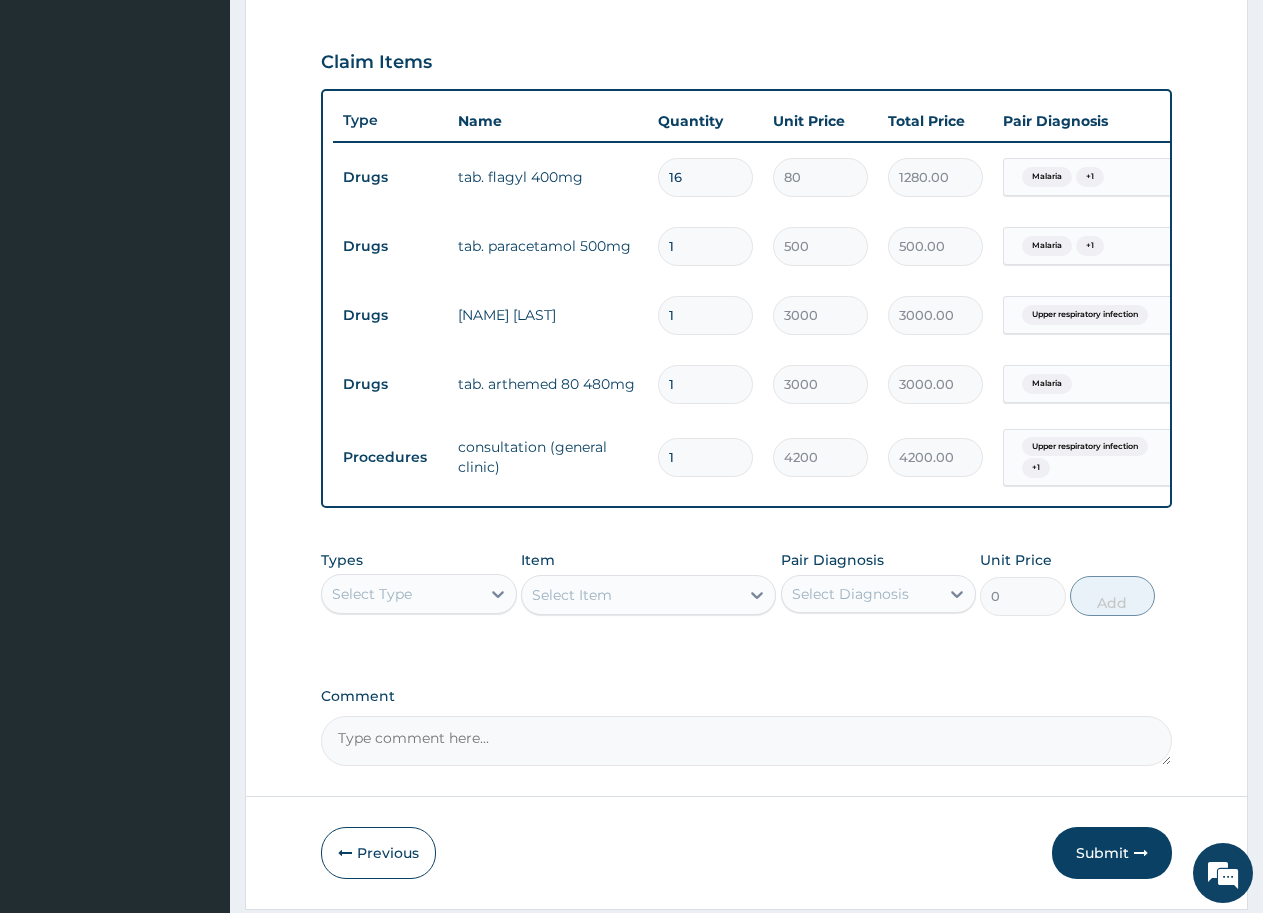 type on "1" 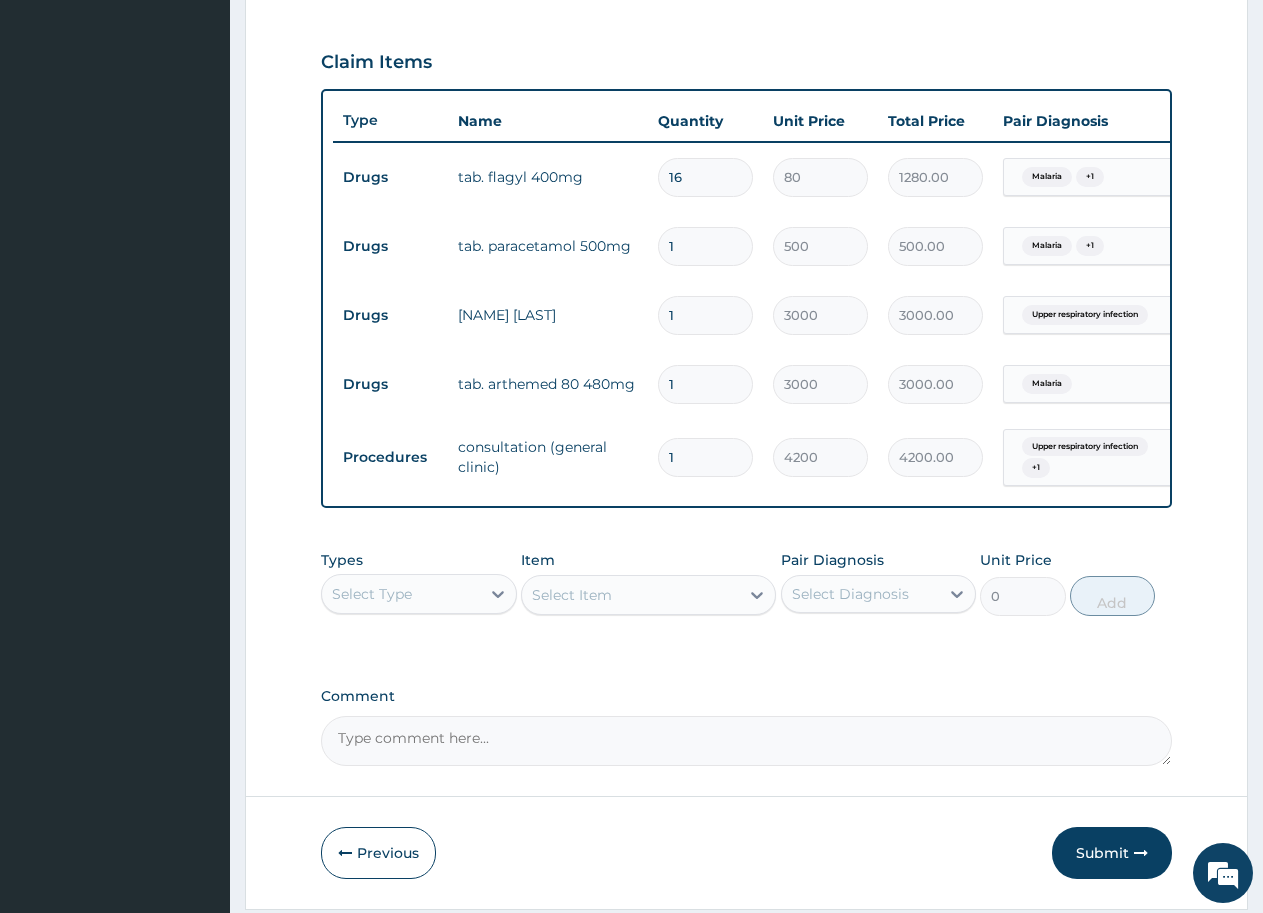 type on "80.00" 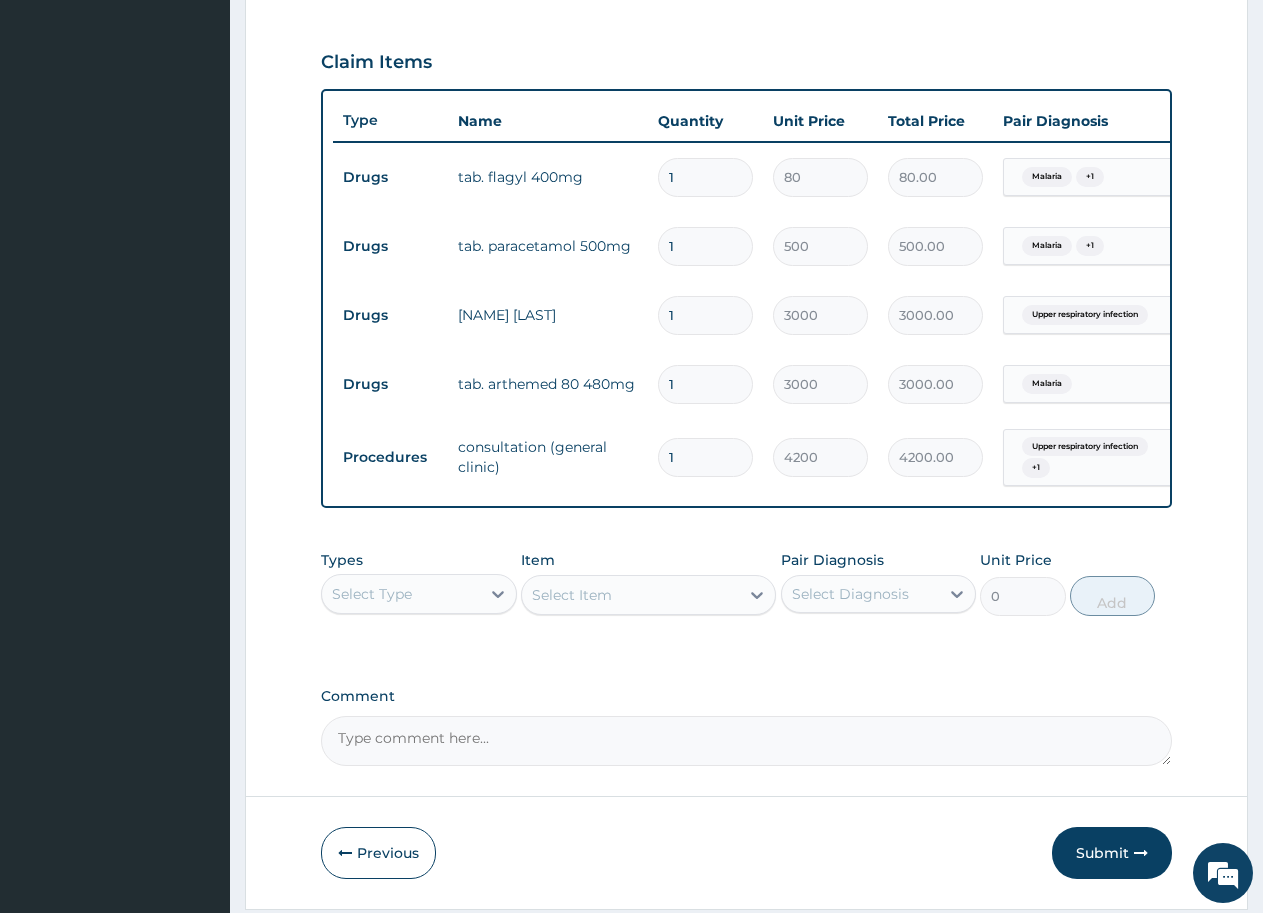 type on "16" 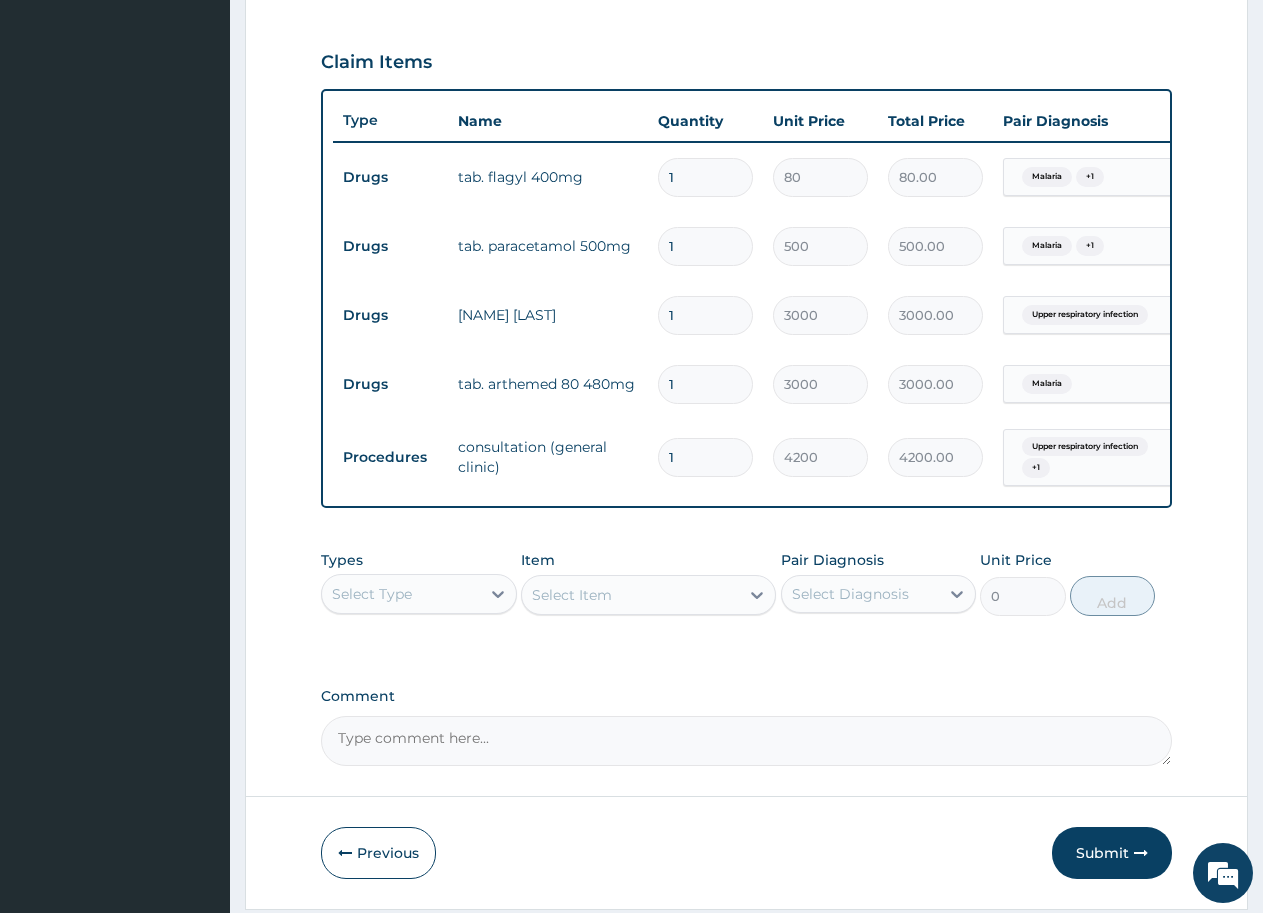 type on "1280.00" 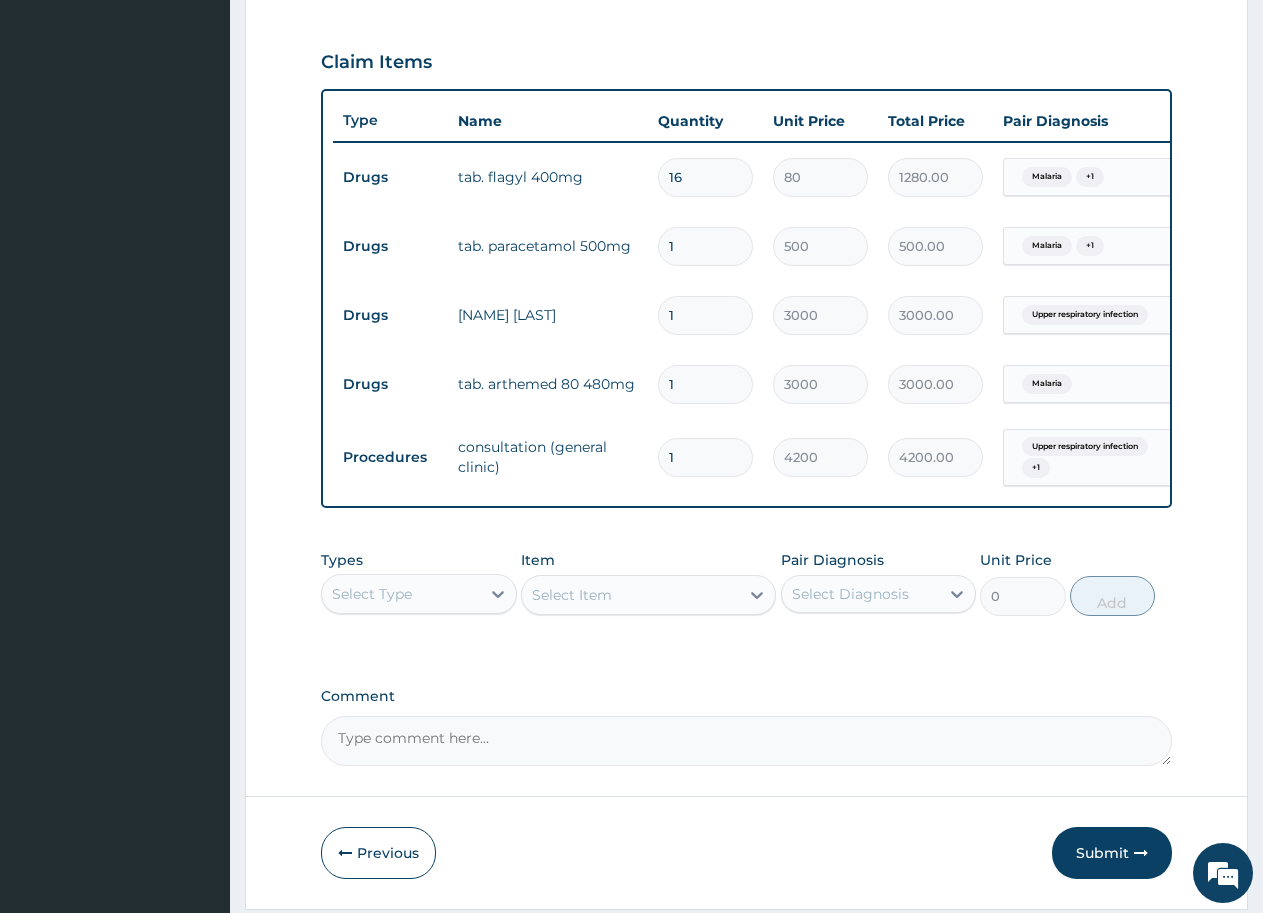 type on "1" 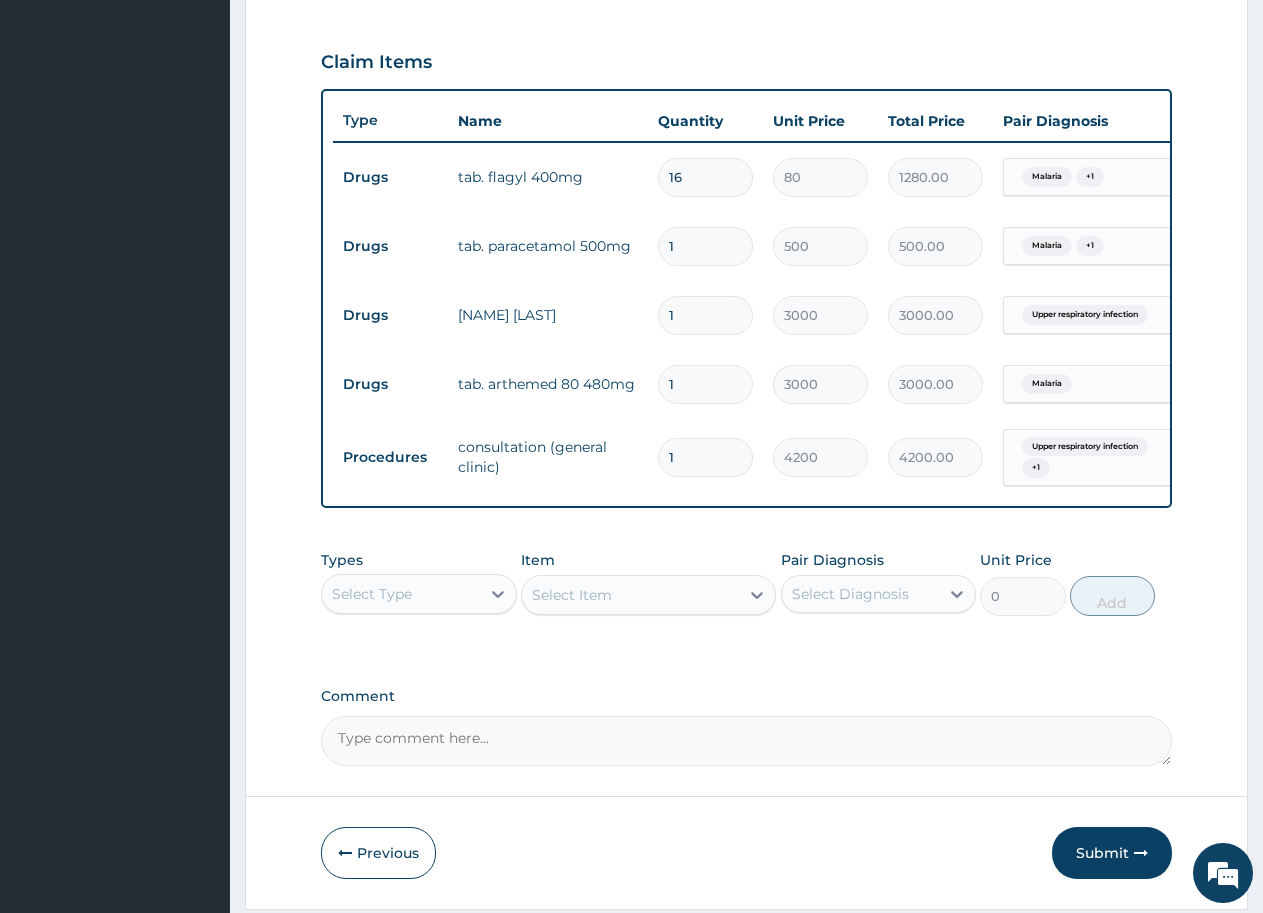 type on "80.00" 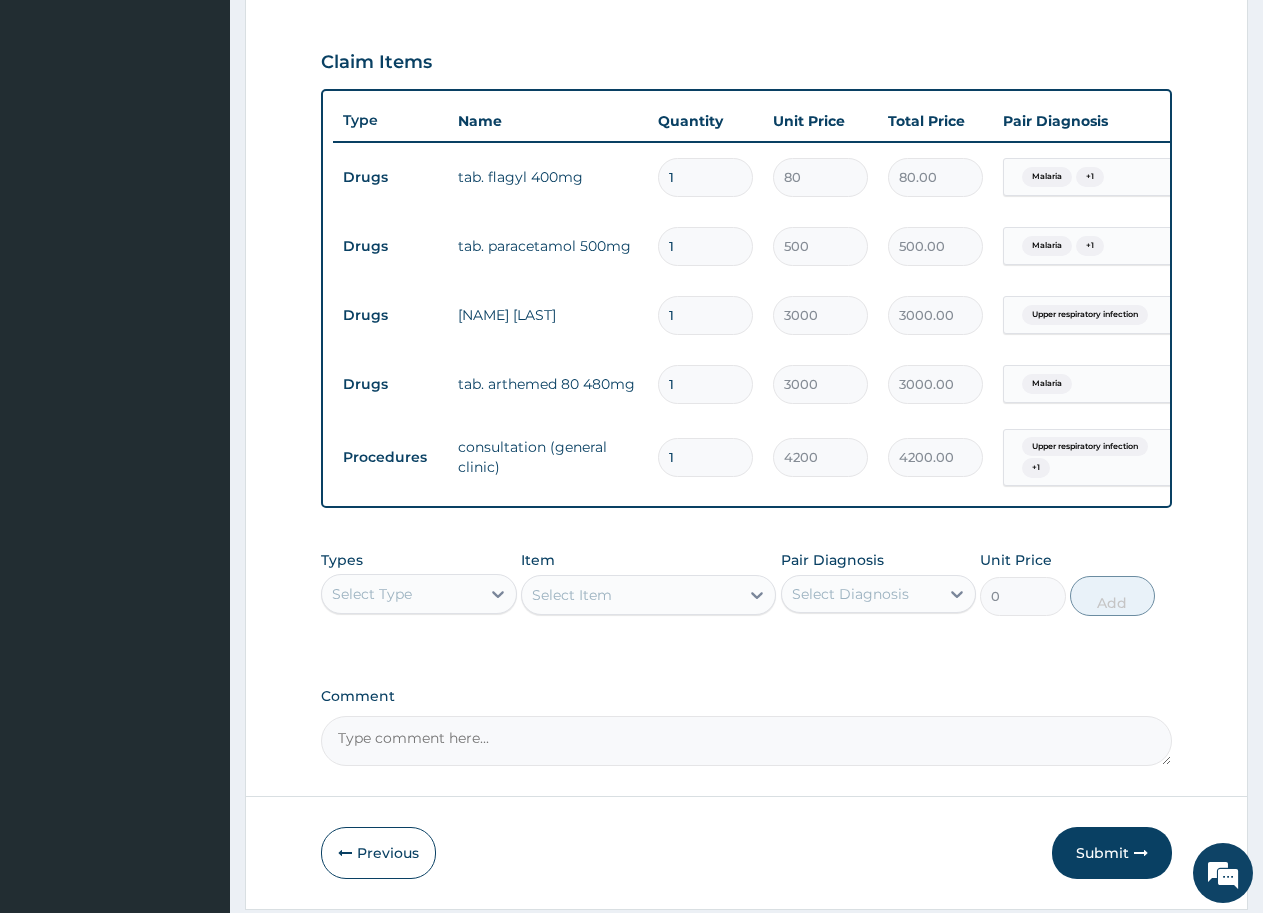 type on "12" 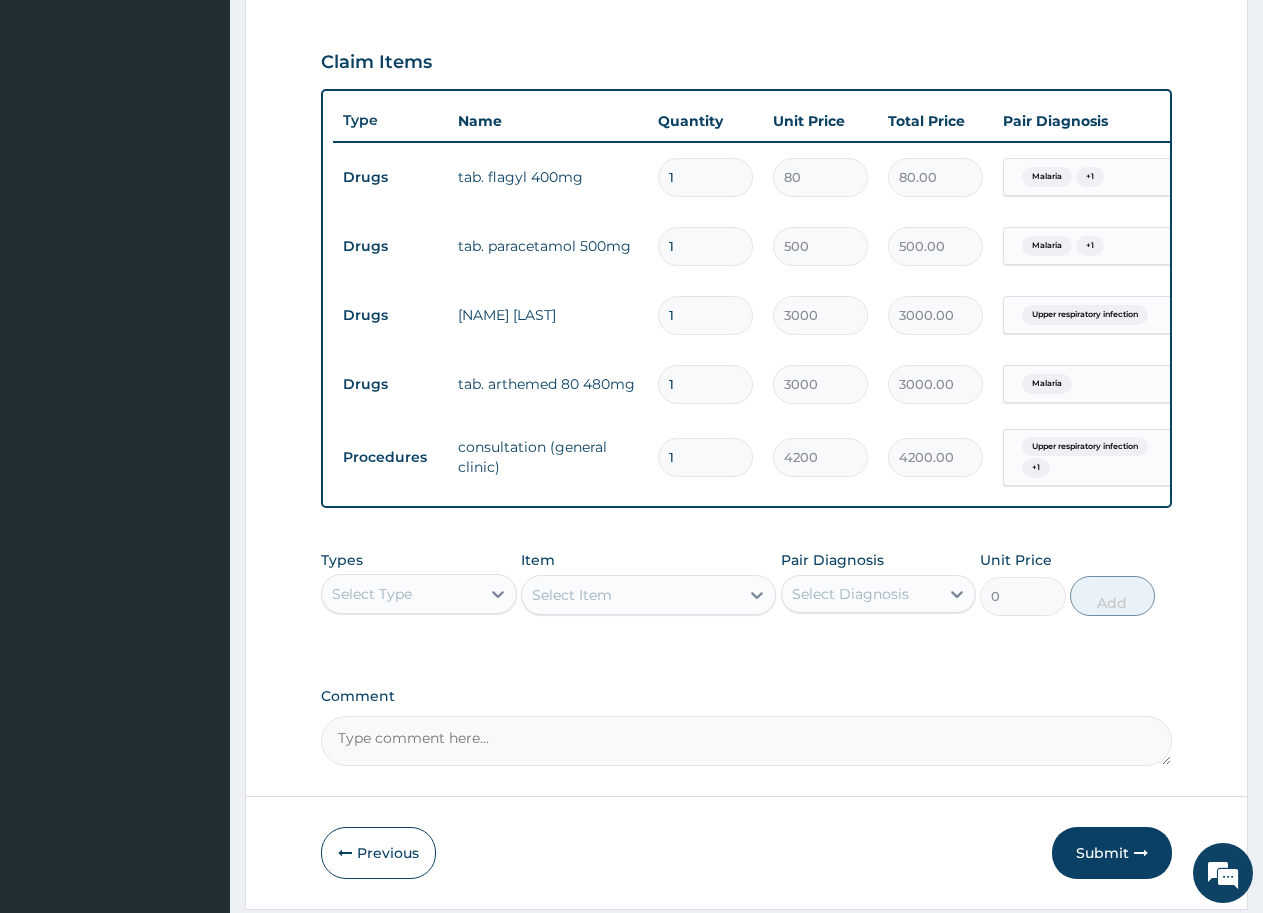 type on "960.00" 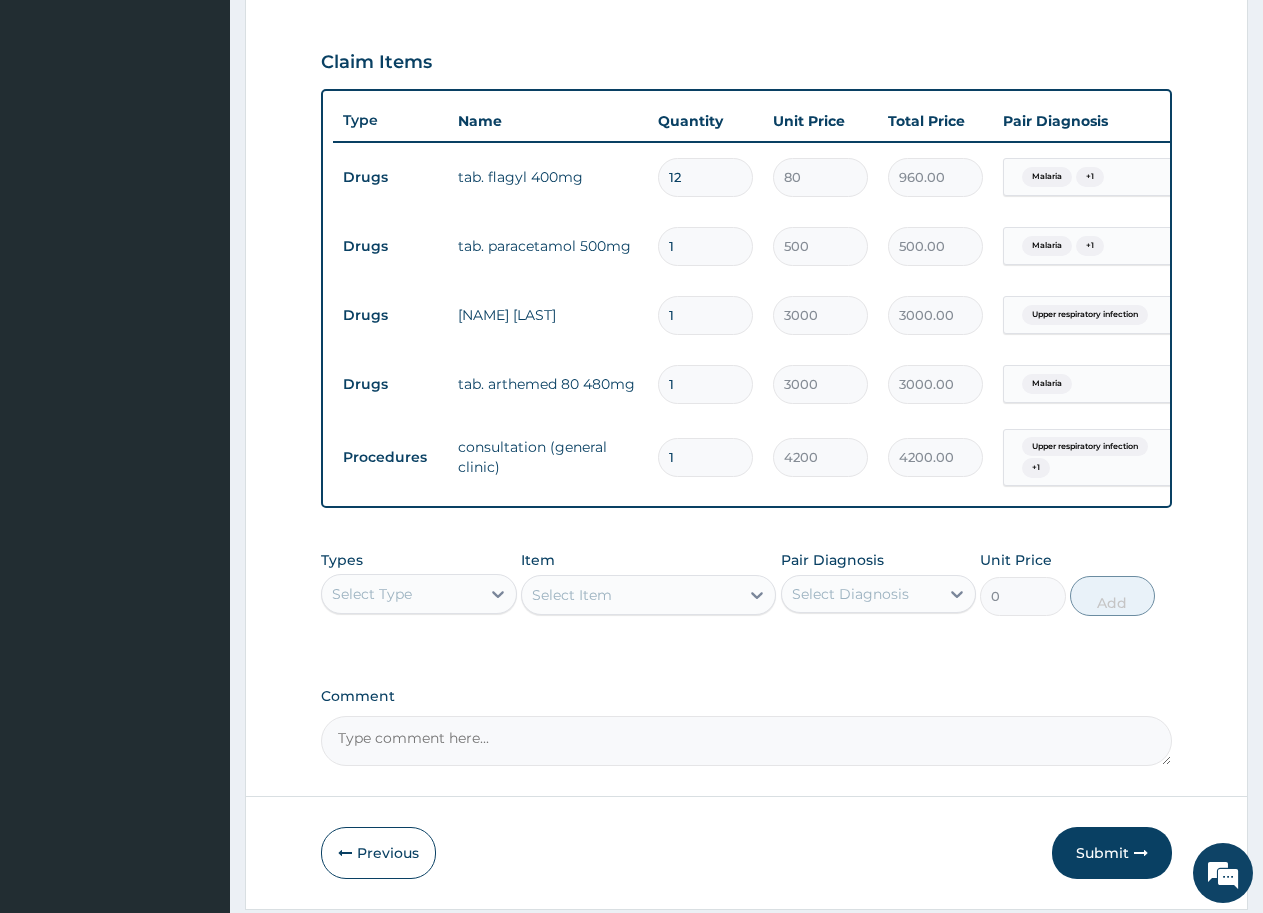 type on "1" 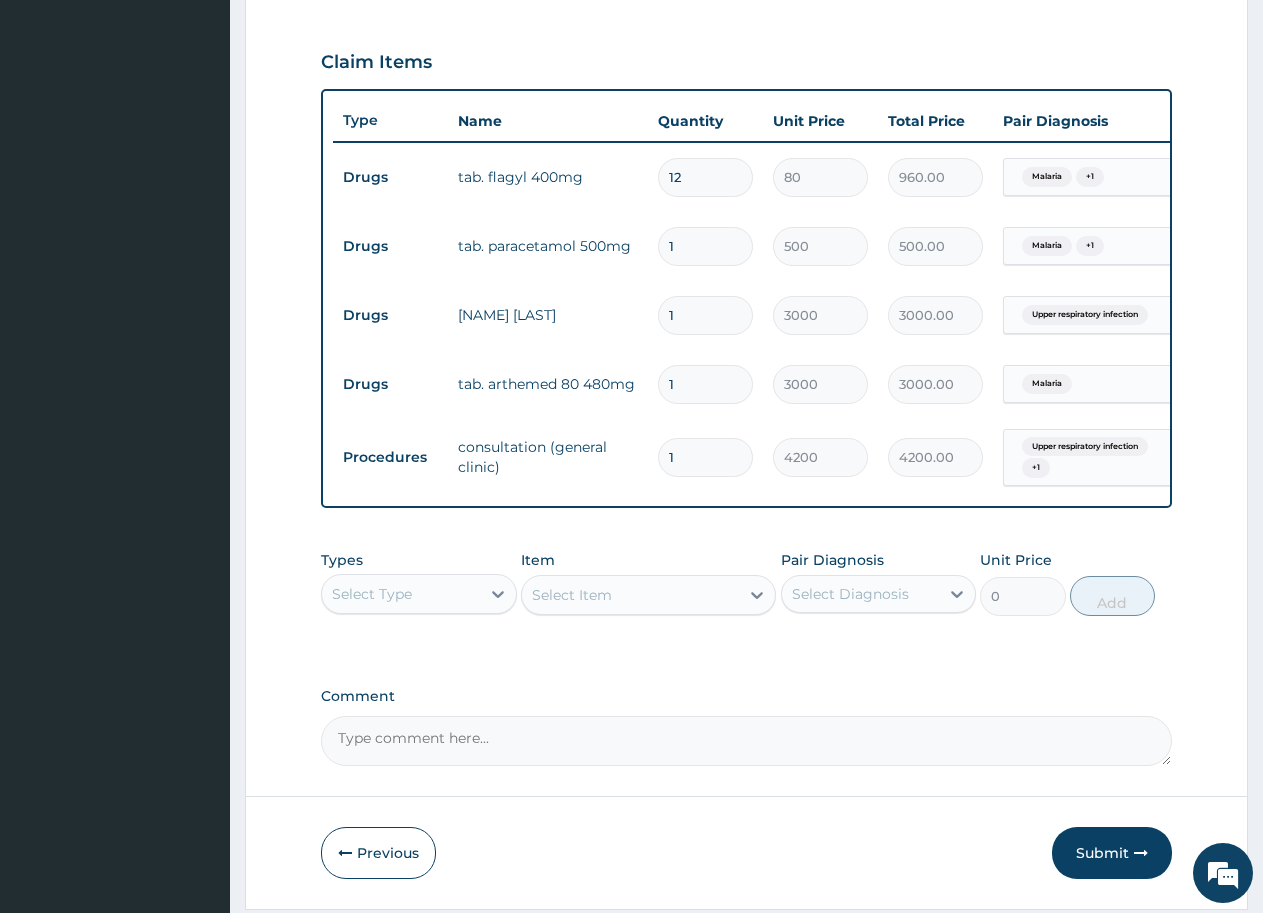 type on "80.00" 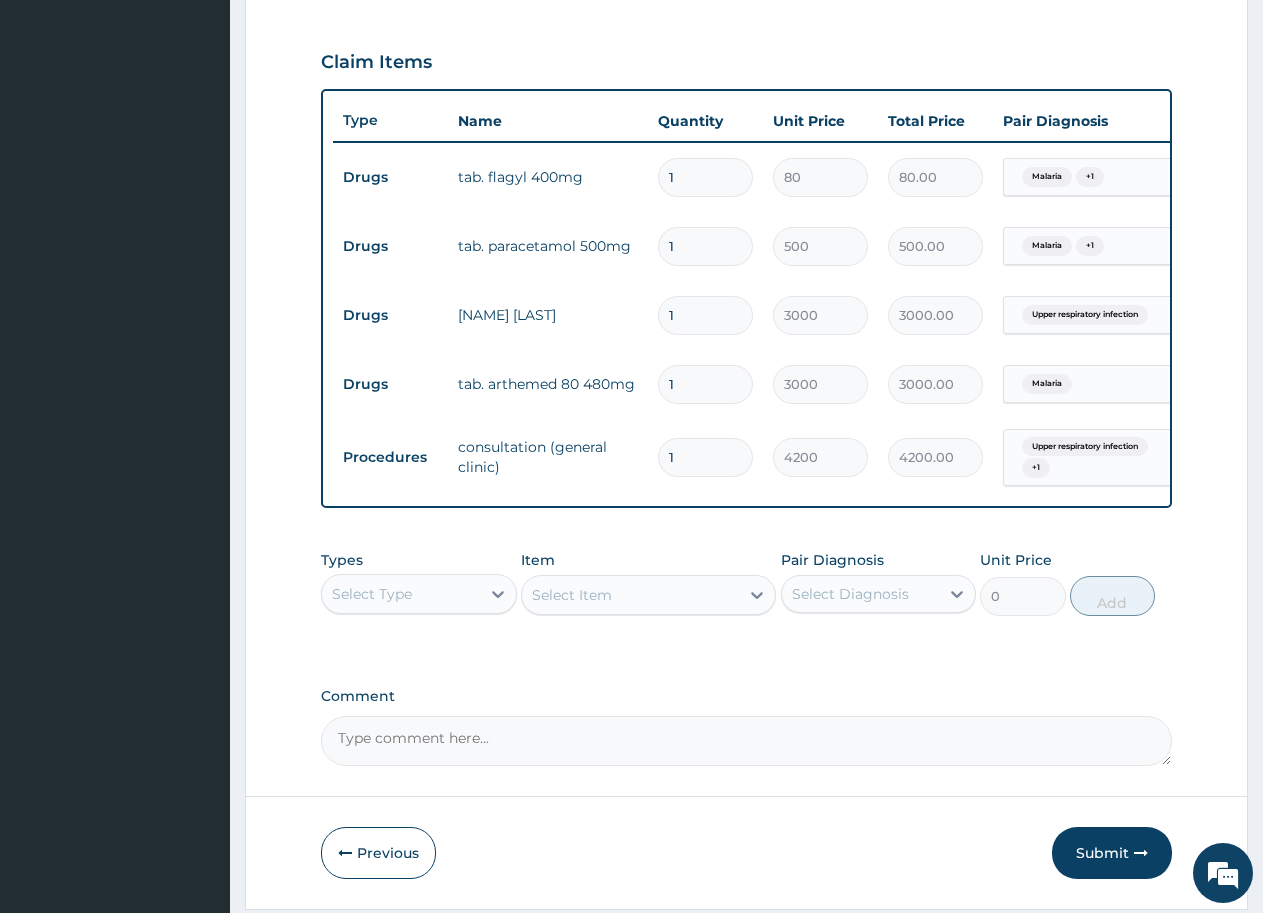 type on "13" 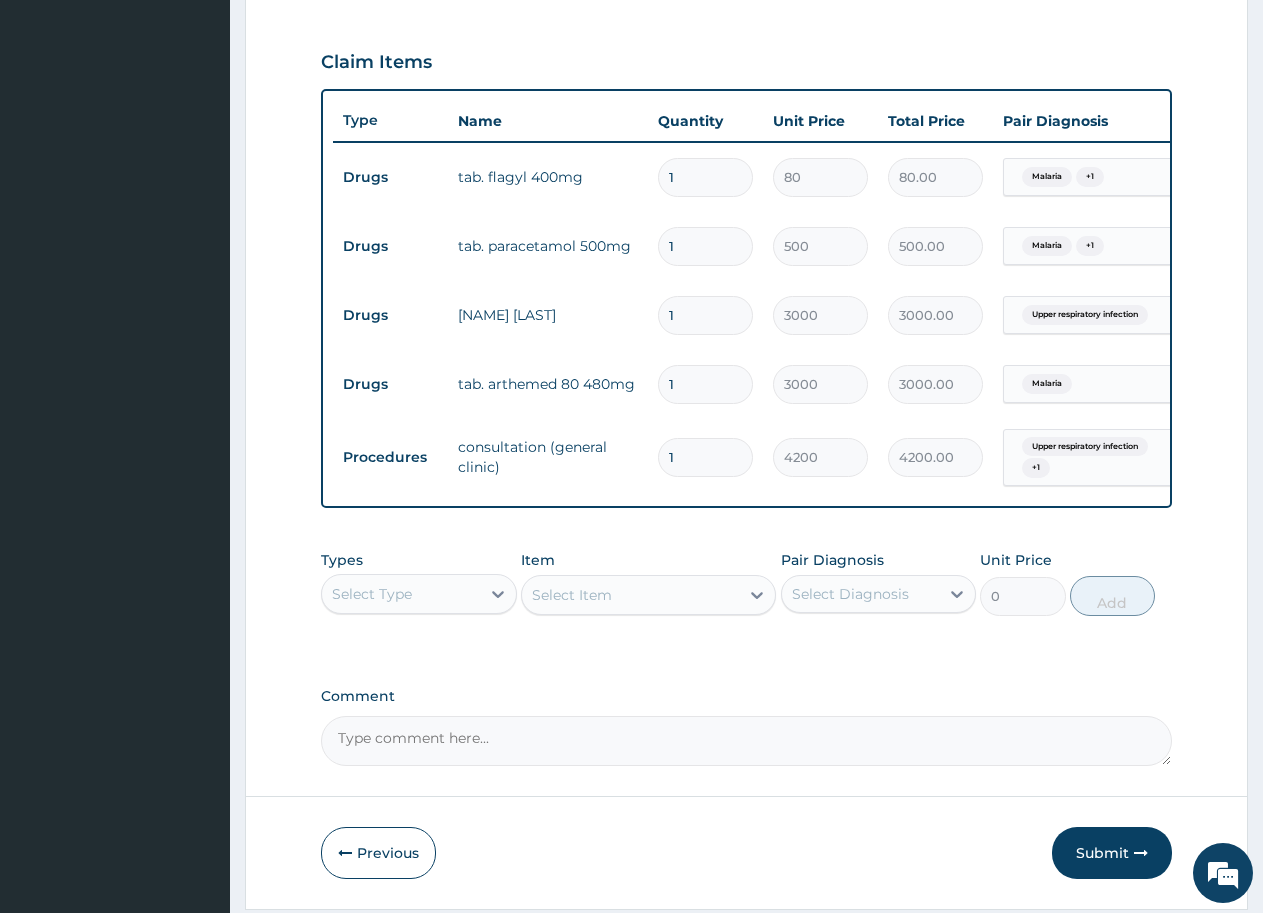 type on "1040.00" 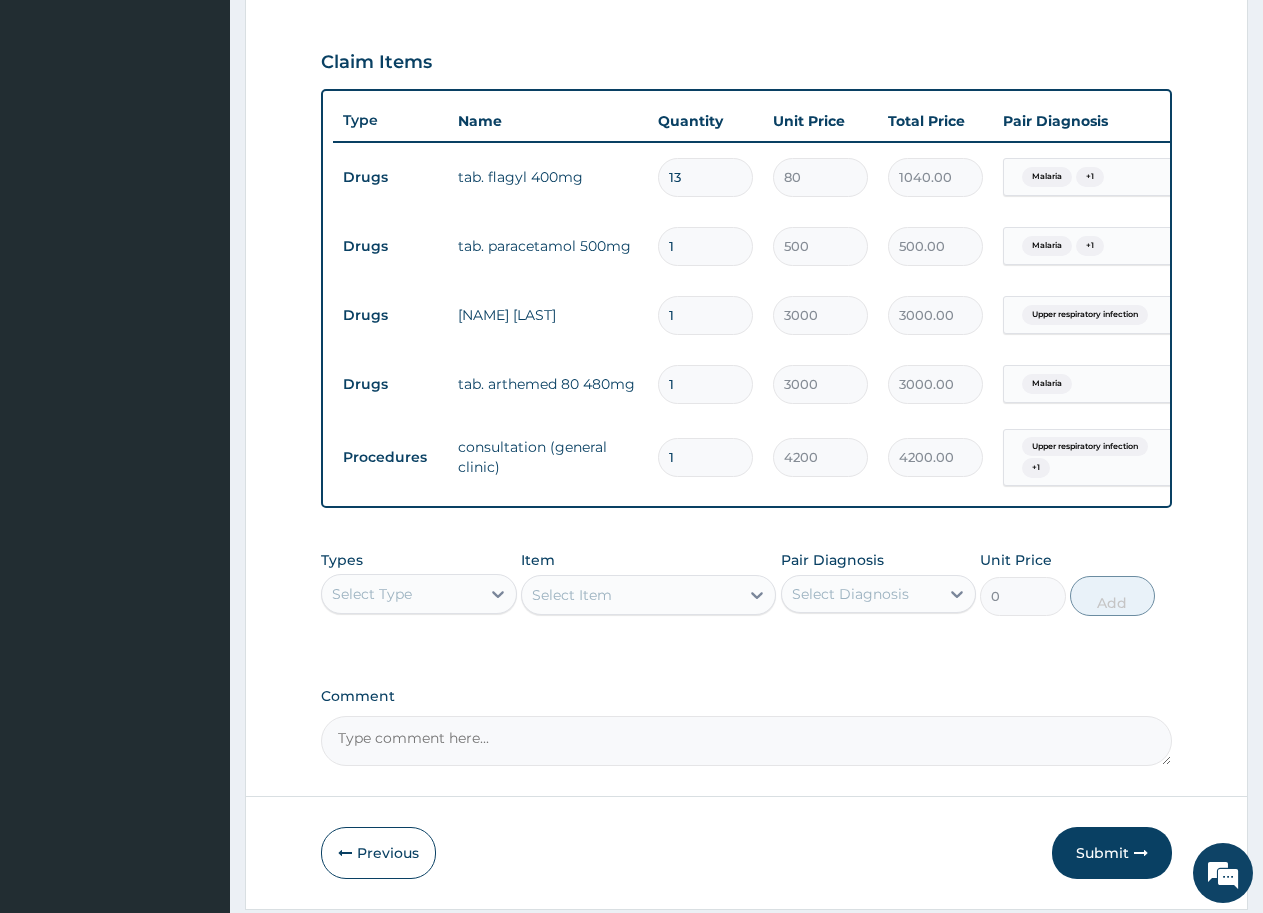 type on "1" 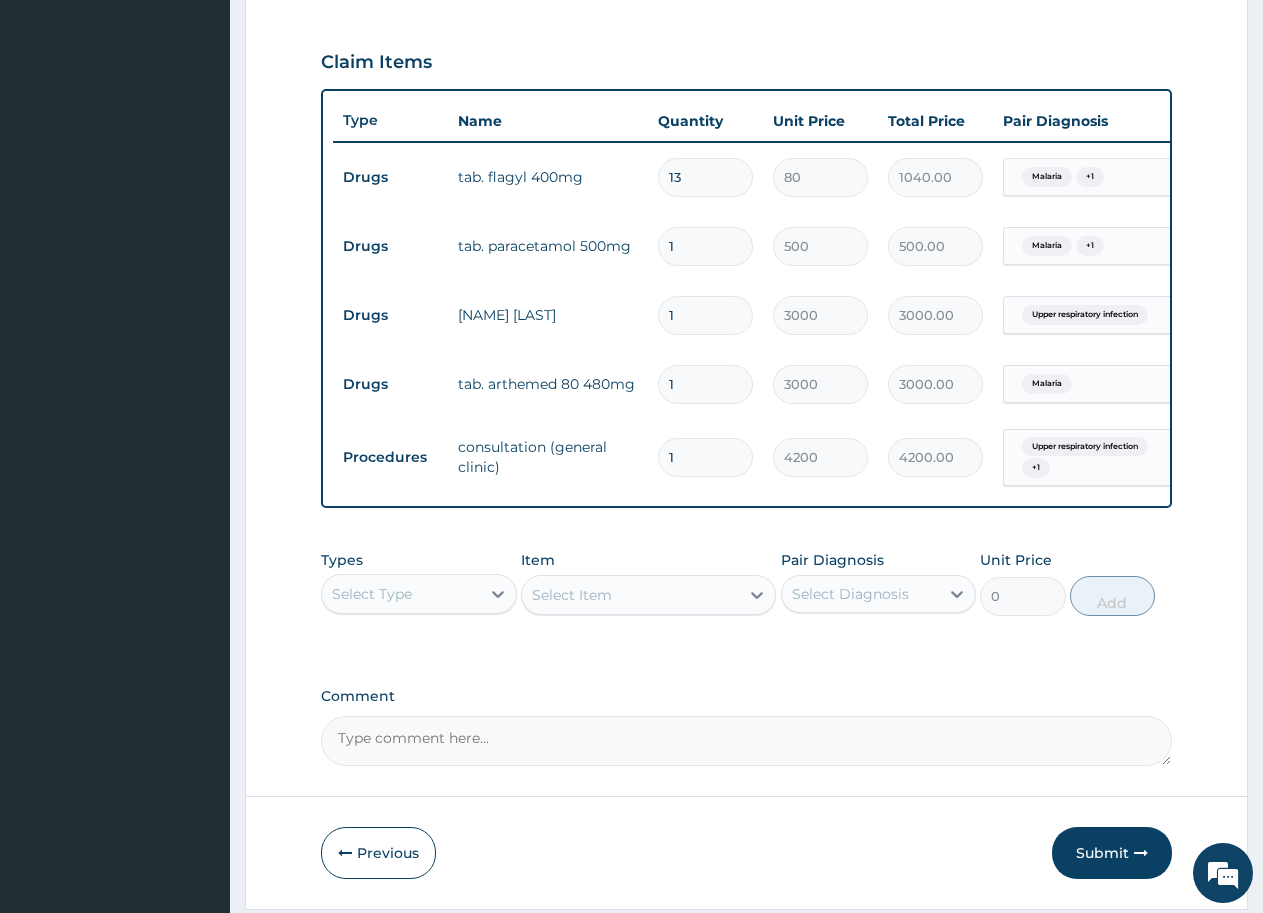 type on "80.00" 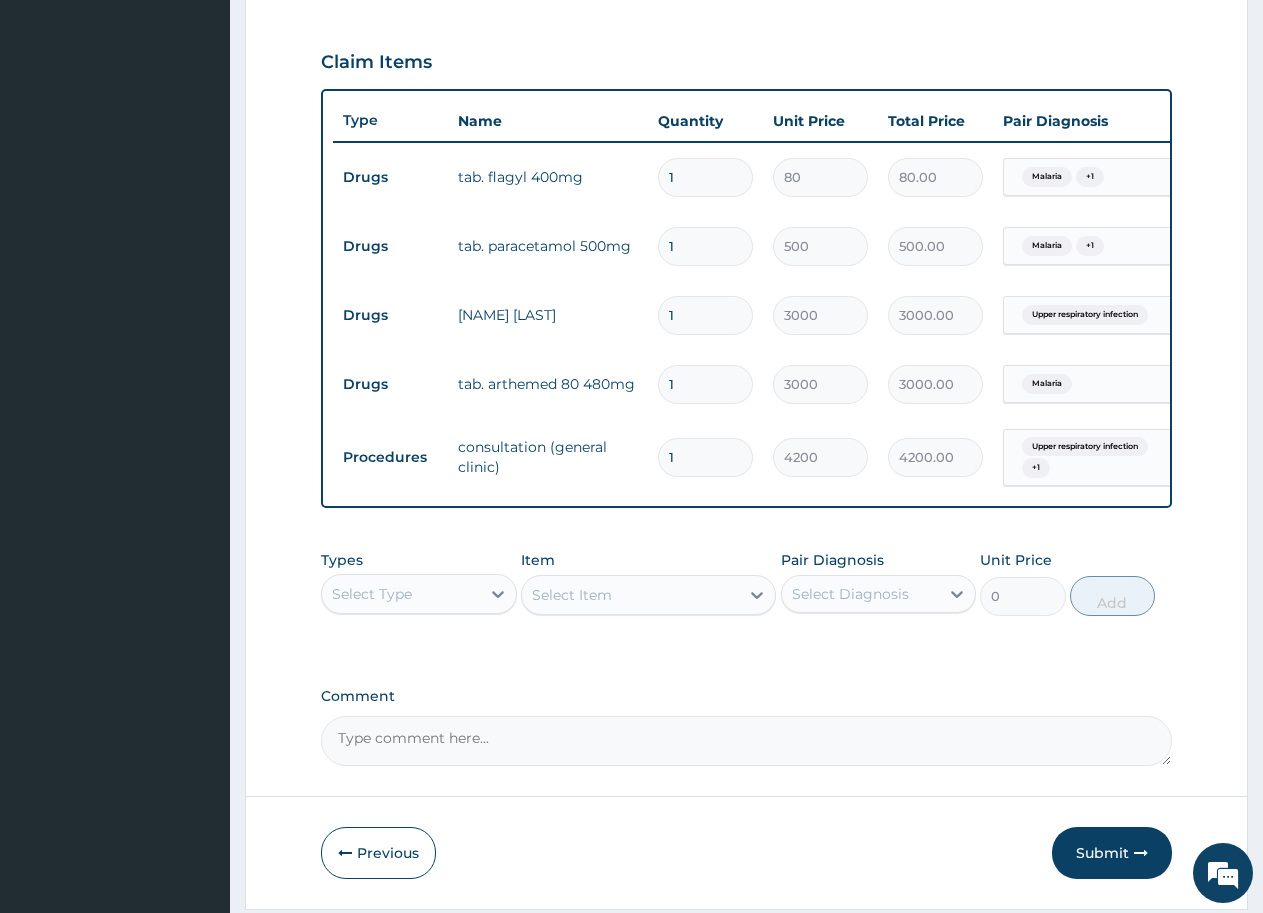 type on "15" 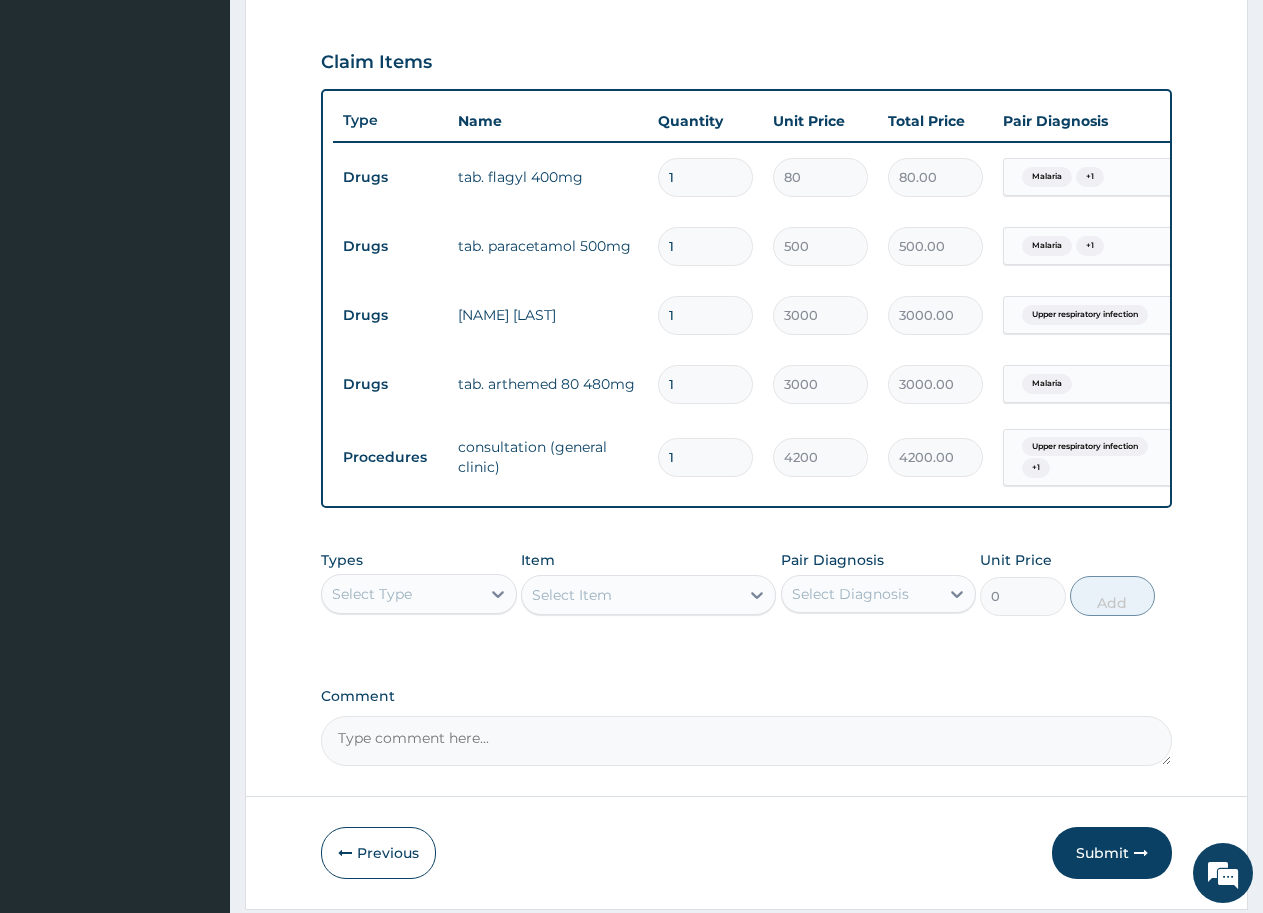 type on "1200.00" 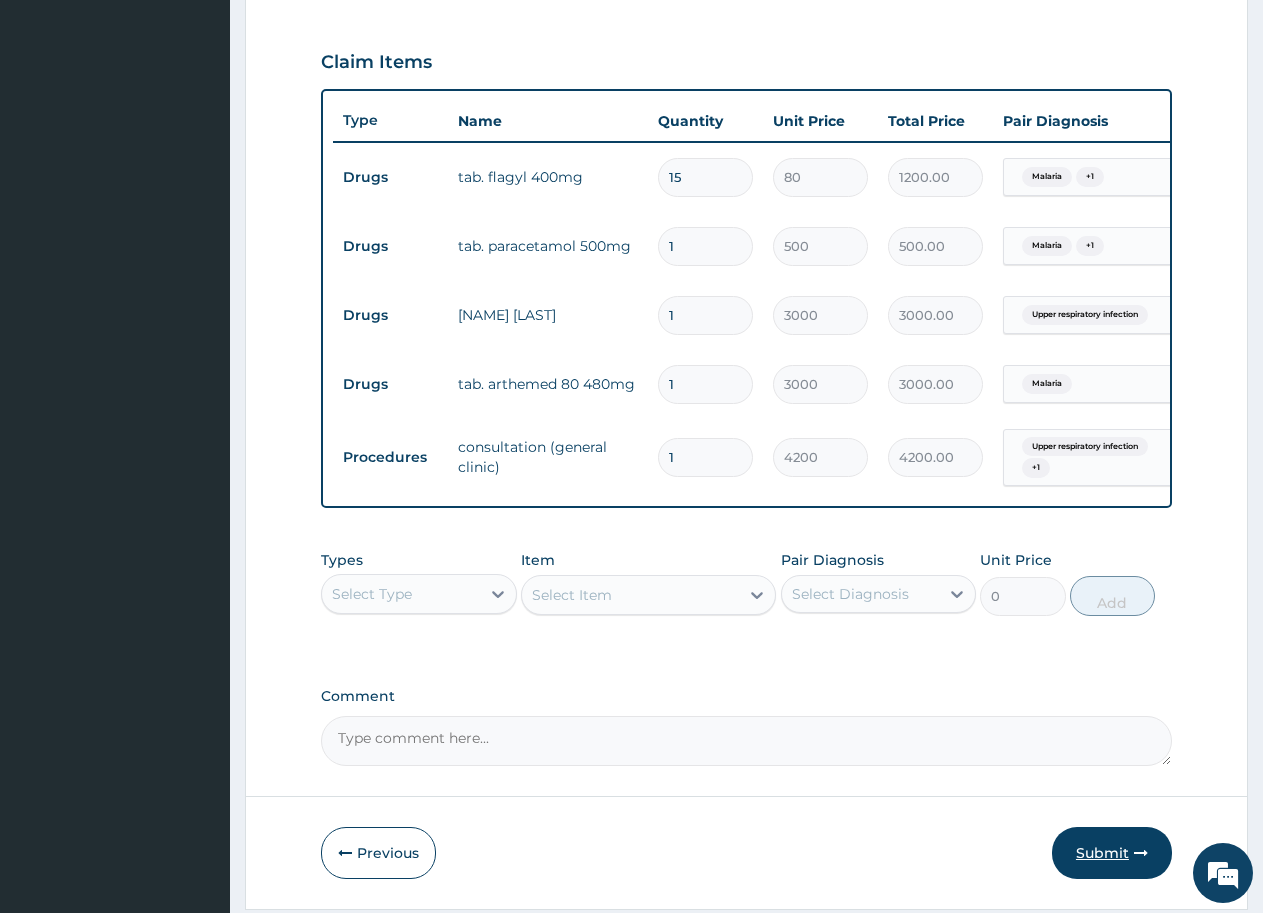 type on "15" 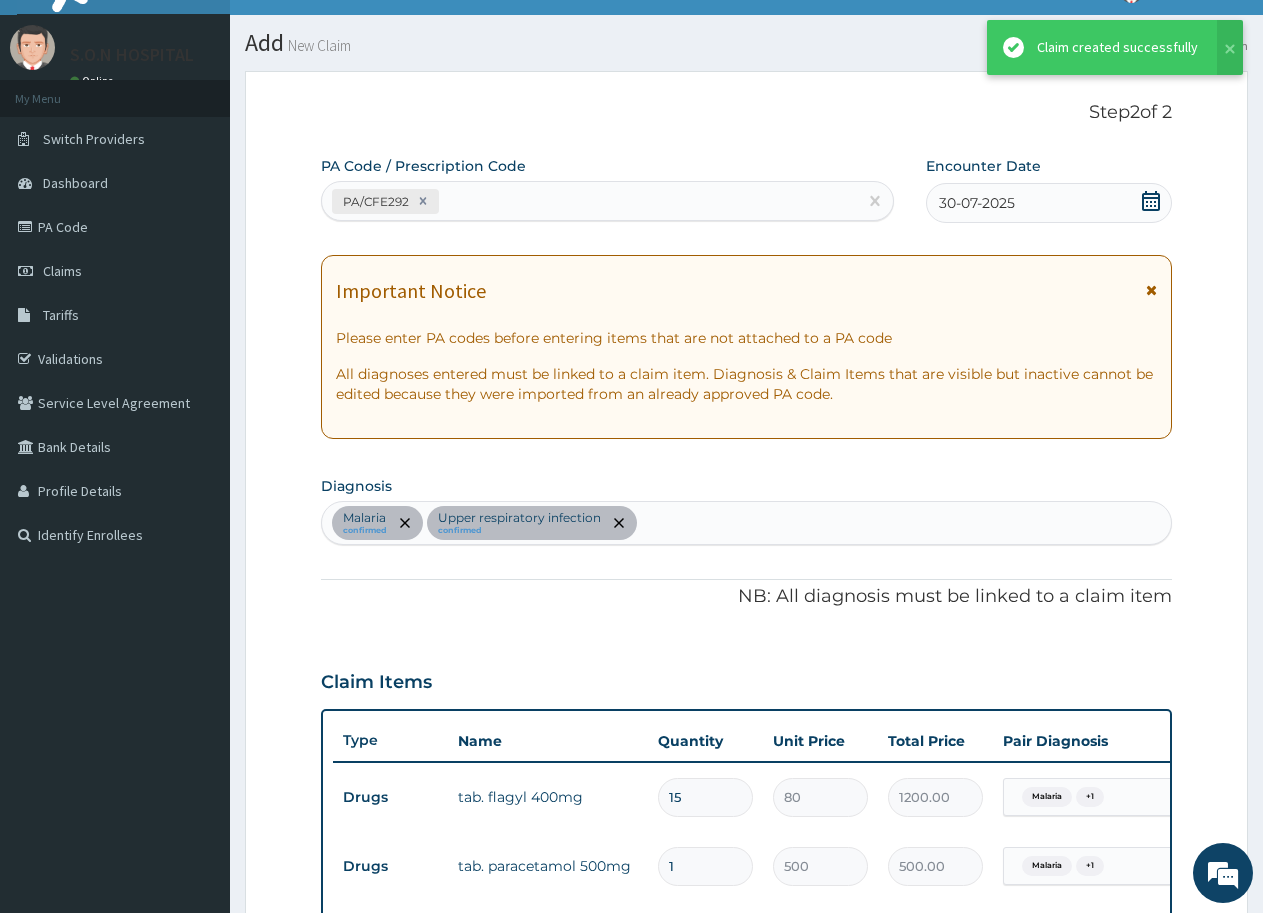 scroll, scrollTop: 655, scrollLeft: 0, axis: vertical 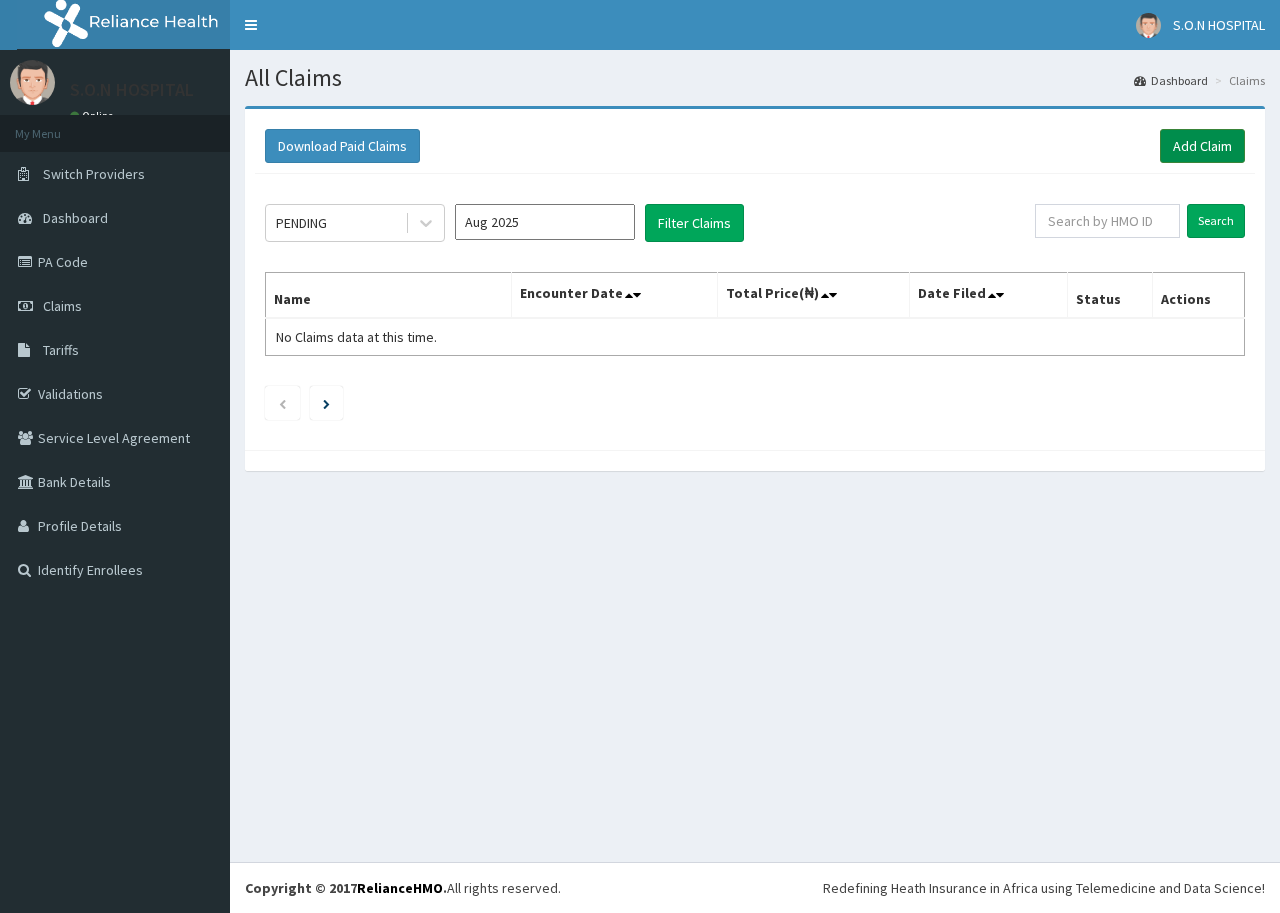 click on "Add Claim" at bounding box center [1202, 146] 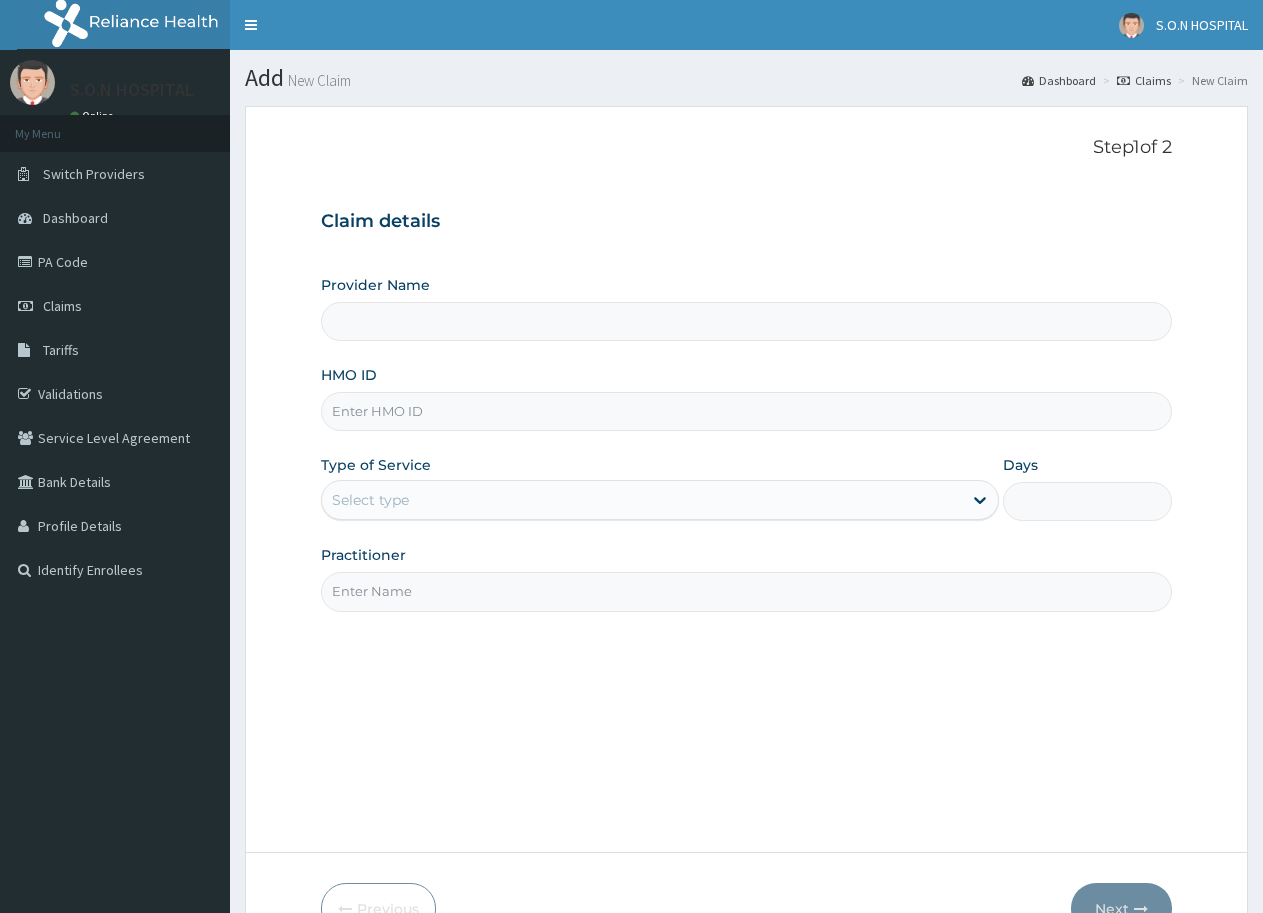 scroll, scrollTop: 0, scrollLeft: 0, axis: both 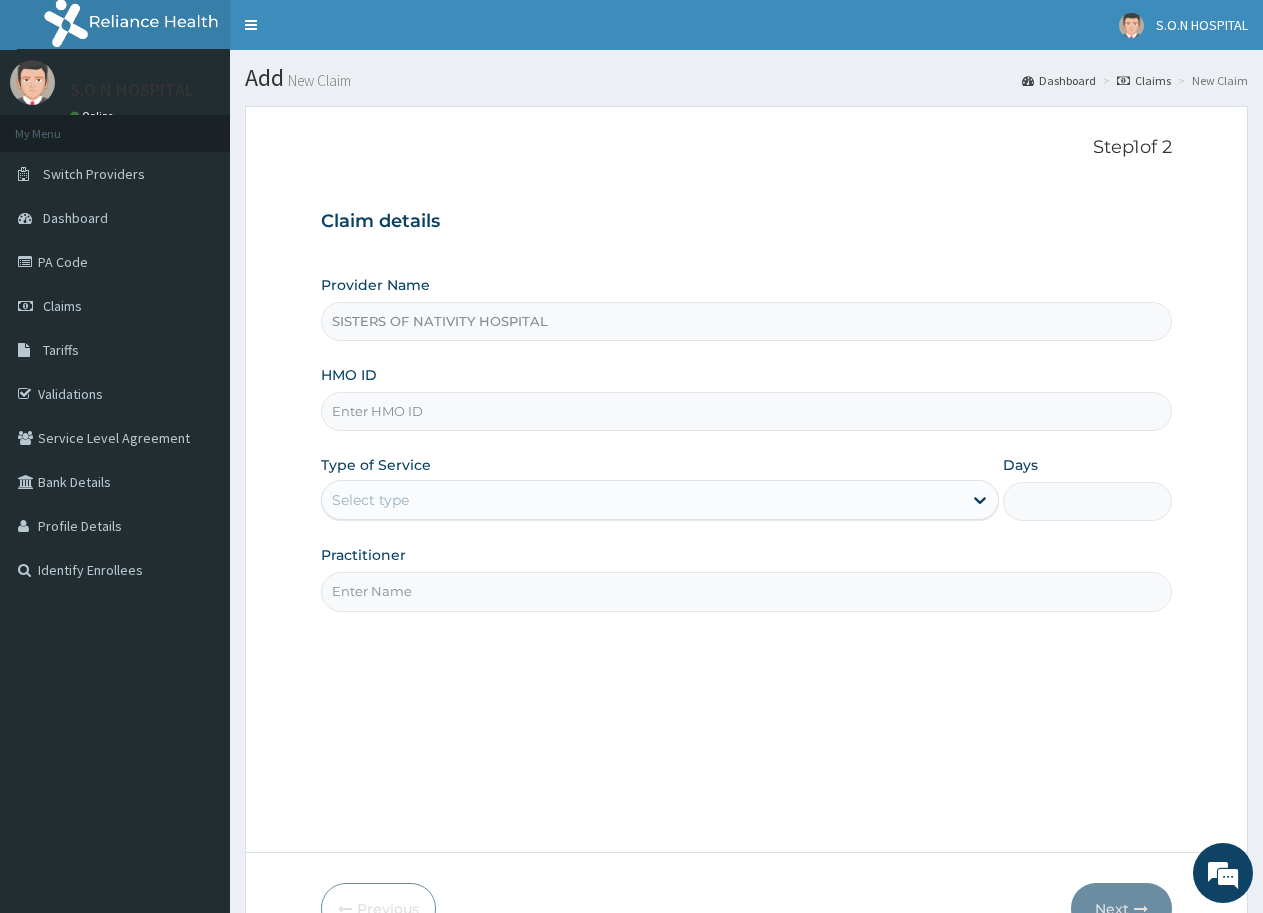 click on "HMO ID" at bounding box center (746, 411) 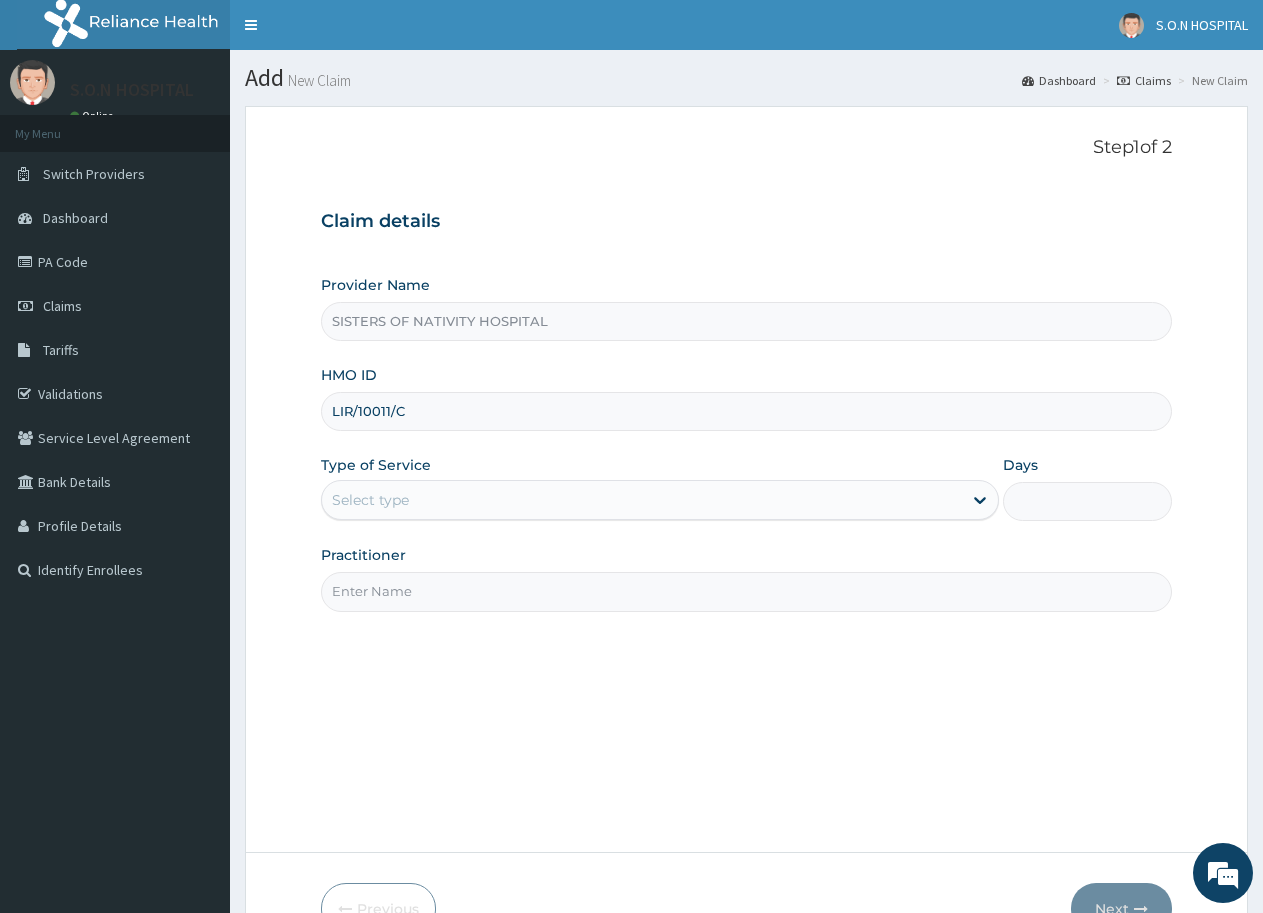 type on "LIR/10011/C" 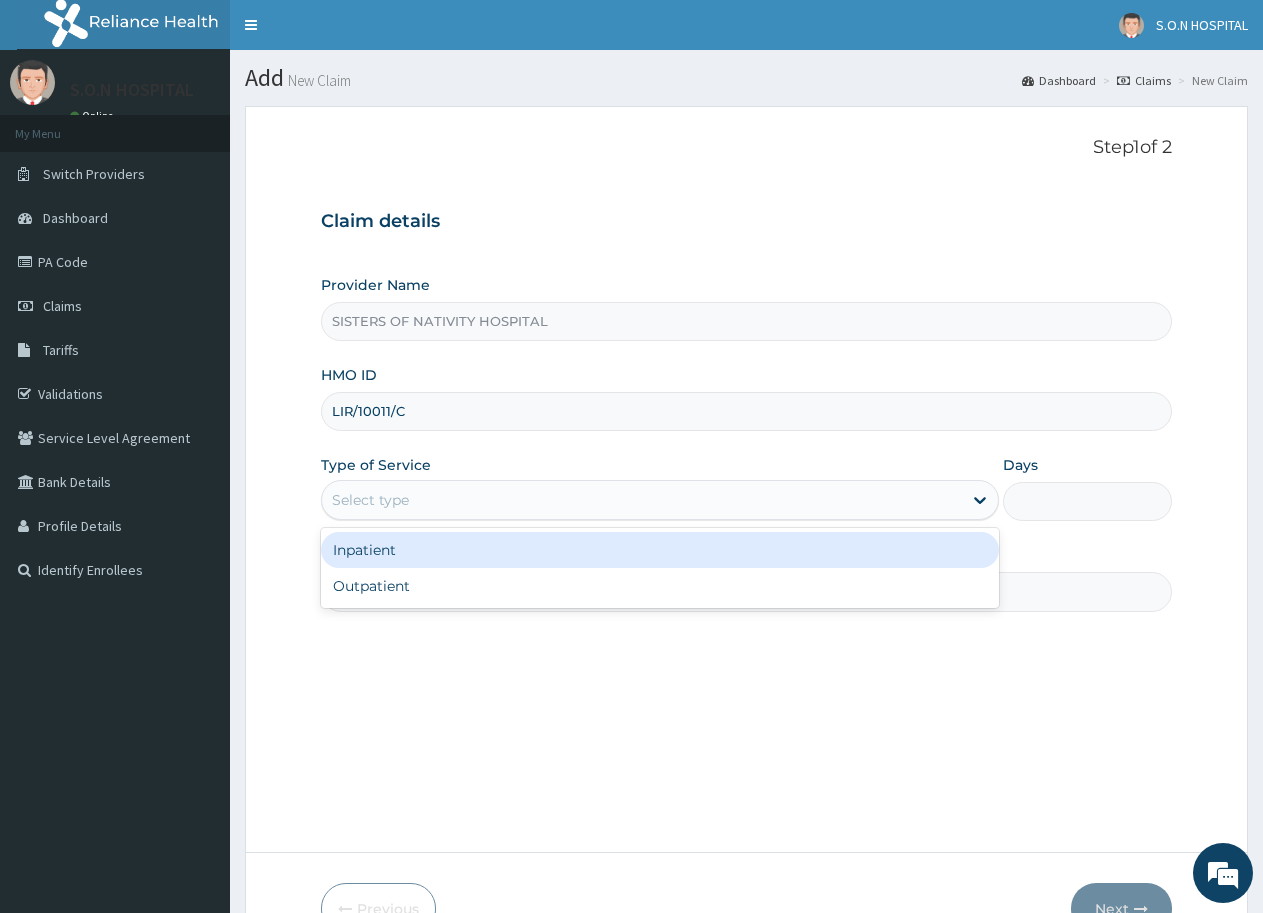 click on "Select type" at bounding box center (641, 500) 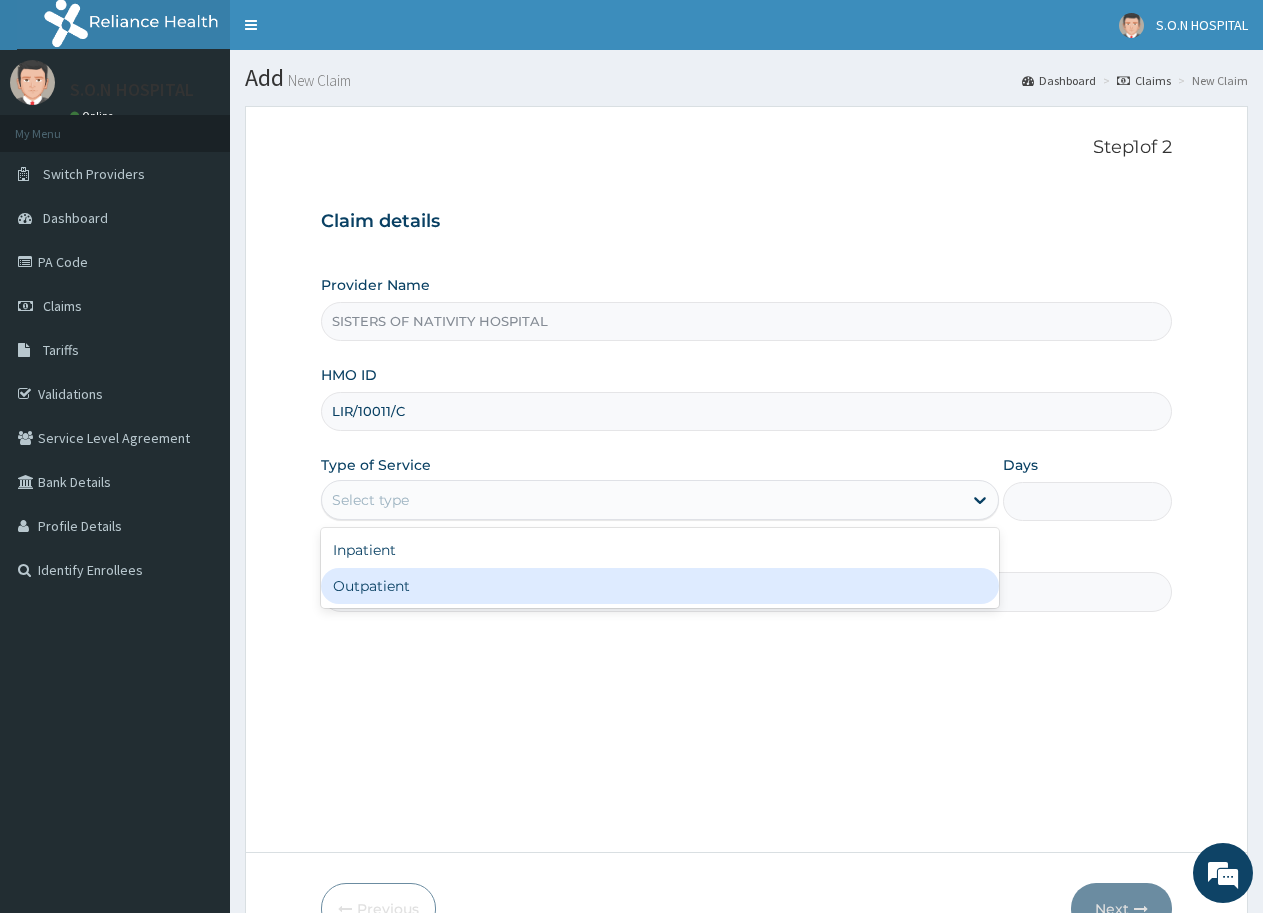 click on "Outpatient" at bounding box center (659, 586) 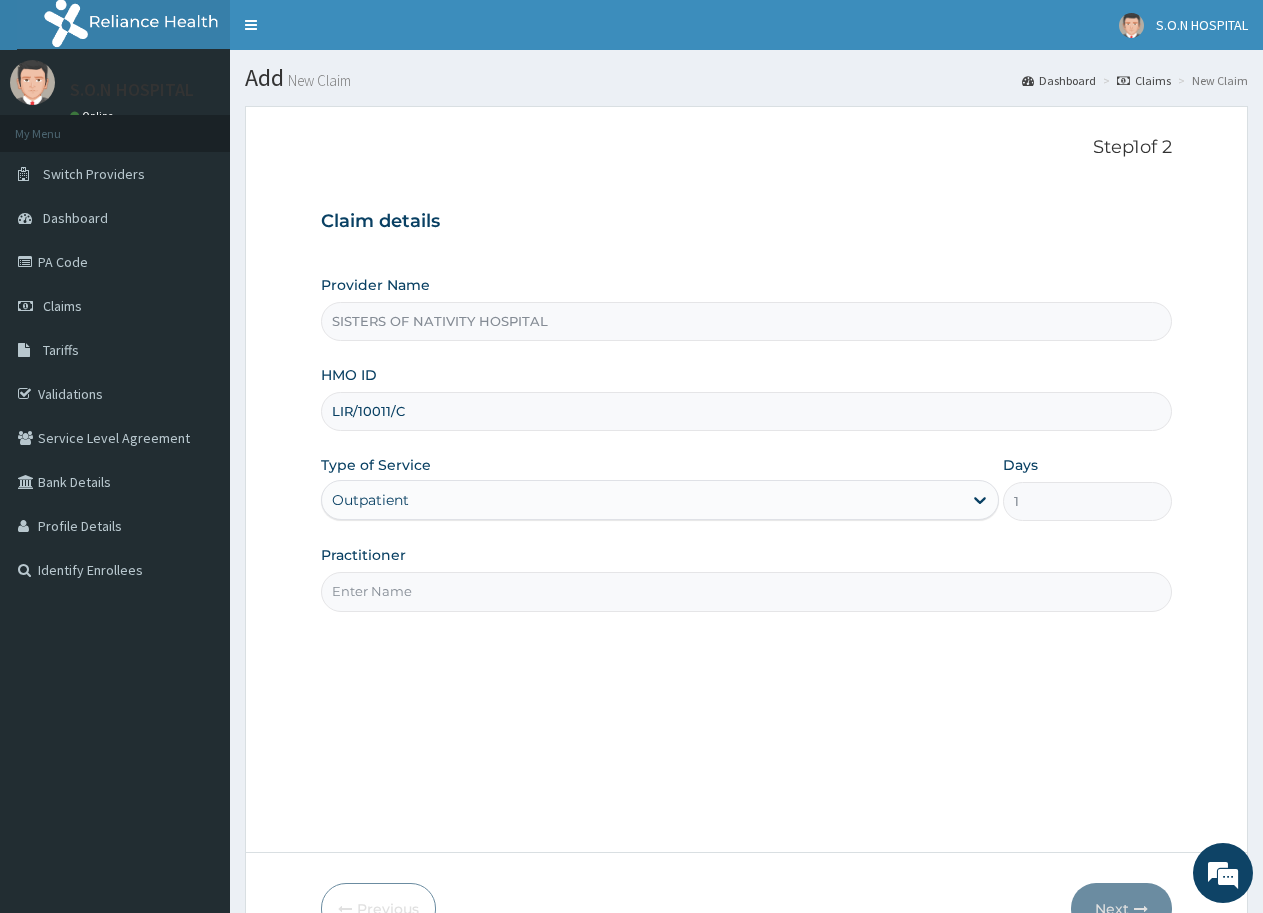 click on "Practitioner" at bounding box center [746, 591] 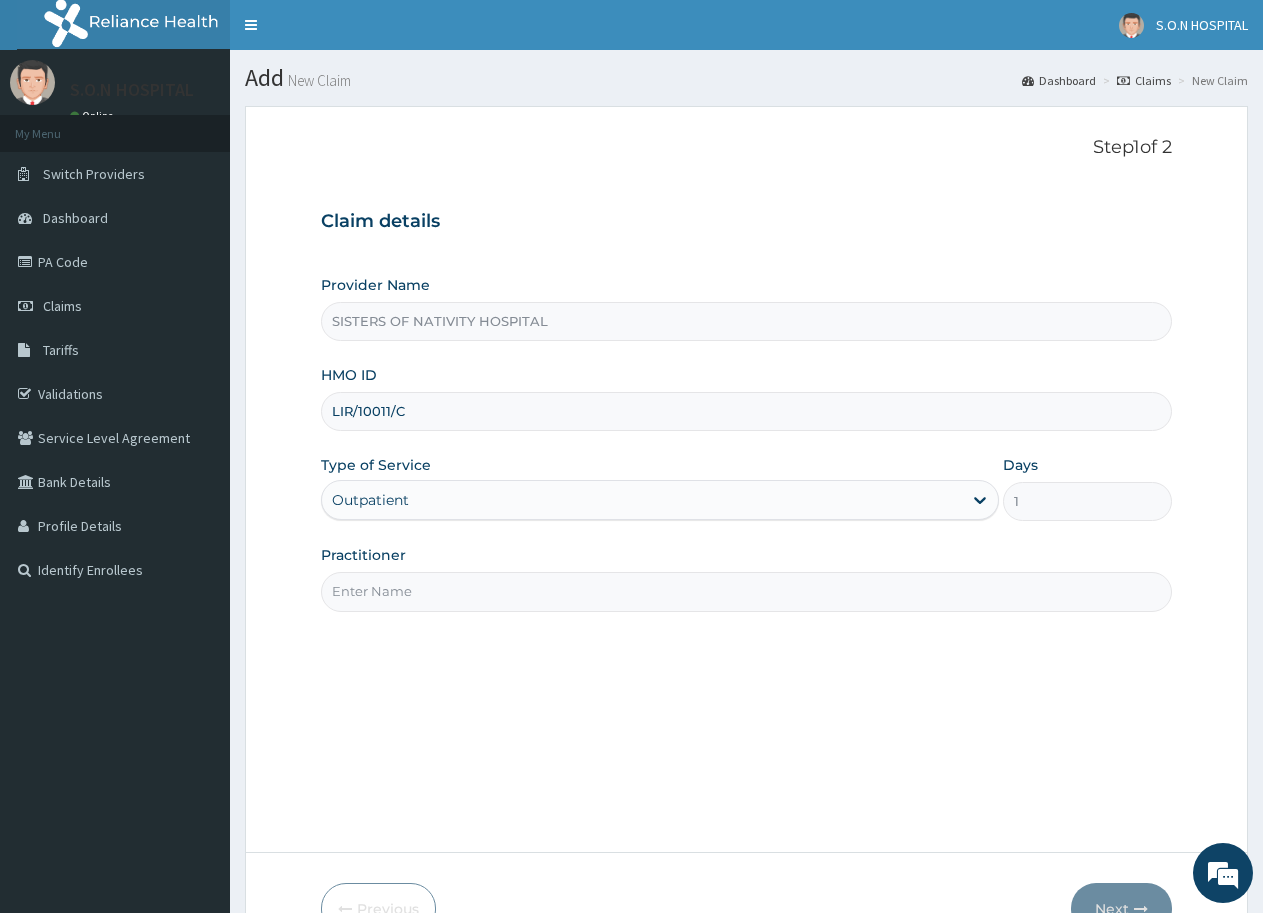type on "DR. IBEH" 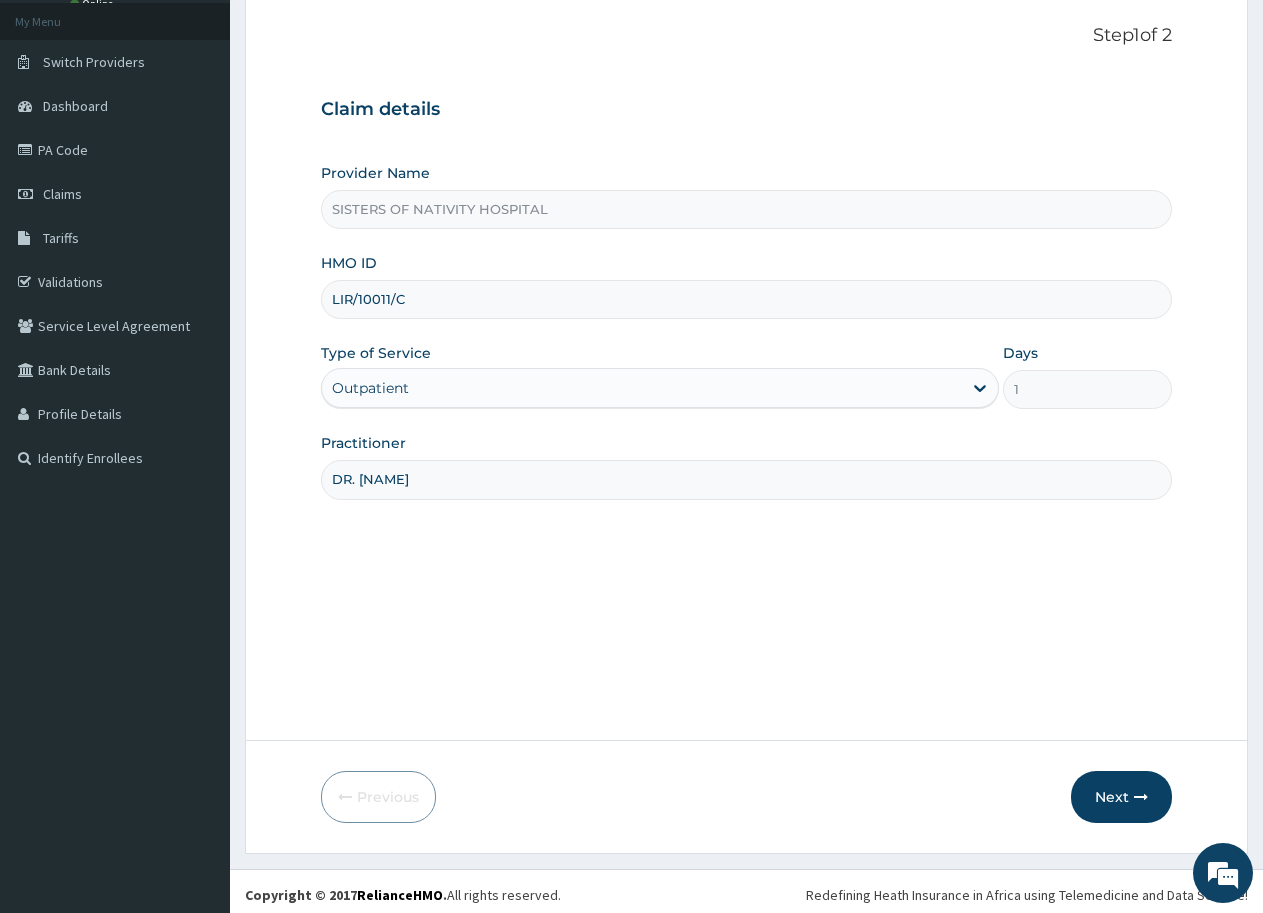 scroll, scrollTop: 119, scrollLeft: 0, axis: vertical 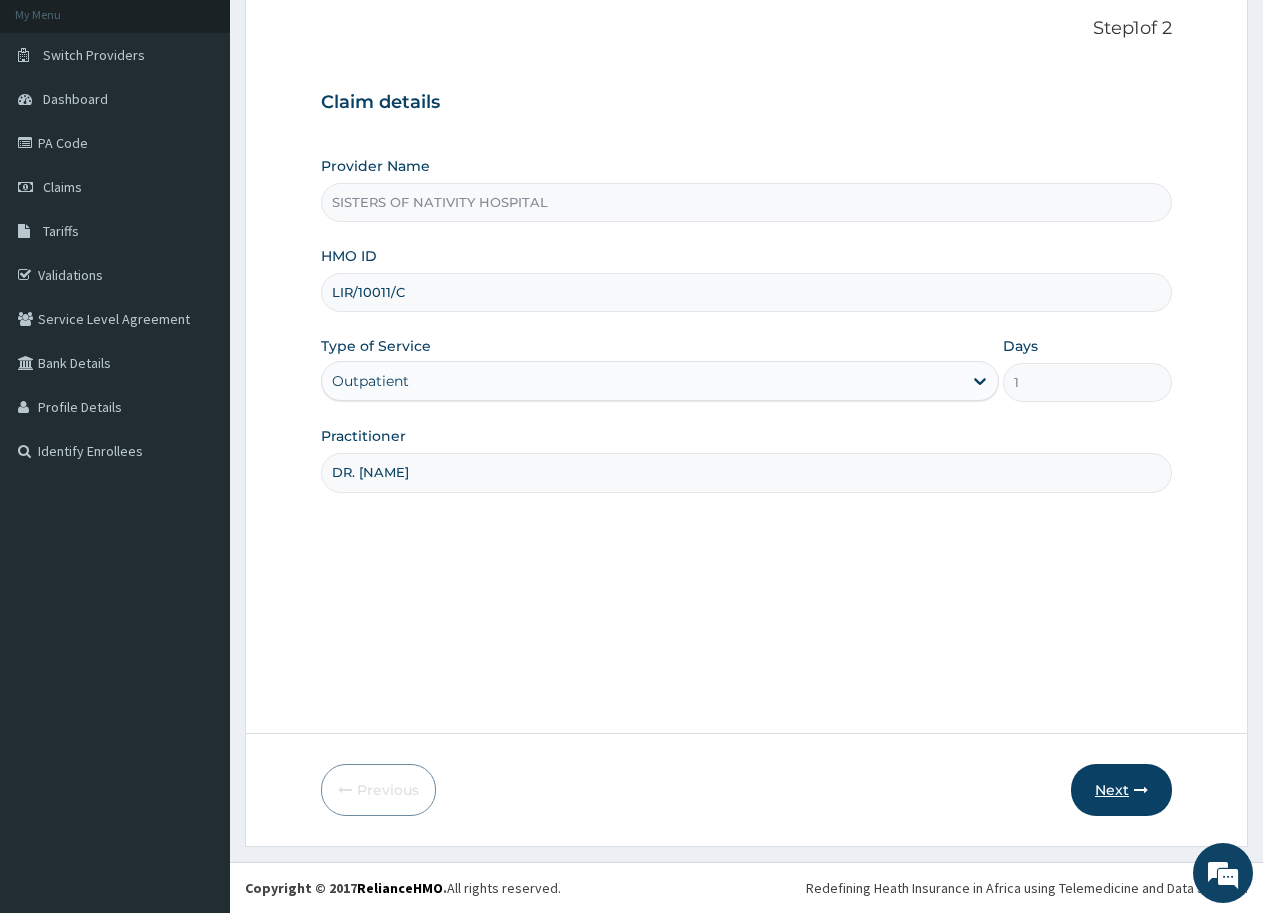 click on "Next" at bounding box center [1121, 790] 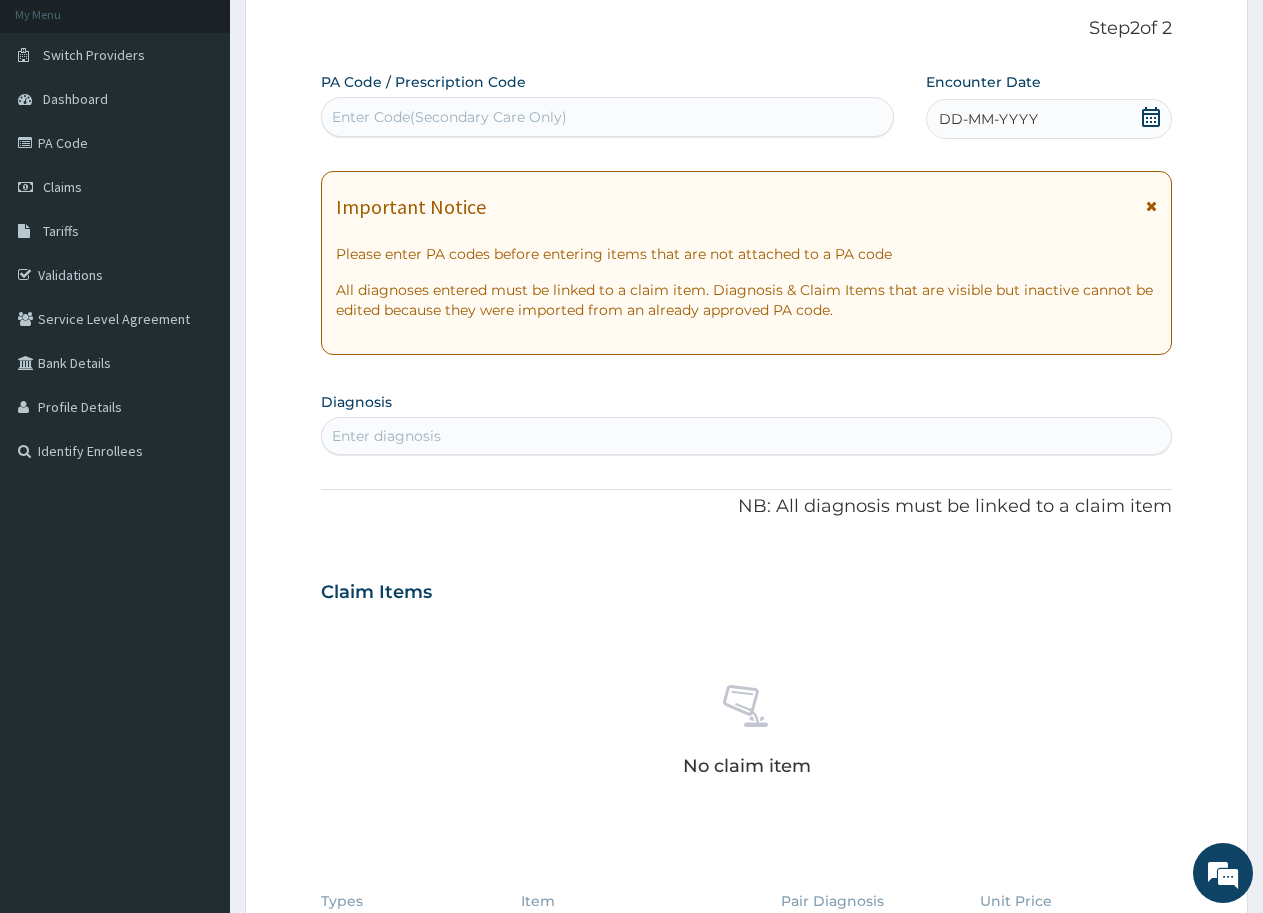 click on "Enter Code(Secondary Care Only)" at bounding box center [449, 117] 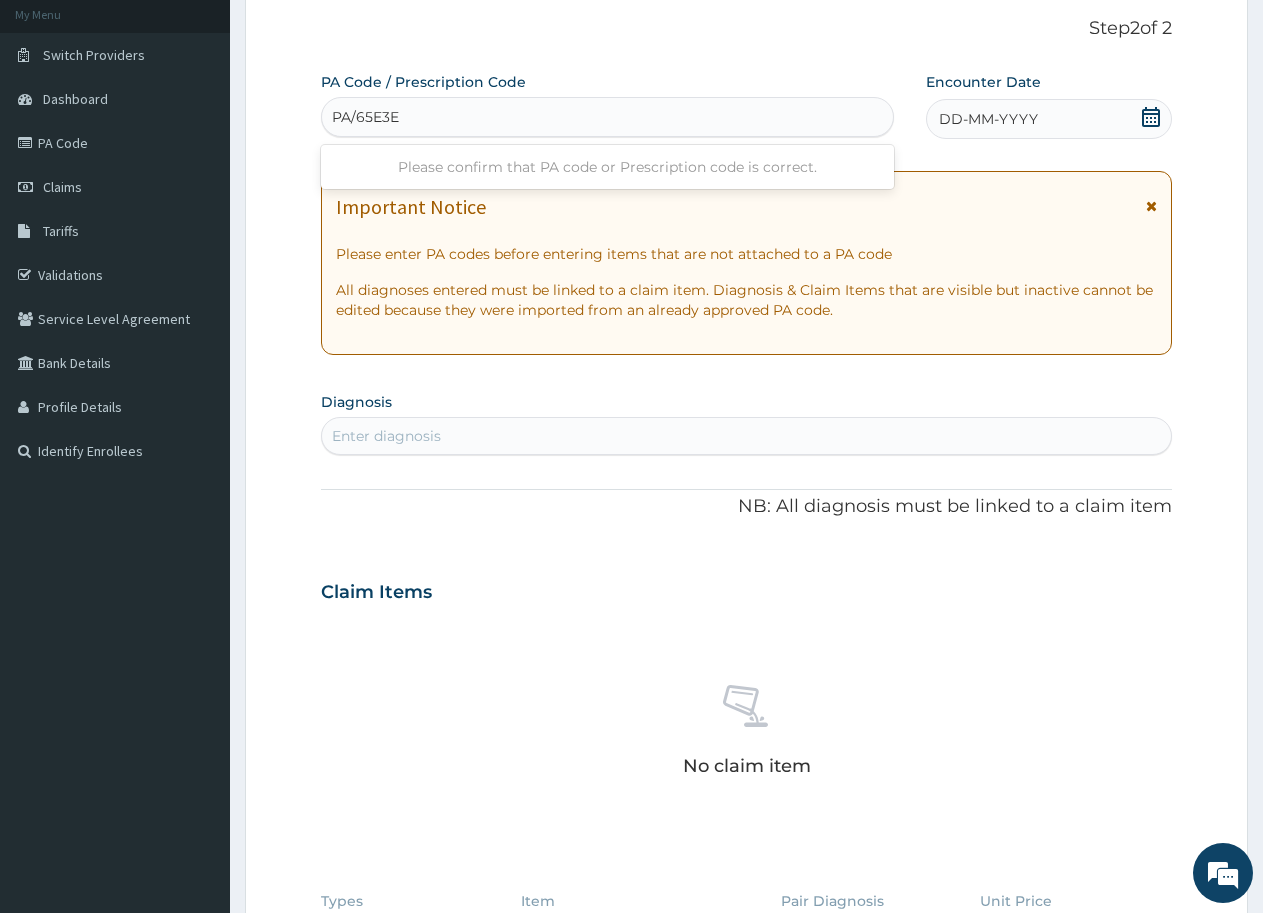 type on "PA/65E3E1" 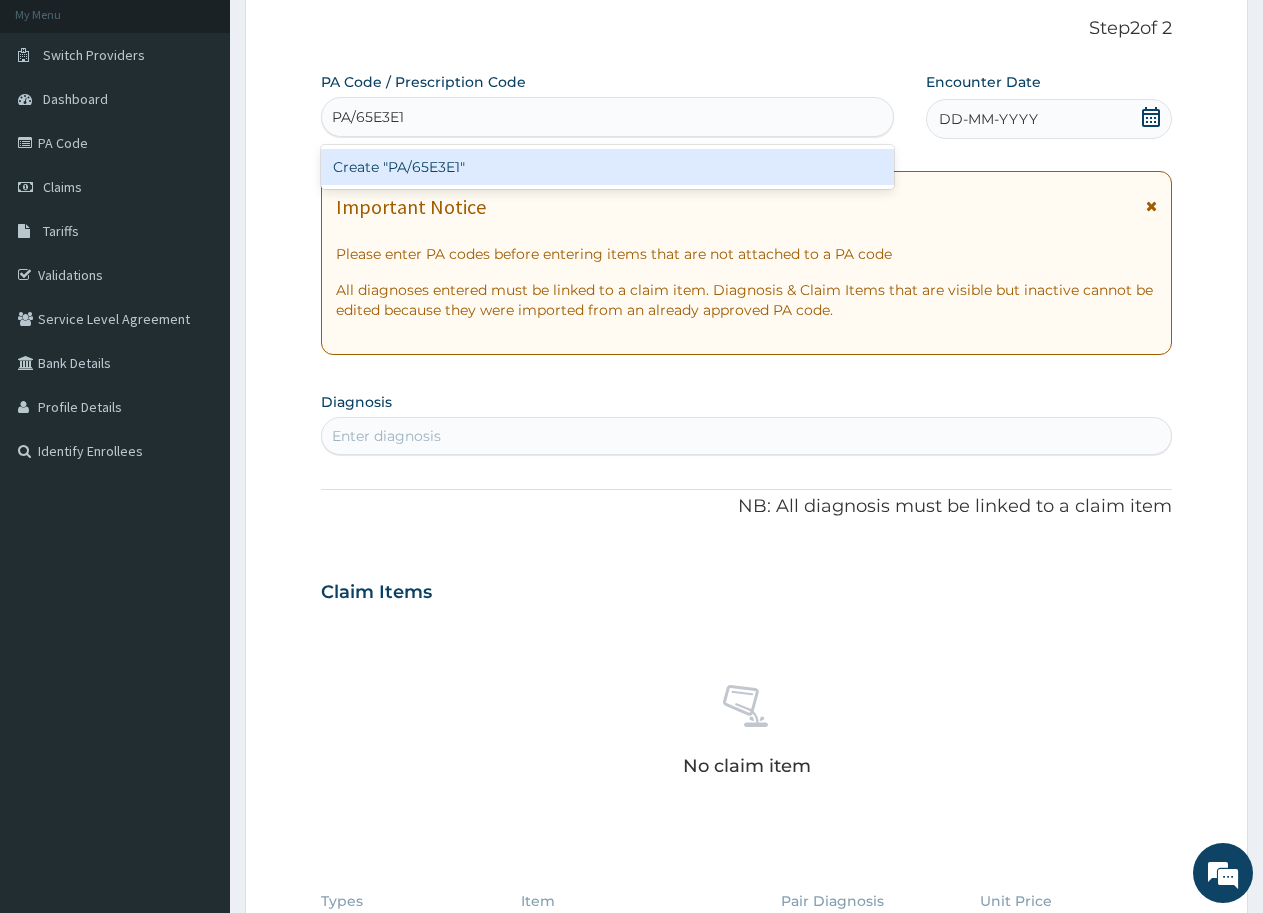 click on "Create "PA/65E3E1"" at bounding box center [607, 167] 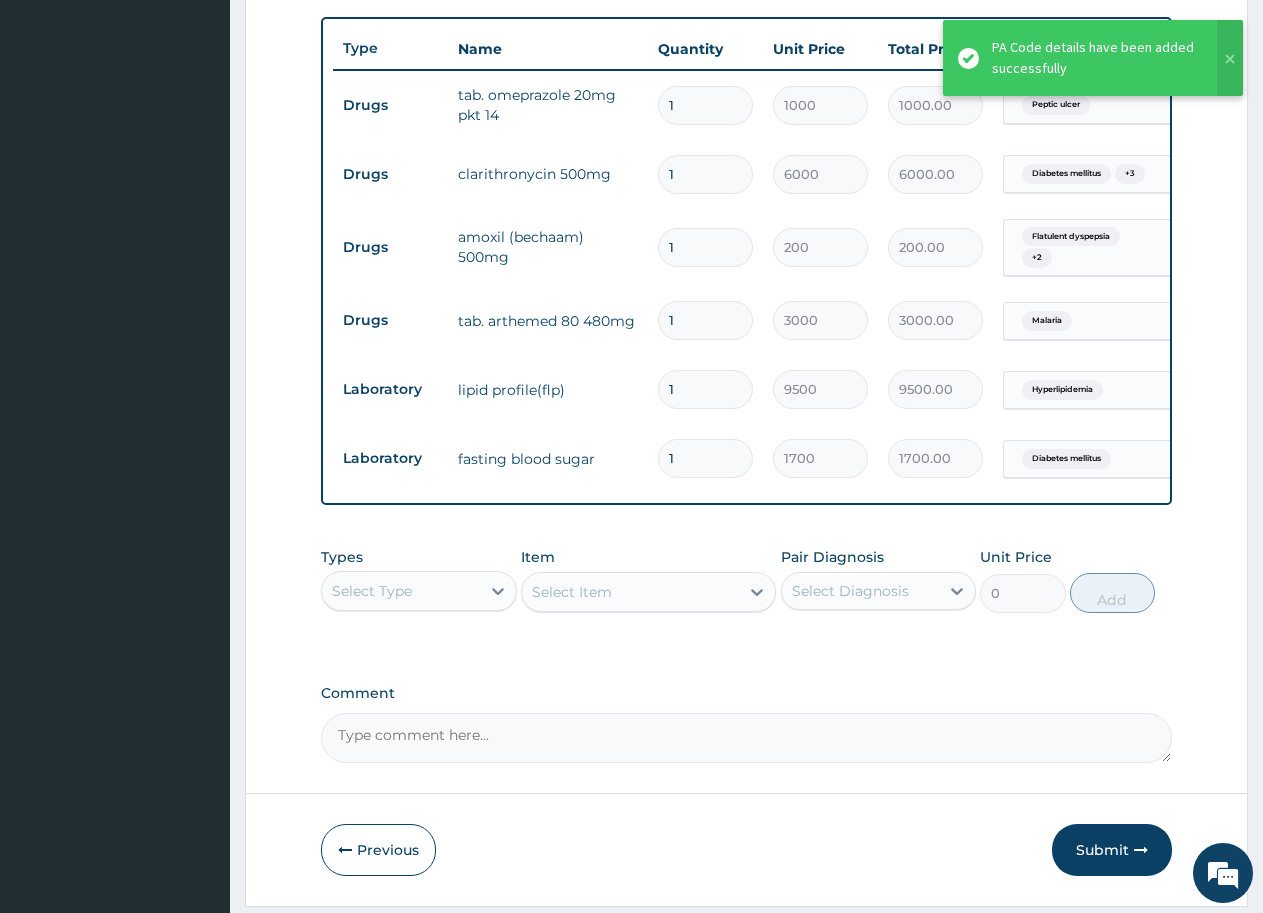 scroll, scrollTop: 704, scrollLeft: 0, axis: vertical 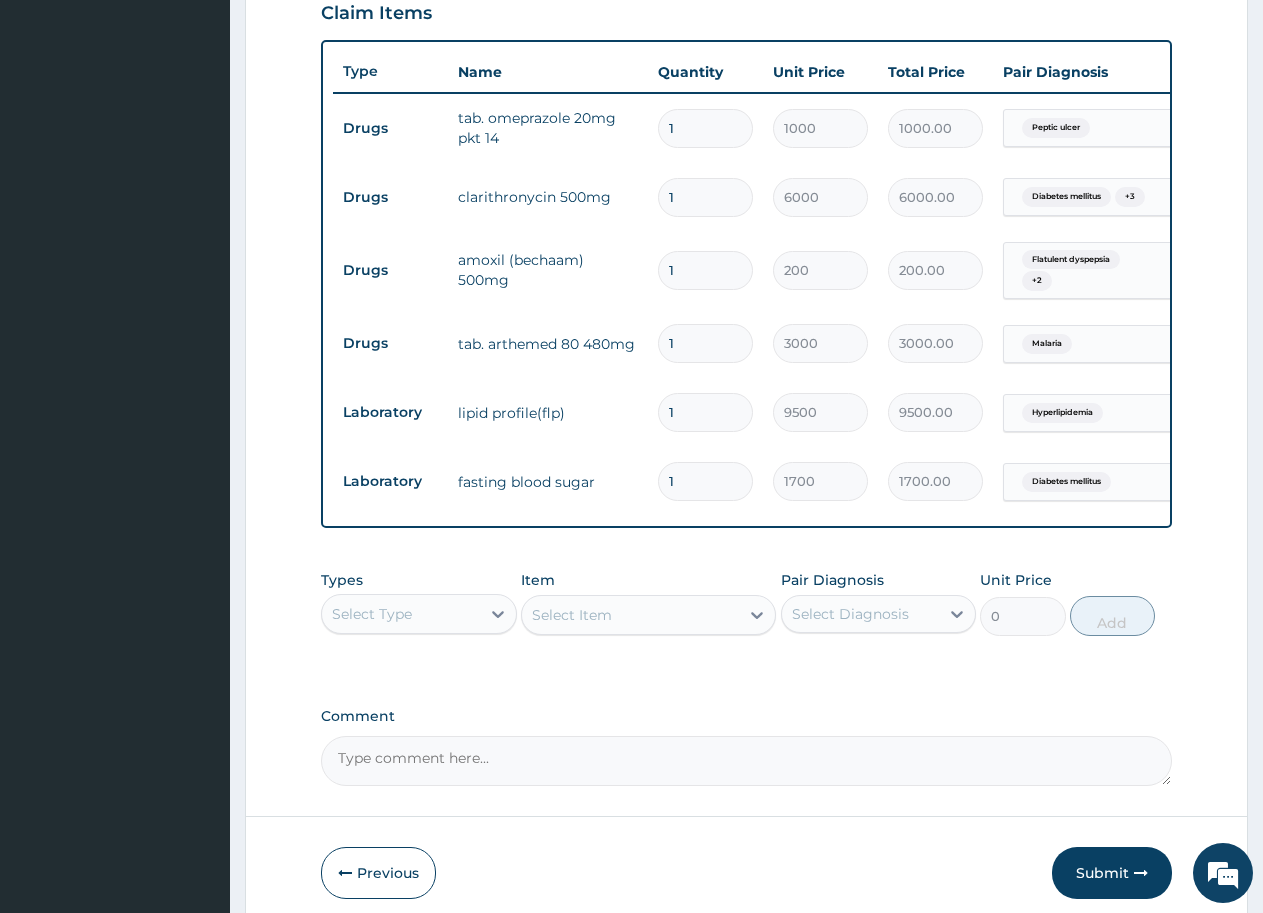 click on "1" at bounding box center (705, 128) 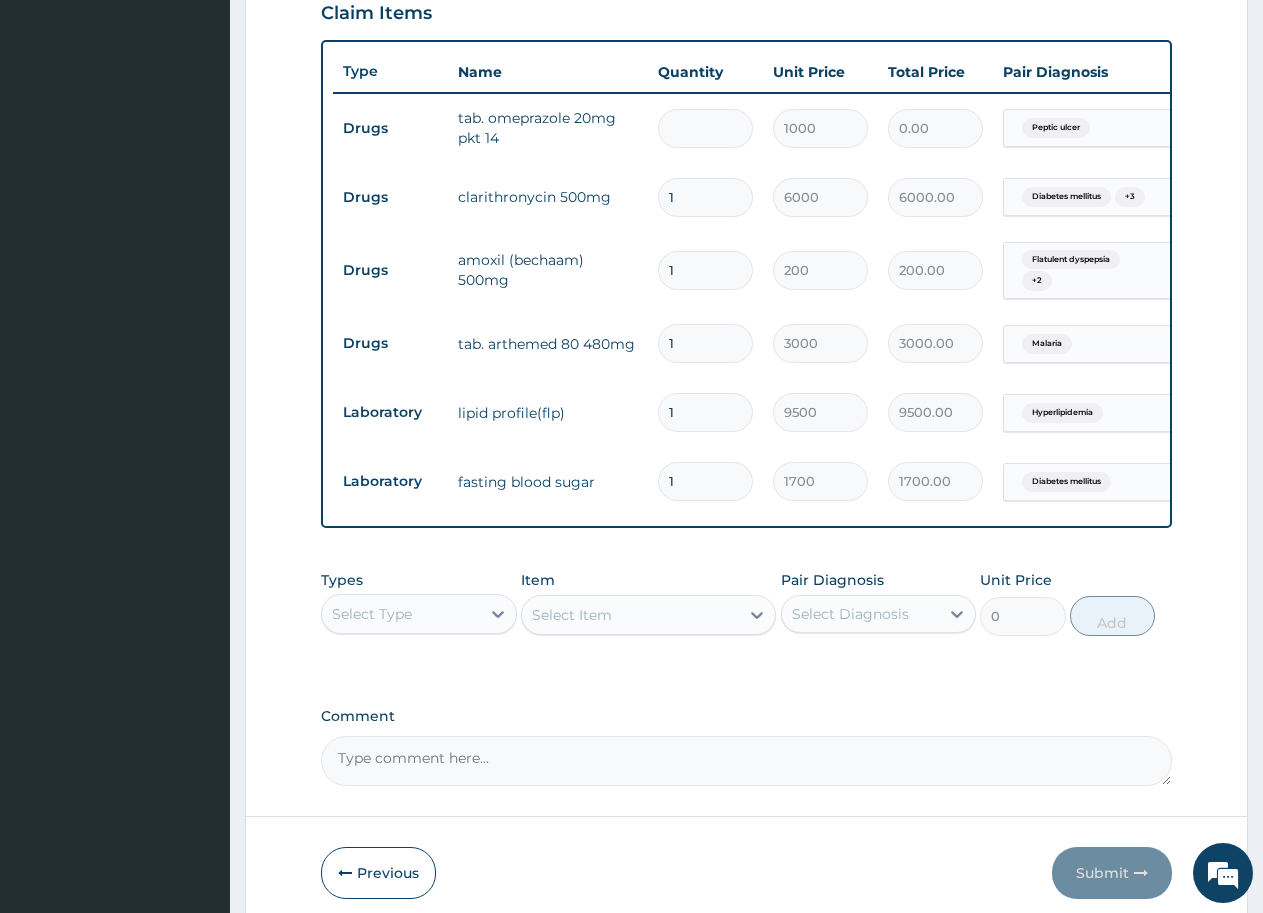 type on "2" 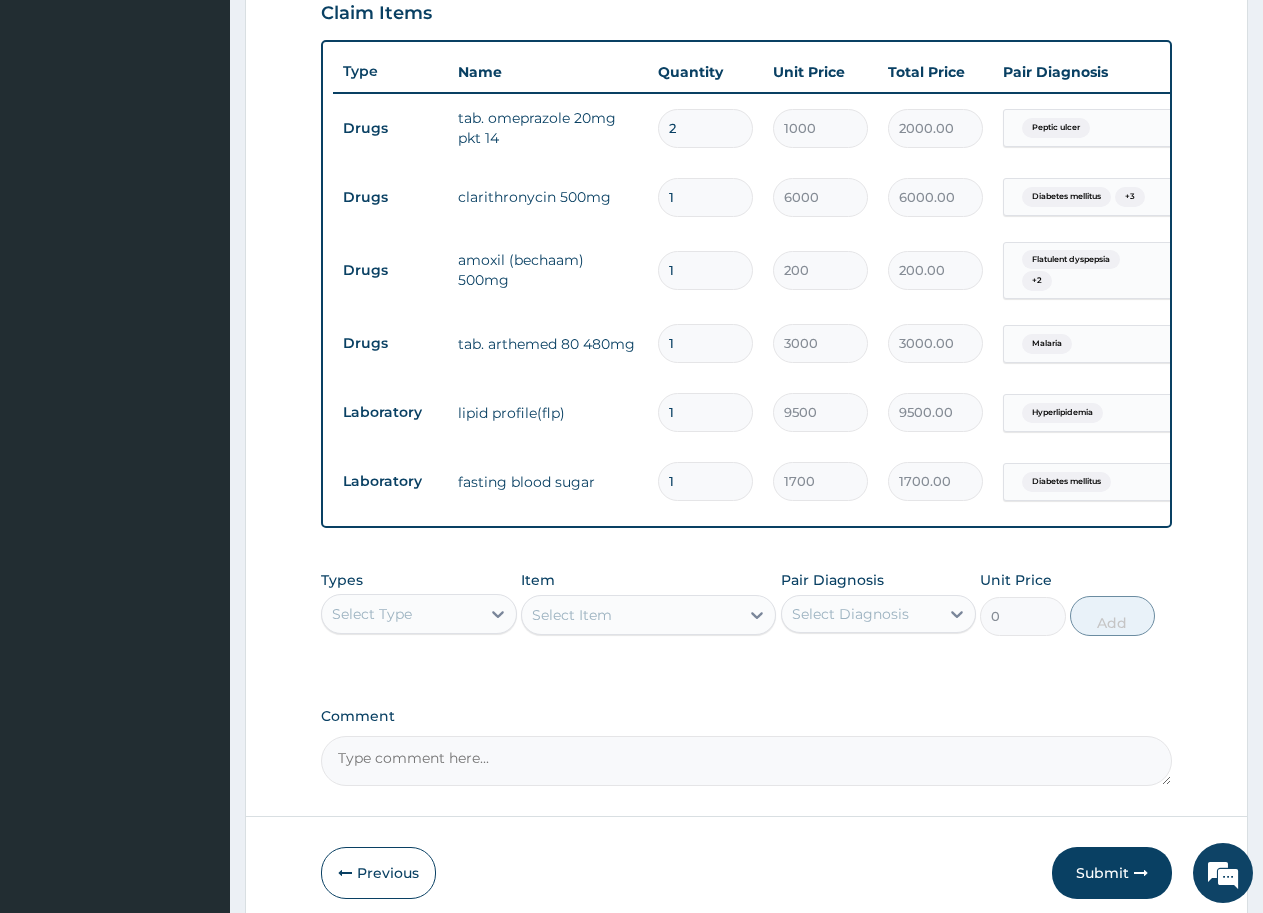 type on "2" 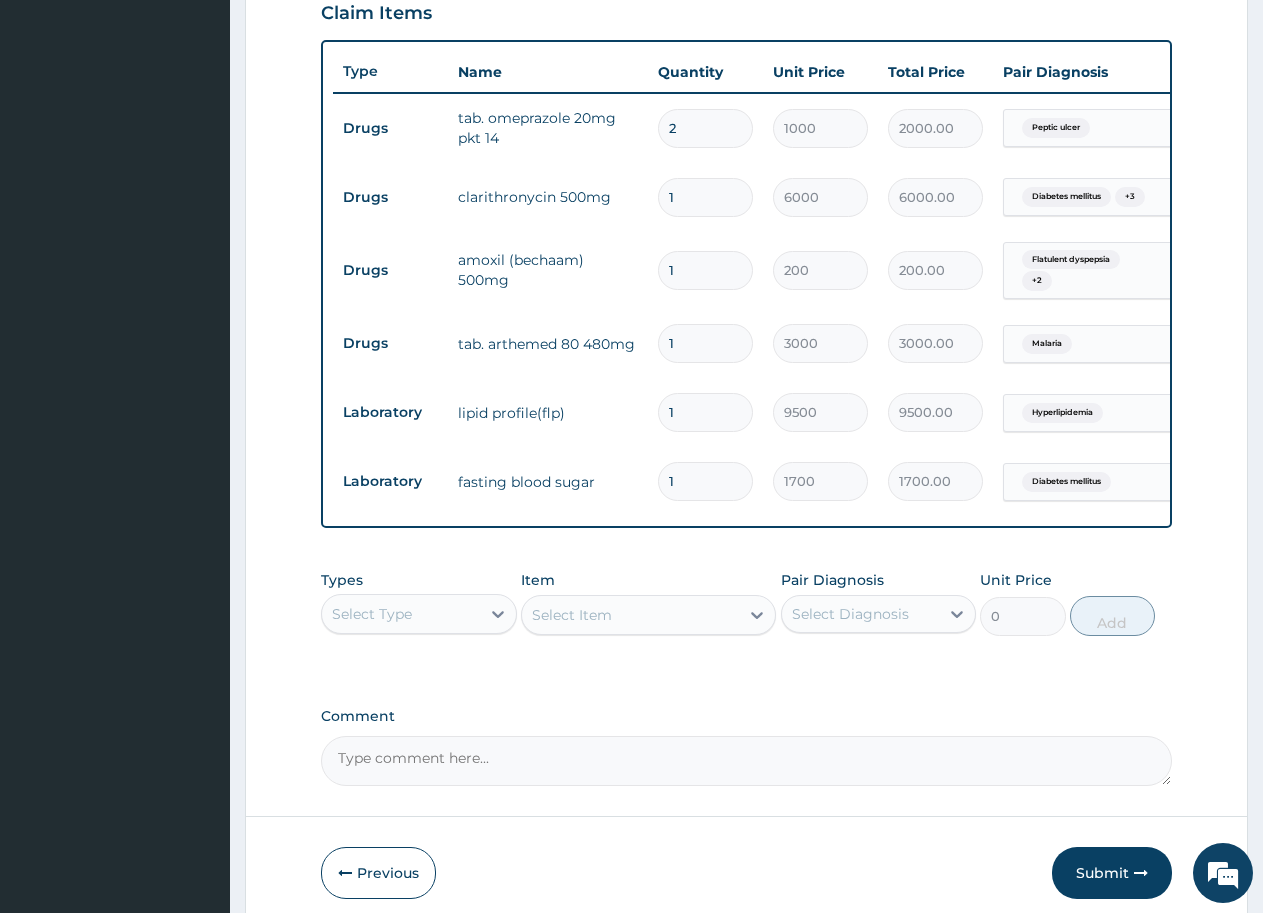type 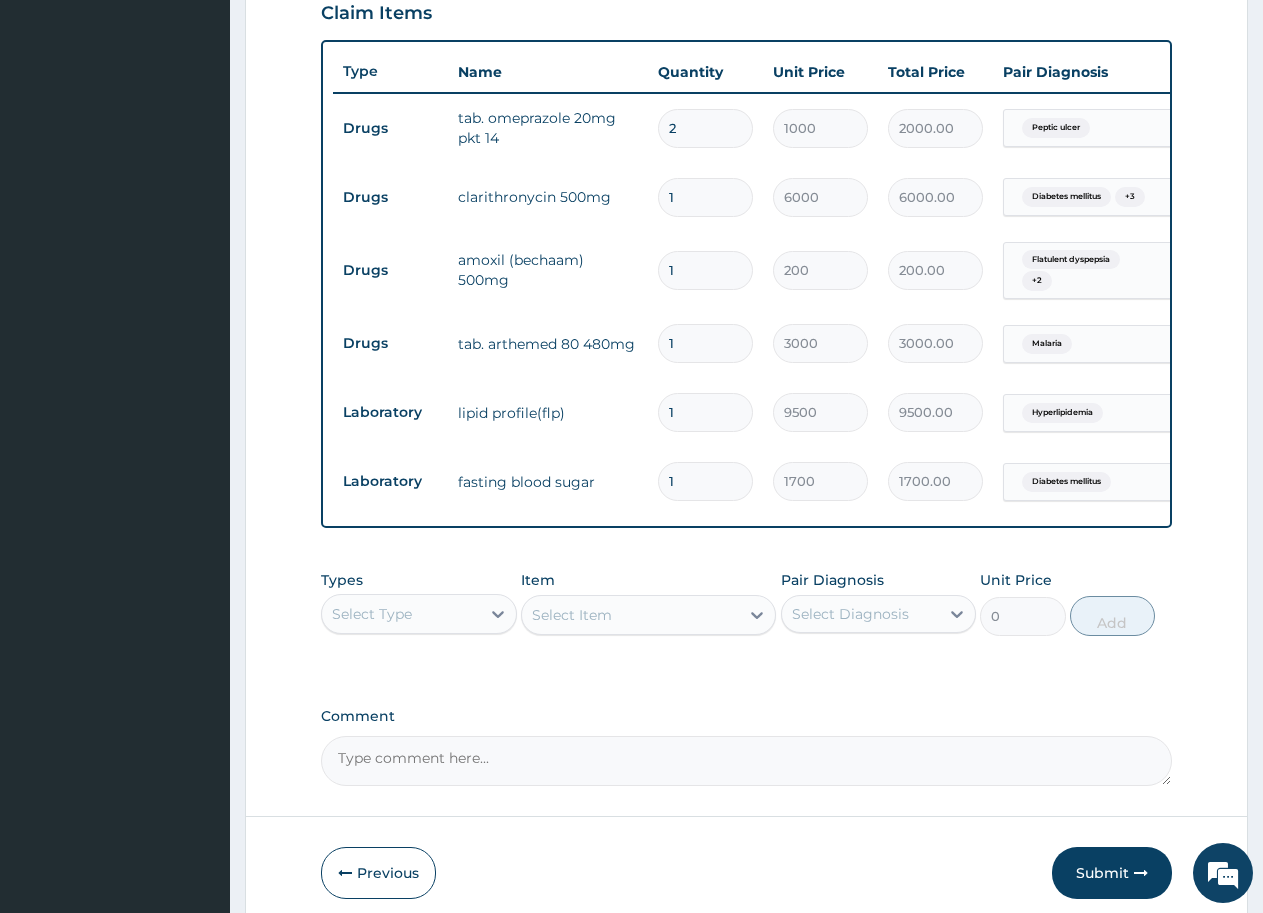type on "0.00" 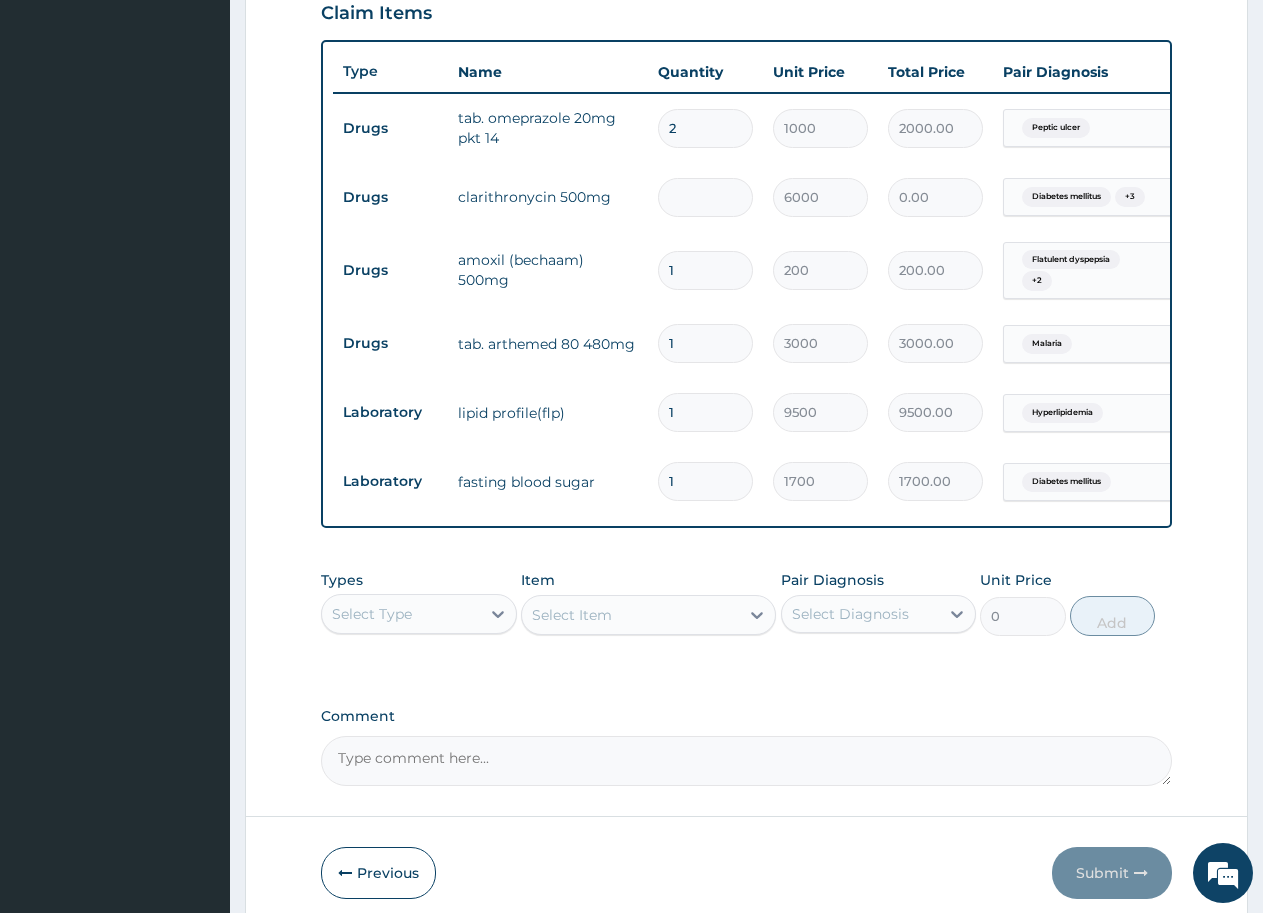 type on "3" 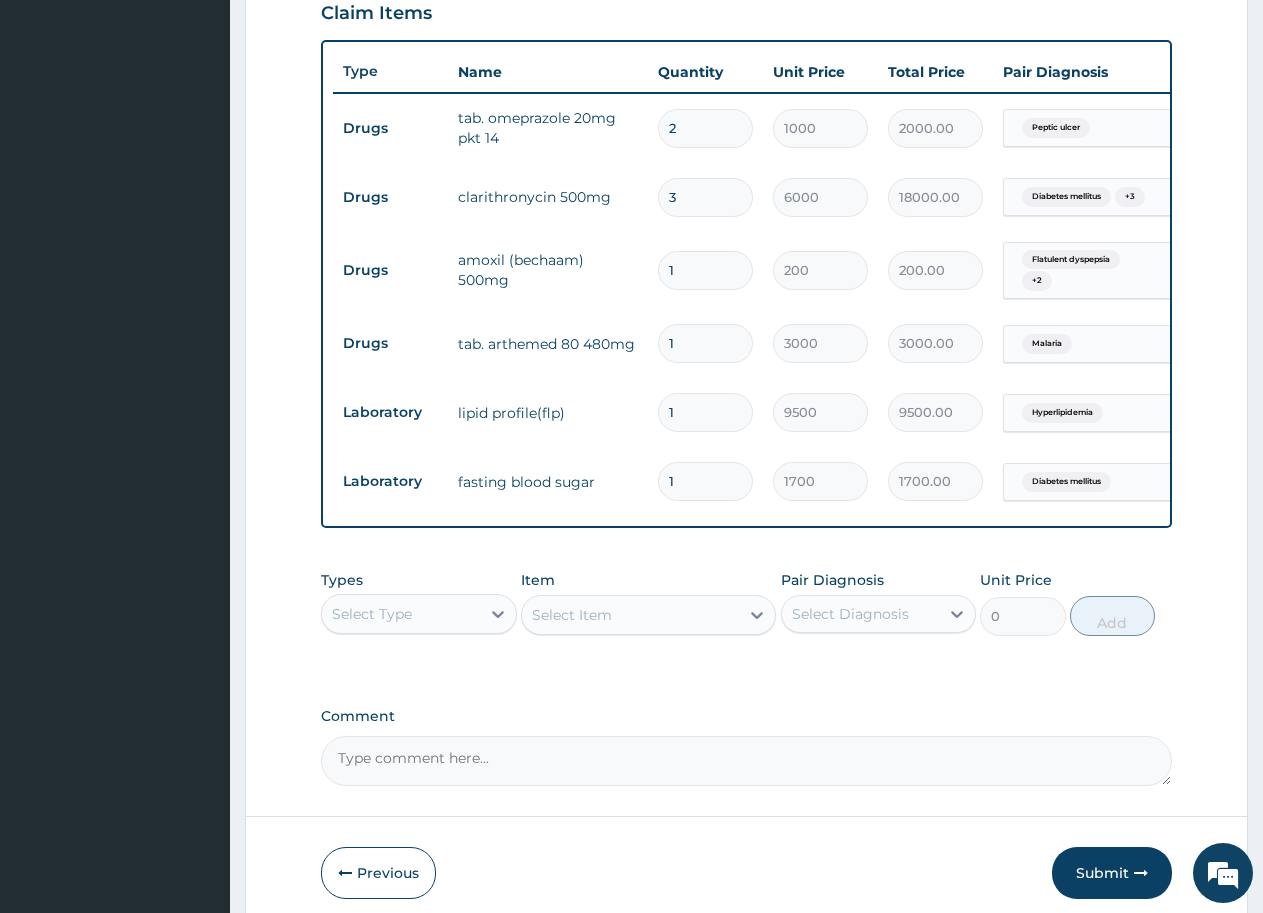 type 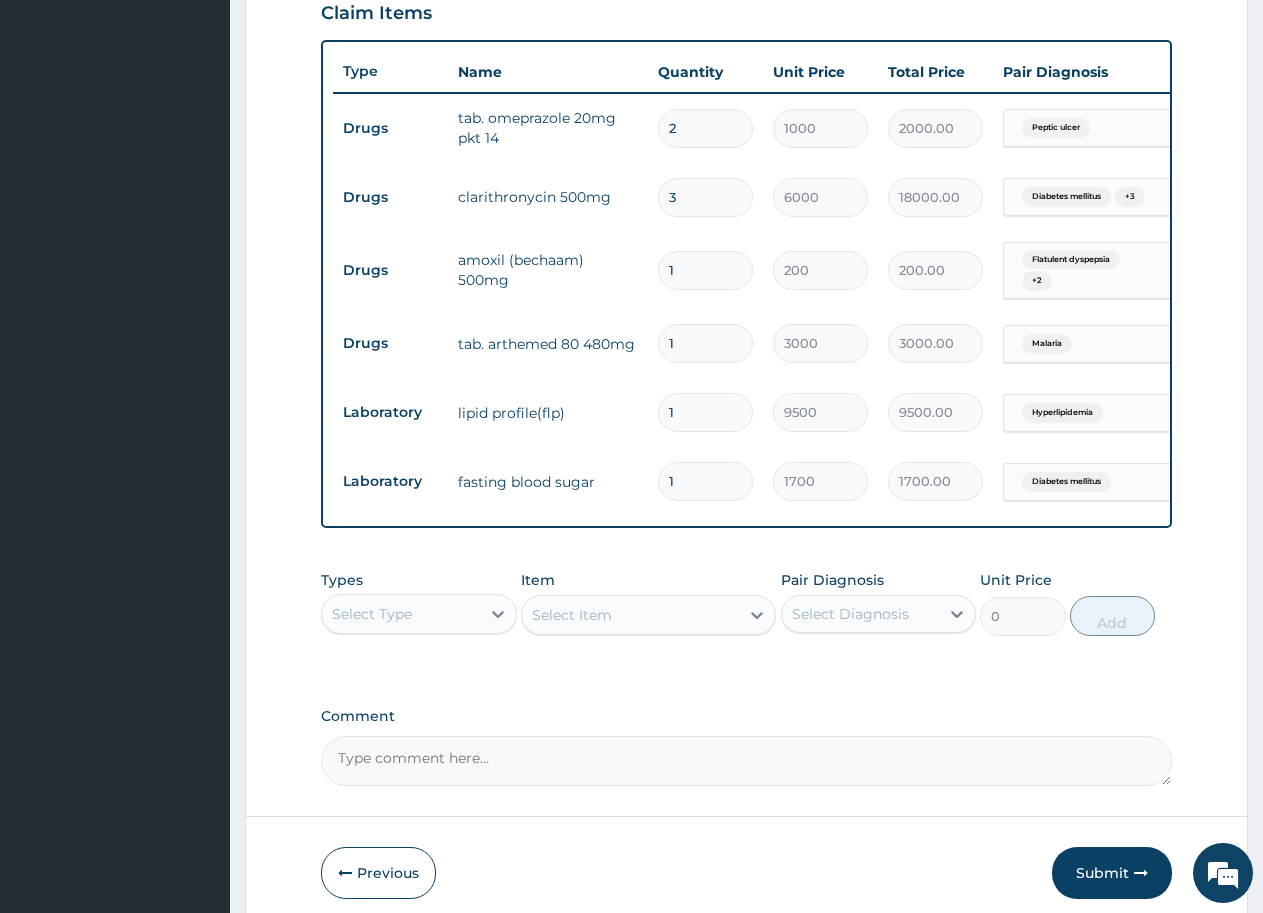 type on "0.00" 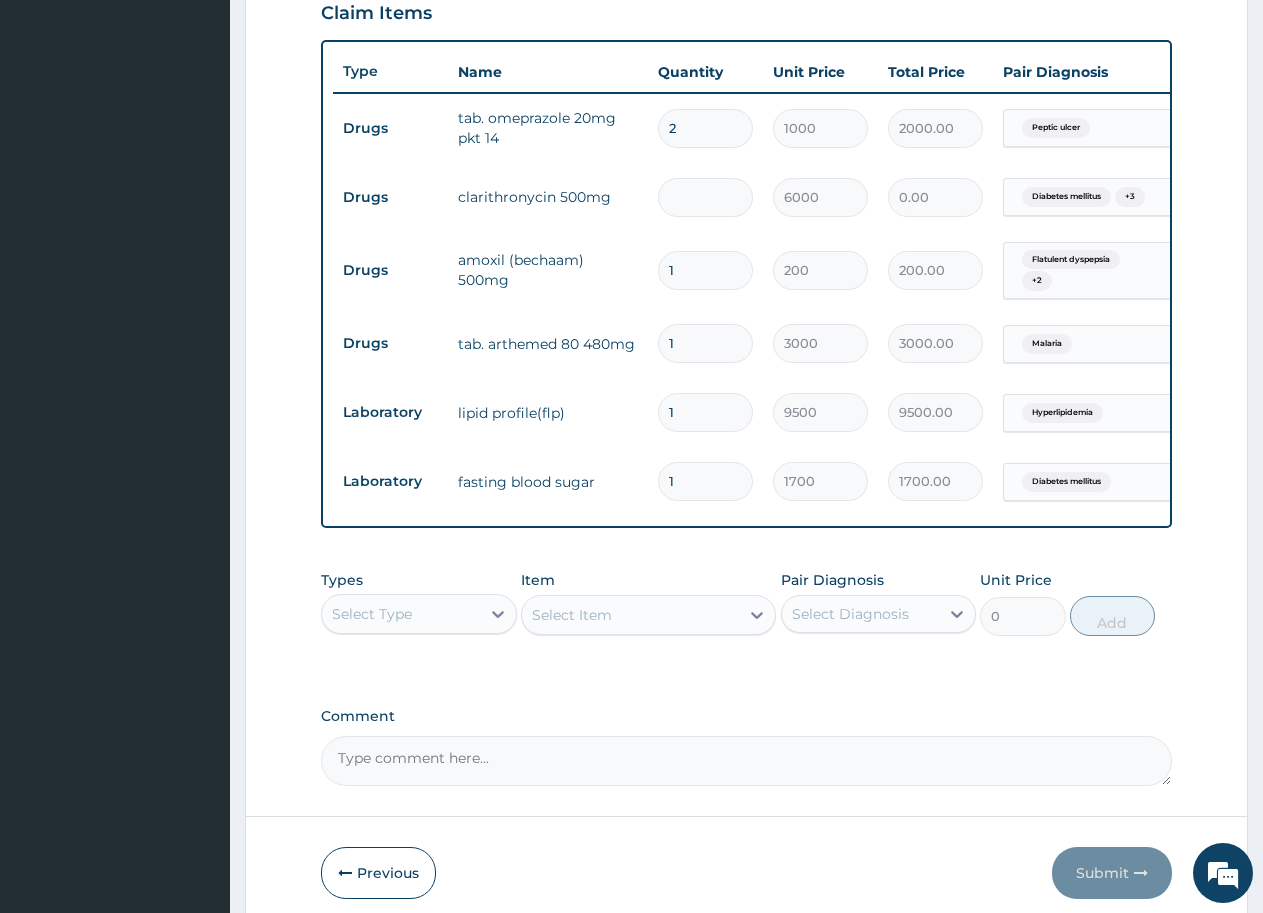 type on "2" 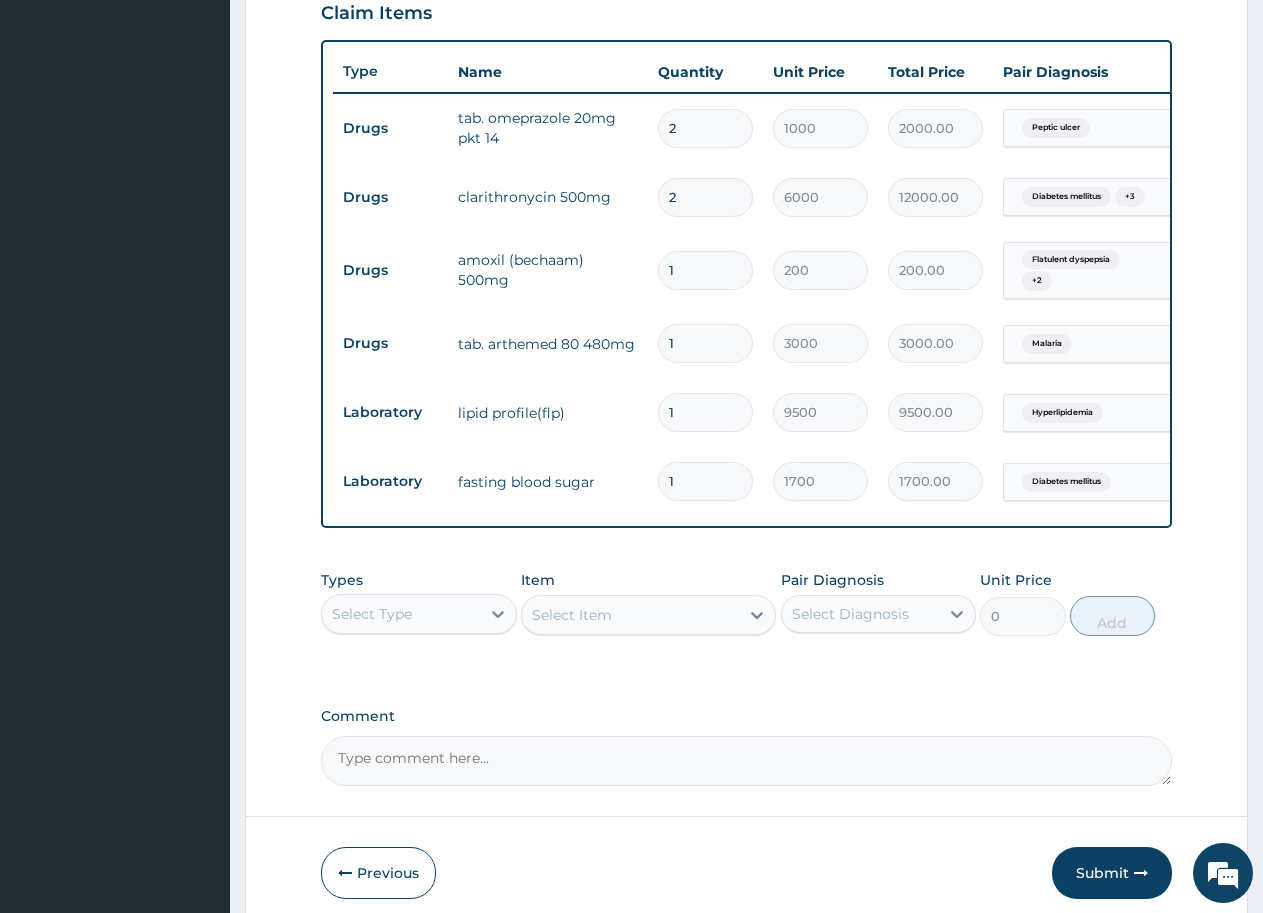 type on "2" 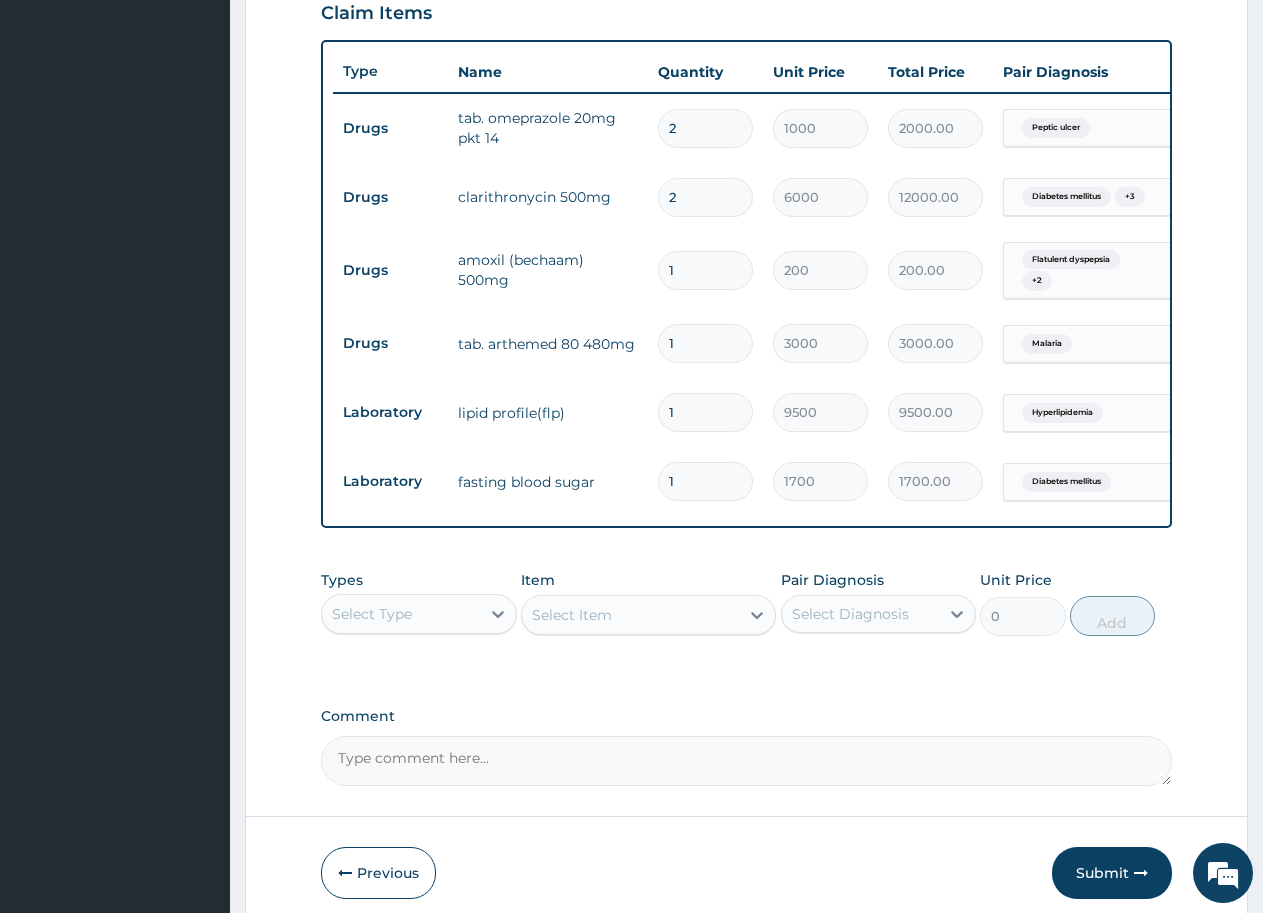 type 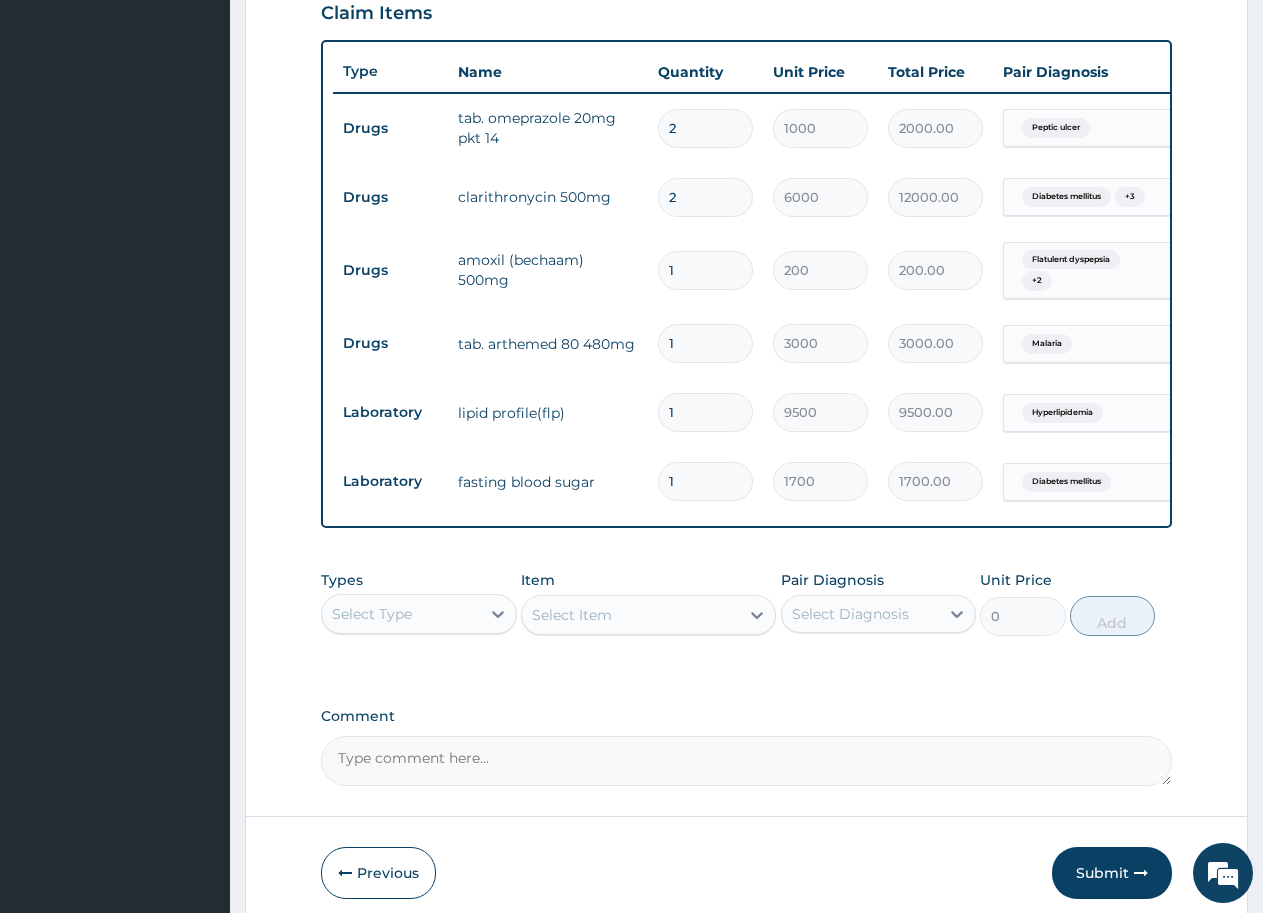 type on "0.00" 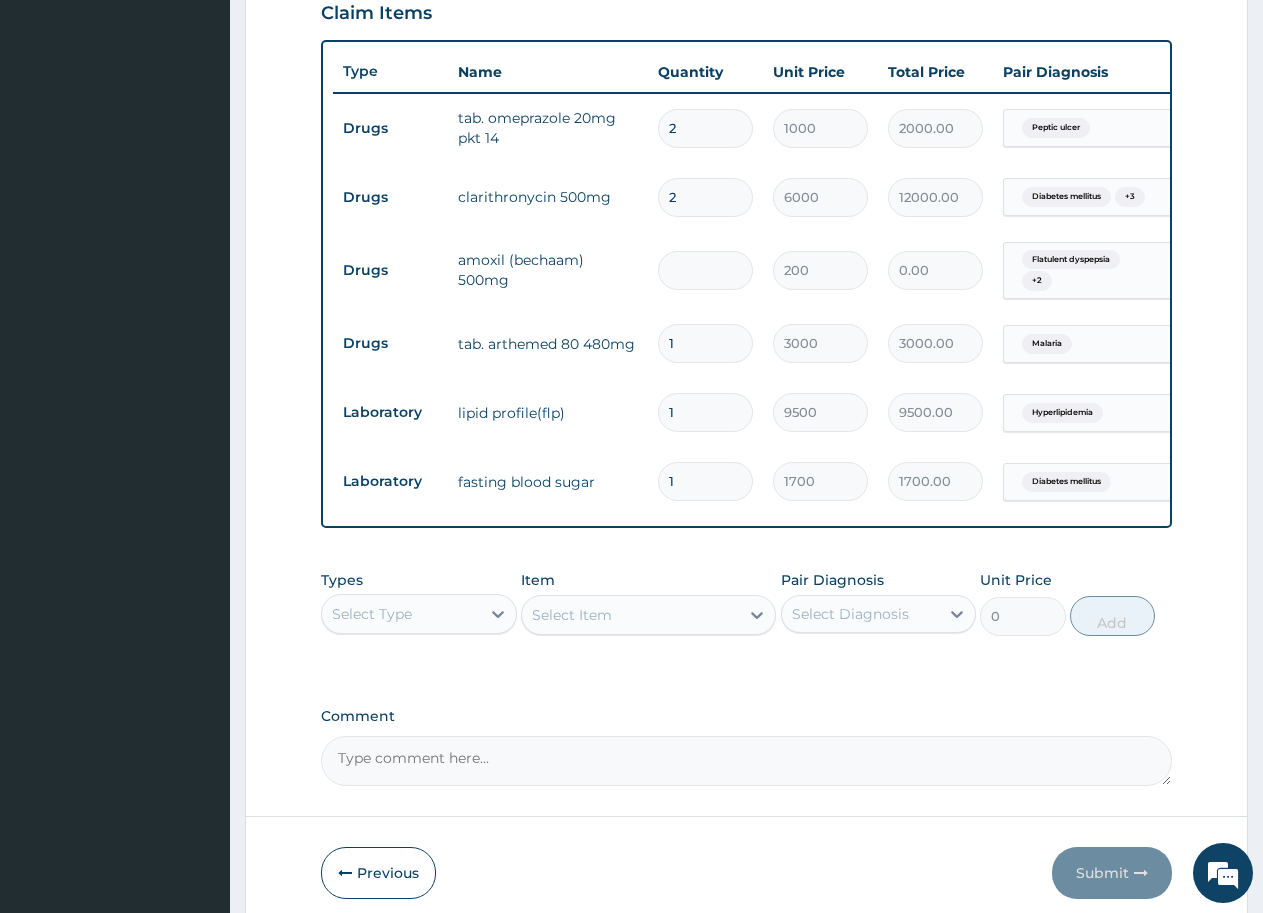type on "4" 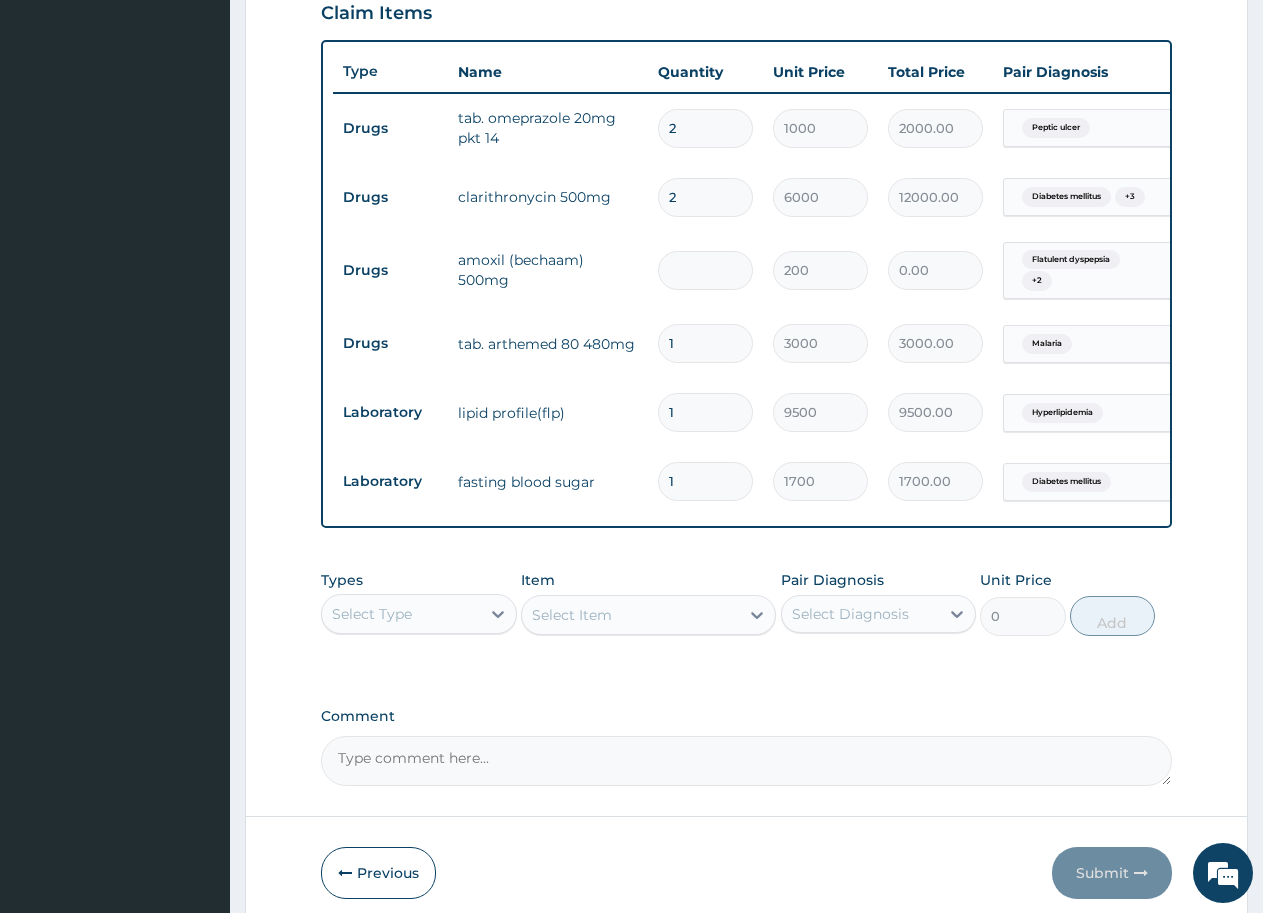 type on "800.00" 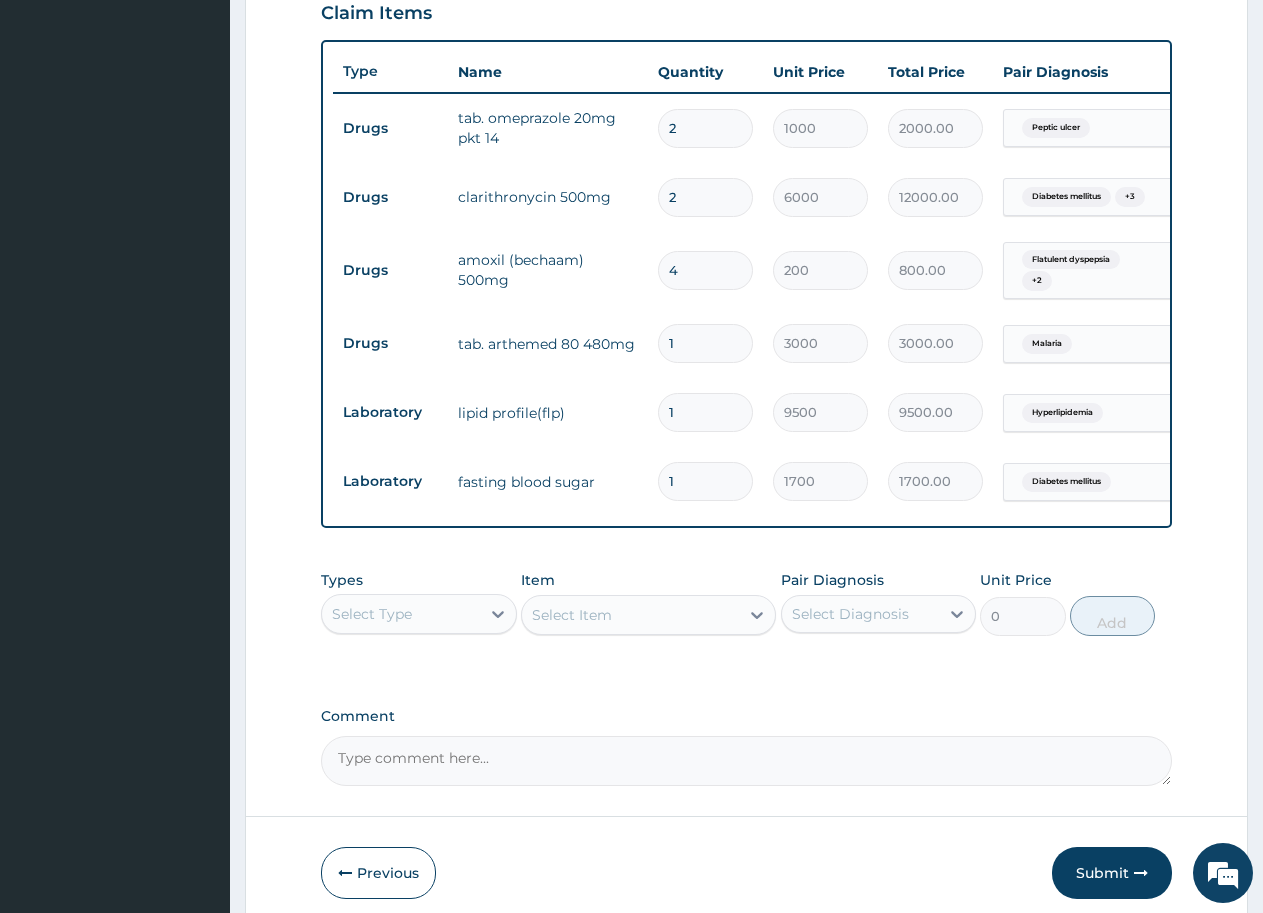 type on "42" 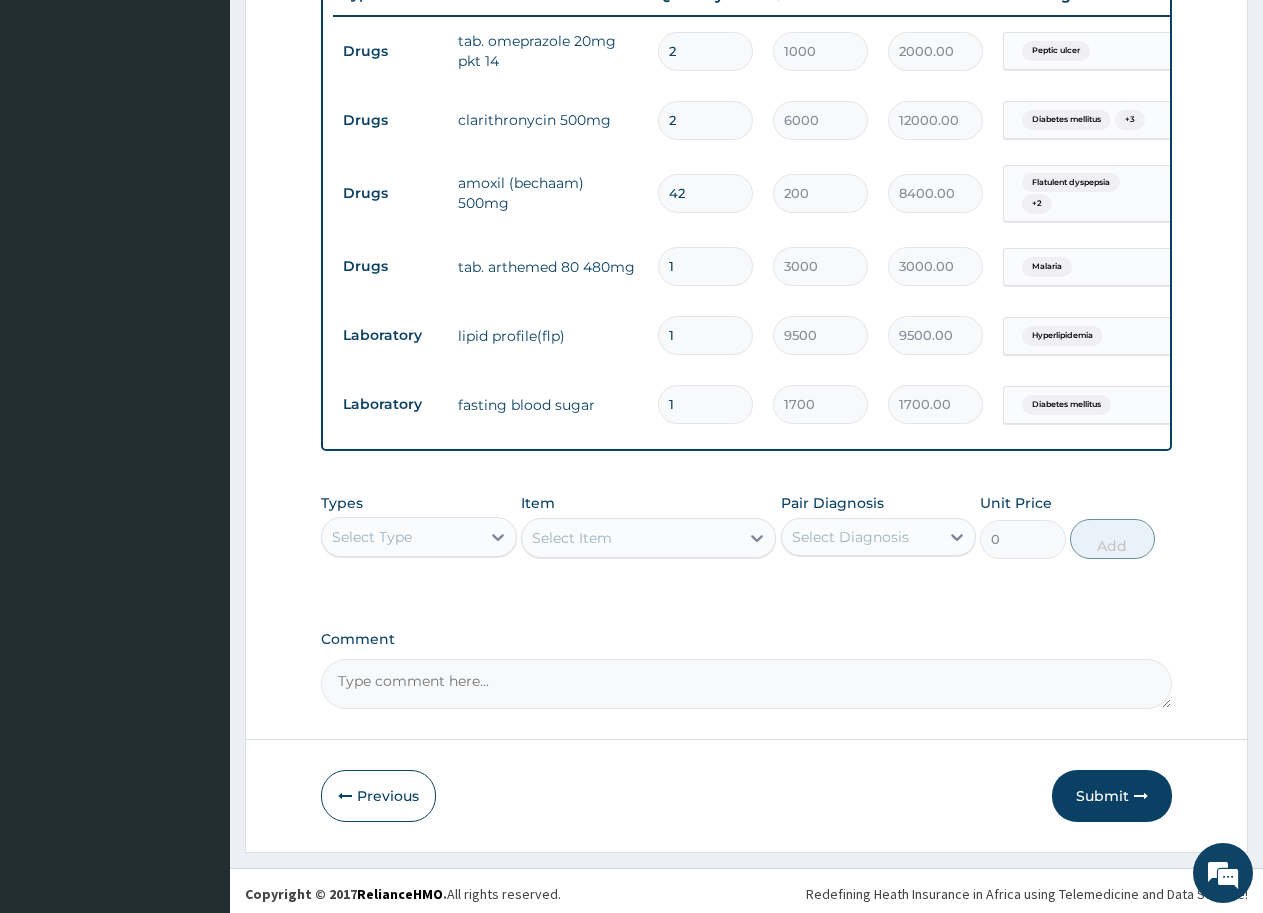 scroll, scrollTop: 804, scrollLeft: 0, axis: vertical 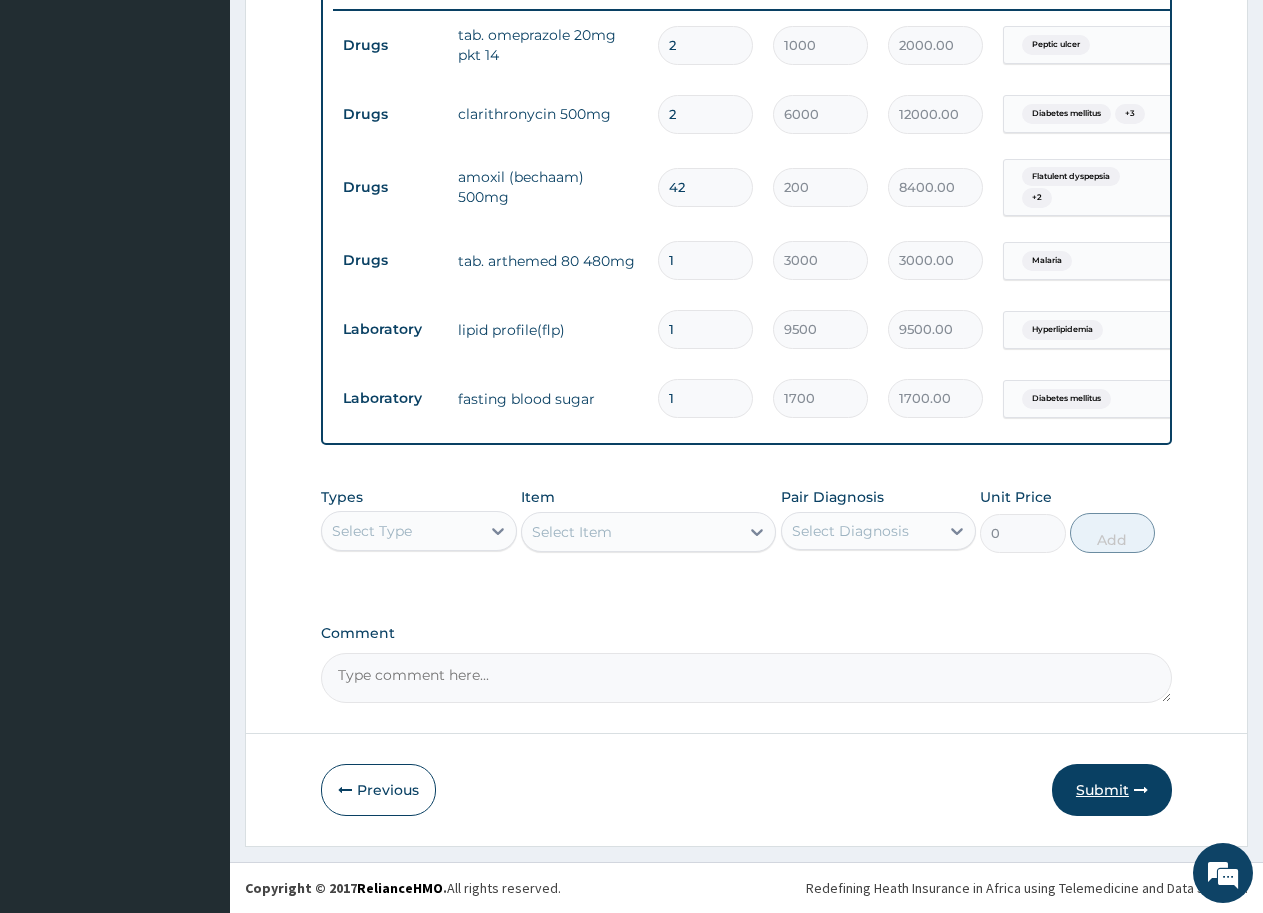 type on "42" 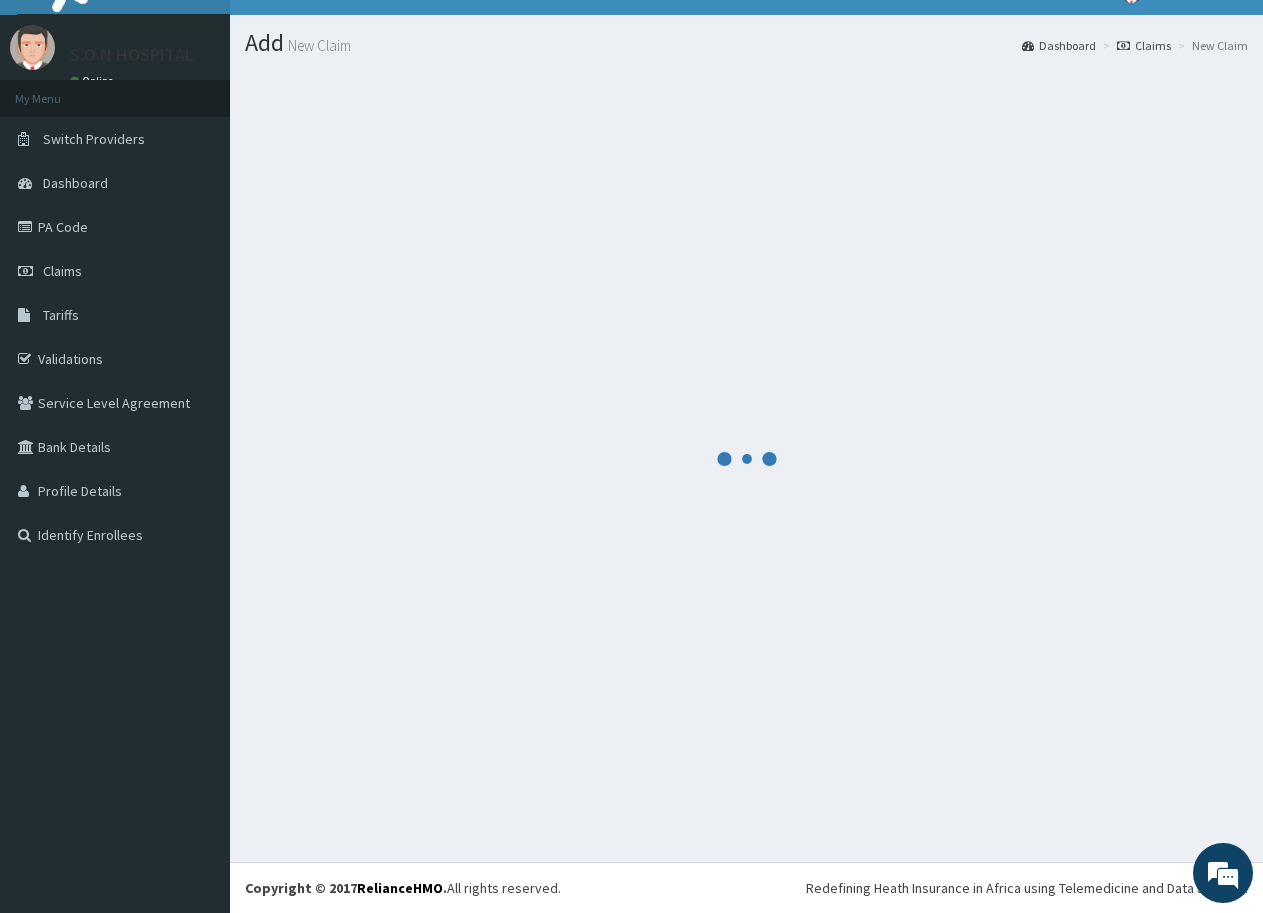 scroll, scrollTop: 804, scrollLeft: 0, axis: vertical 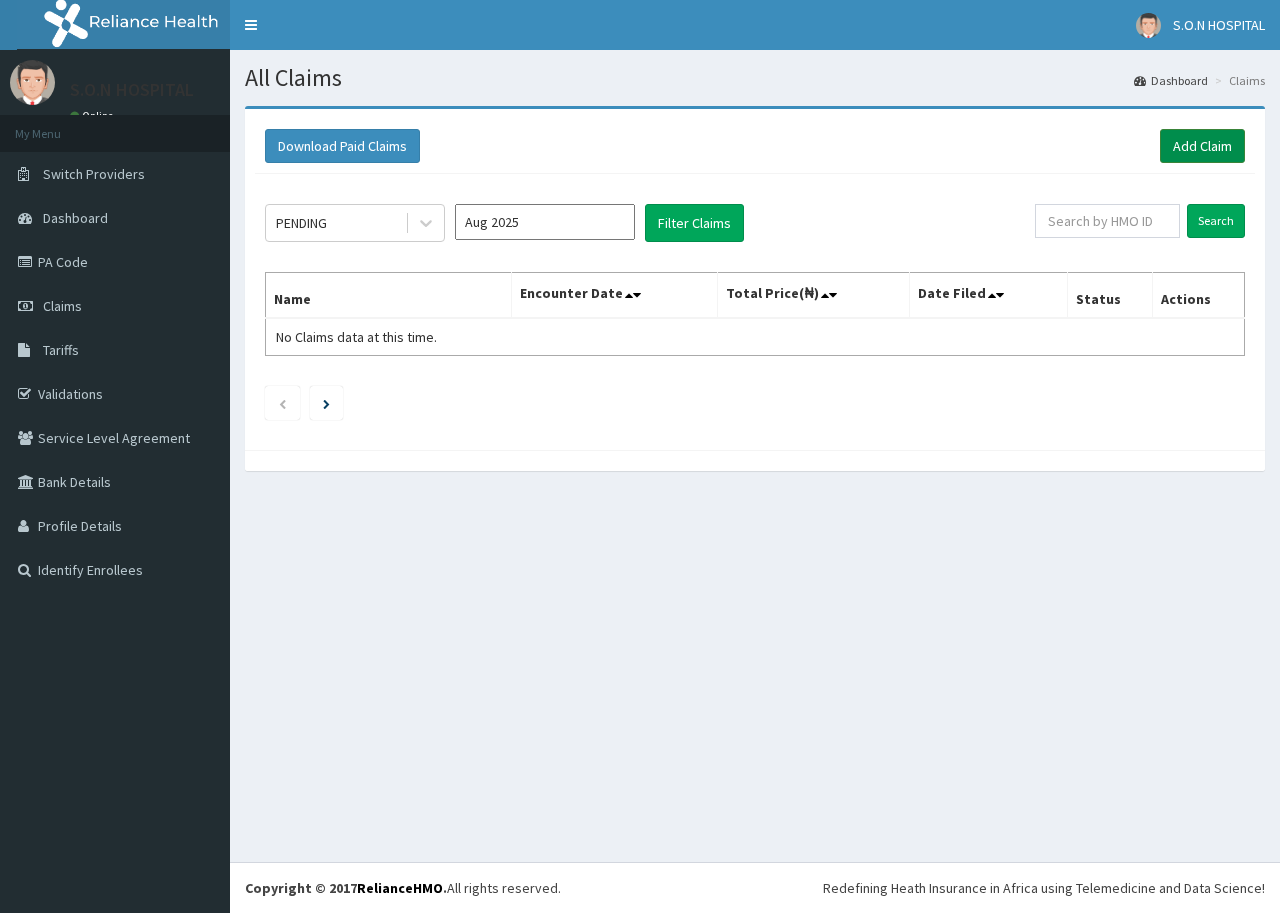 click on "Add Claim" at bounding box center (1202, 146) 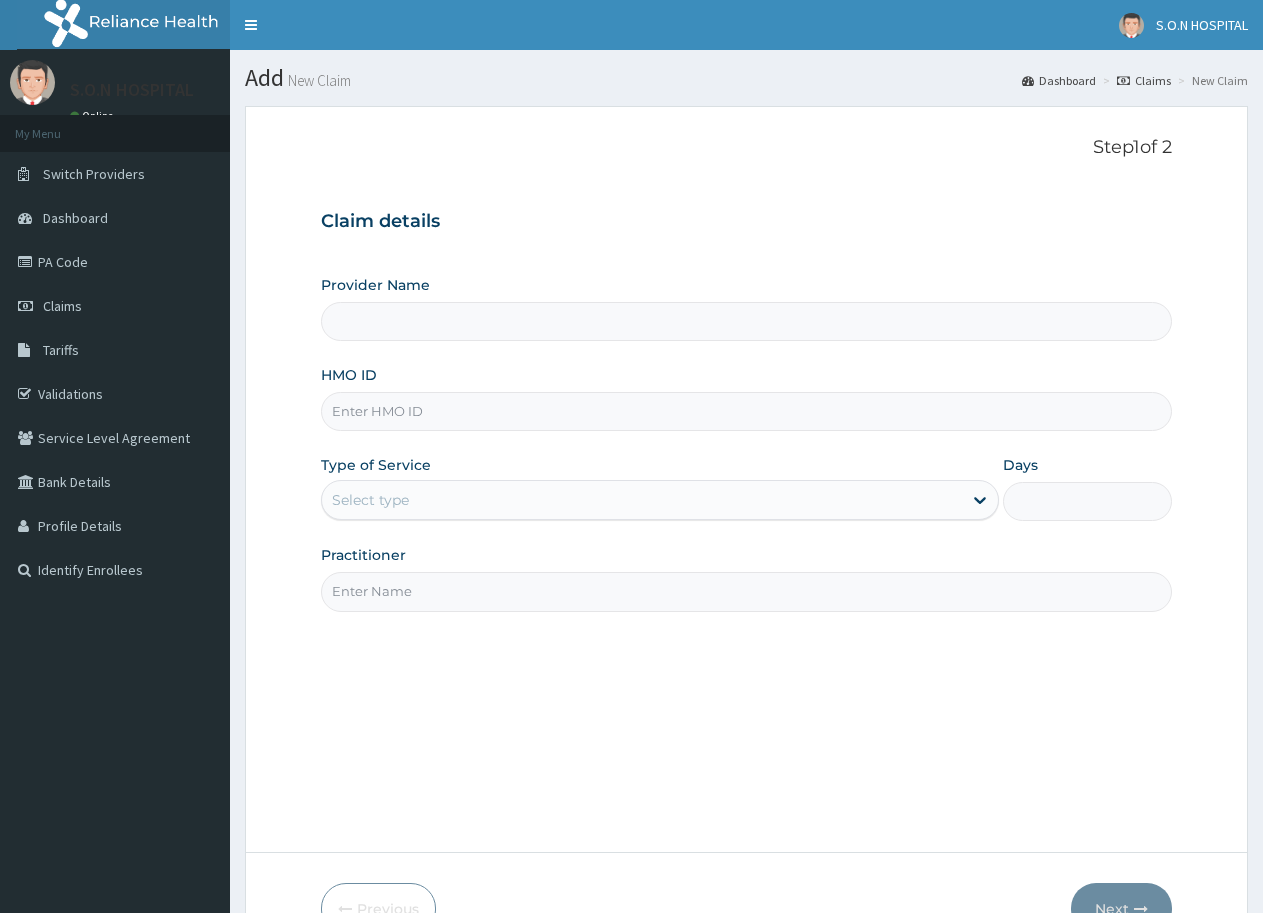 scroll, scrollTop: 0, scrollLeft: 0, axis: both 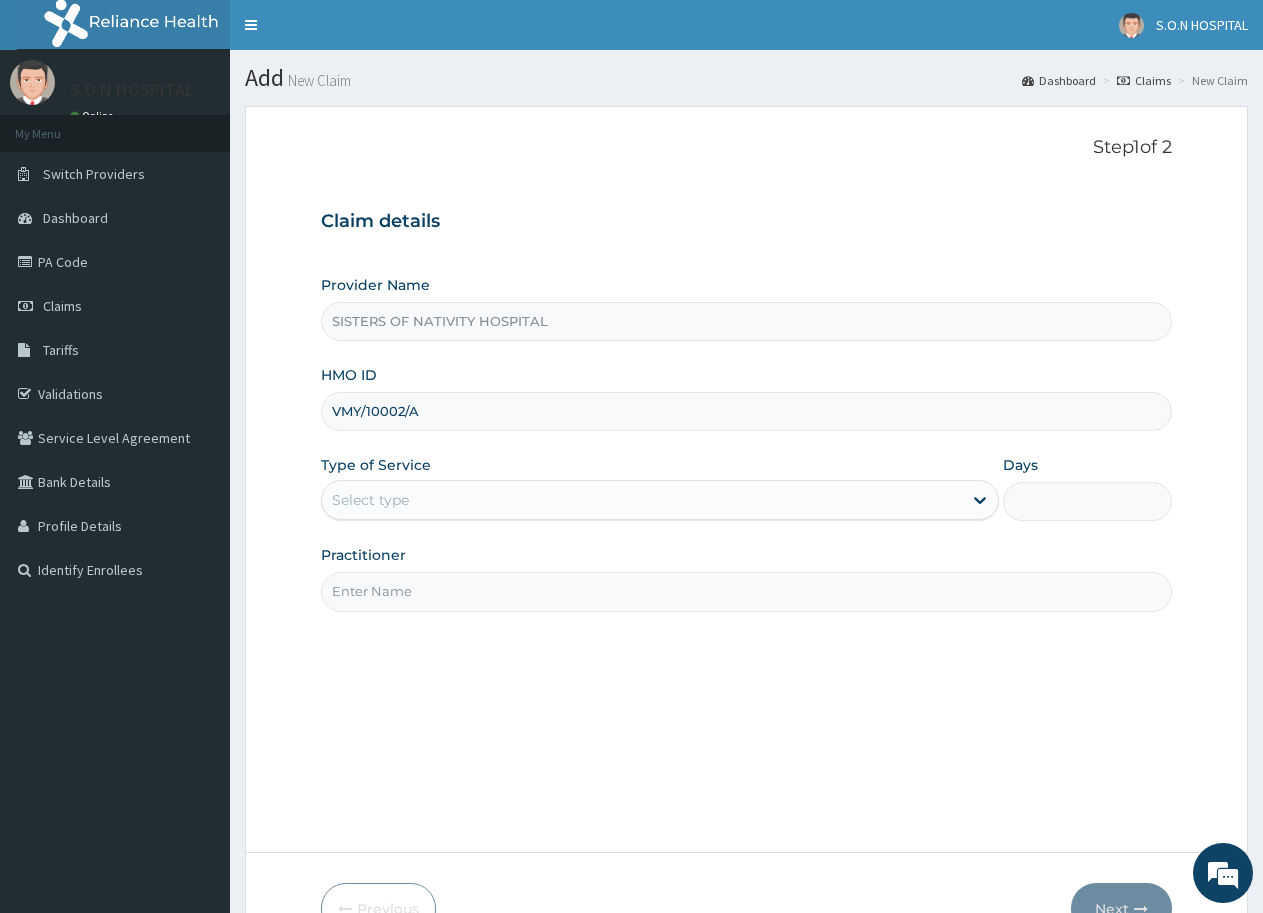 type on "VMY/10002/A" 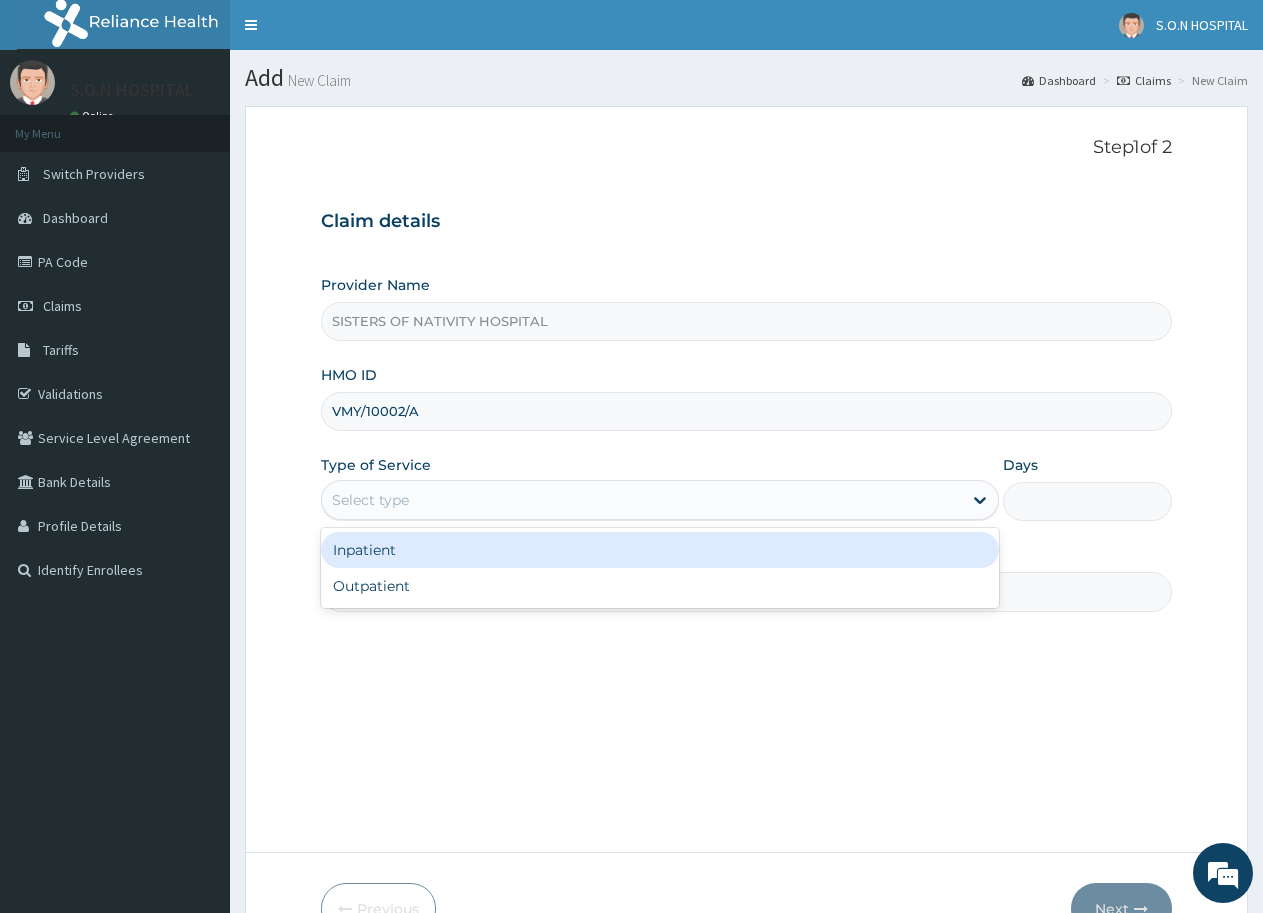 click on "Select type" at bounding box center [641, 500] 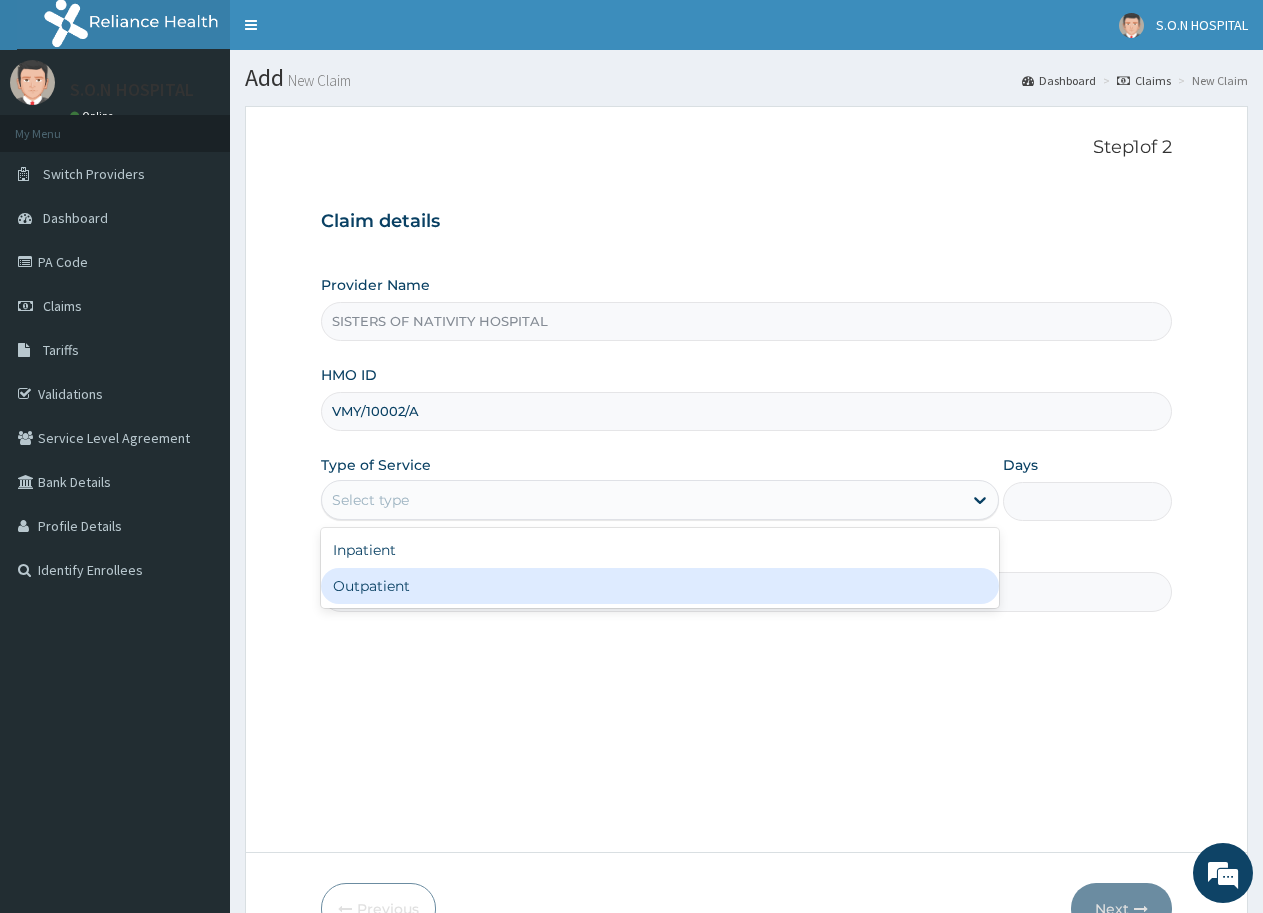 click on "Outpatient" at bounding box center (659, 586) 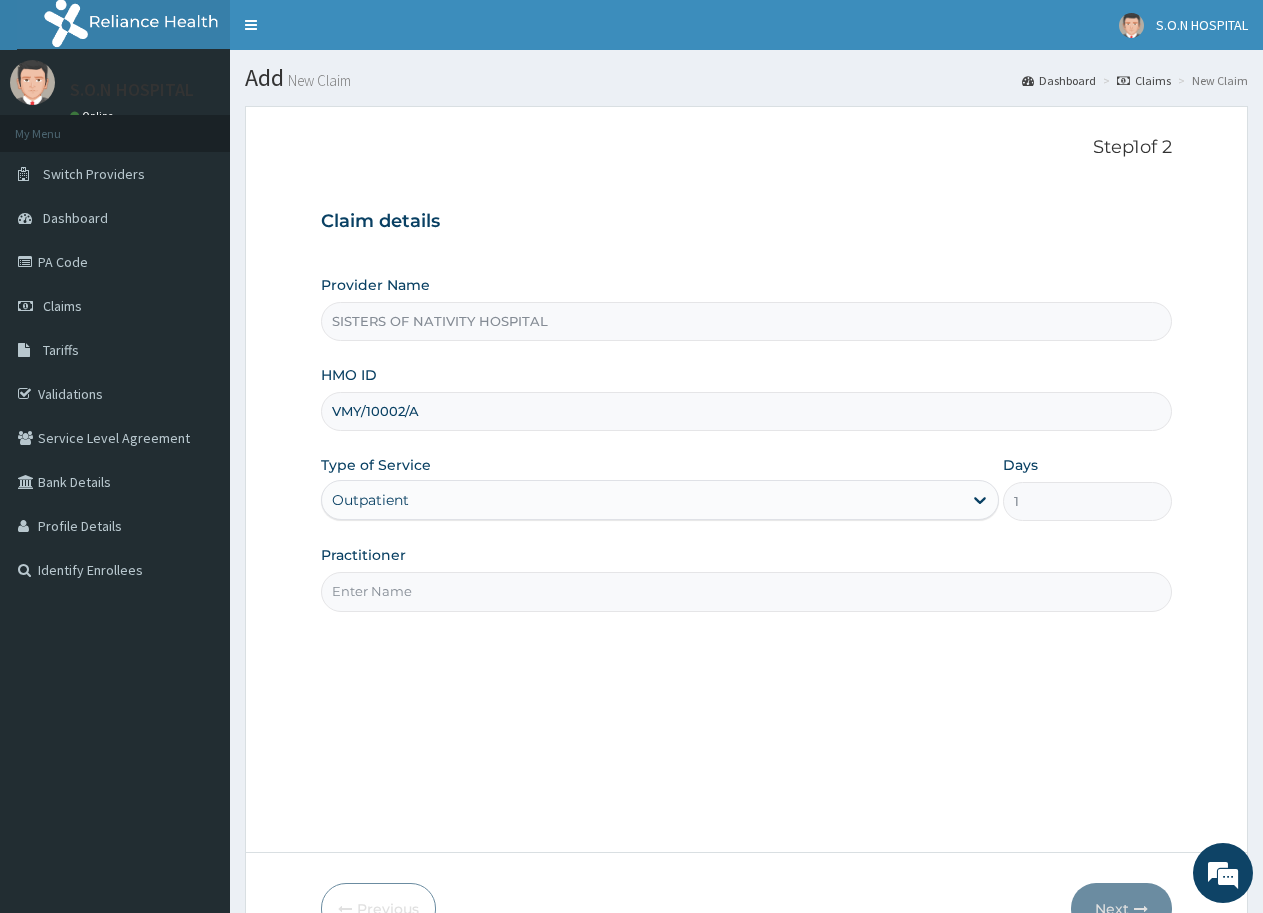 click on "Step  1  of 2 Claim details Provider Name SISTERS OF NATIVITY HOSPITAL HMO ID VMY/10002/A Type of Service Outpatient Days 1 Practitioner" at bounding box center [746, 479] 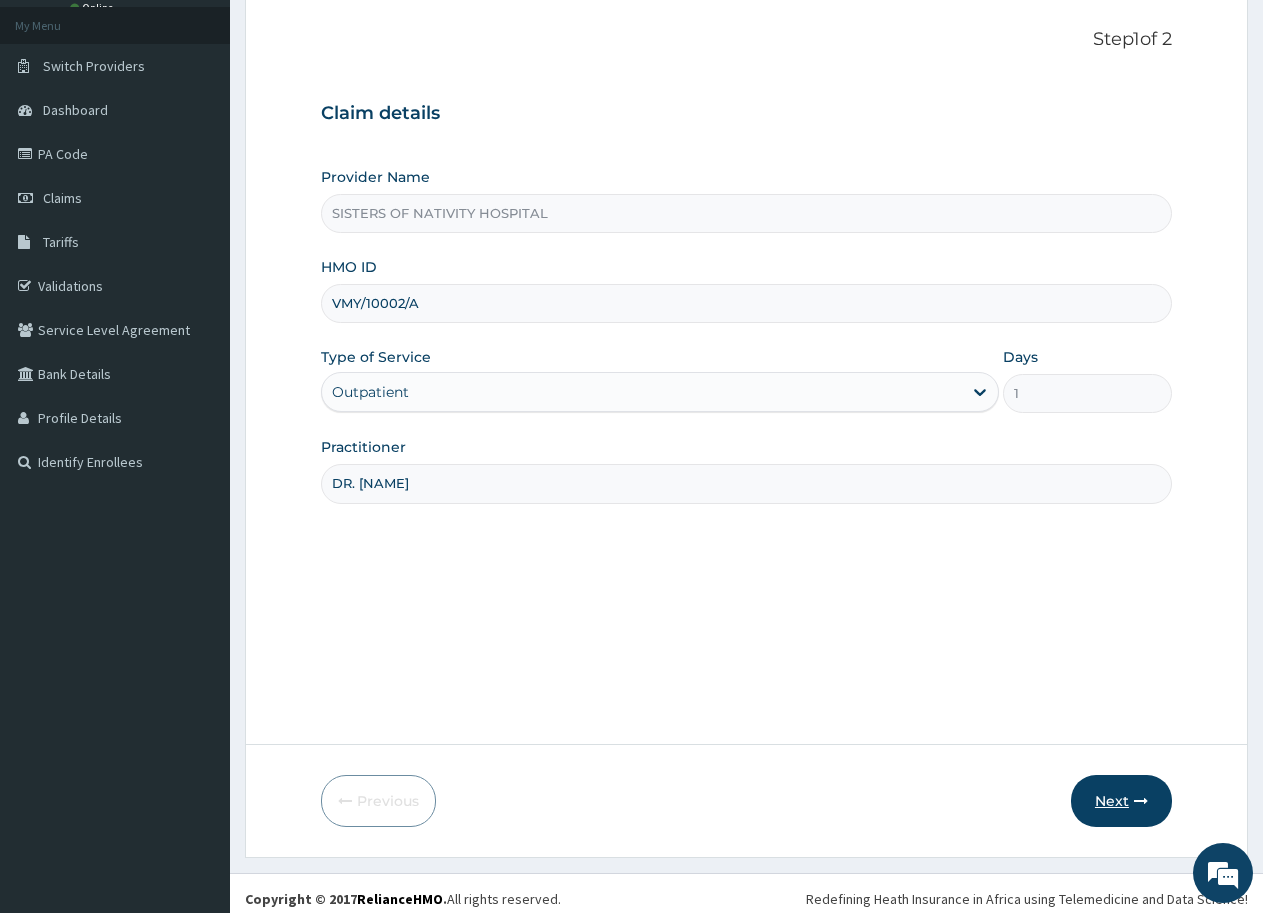 scroll, scrollTop: 119, scrollLeft: 0, axis: vertical 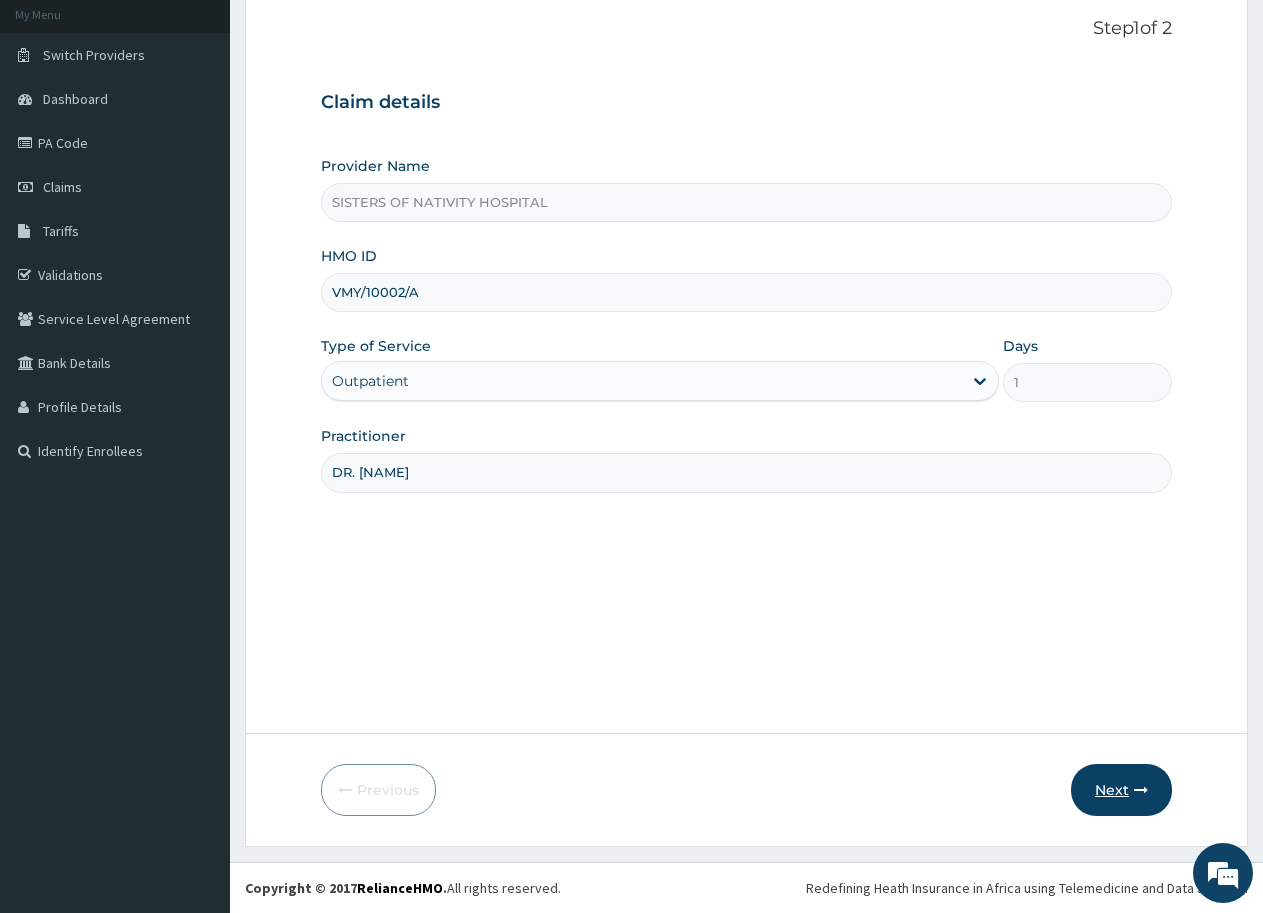 click on "Next" at bounding box center (1121, 790) 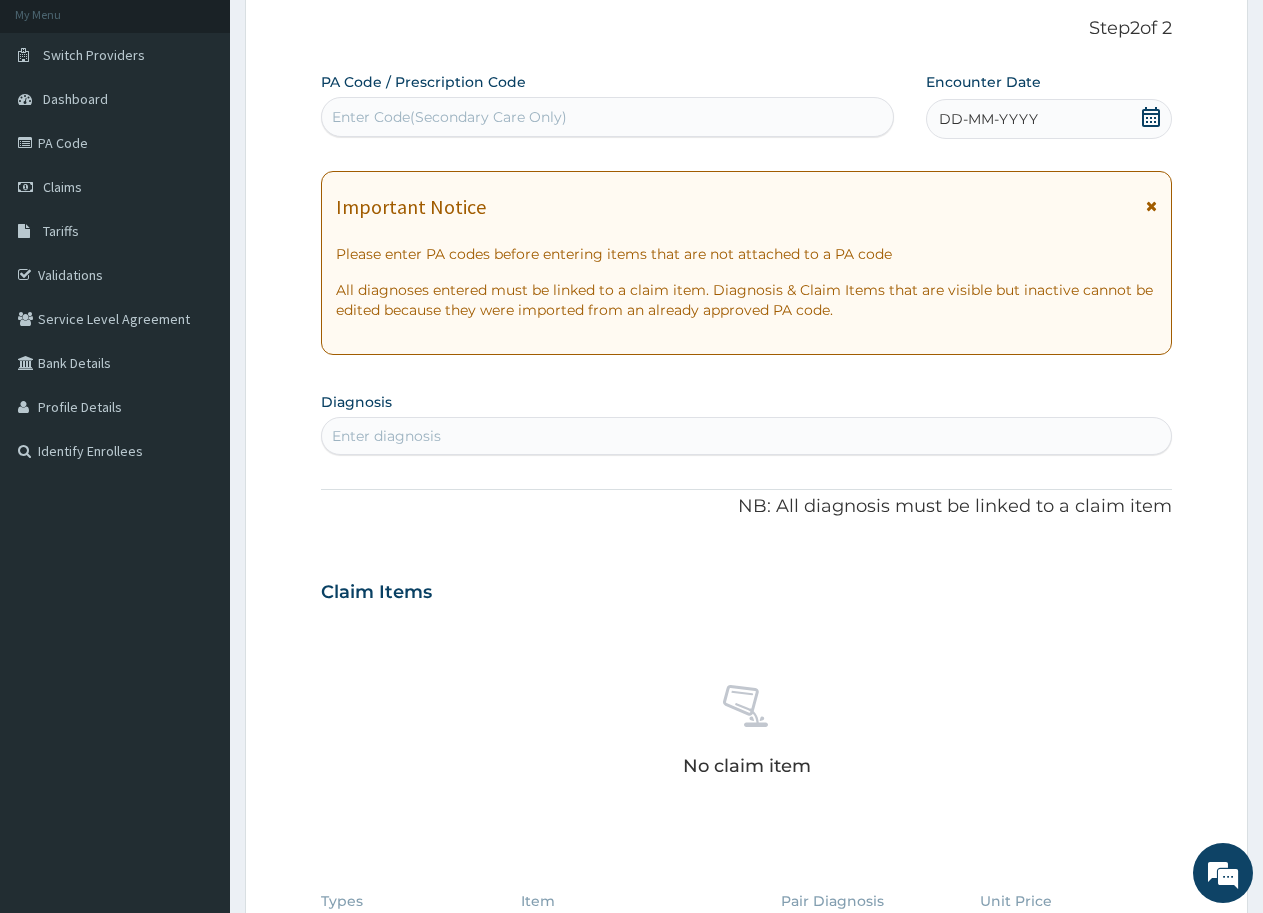 click on "Enter Code(Secondary Care Only)" at bounding box center (449, 117) 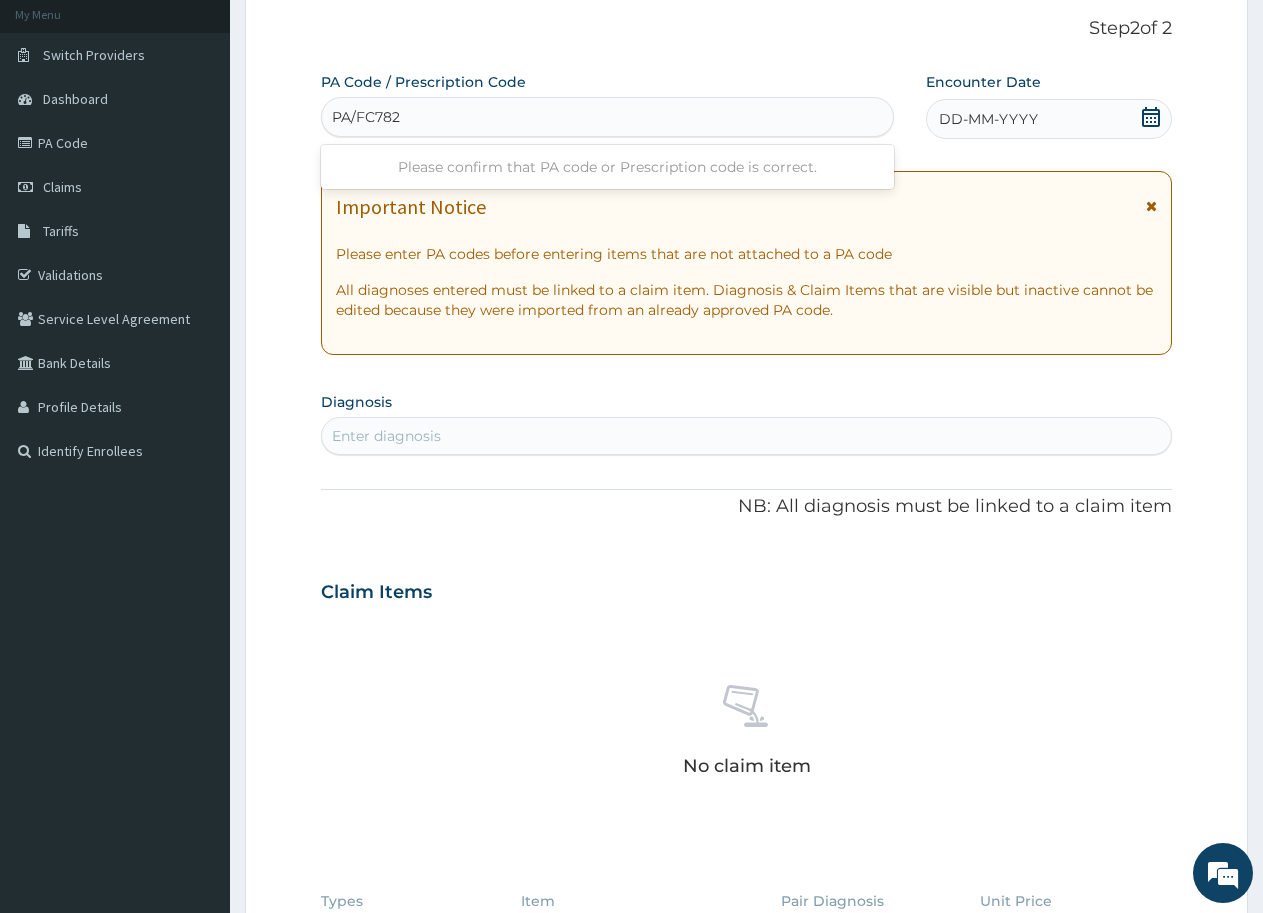 type on "PA/FC7820" 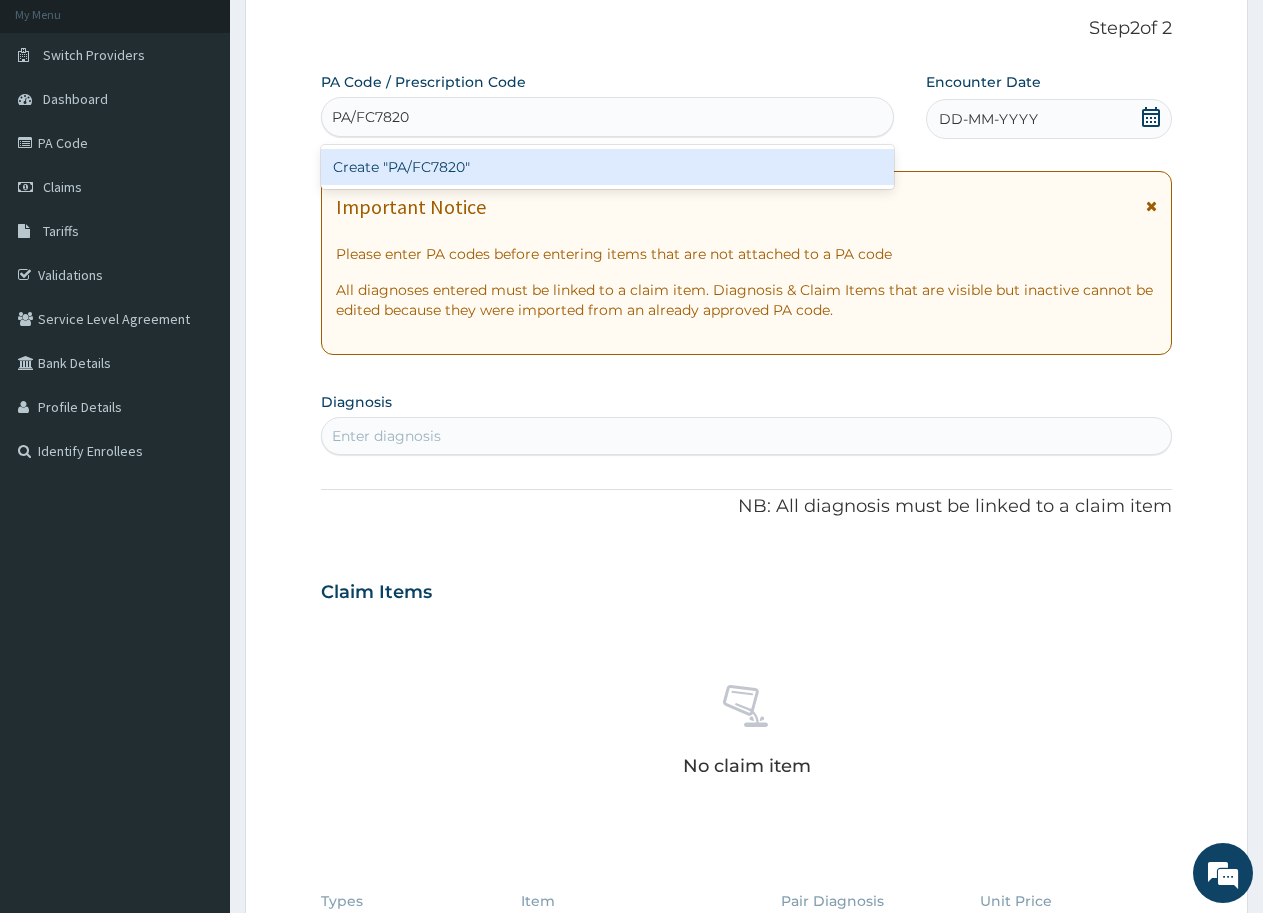 click on "Create "PA/FC7820"" at bounding box center (607, 167) 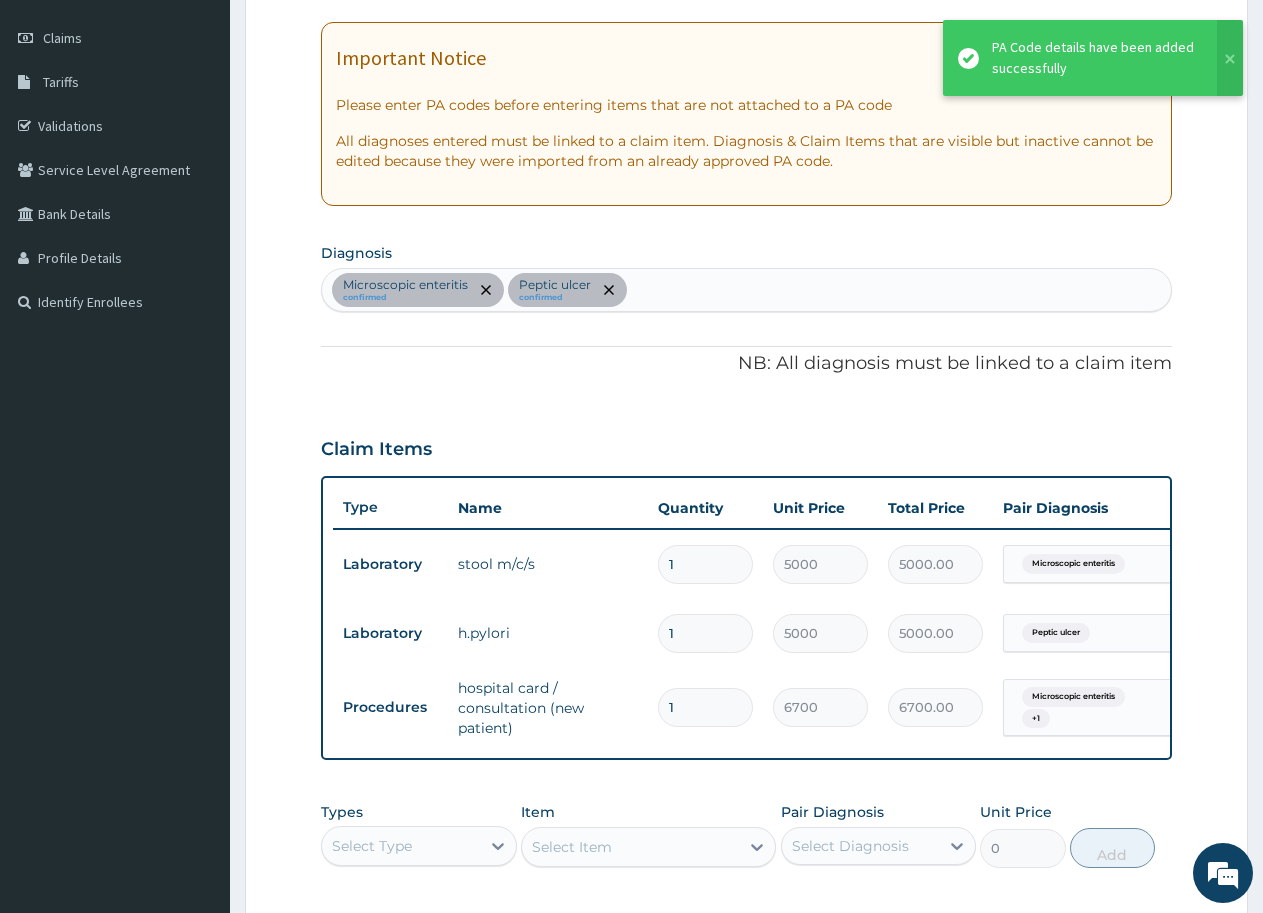 scroll, scrollTop: 519, scrollLeft: 0, axis: vertical 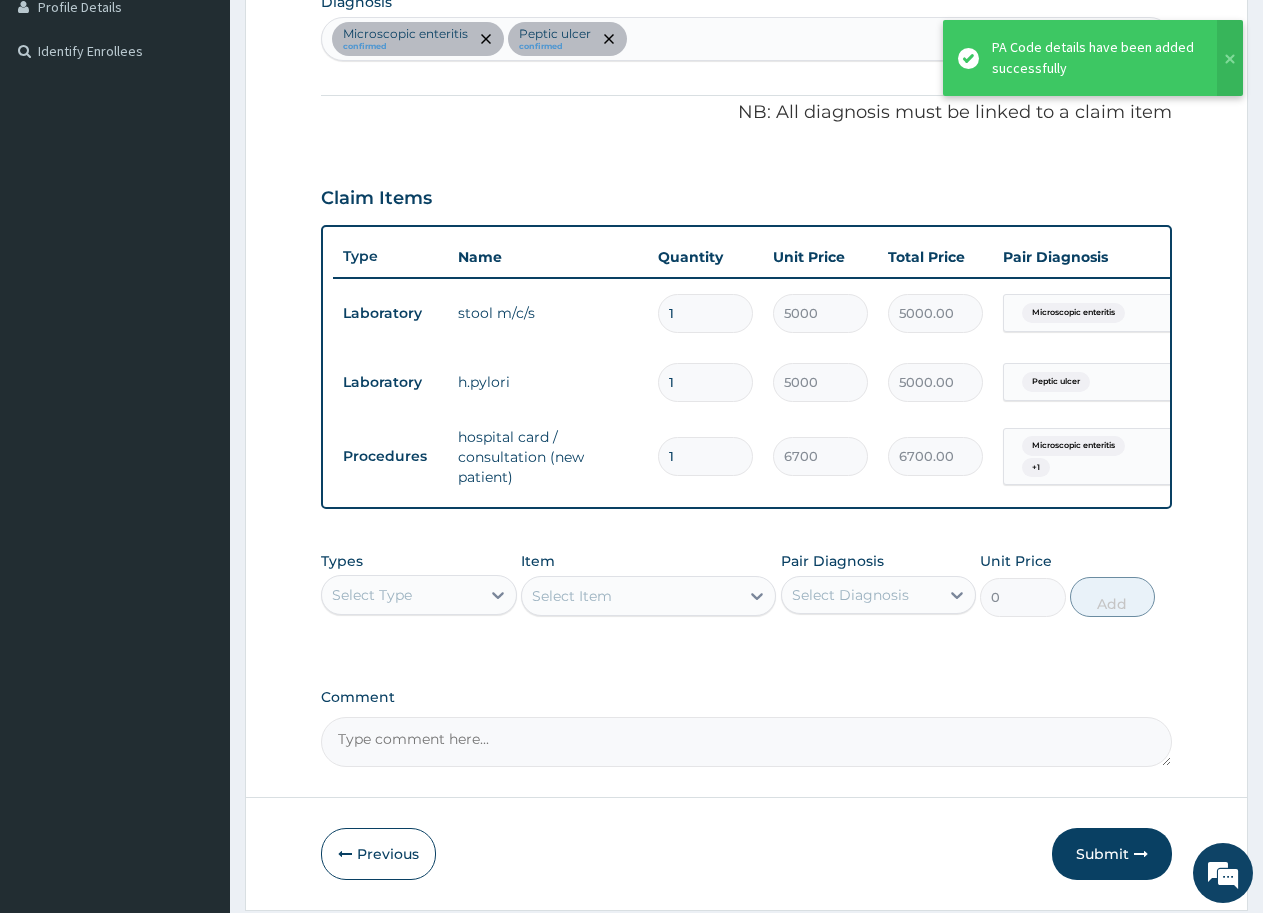 type on "0" 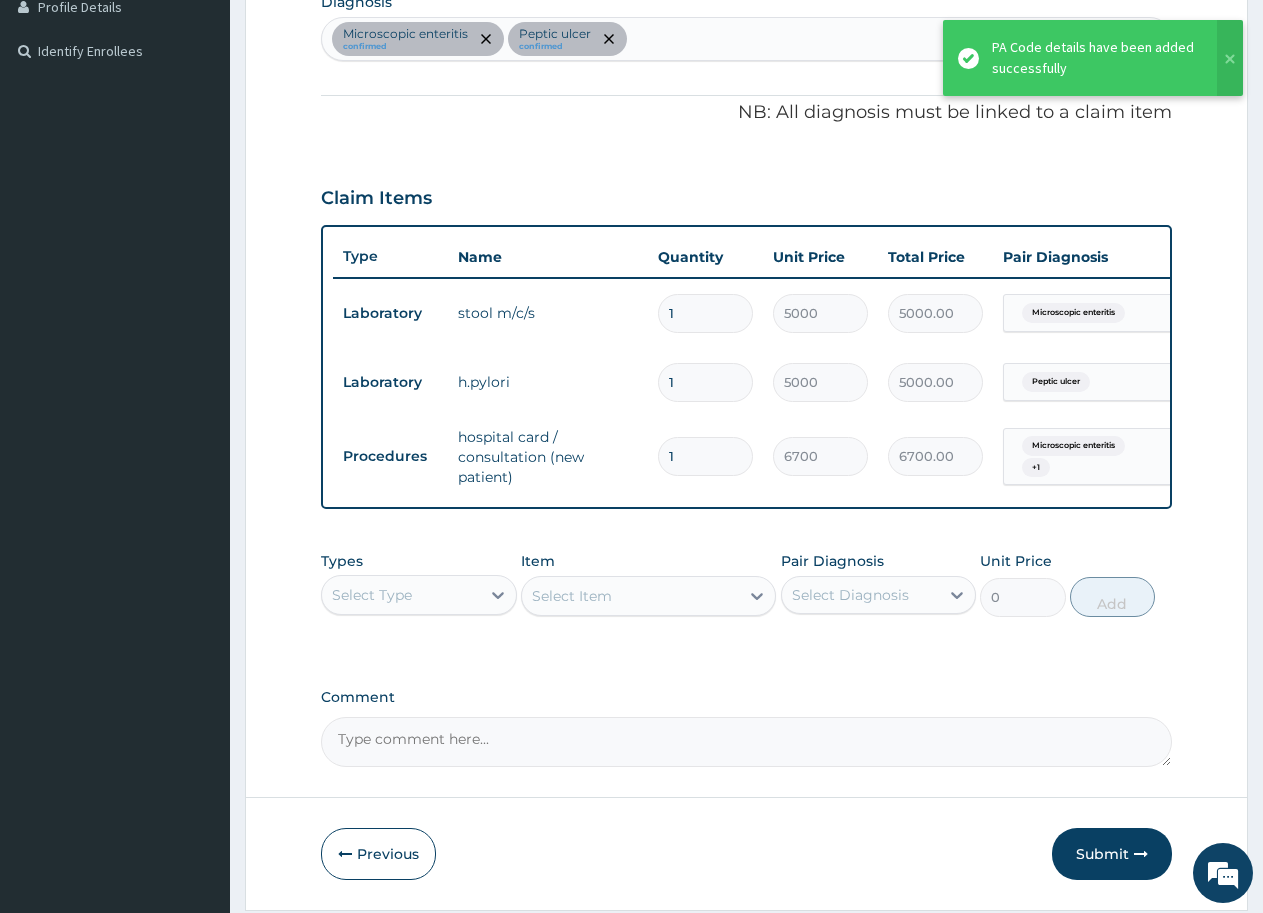 type on "0.00" 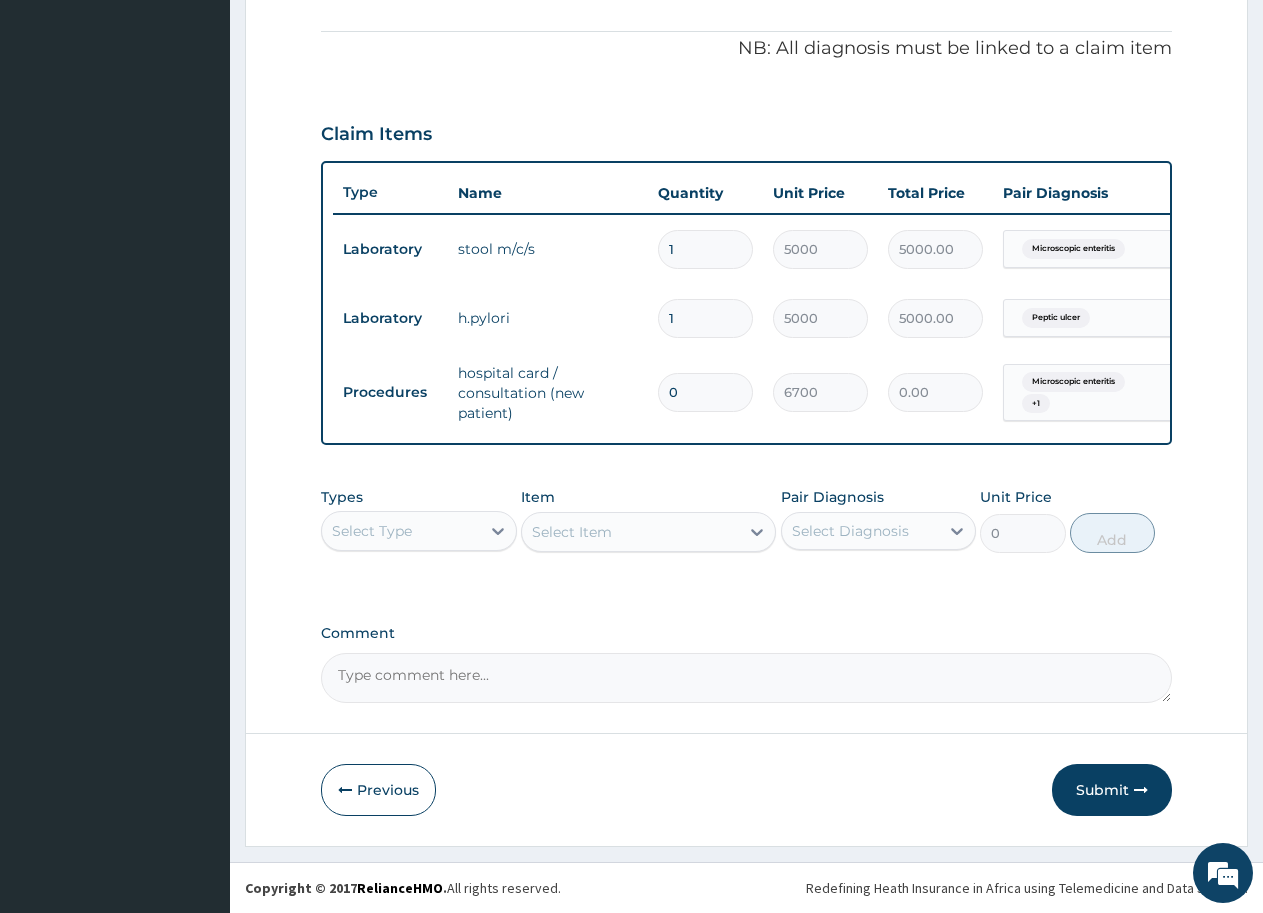 scroll, scrollTop: 600, scrollLeft: 0, axis: vertical 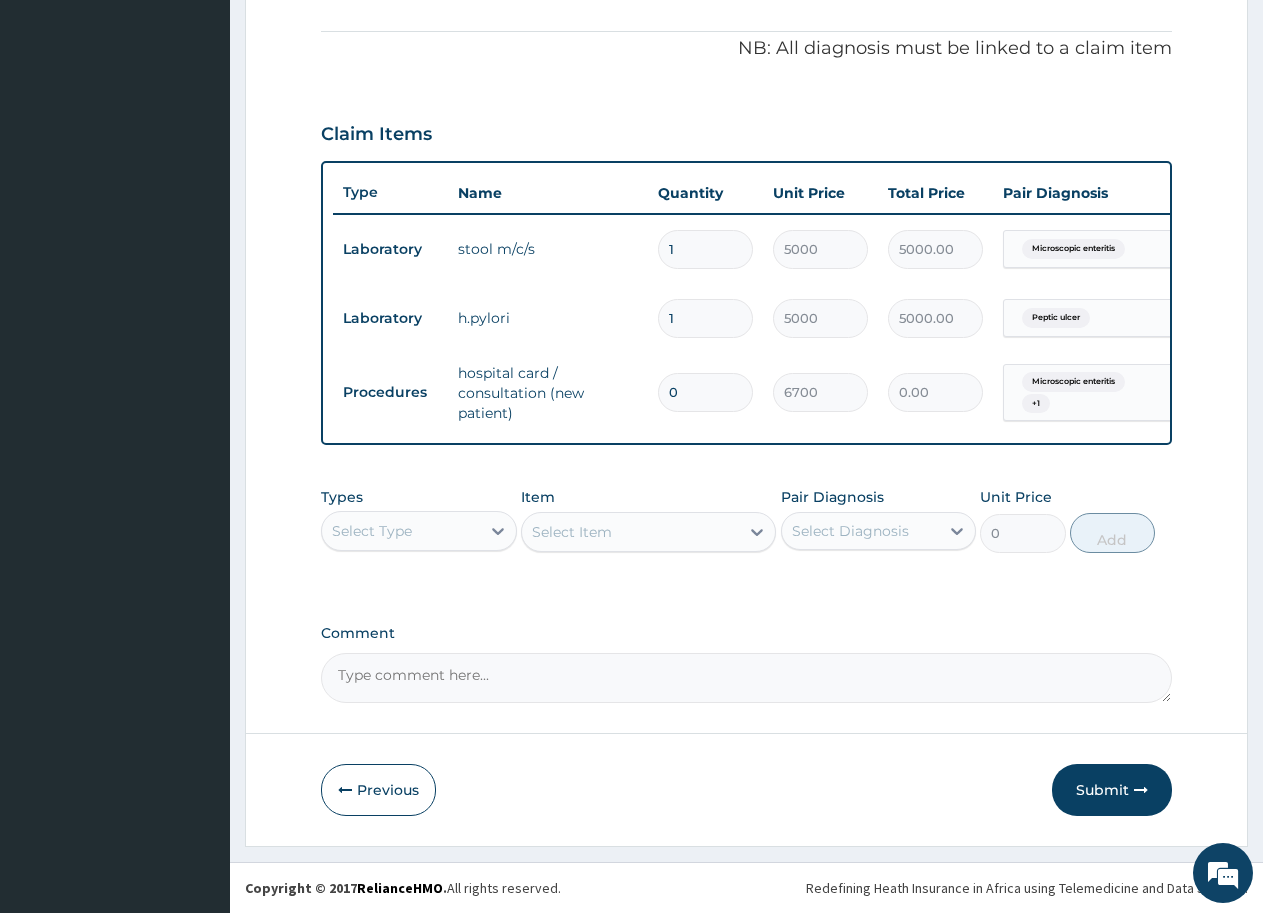 click on "0" at bounding box center (705, 392) 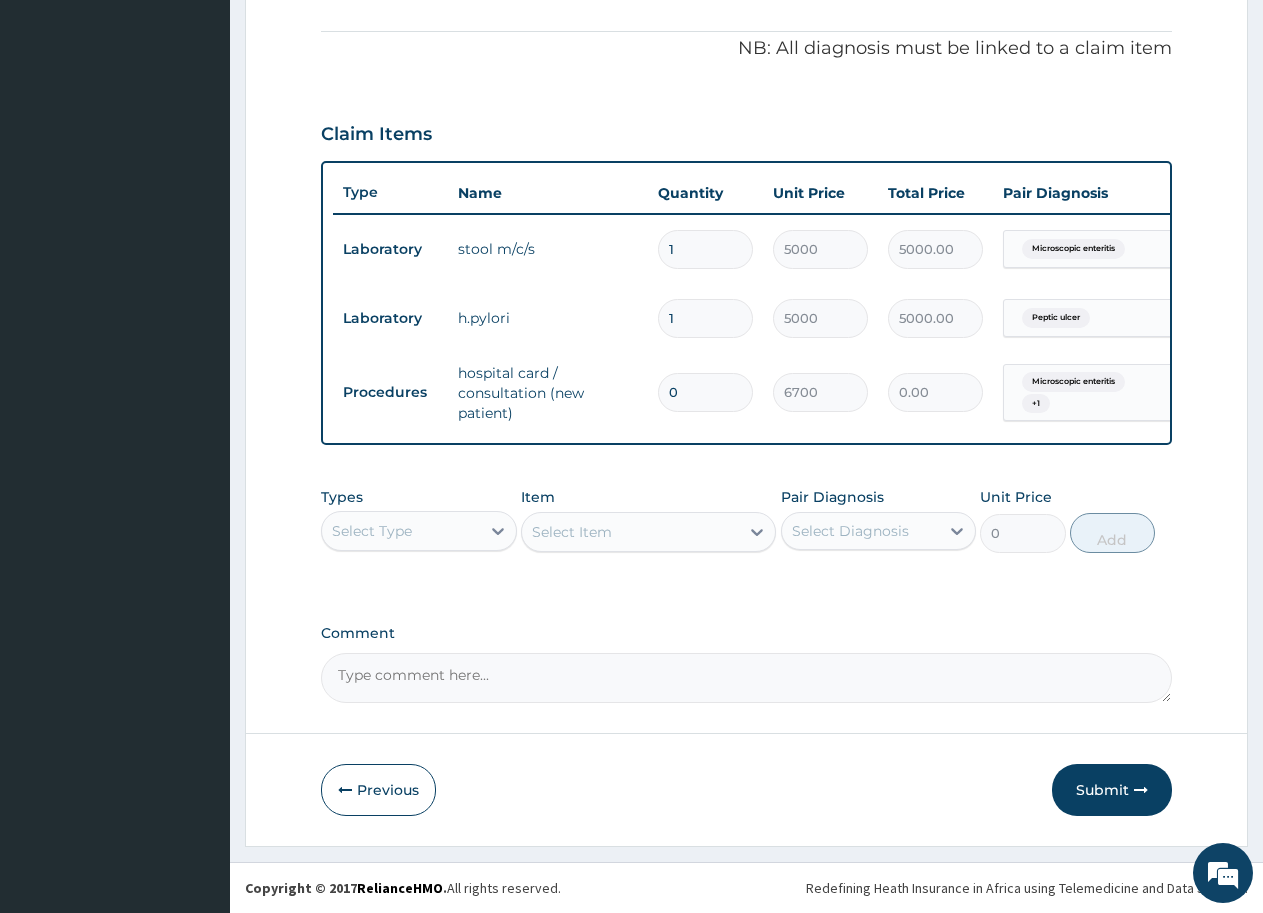 type on "01" 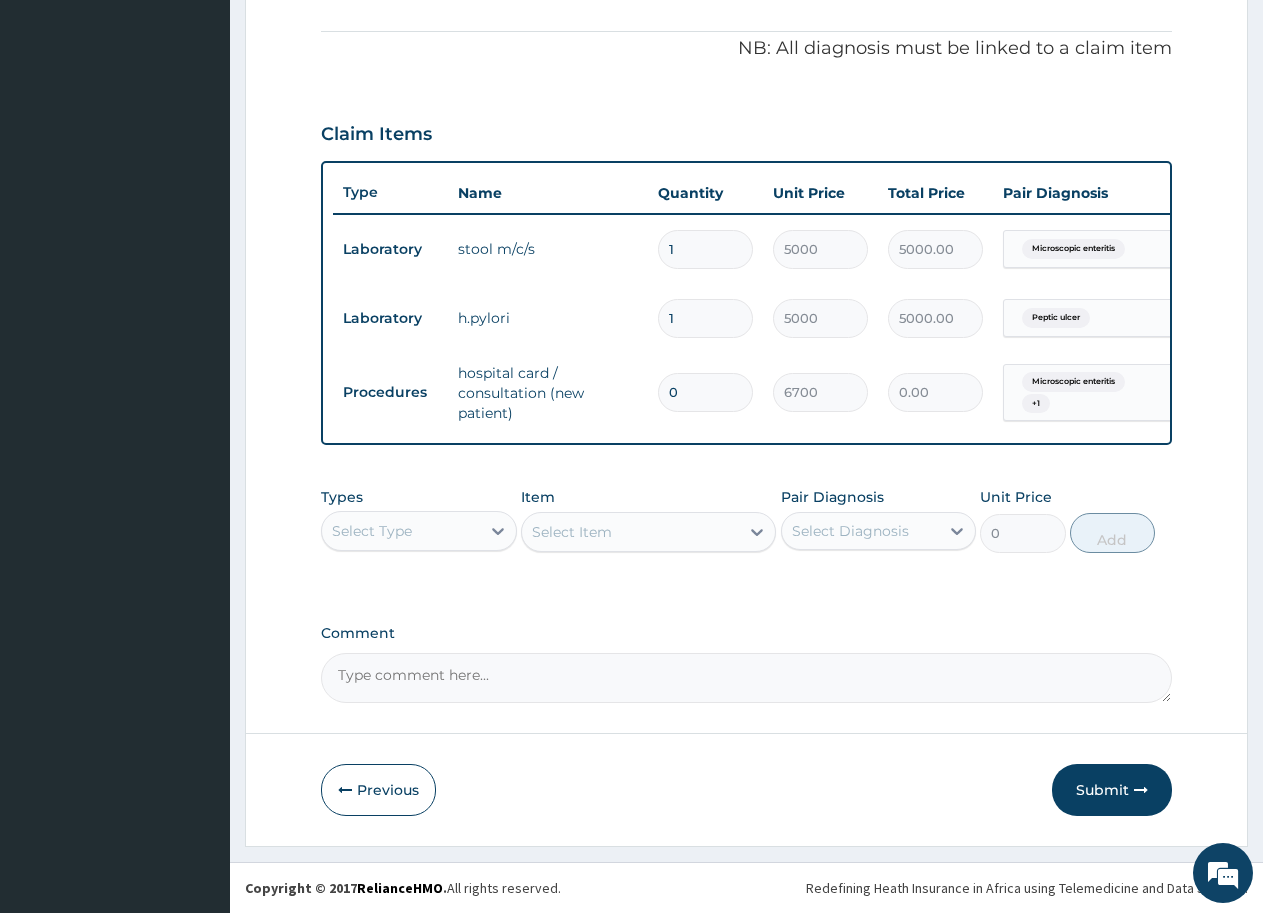 type on "6700.00" 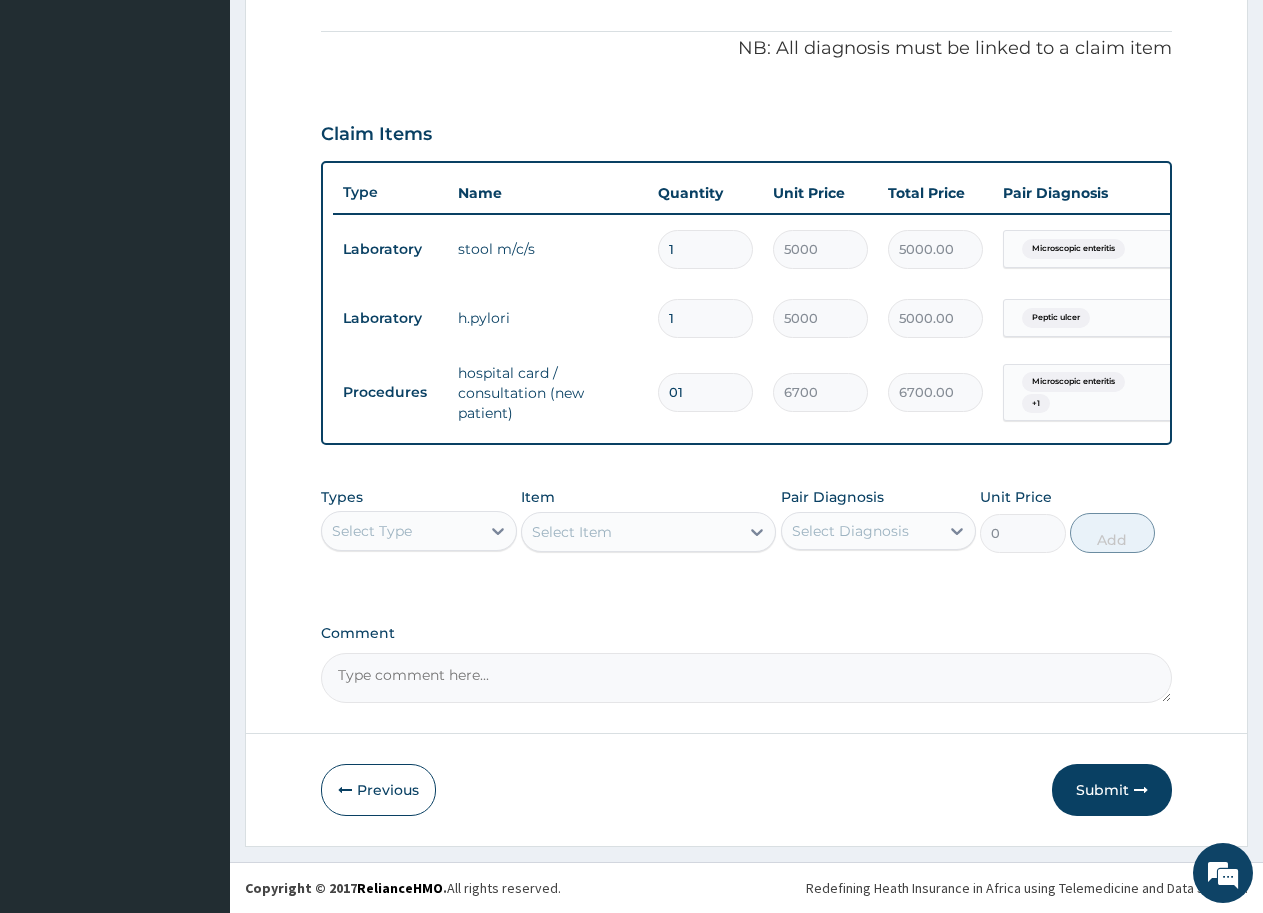 type on "0" 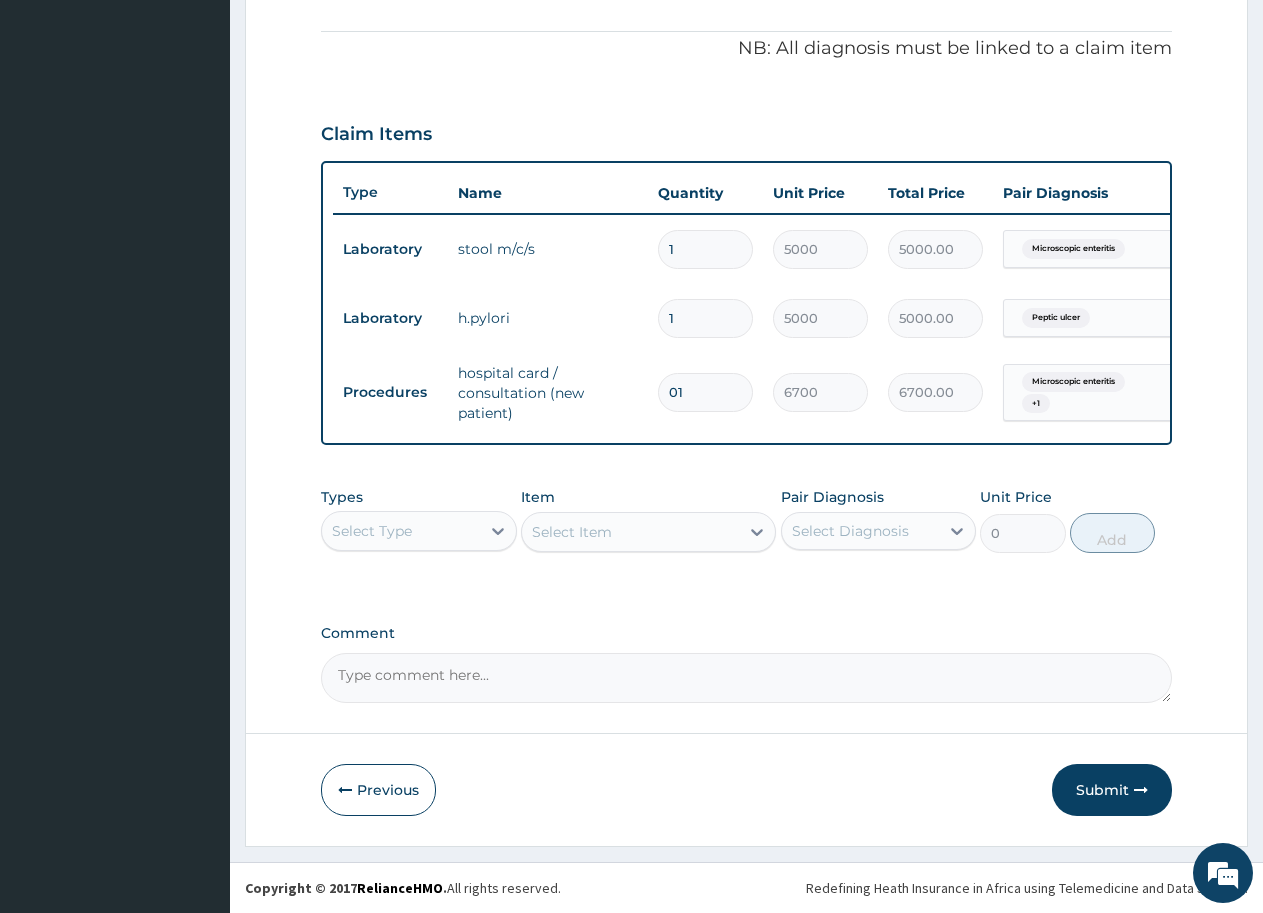 type on "0.00" 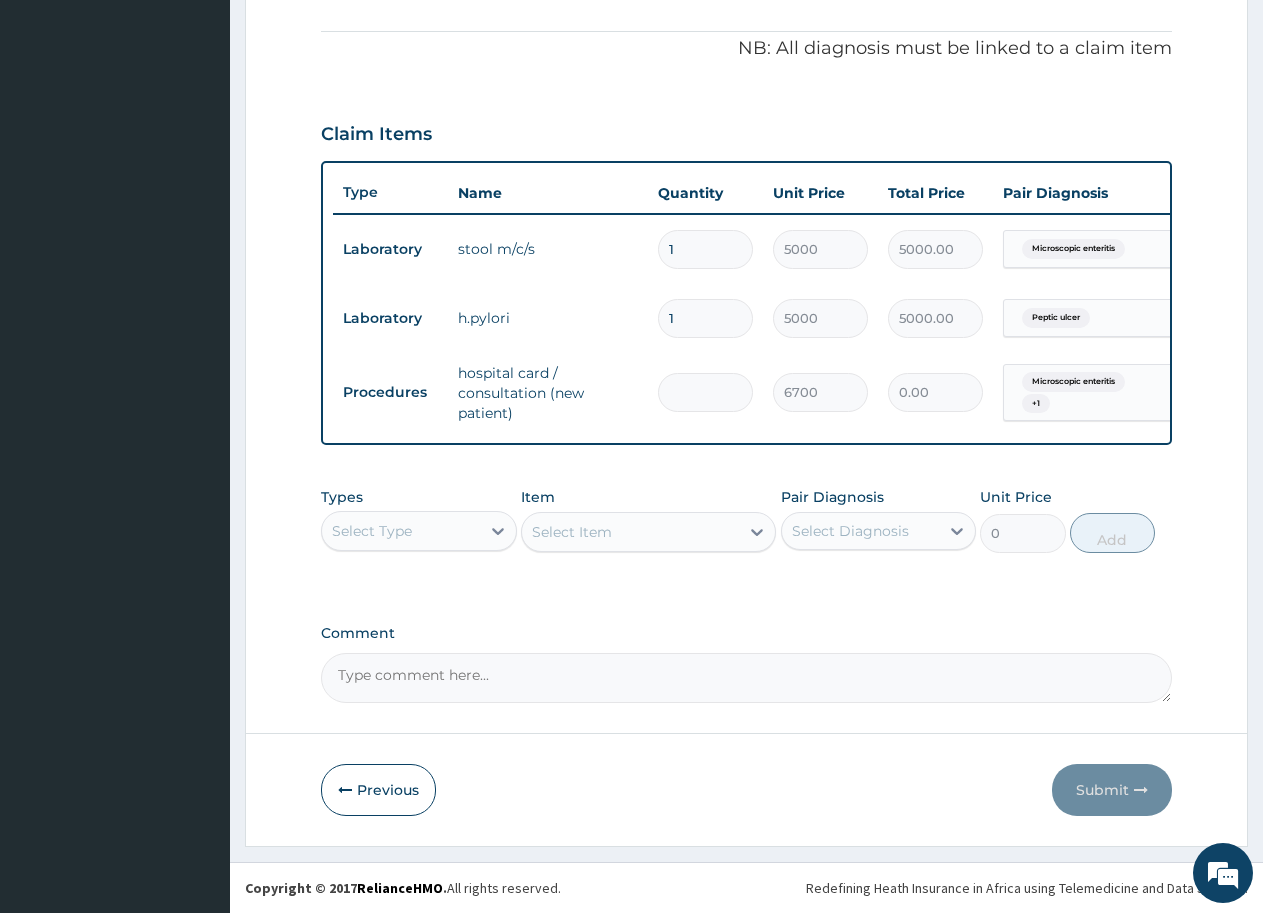 type on "1" 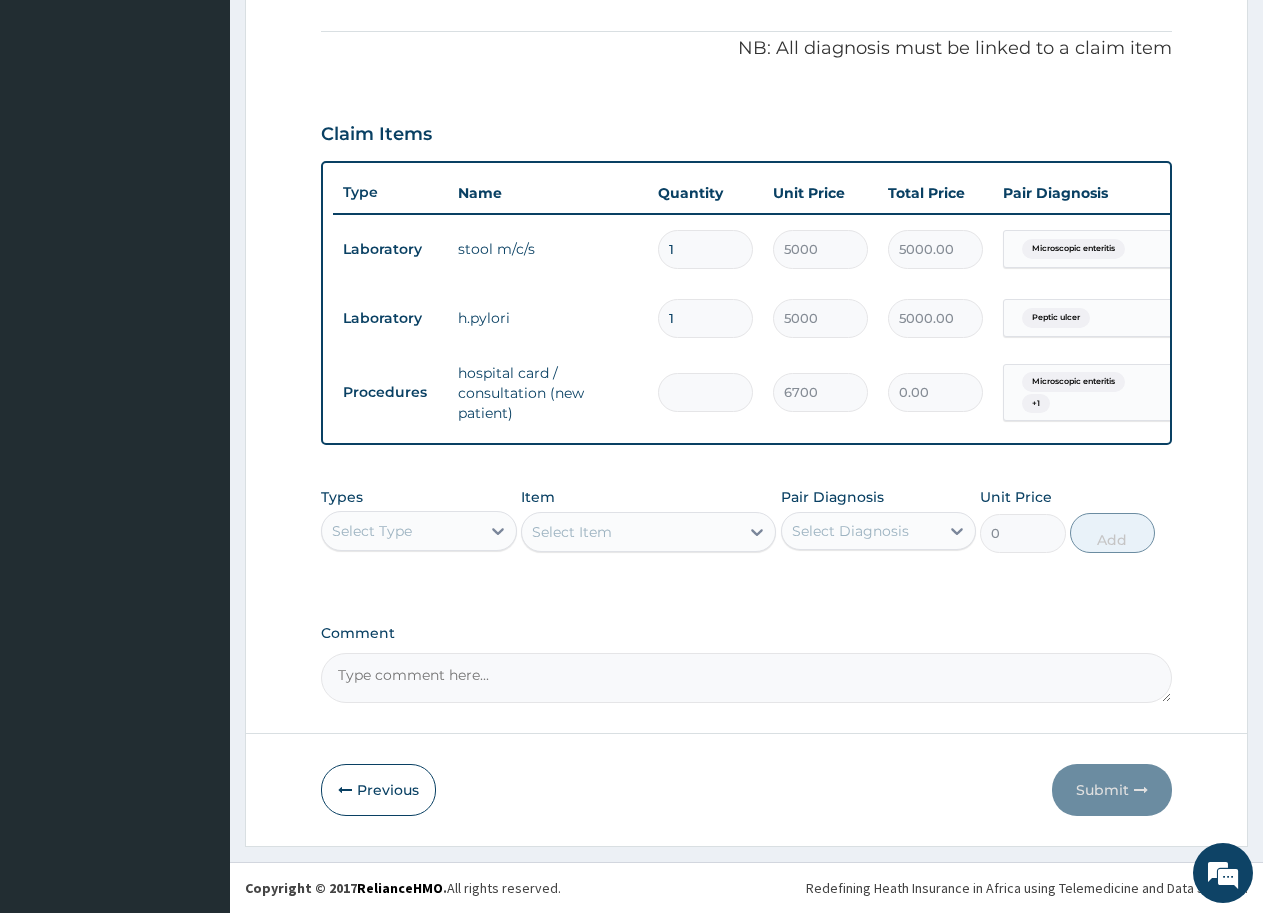 type on "6700.00" 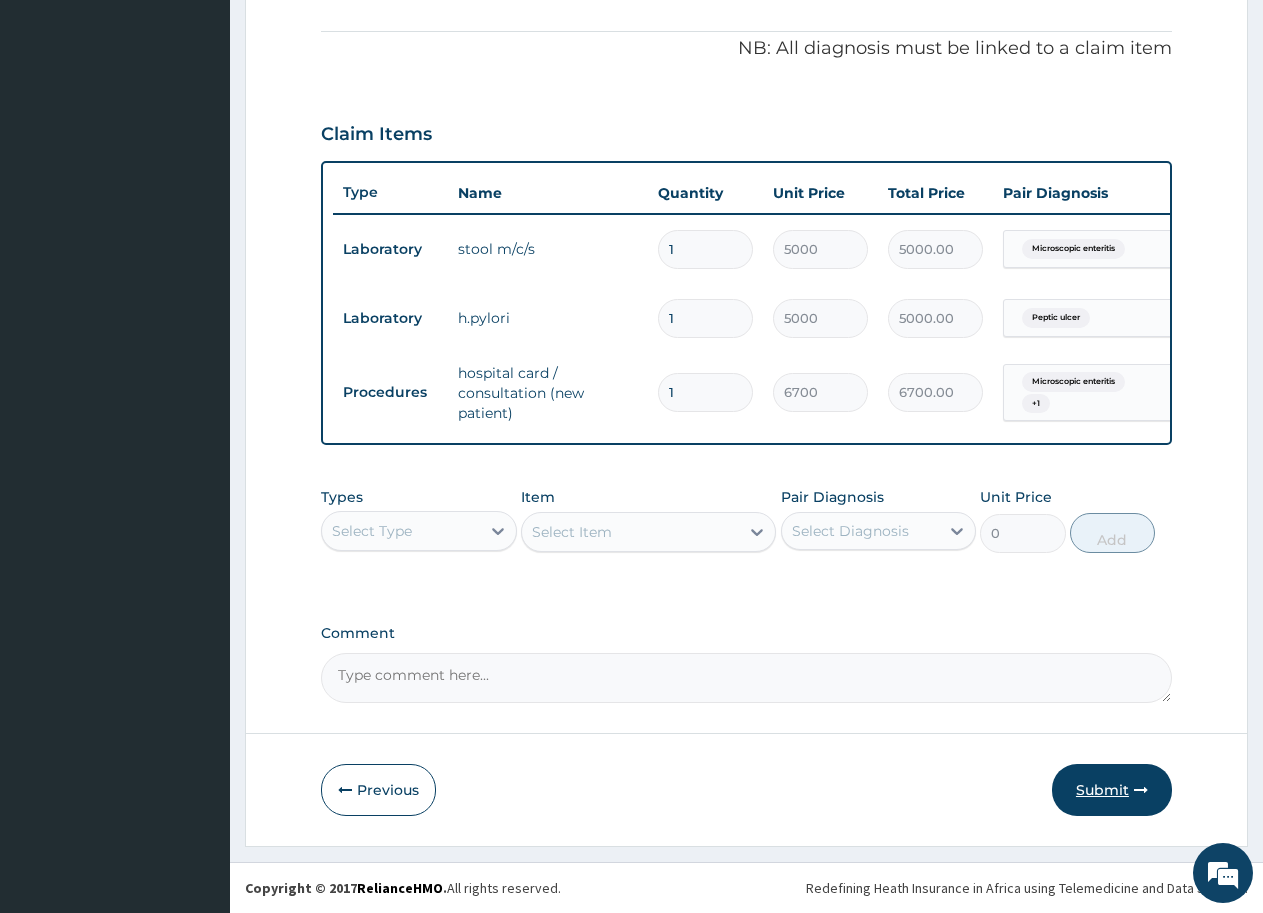 click on "Submit" at bounding box center (1112, 790) 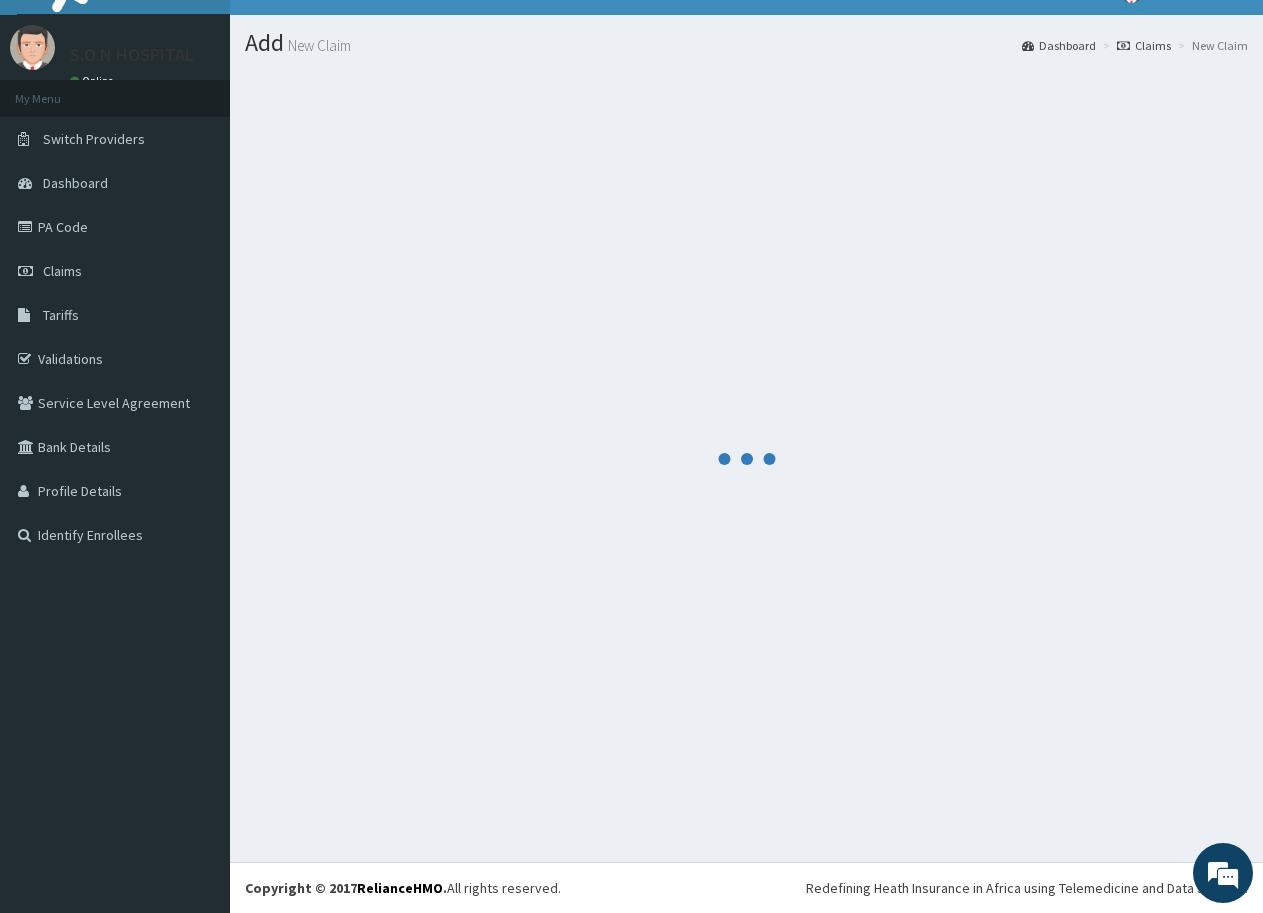 scroll, scrollTop: 600, scrollLeft: 0, axis: vertical 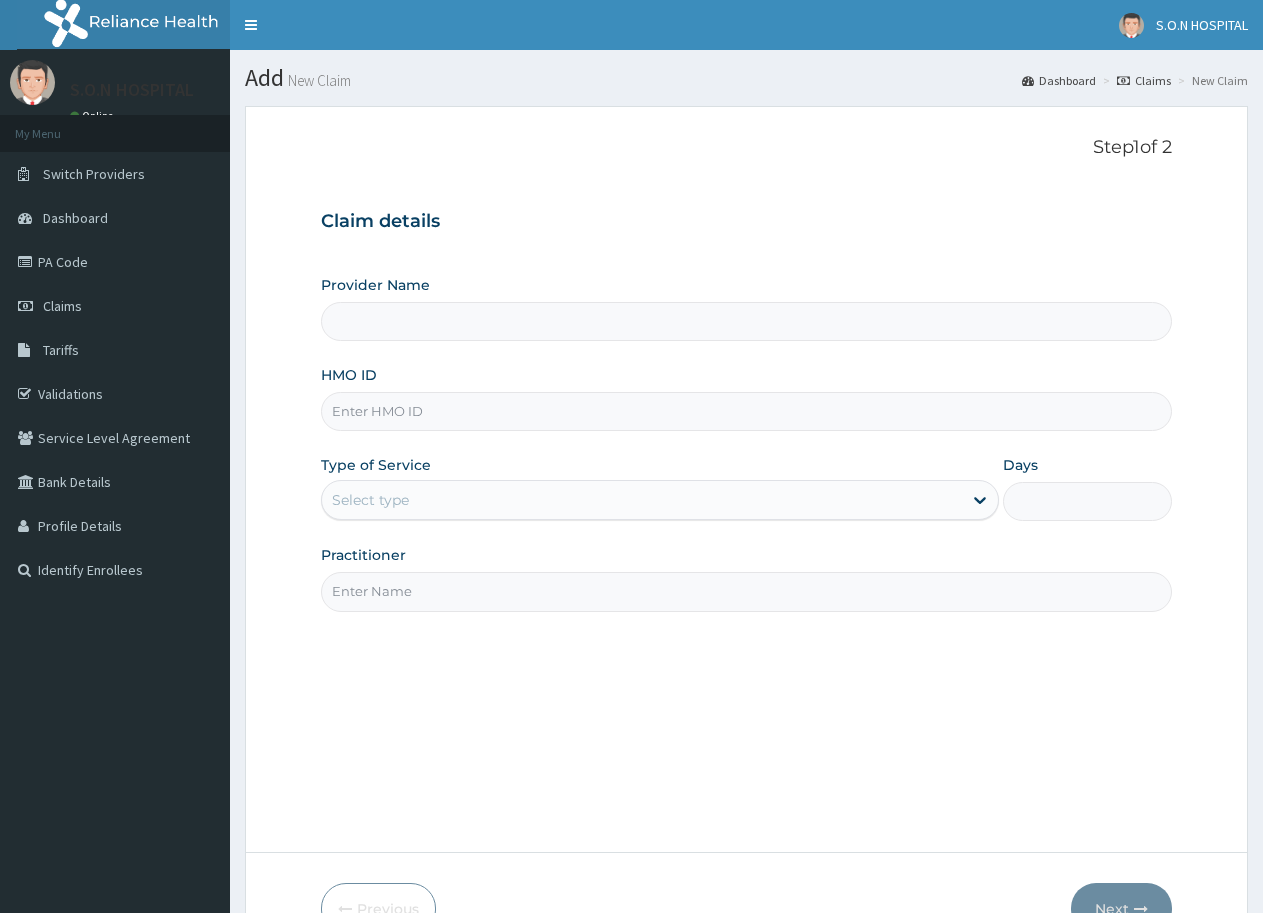type on "SISTERS OF NATIVITY HOSPITAL" 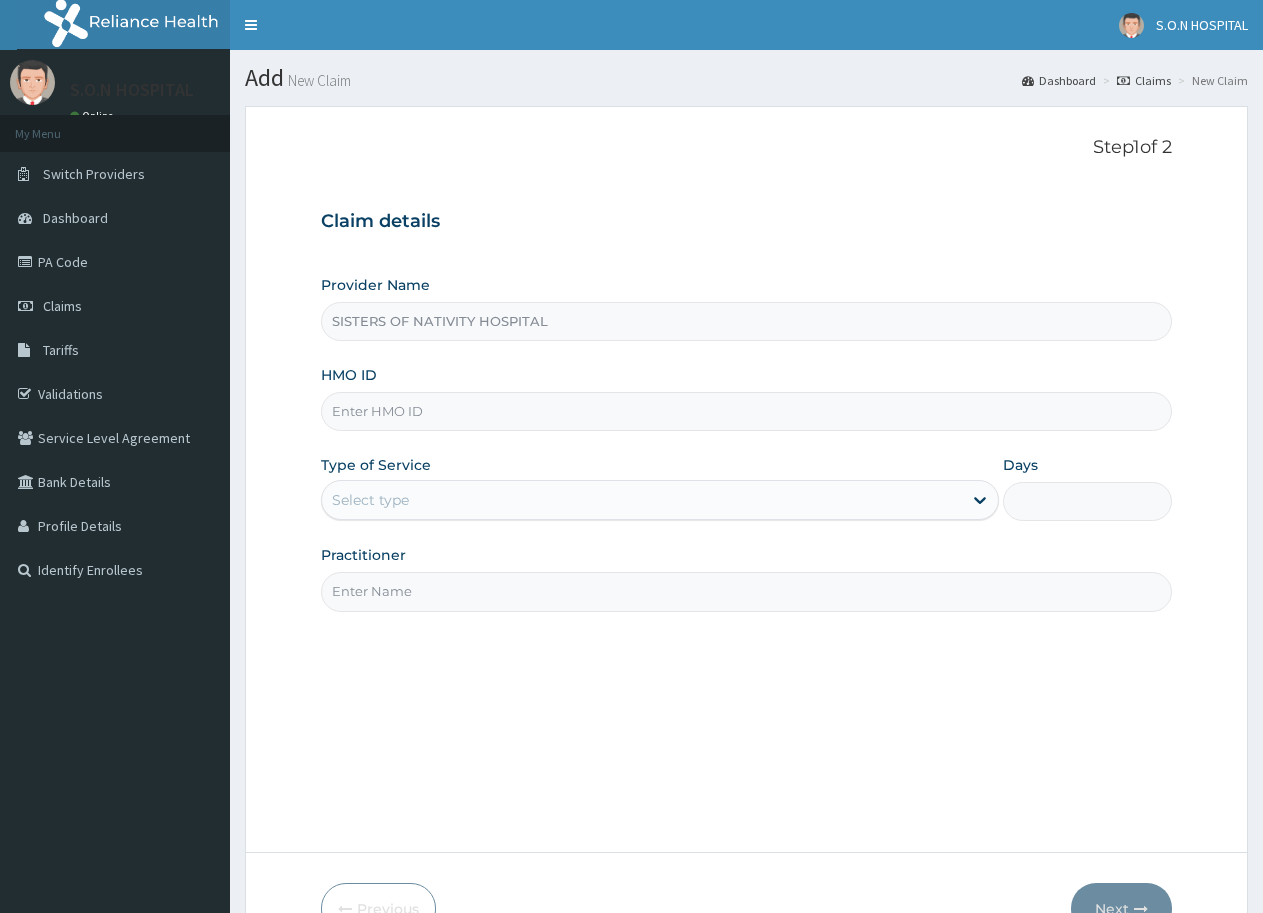 scroll, scrollTop: 0, scrollLeft: 0, axis: both 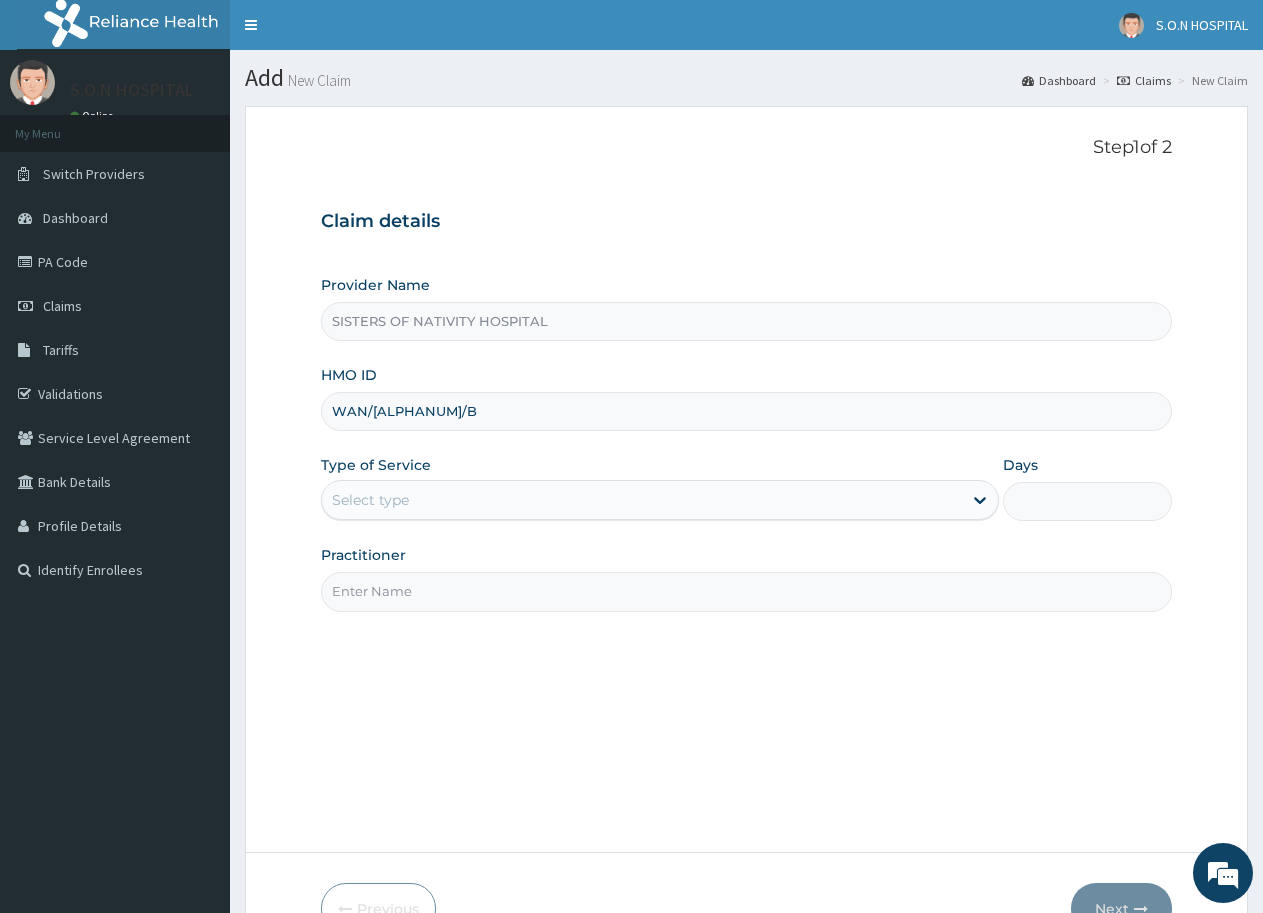 type on "WAN/10074/B" 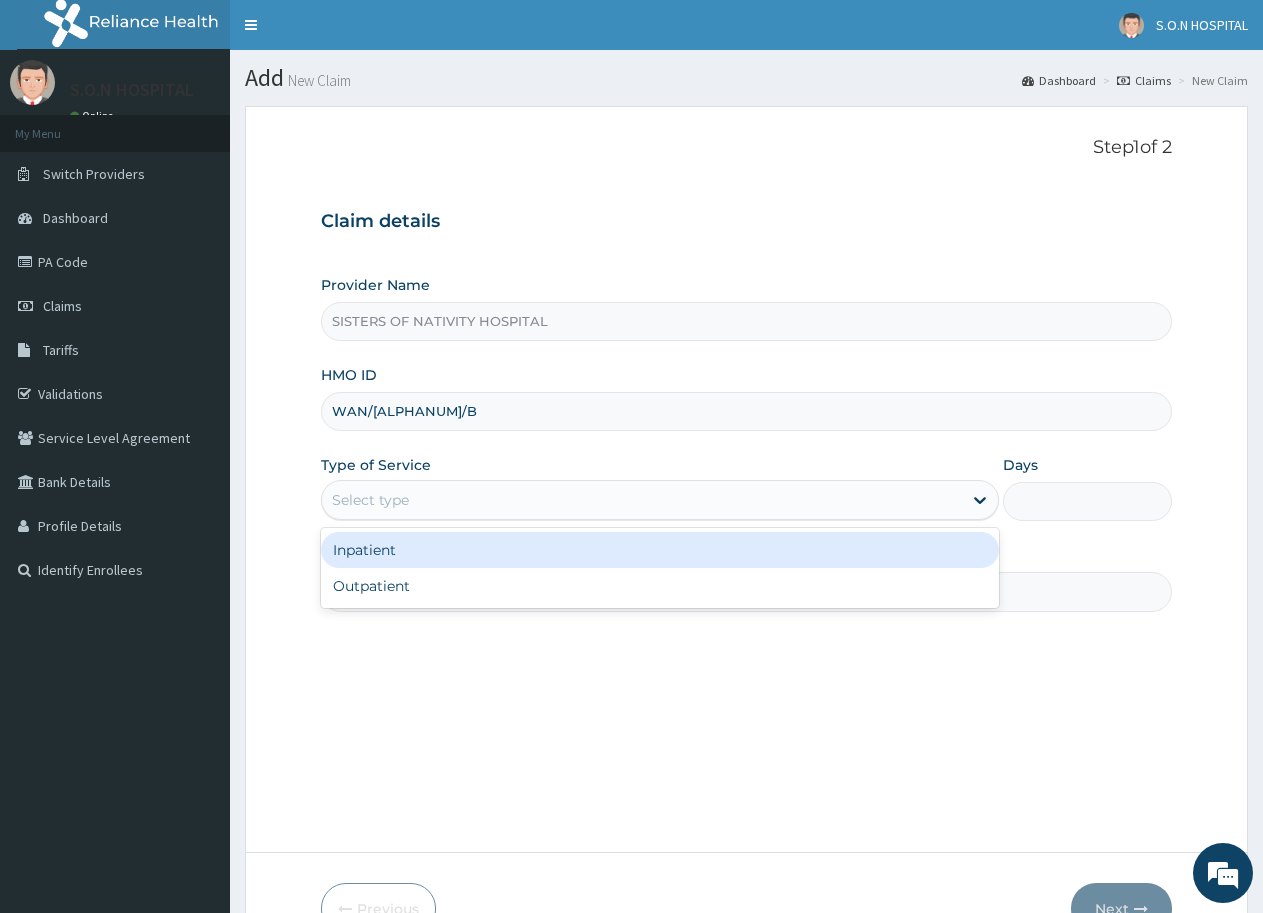 click on "Select type" at bounding box center (641, 500) 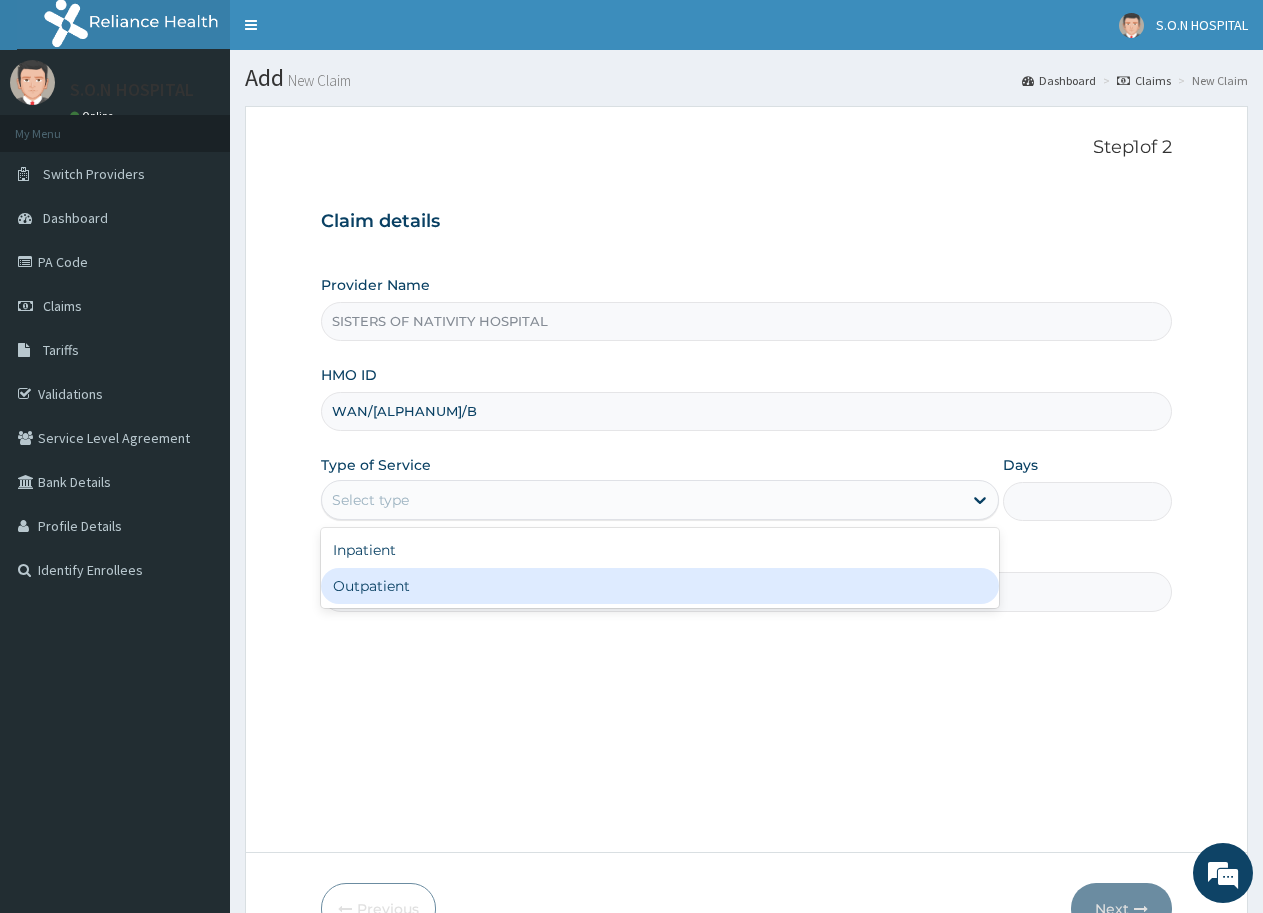 click on "Outpatient" at bounding box center [659, 586] 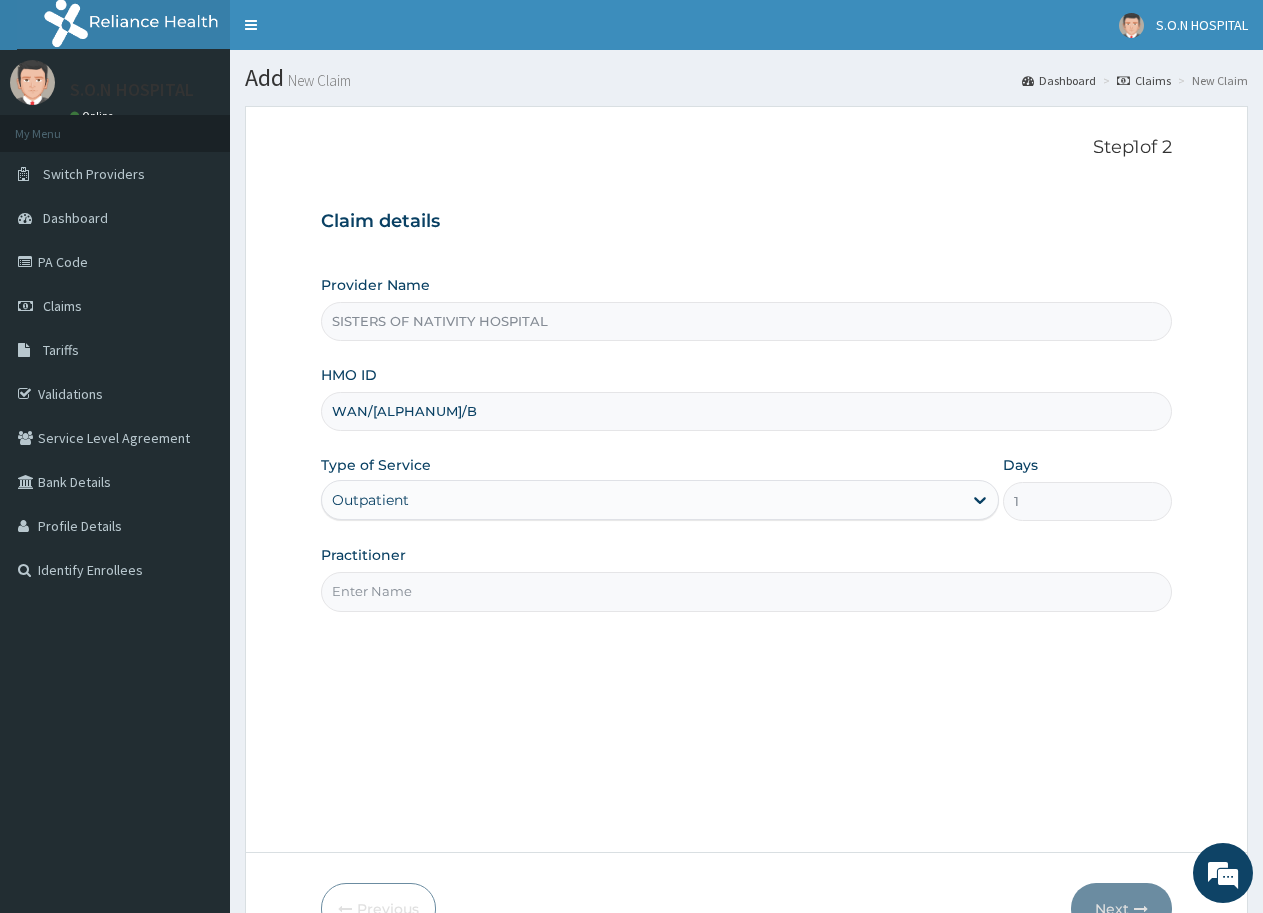 click on "Practitioner" at bounding box center [746, 591] 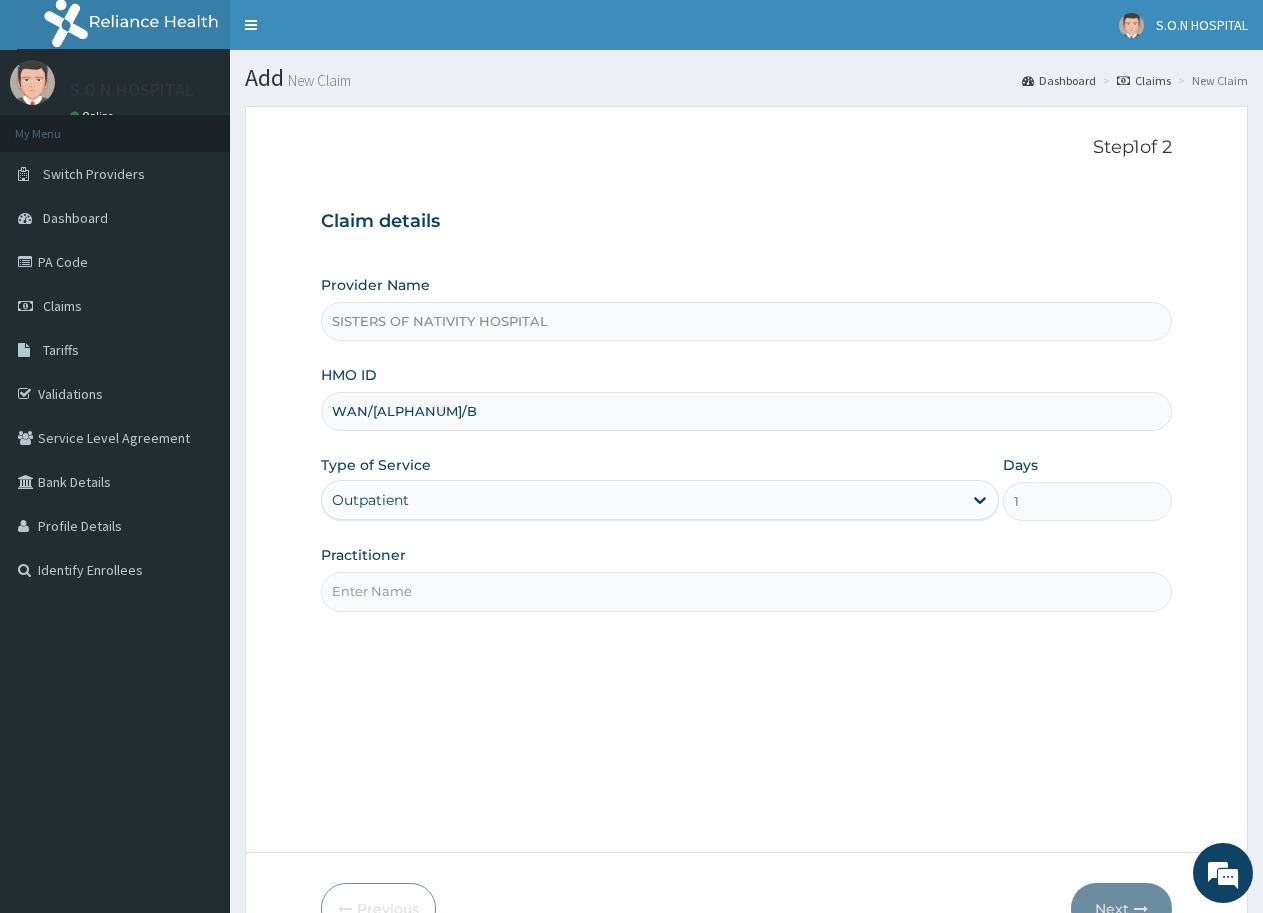 type on "DR. IBEH" 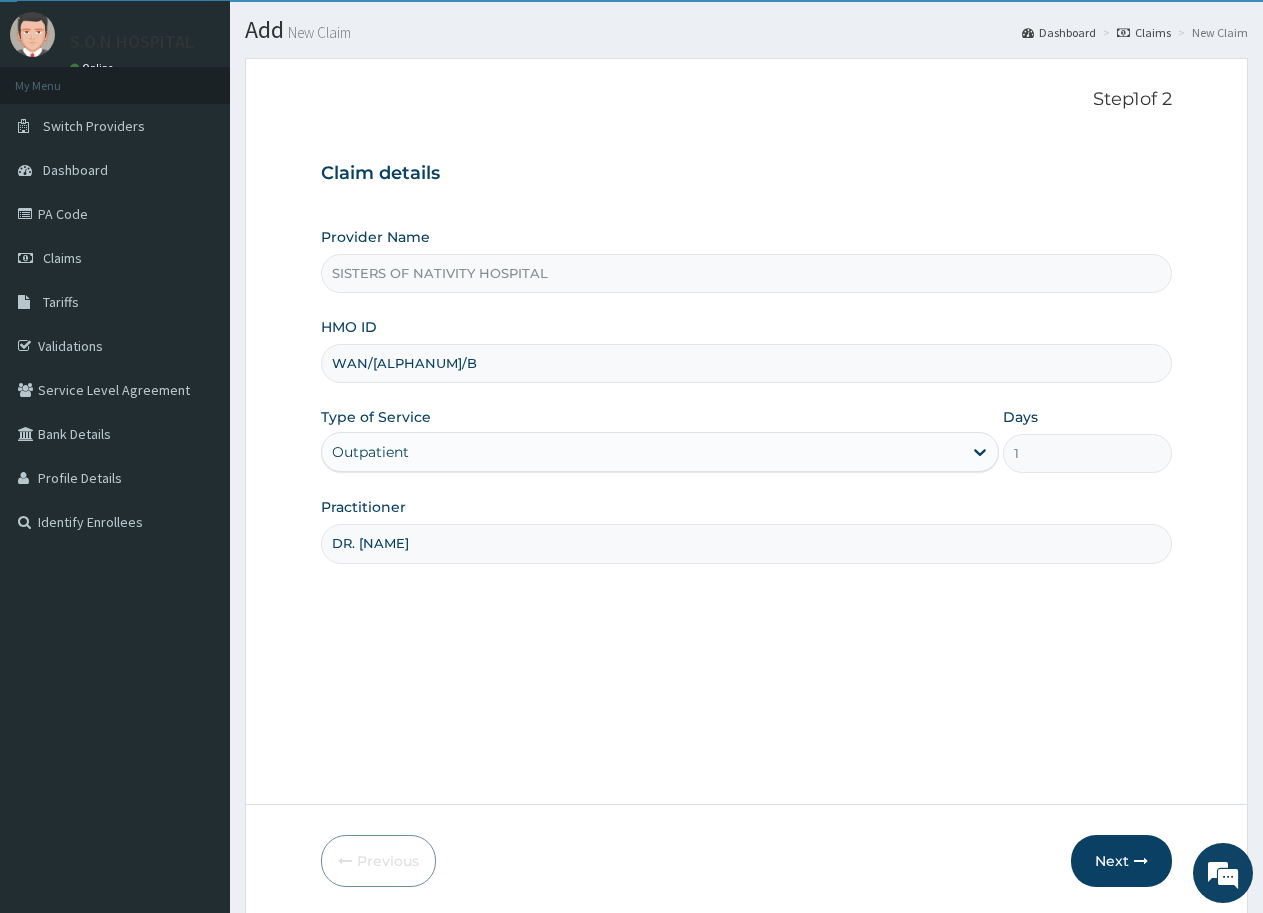 scroll, scrollTop: 119, scrollLeft: 0, axis: vertical 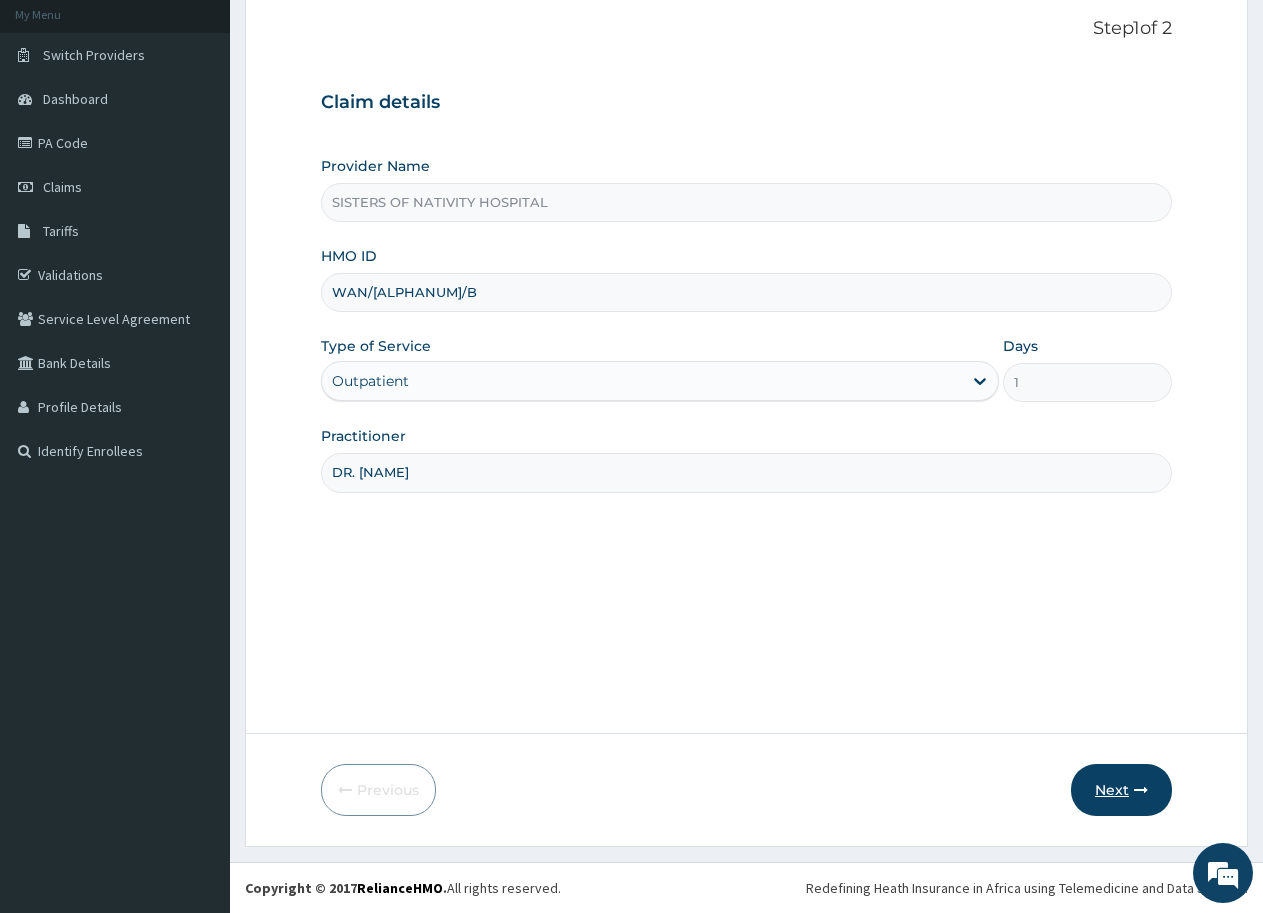 click on "Next" at bounding box center (1121, 790) 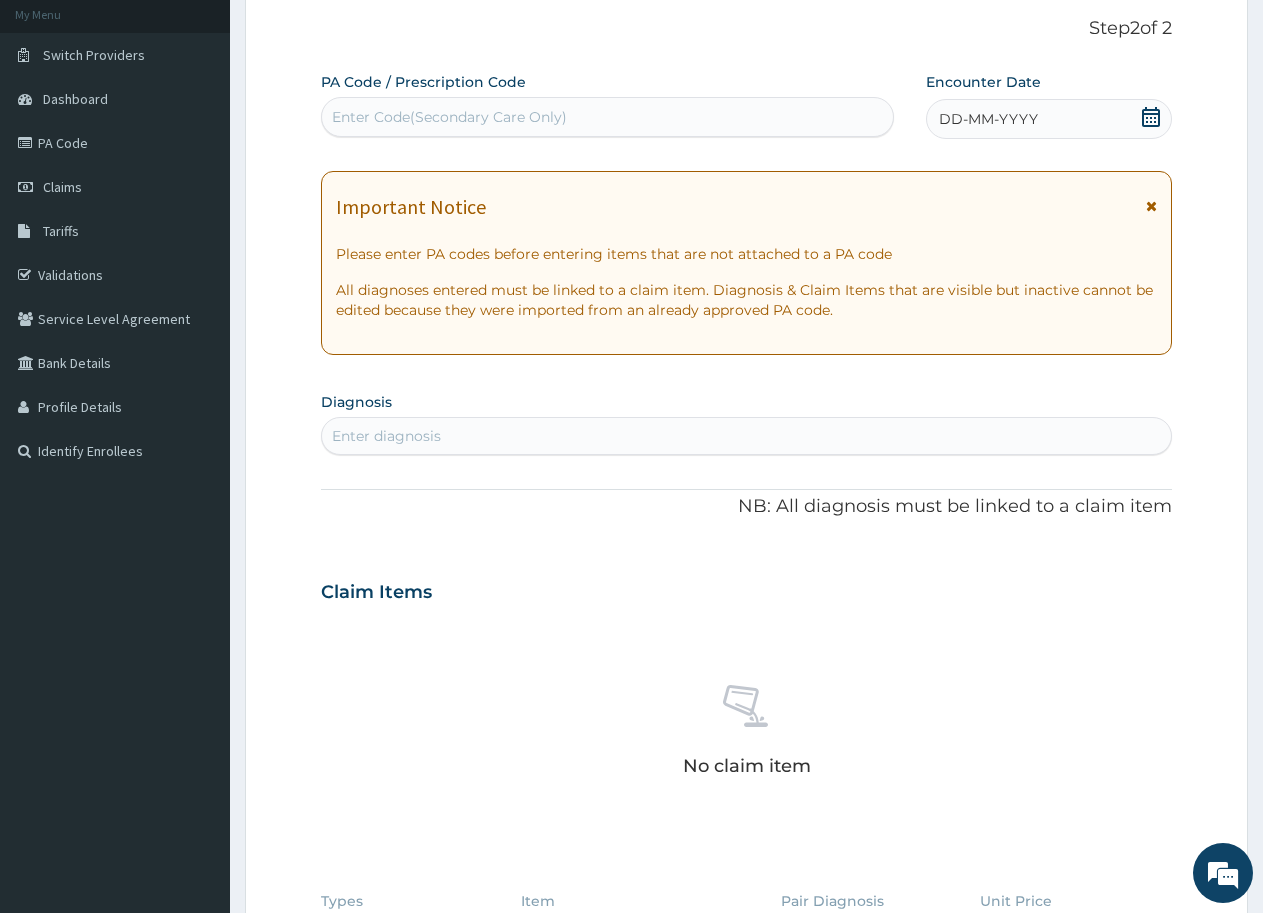 click on "Enter Code(Secondary Care Only)" at bounding box center (607, 117) 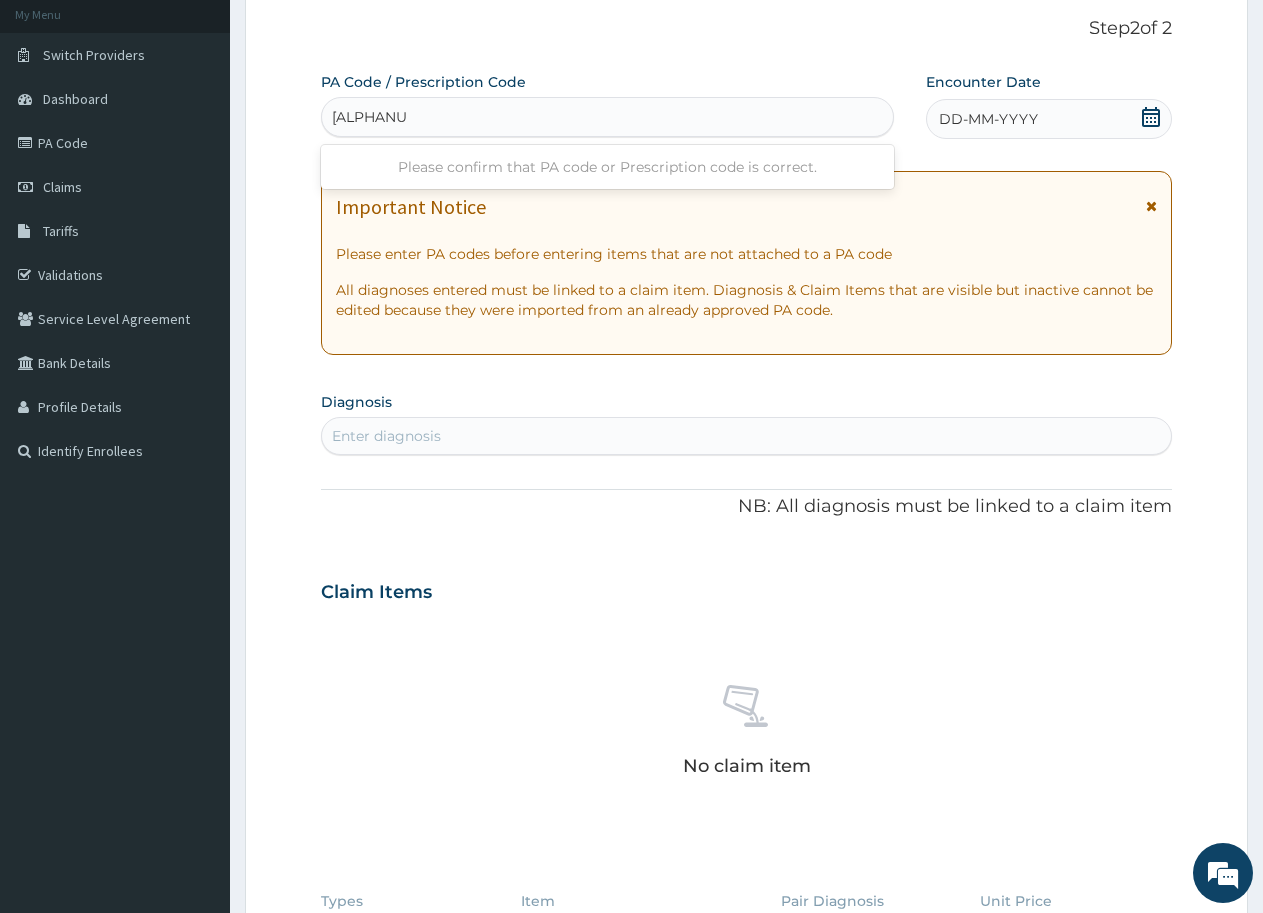 type on "PA/9DC7EE" 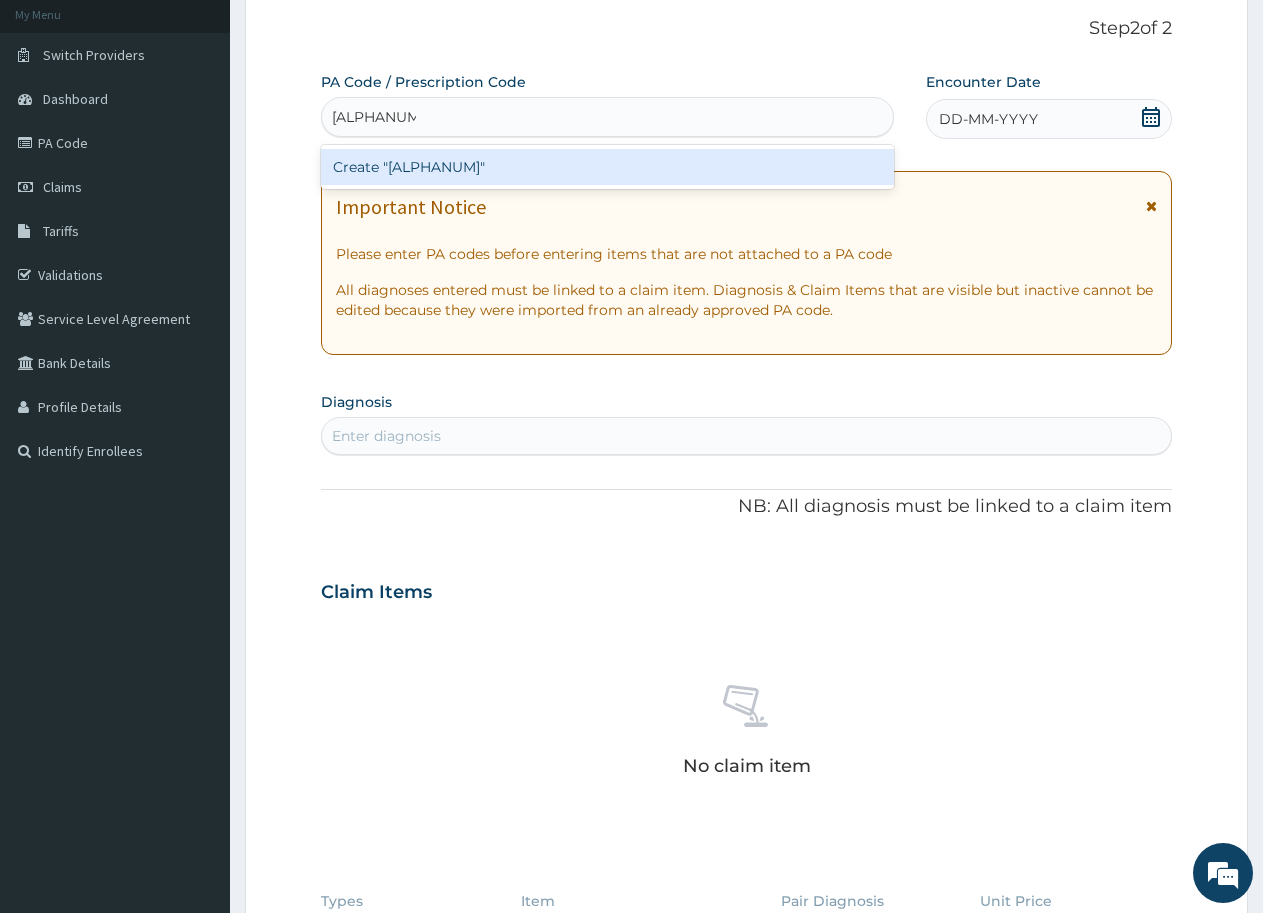 click on "Create "PA/9DC7EE"" at bounding box center (607, 167) 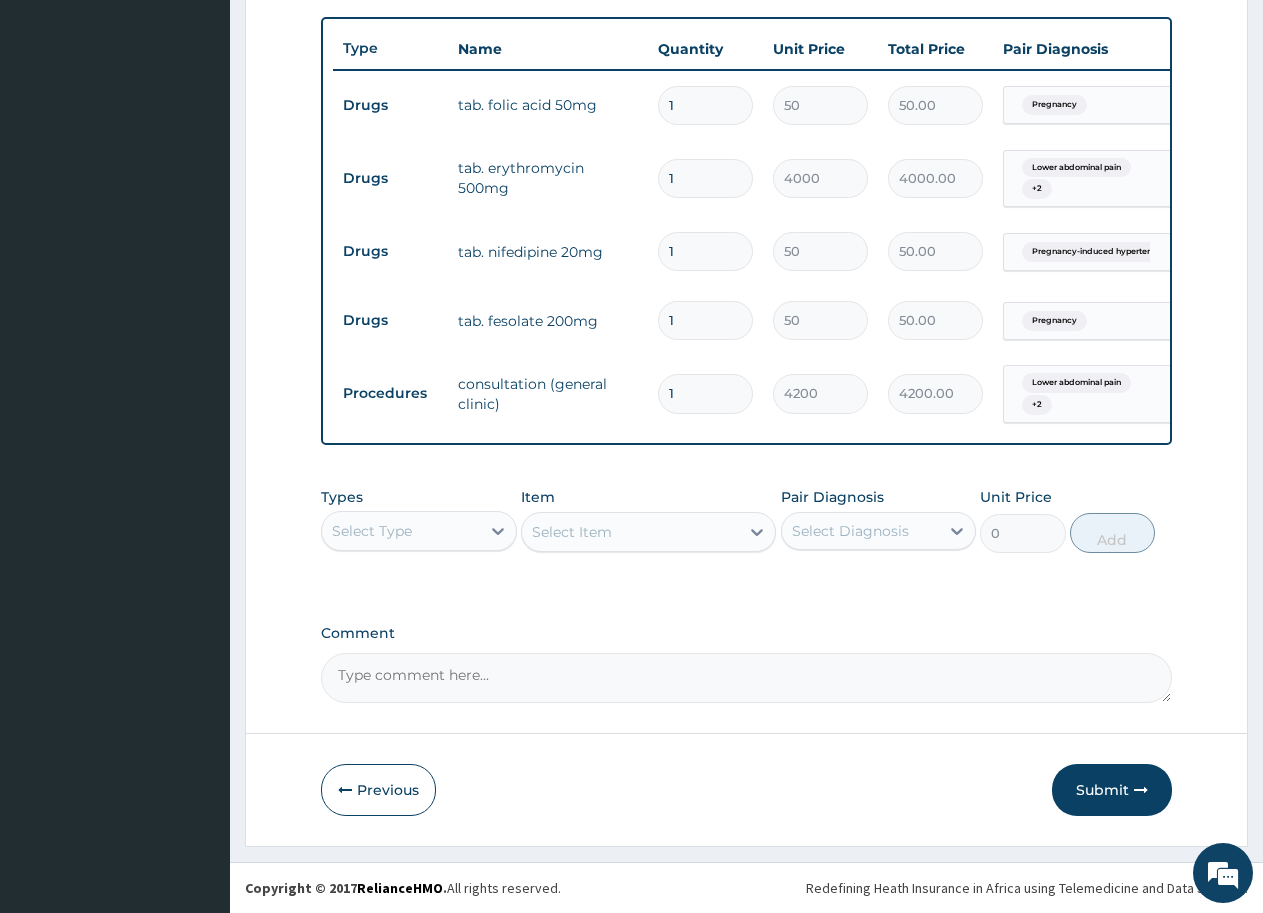 scroll, scrollTop: 744, scrollLeft: 0, axis: vertical 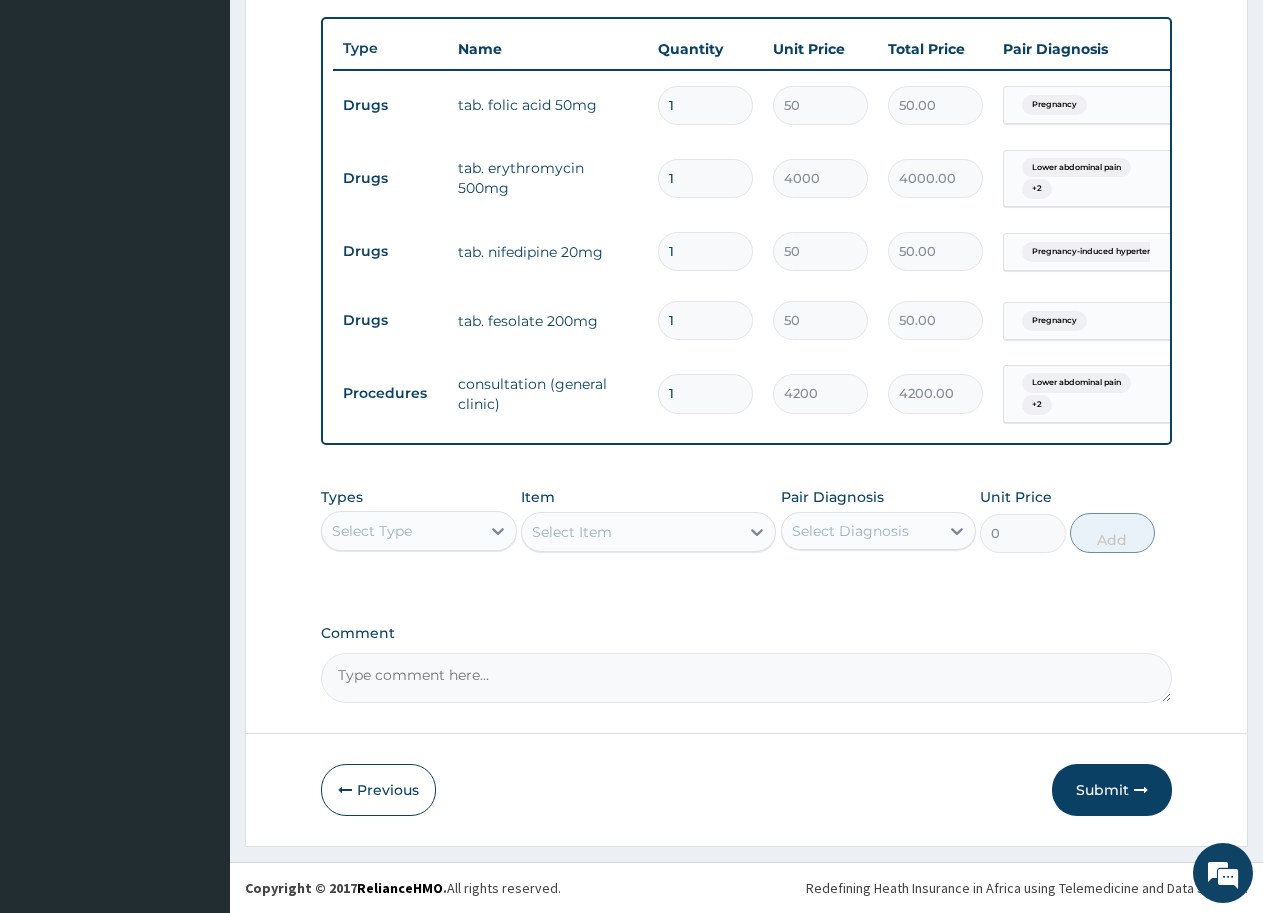 click on "1" at bounding box center [705, 251] 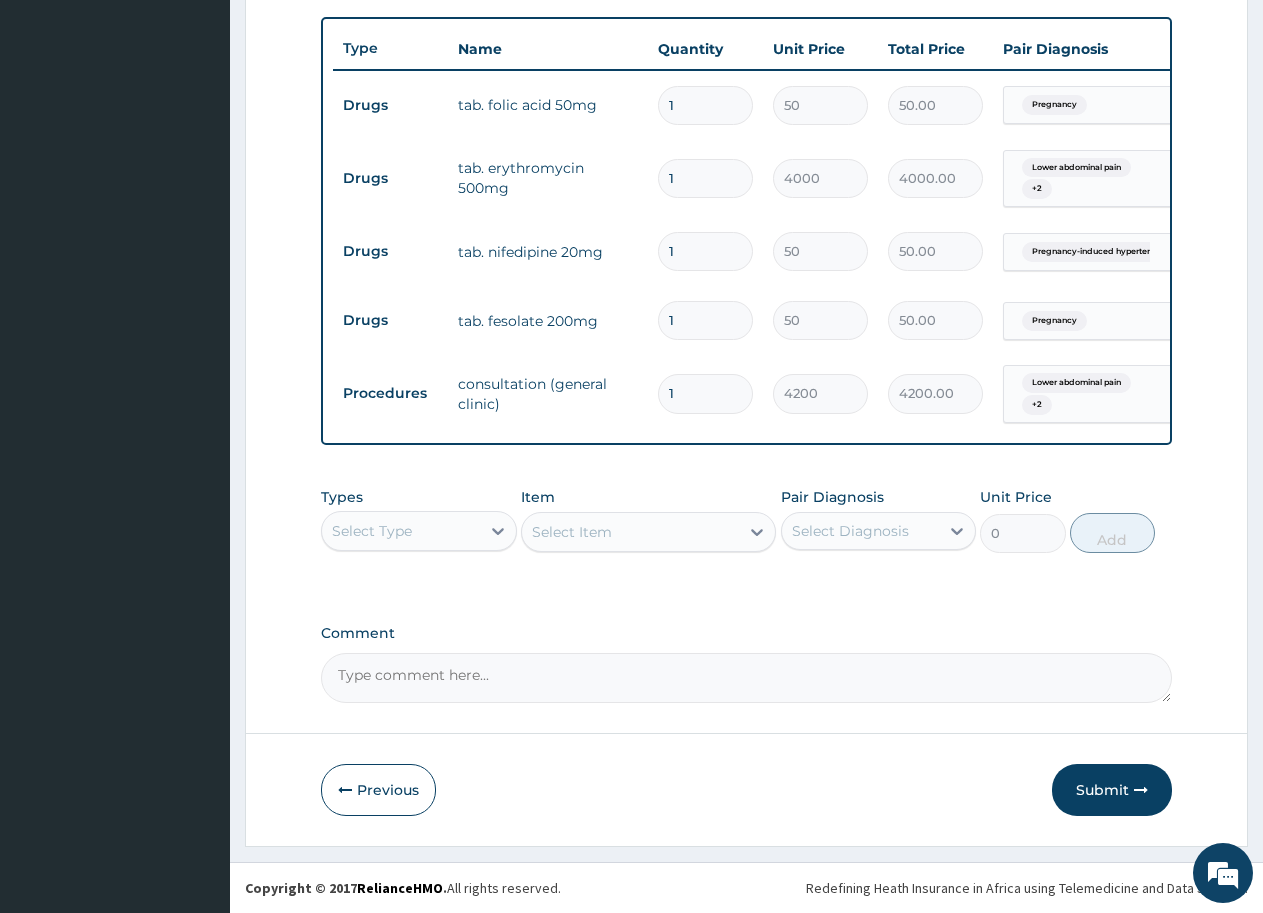 type 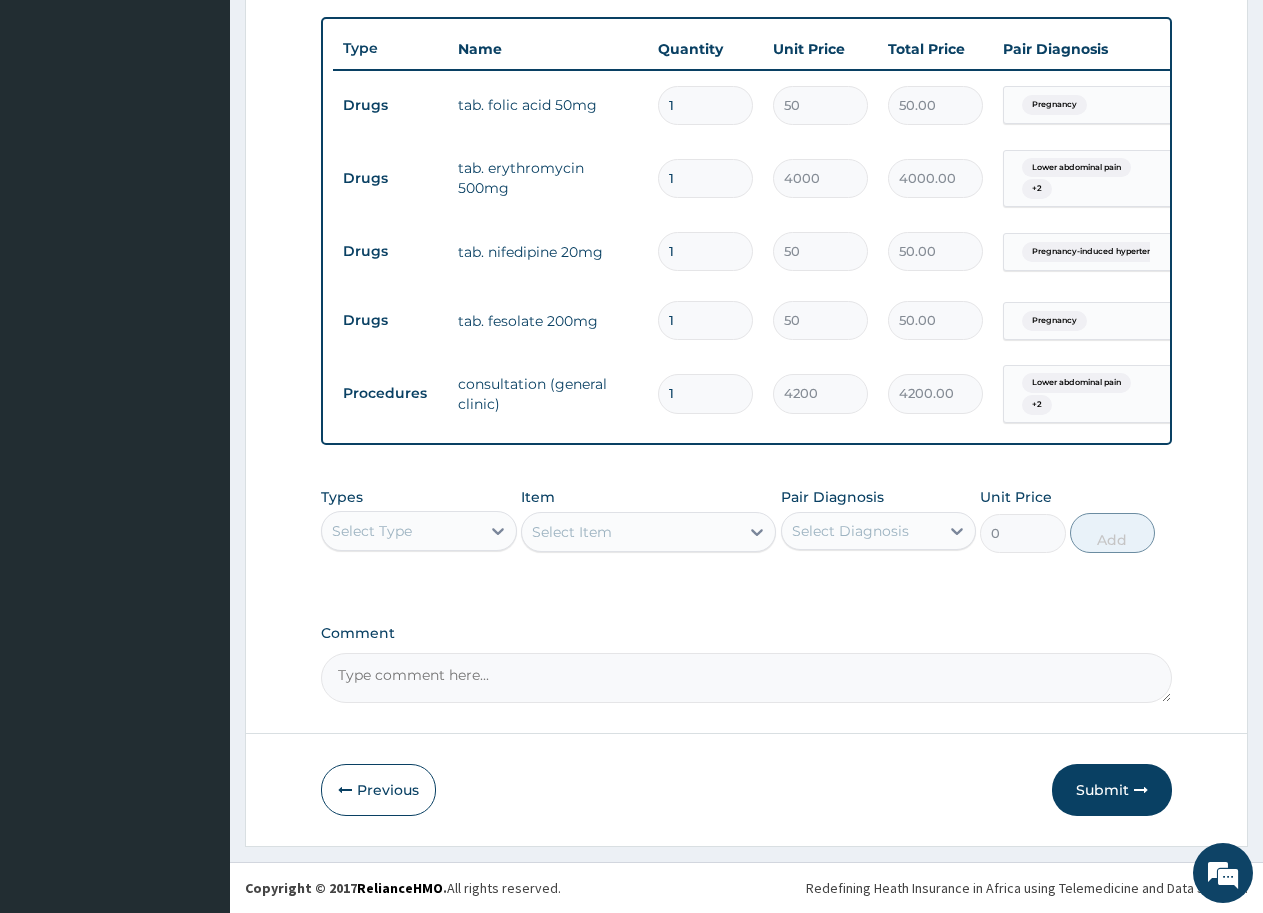 type on "0.00" 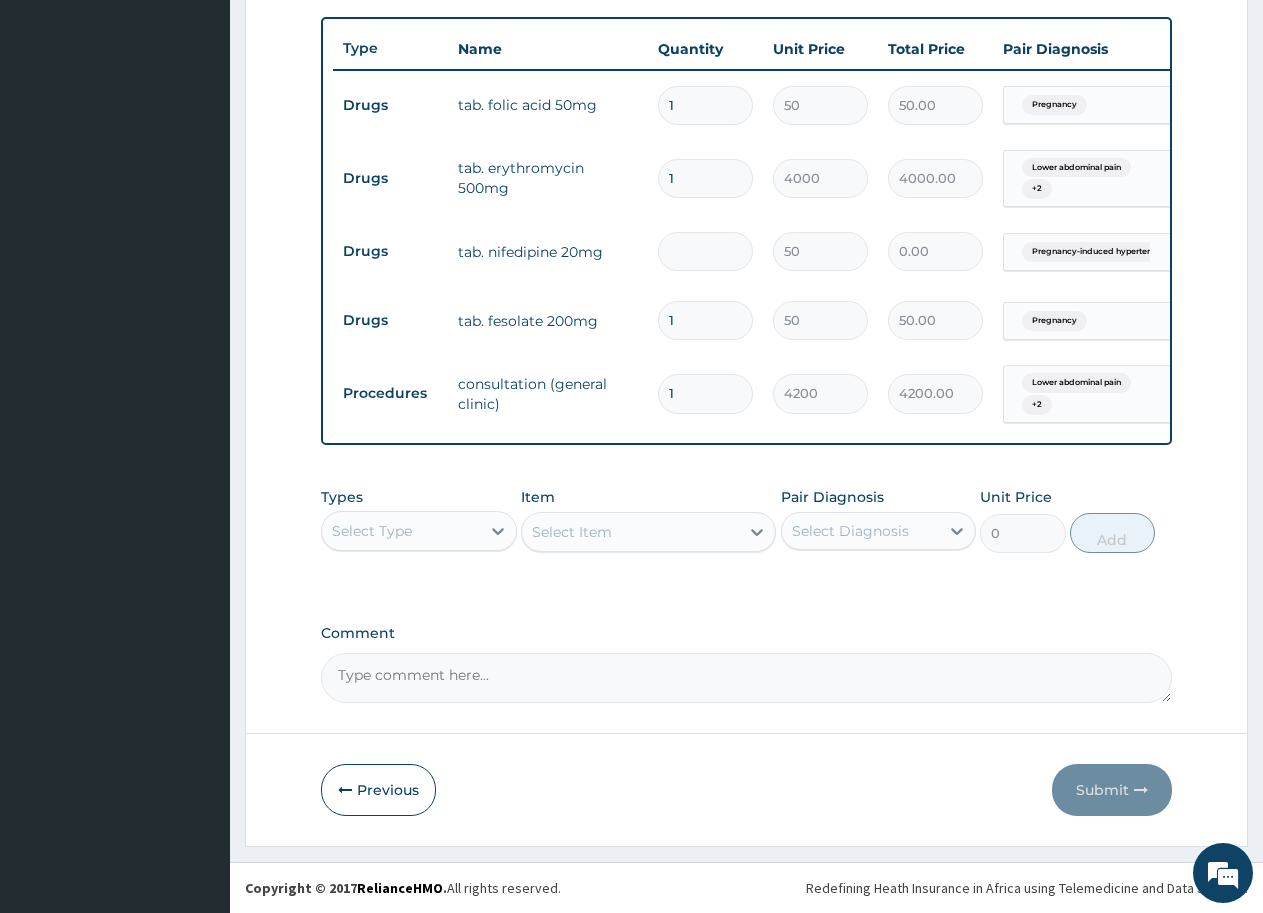 type on "1" 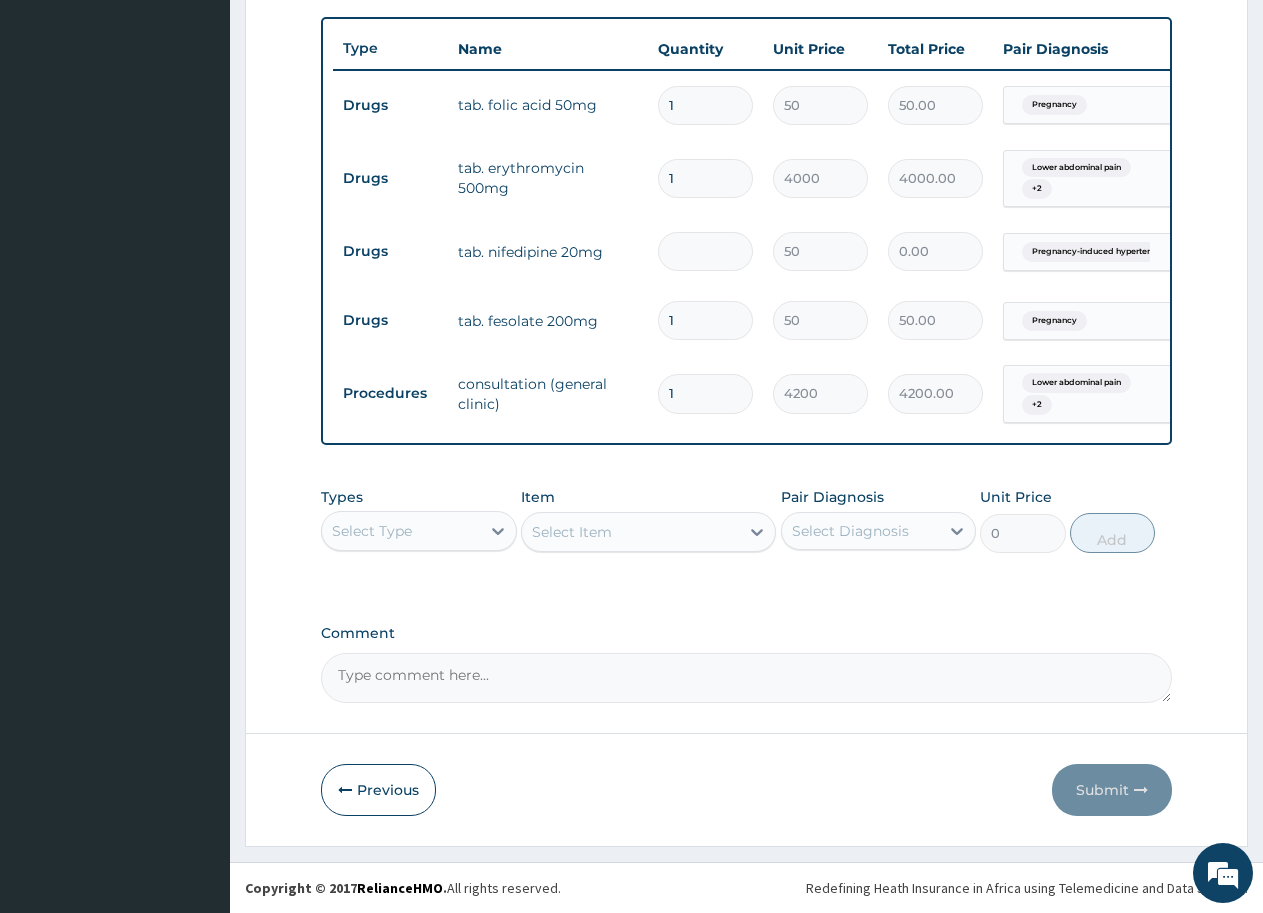 type on "50.00" 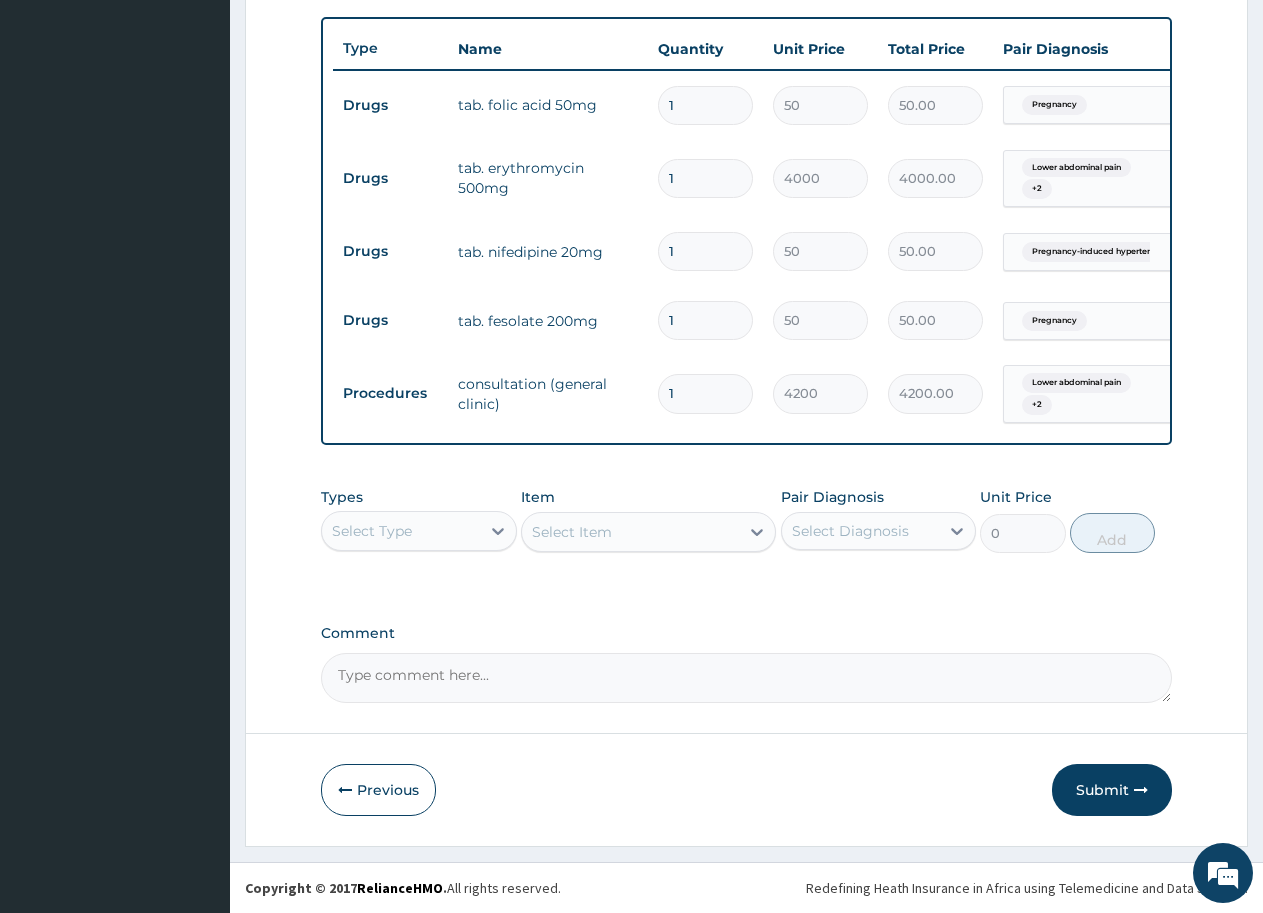 type on "14" 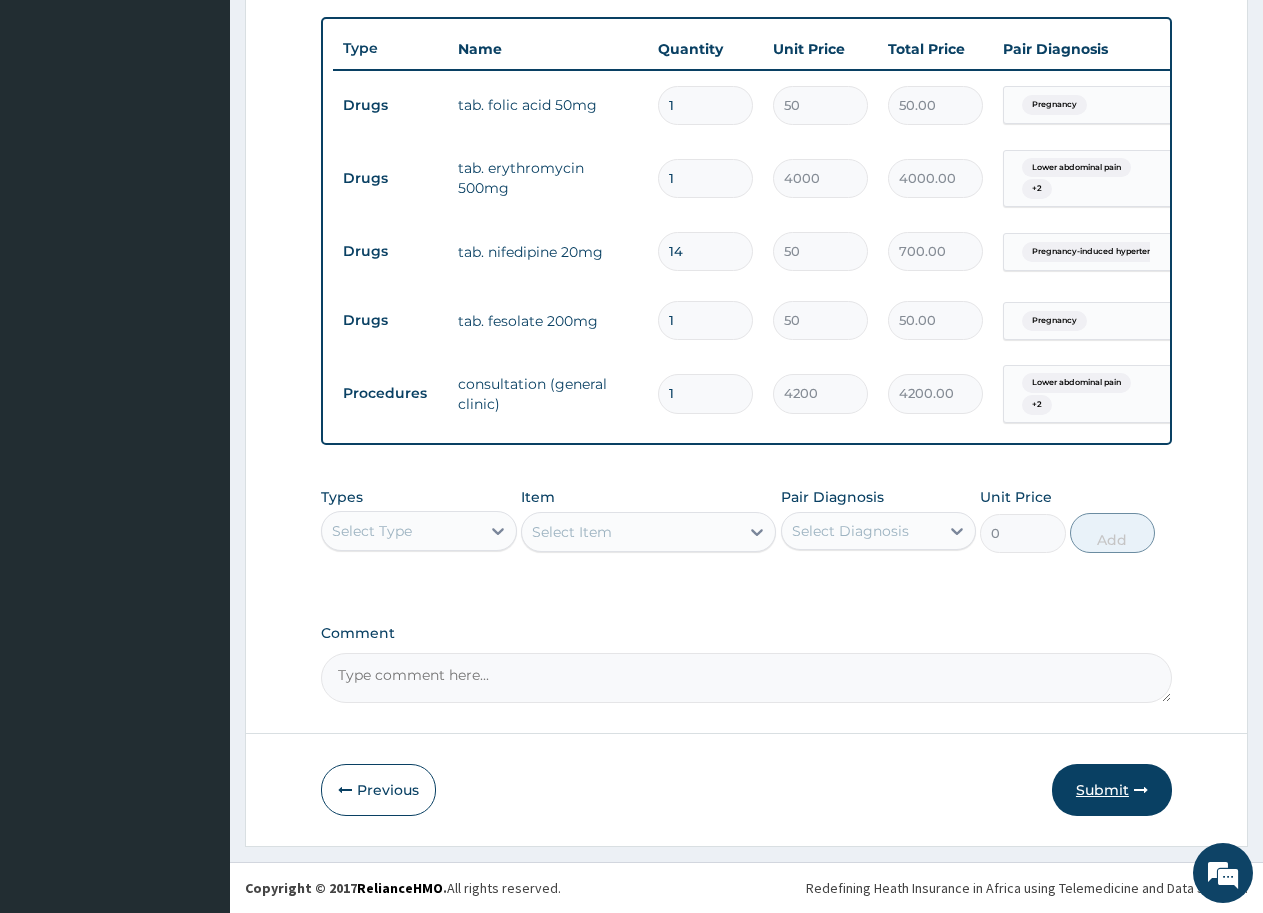 type on "14" 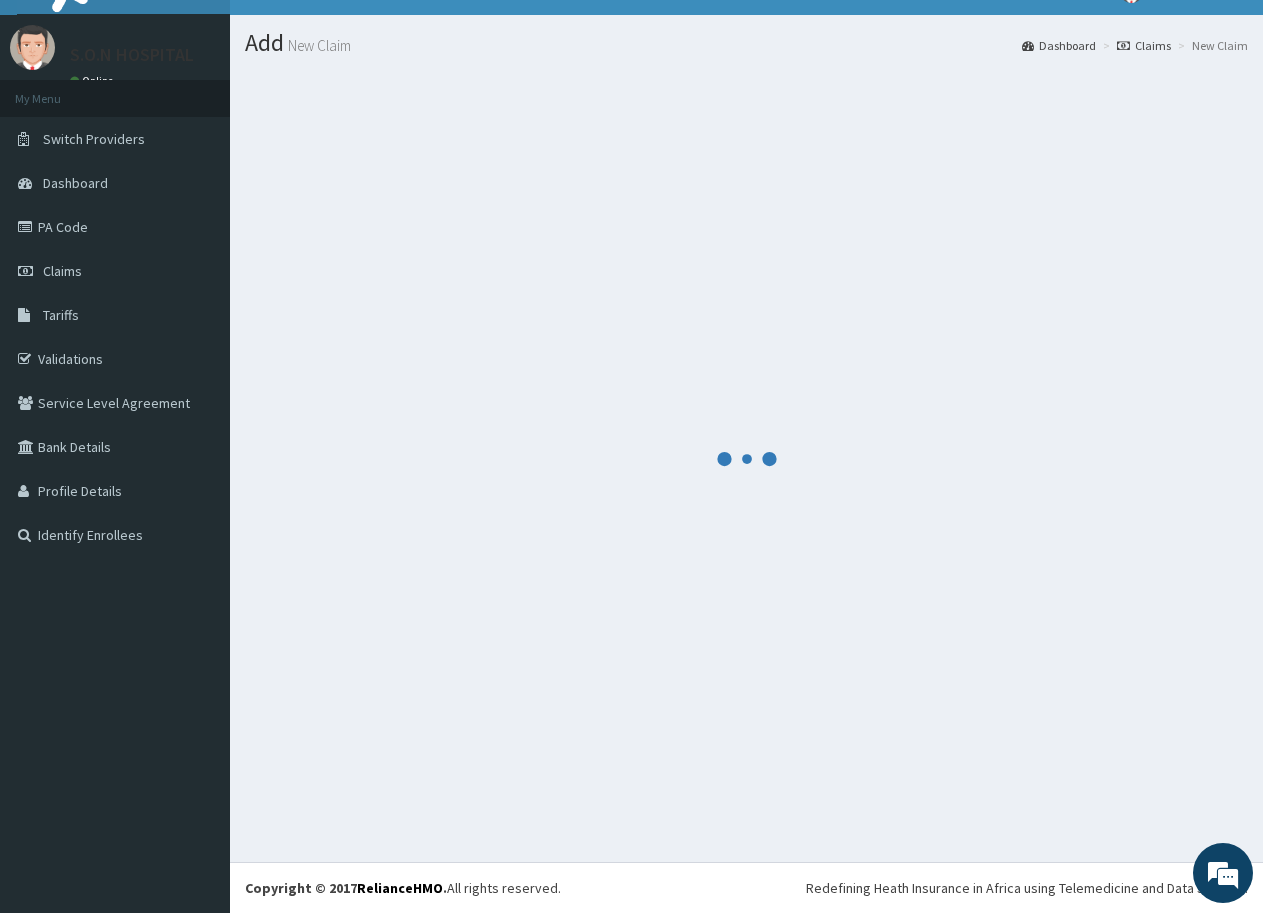 scroll, scrollTop: 744, scrollLeft: 0, axis: vertical 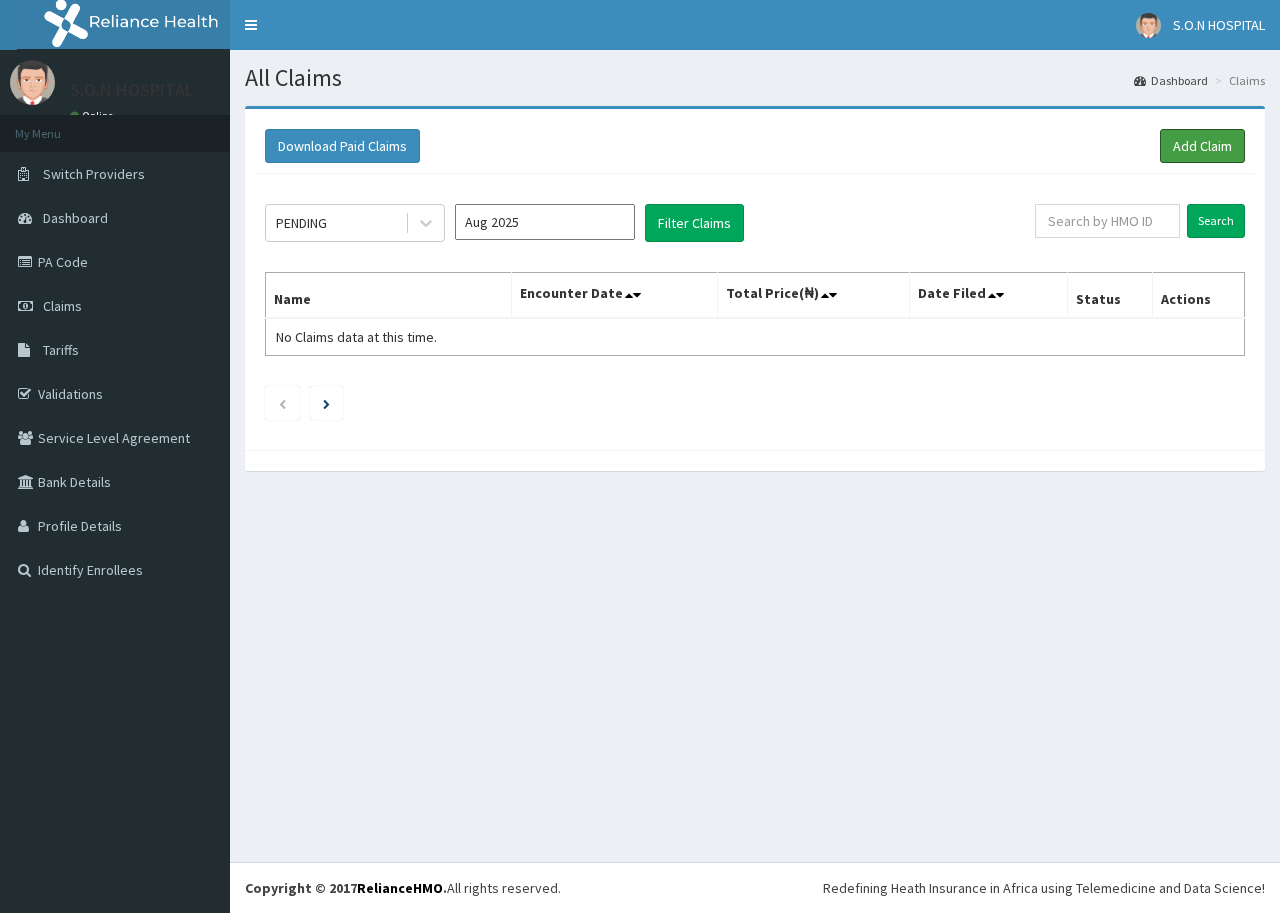 click on "Add Claim" at bounding box center (1202, 146) 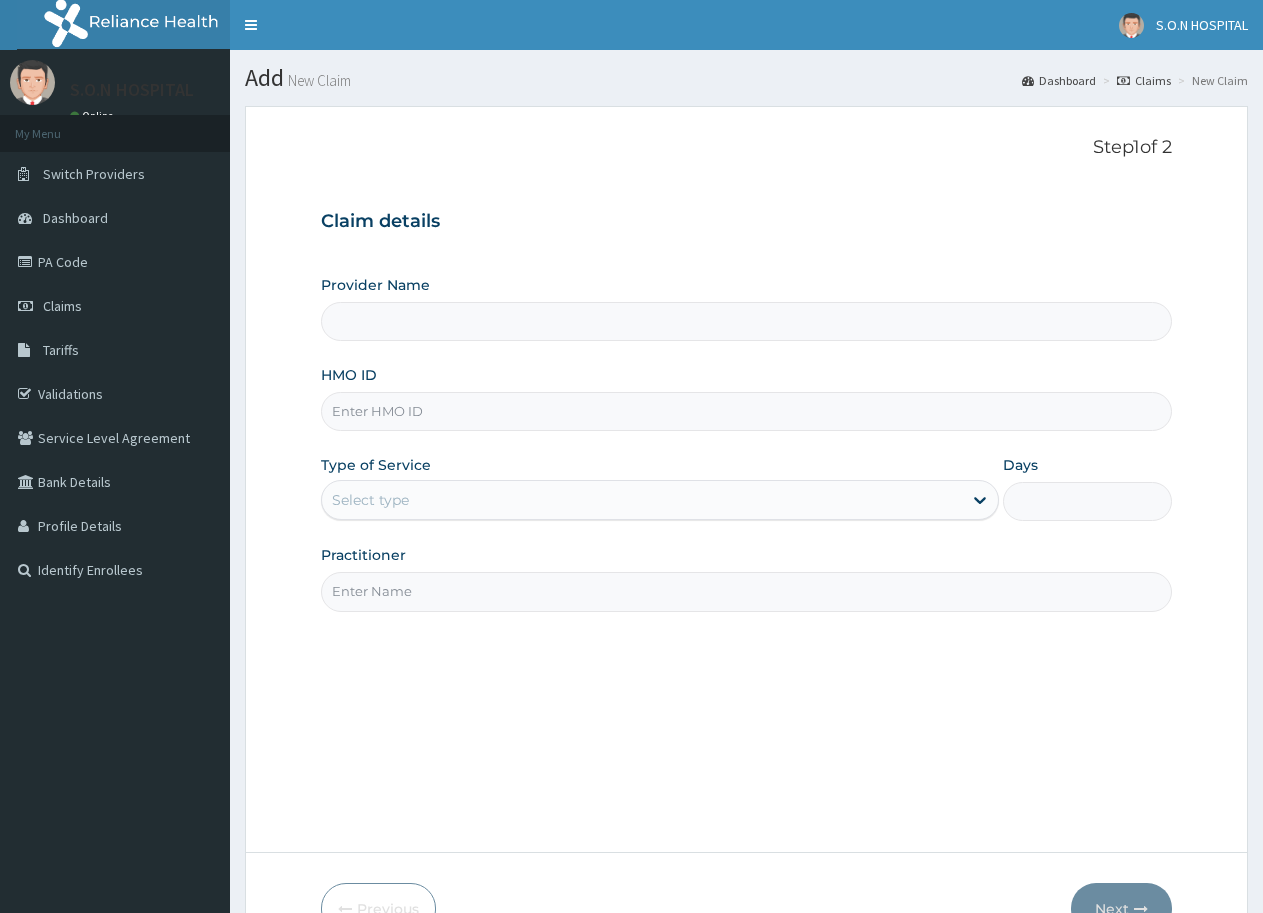 scroll, scrollTop: 0, scrollLeft: 0, axis: both 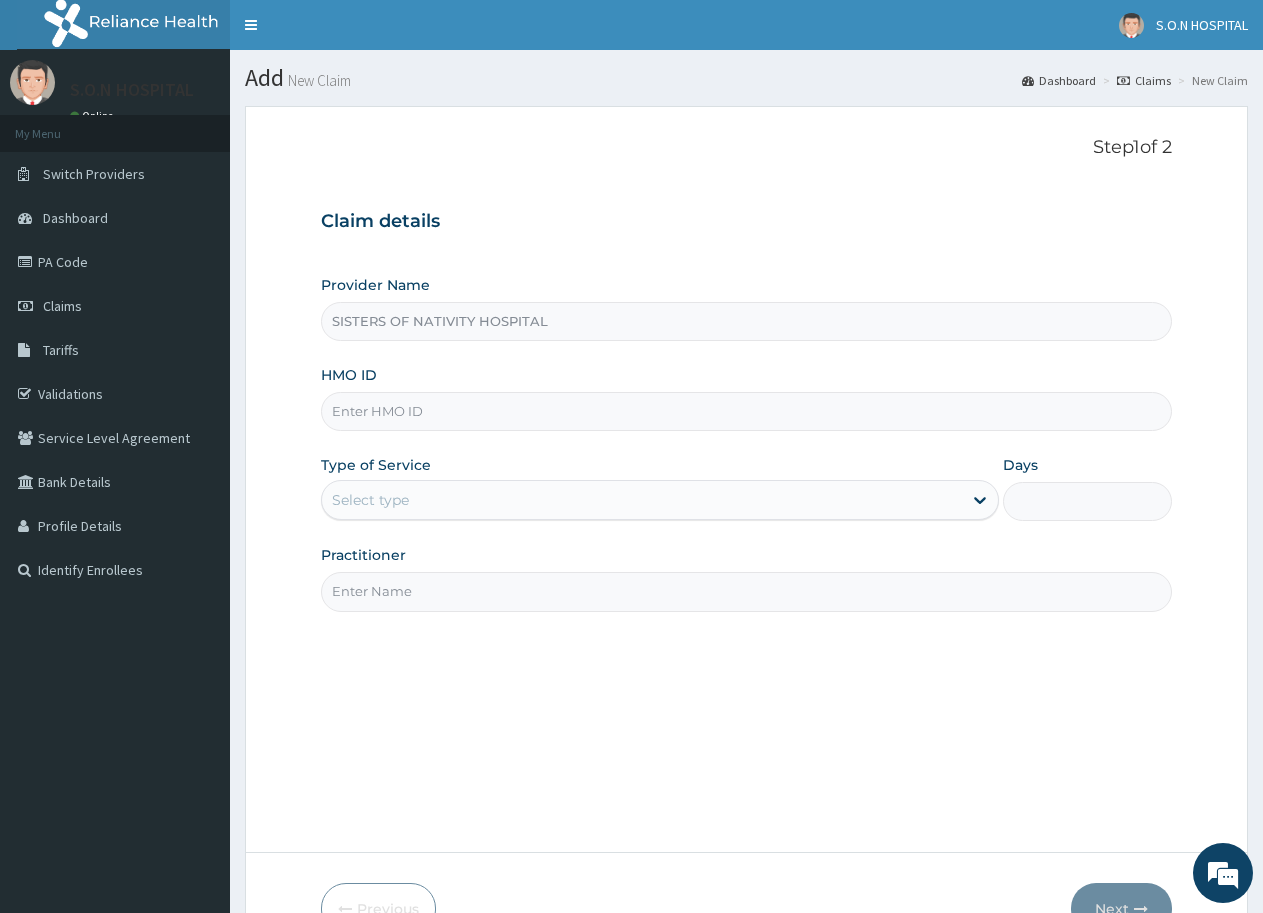 click on "HMO ID" at bounding box center [746, 411] 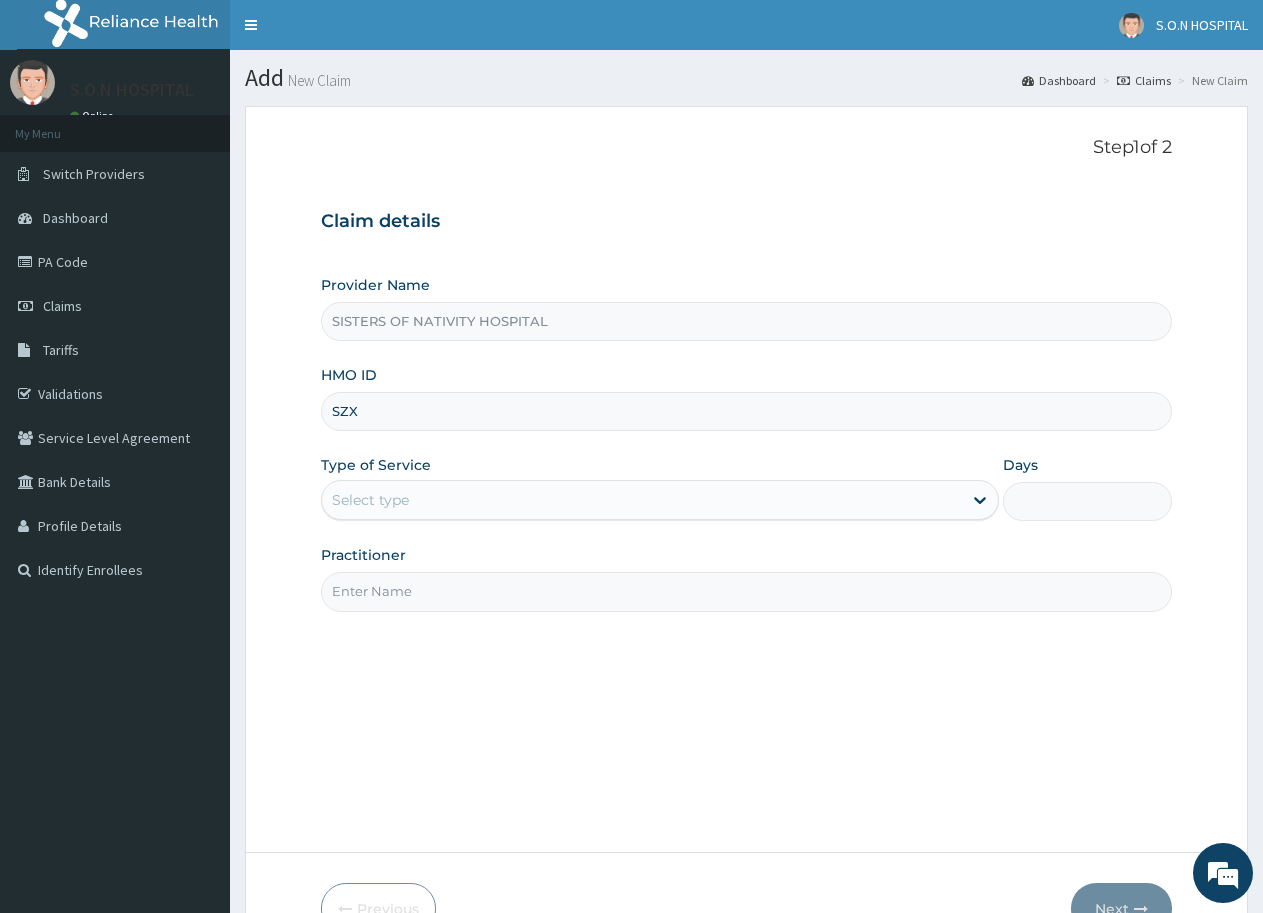 scroll, scrollTop: 0, scrollLeft: 0, axis: both 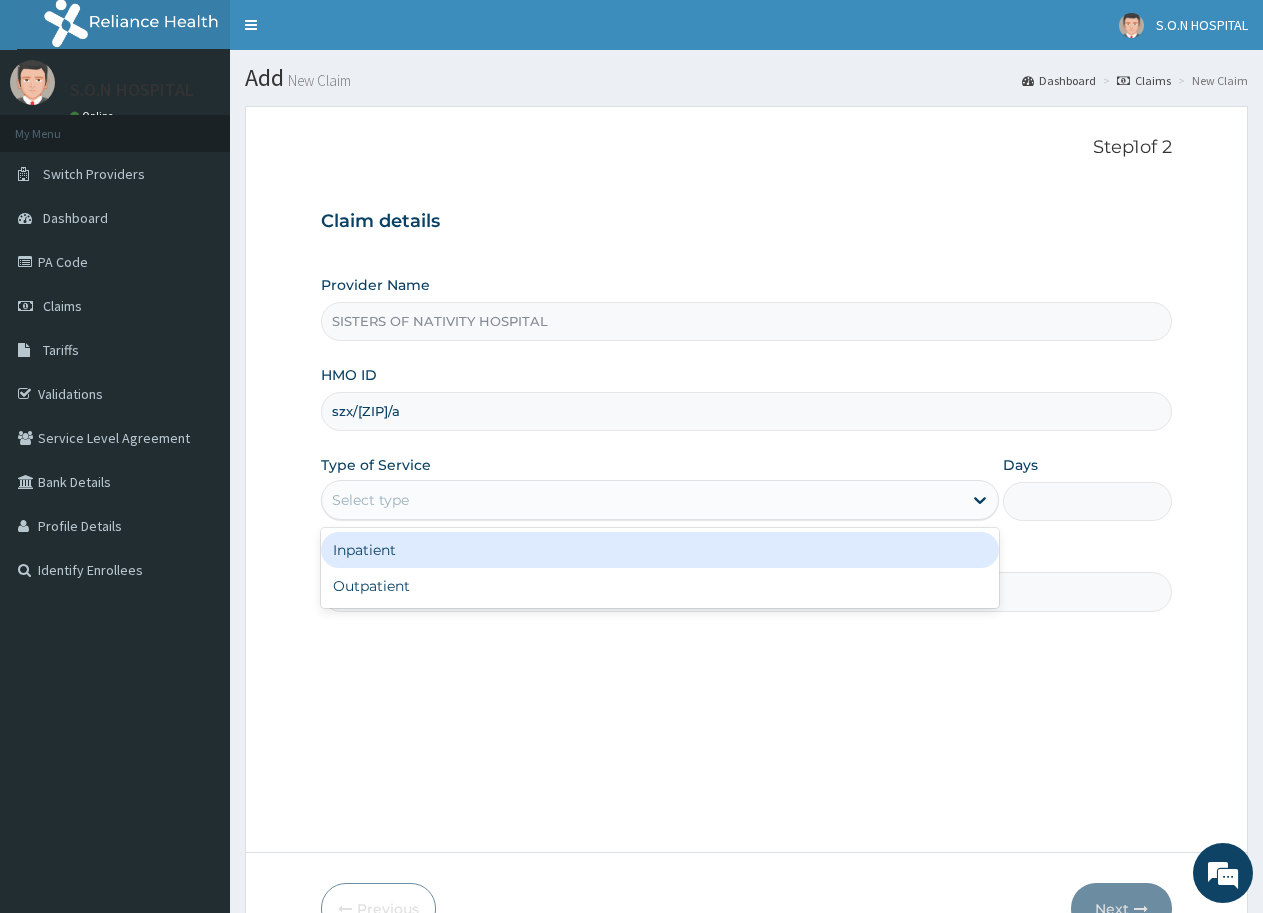 click on "Select type" at bounding box center [641, 500] 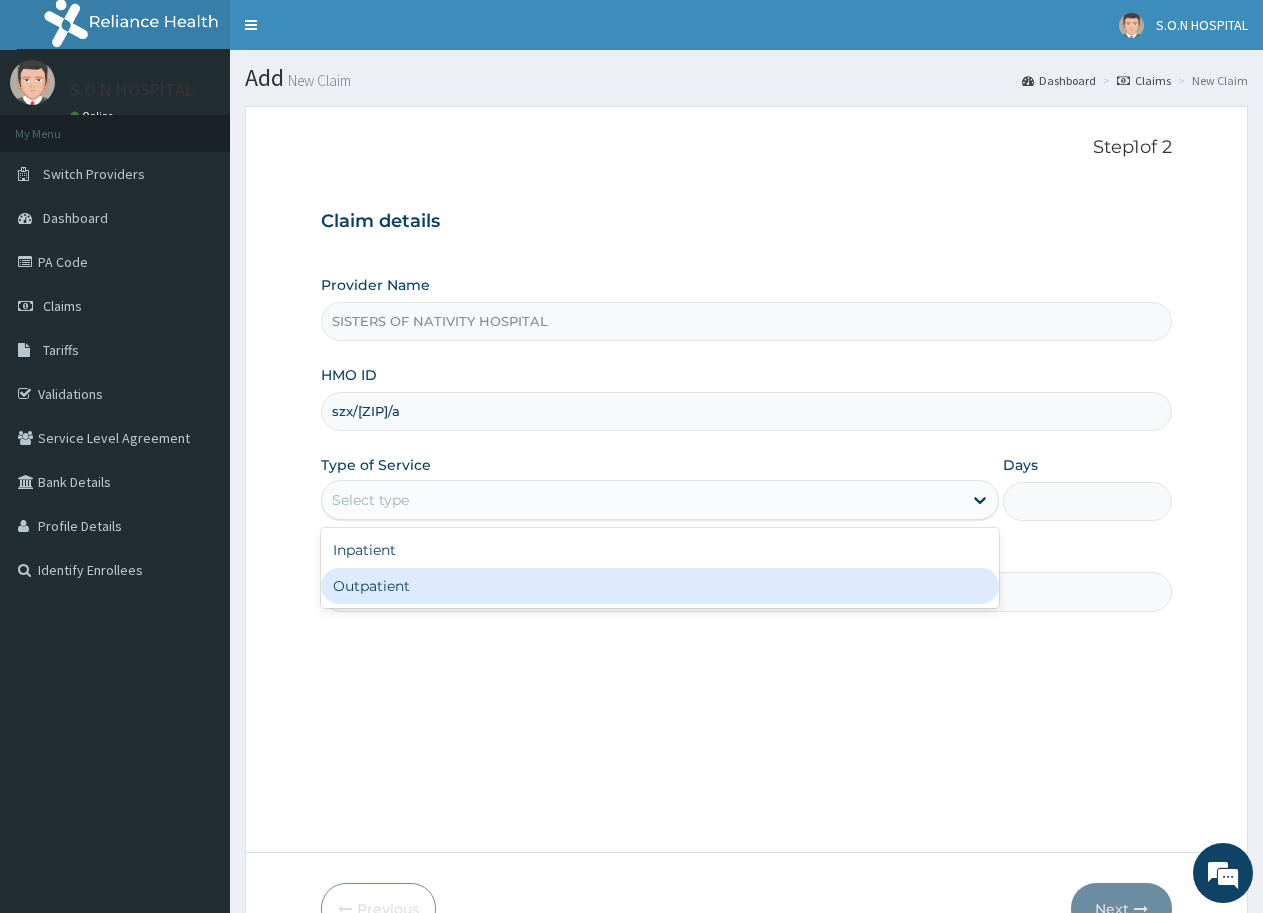 click on "Outpatient" at bounding box center (659, 586) 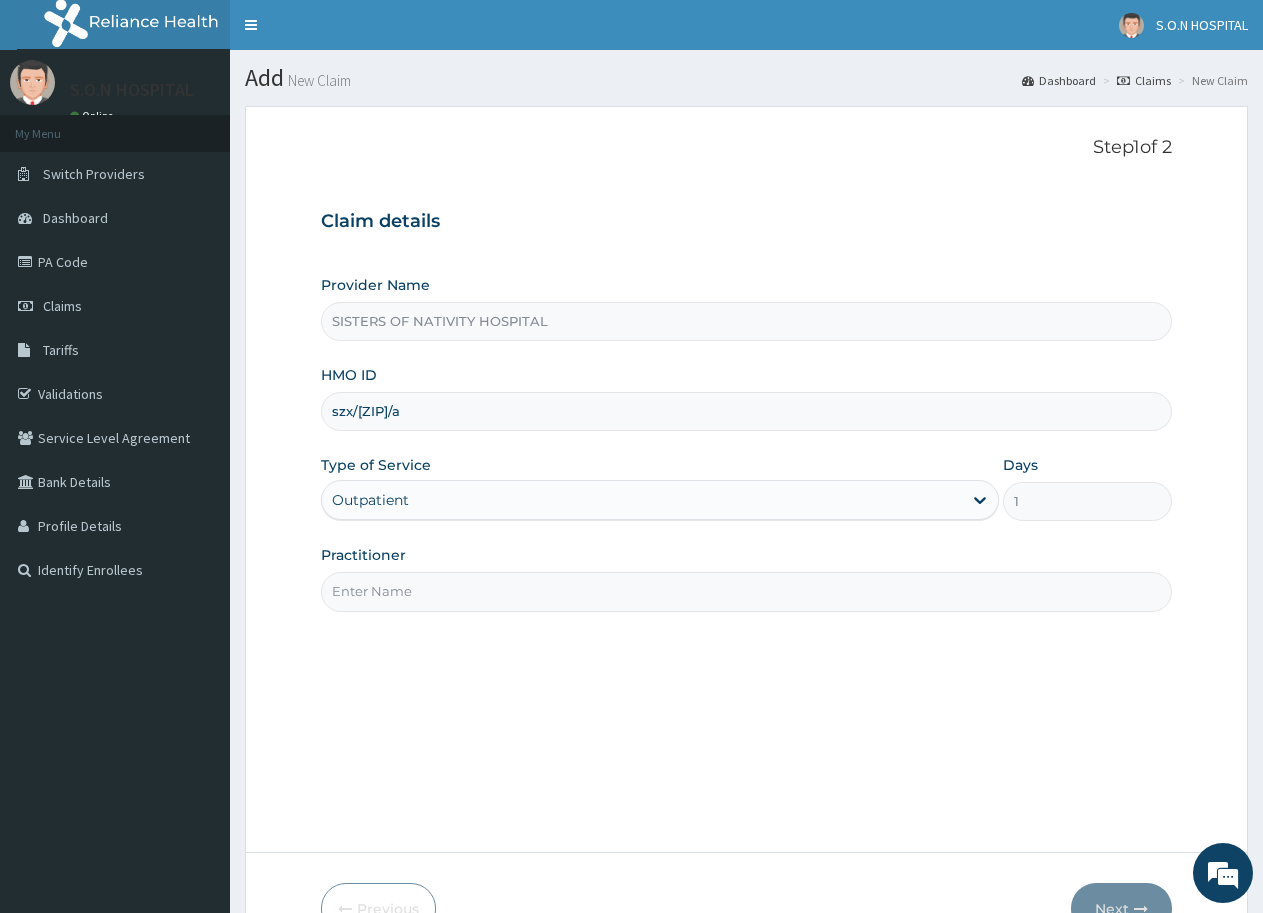 click on "Practitioner" at bounding box center (746, 591) 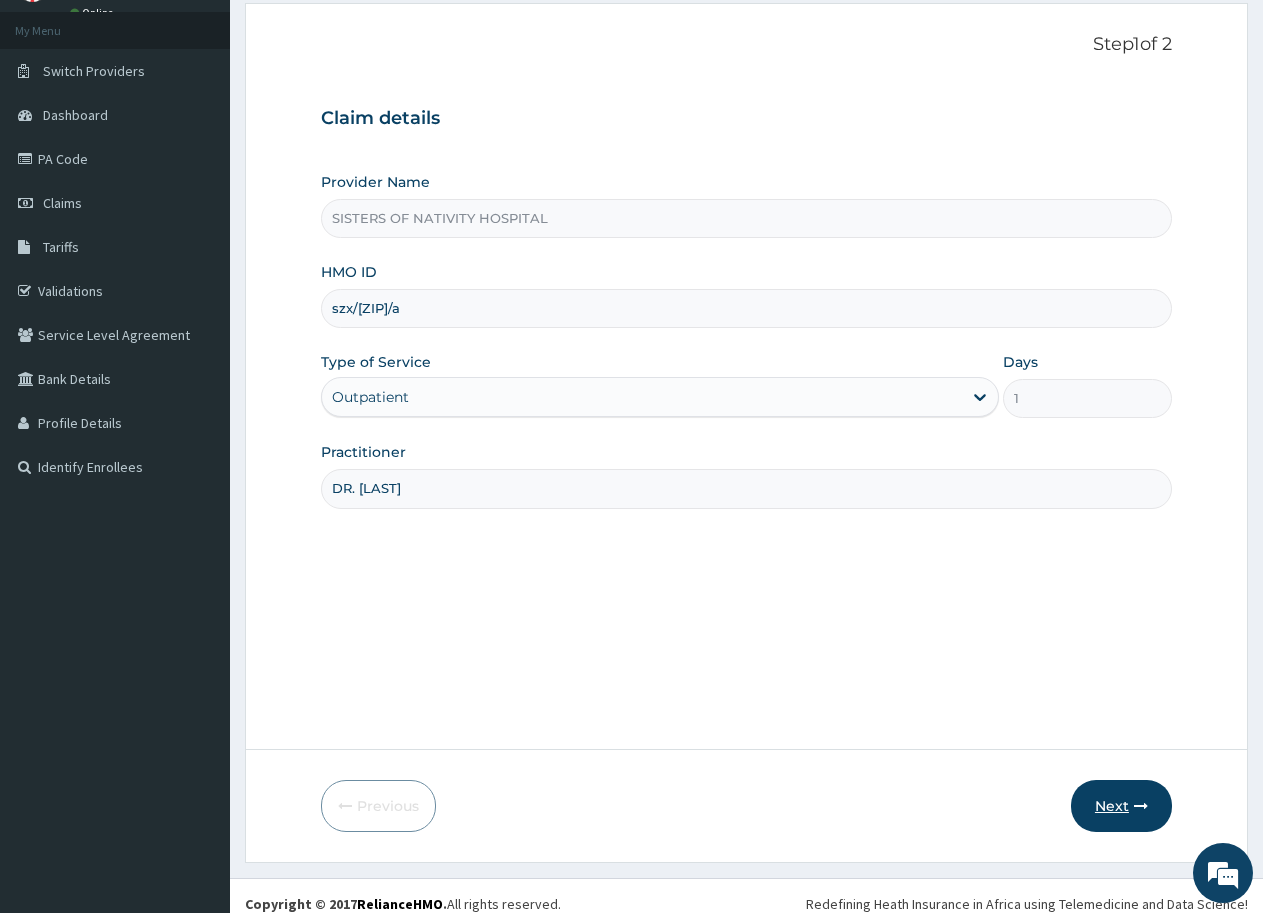 scroll, scrollTop: 119, scrollLeft: 0, axis: vertical 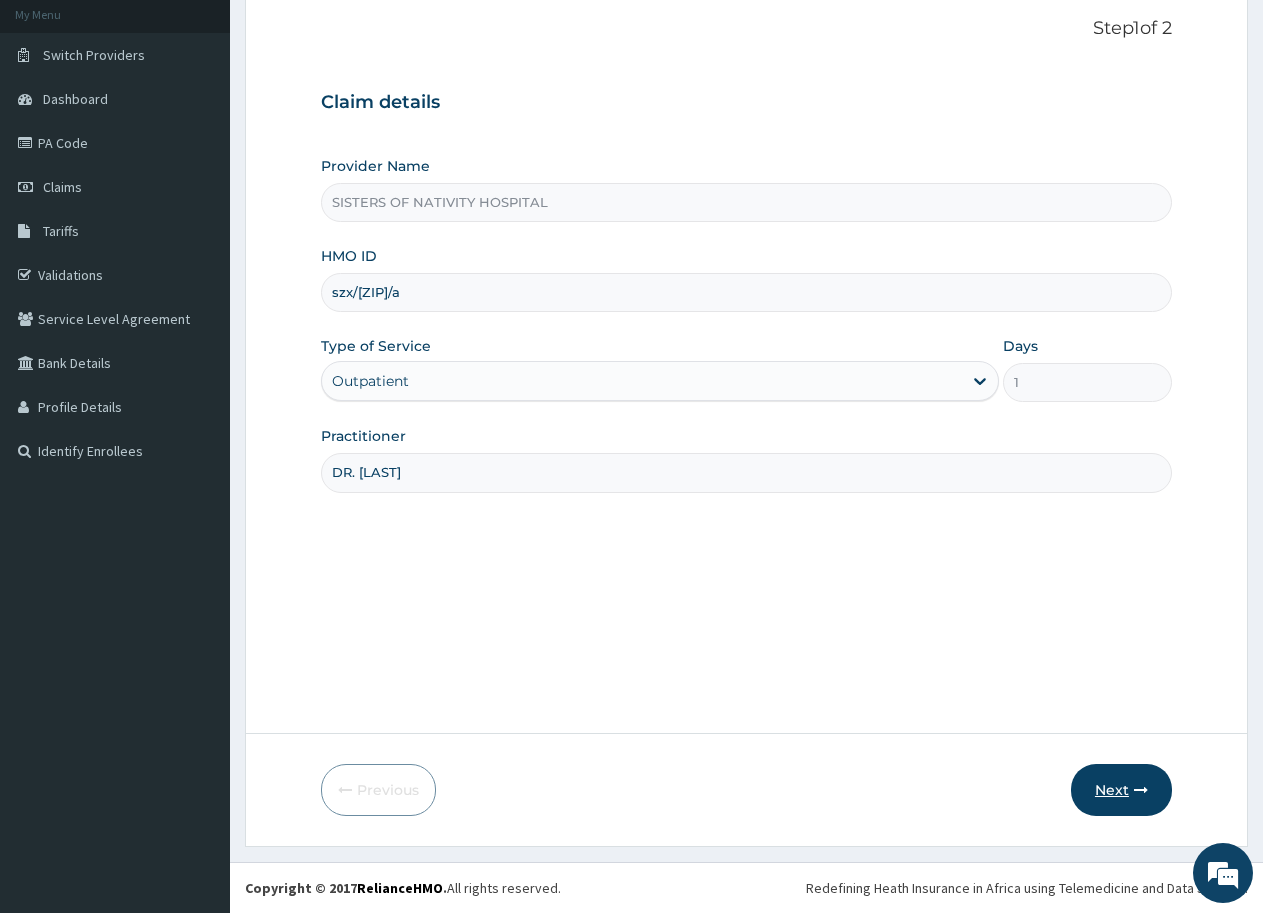 click on "Next" at bounding box center (1121, 790) 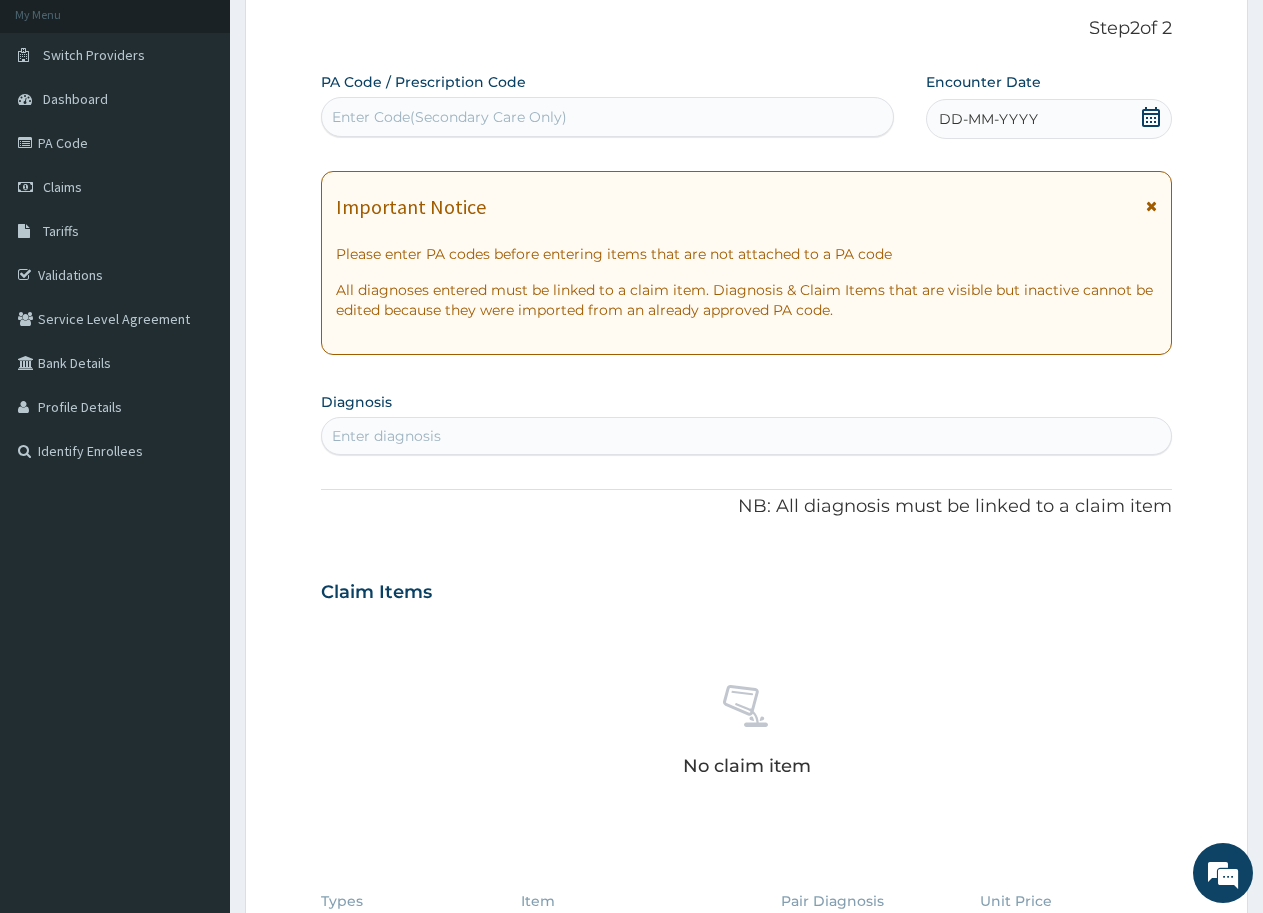 click on "Enter Code(Secondary Care Only)" at bounding box center [607, 117] 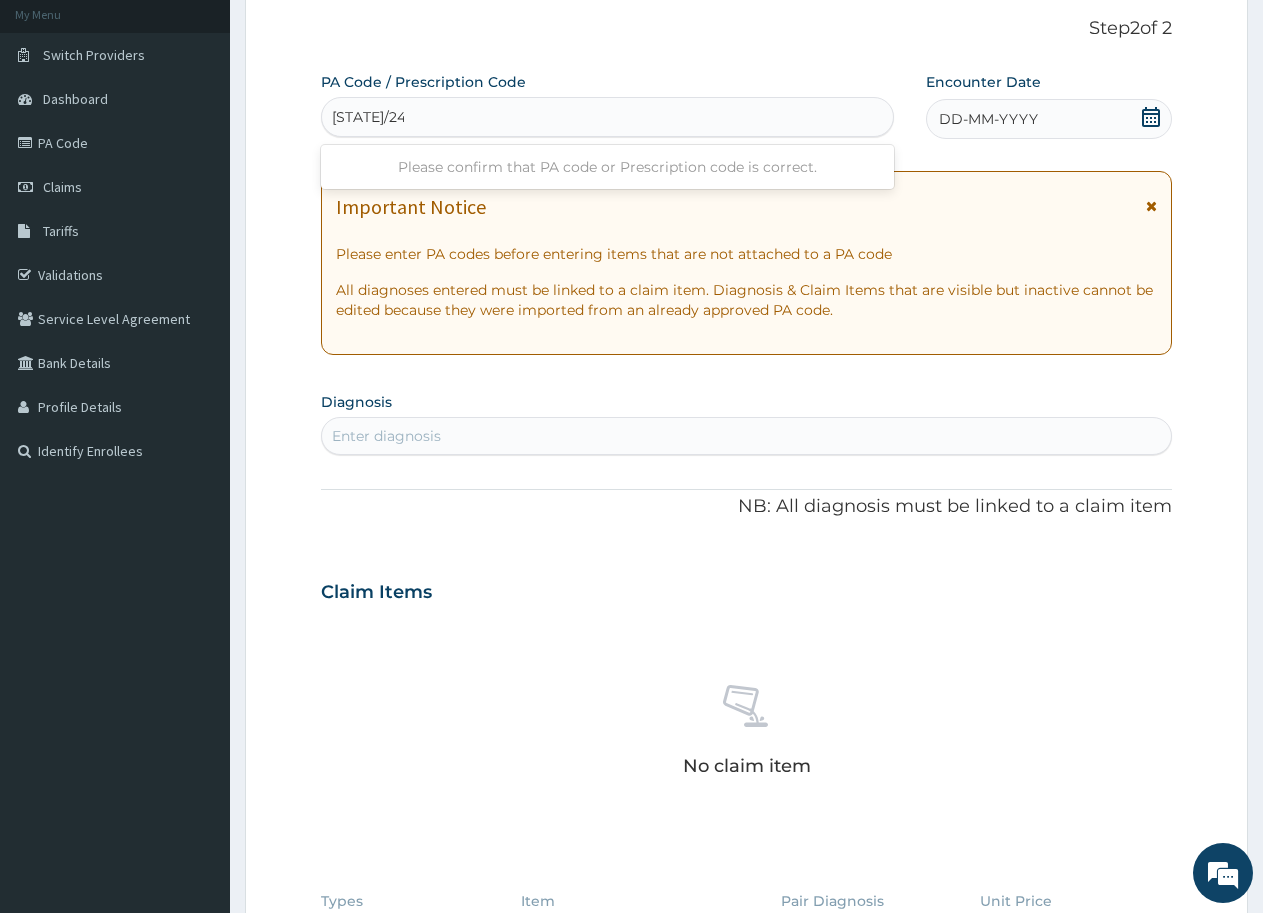 type on "PA/24AEC6" 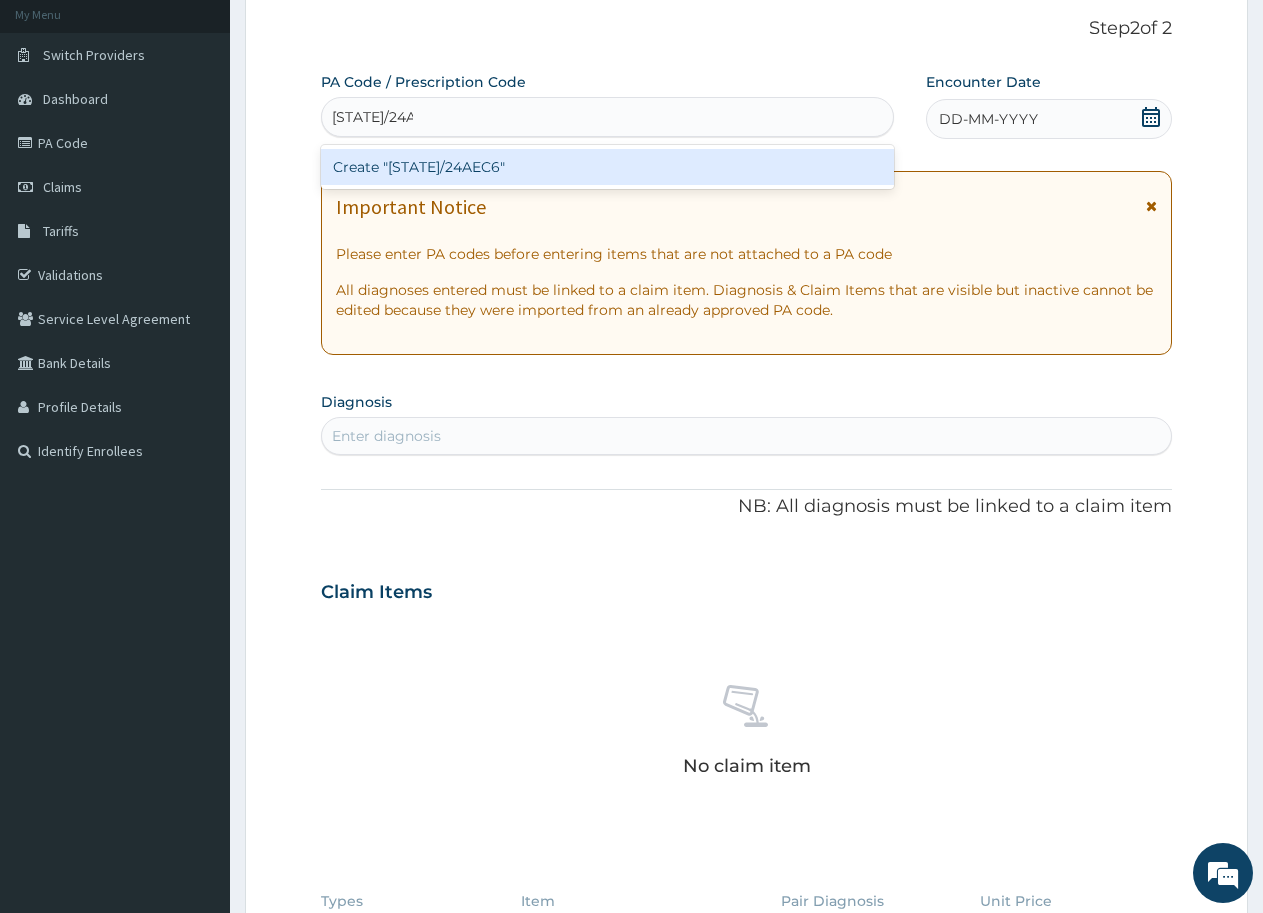 click on "Create "PA/24AEC6"" at bounding box center [607, 167] 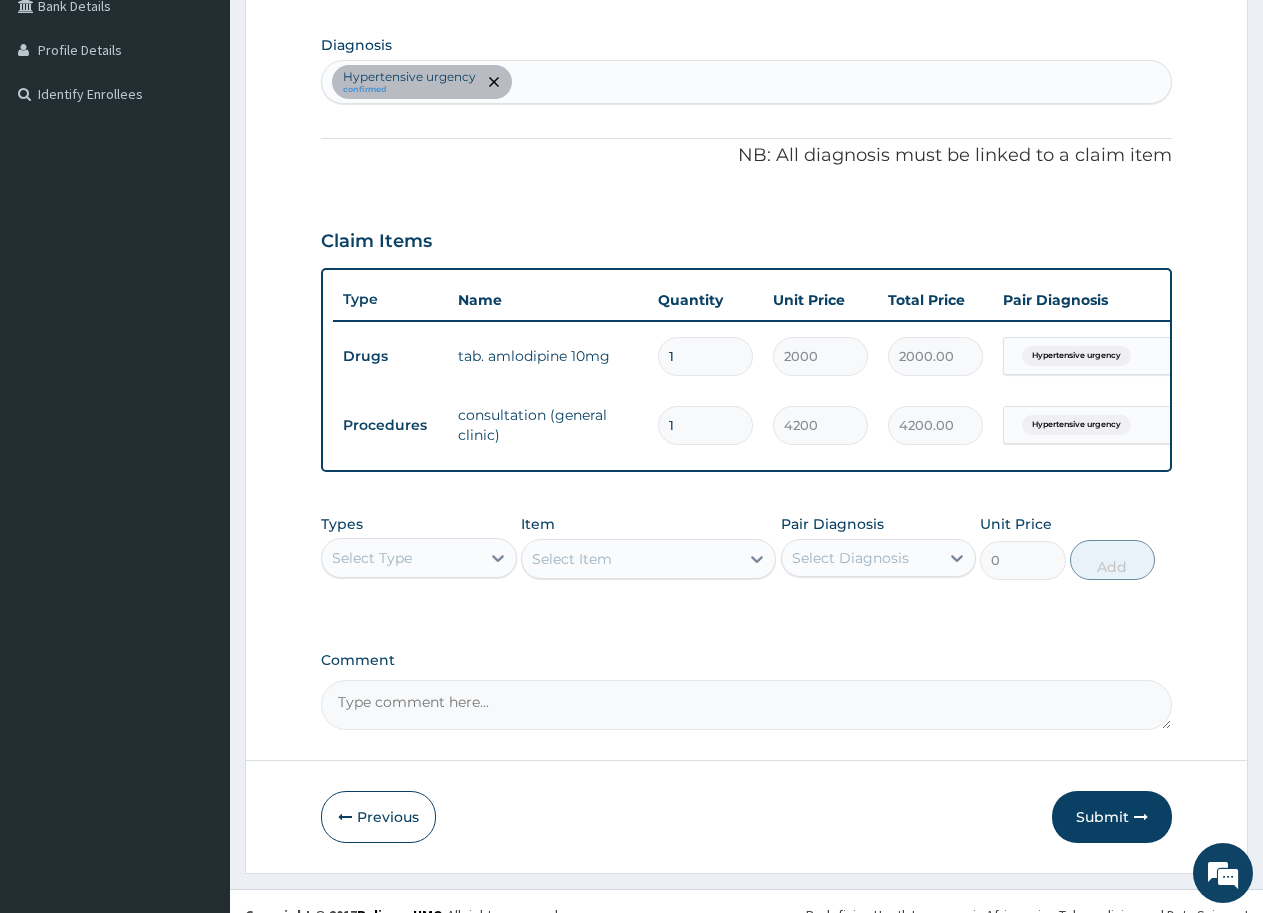 scroll, scrollTop: 519, scrollLeft: 0, axis: vertical 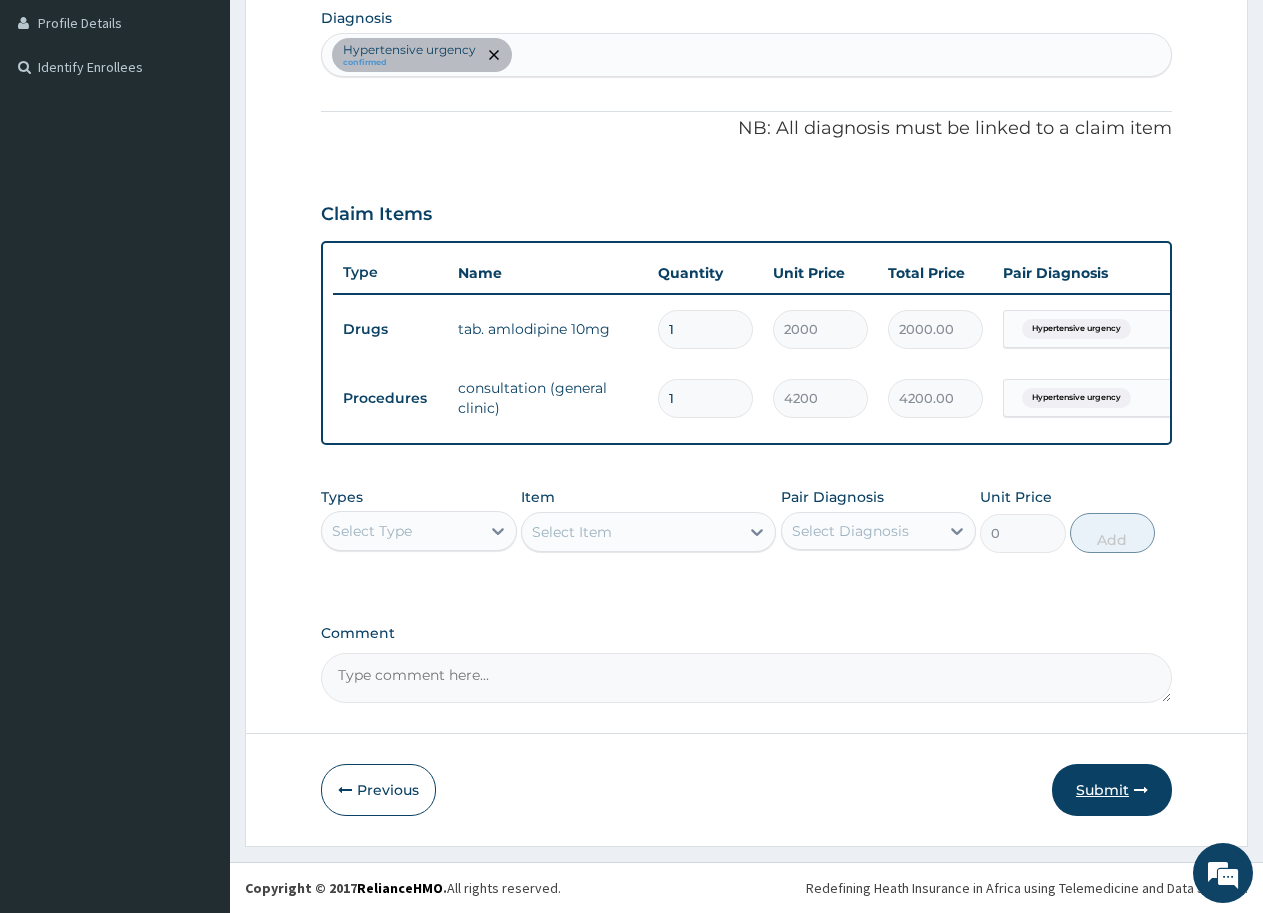 click on "Submit" at bounding box center [1112, 790] 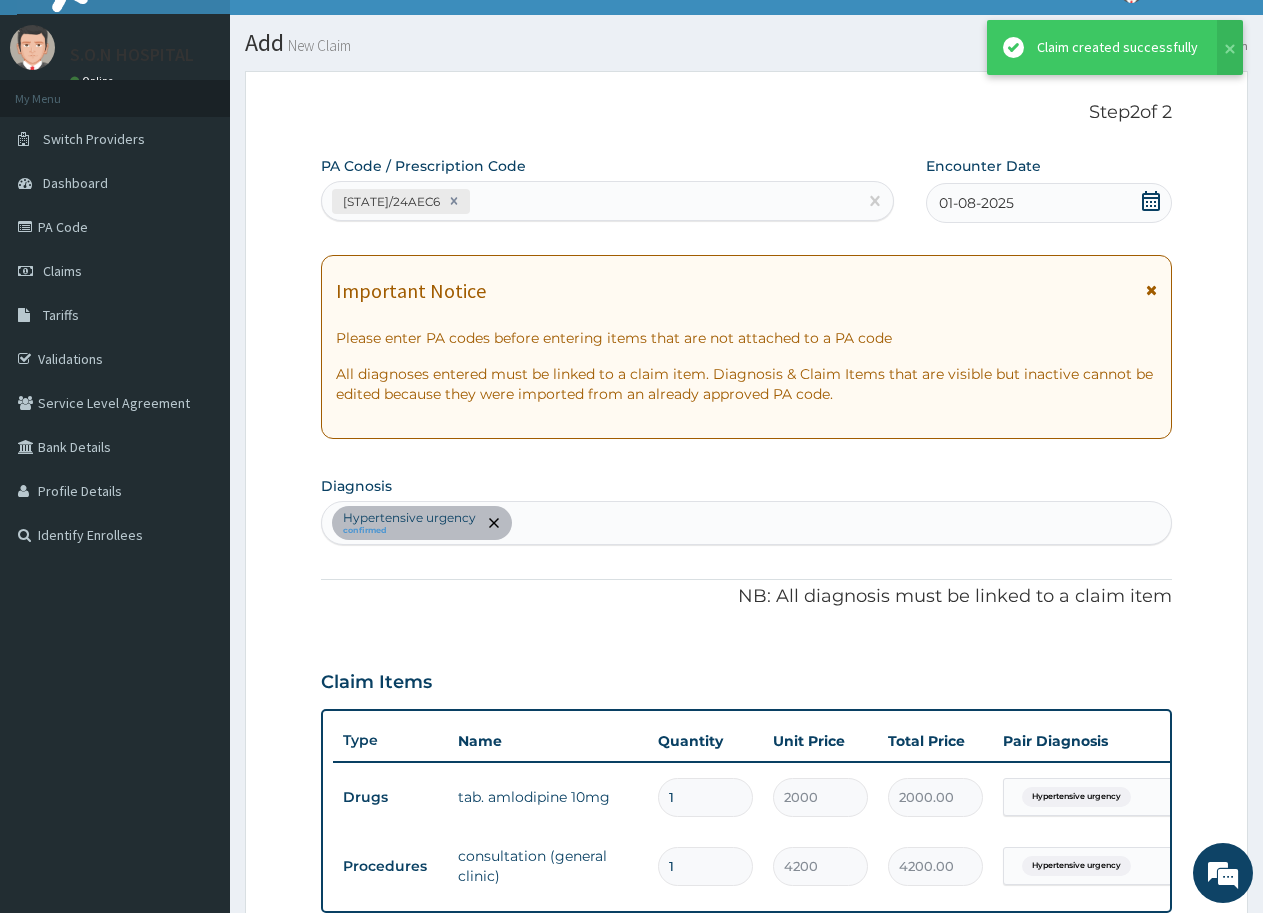 scroll, scrollTop: 519, scrollLeft: 0, axis: vertical 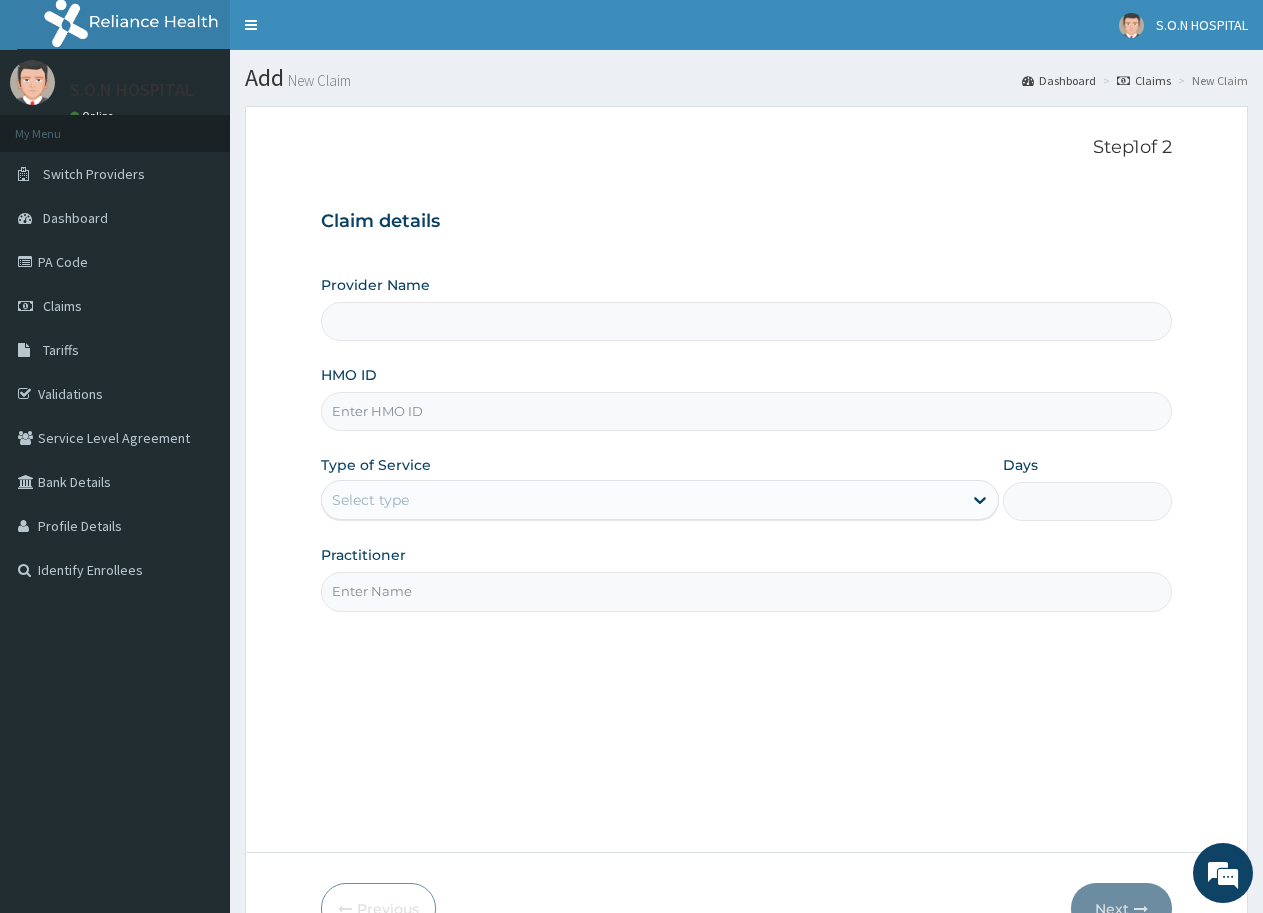 type on "SISTERS OF NATIVITY HOSPITAL" 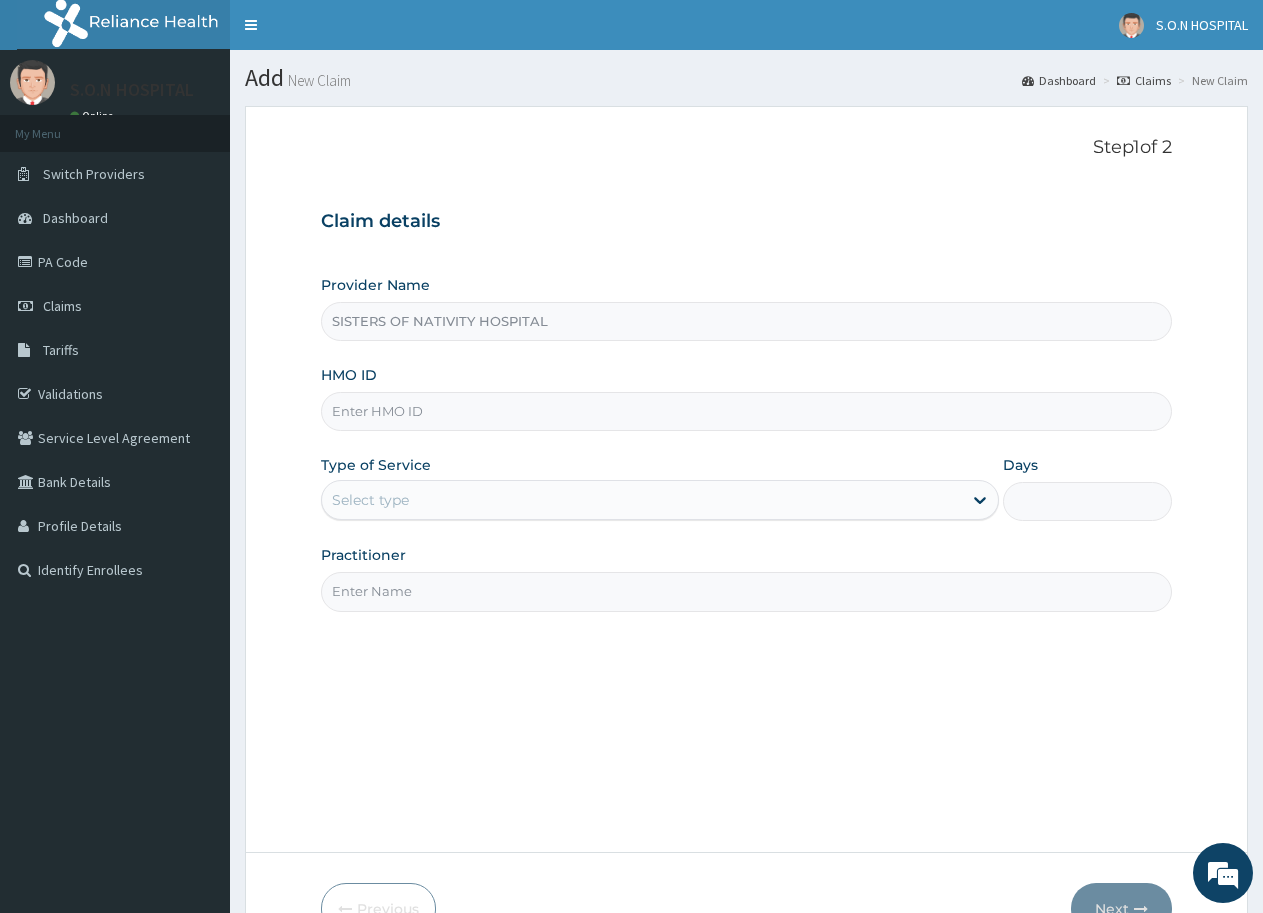 scroll, scrollTop: 0, scrollLeft: 0, axis: both 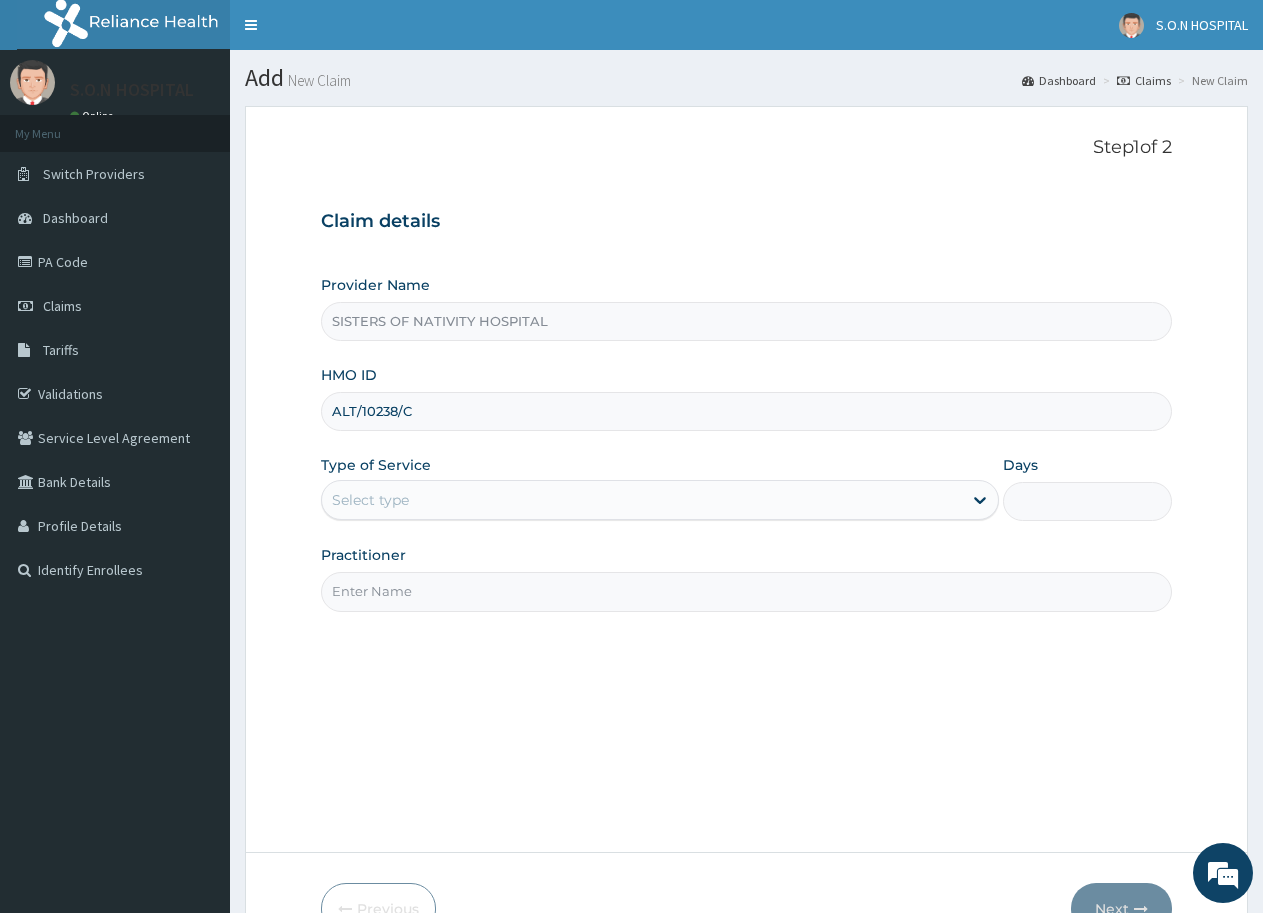 type on "ALT/10238/C" 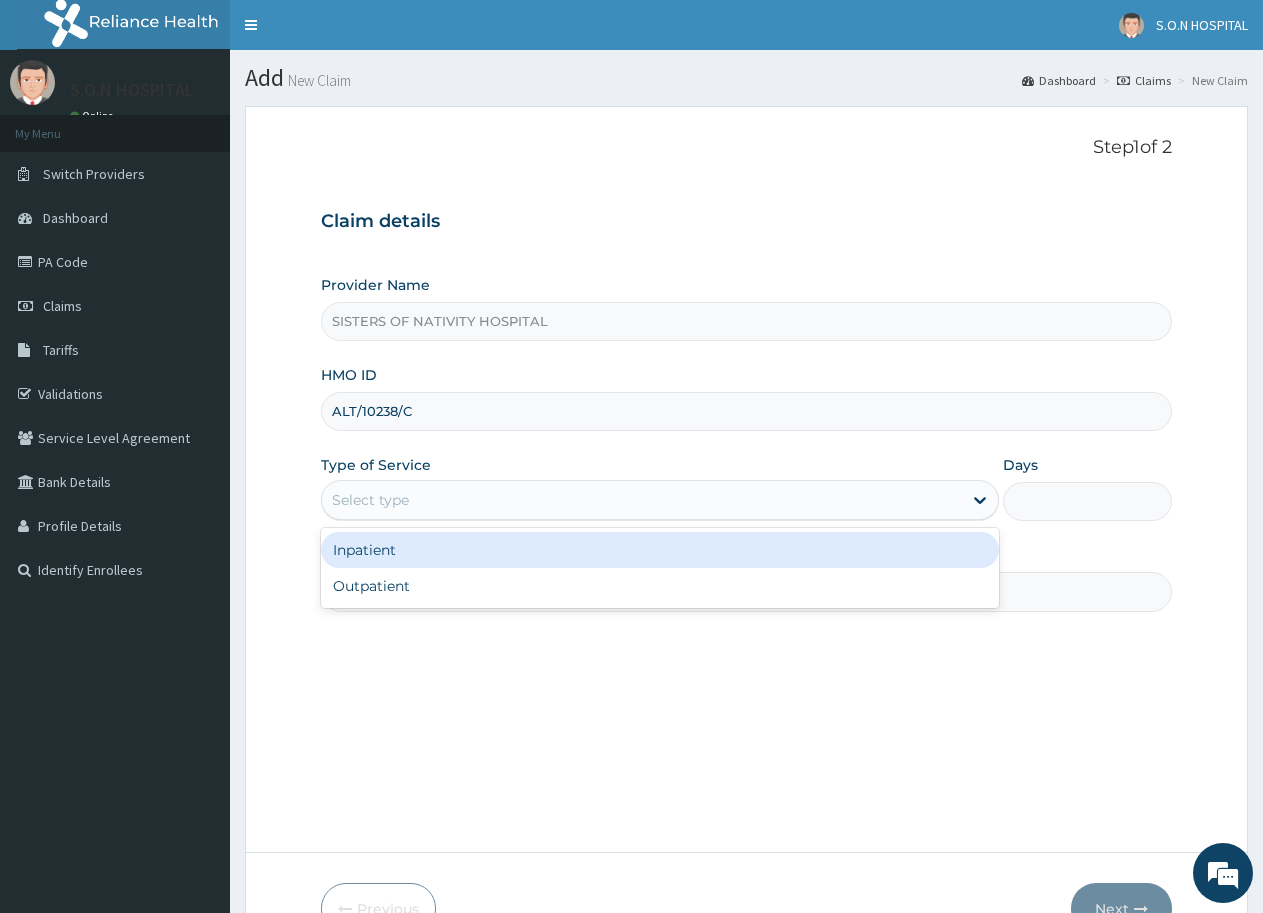click on "Select type" at bounding box center (641, 500) 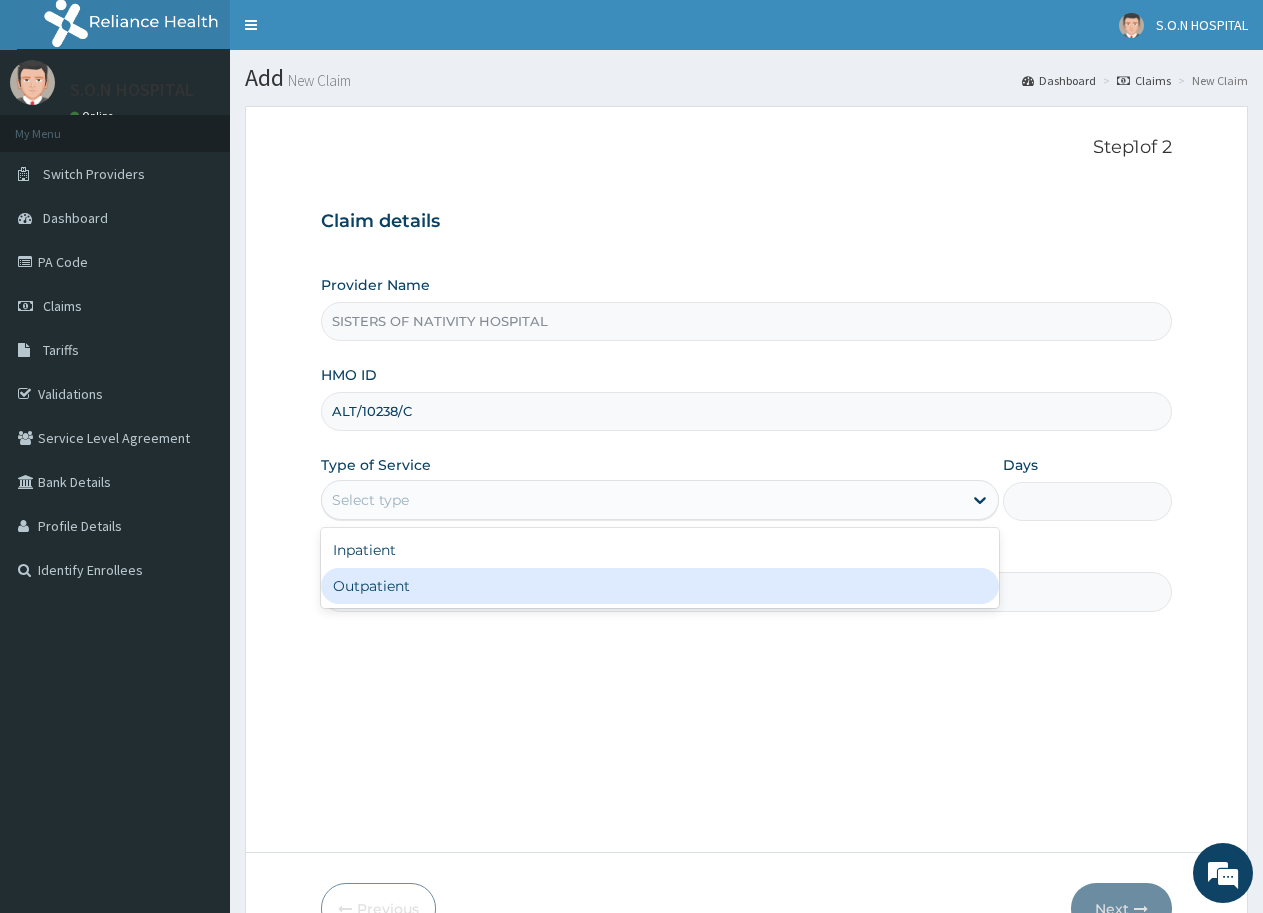 click on "Outpatient" at bounding box center [659, 586] 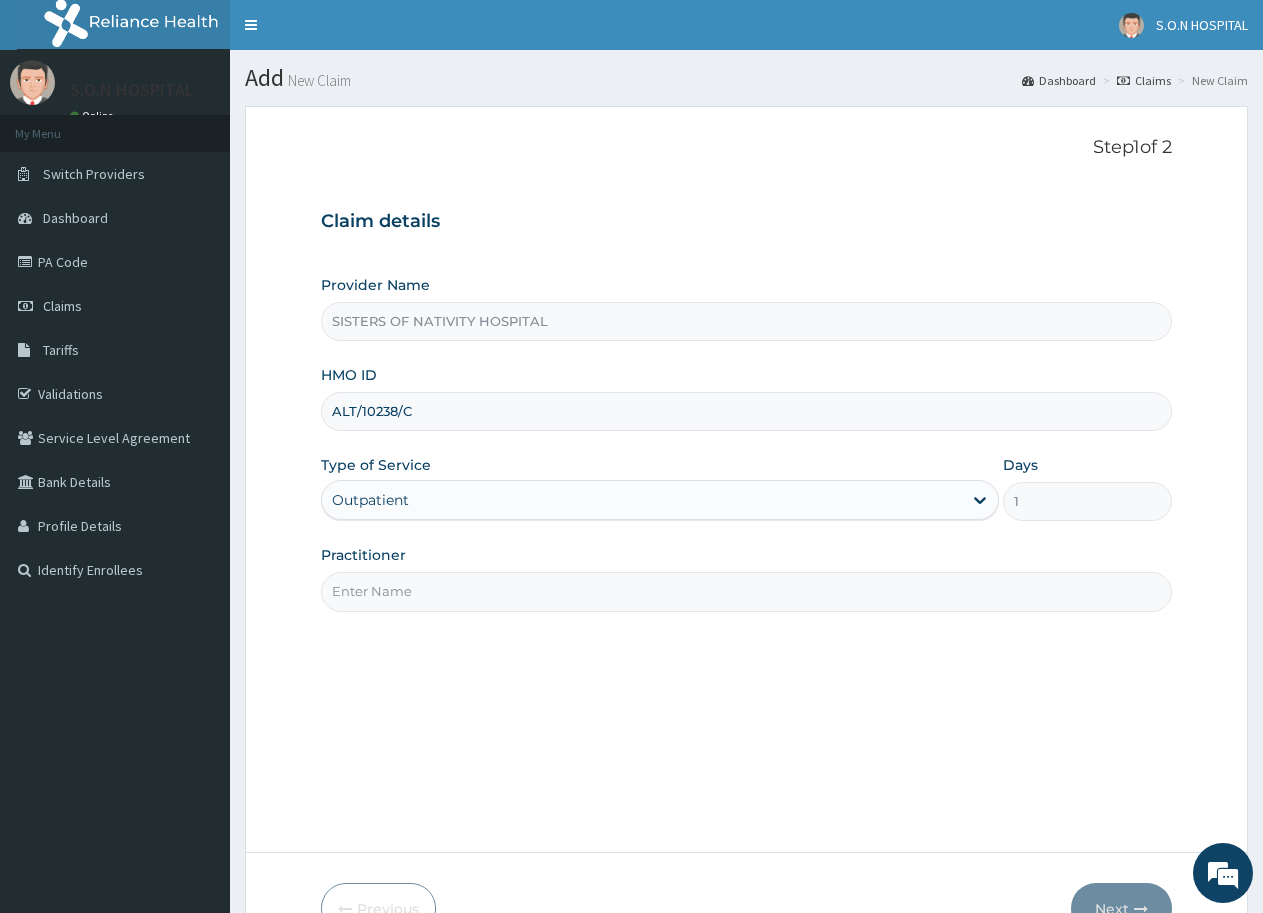 click on "Practitioner" at bounding box center (746, 591) 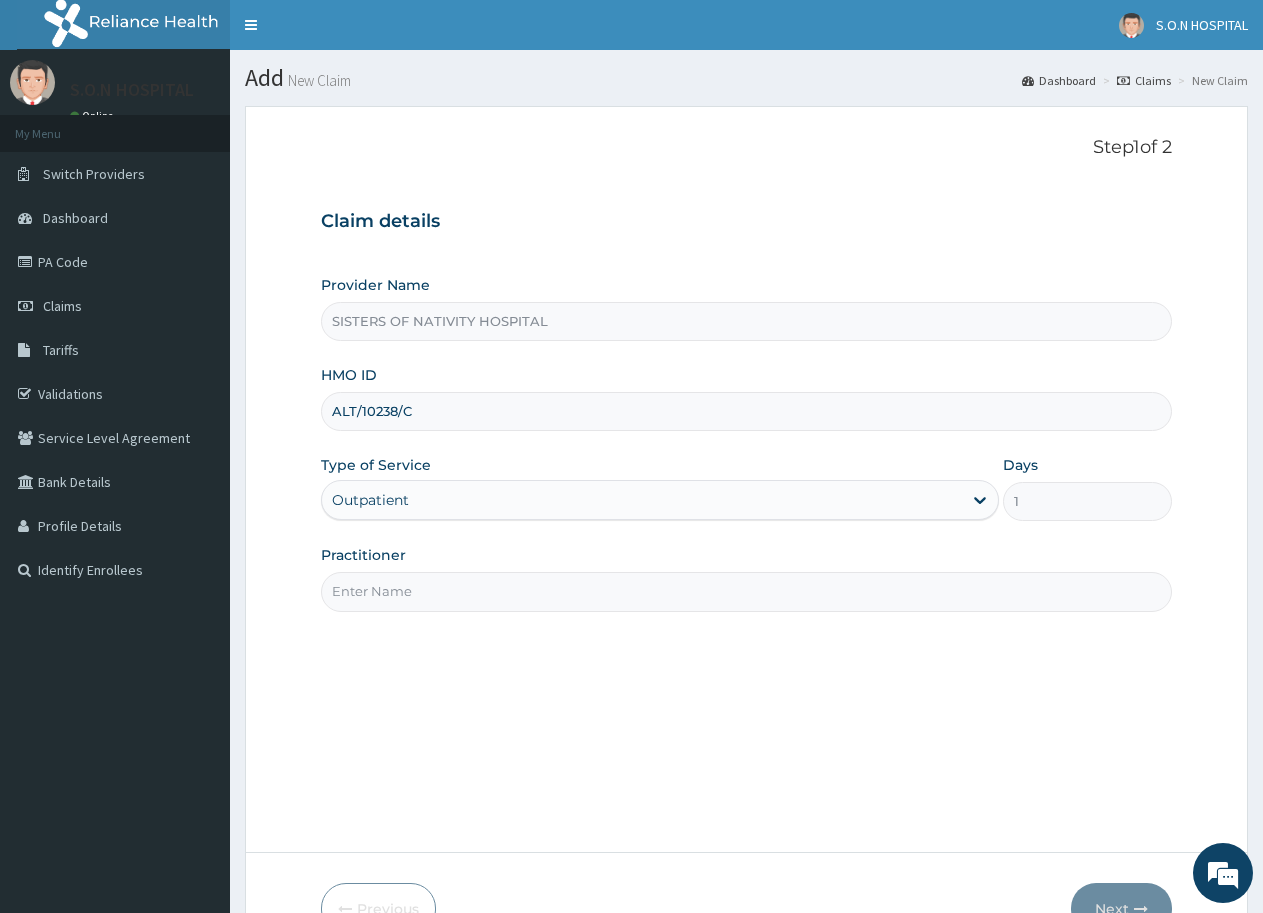 type on "DR. INI" 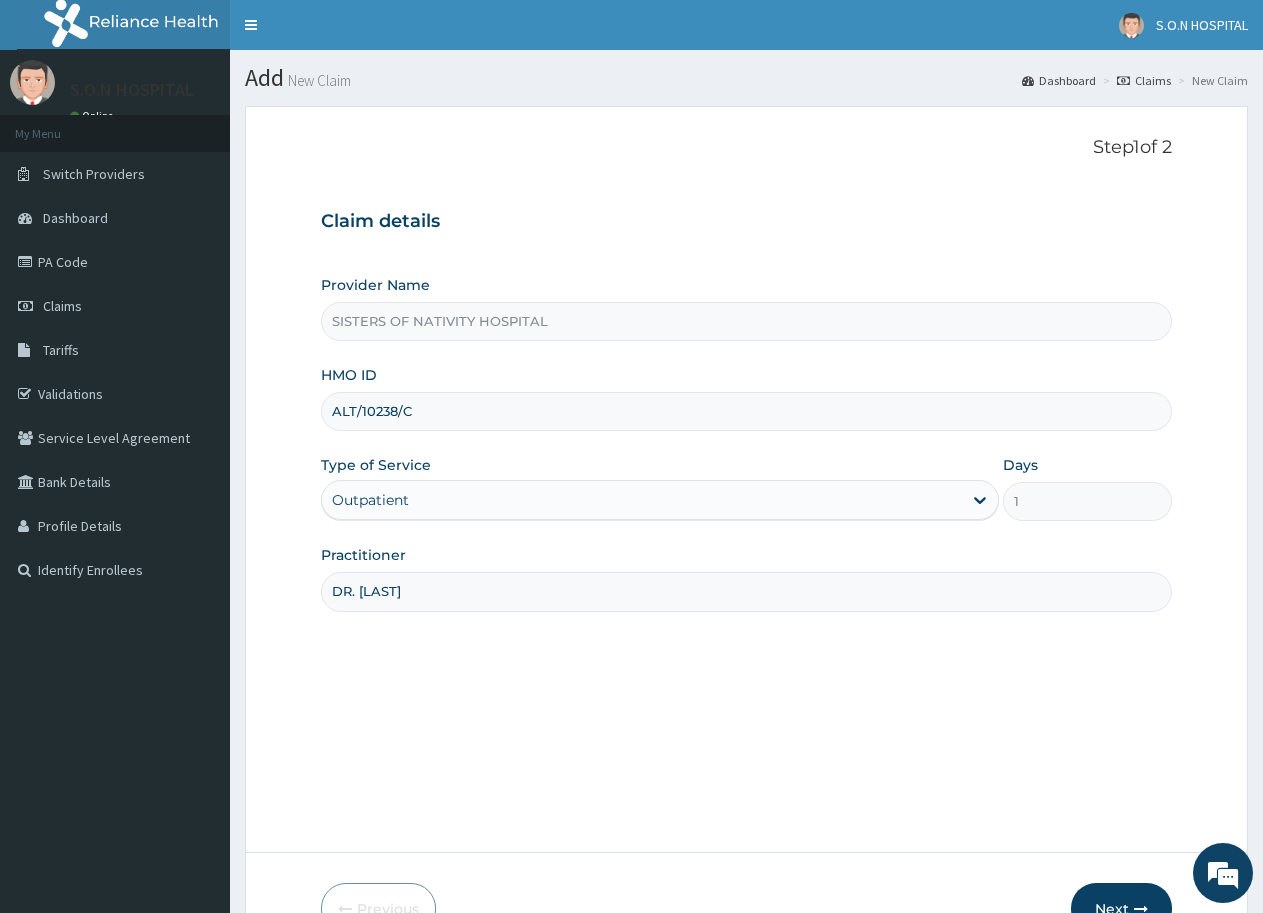 click on "Next" at bounding box center [1121, 909] 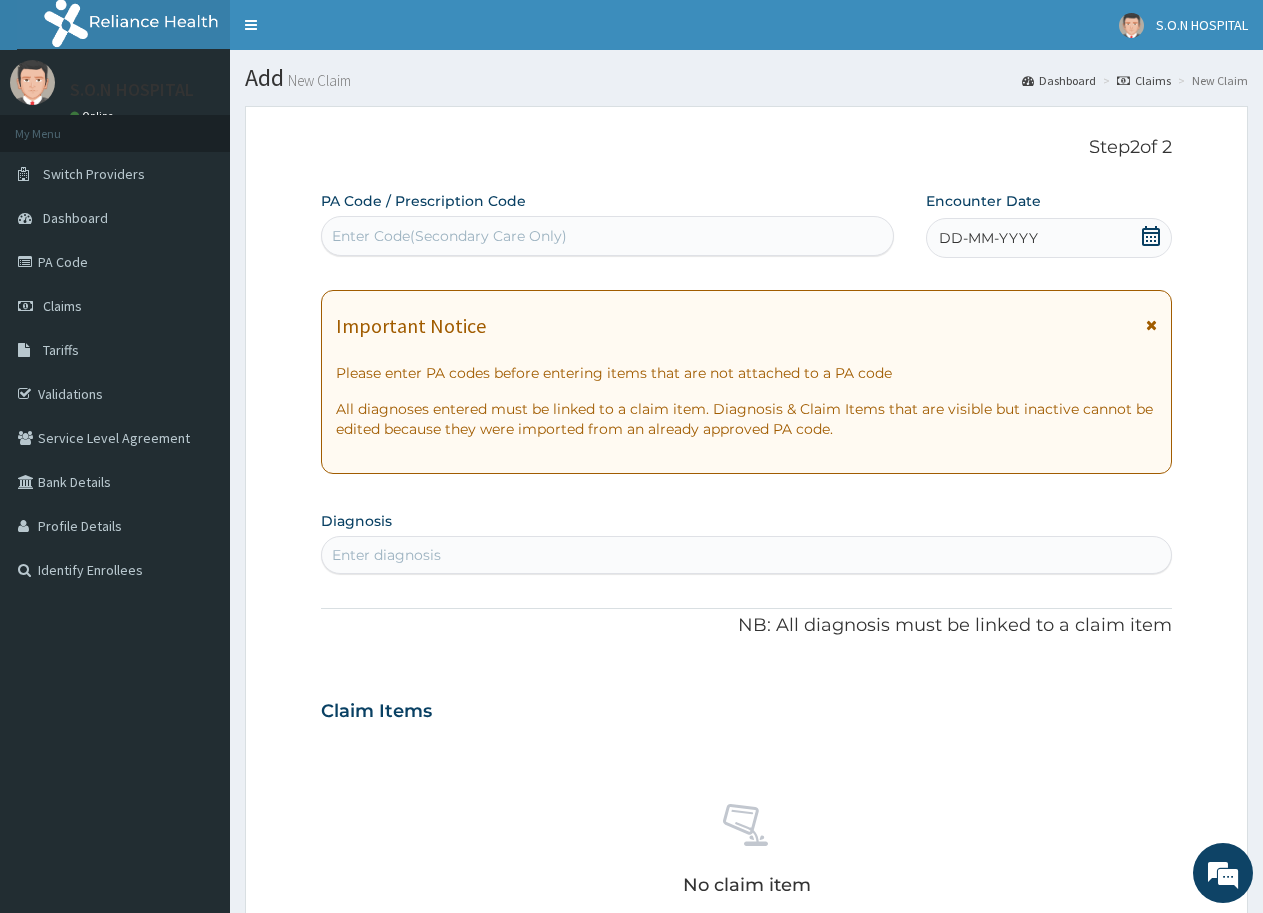 click on "Enter Code(Secondary Care Only)" at bounding box center (449, 236) 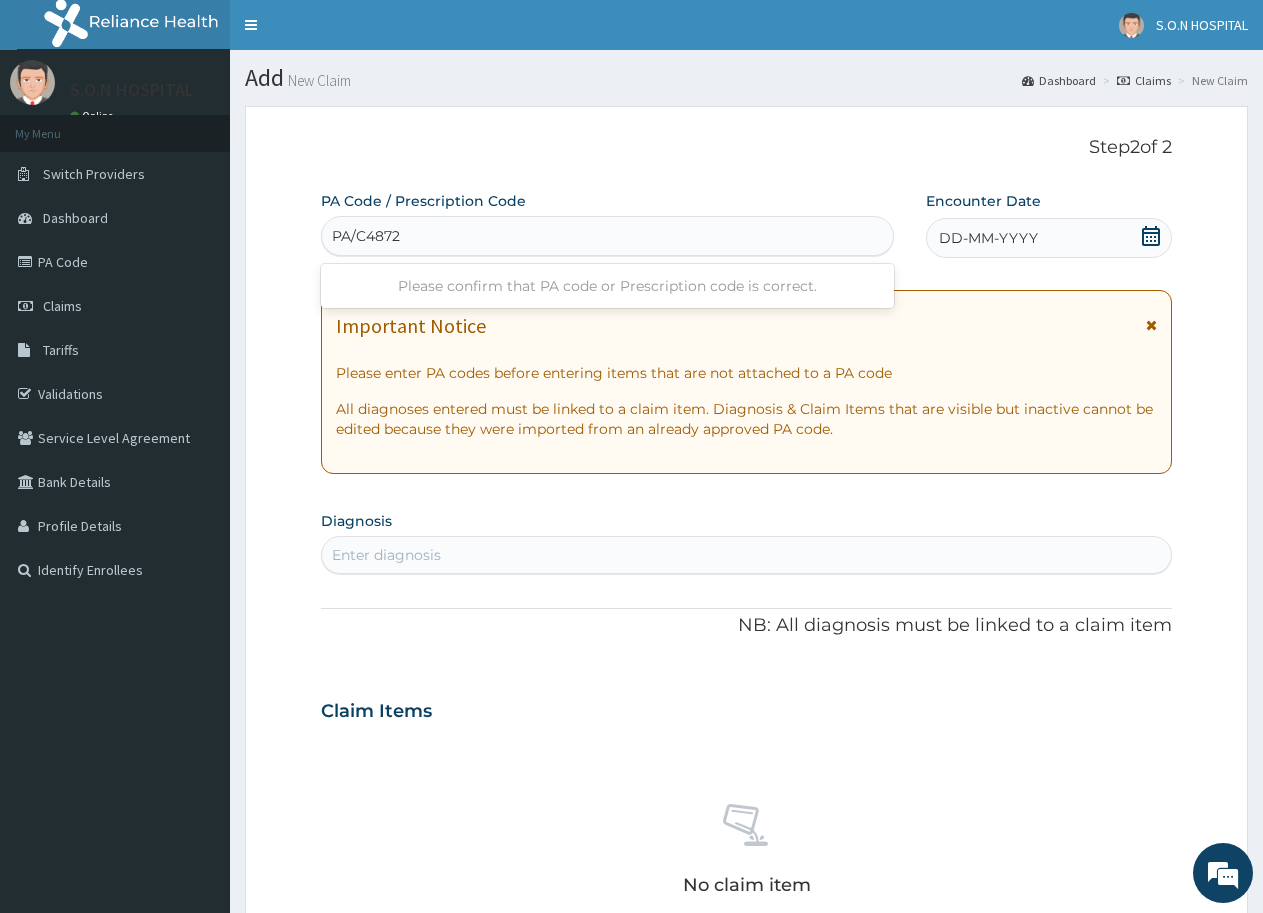 type on "PA/C48720" 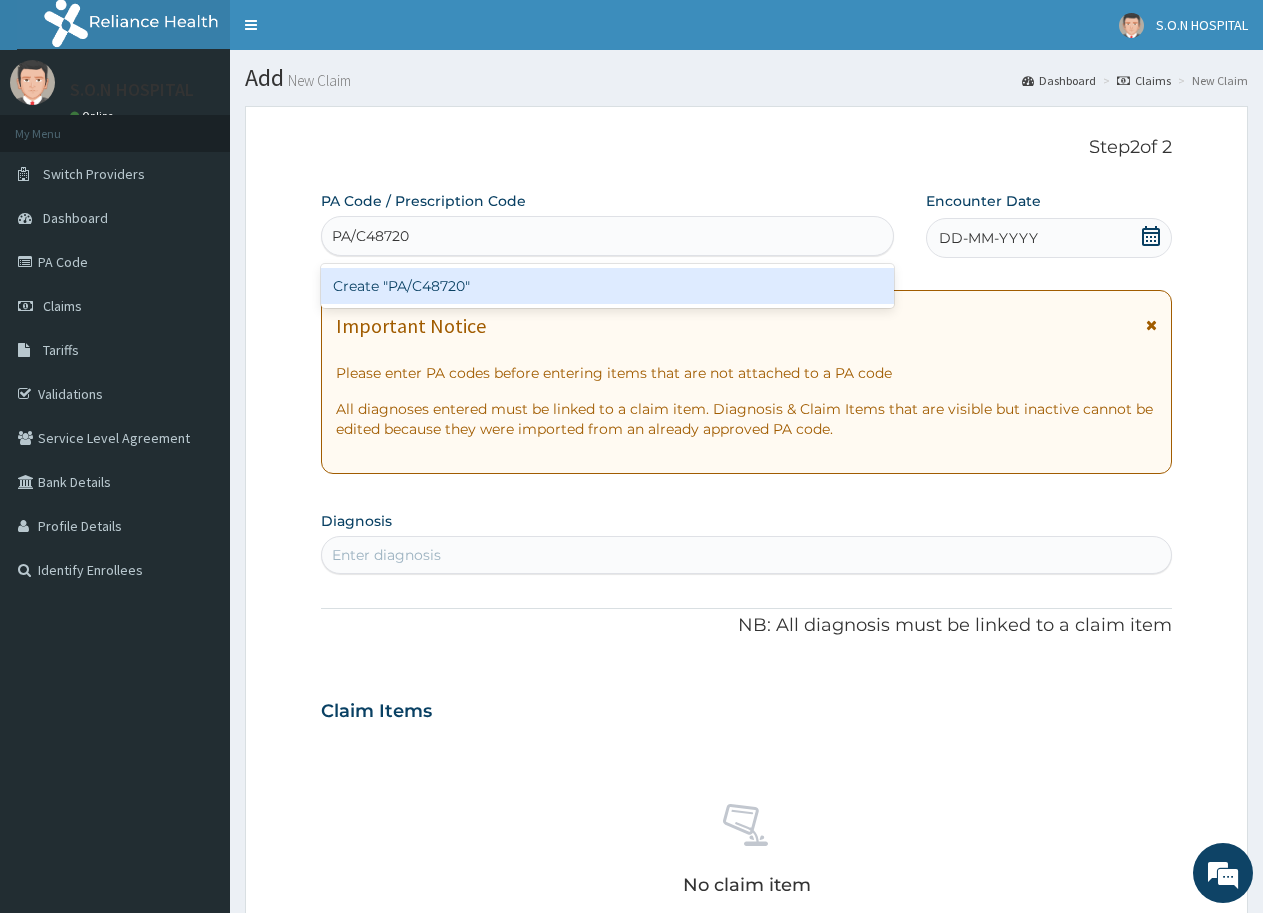 click on "Create "PA/C48720"" at bounding box center (607, 286) 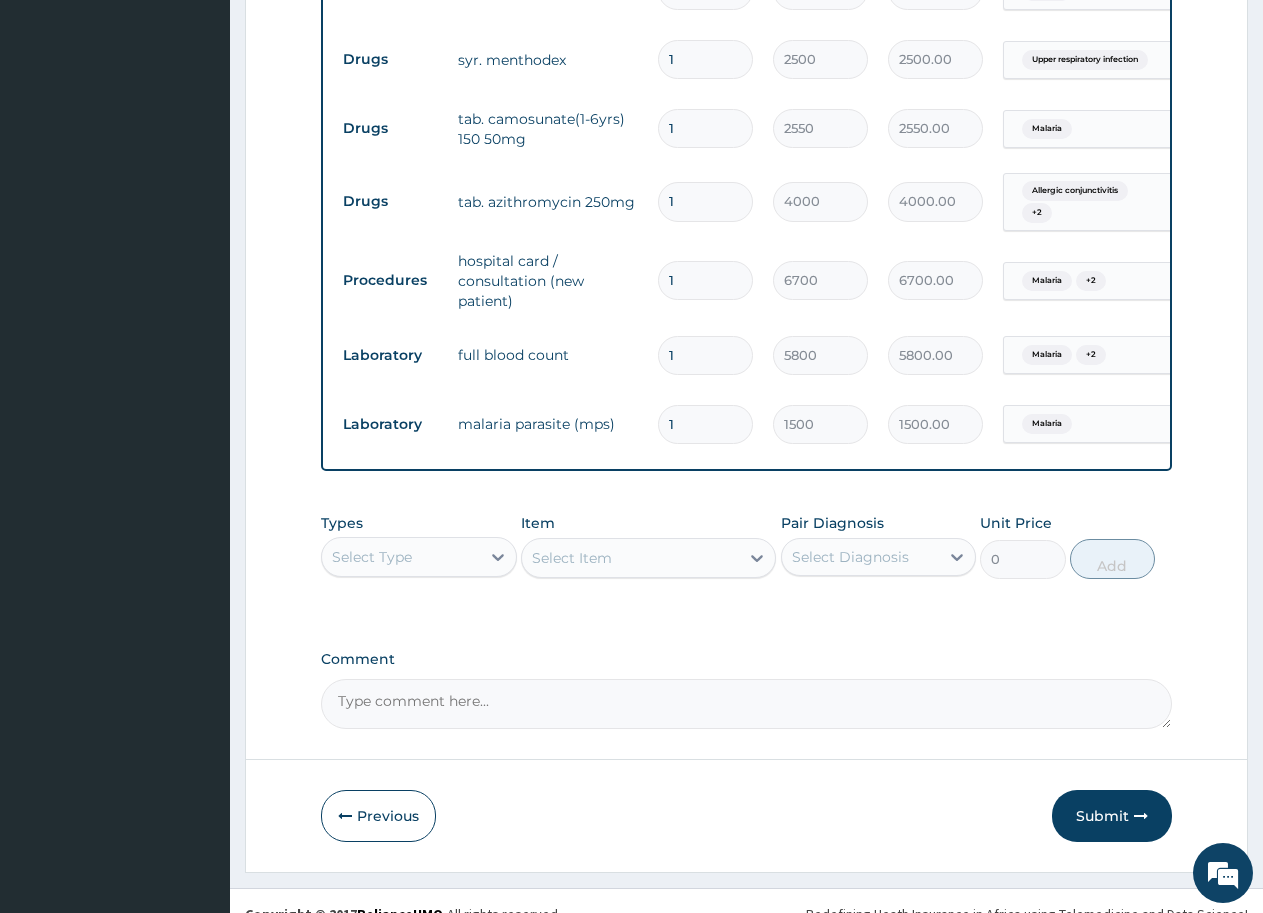scroll, scrollTop: 962, scrollLeft: 0, axis: vertical 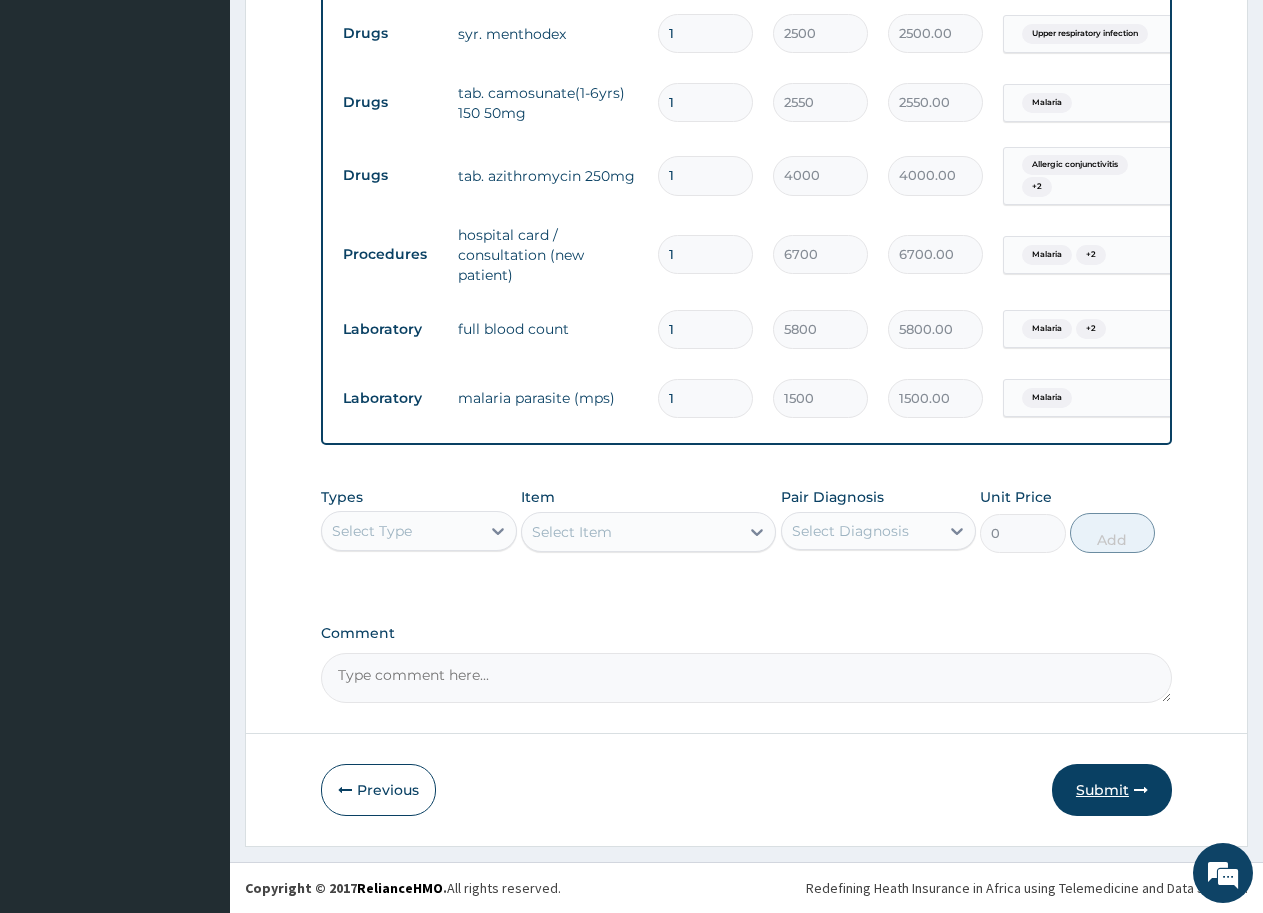 click on "Submit" at bounding box center [1112, 790] 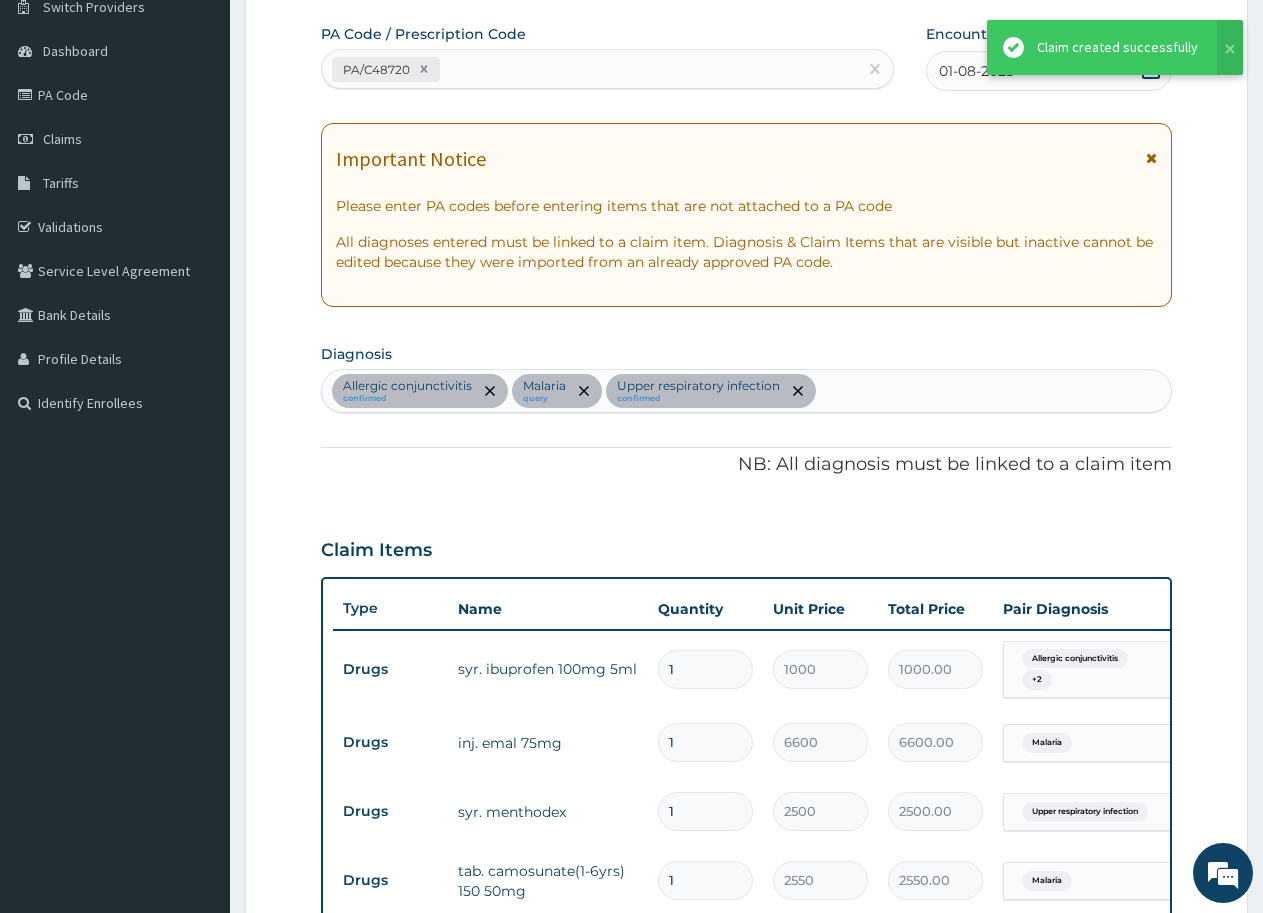 scroll, scrollTop: 162, scrollLeft: 0, axis: vertical 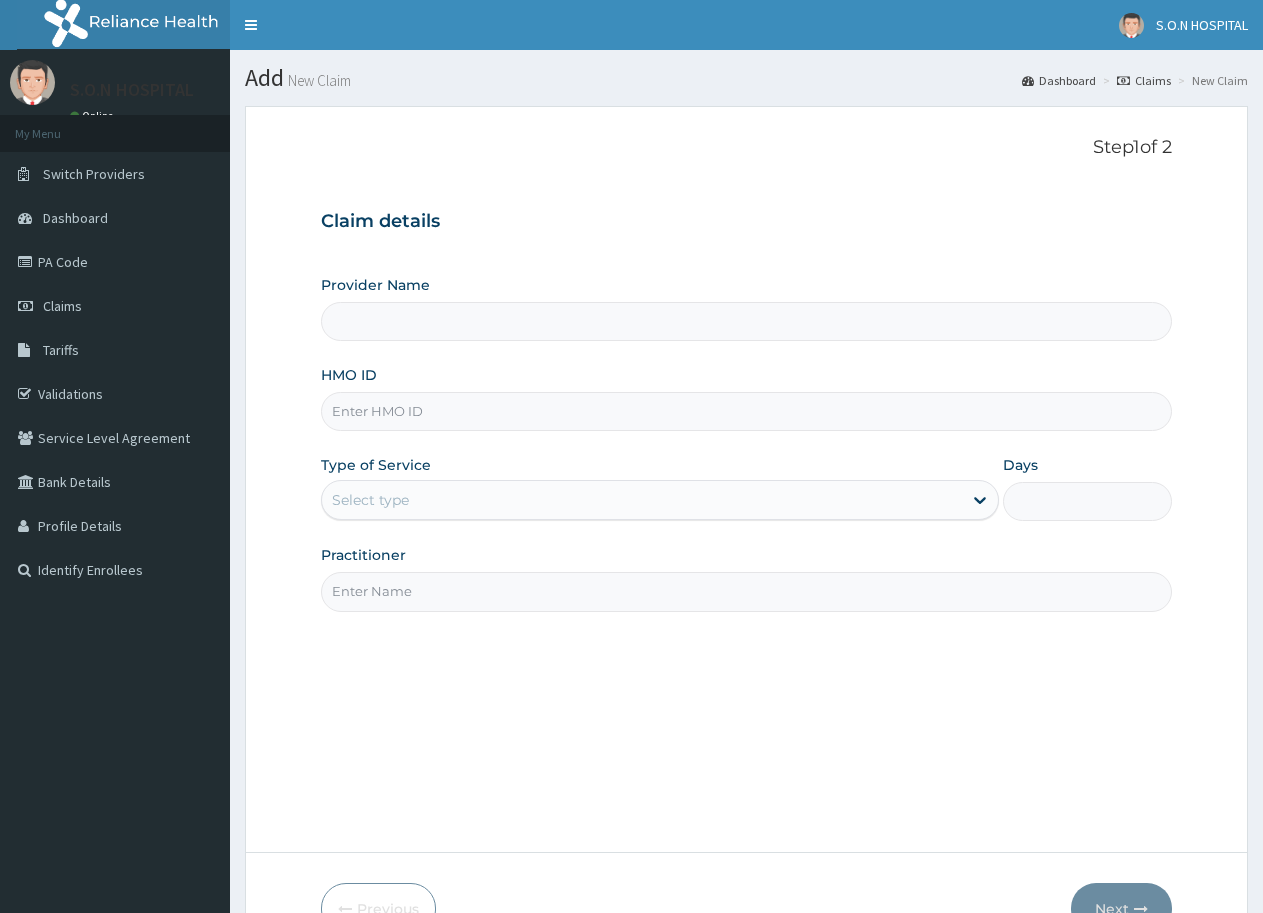 click on "HMO ID" at bounding box center (746, 411) 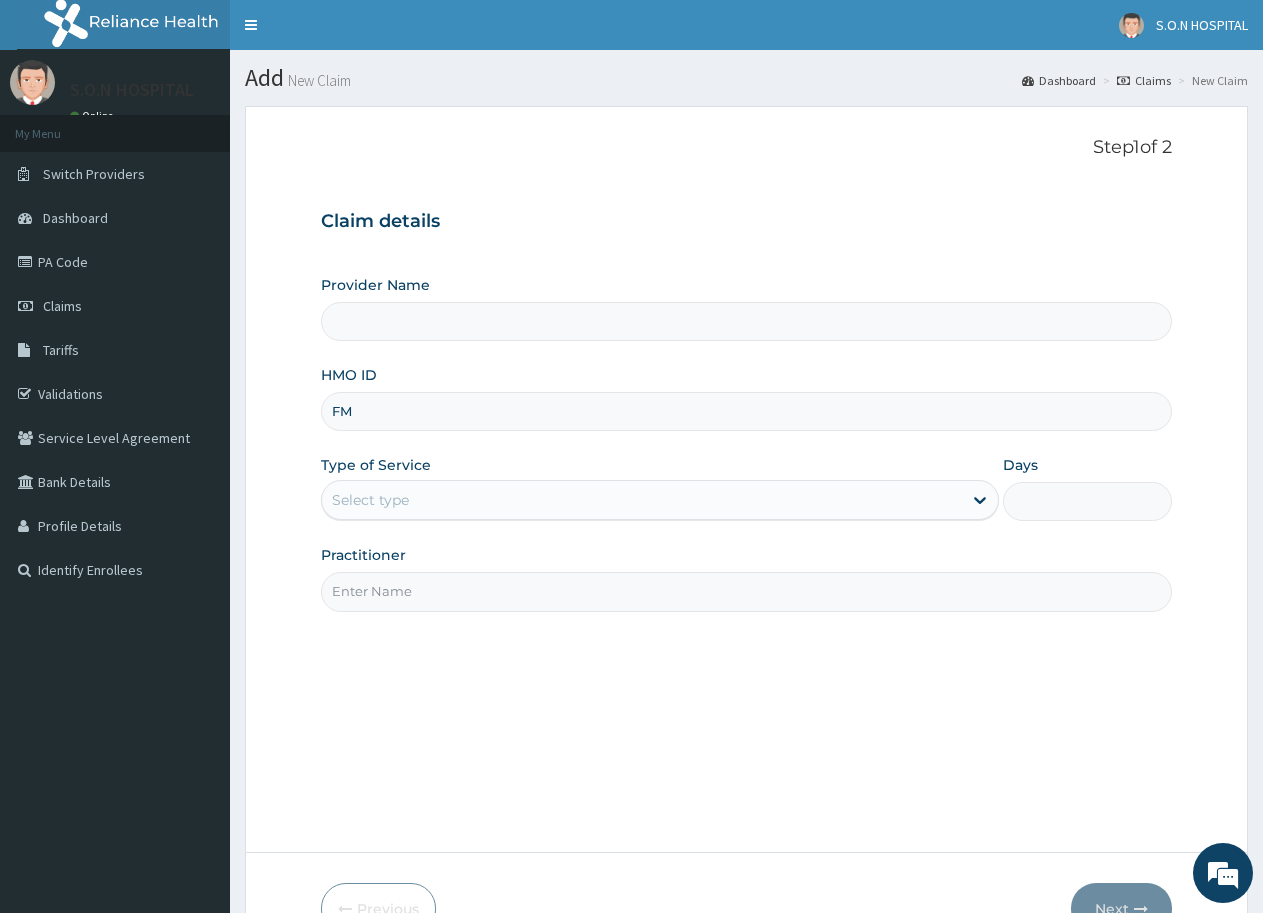type on "FMC" 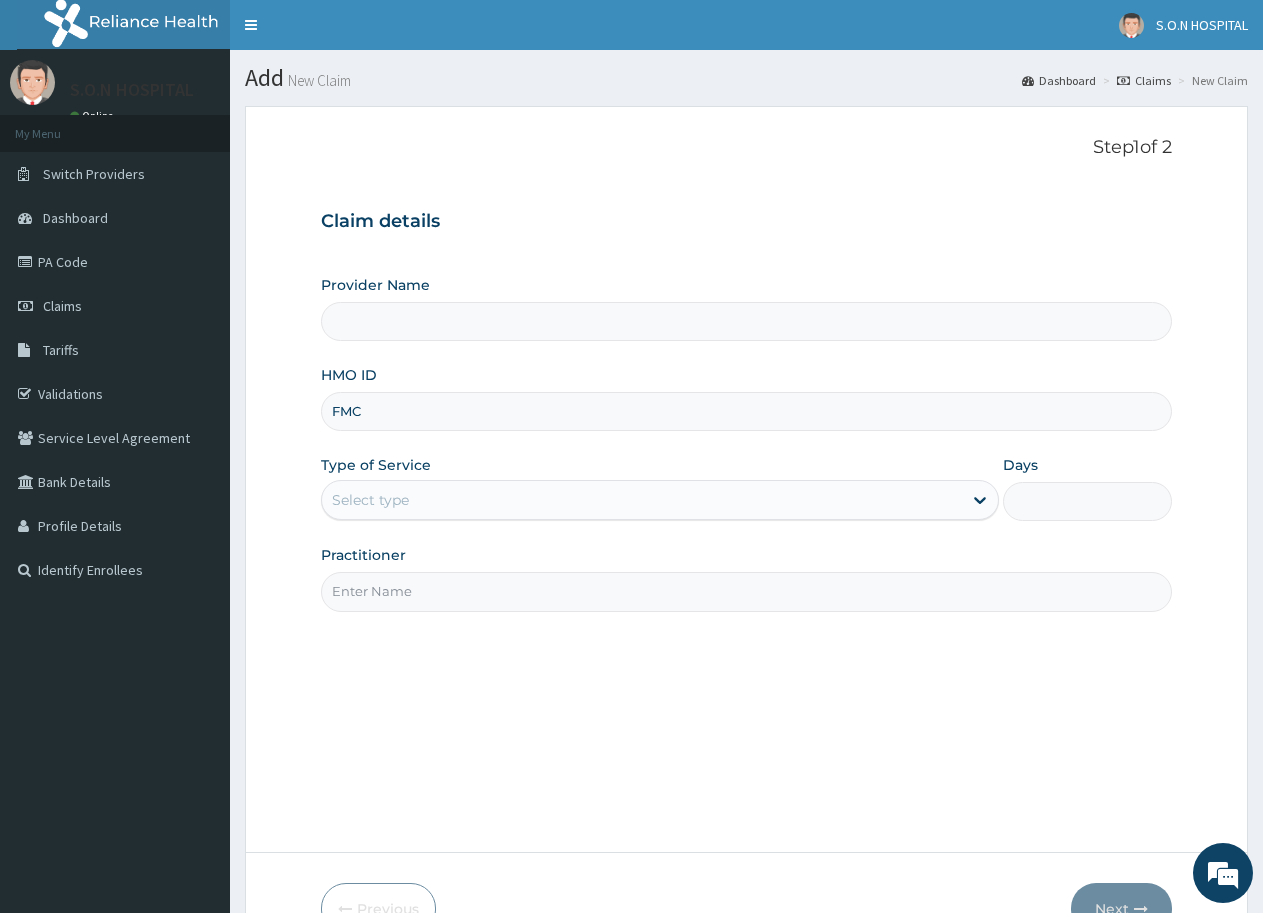 type on "SISTERS OF NATIVITY HOSPITAL" 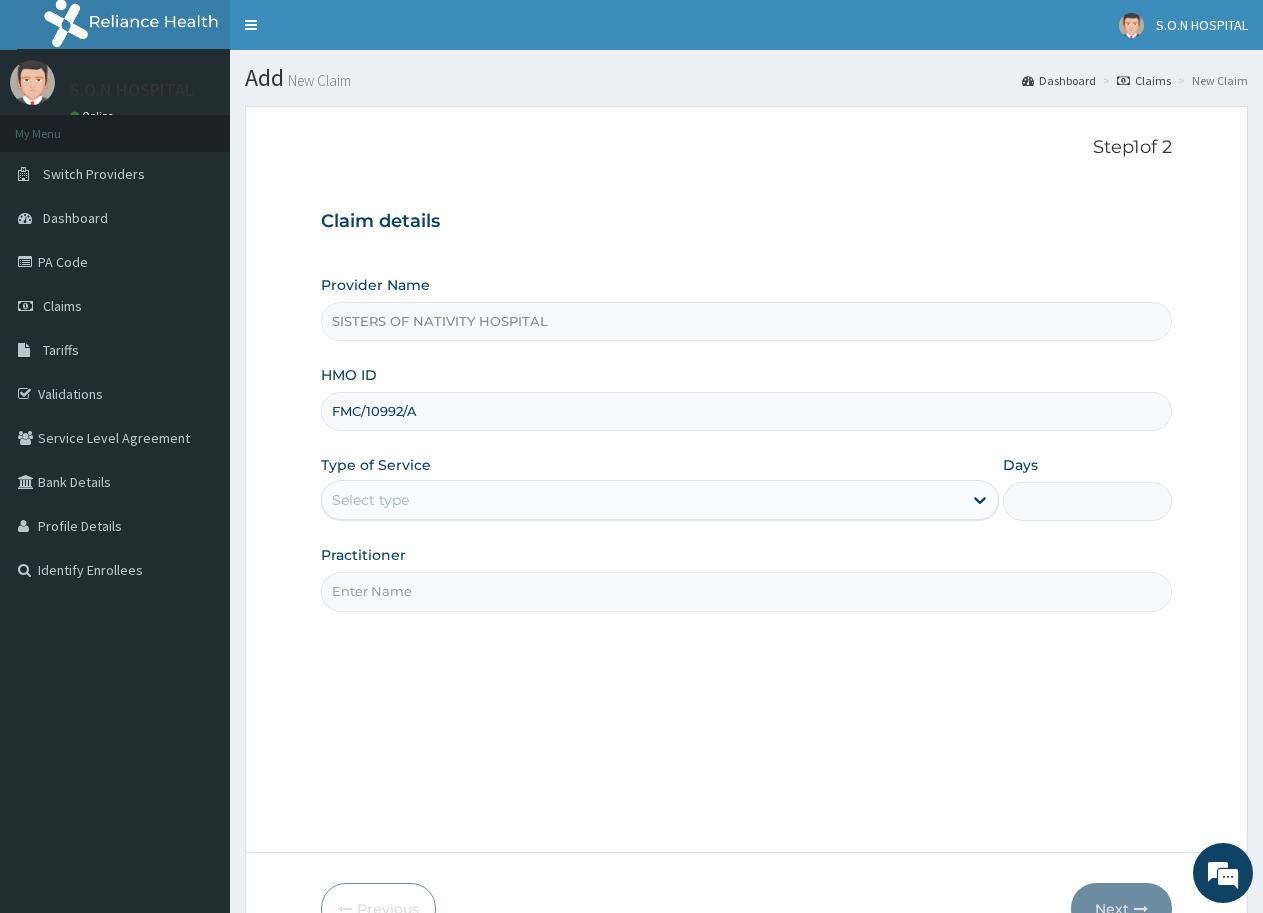 scroll, scrollTop: 0, scrollLeft: 0, axis: both 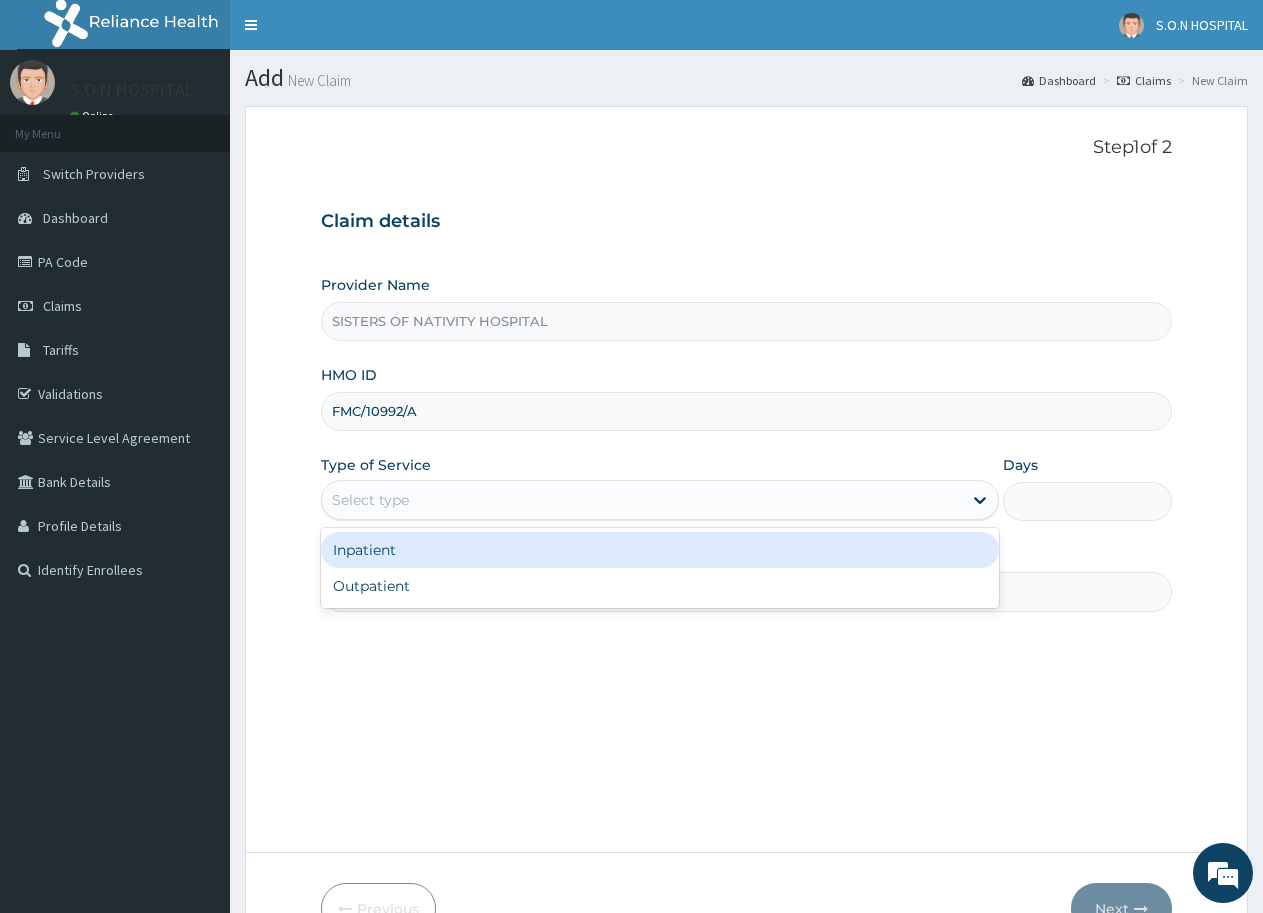 click on "Select type" at bounding box center [641, 500] 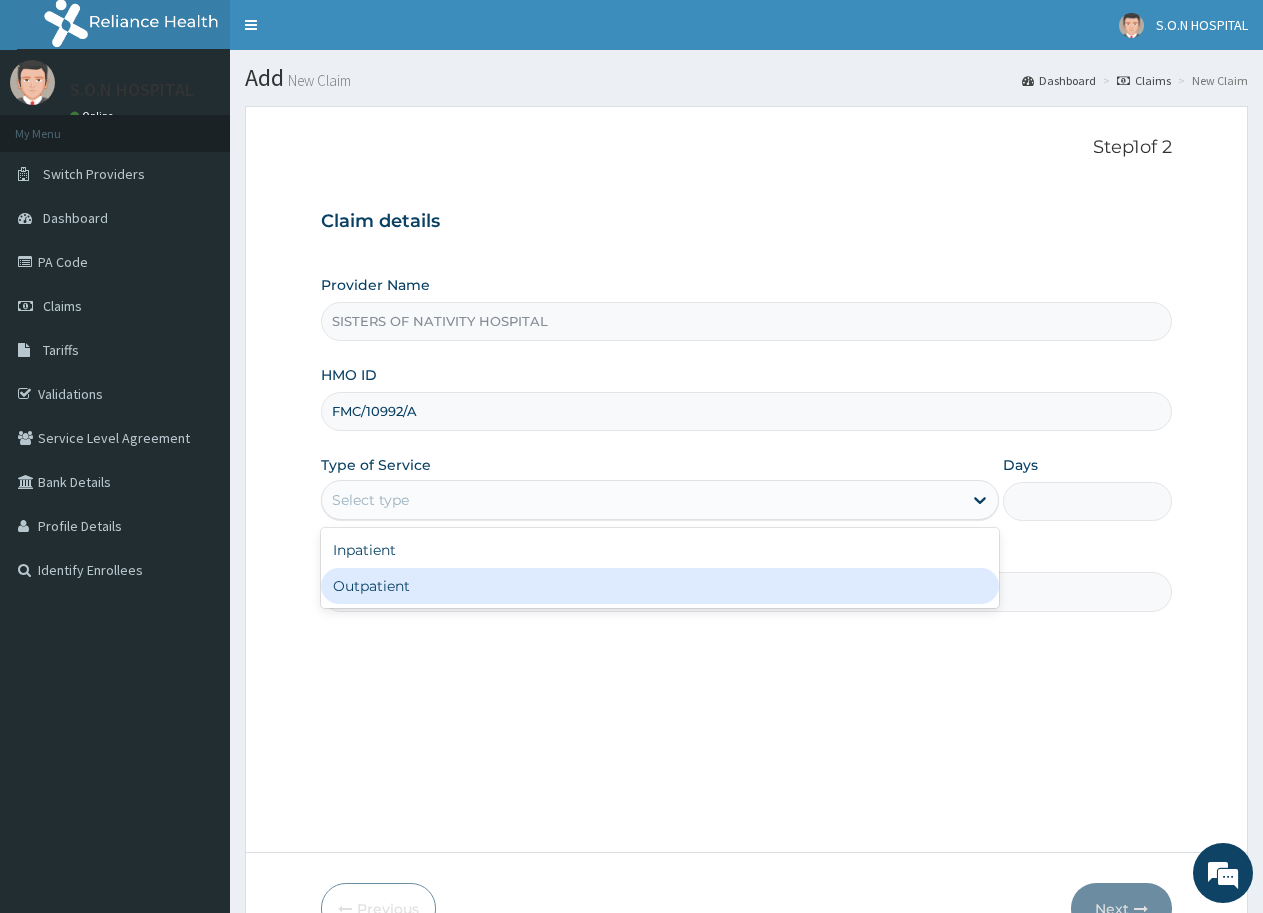 click on "Outpatient" at bounding box center (659, 586) 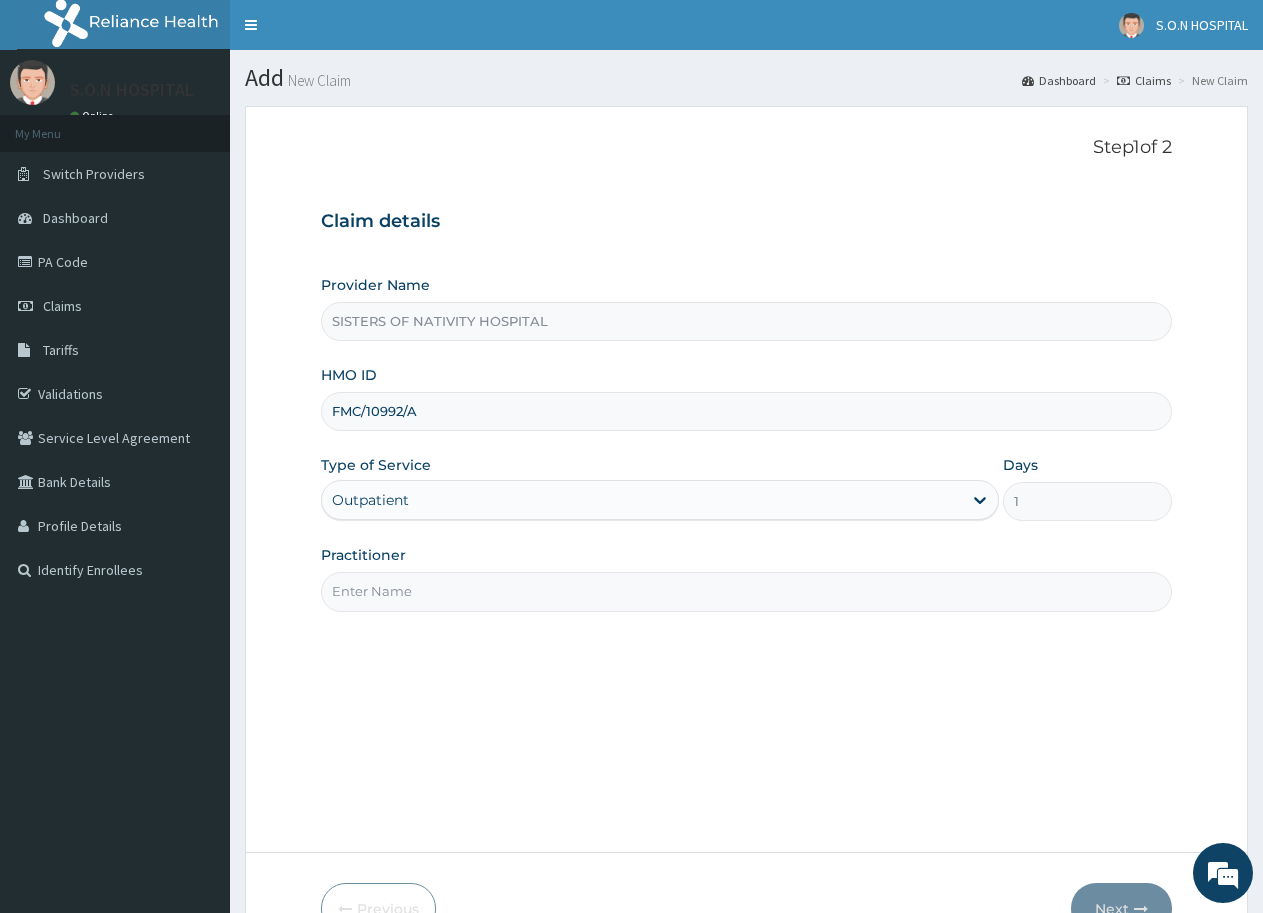 click on "Practitioner" at bounding box center (746, 591) 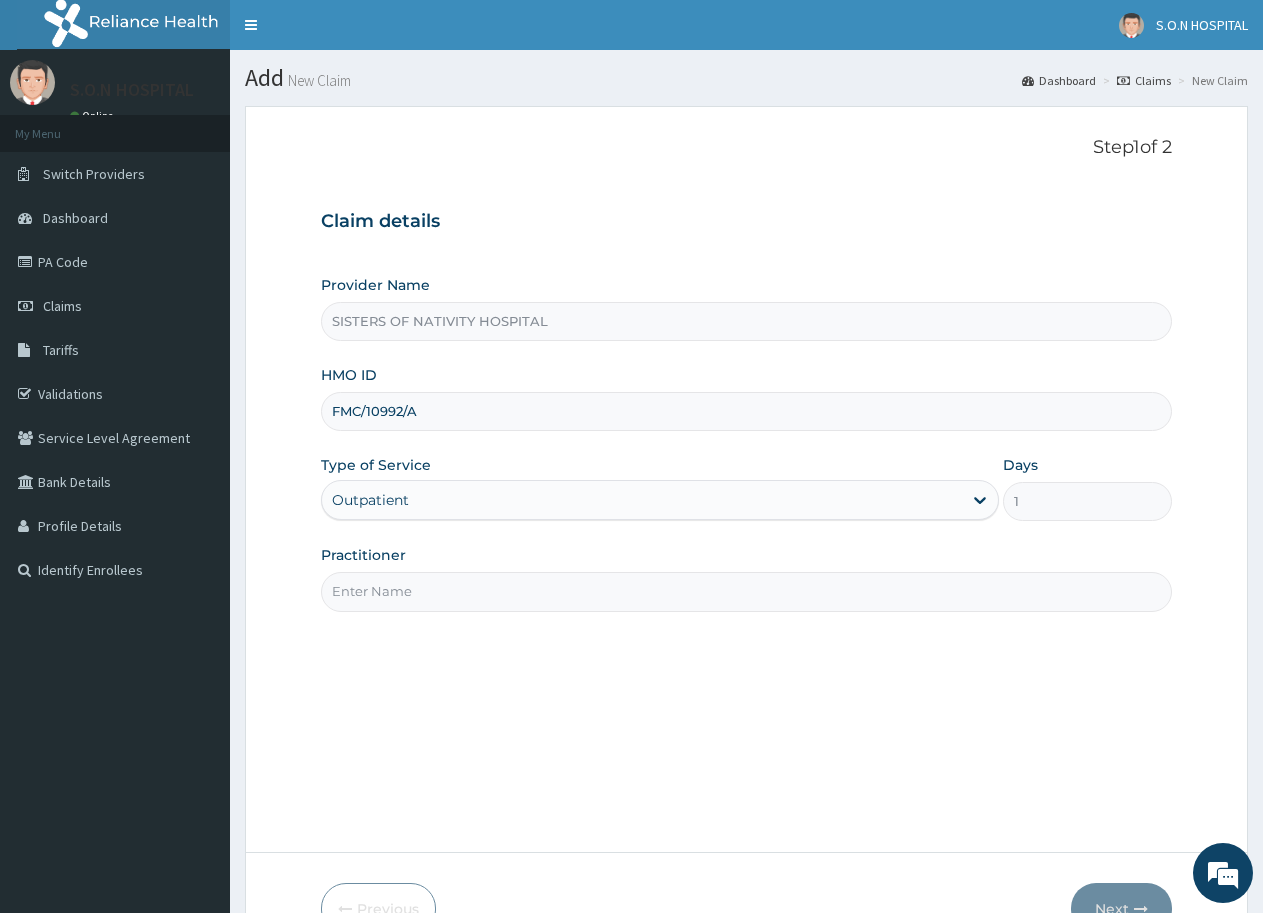type on "DR. IBEH" 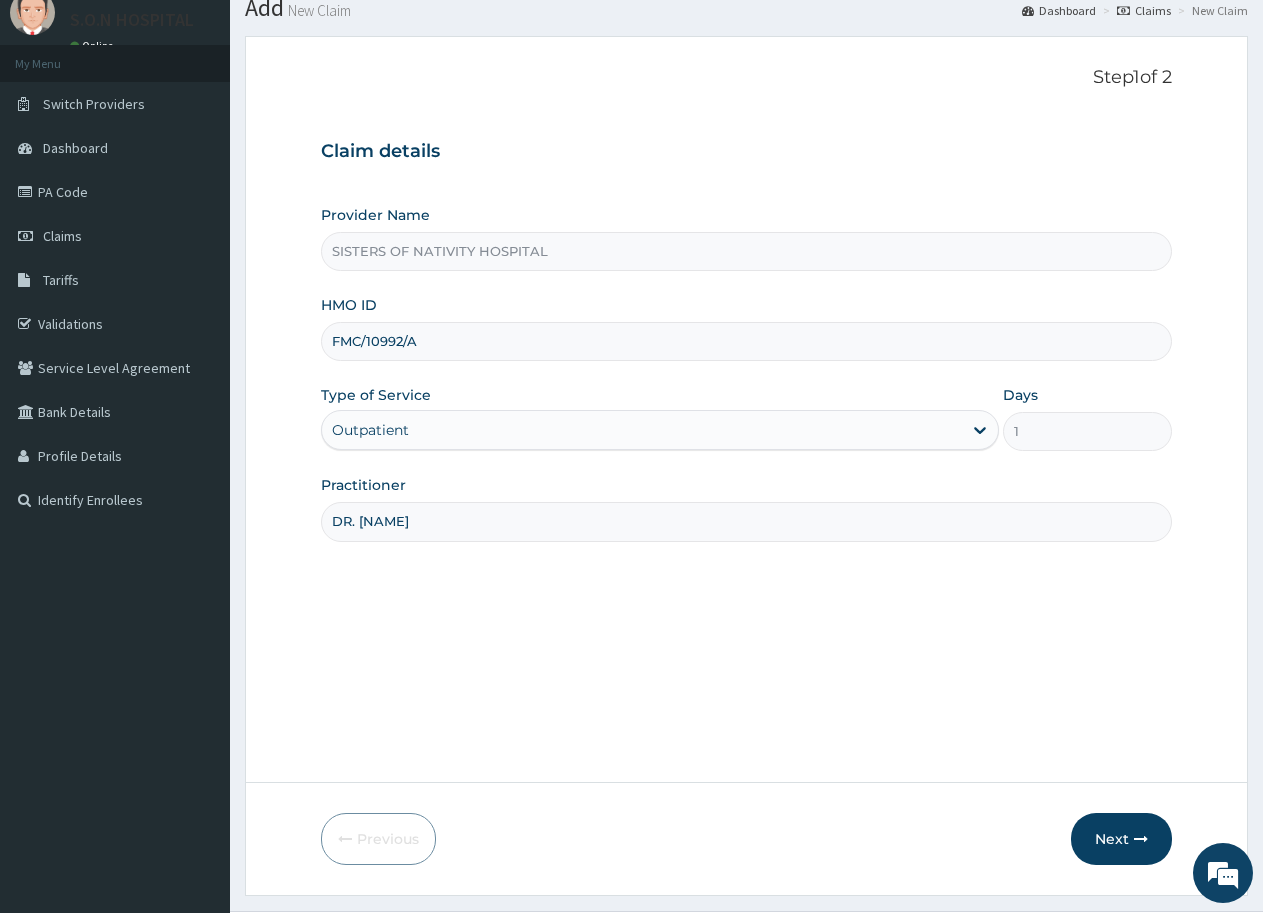 scroll, scrollTop: 119, scrollLeft: 0, axis: vertical 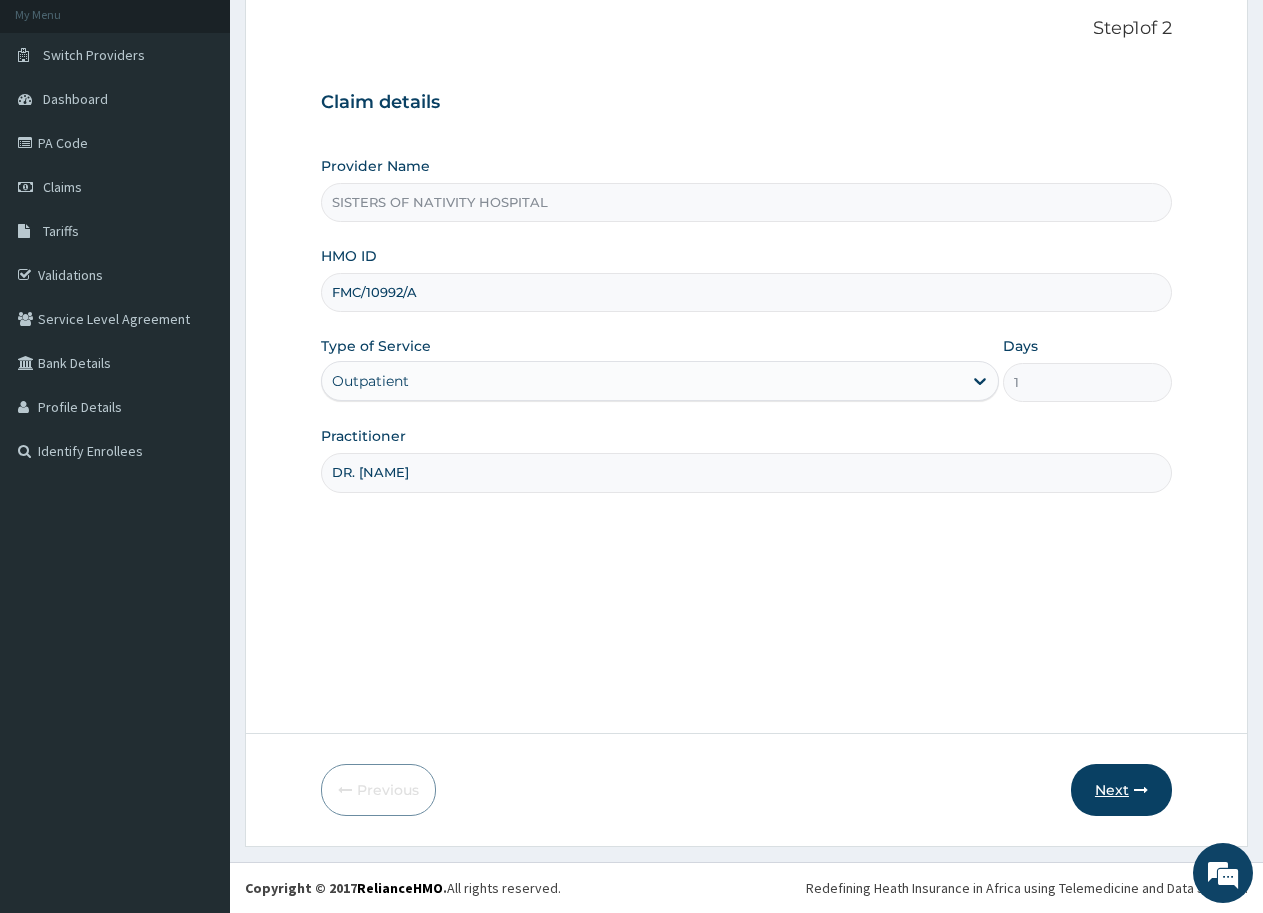click on "Next" at bounding box center [1121, 790] 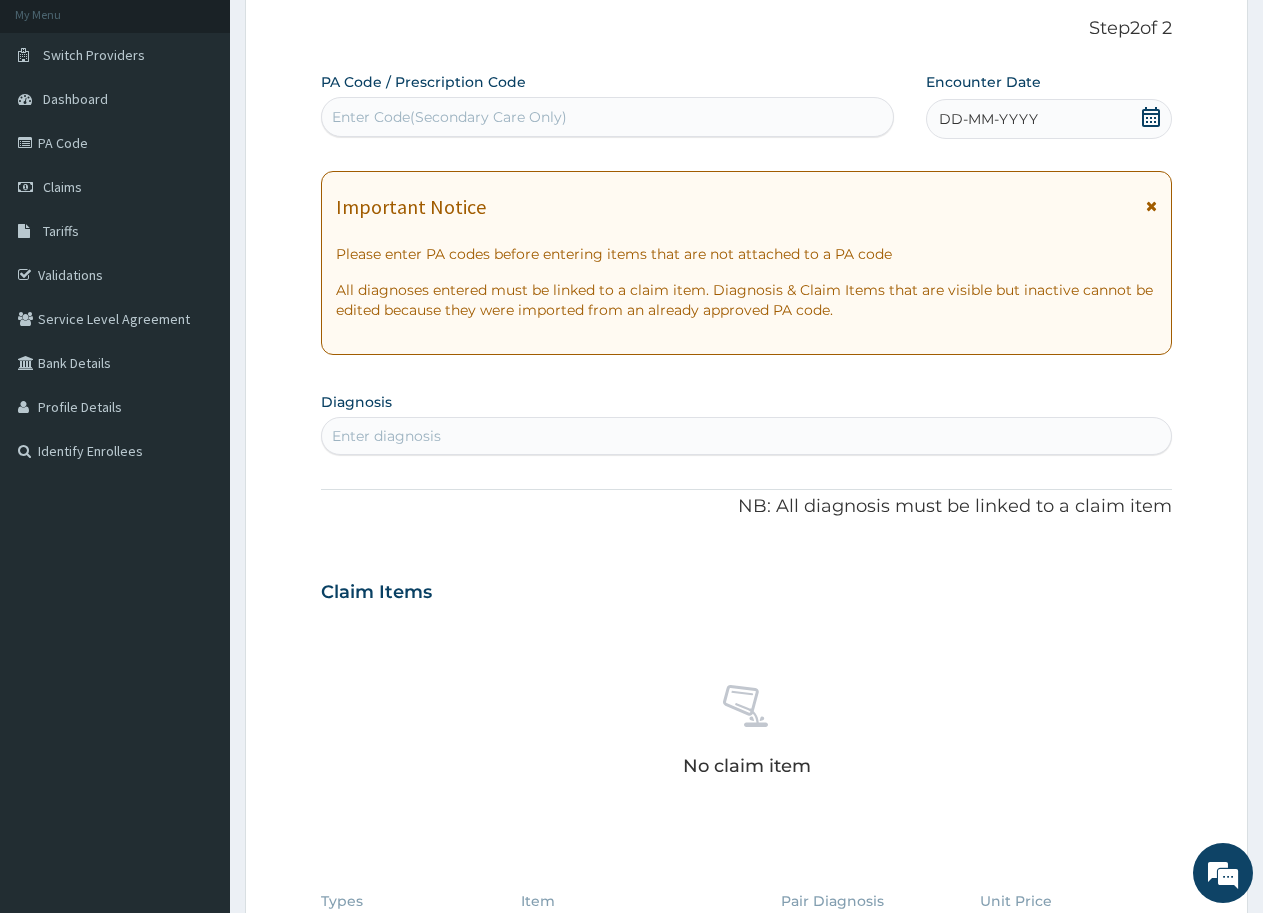 click on "Enter Code(Secondary Care Only)" at bounding box center (607, 117) 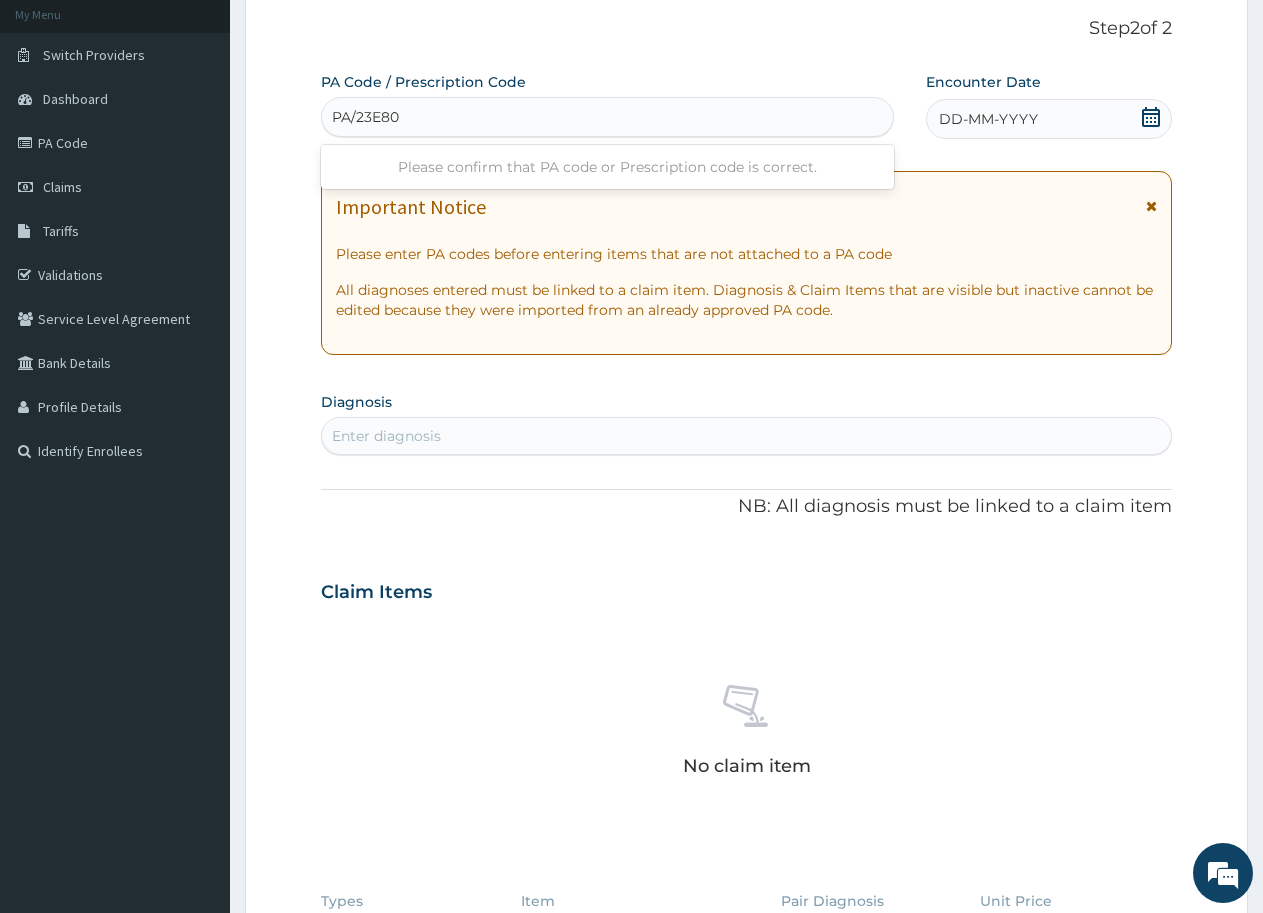 type on "PA/23E800" 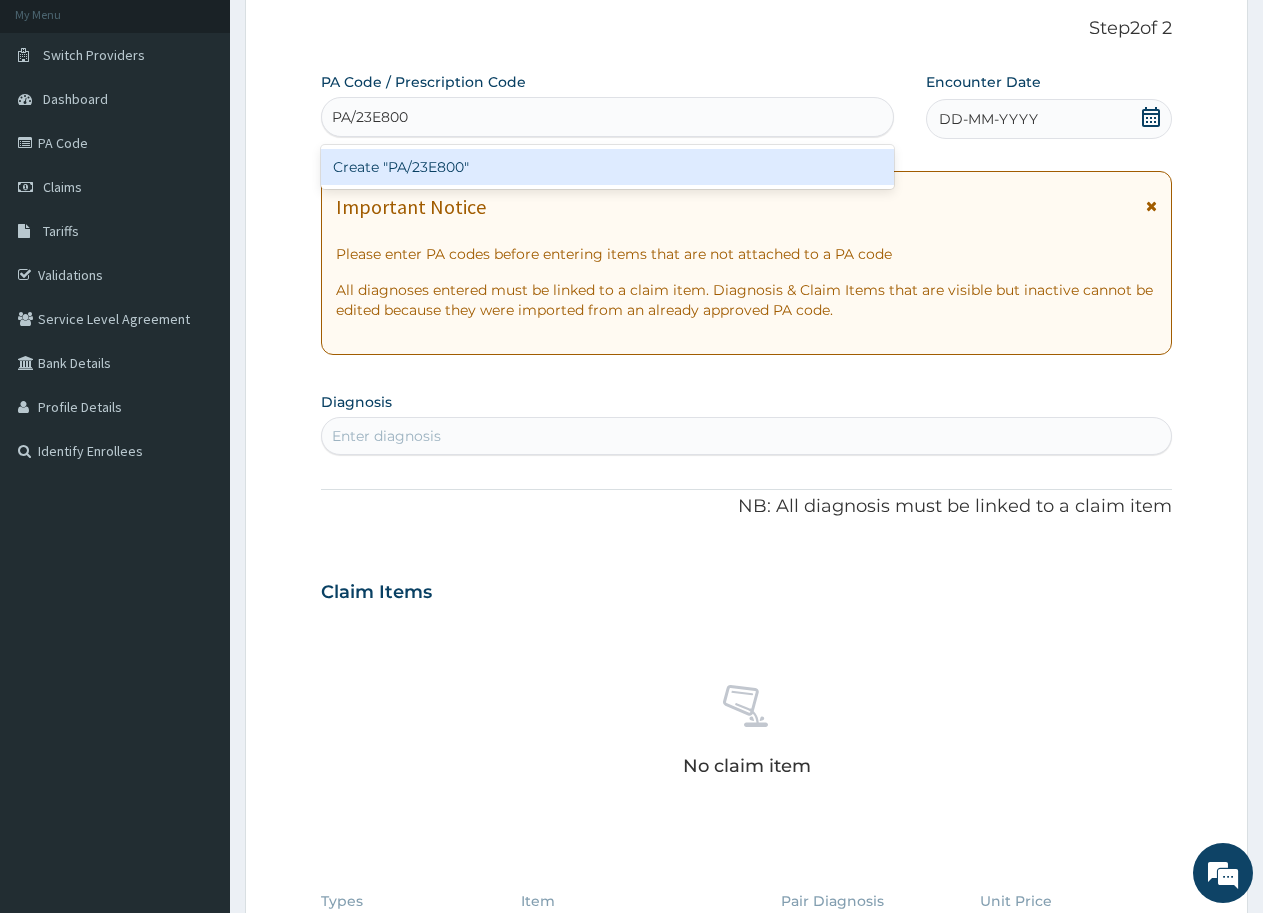 click on "Create "PA/23E800"" at bounding box center [607, 167] 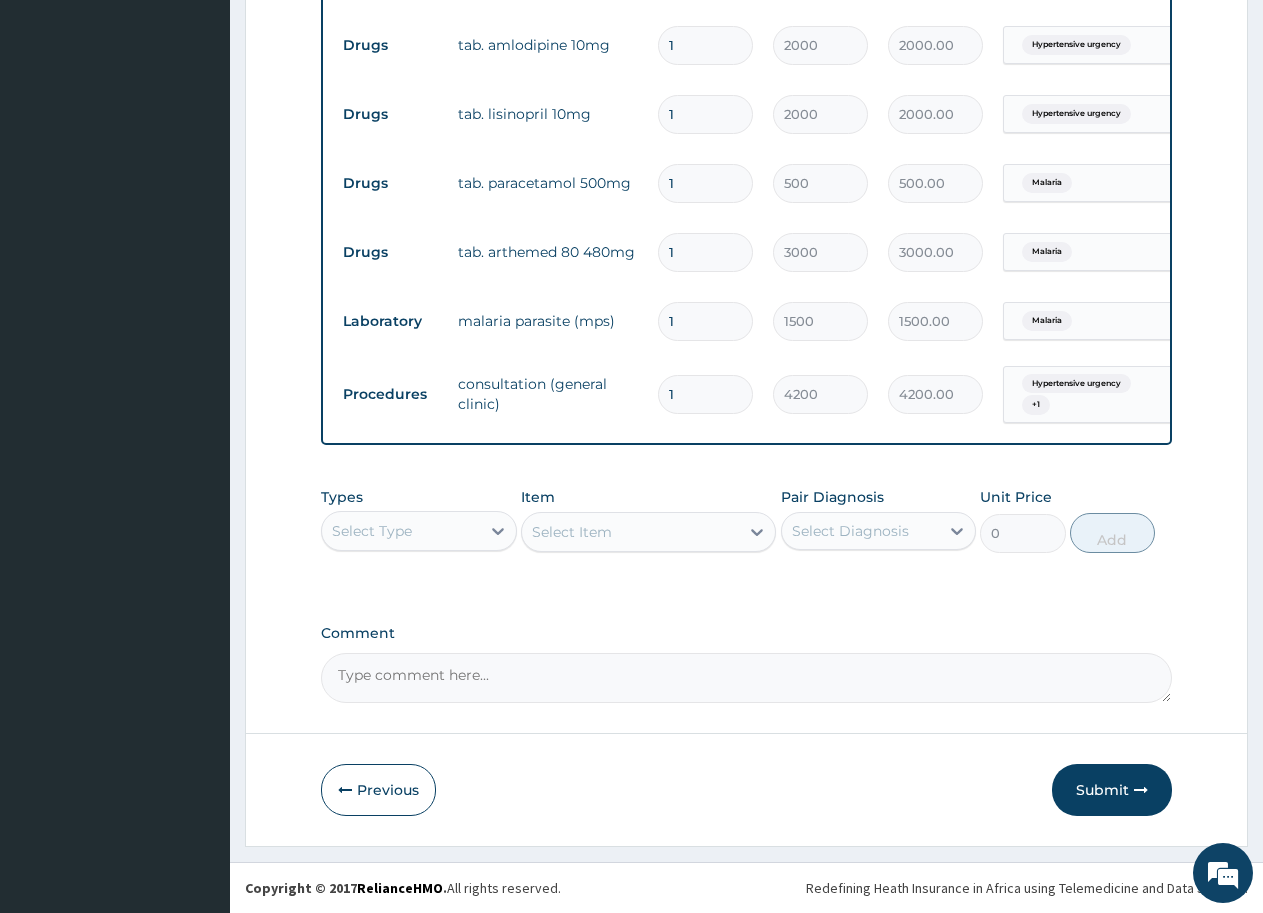 scroll, scrollTop: 873, scrollLeft: 0, axis: vertical 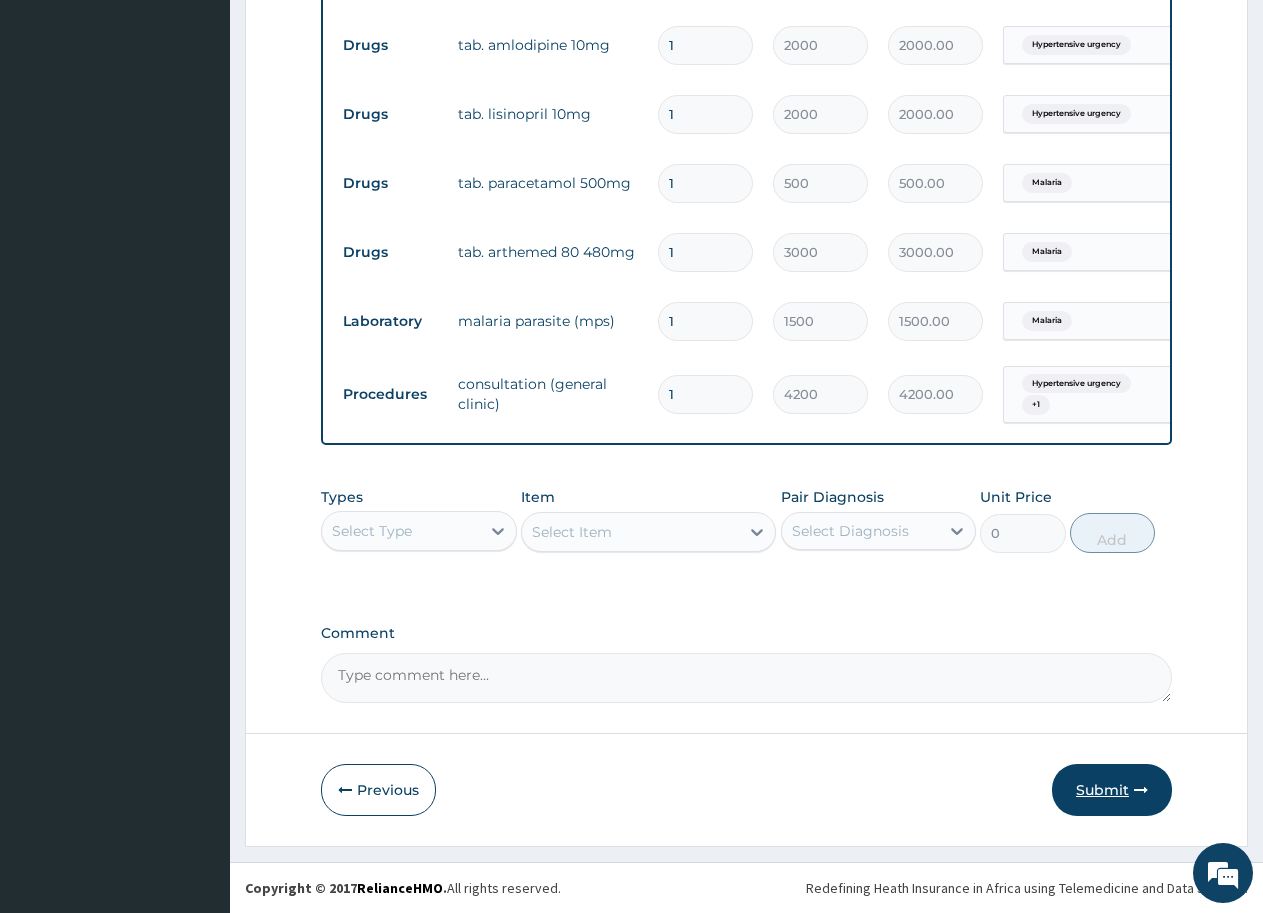 click on "Submit" at bounding box center (1112, 790) 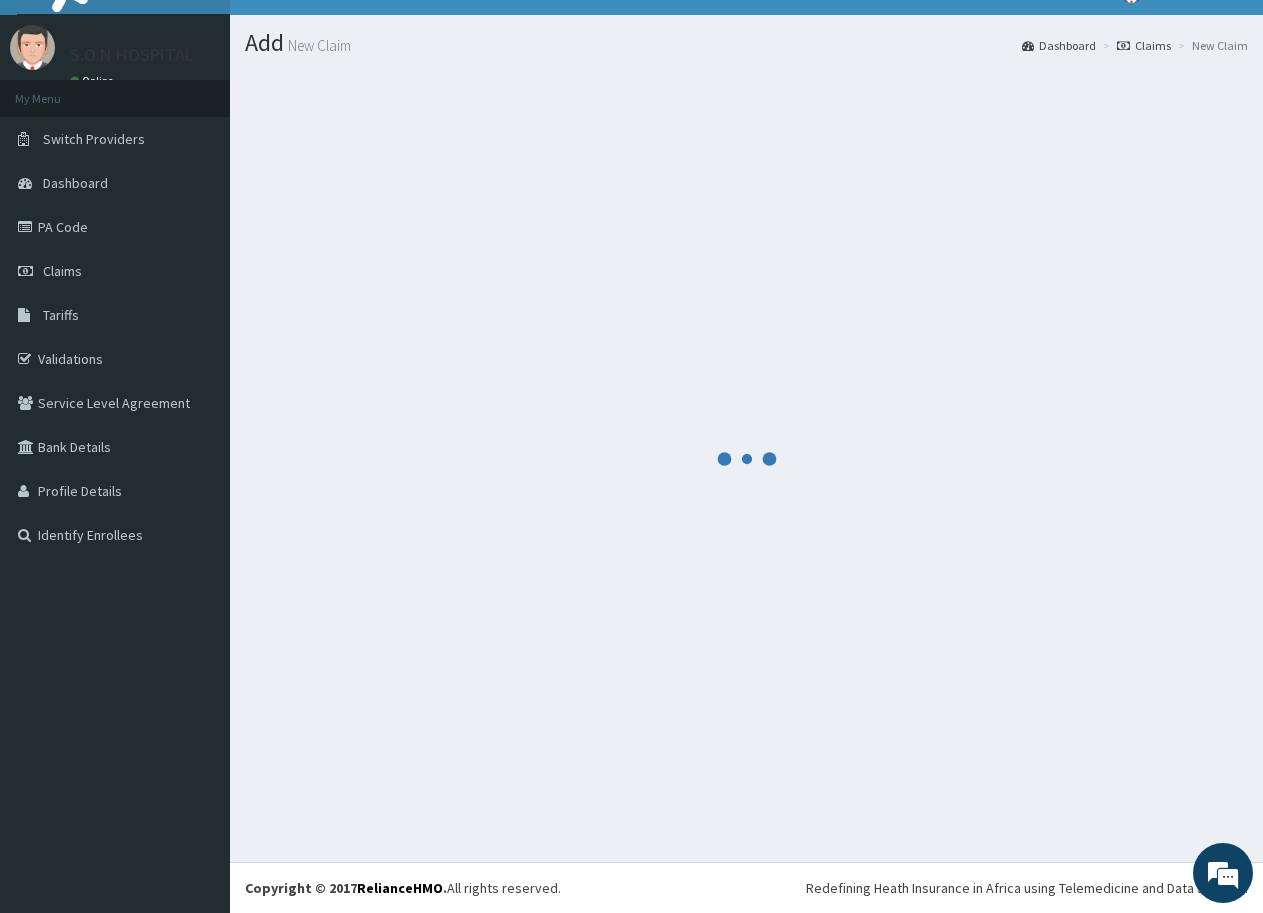 scroll, scrollTop: 873, scrollLeft: 0, axis: vertical 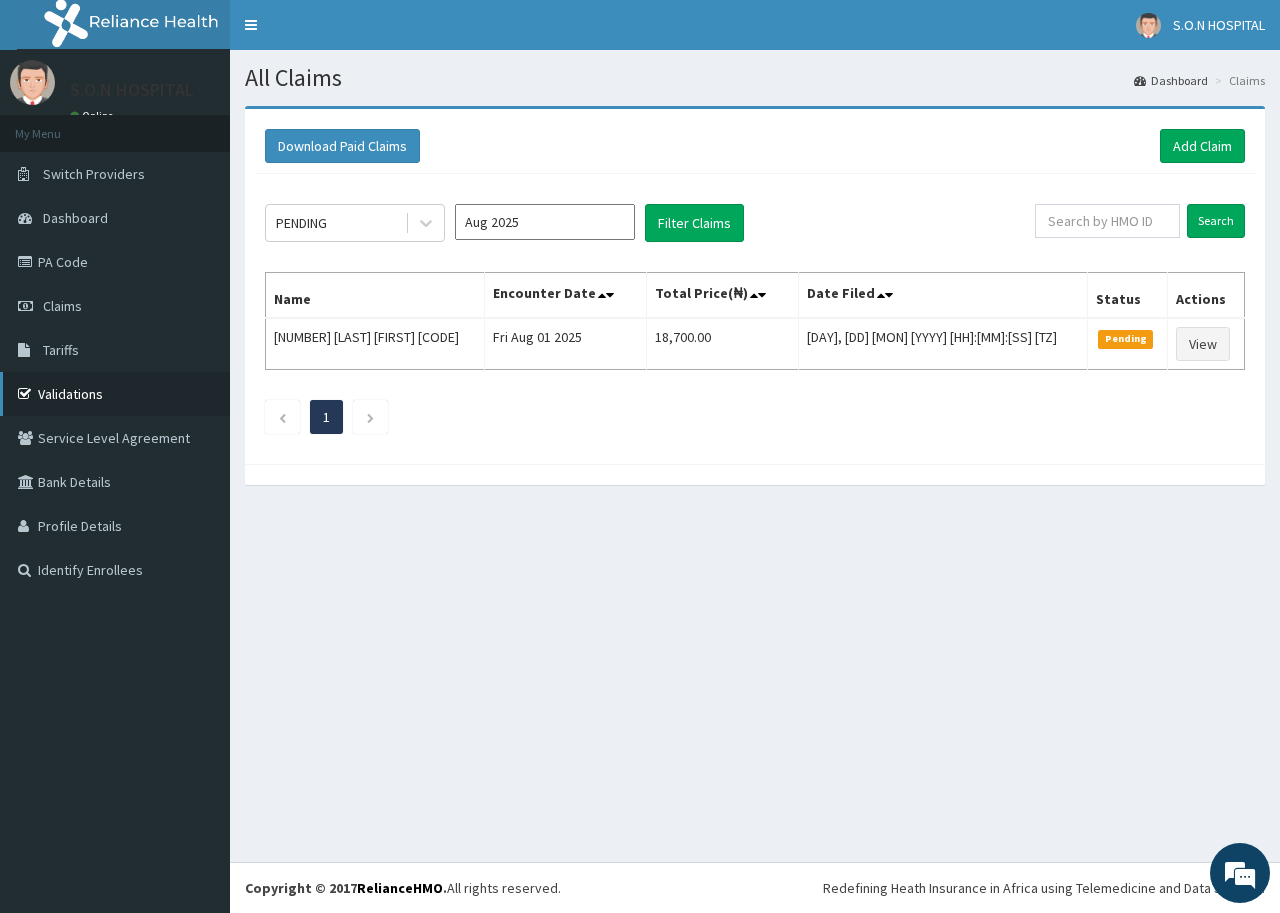 click on "Validations" at bounding box center (115, 394) 